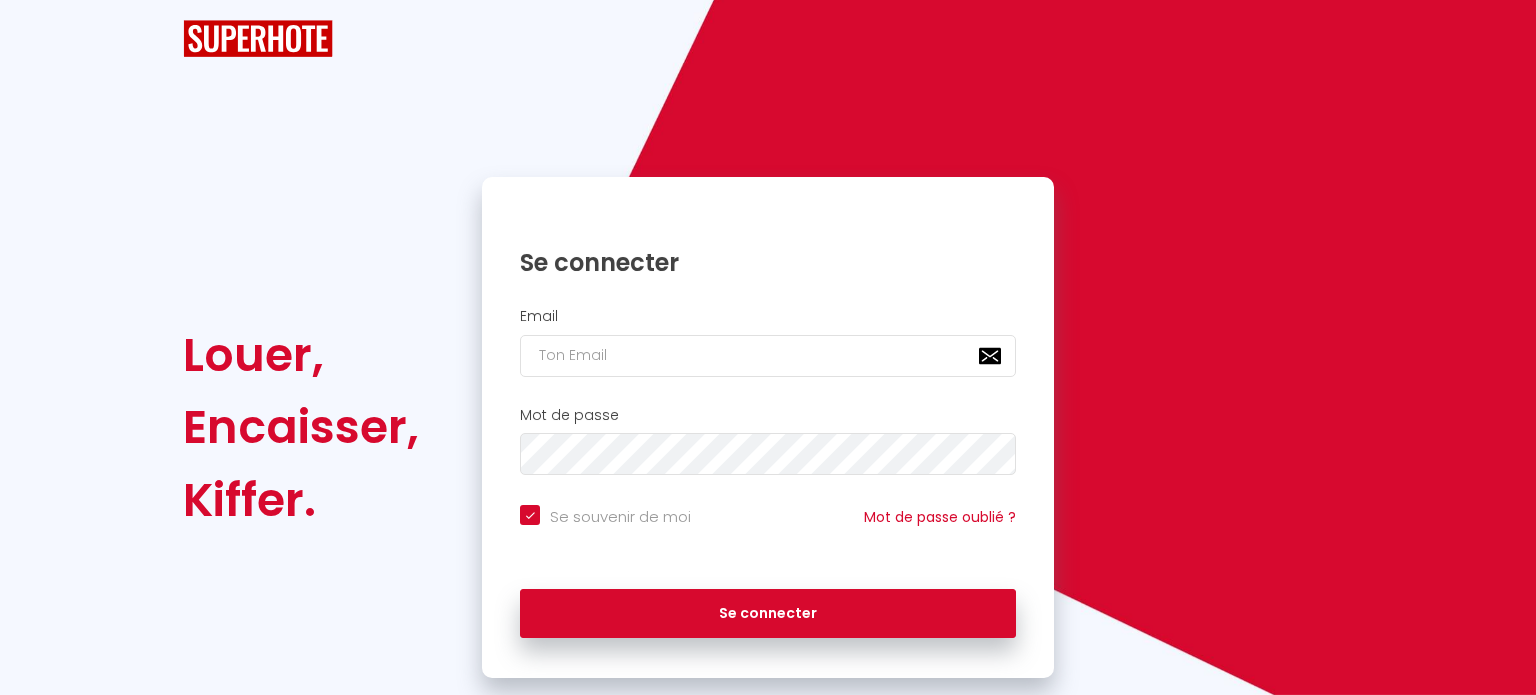 checkbox on "true" 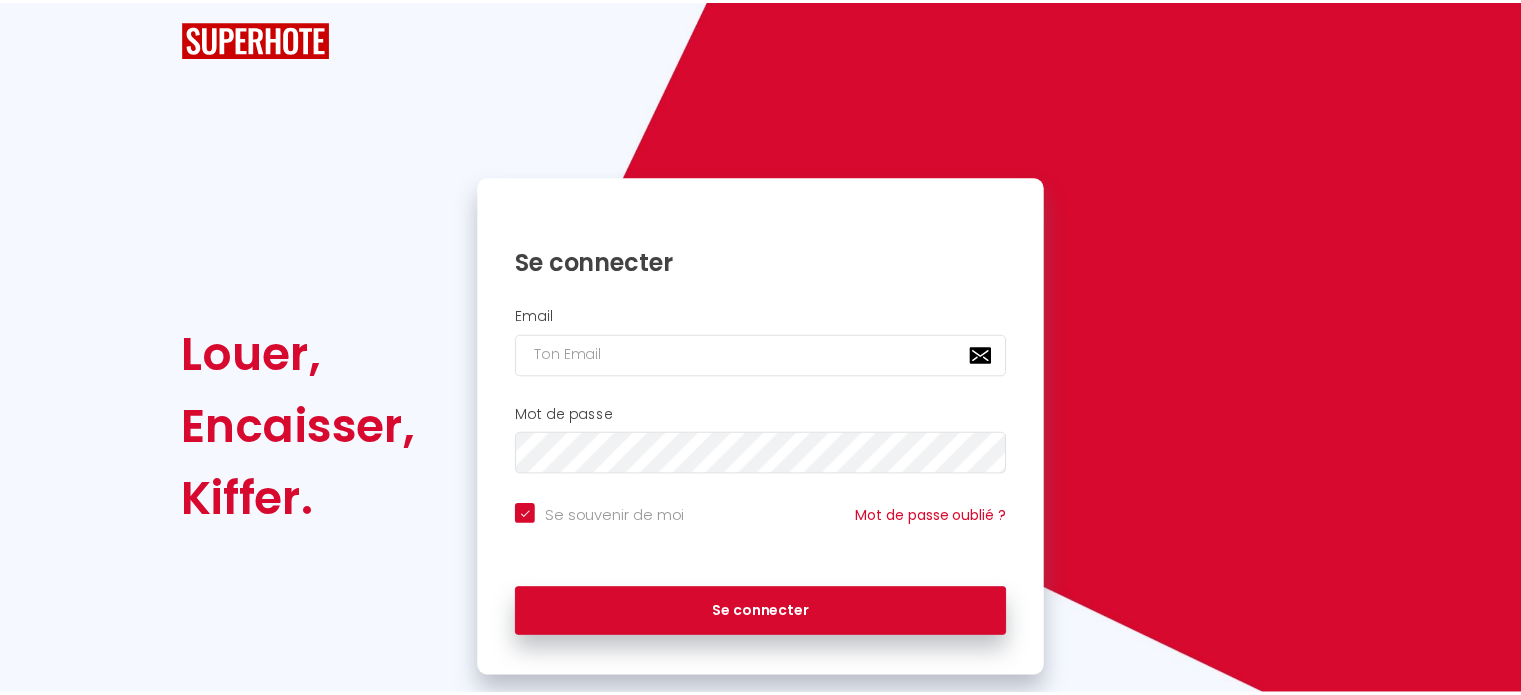 scroll, scrollTop: 0, scrollLeft: 0, axis: both 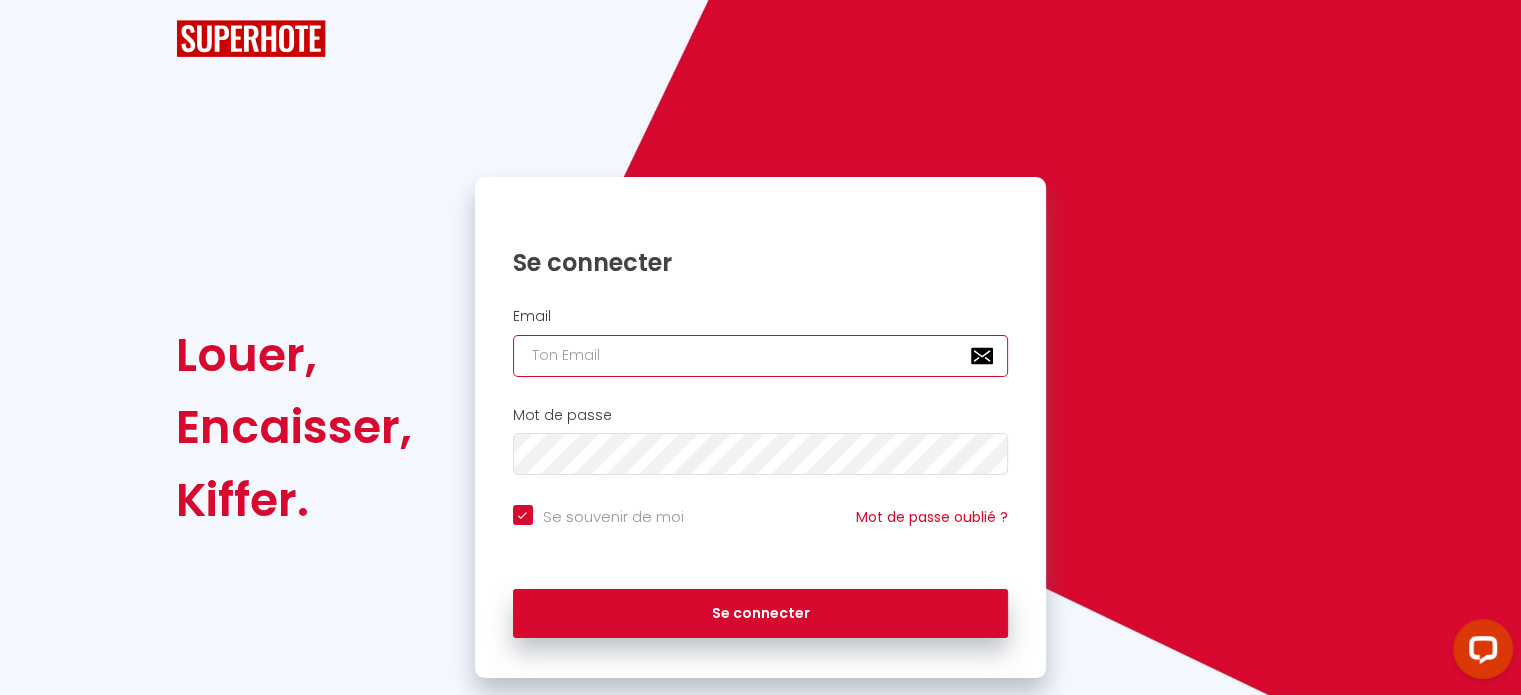 click at bounding box center [761, 356] 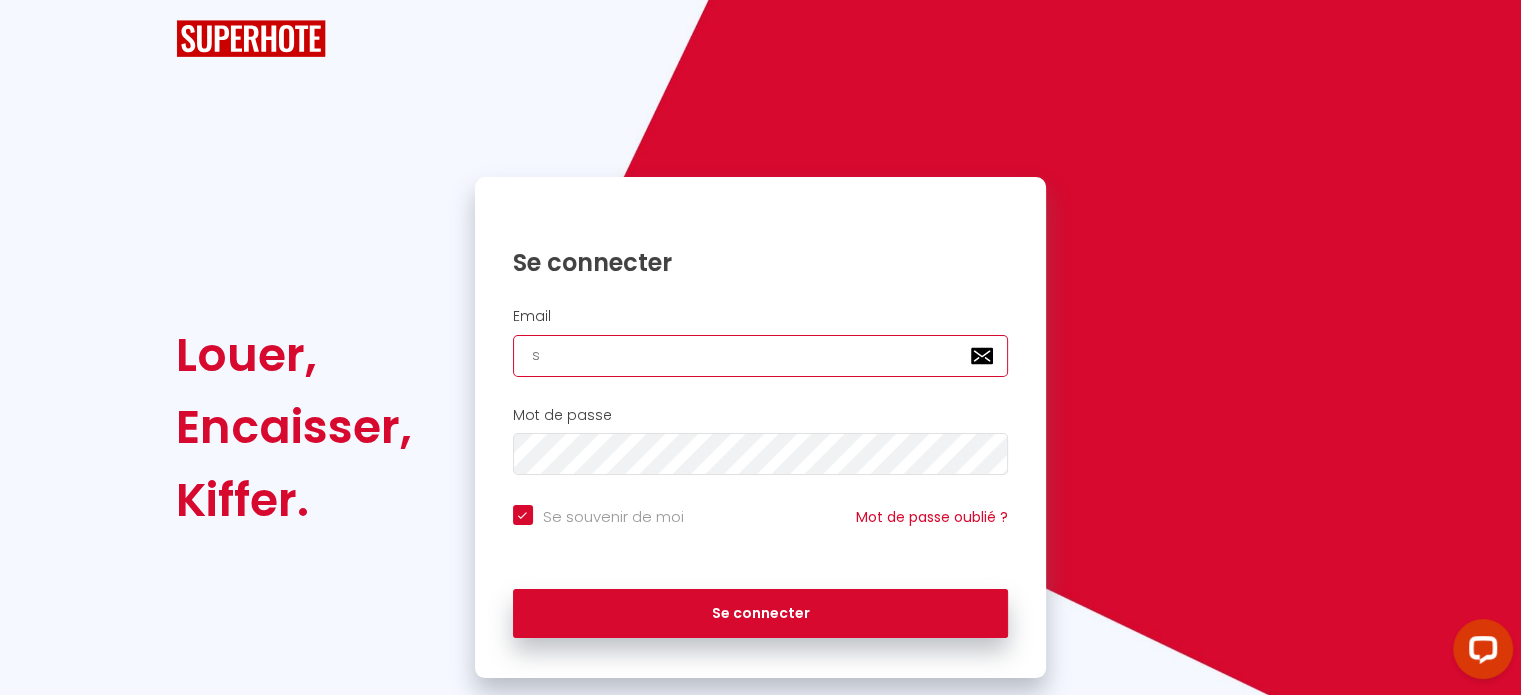 checkbox on "true" 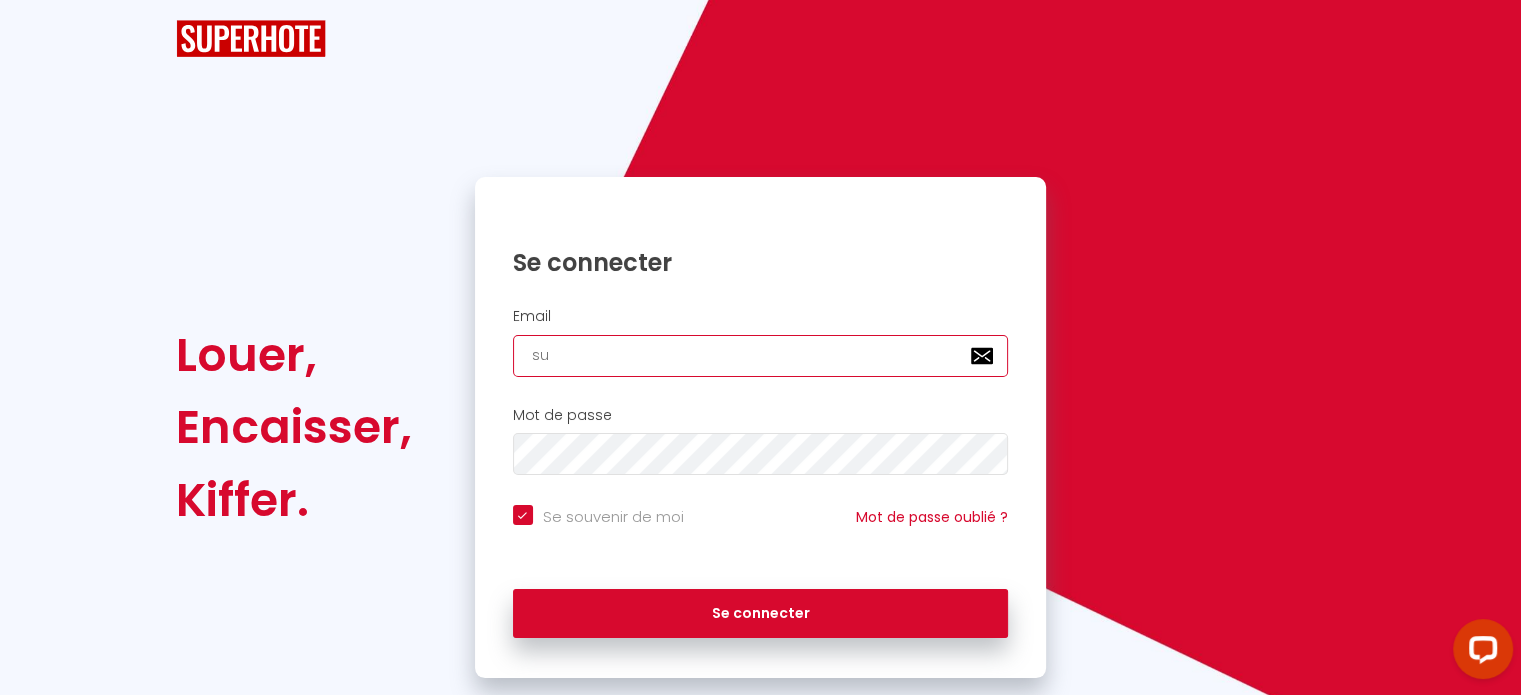 checkbox on "true" 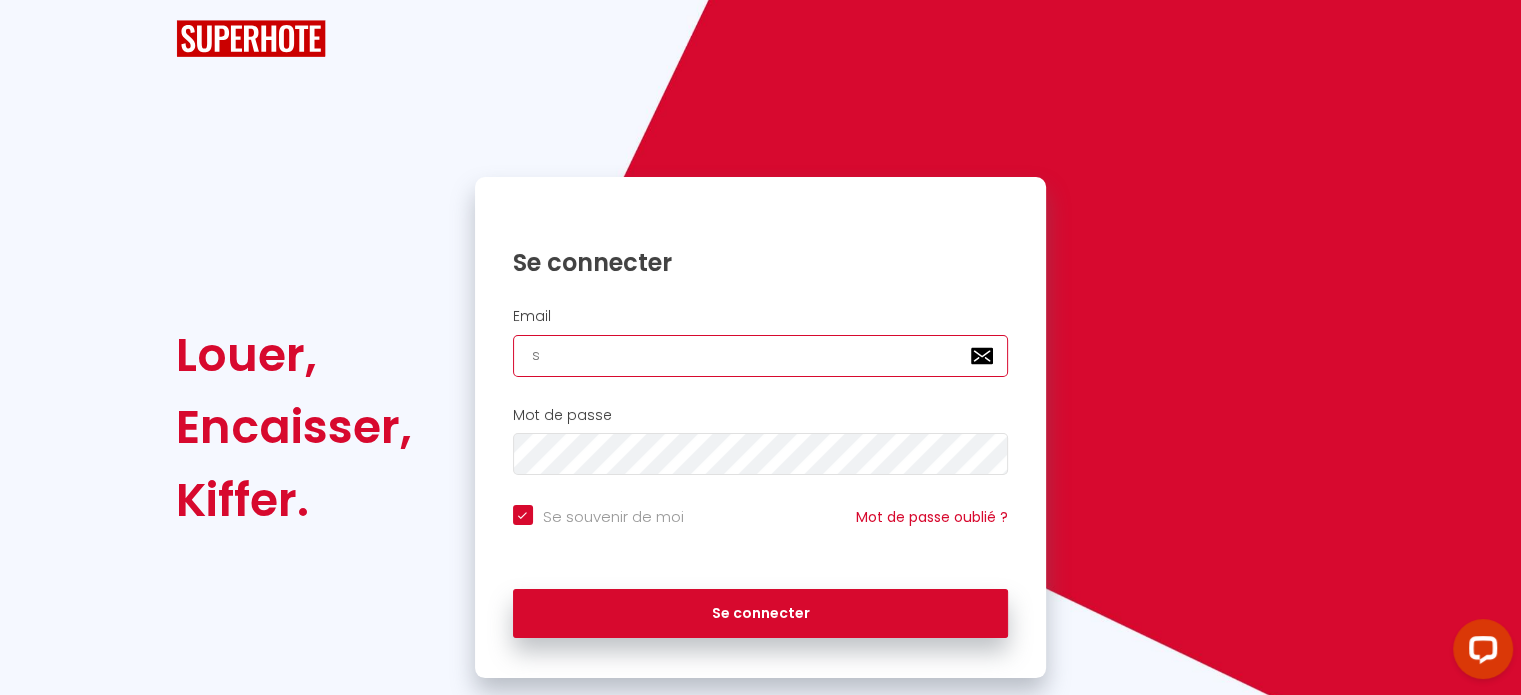 checkbox on "true" 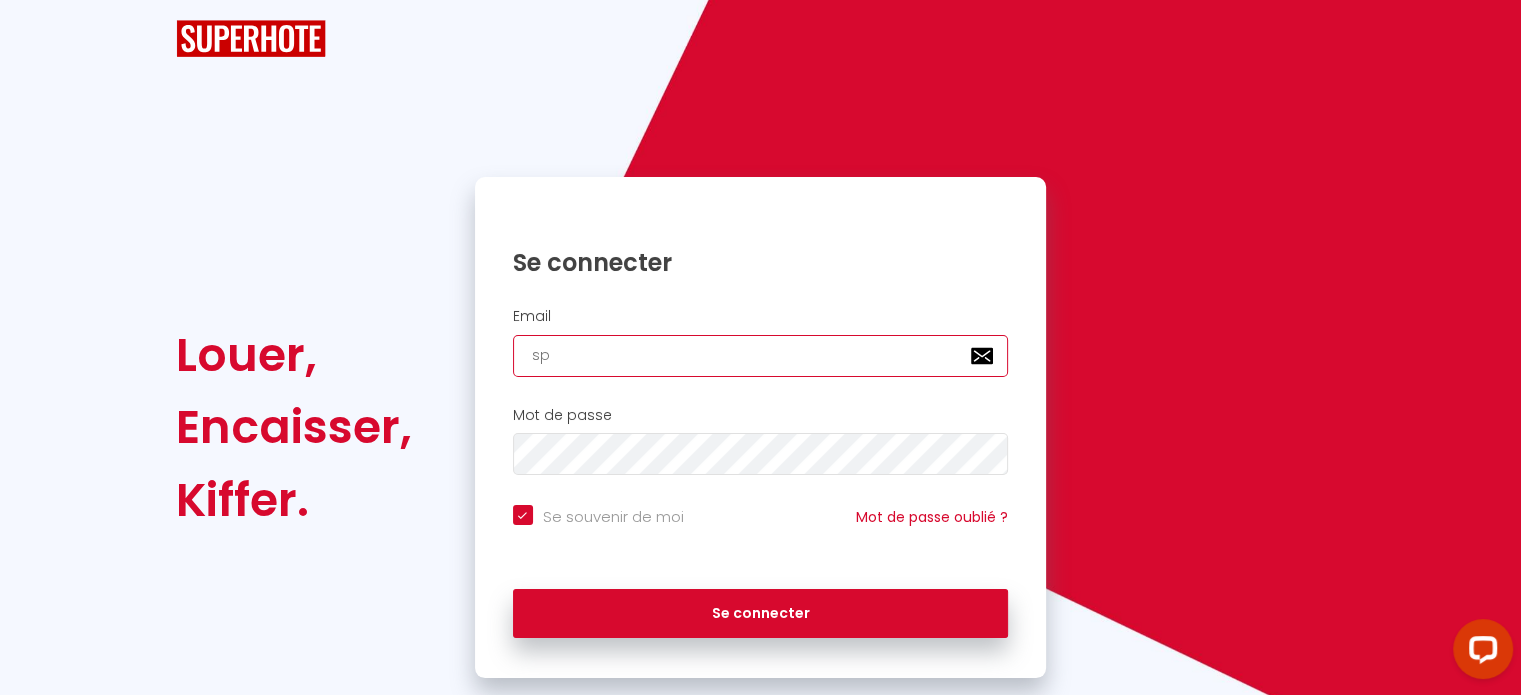 checkbox on "true" 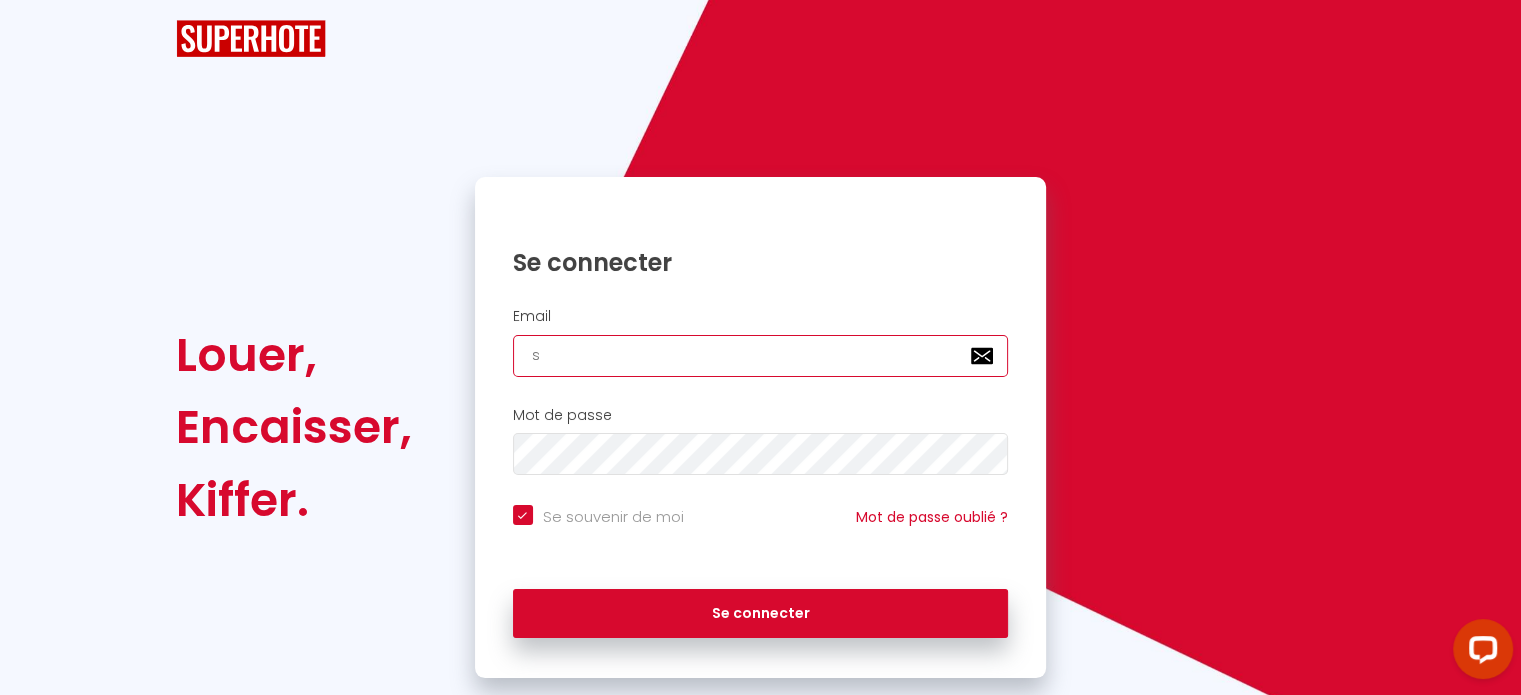 checkbox on "true" 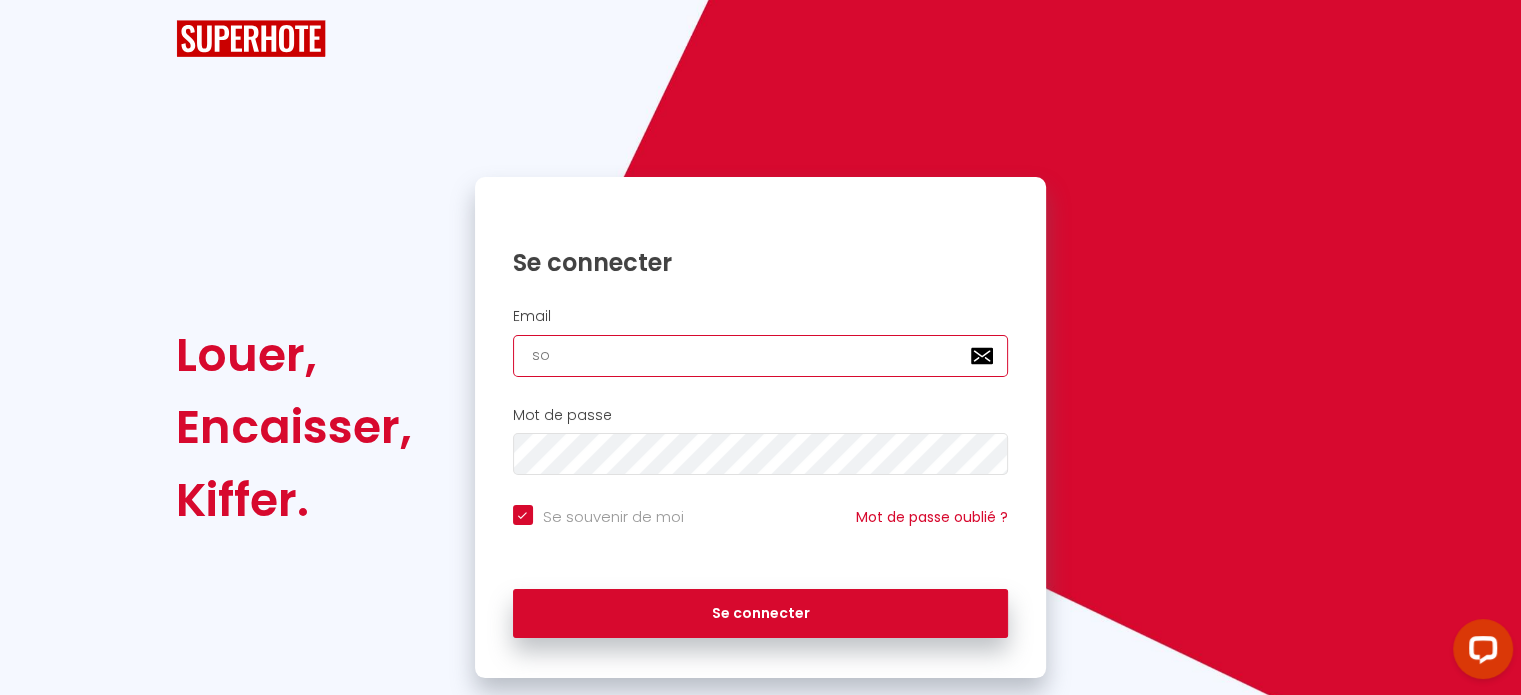 checkbox on "true" 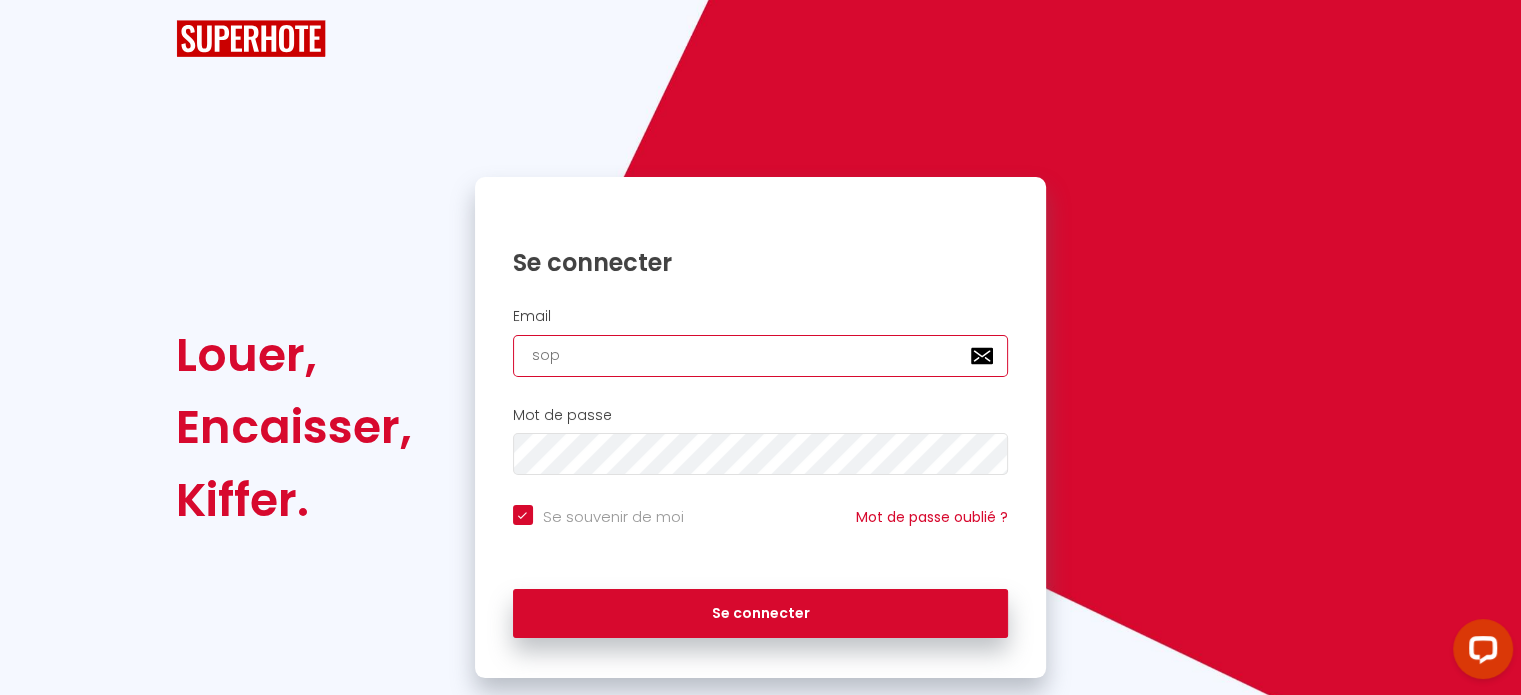 checkbox on "true" 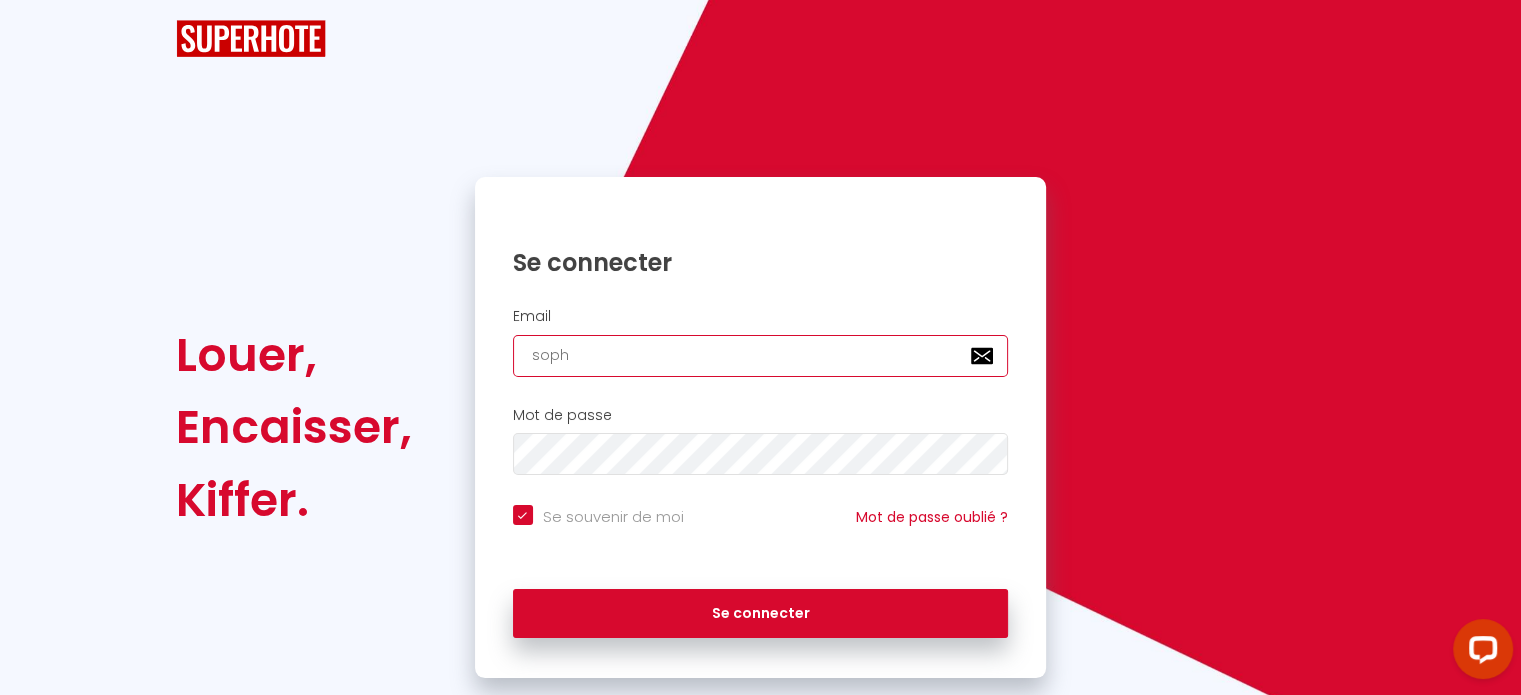 checkbox on "true" 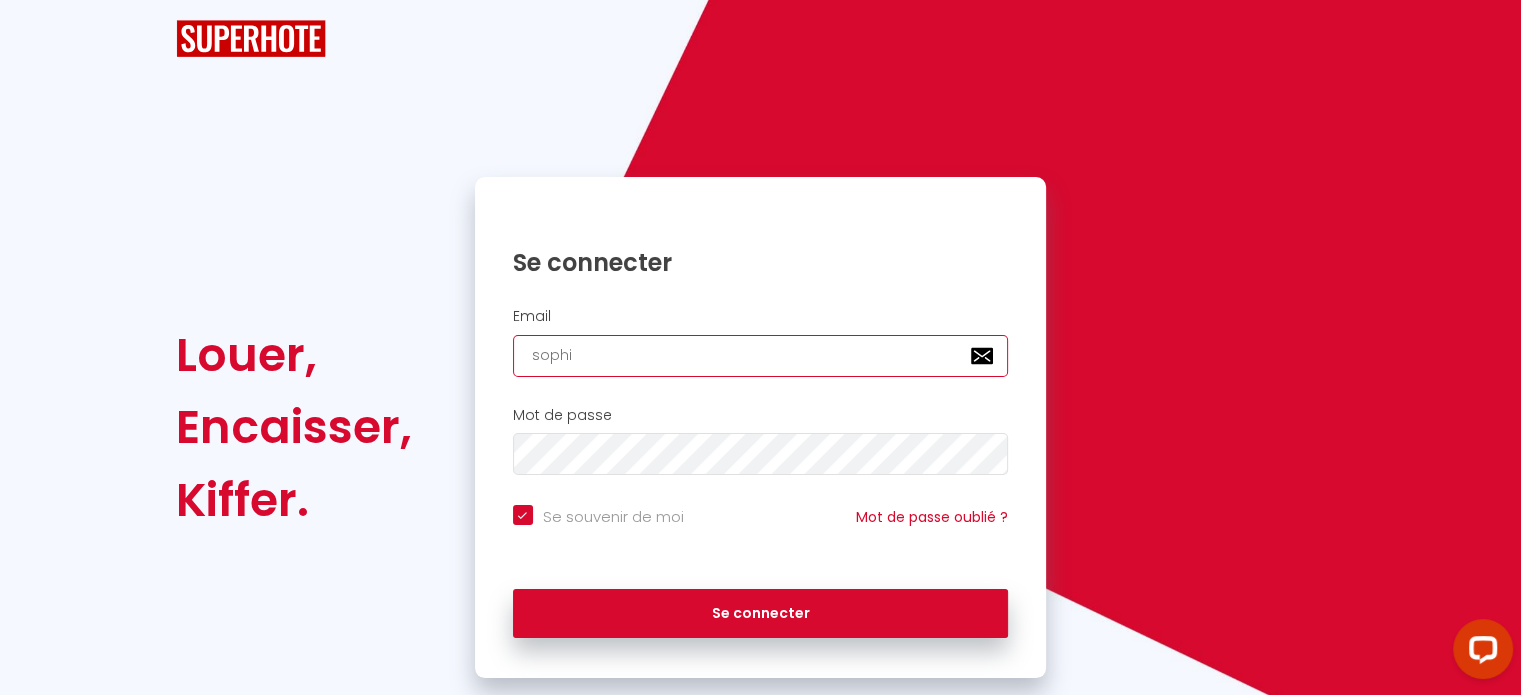 checkbox on "true" 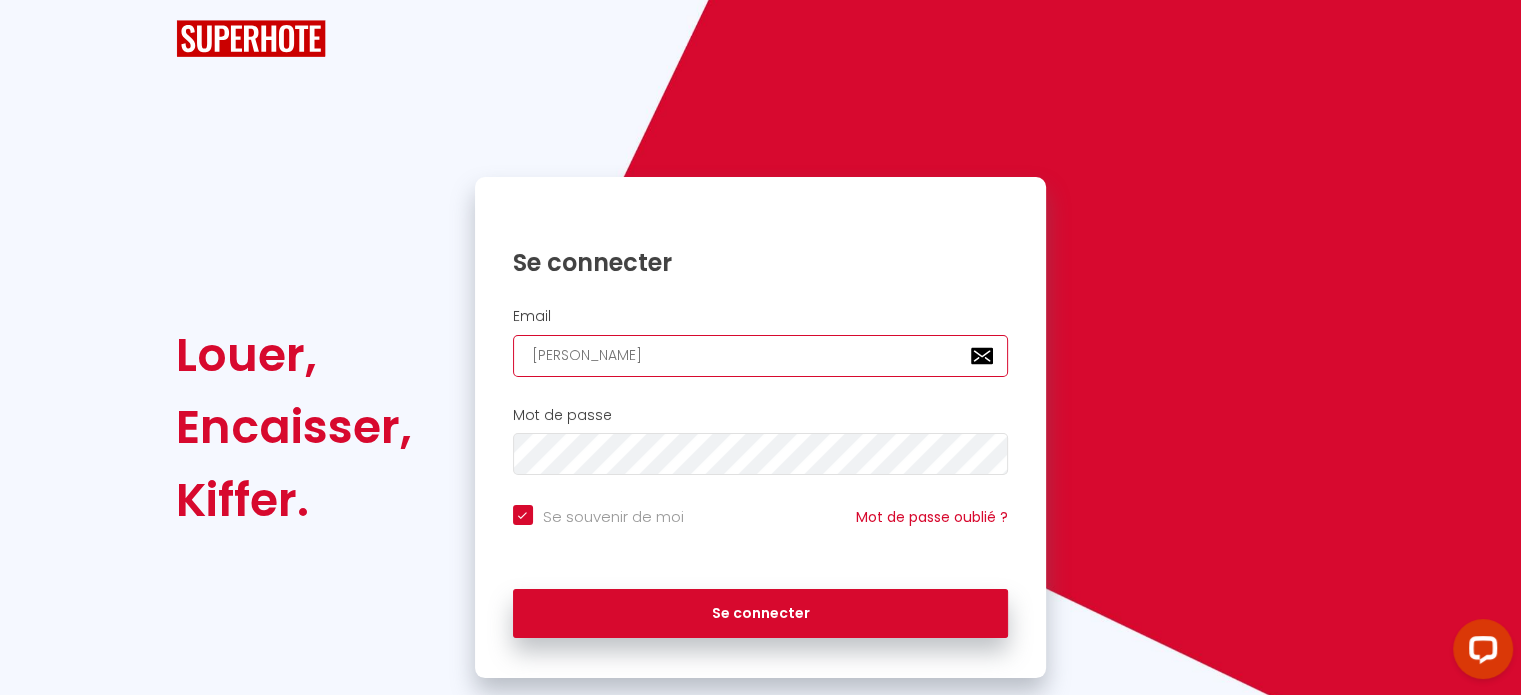 checkbox on "true" 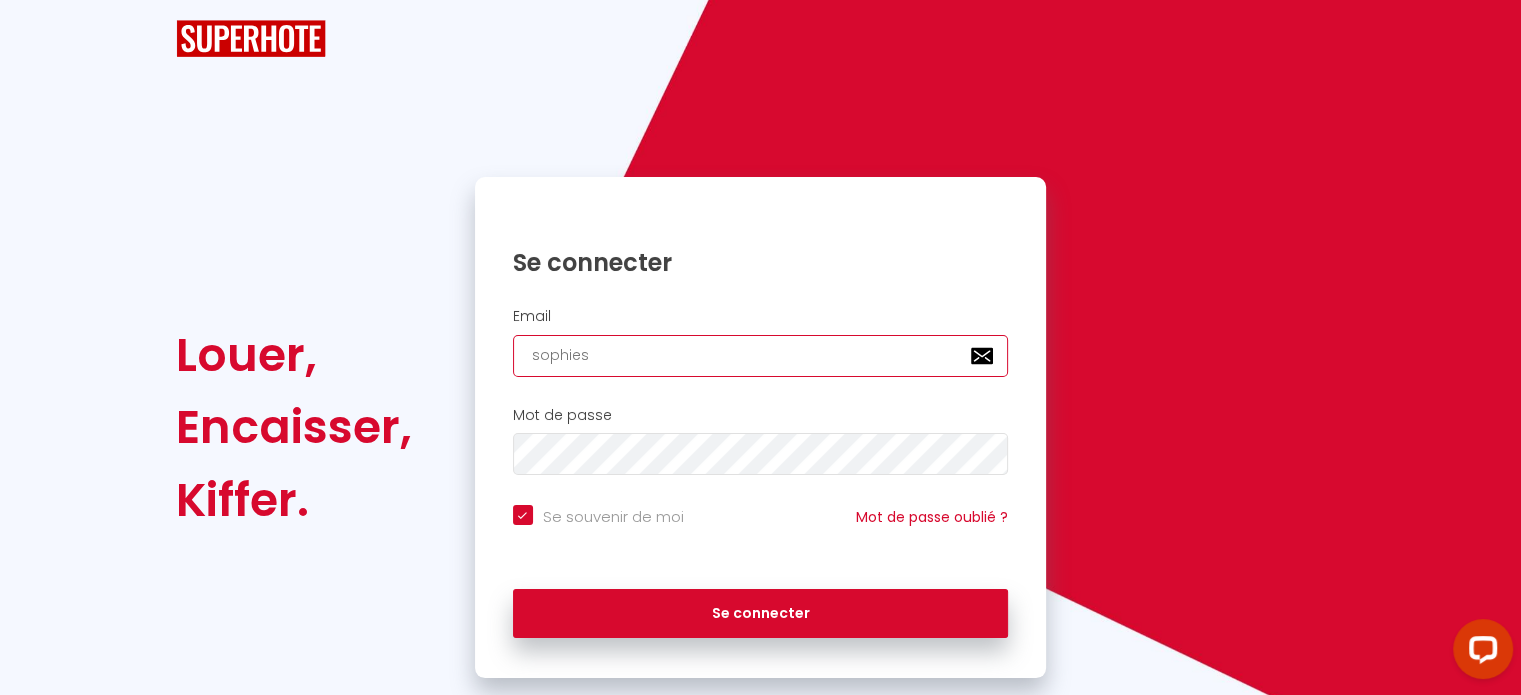 checkbox on "true" 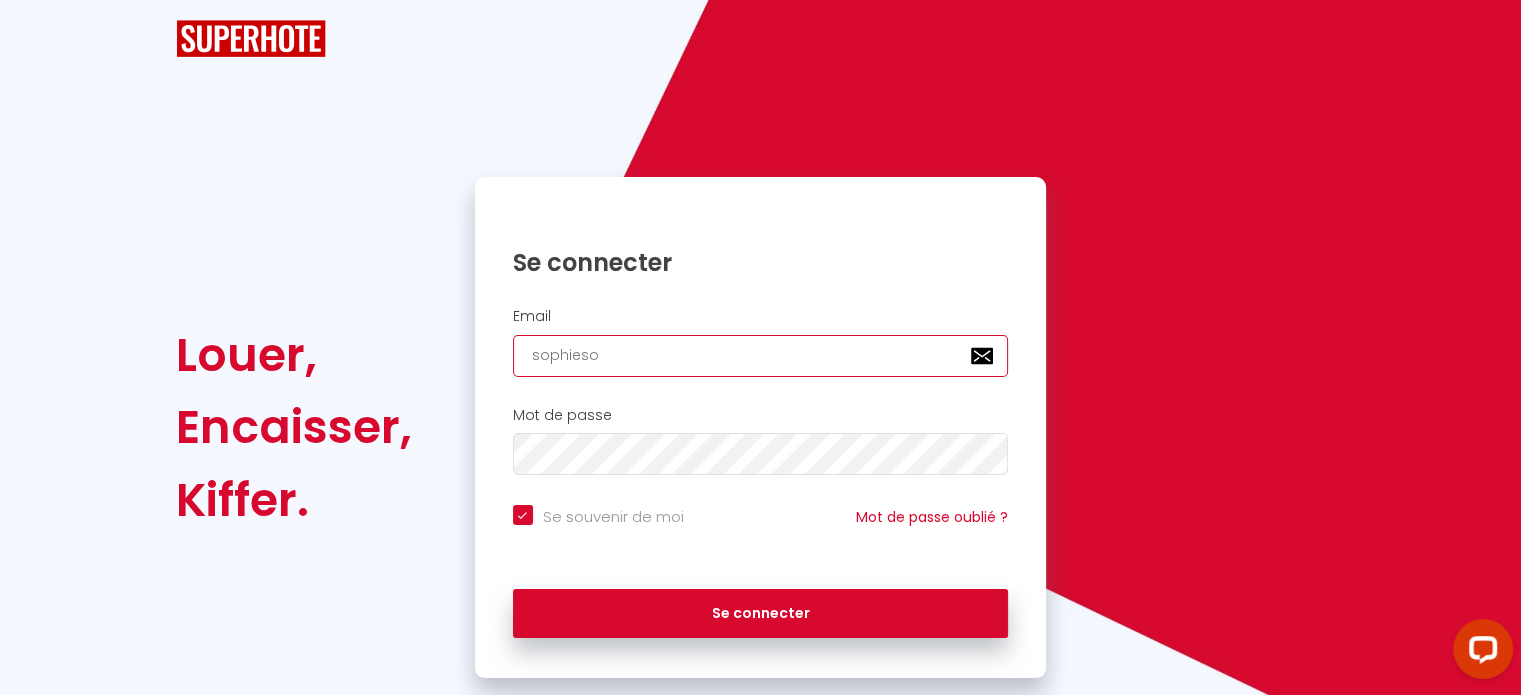 type on "sophiesos" 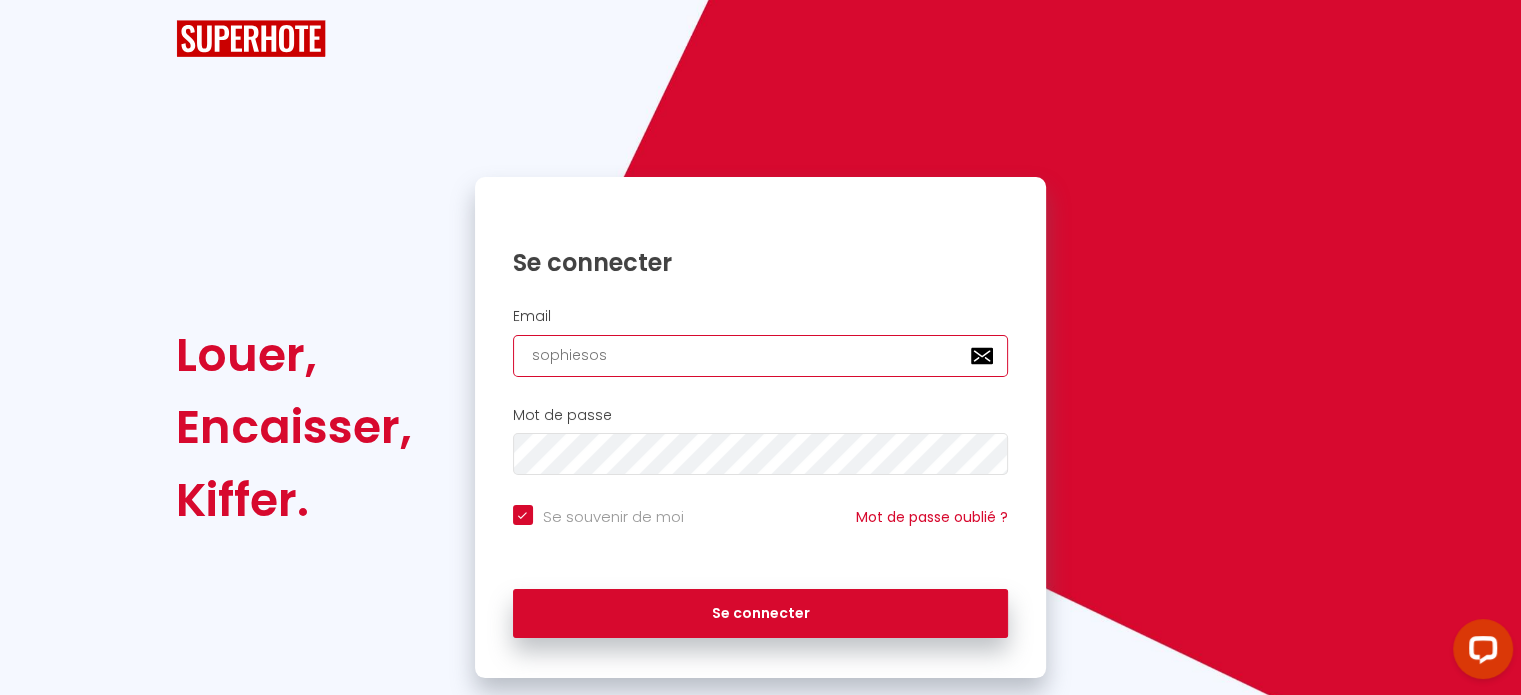 checkbox on "true" 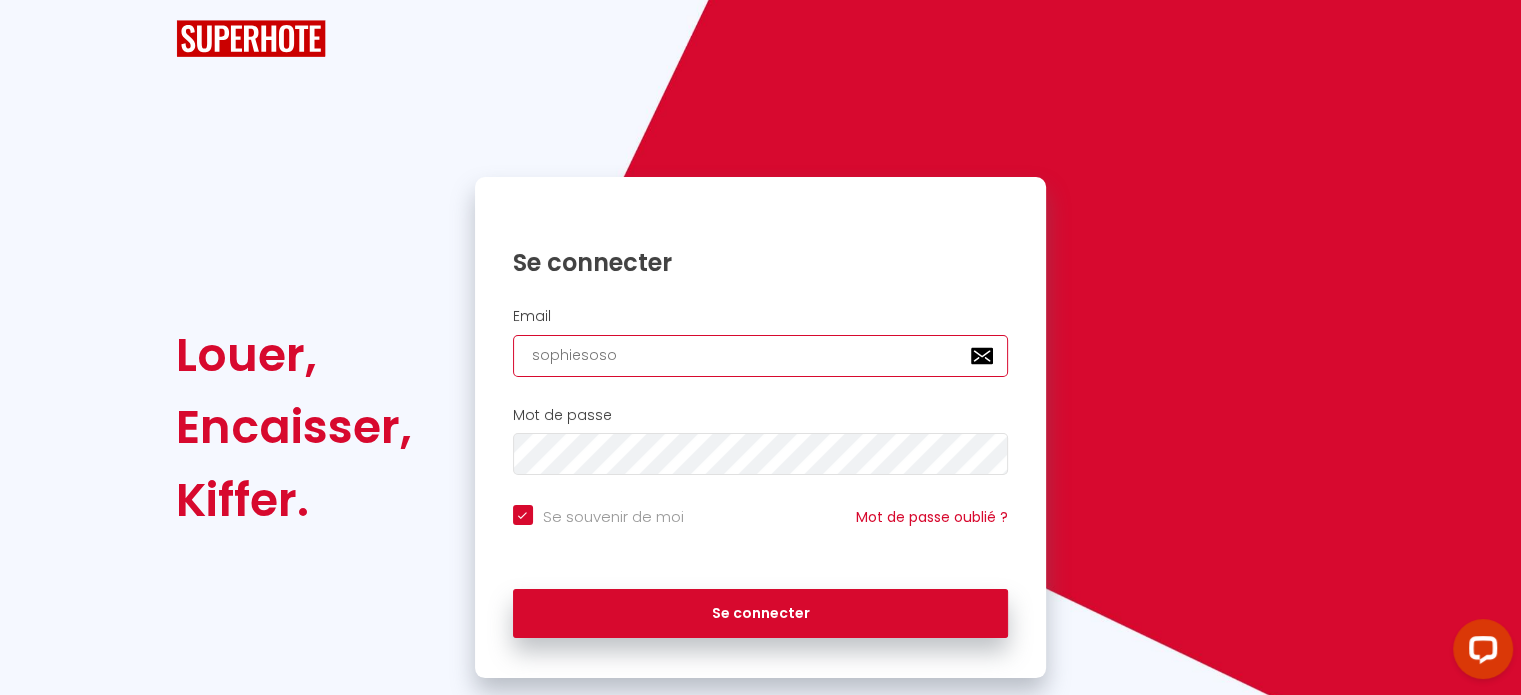 checkbox on "true" 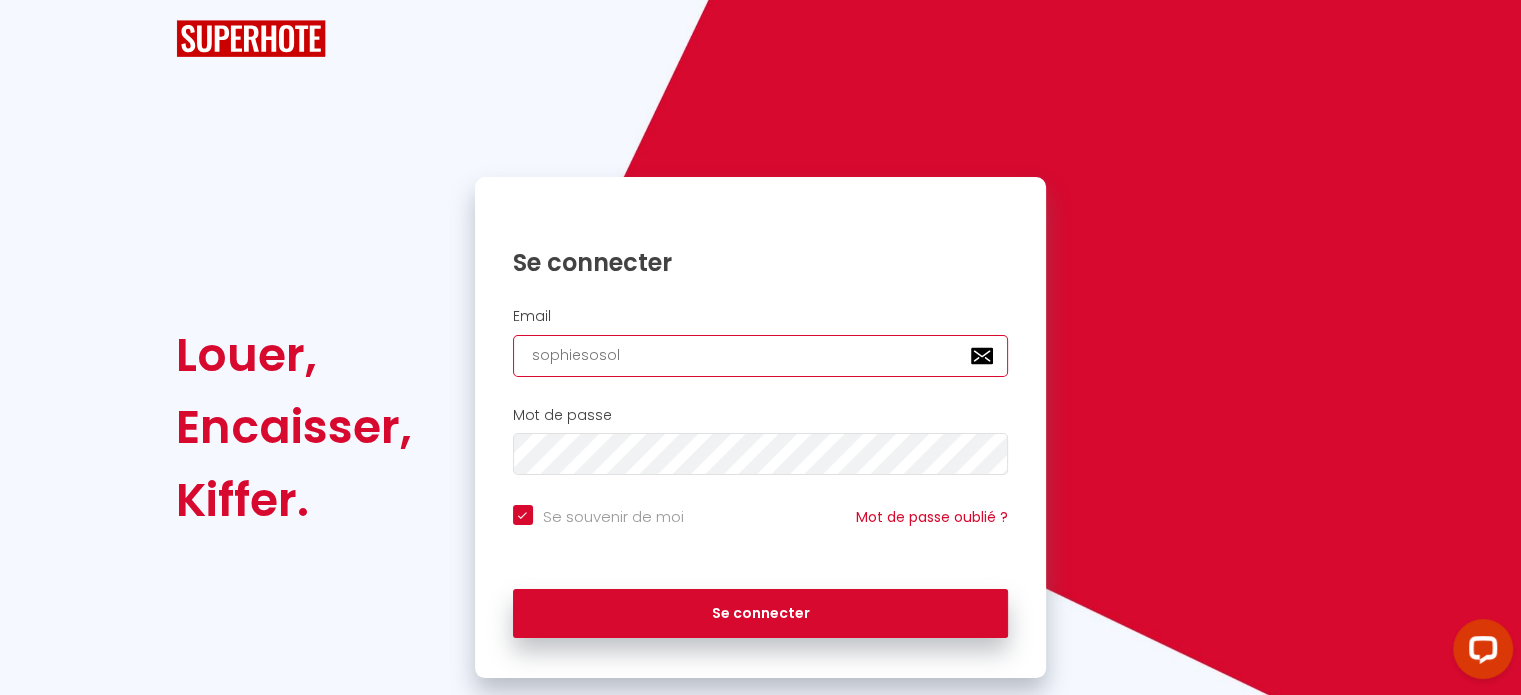 checkbox on "true" 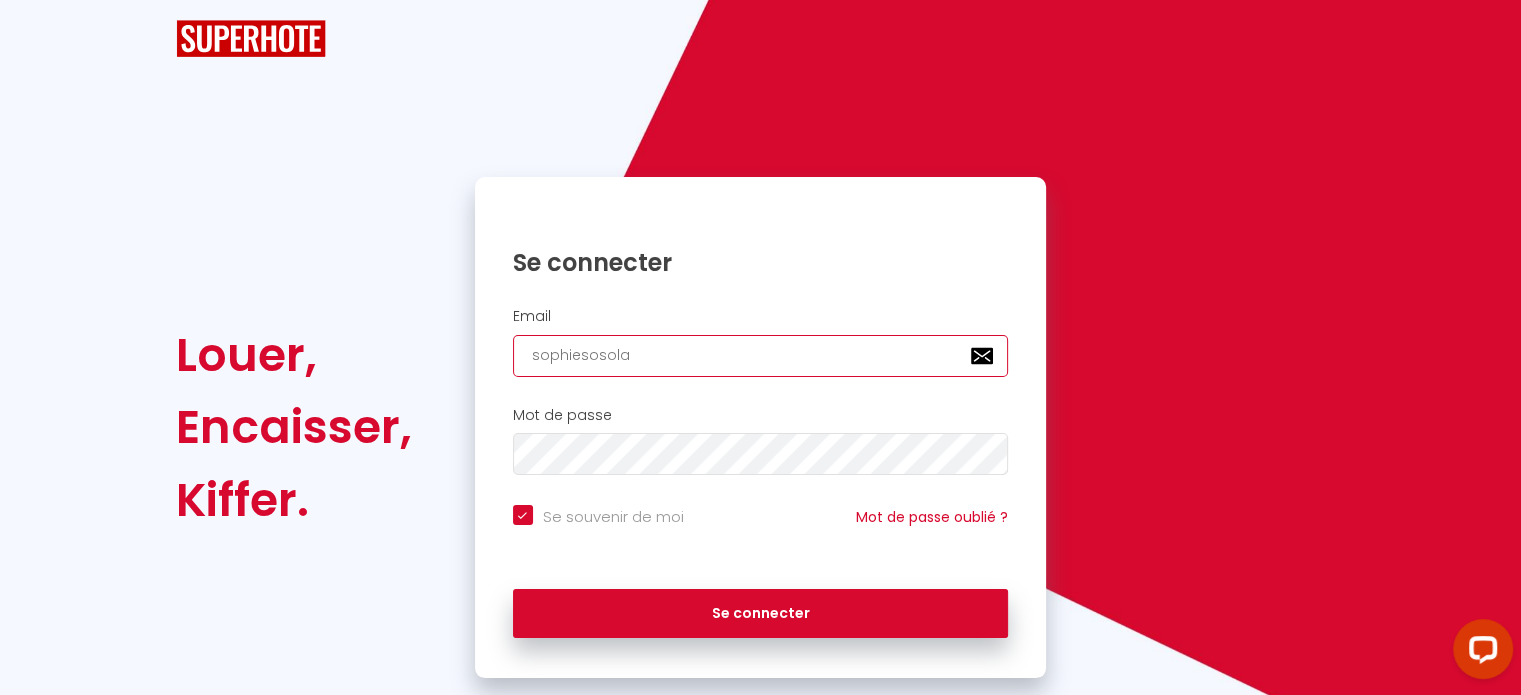 checkbox on "true" 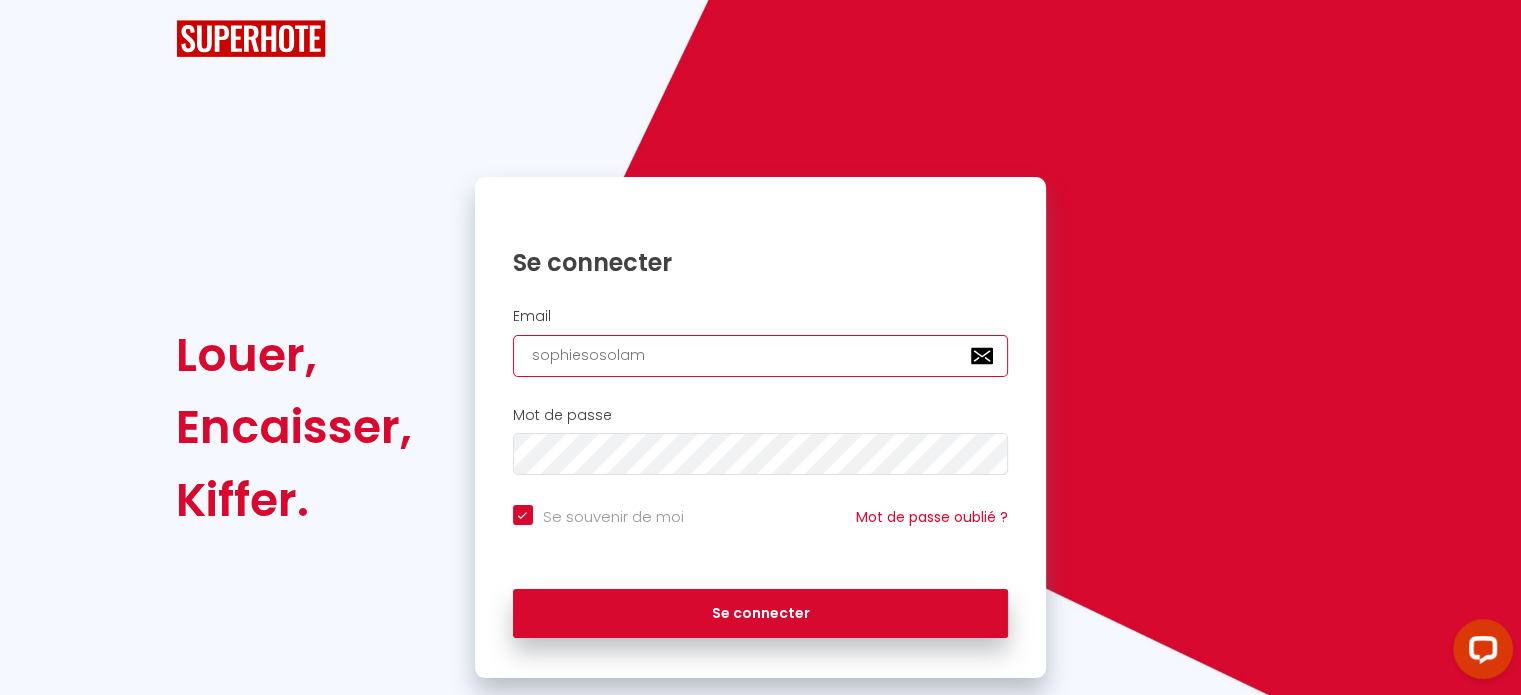 checkbox on "true" 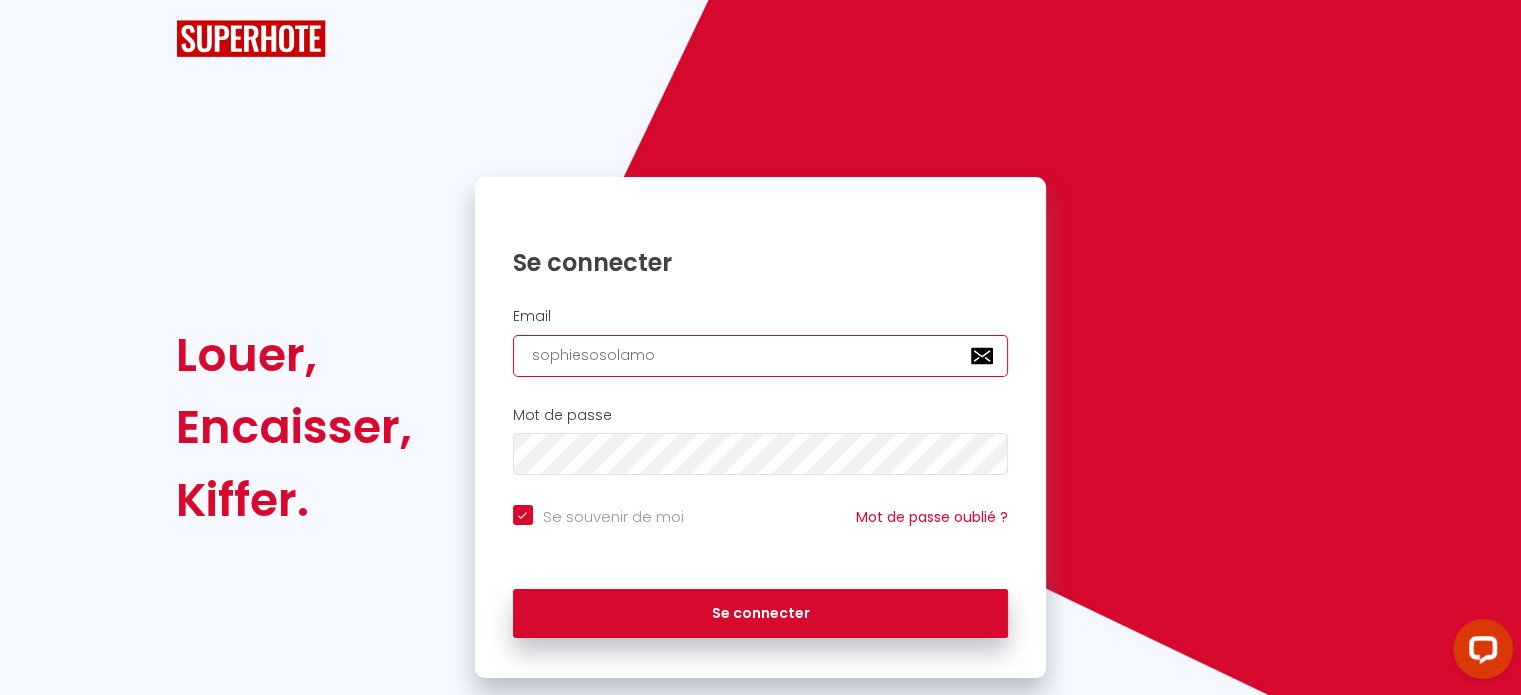 checkbox on "true" 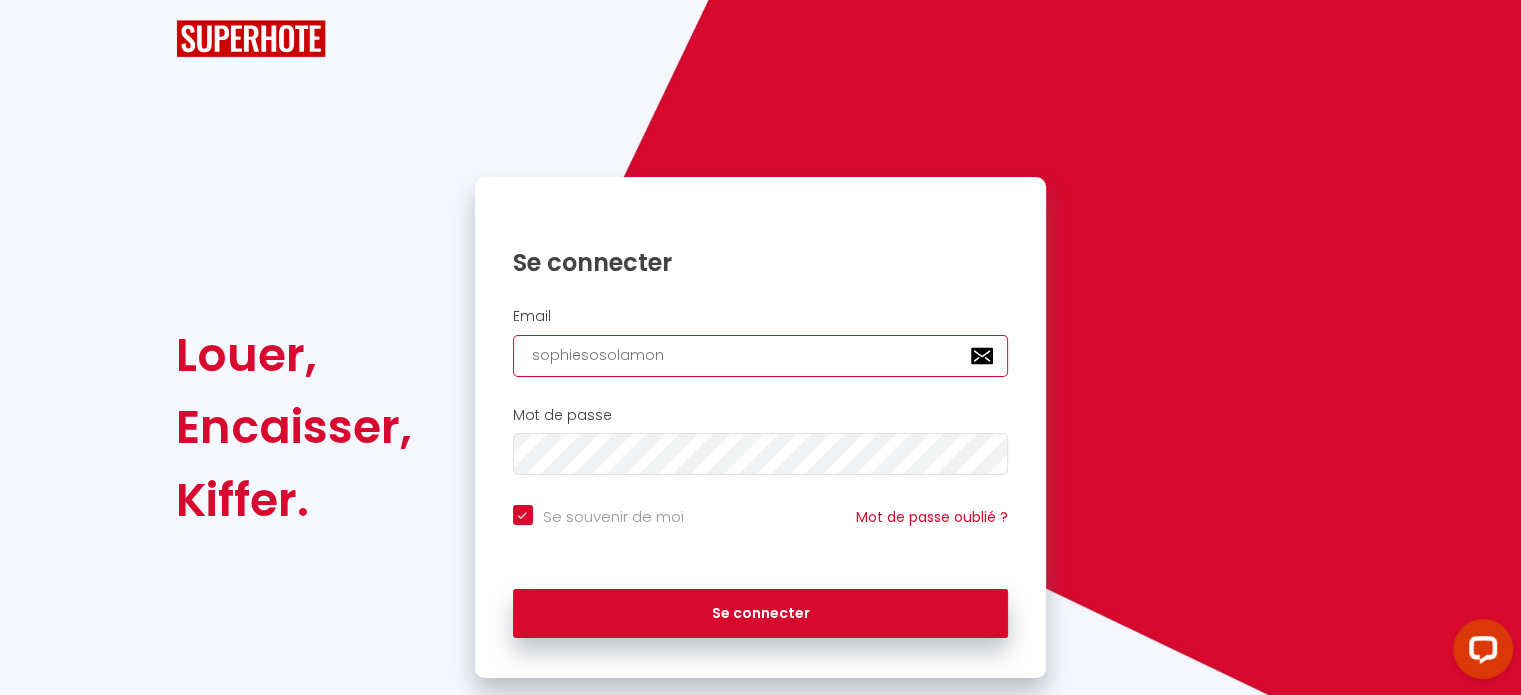 checkbox on "true" 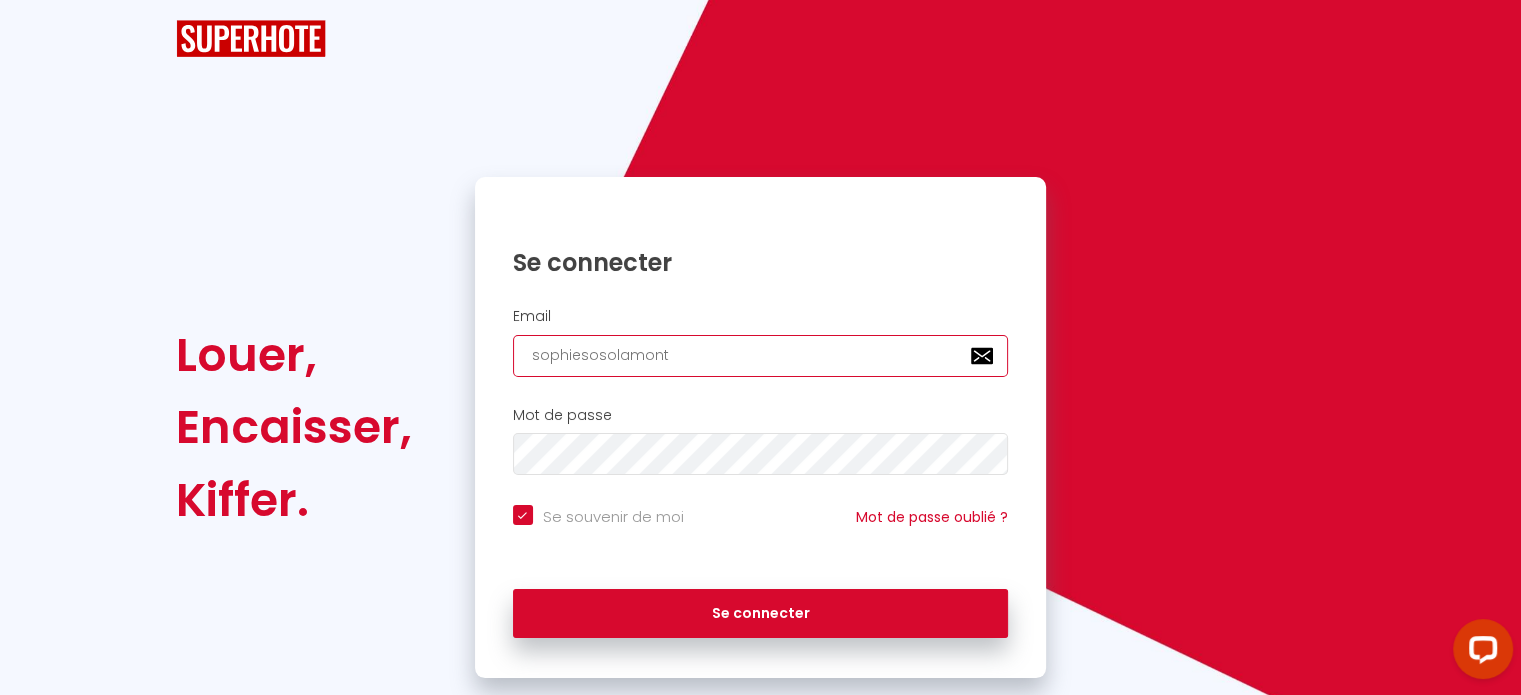 checkbox on "true" 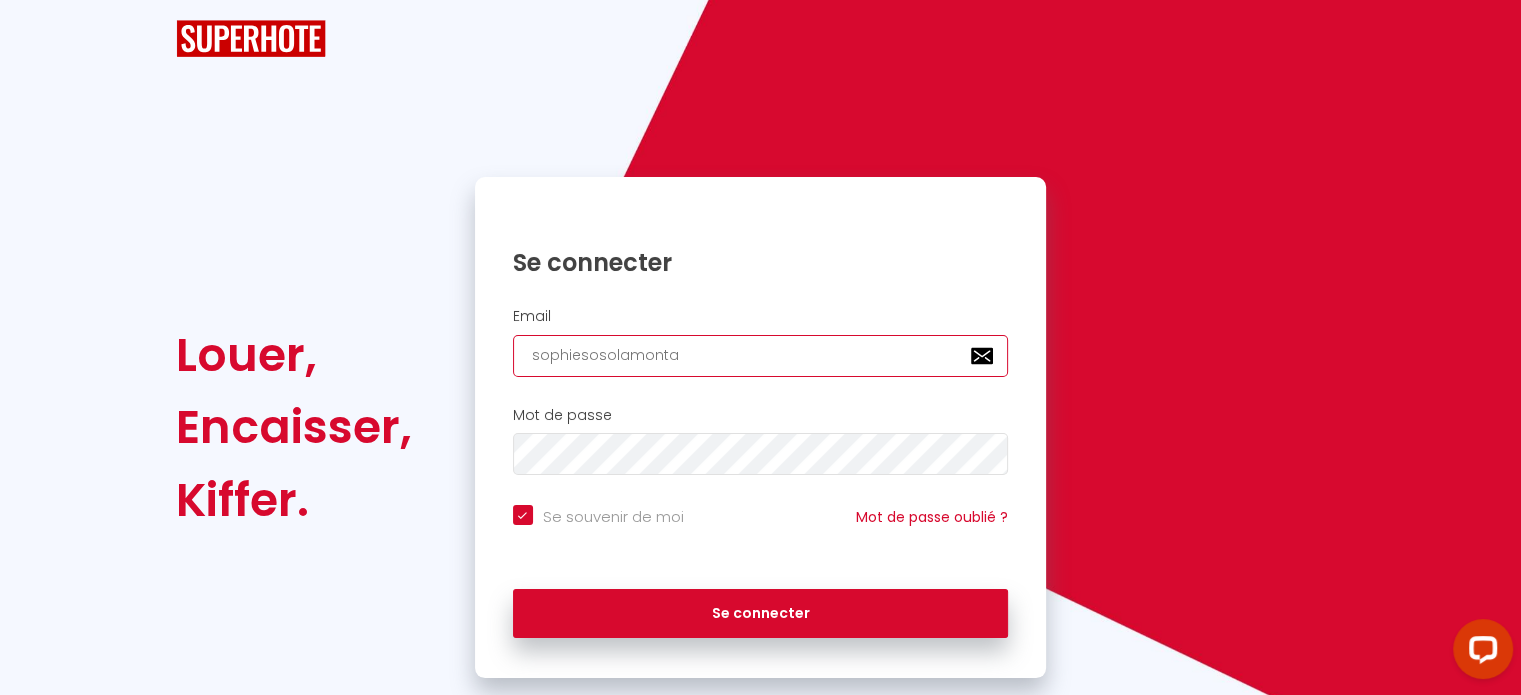 checkbox on "true" 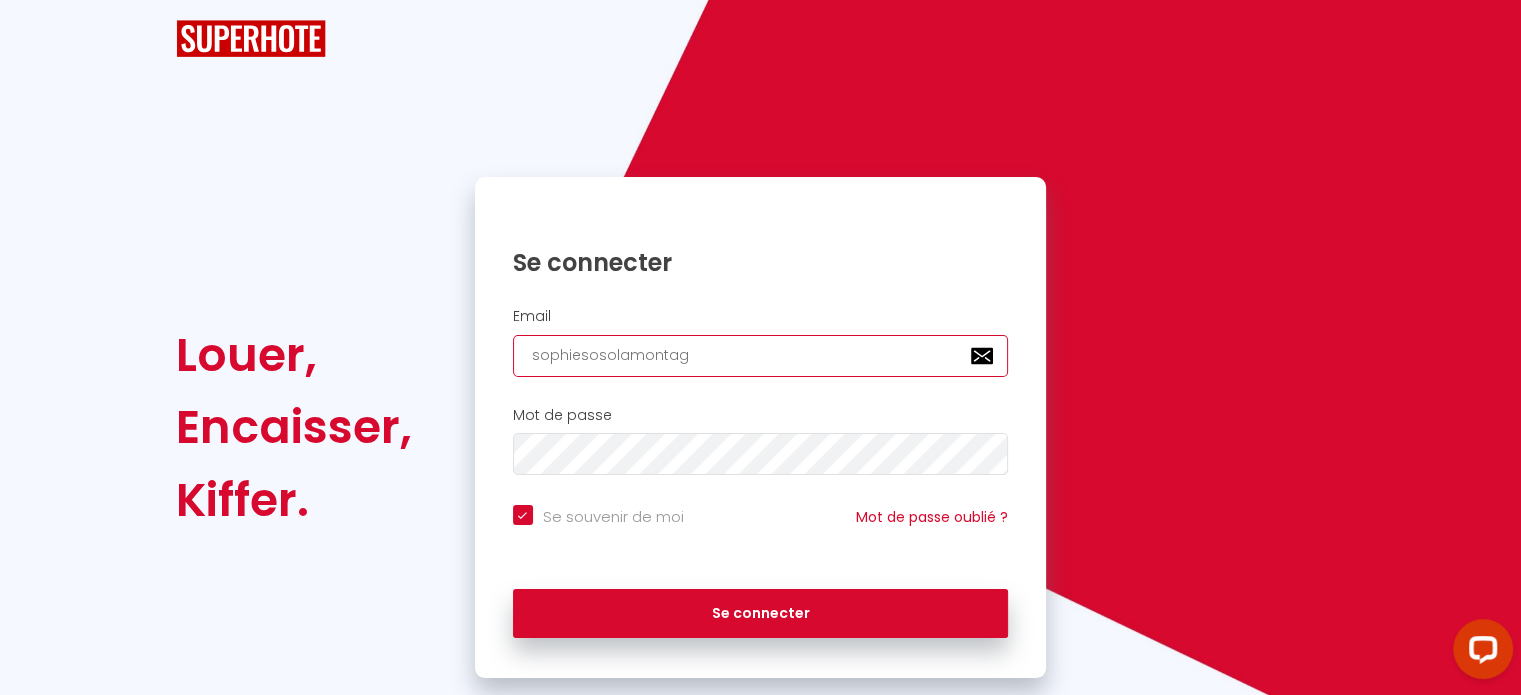 checkbox on "true" 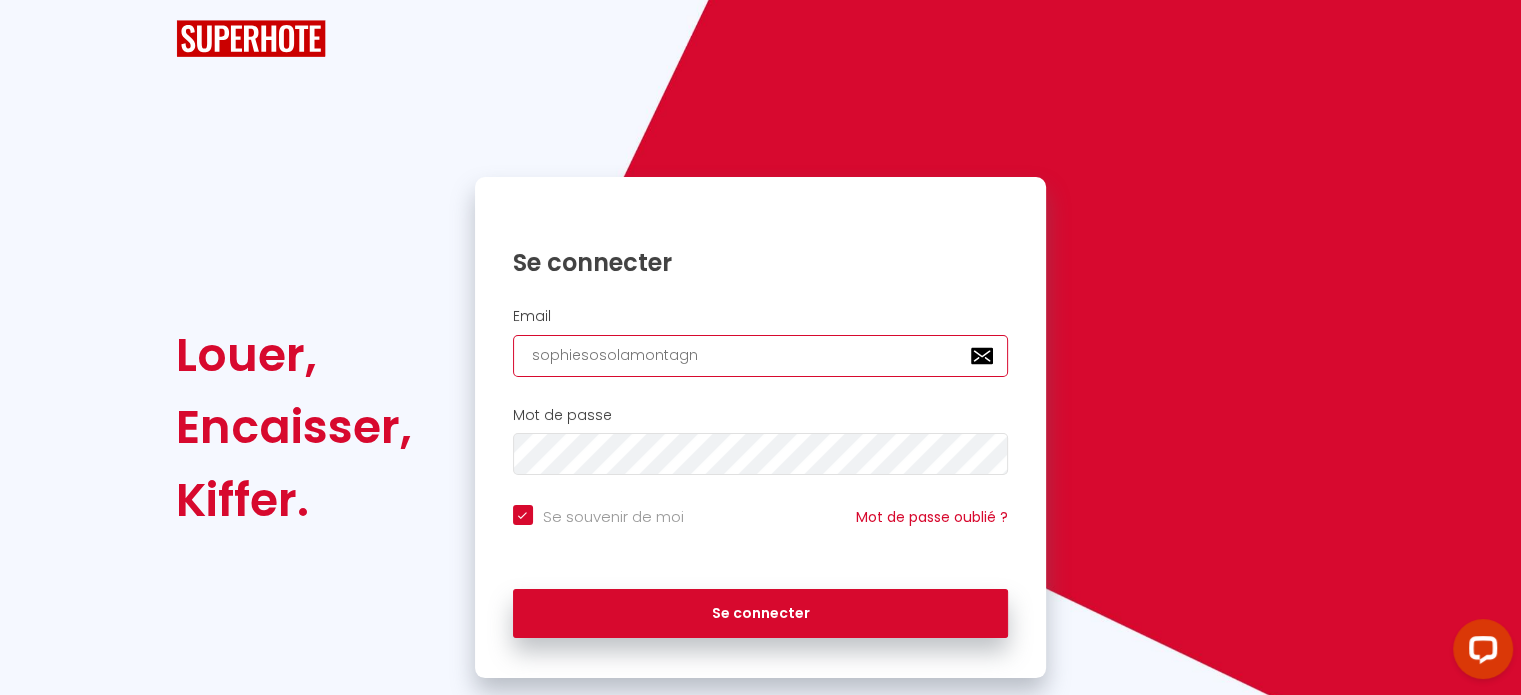 checkbox on "true" 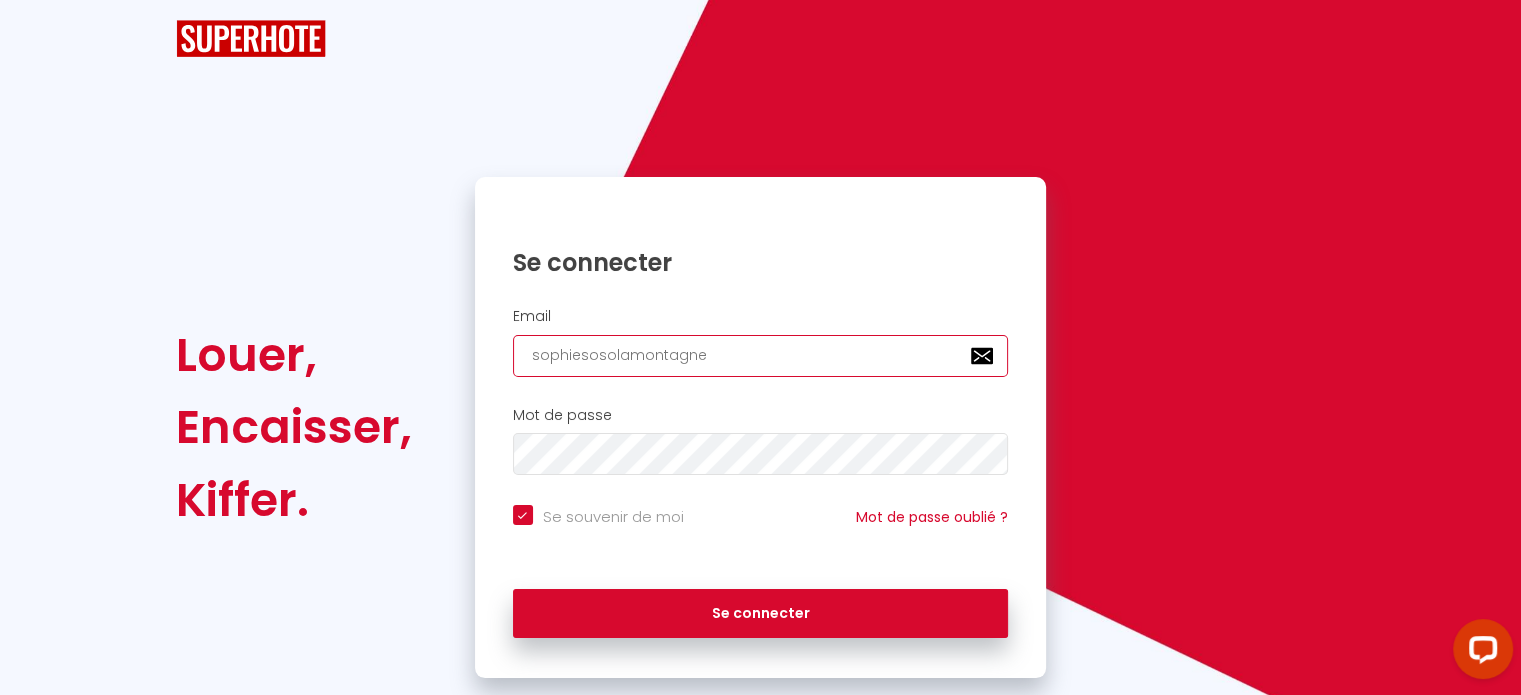 checkbox on "true" 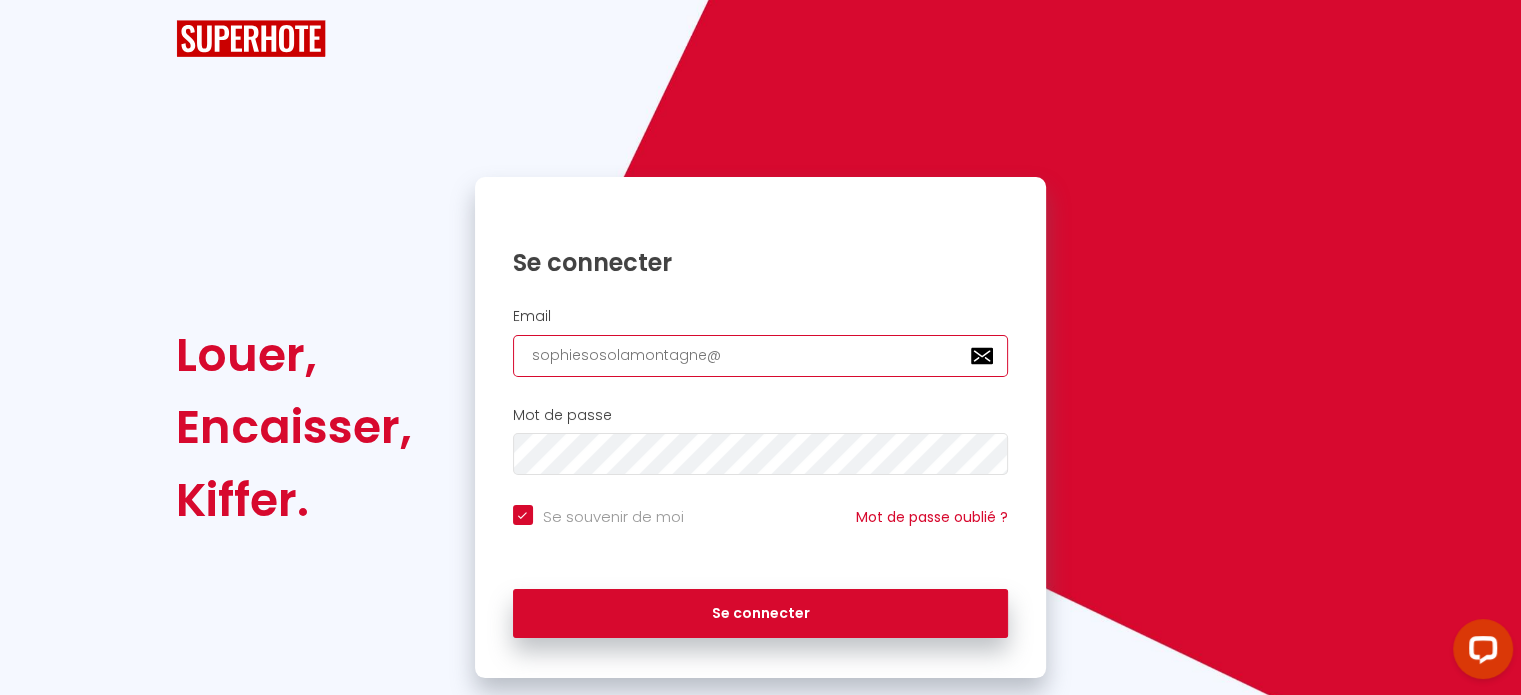 checkbox on "true" 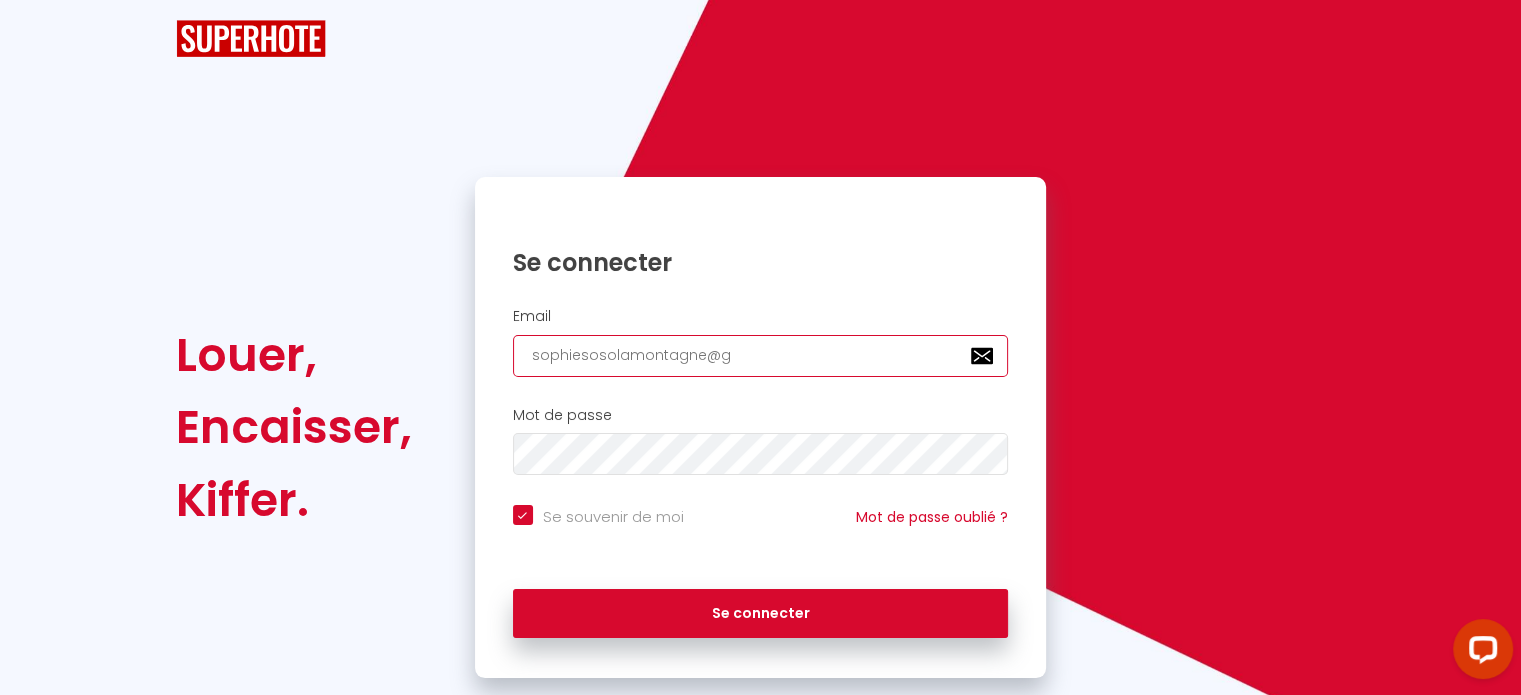 checkbox on "true" 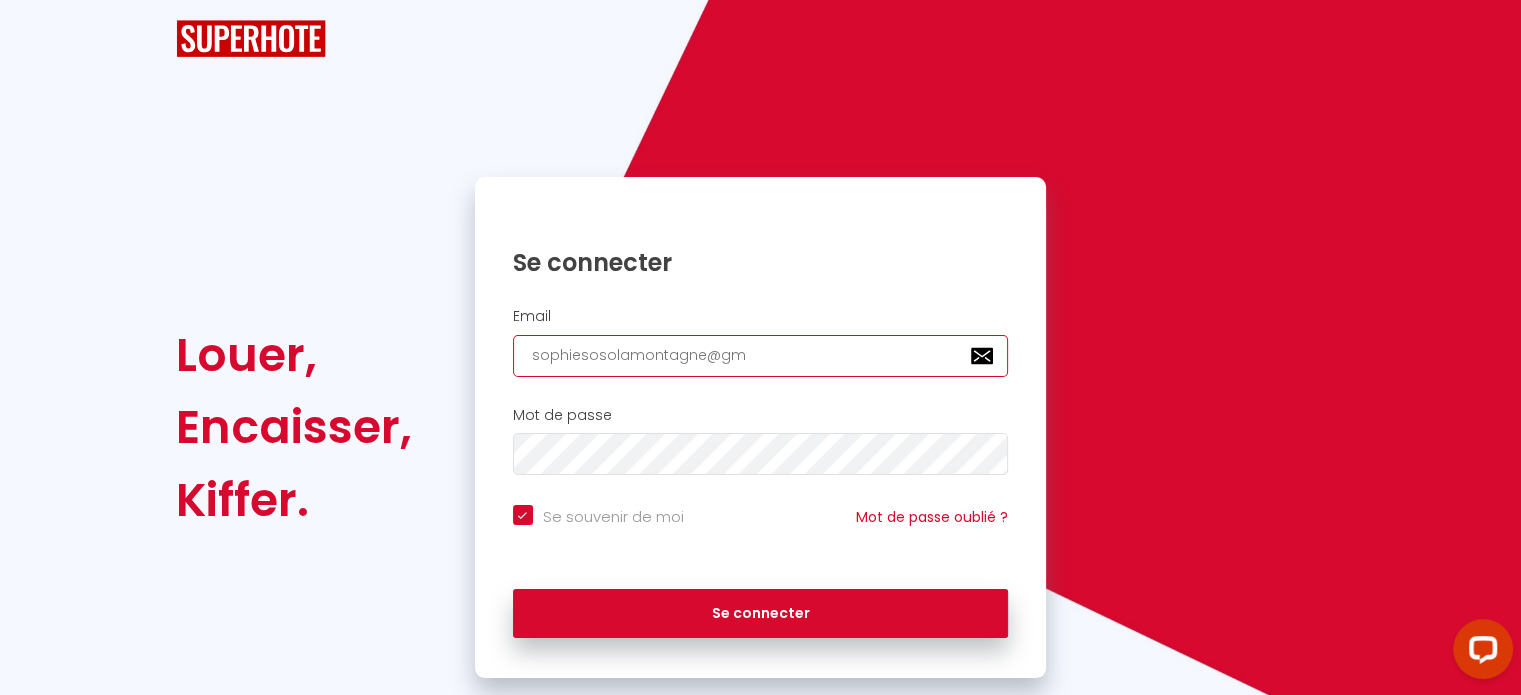 checkbox on "true" 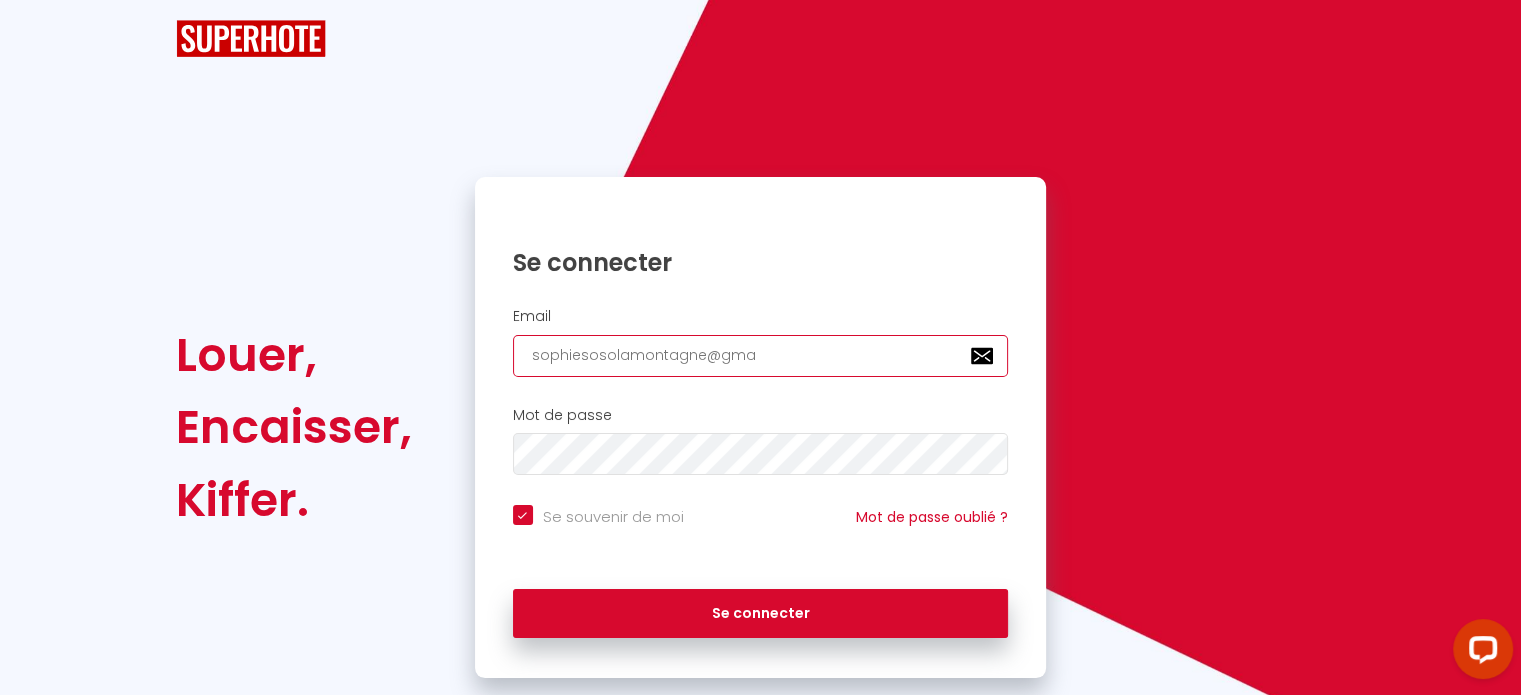 checkbox on "true" 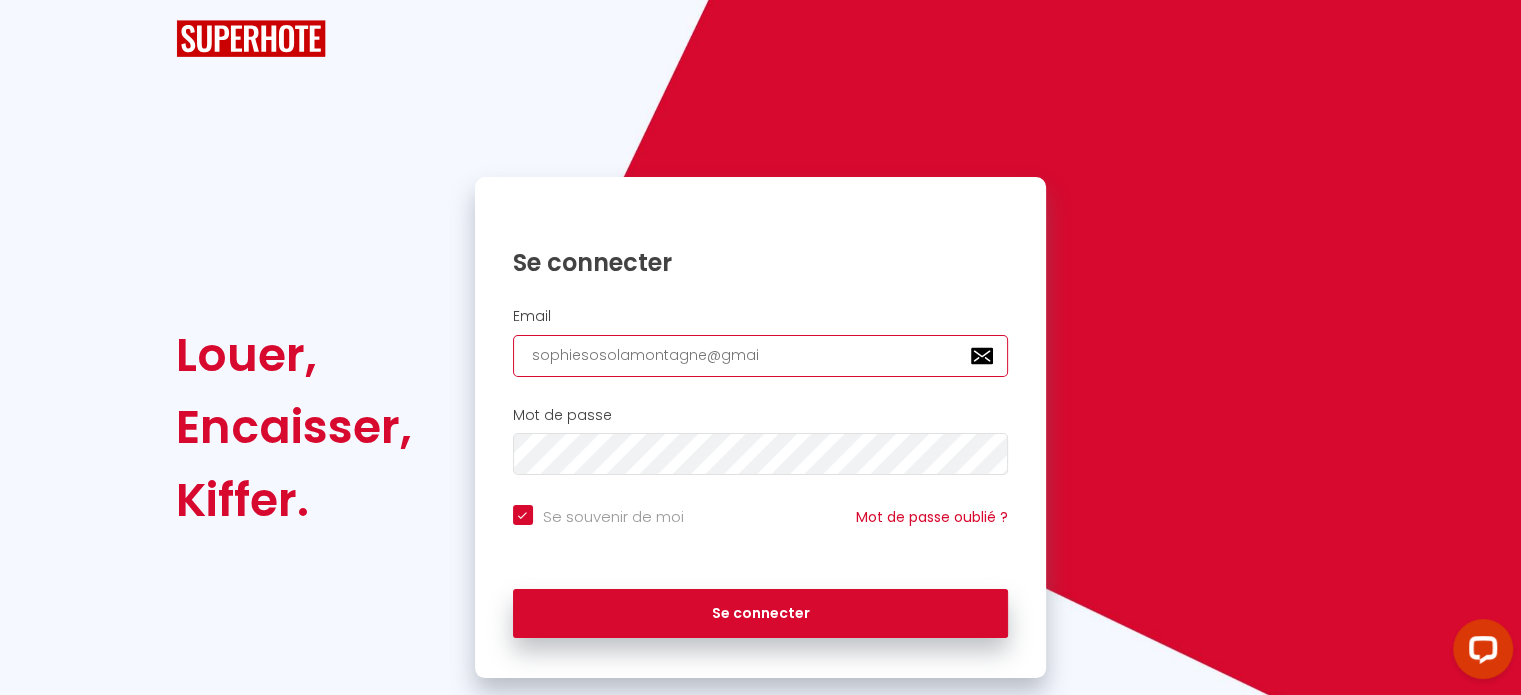 checkbox on "true" 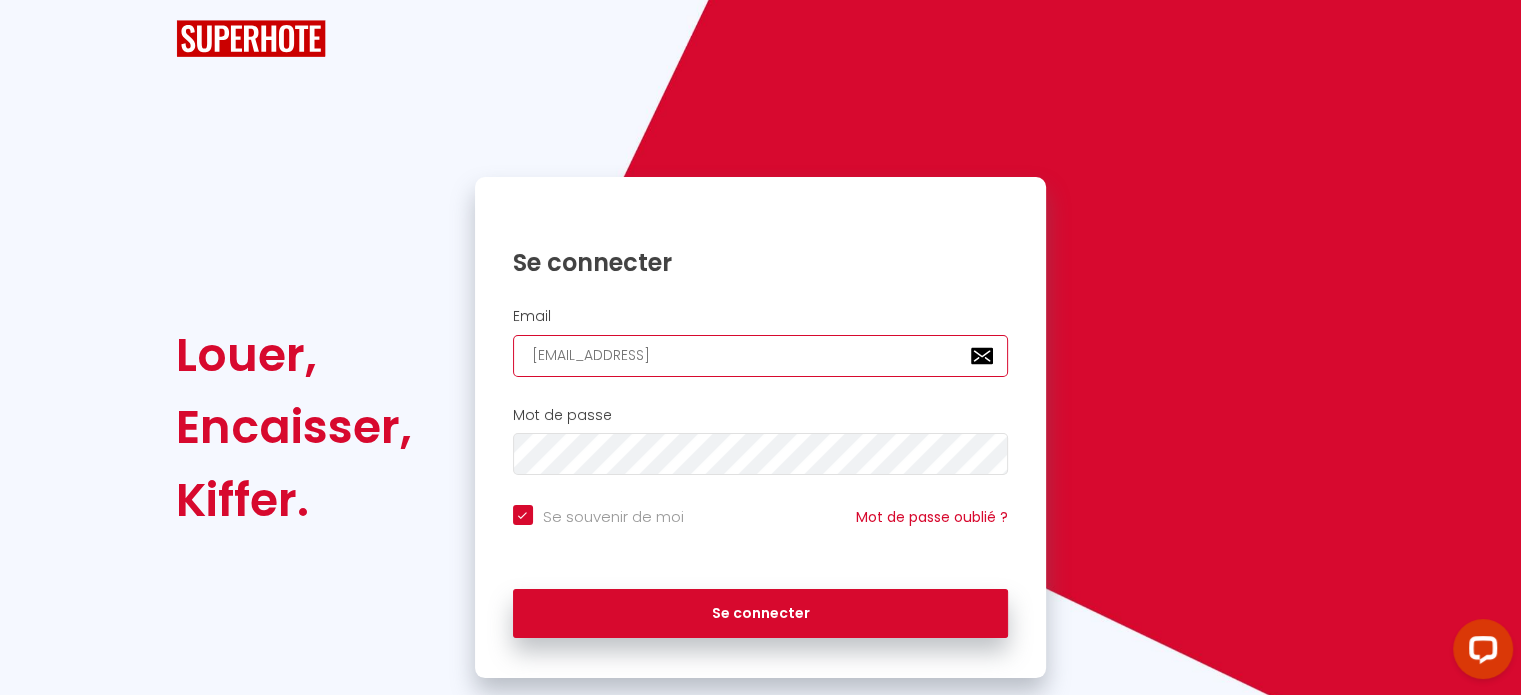 checkbox on "true" 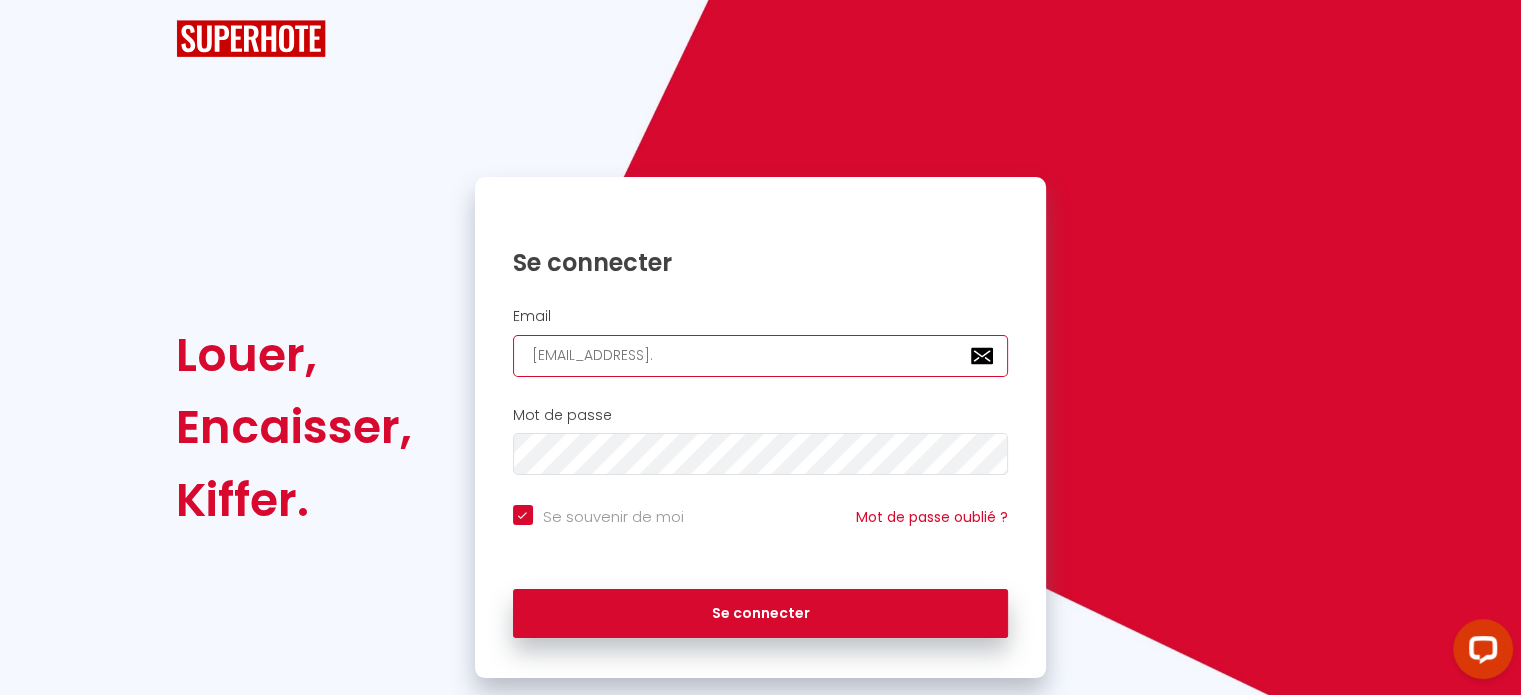 checkbox on "true" 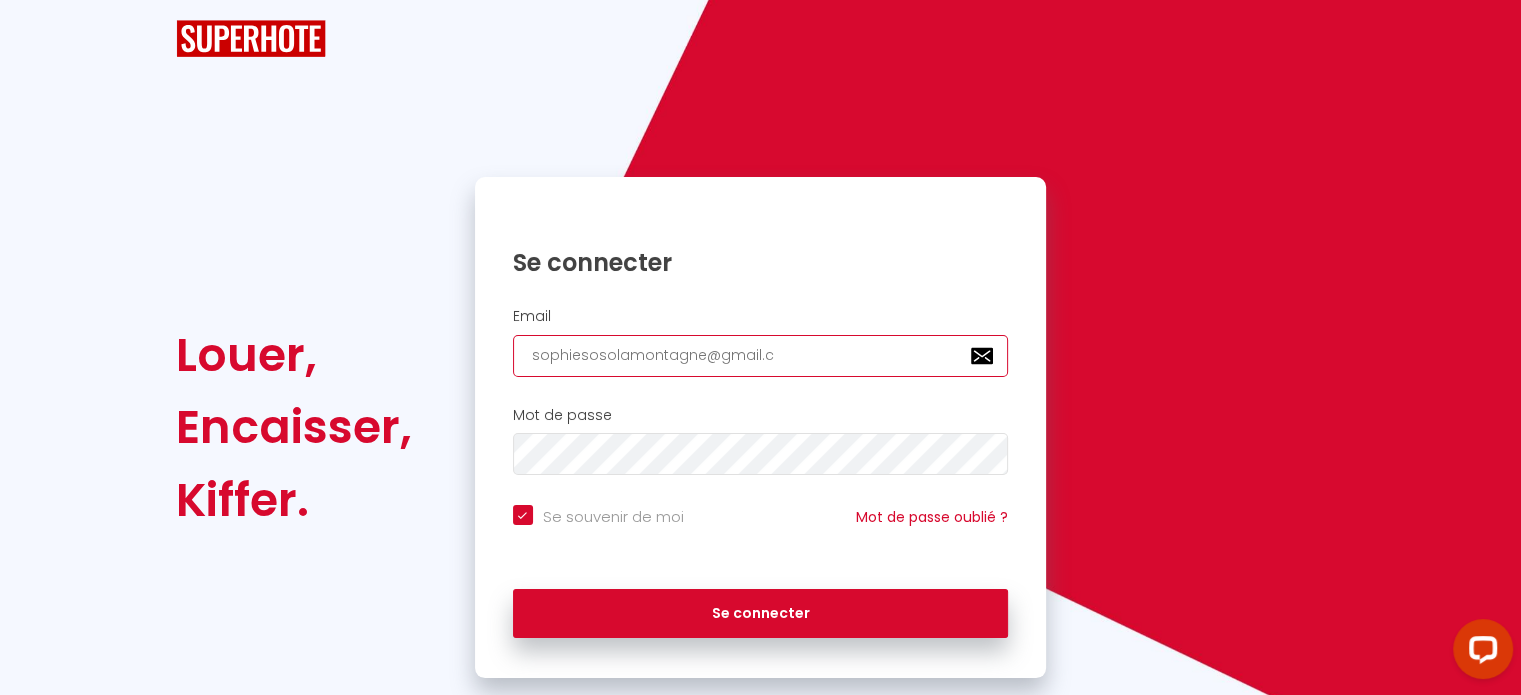 checkbox on "true" 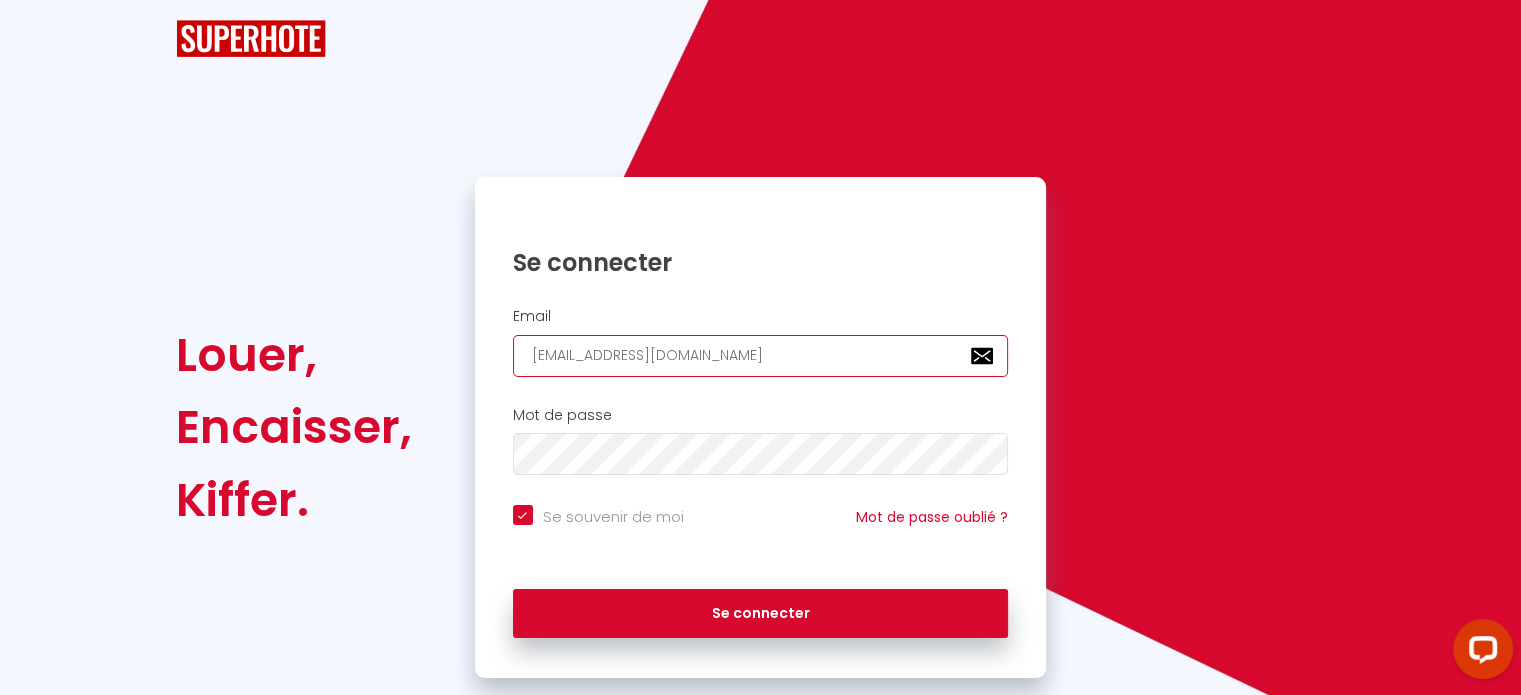 checkbox on "true" 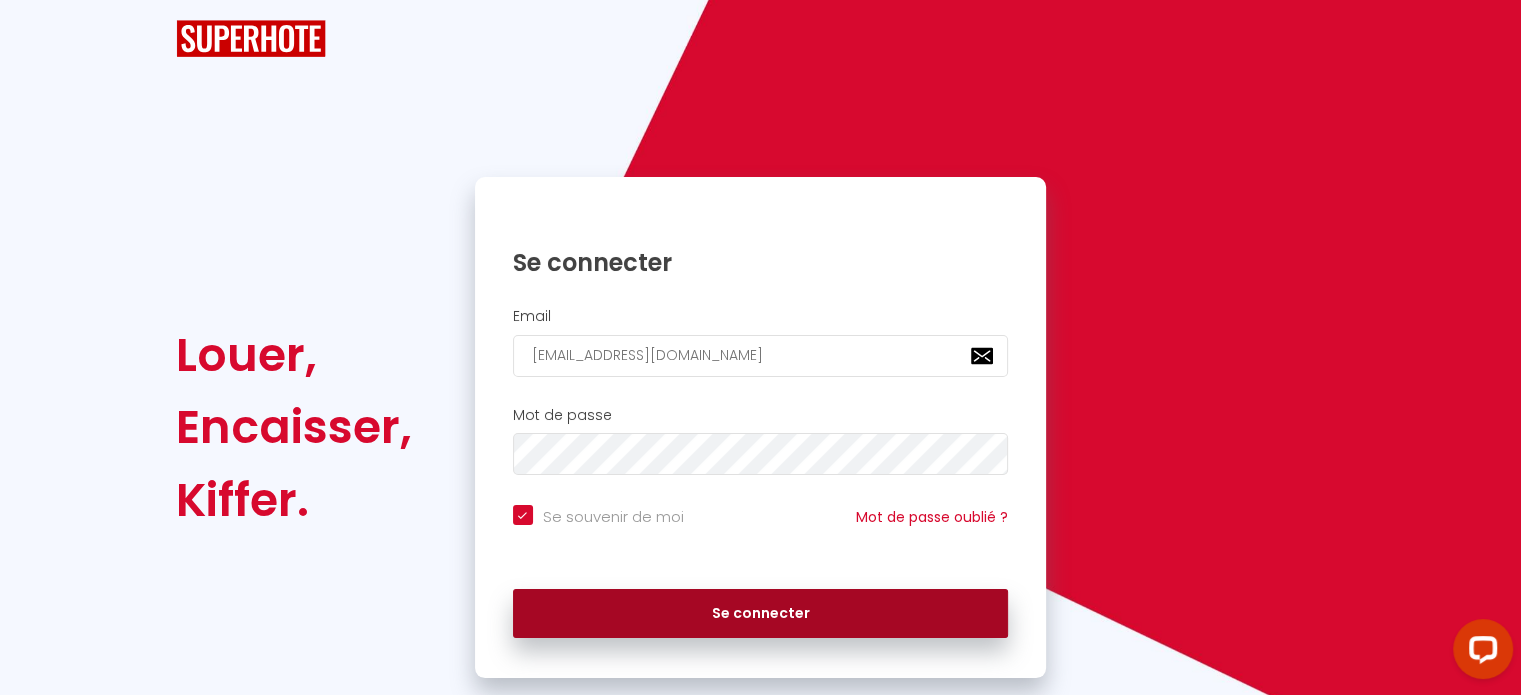 click on "Se connecter" at bounding box center [761, 614] 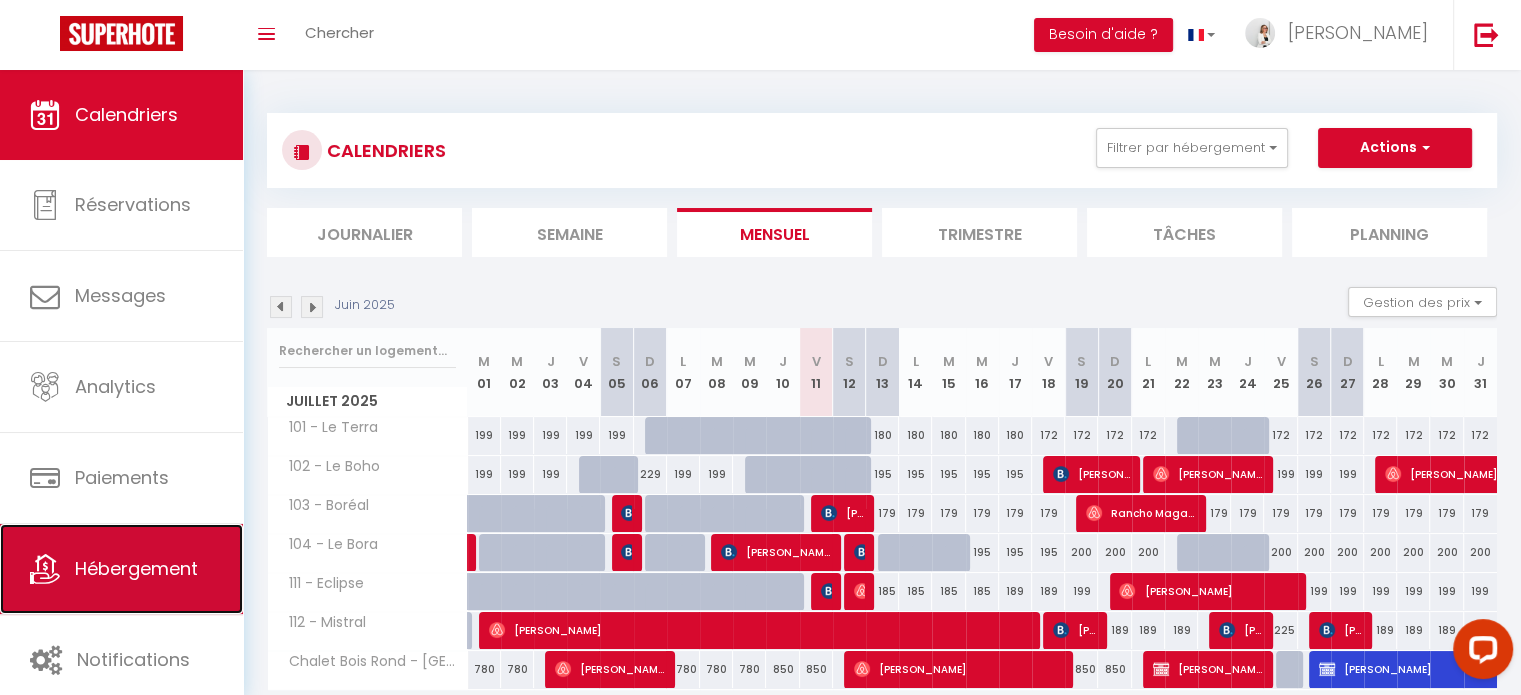 click on "Hébergement" at bounding box center (121, 569) 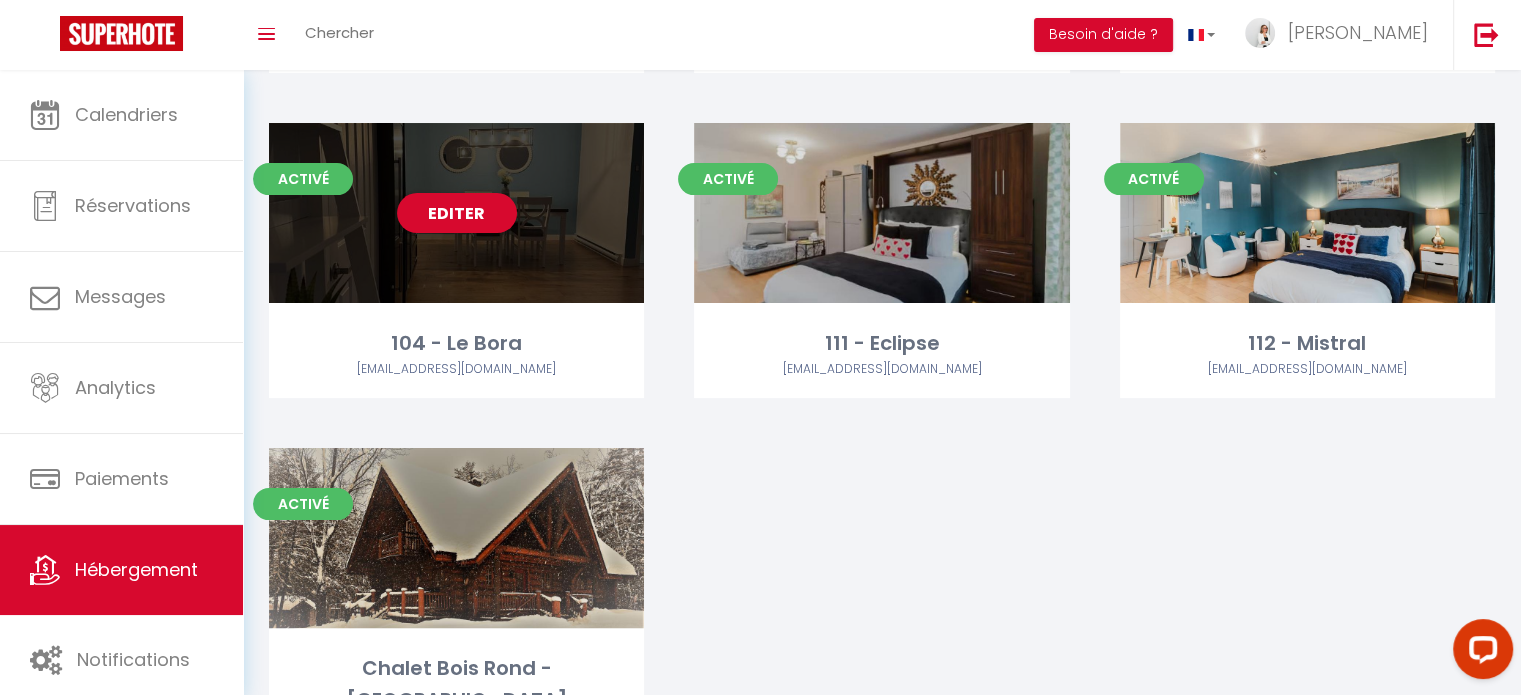 scroll, scrollTop: 522, scrollLeft: 0, axis: vertical 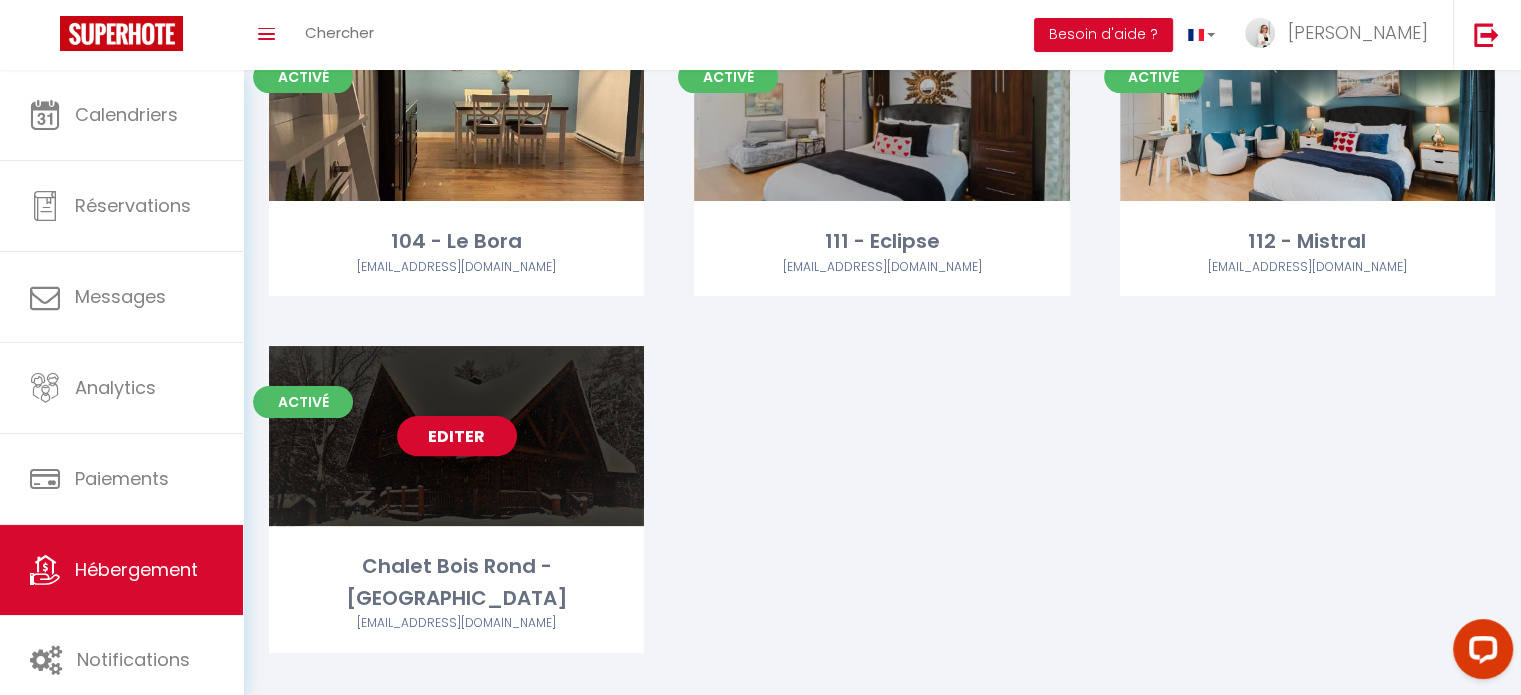 click on "Editer" at bounding box center [456, 436] 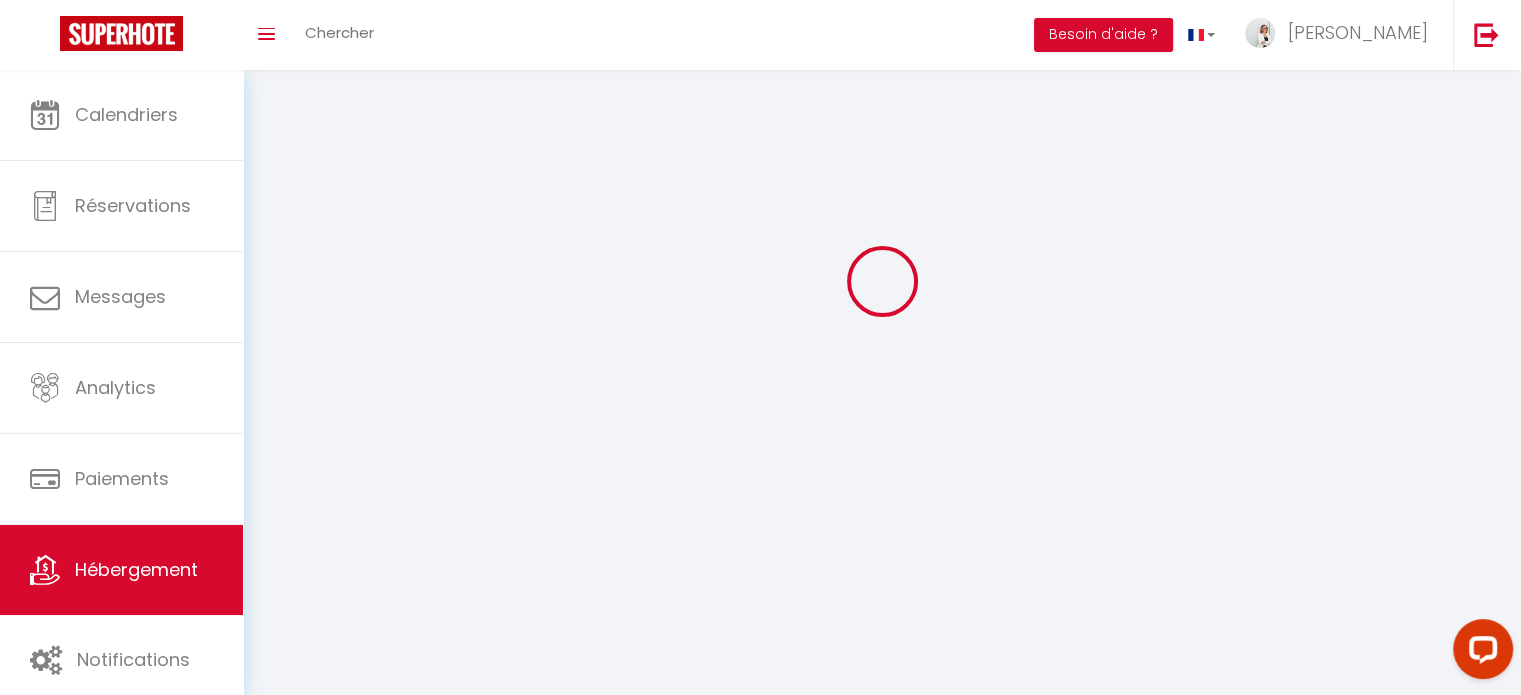 scroll, scrollTop: 0, scrollLeft: 0, axis: both 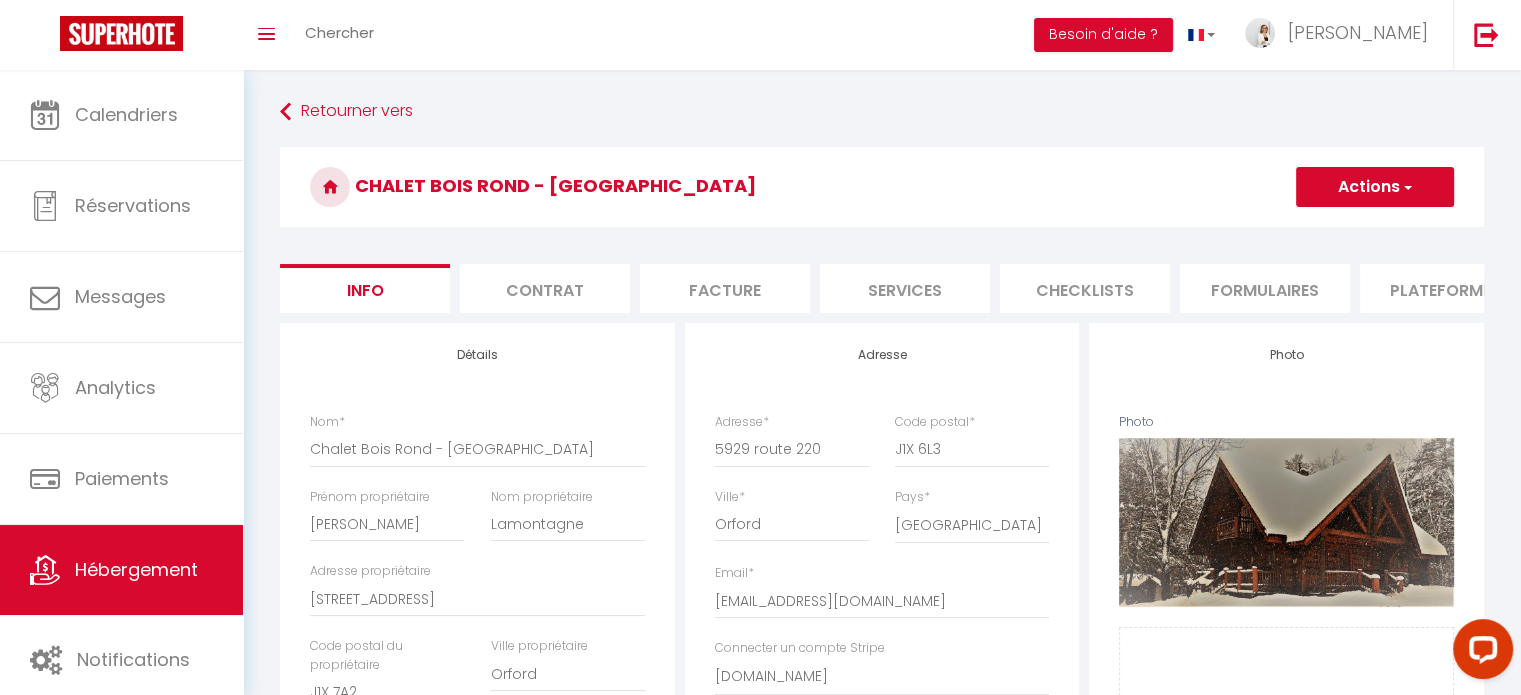 checkbox on "true" 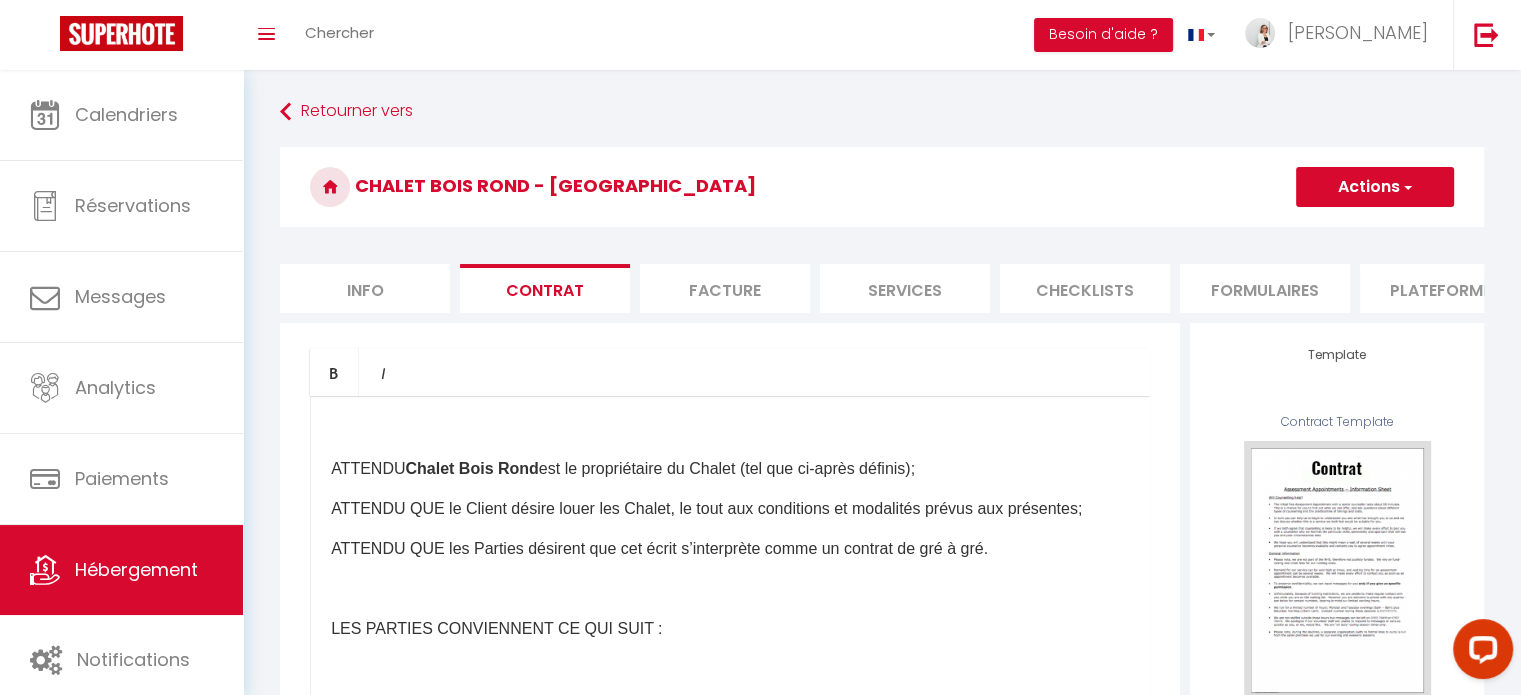 click on "ATTENDU  [PERSON_NAME]  est le propriétaire du Chalet (tel que ci-après définis);" at bounding box center (730, 469) 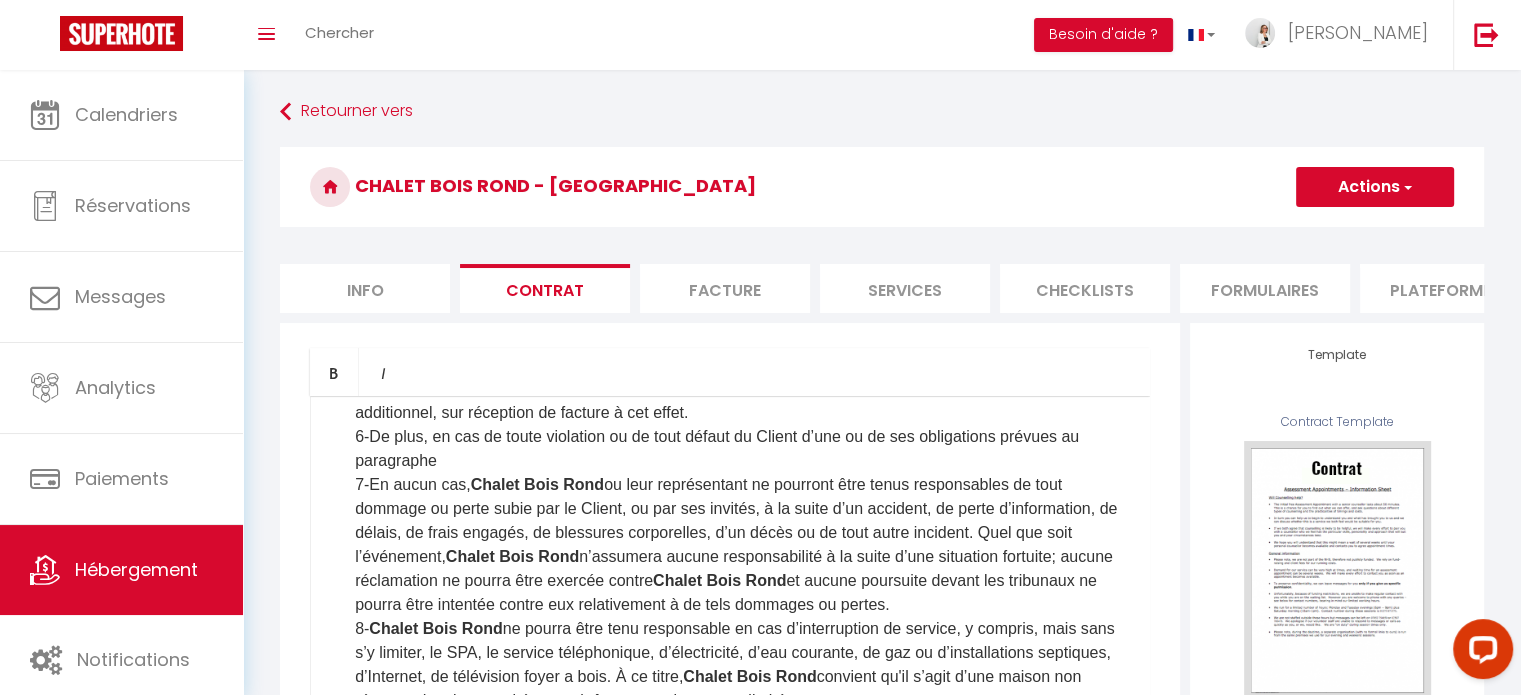 scroll, scrollTop: 600, scrollLeft: 0, axis: vertical 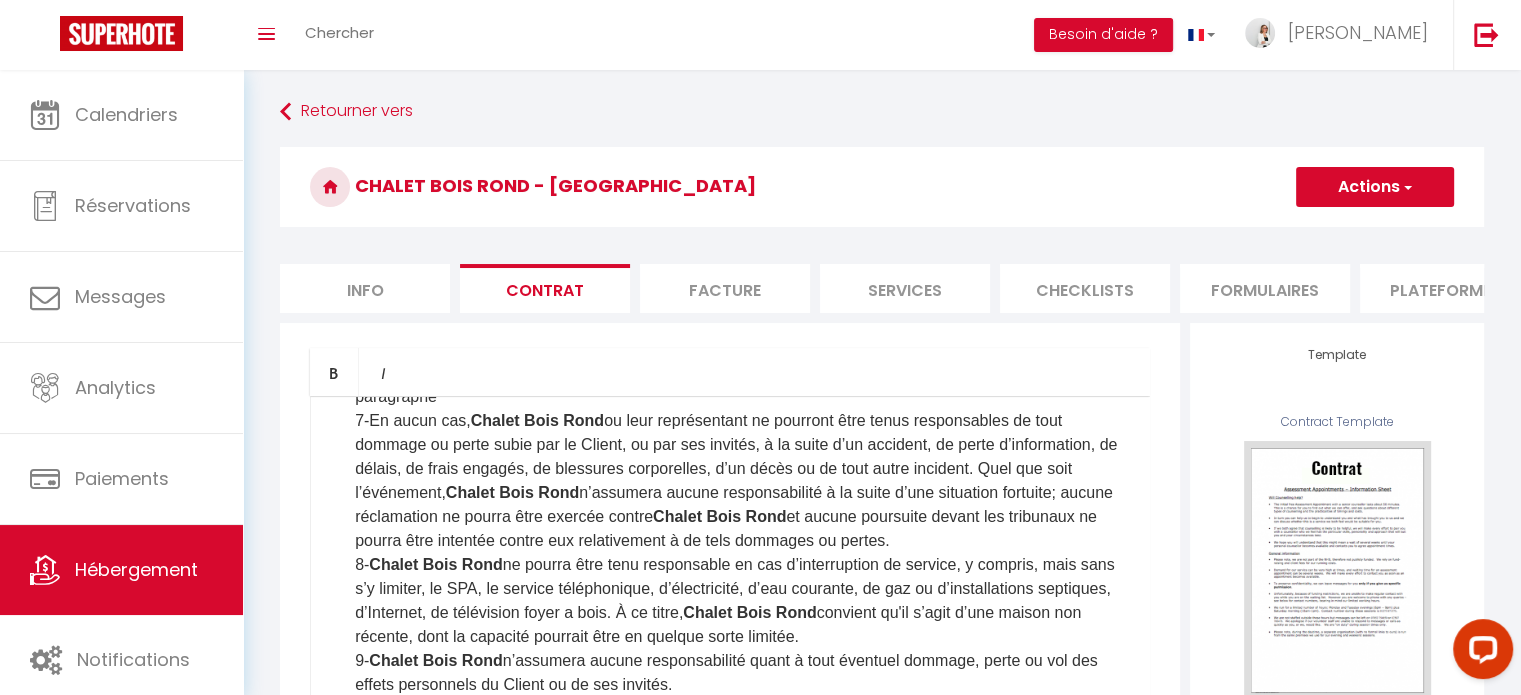 click on "7-En aucun cas,  [PERSON_NAME]  ou leur représentant ne pourront être tenus responsables de tout dommage ou perte subie par le Client, ou par ses invités, à la suite d’un accident, de perte d’information, de délais, de frais engagés, de blessures corporelles, d’un décès ou de tout autre incident. Quel que soit l’événement,  Chalet Bois Rond  n’assumera aucune responsabilité à la suite d’une situation fortuite; aucune réclamation ne pourra être exercée contre  Chalet [GEOGRAPHIC_DATA]  et aucune poursuite devant les tribunaux ne pourra être intentée contre eux relativement à de tels dommages ou pertes." at bounding box center (742, 481) 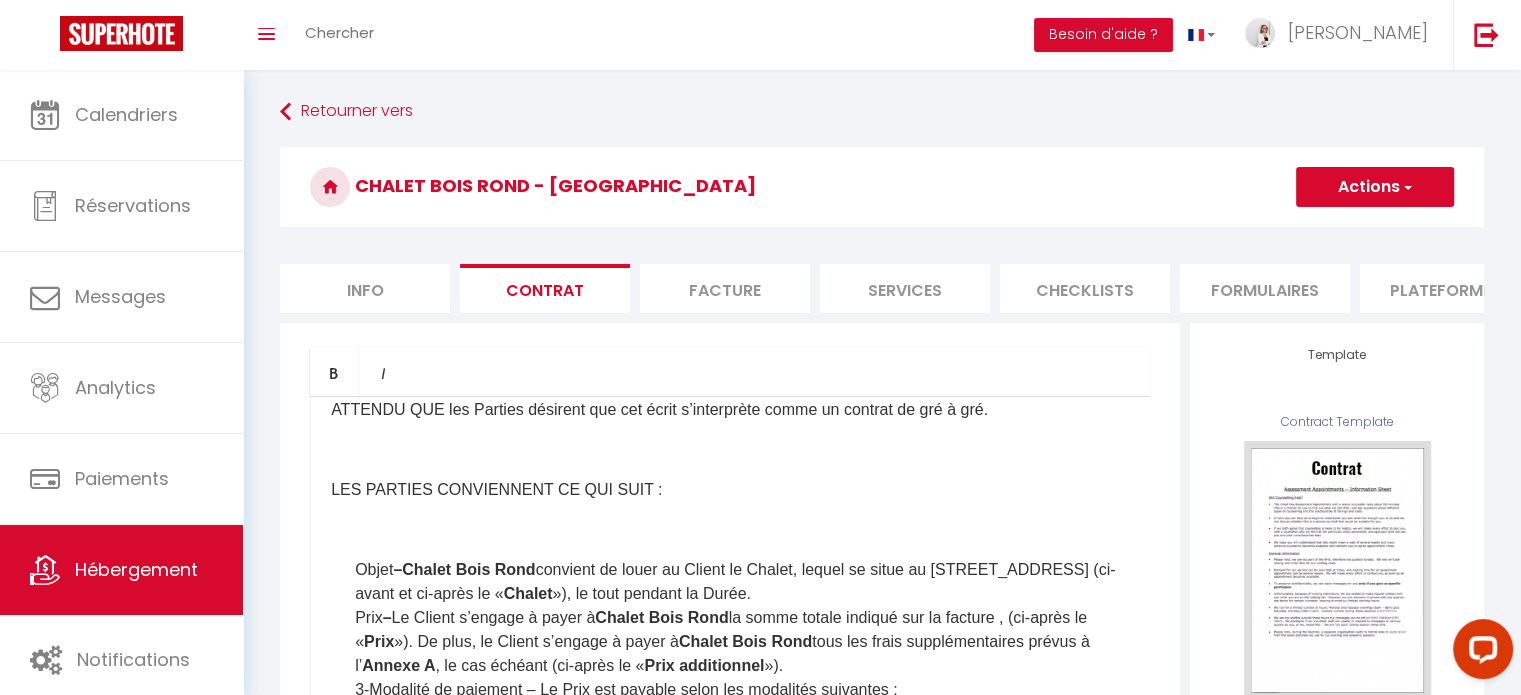 scroll, scrollTop: 200, scrollLeft: 0, axis: vertical 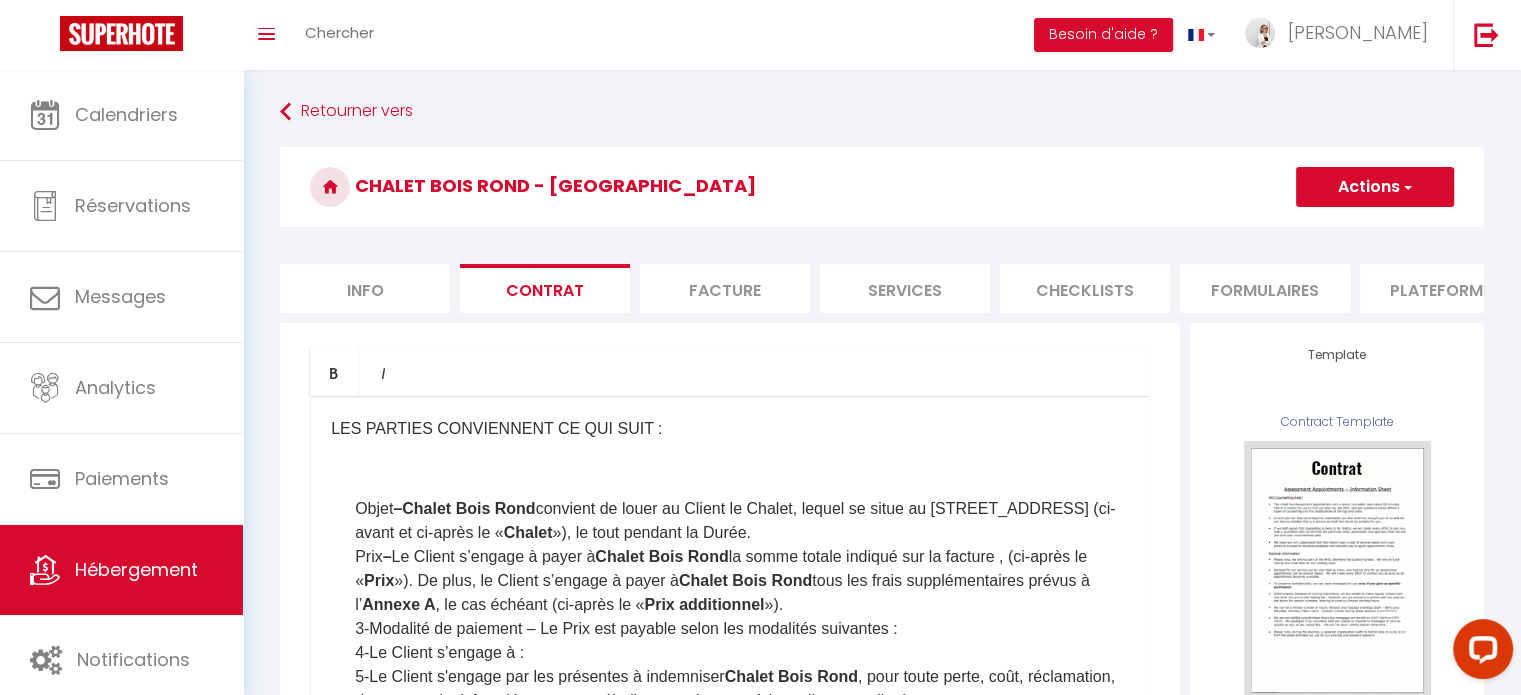 click on "Chalet Bois Rond" at bounding box center [468, 508] 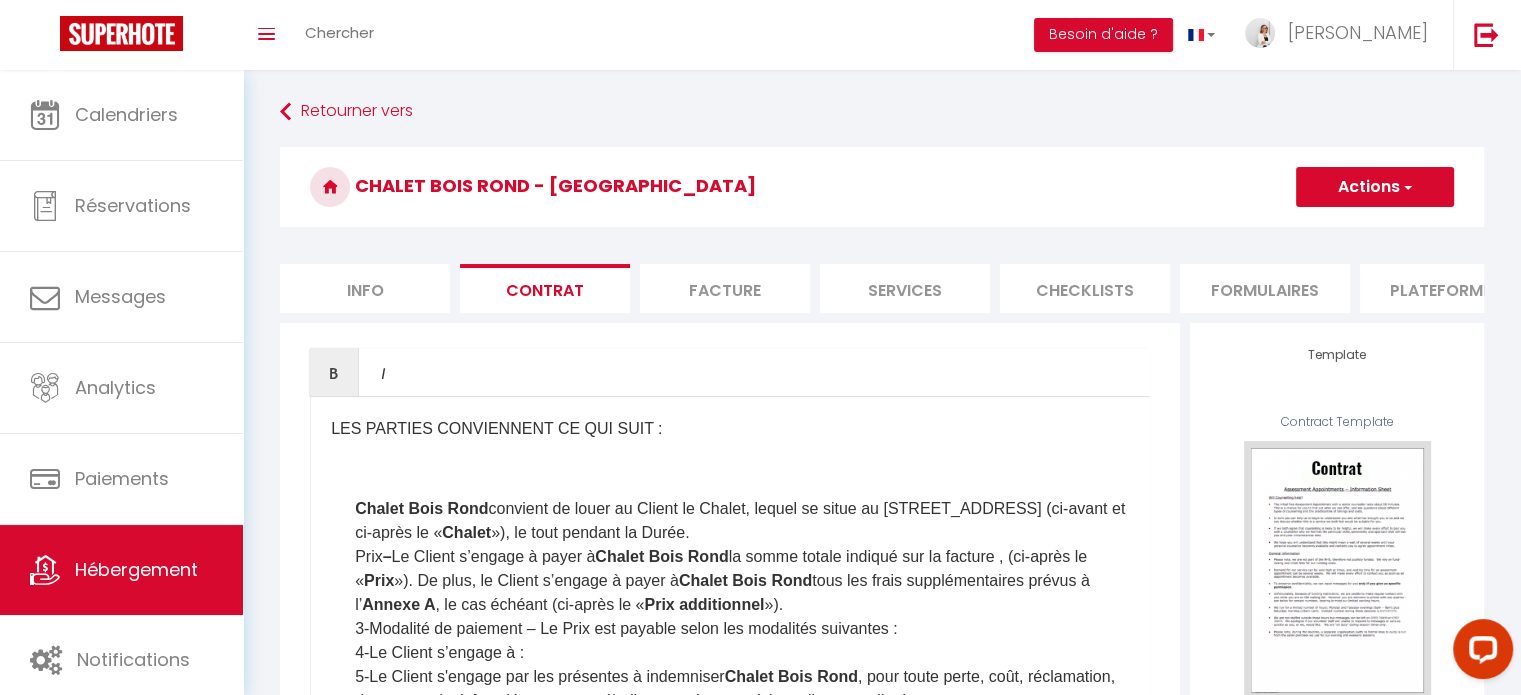 click on "Chalet Bois Rond  convient de louer au Client le Chalet, lequel se situe au [STREET_ADDRESS] (ci-avant et ci-après le «  Chalet  »), le tout pendant la Durée." at bounding box center (742, 521) 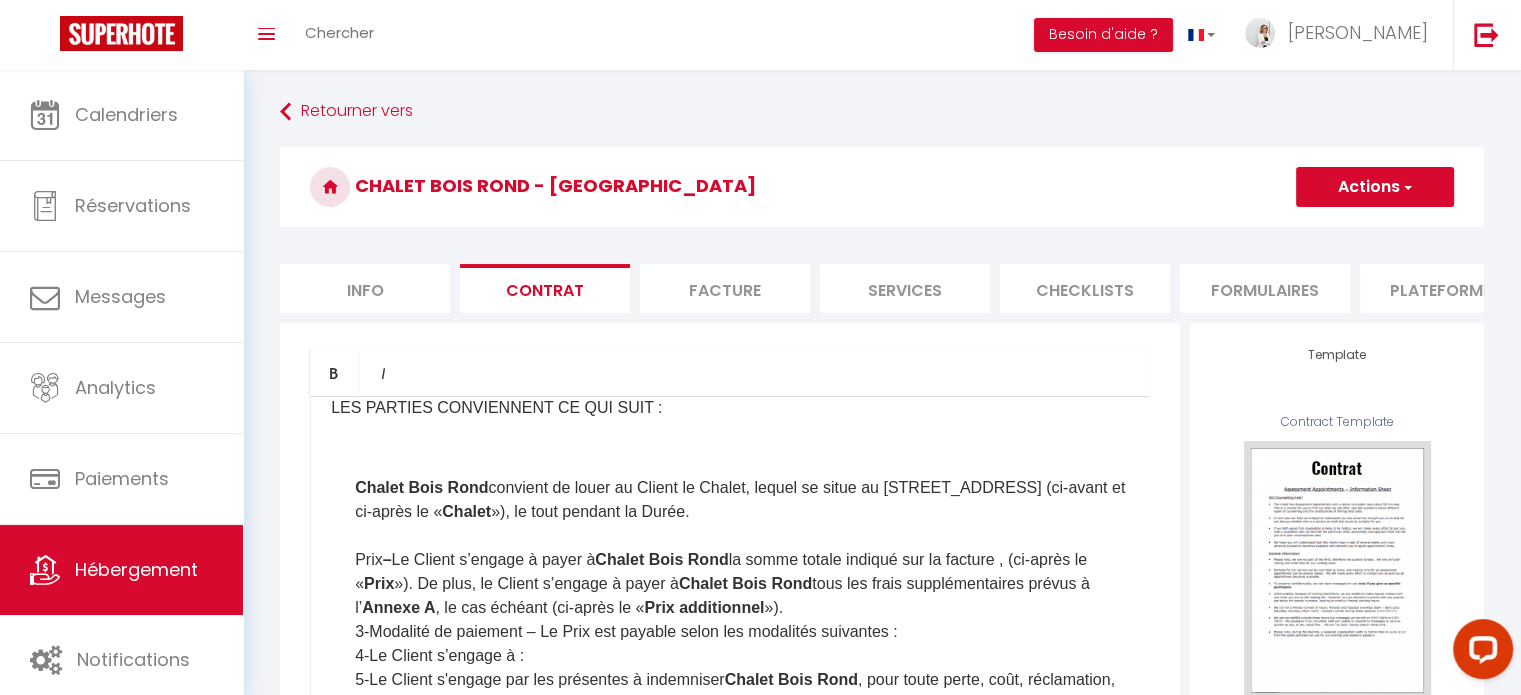 scroll, scrollTop: 200, scrollLeft: 0, axis: vertical 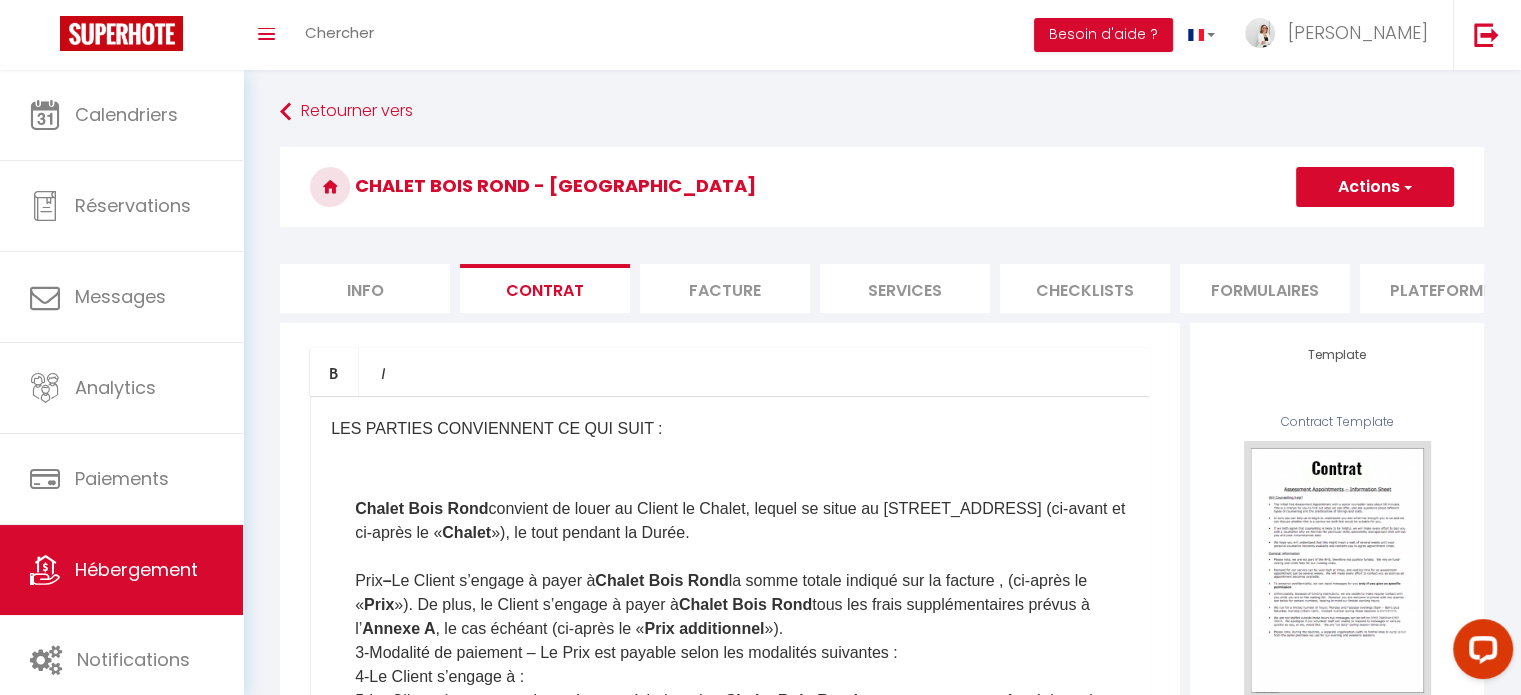 click on "Chalet Bois Rond" at bounding box center [421, 508] 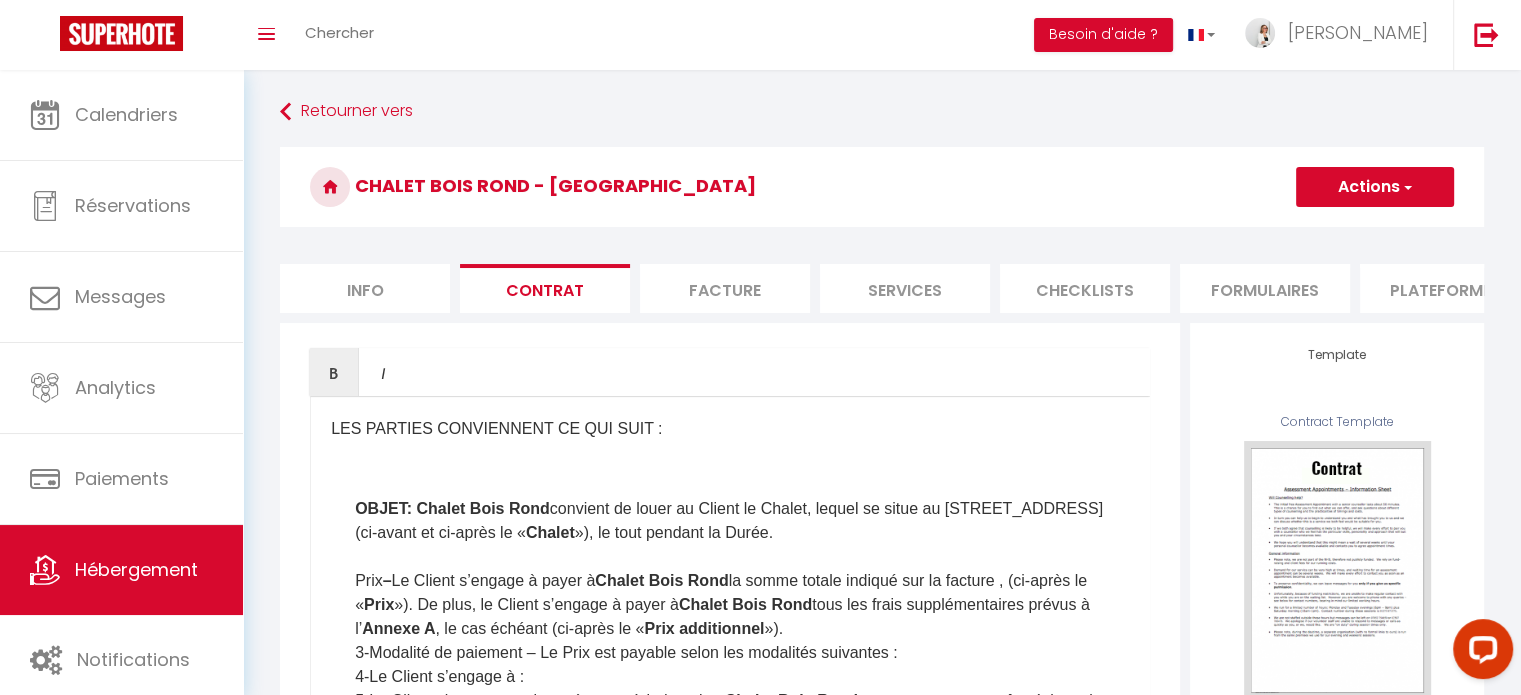 click on "Prix  –  Le Client s’engage à payer à  [GEOGRAPHIC_DATA]  la somme totale indiqué sur la facture , (ci-après le «  Prix  »). De plus, le Client s’engage à payer à  [GEOGRAPHIC_DATA] Rond  tous les frais supplémentaires prévus à l’ Annexe A , le cas échéant (ci-après le «  Prix additionnel  »)." at bounding box center [742, 605] 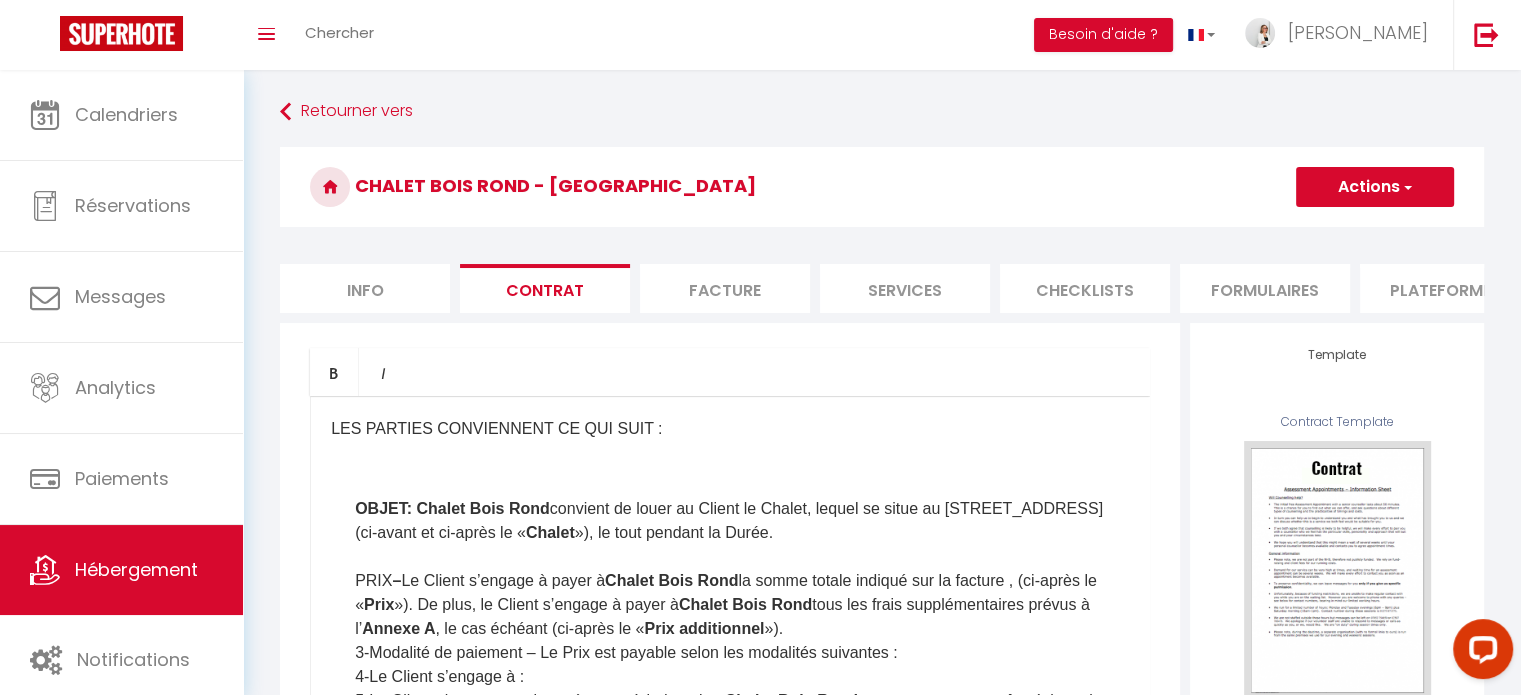 click on "PRIX  –  Le Client s’engage à payer à  [GEOGRAPHIC_DATA]  la somme totale indiqué sur la facture , (ci-après le «  Prix  »). De plus, le Client s’engage à payer à  [GEOGRAPHIC_DATA] Rond  tous les frais supplémentaires prévus à l’ Annexe A , le cas échéant (ci-après le «  Prix additionnel  »)." at bounding box center (742, 605) 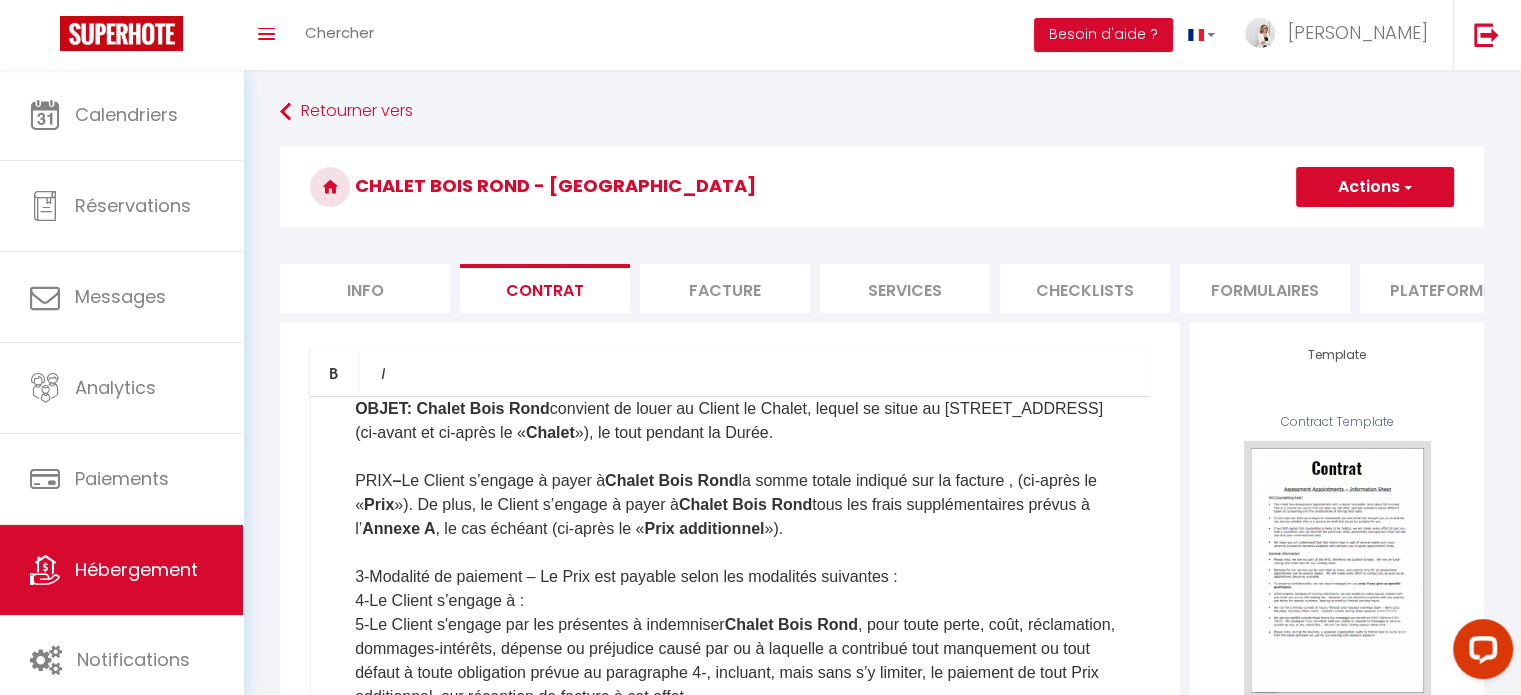 scroll, scrollTop: 200, scrollLeft: 0, axis: vertical 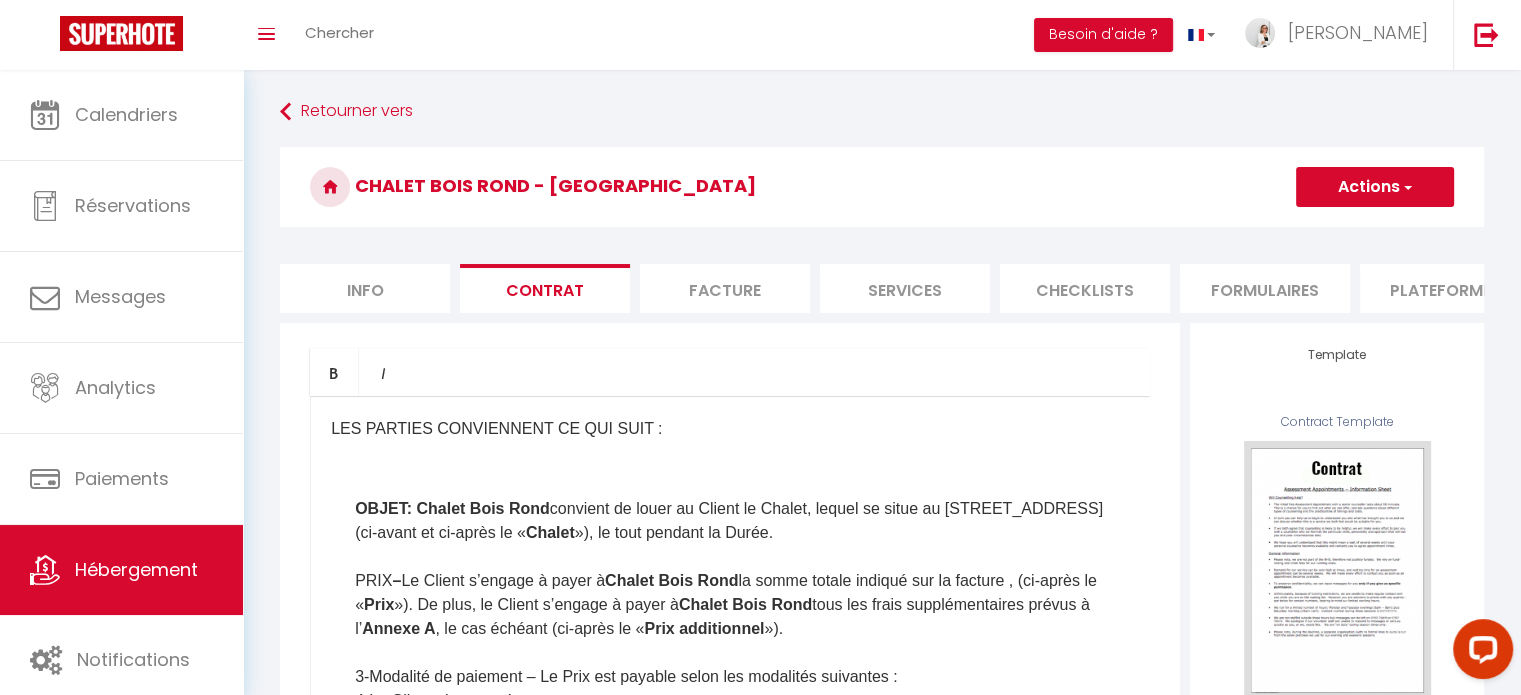 click on "OBJET: Chalet Bois Rond" at bounding box center (452, 508) 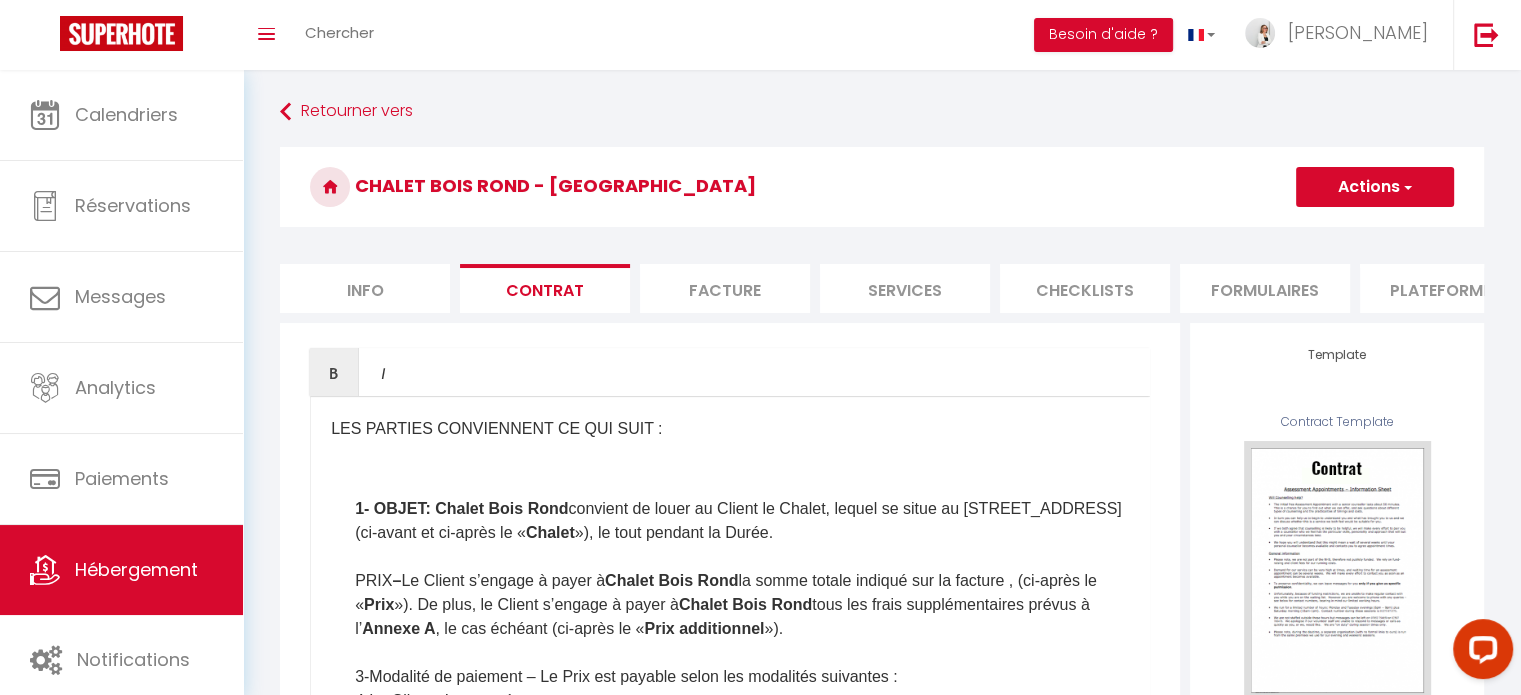 click on "PRIX  –  Le Client s’engage à payer à  [GEOGRAPHIC_DATA]  la somme totale indiqué sur la facture , (ci-après le «  Prix  »). De plus, le Client s’engage à payer à  [GEOGRAPHIC_DATA] Rond  tous les frais supplémentaires prévus à l’ Annexe A , le cas échéant (ci-après le «  Prix additionnel  »)." at bounding box center (742, 605) 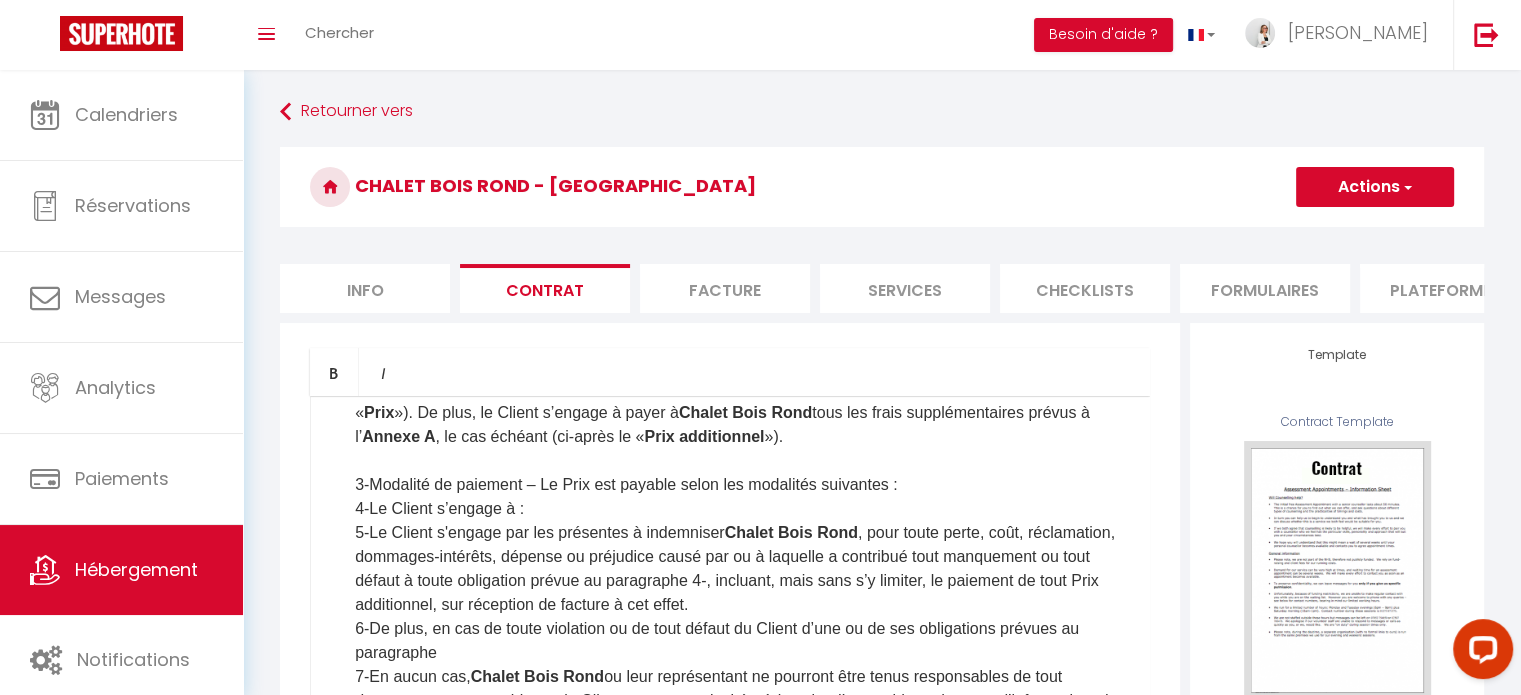 scroll, scrollTop: 400, scrollLeft: 0, axis: vertical 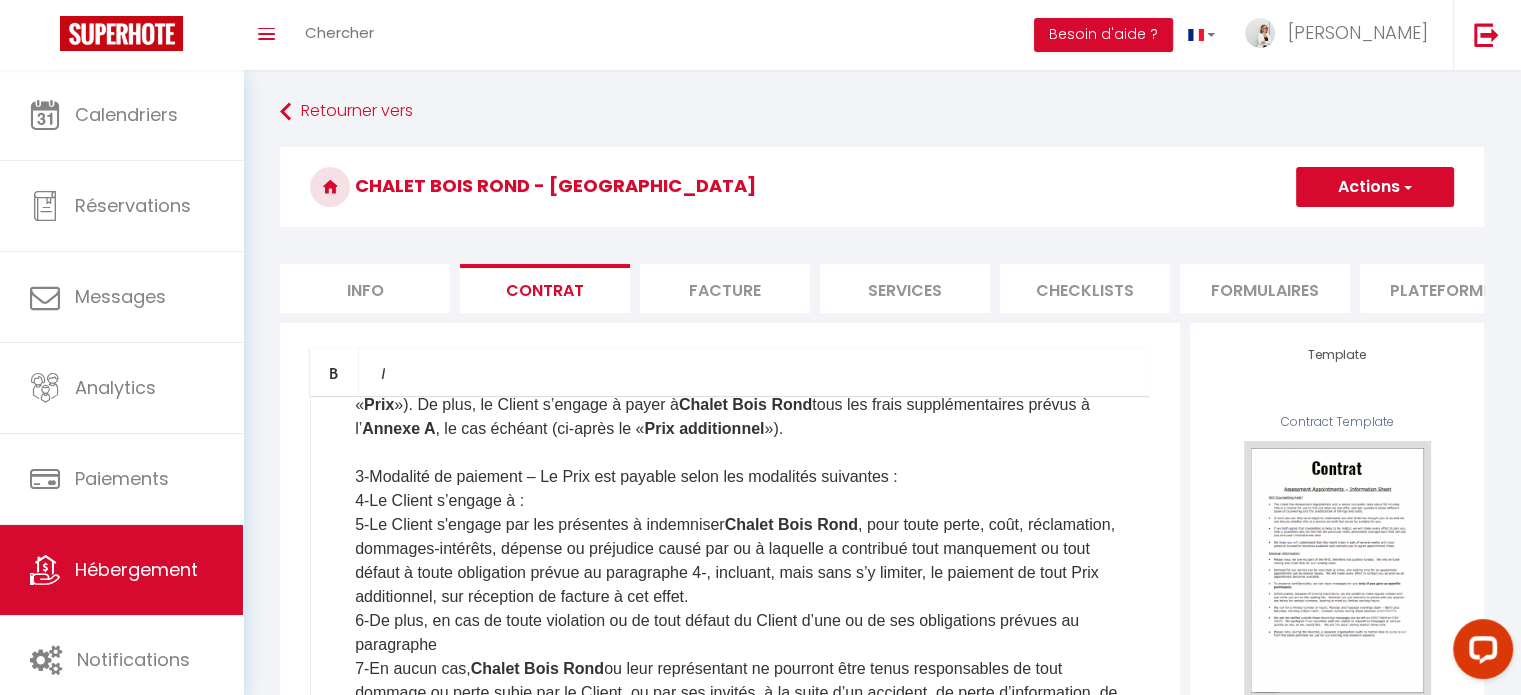click on "3-Modalité de paiement – Le Prix est payable selon les modalités suivantes :" at bounding box center (742, 477) 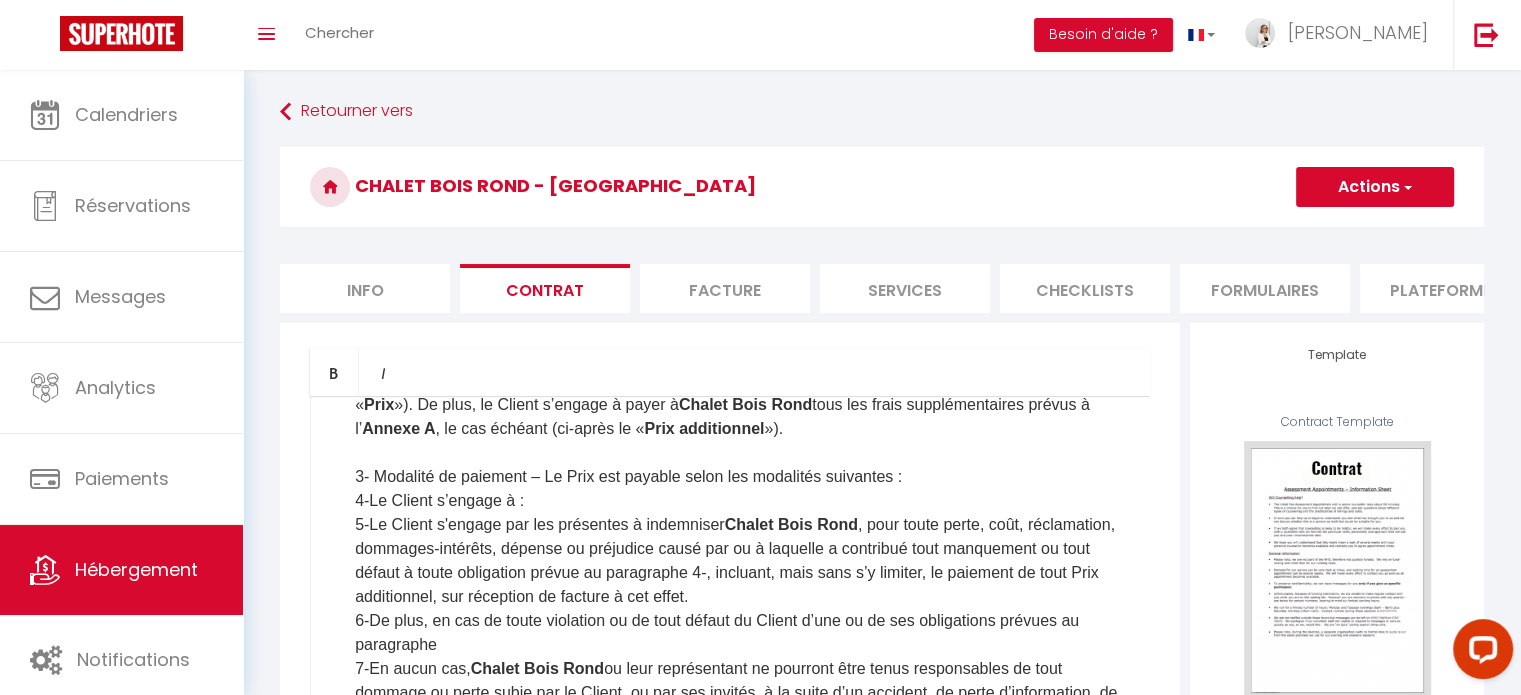 drag, startPoint x: 397, startPoint y: 521, endPoint x: 357, endPoint y: 495, distance: 47.707443 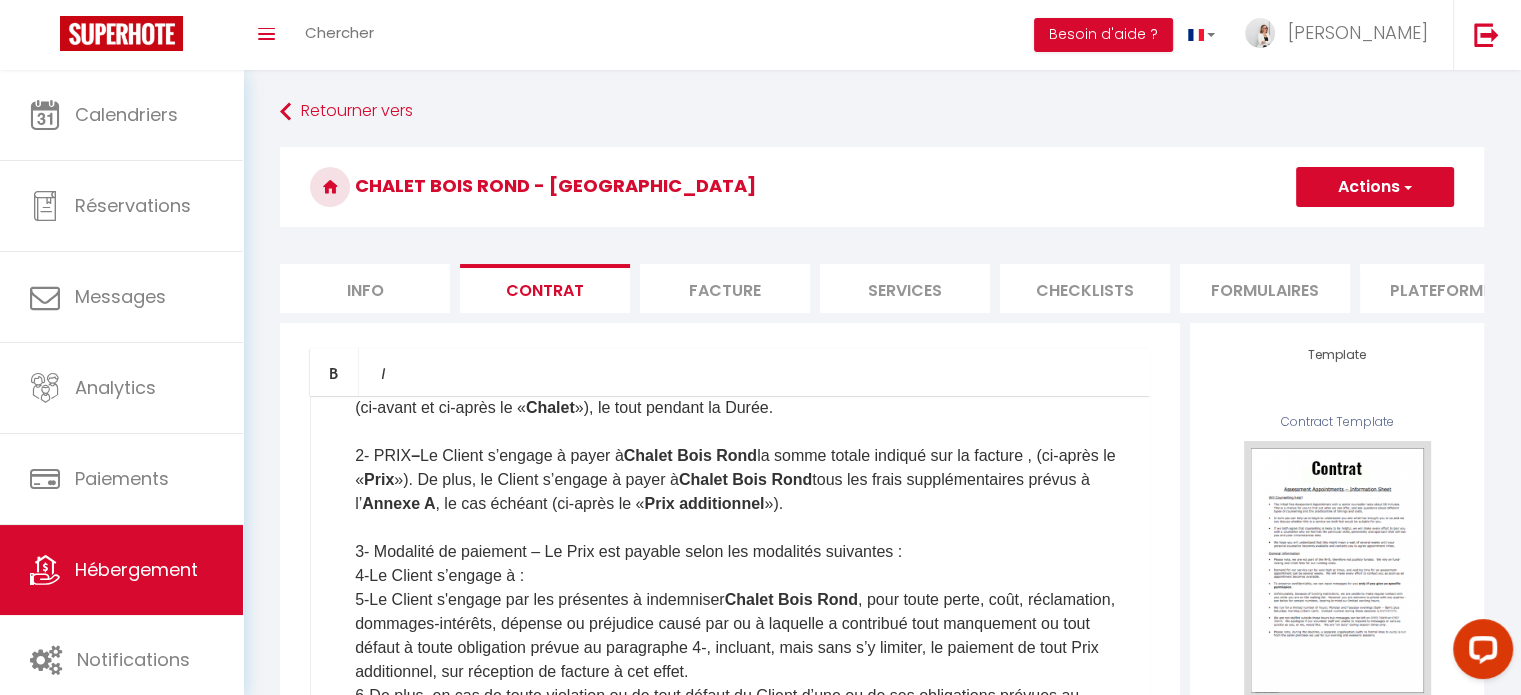 scroll, scrollTop: 400, scrollLeft: 0, axis: vertical 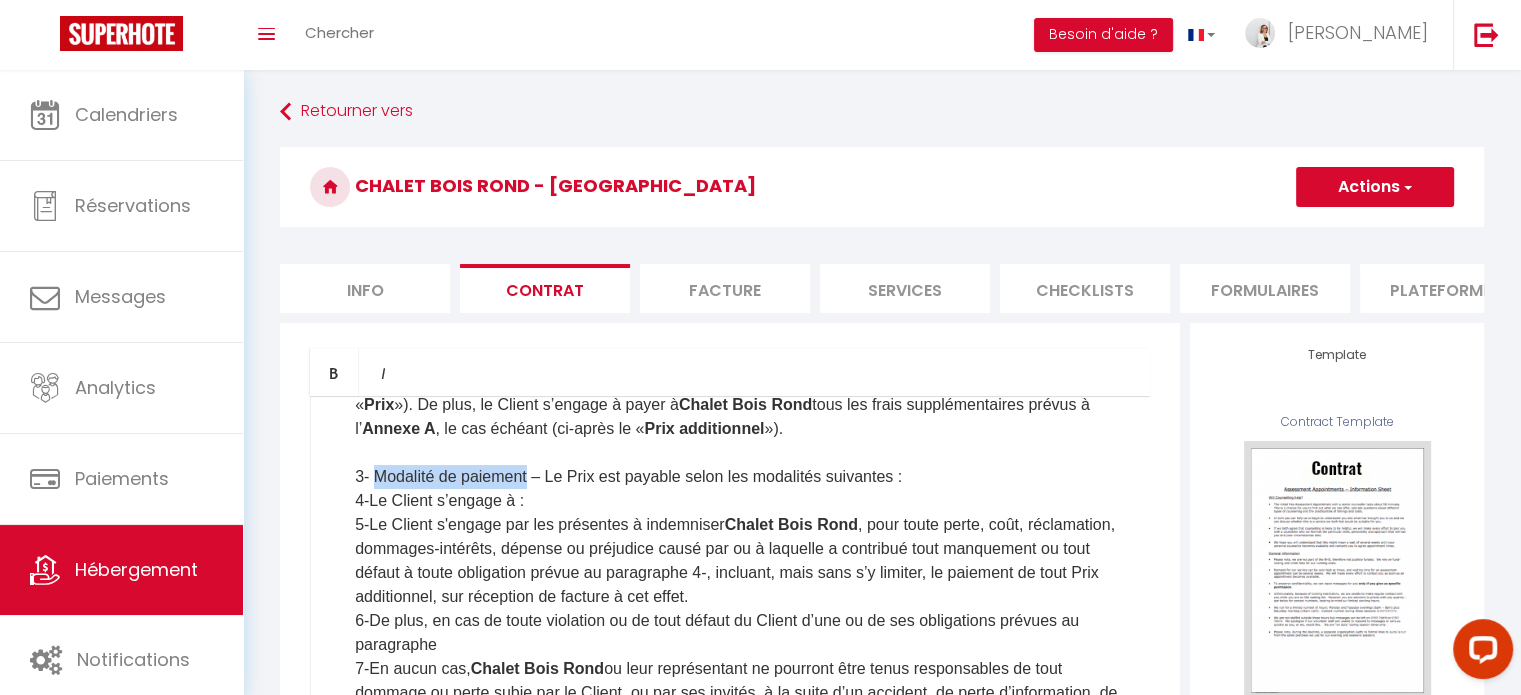 drag, startPoint x: 377, startPoint y: 485, endPoint x: 529, endPoint y: 506, distance: 153.4438 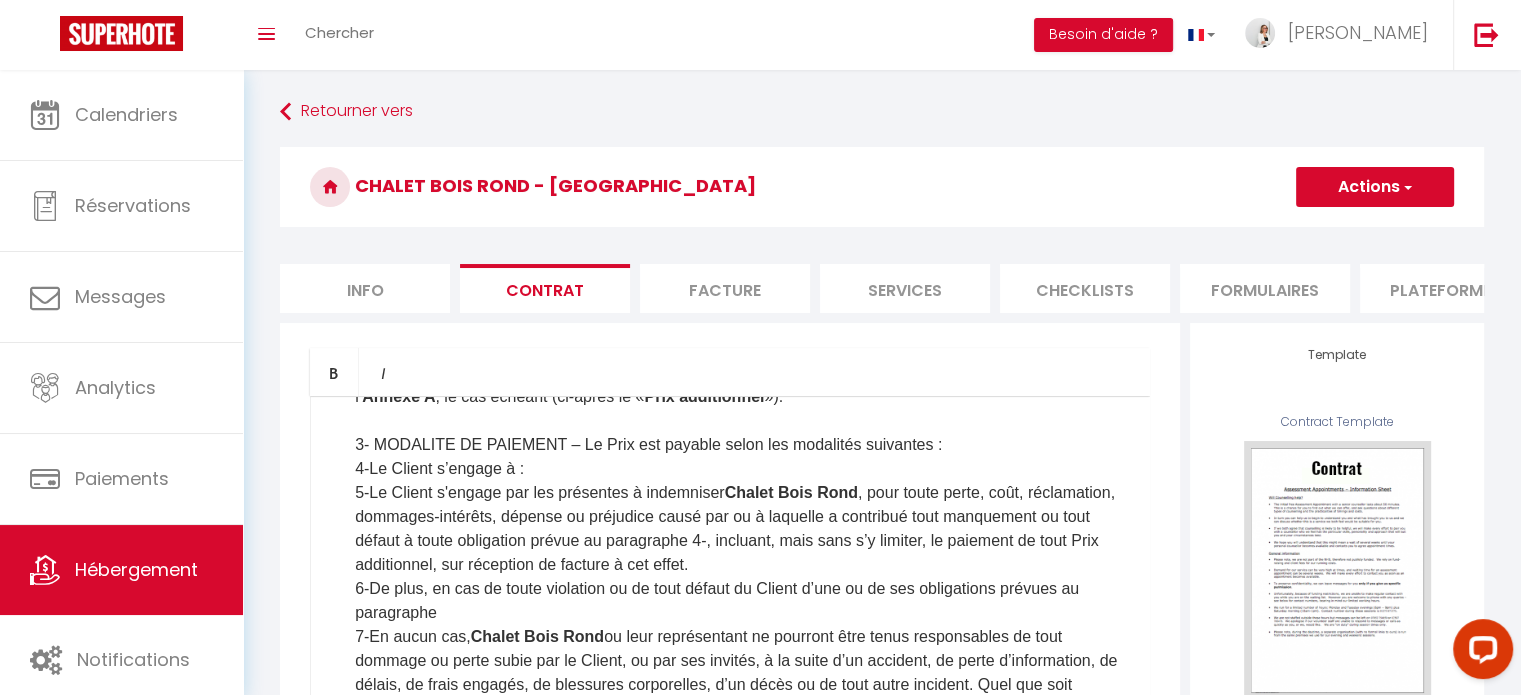 scroll, scrollTop: 400, scrollLeft: 0, axis: vertical 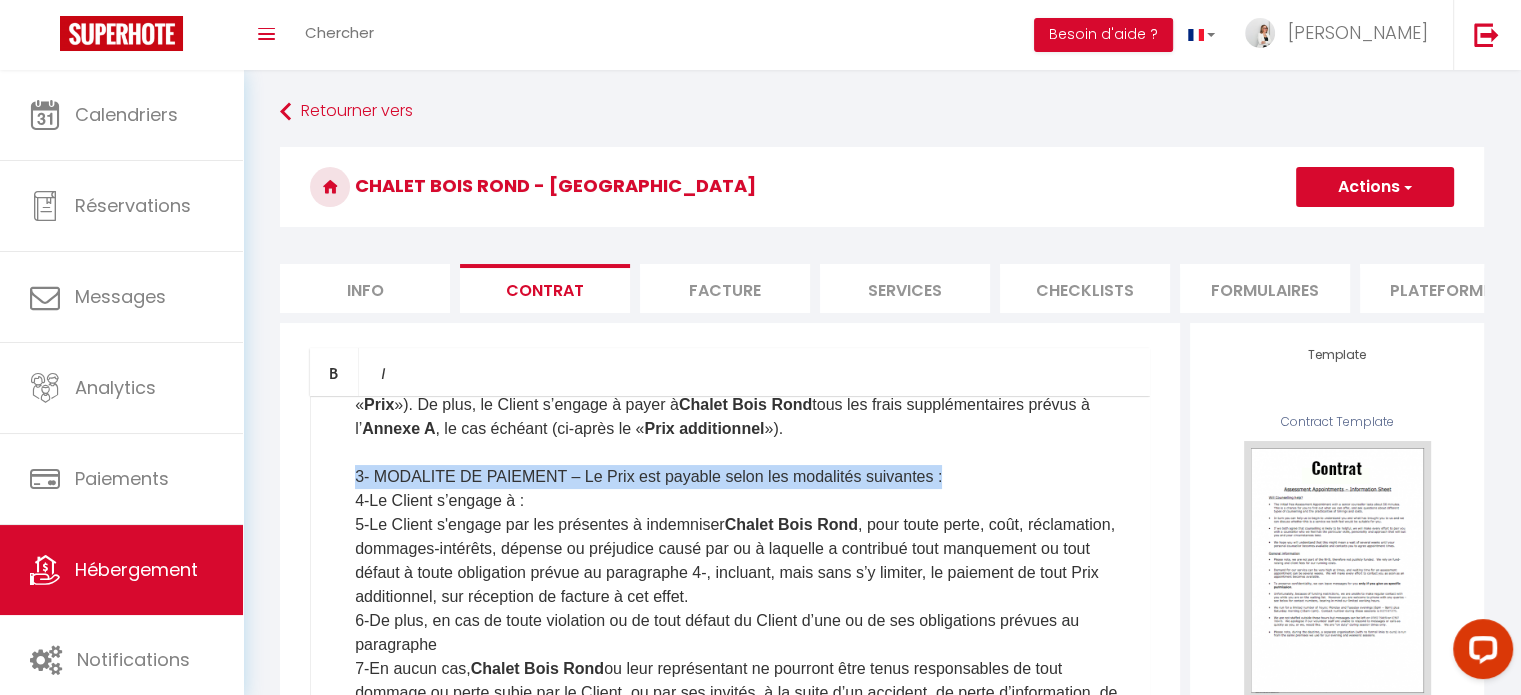 drag, startPoint x: 935, startPoint y: 487, endPoint x: 352, endPoint y: 496, distance: 583.06946 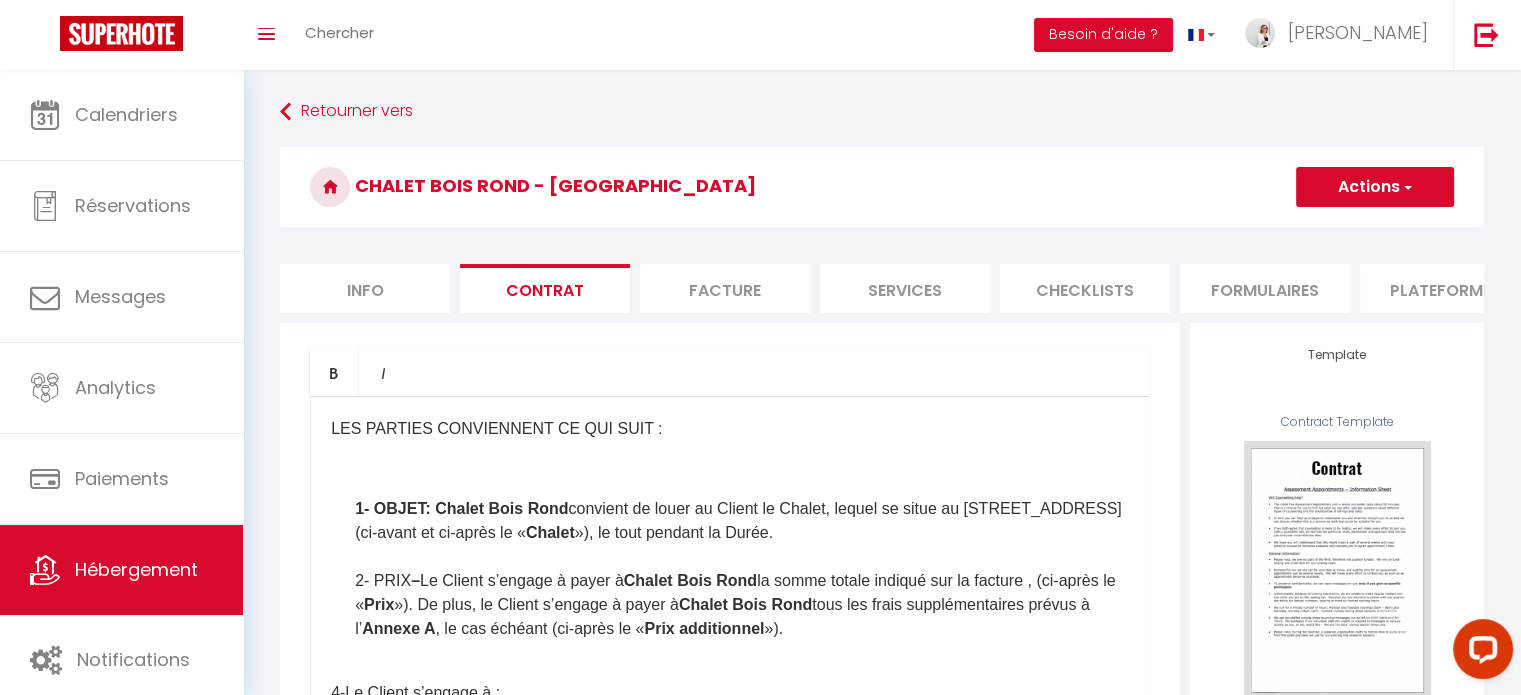 scroll, scrollTop: 232, scrollLeft: 0, axis: vertical 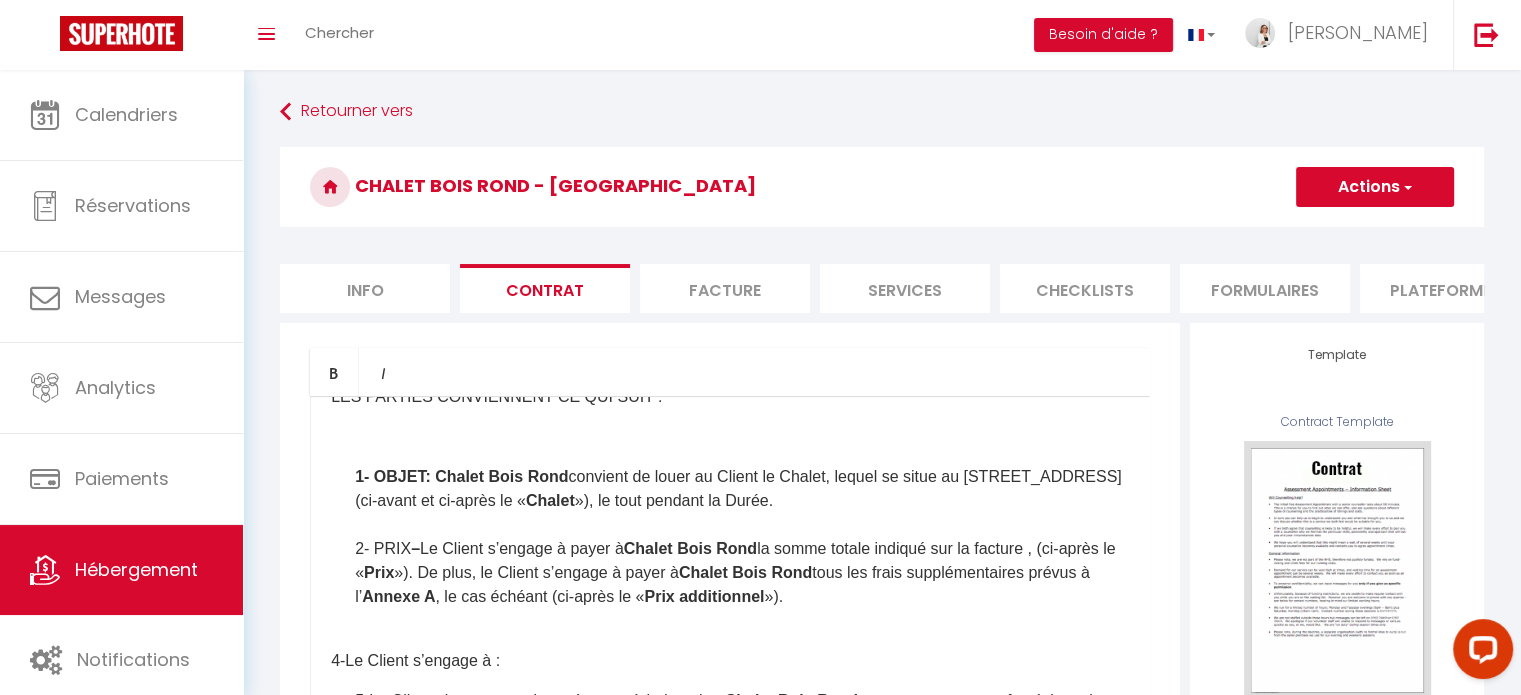 click on "1- OBJET: Chalet Bois Rond" at bounding box center (461, 476) 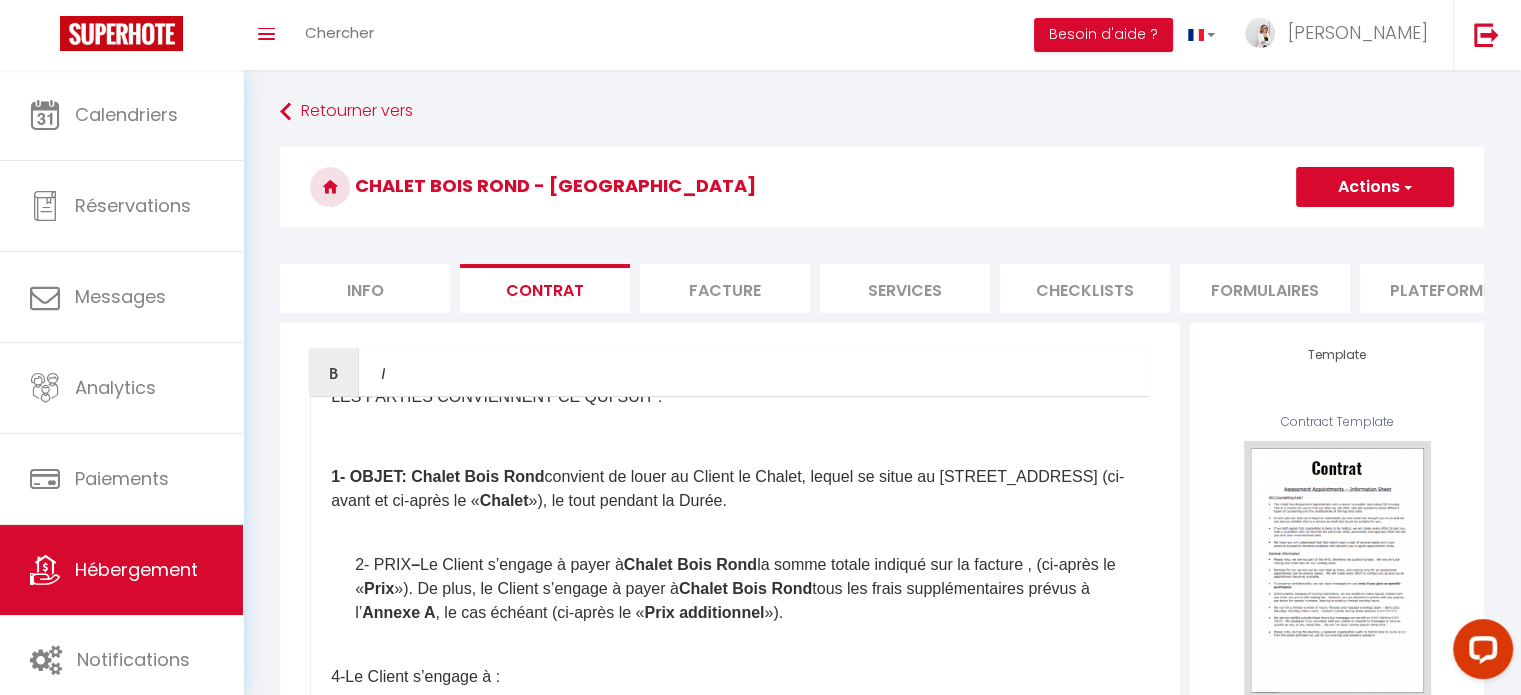 click on "2- PRIX  –  Le Client s’engage à payer à  [GEOGRAPHIC_DATA]  la somme totale indiqué sur la facture , (ci-après le «  Prix  »). De plus, le Client s’engage à payer à  [GEOGRAPHIC_DATA] Rond  tous les frais supplémentaires prévus à l’ Annexe A , le cas échéant (ci-après le «  Prix additionnel  »)." at bounding box center (742, 589) 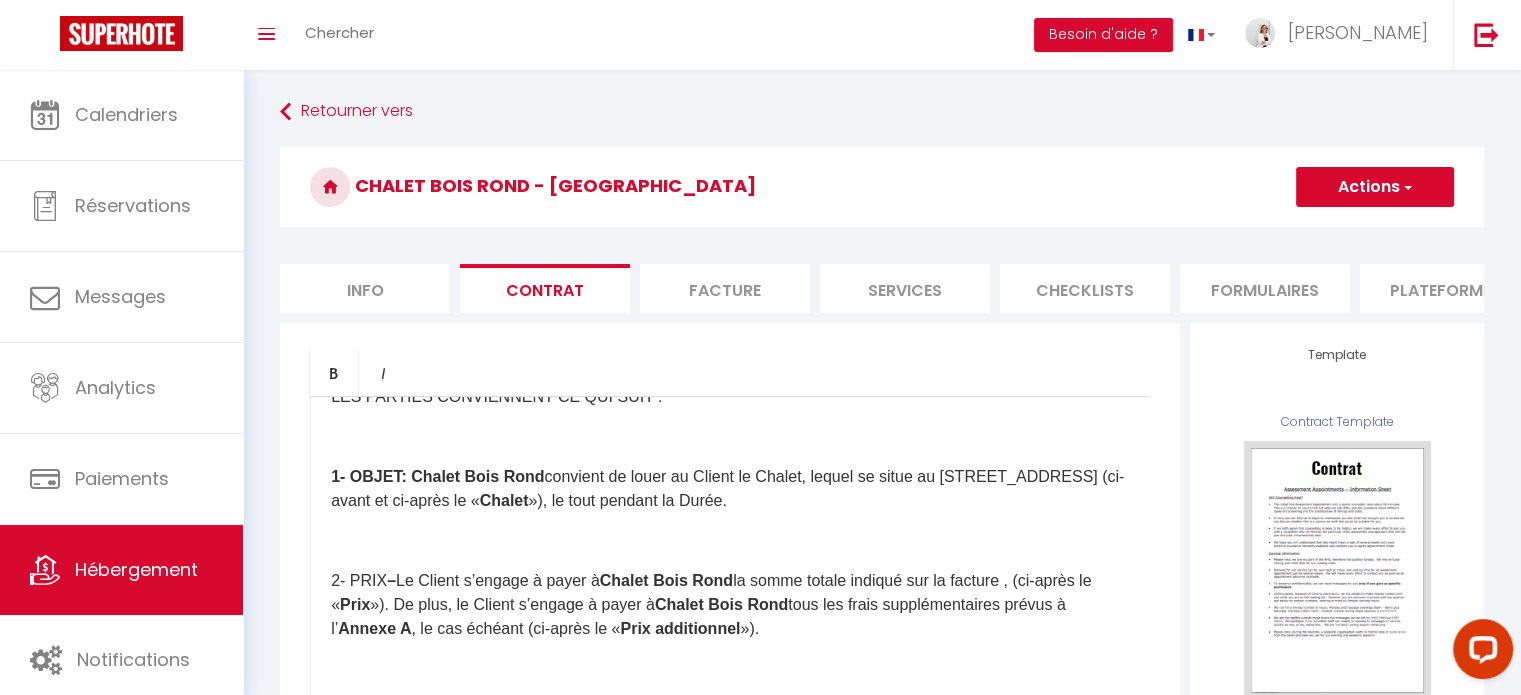 click at bounding box center (742, 541) 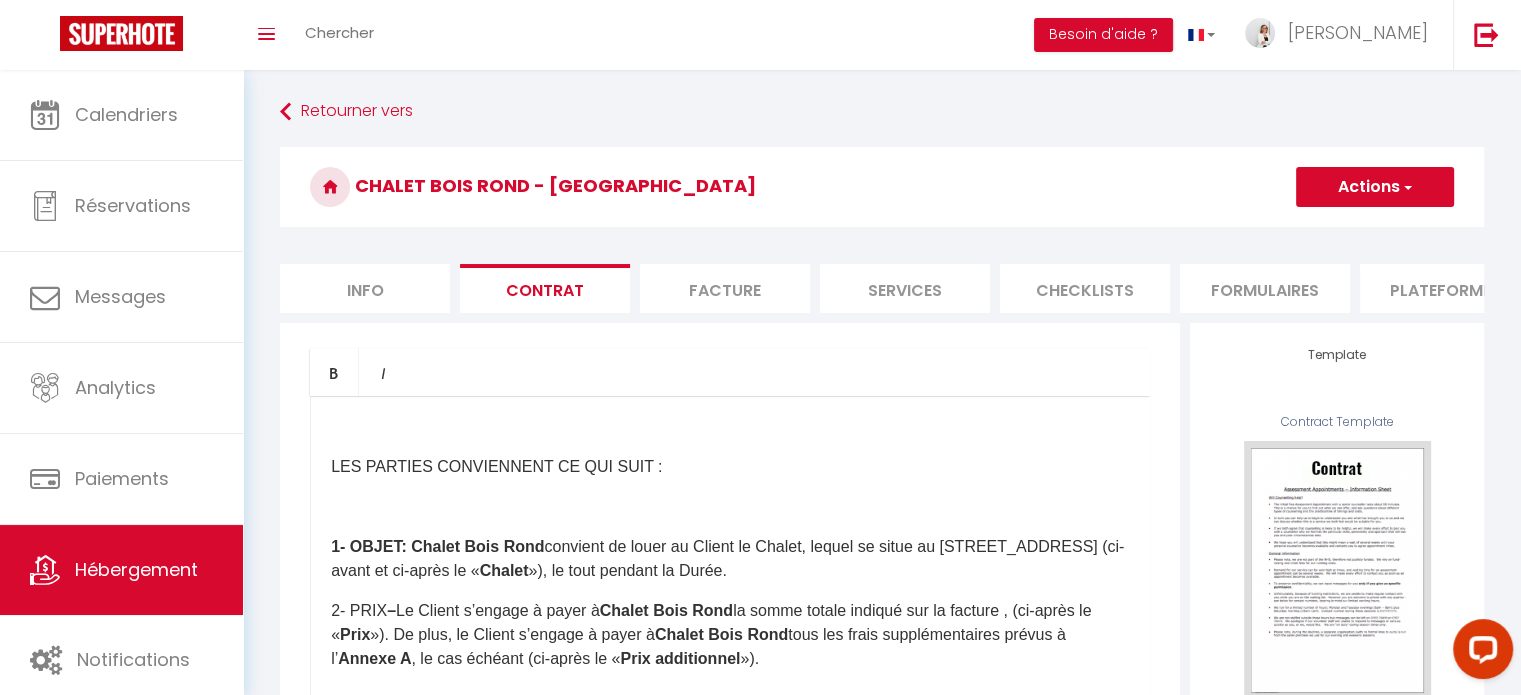 scroll, scrollTop: 132, scrollLeft: 0, axis: vertical 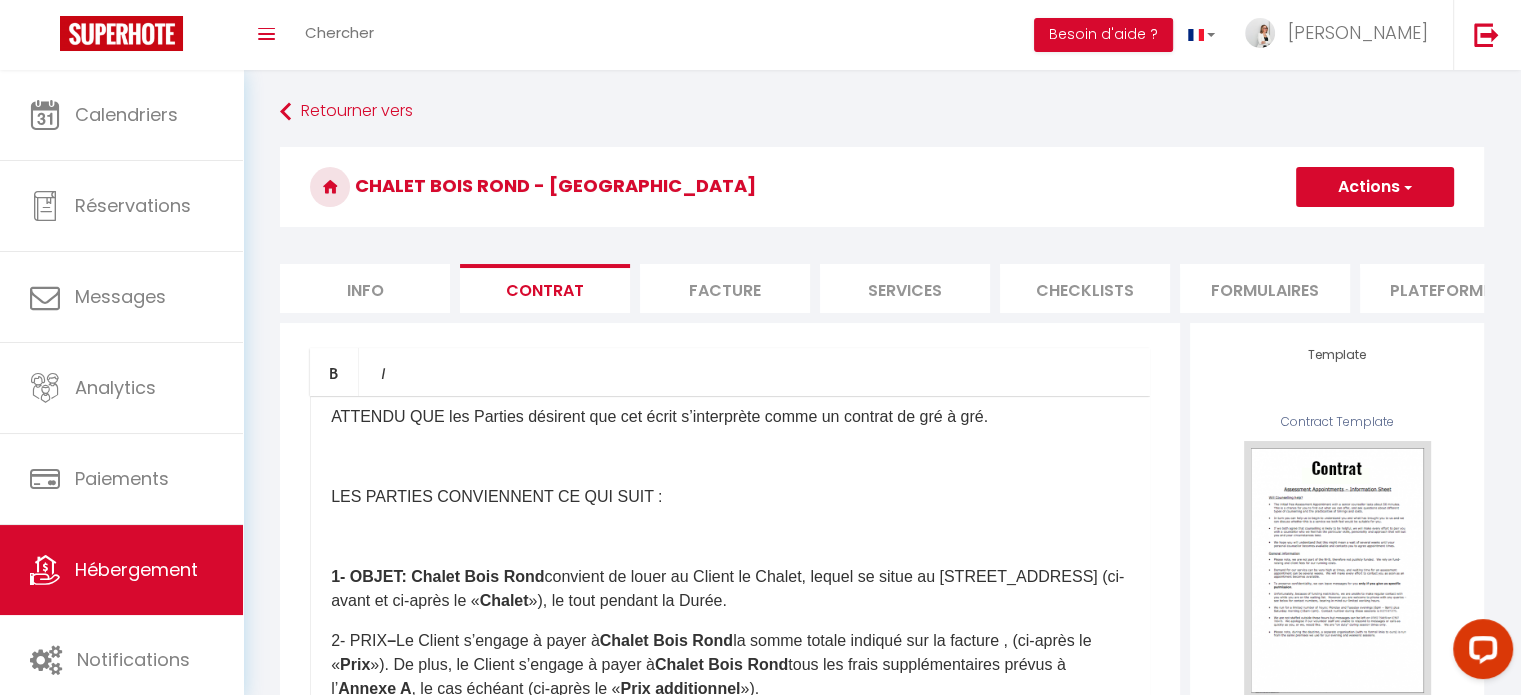 click at bounding box center (730, 537) 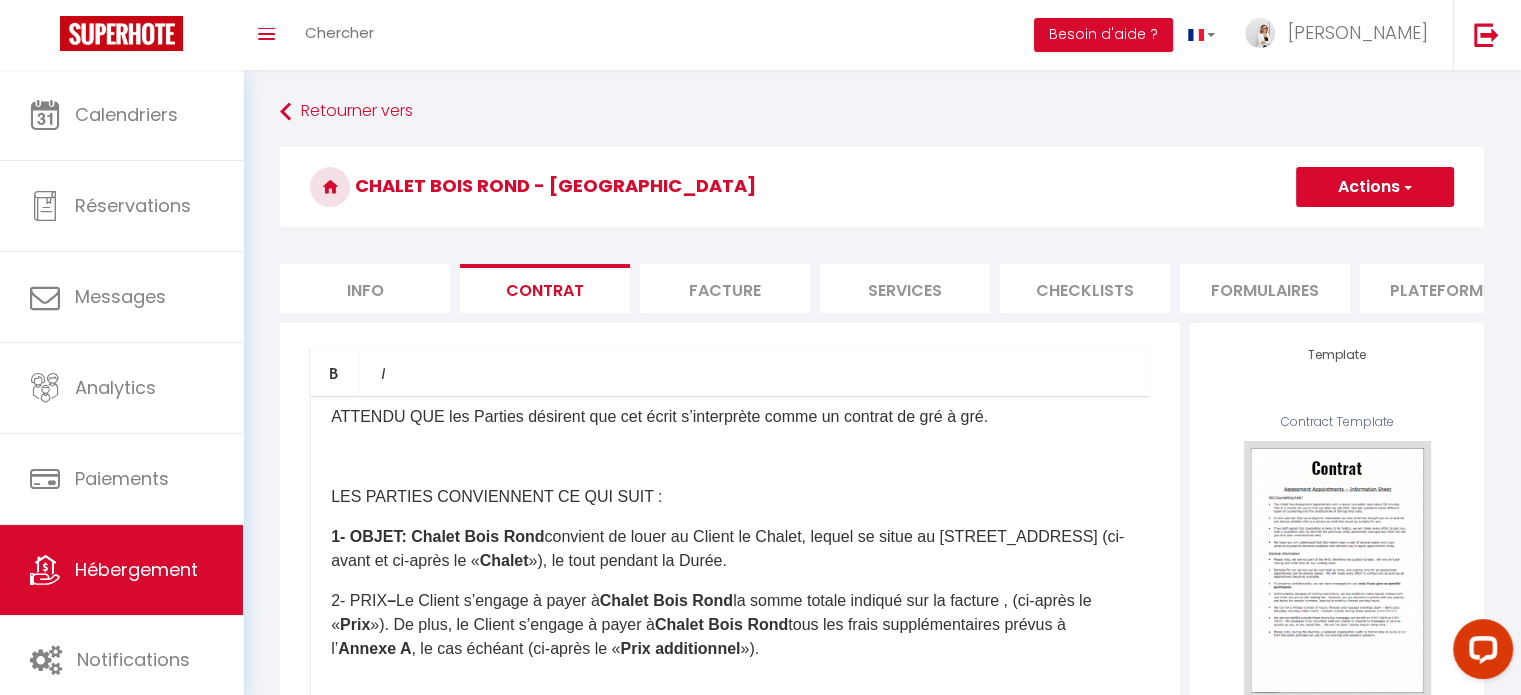 click at bounding box center [730, 457] 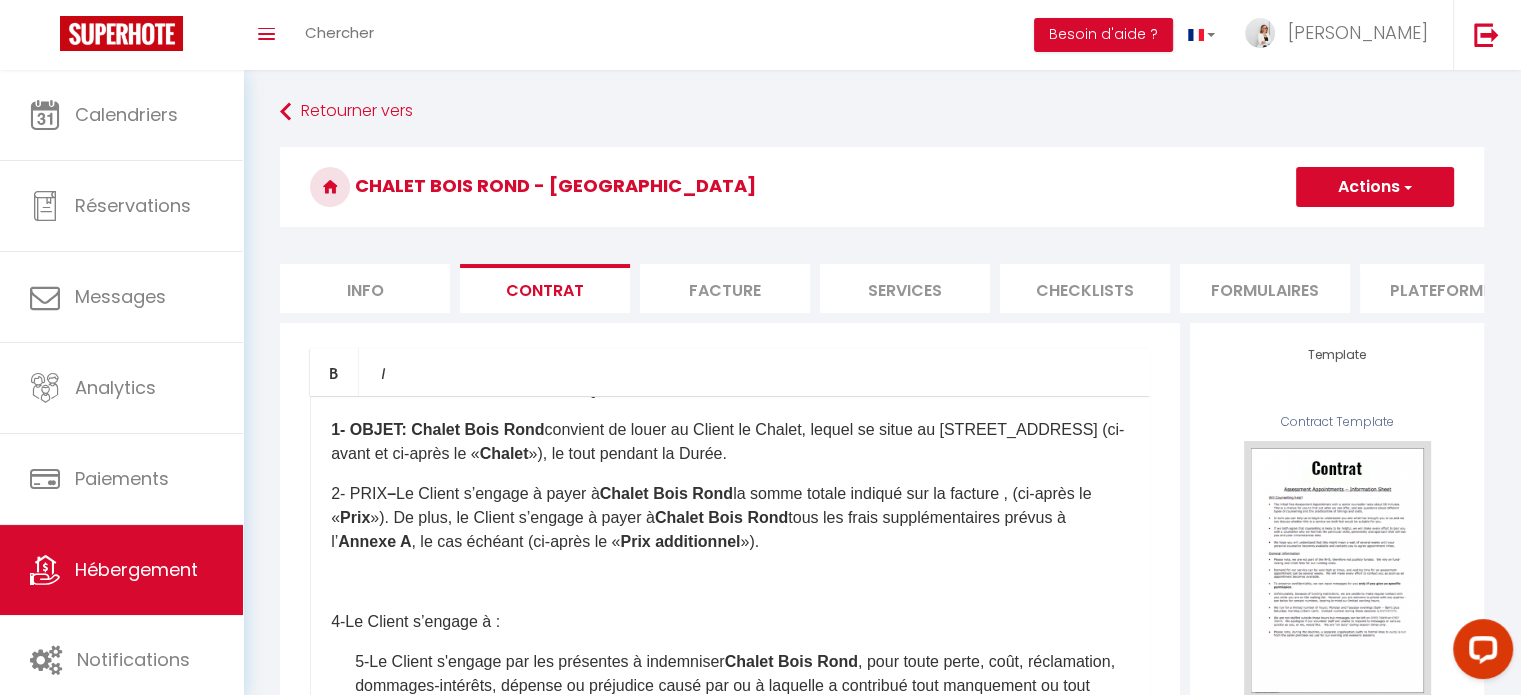 scroll, scrollTop: 332, scrollLeft: 0, axis: vertical 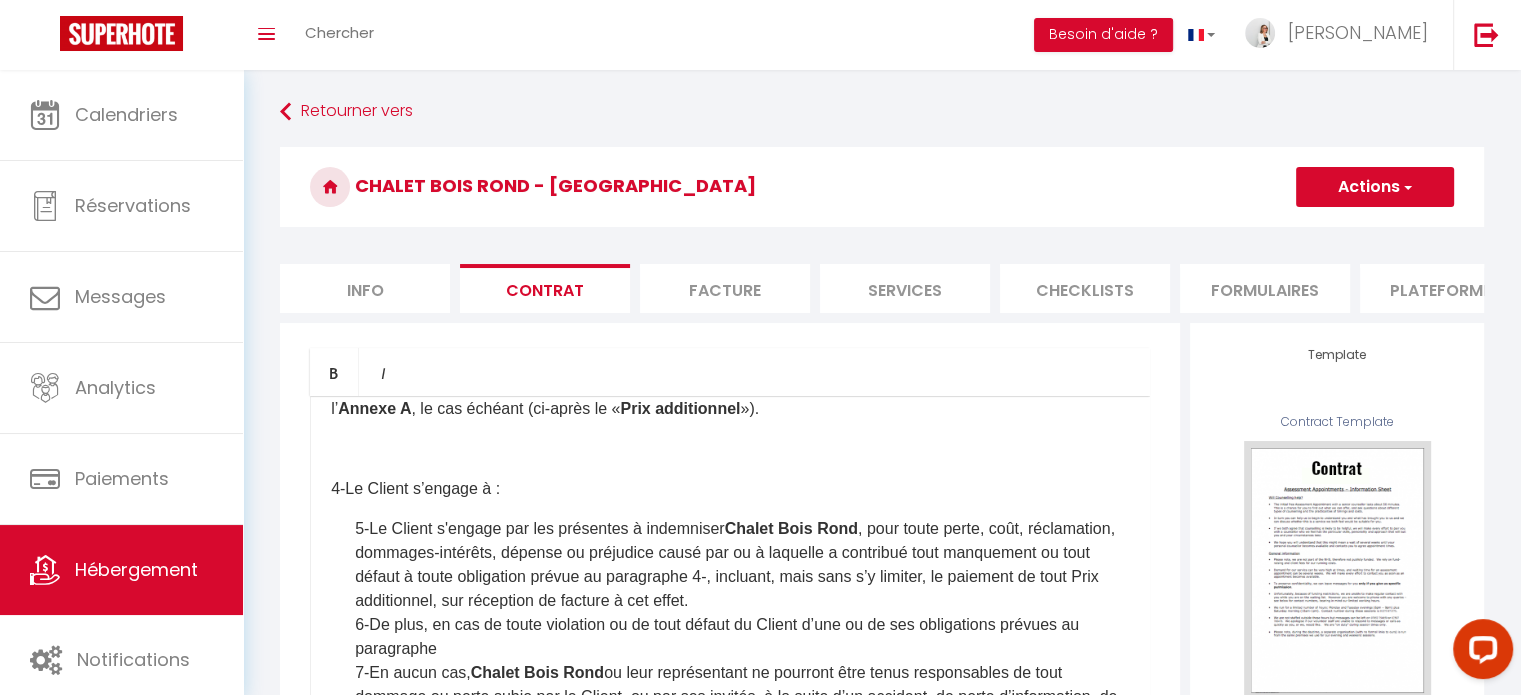 click at bounding box center (742, 449) 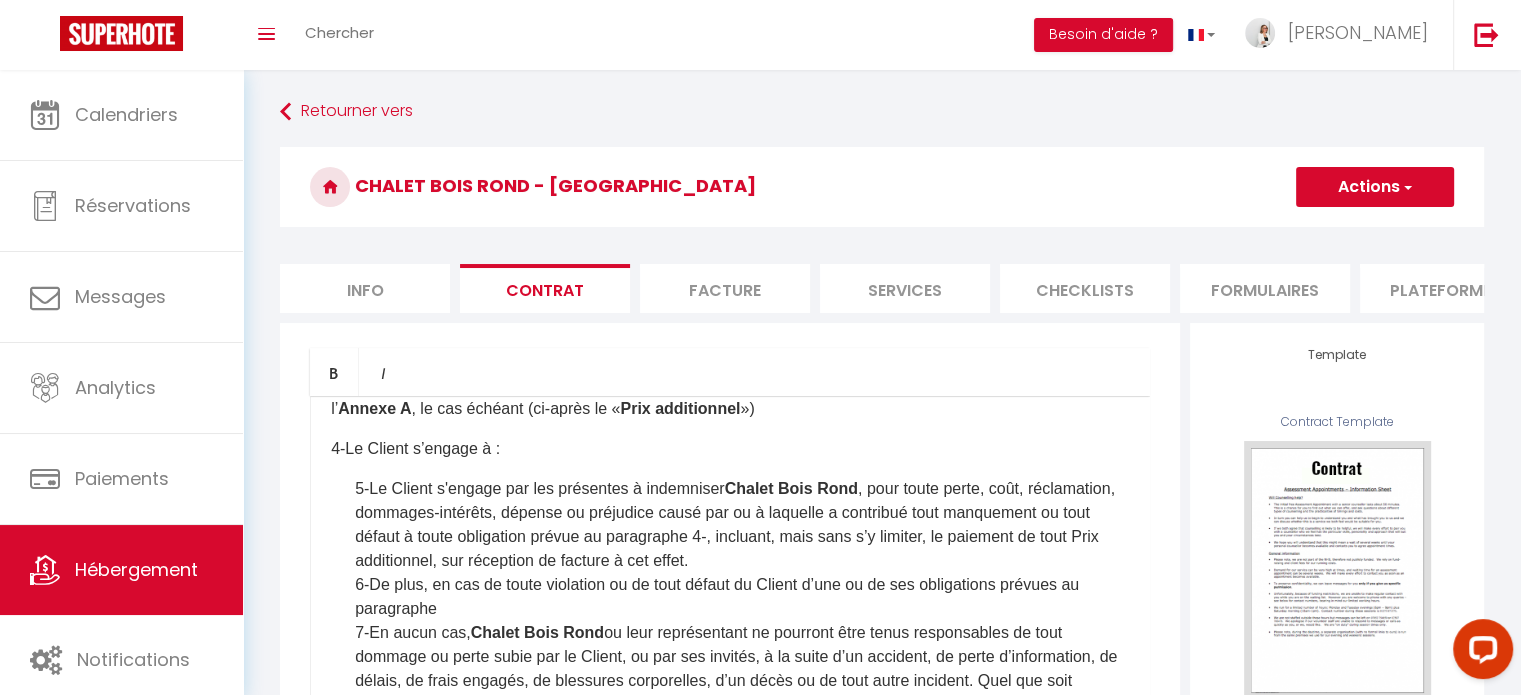 click on "4-Le Client s’engage à :" at bounding box center [730, 449] 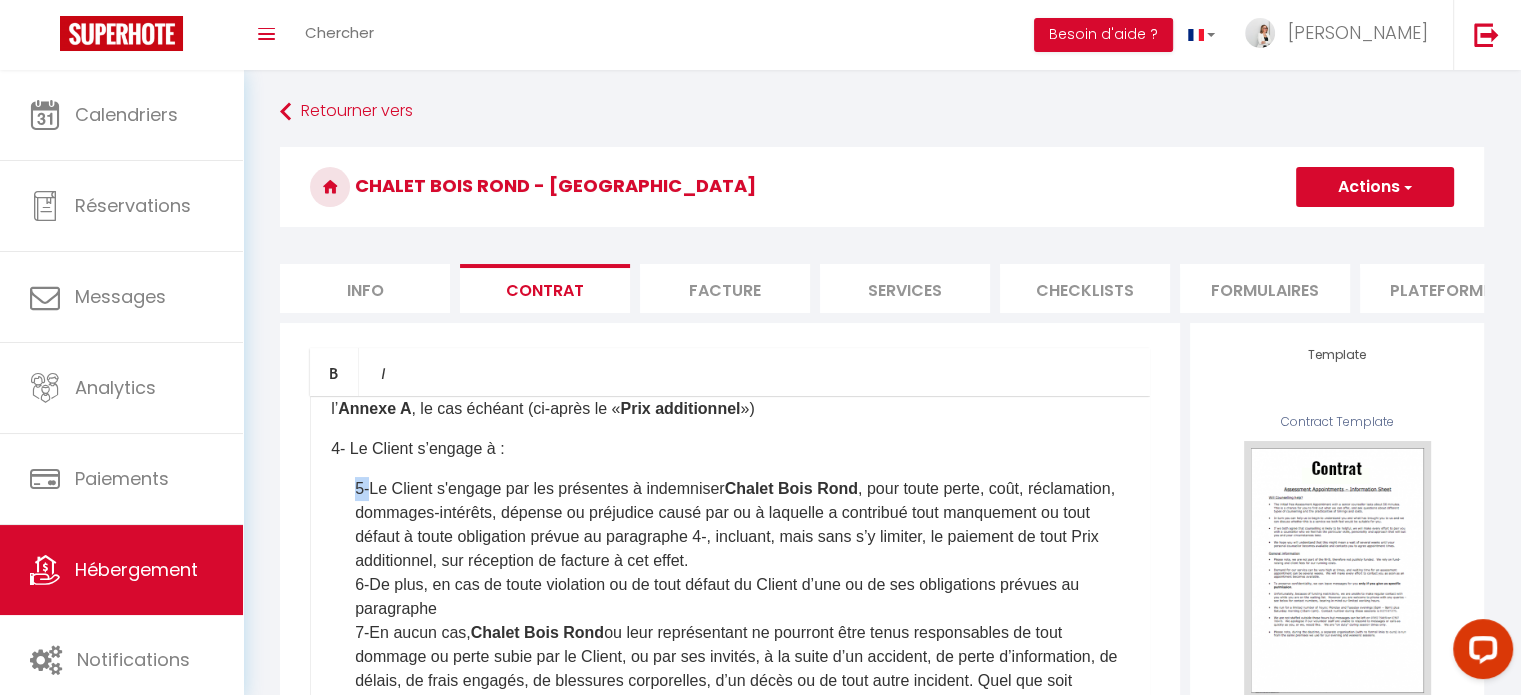 drag, startPoint x: 368, startPoint y: 505, endPoint x: 353, endPoint y: 499, distance: 16.155495 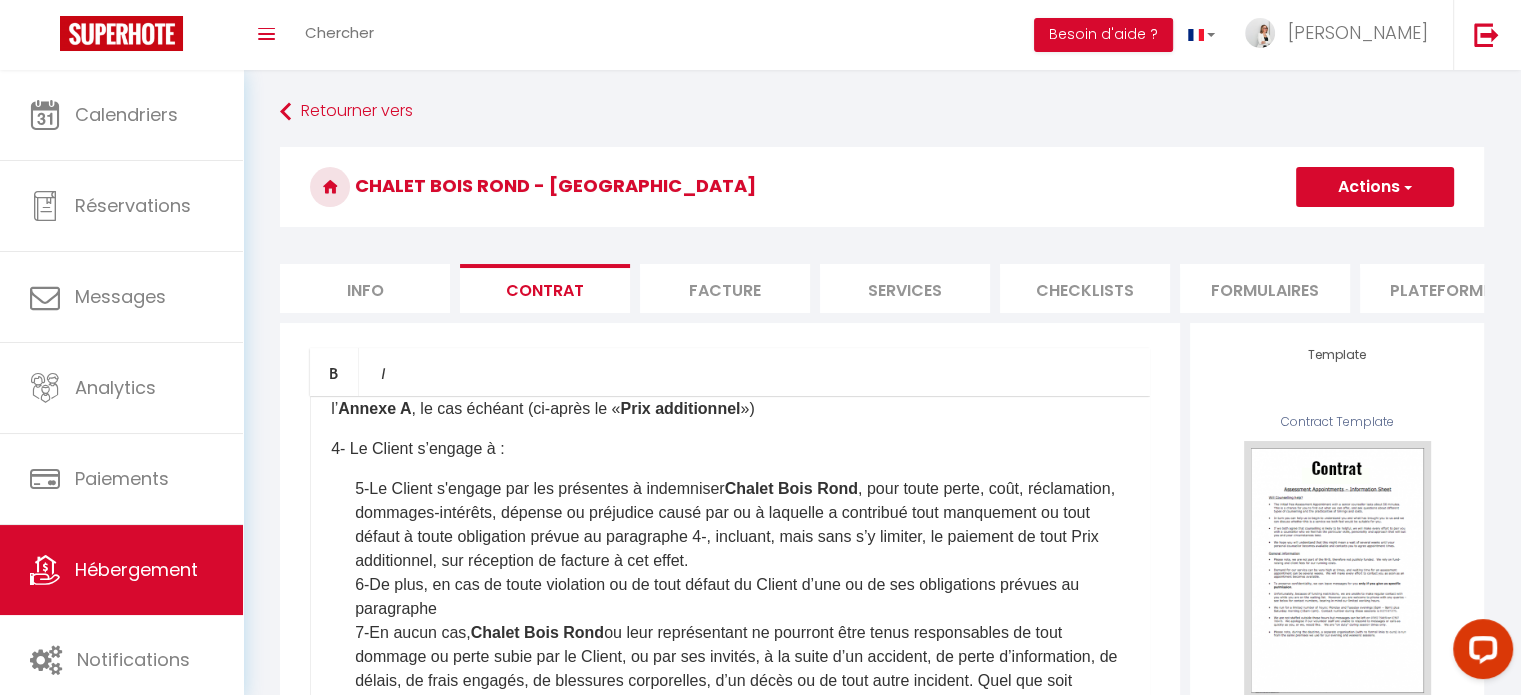 click on "5-Le Client s'engage par les présentes à indemniser  Chalet Bois Rond , pour toute perte, coût, réclamation, dommages-intérêts, dépense ou préjudice causé par ou à laquelle a contribué tout manquement ou tout défaut à toute obligation prévue au paragraphe 4-, incluant, mais sans s’y limiter, le paiement de tout Prix additionnel, sur réception de facture à cet effet." at bounding box center (742, 525) 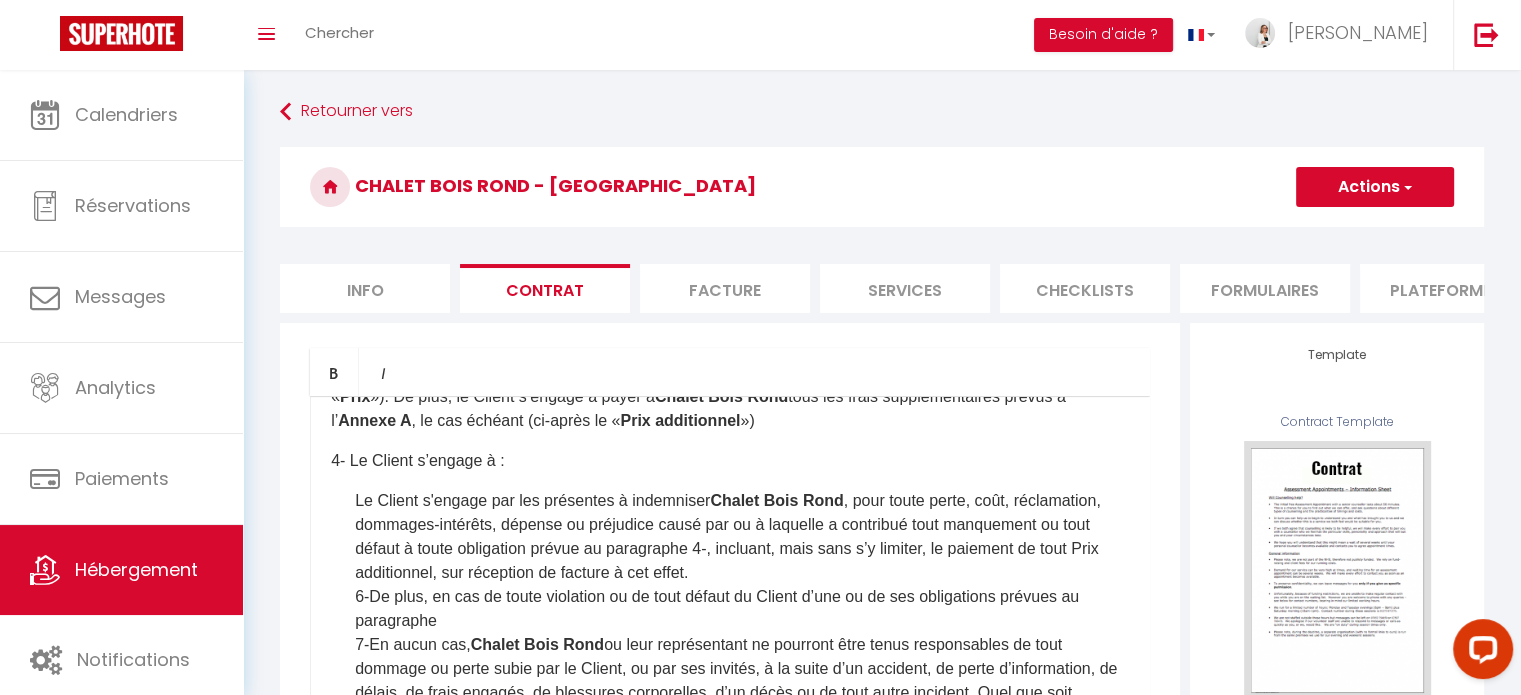 scroll, scrollTop: 332, scrollLeft: 0, axis: vertical 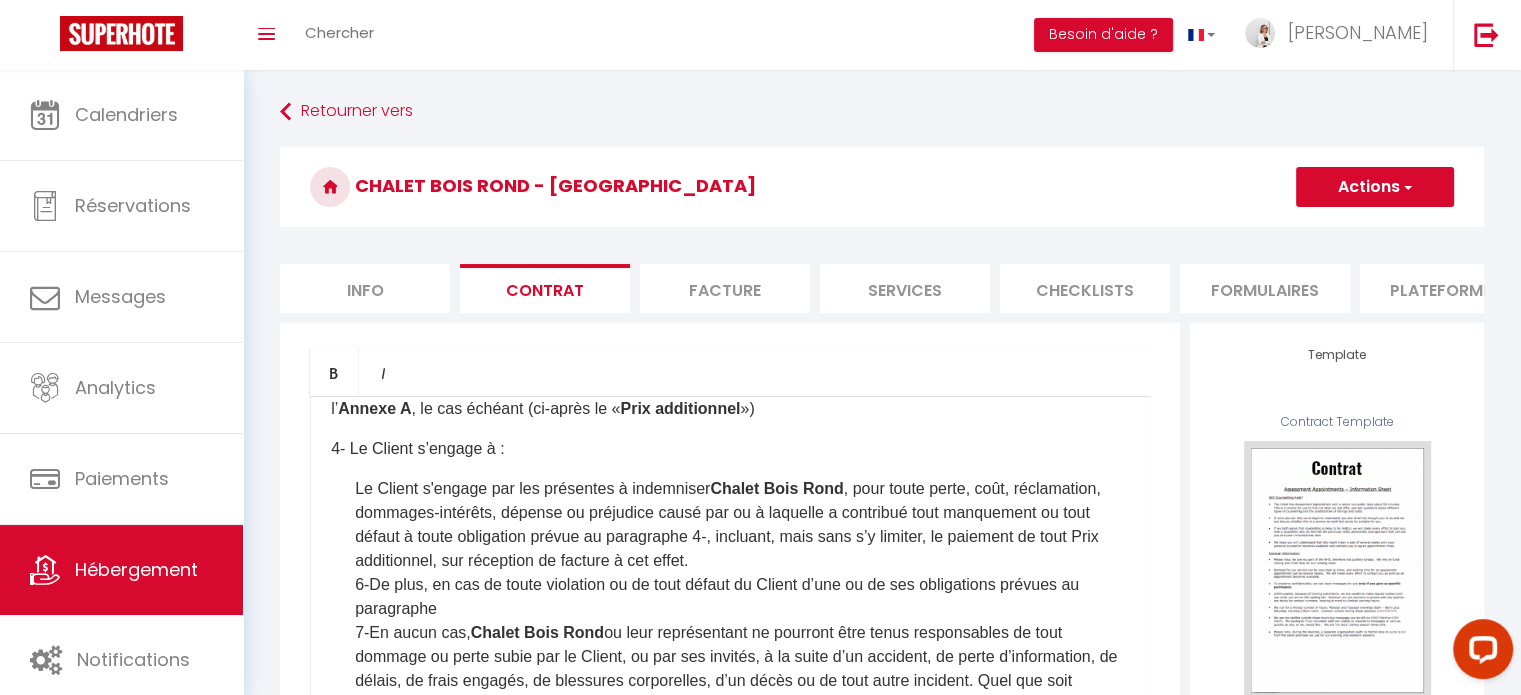 click on "4- Le Client s’engage à :" at bounding box center [730, 449] 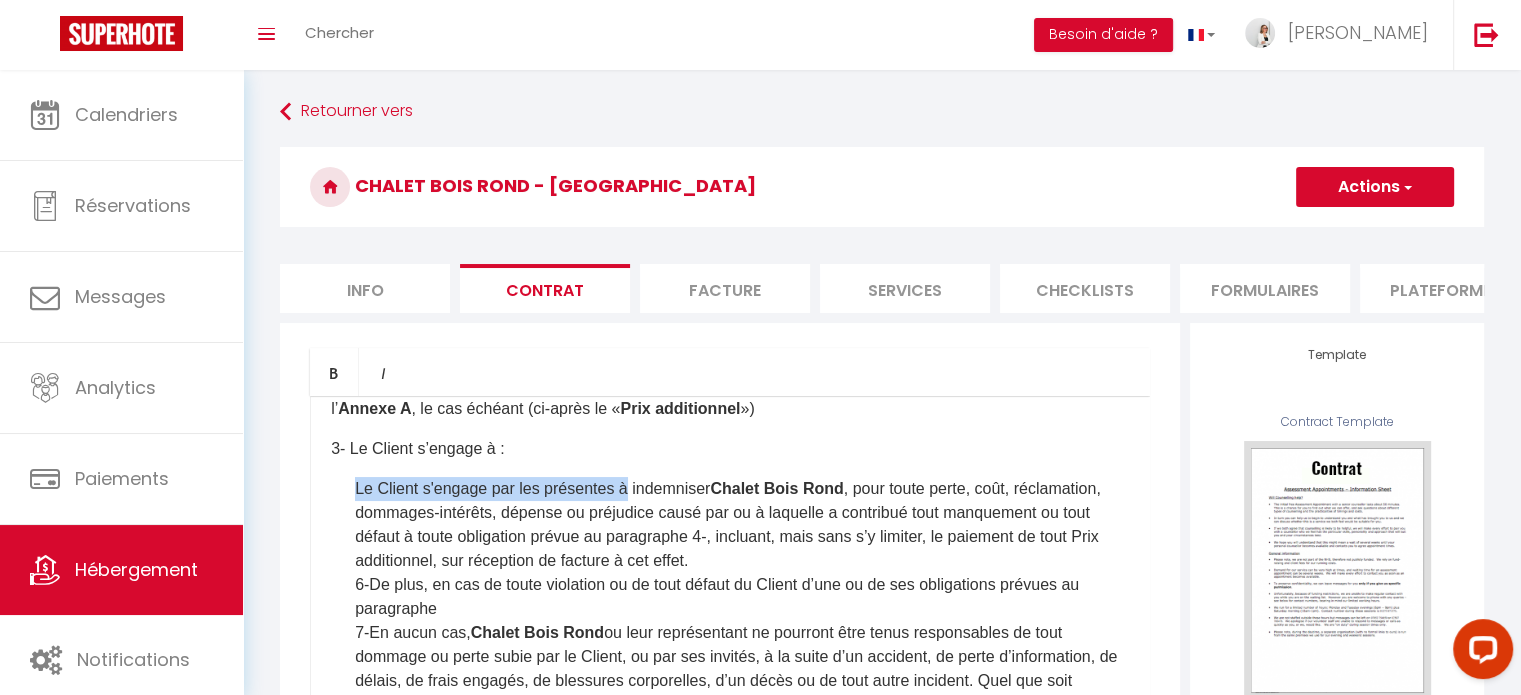 drag, startPoint x: 624, startPoint y: 503, endPoint x: 347, endPoint y: 496, distance: 277.08844 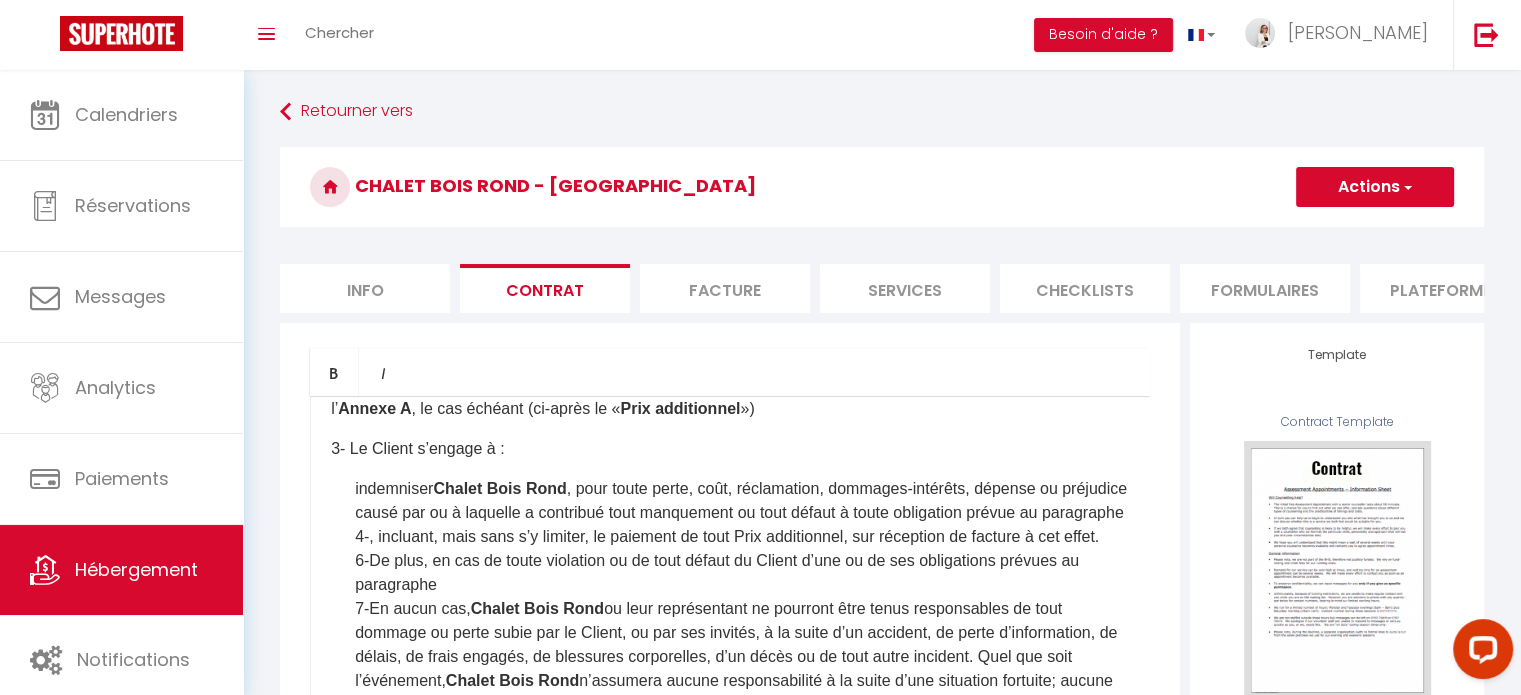 click on "indemniser  Chalet Bois Rond , pour toute perte, coût, réclamation, dommages-intérêts, dépense ou préjudice causé par ou à laquelle a contribué tout manquement ou tout défaut à toute obligation prévue au paragraphe 4-, incluant, mais sans s’y limiter, le paiement de tout Prix additionnel, sur réception de facture à cet effet." at bounding box center [742, 513] 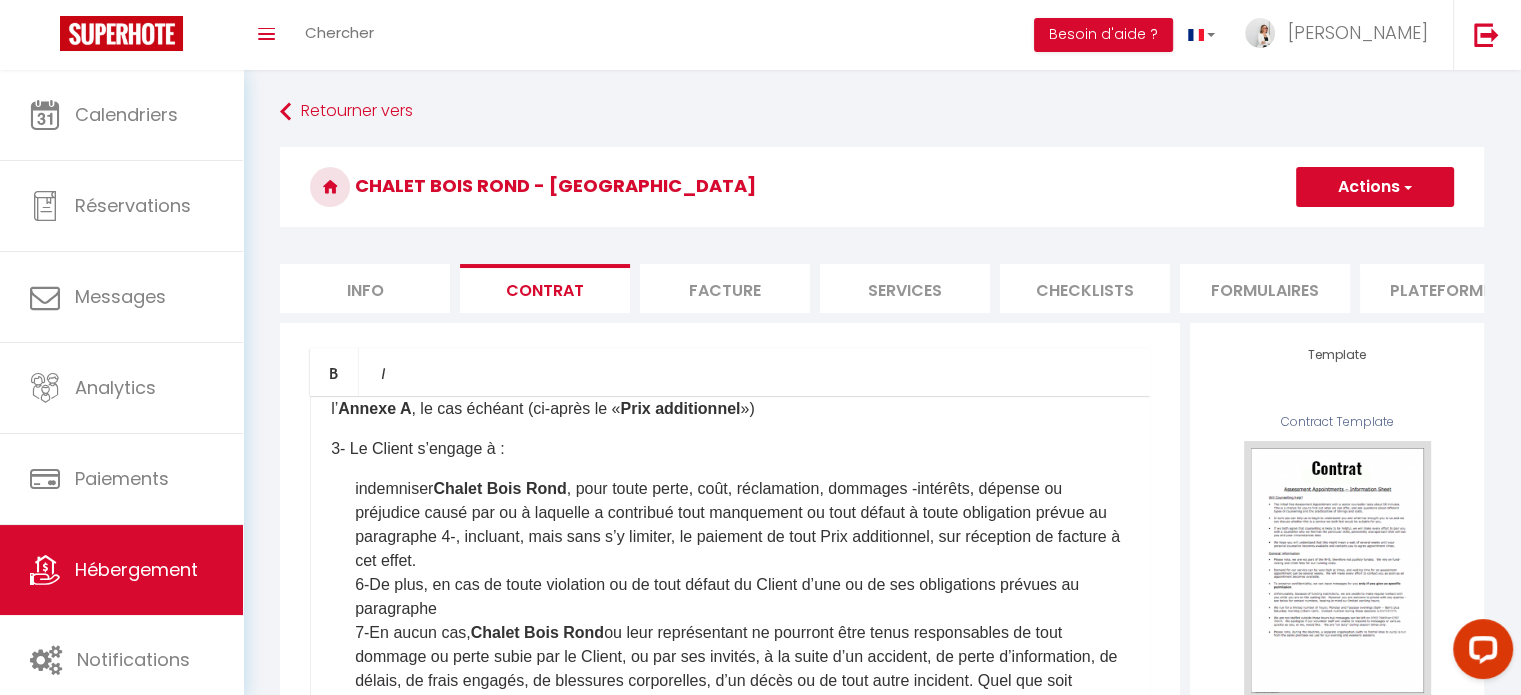 click on "indemniser  Chalet Bois Rond , pour toute perte, coût, réclamation, dommages -intérêts, dépense ou préjudice causé par ou à laquelle a contribué tout manquement ou tout défaut à toute obligation prévue au paragraphe 4-, incluant, mais sans s’y limiter, le paiement de tout Prix additionnel, sur réception de facture à cet effet." at bounding box center (742, 525) 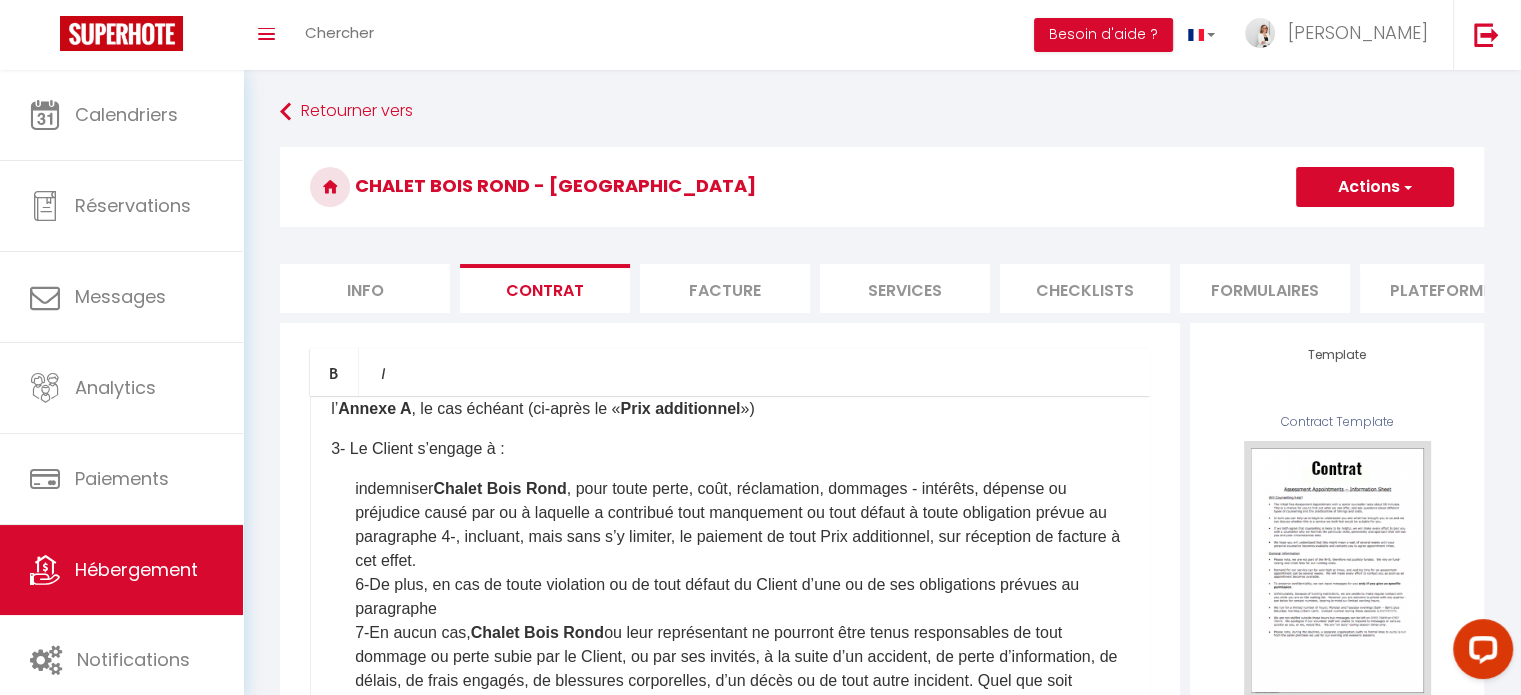 click on "indemniser  Chalet Bois Rond , pour toute perte, coût, réclamation, dommages - intérêts, dépense ou préjudice causé par ou à laquelle a contribué tout manquement ou tout défaut à toute obligation prévue au paragraphe 4-, incluant, mais sans s’y limiter, le paiement de tout Prix additionnel, sur réception de facture à cet effet." at bounding box center (742, 525) 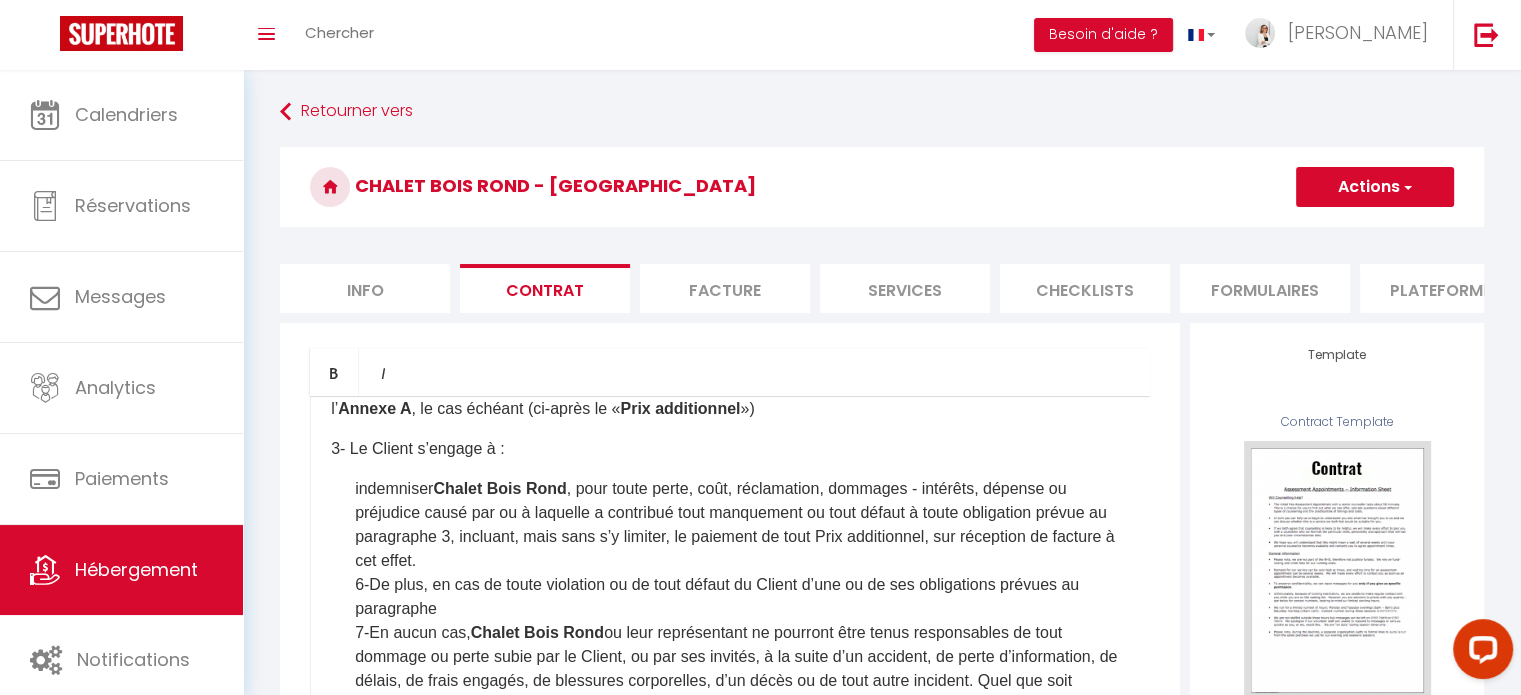 click on "indemniser  Chalet Bois Rond , pour toute perte, coût, réclamation, dommages - intérêts, dépense ou préjudice causé par ou à laquelle a contribué tout manquement ou tout défaut à toute obligation prévue au paragraphe 3, incluant, mais sans s’y limiter, le paiement de tout Prix additionnel, sur réception de facture à cet effet." at bounding box center (742, 525) 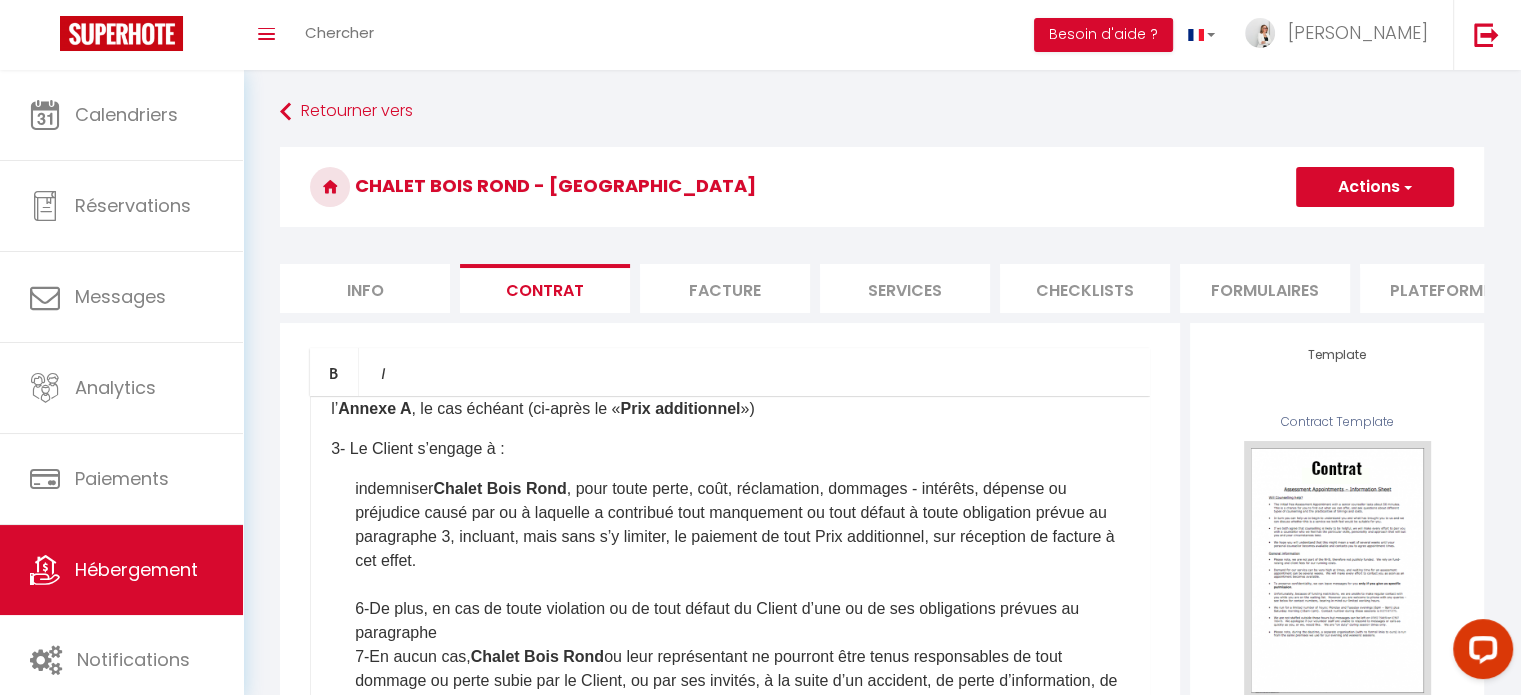 click on "6-De plus, en cas de toute violation ou de tout défaut du Client d’une ou de ses obligations prévues au paragraphe" at bounding box center [742, 621] 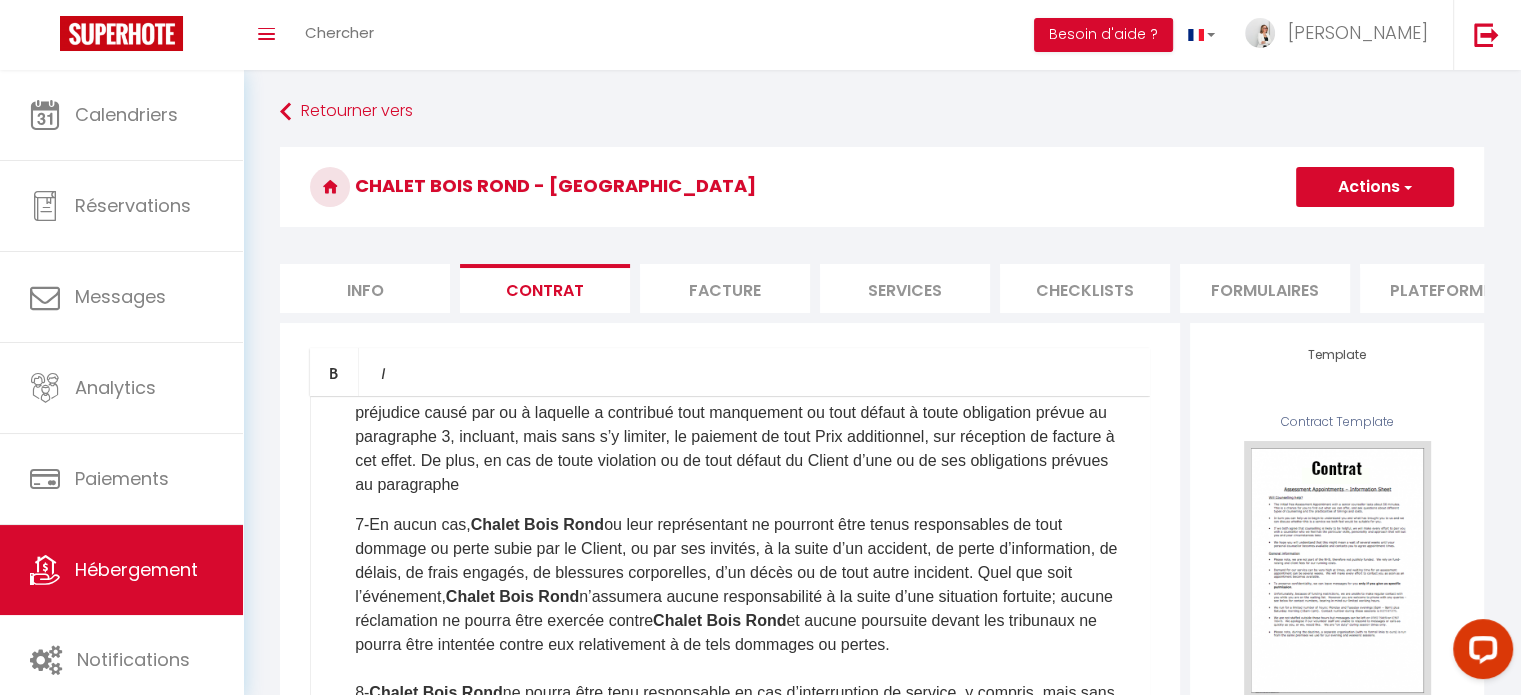 scroll, scrollTop: 432, scrollLeft: 0, axis: vertical 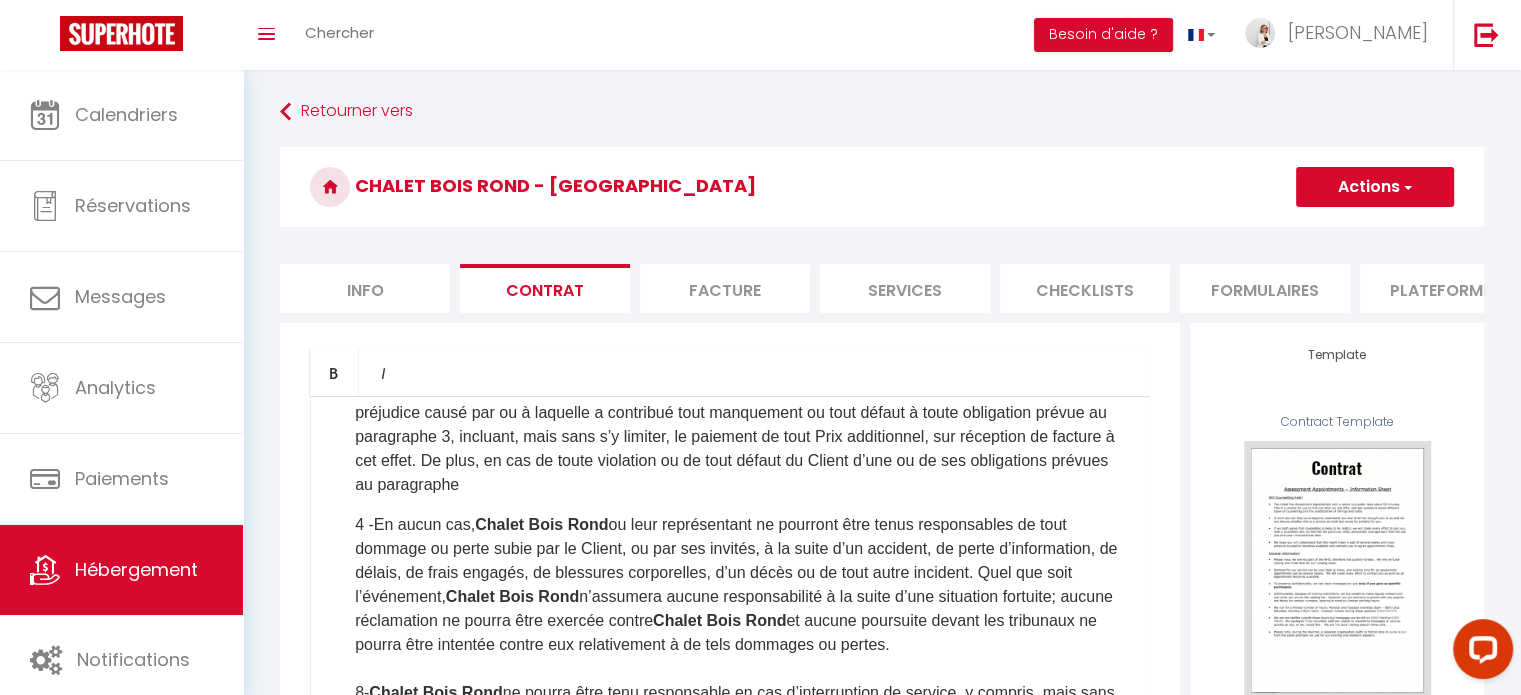 click on "4 -En aucun cas,  [PERSON_NAME]  ou leur représentant ne pourront être tenus responsables de tout dommage ou perte subie par le Client, ou par ses invités, à la suite d’un accident, de perte d’information, de délais, de frais engagés, de blessures corporelles, d’un décès ou de tout autre incident. Quel que soit l’événement,  Chalet Bois Rond  n’assumera aucune responsabilité à la suite d’une situation fortuite; aucune réclamation ne pourra être exercée contre  Chalet [GEOGRAPHIC_DATA]  et aucune poursuite devant les tribunaux ne pourra être intentée contre eux relativement à de tels dommages ou pertes." at bounding box center [742, 585] 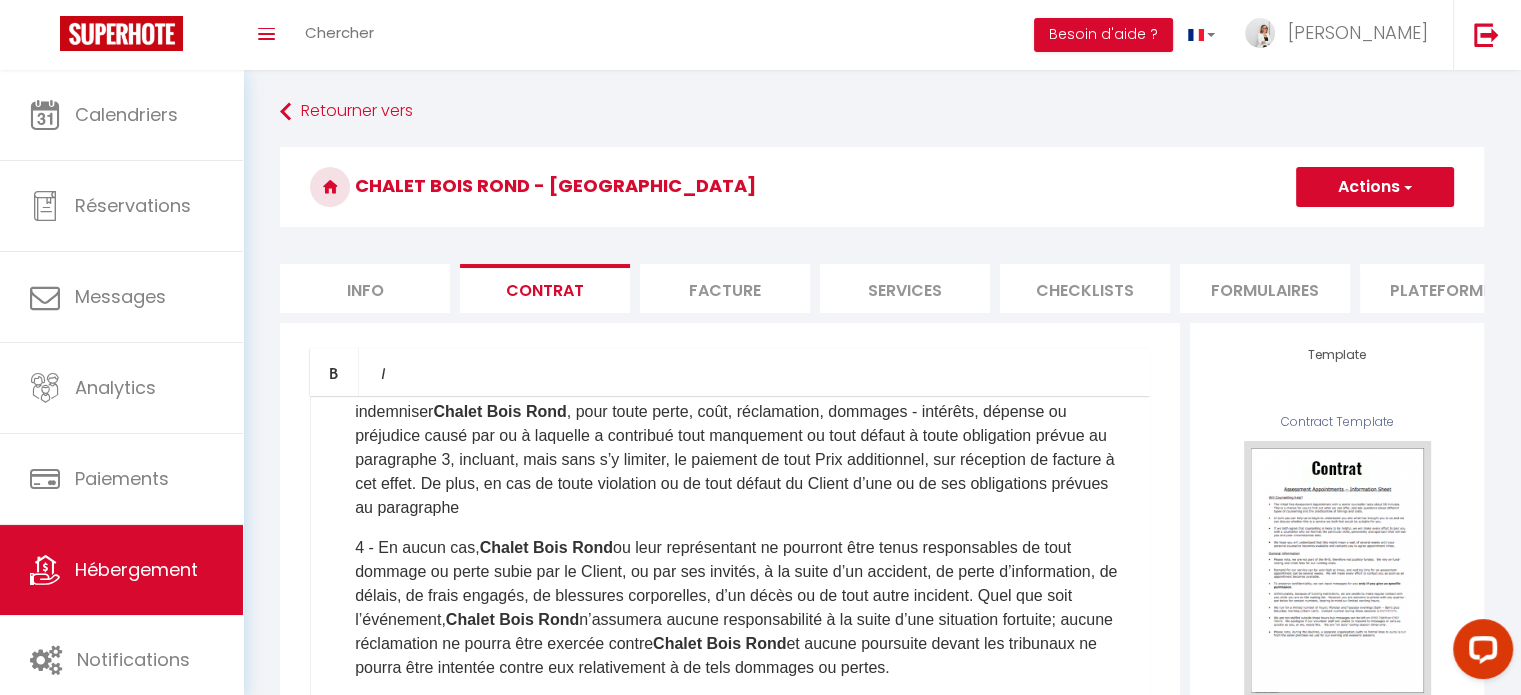 scroll, scrollTop: 432, scrollLeft: 0, axis: vertical 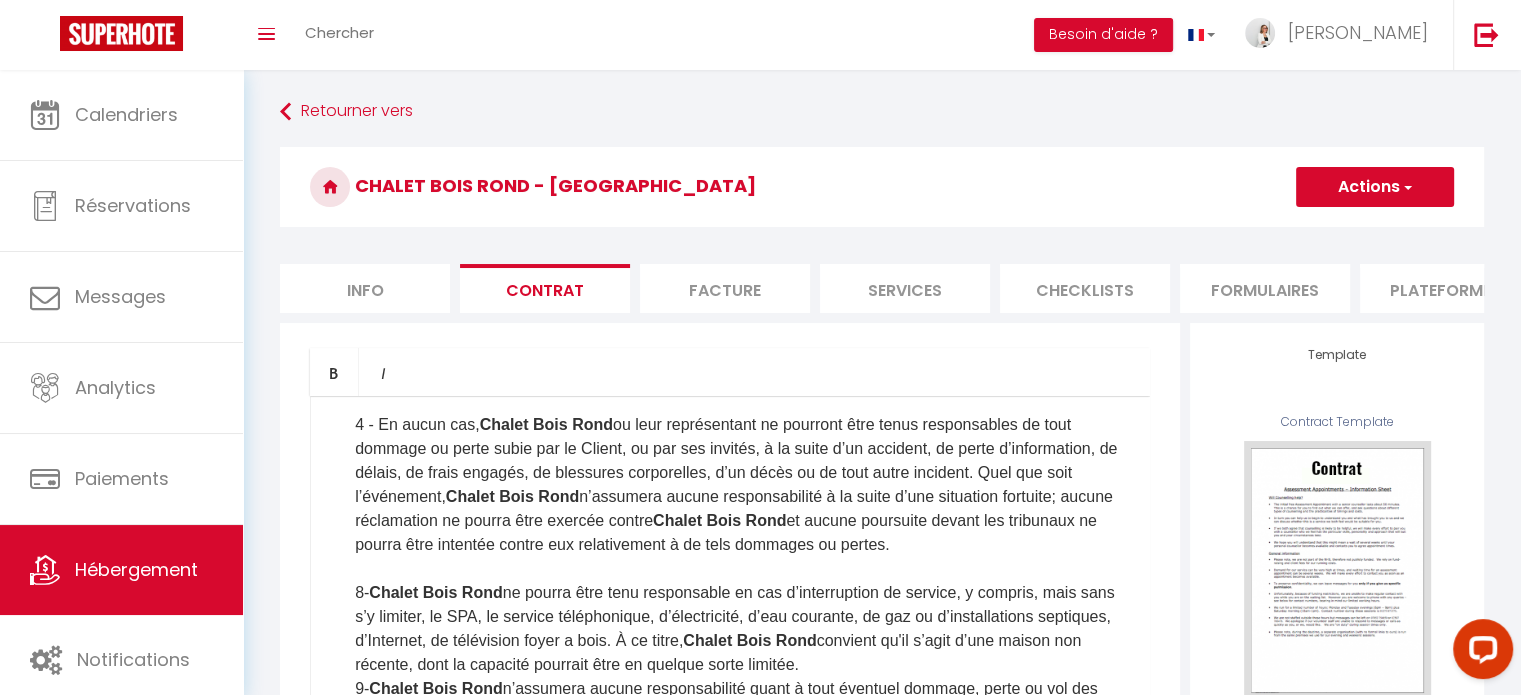 click on "8- Chalet Bois Rond  ne pourra être tenu responsable en cas d’interruption de service, y compris, mais sans s’y limiter, le SPA, le service téléphonique, d’électricité, d’eau courante, de gaz ou d’installations septiques, d’Internet, de télévision foyer a bois. À ce titre,  Chalet Bois Rond  convient qu'il s’agit d’une maison non récente, dont la capacité pourrait être en quelque sorte limitée." at bounding box center (742, 629) 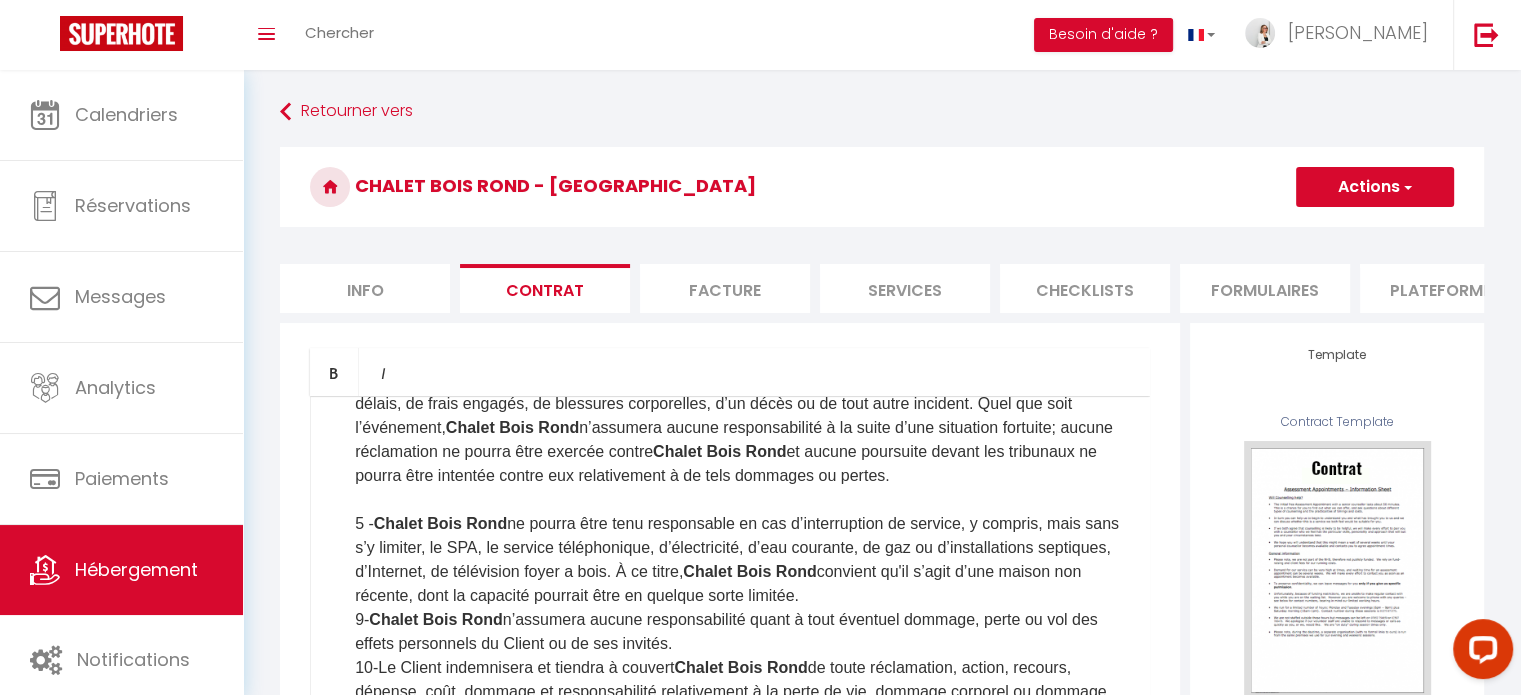 scroll, scrollTop: 632, scrollLeft: 0, axis: vertical 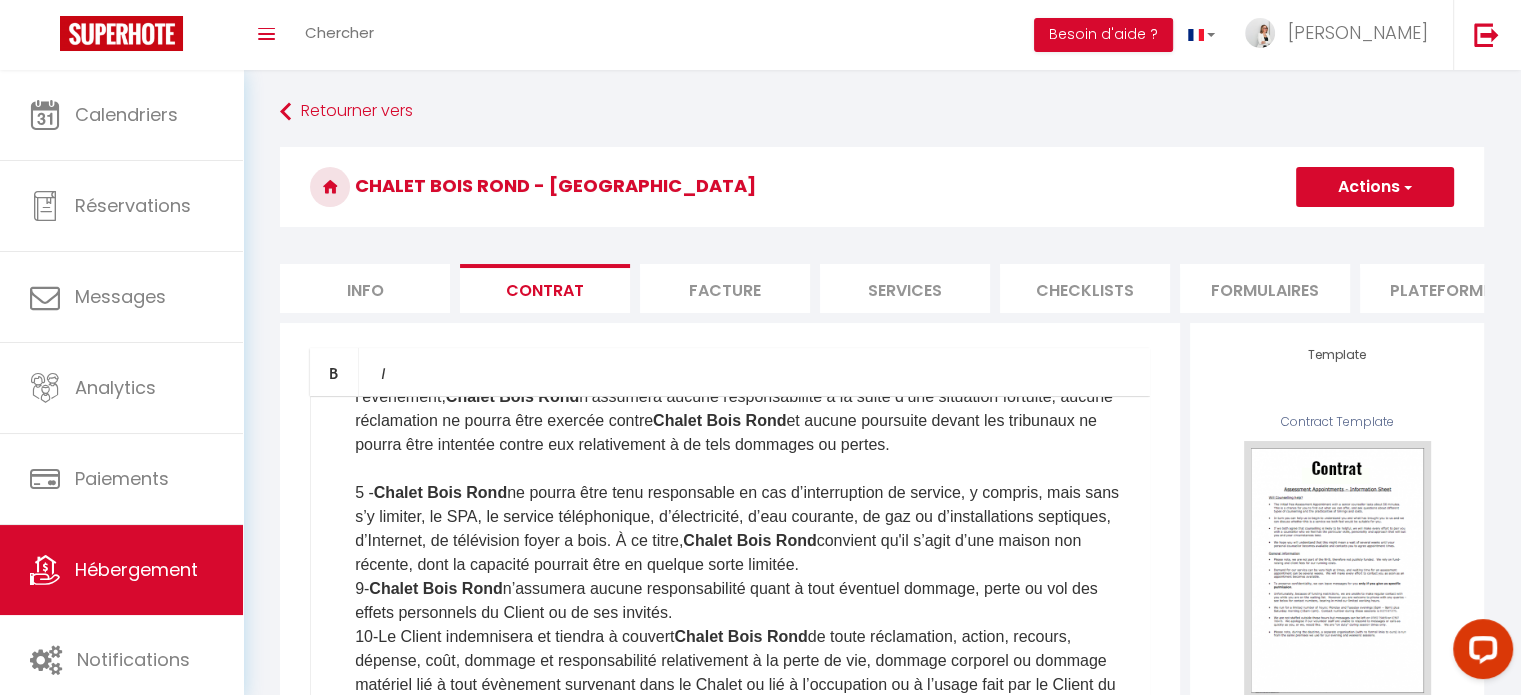 click on "5 -  Chalet Bois Rond  ne pourra être tenu responsable en cas d’interruption de service, y compris, mais sans s’y limiter, le SPA, le service téléphonique, d’électricité, d’eau courante, de gaz ou d’installations septiques, d’Internet, de télévision foyer a bois. À ce titre,  Chalet Bois Rond  convient qu'il s’agit d’une maison non récente, dont la capacité pourrait être en quelque sorte limitée." at bounding box center (742, 529) 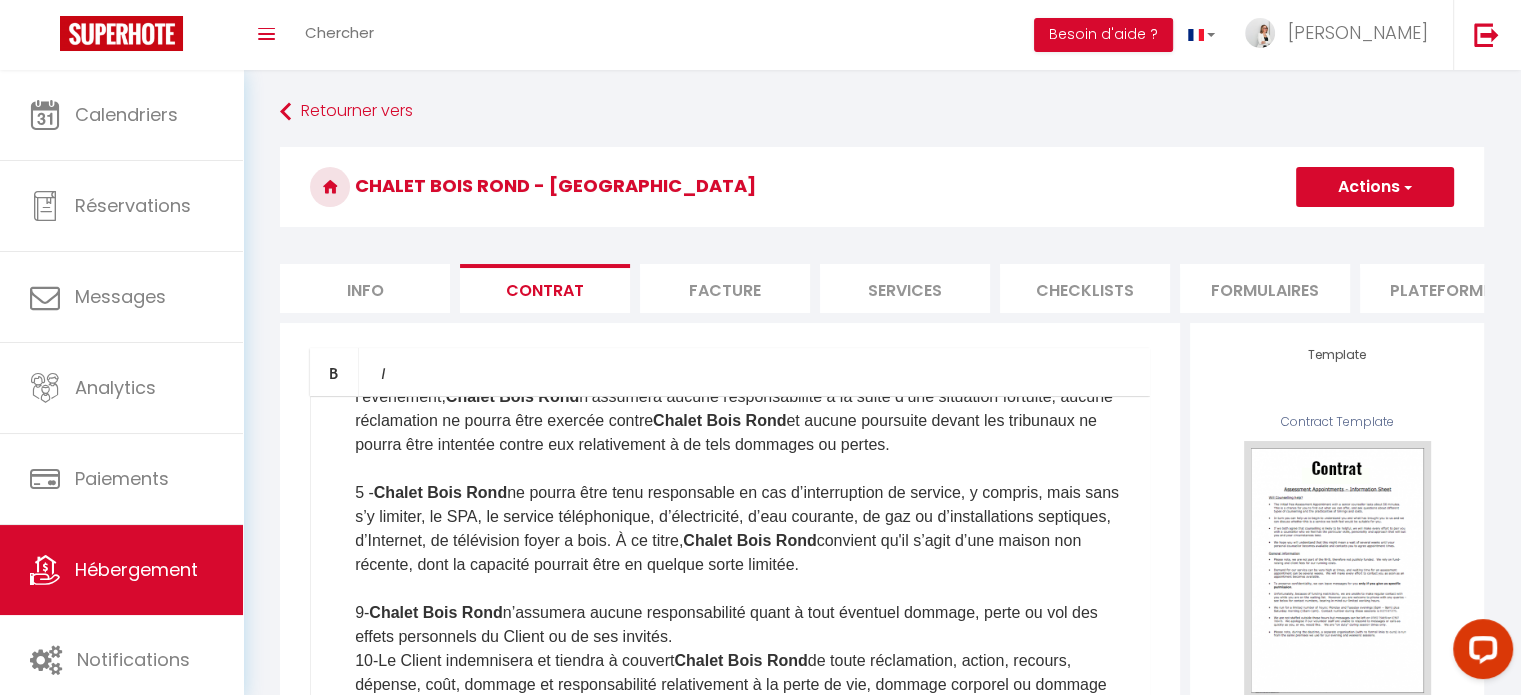 click on "​
ATTENDU  [GEOGRAPHIC_DATA]  est le propriétaire du Chalet (tel que ci-après définis);
ATTENDU QUE le Client désire louer les Chalet, le tout aux conditions et modalités prévus aux présentes;
ATTENDU QUE les Parties désirent que cet écrit s’interprète comme un contrat de gré à gré.
LES PARTIES CONVIENNENT CE QUI SUIT :
1- OBJET: [GEOGRAPHIC_DATA]  convient de louer au Client le Chalet, lequel se situe au [STREET_ADDRESS] (ci-avant et ci-après le «  Chalet  »), le tout pendant la Durée. 2- PRIX  –  Le Client s’engage à payer à  [GEOGRAPHIC_DATA]  la somme totale indiqué sur la facture , (ci-après le «  Prix  »). De plus, le Client s’engage à payer à  [GEOGRAPHIC_DATA] Rond  tous les frais supplémentaires prévus à l’ Annexe A , le cas échéant (ci-après le «  Prix additionnel  ») 3- Le Client s’engage à : indemniser  [GEOGRAPHIC_DATA] 4 - En aucun cas,  [GEOGRAPHIC_DATA] 5 -  9- –" at bounding box center (730, 796) 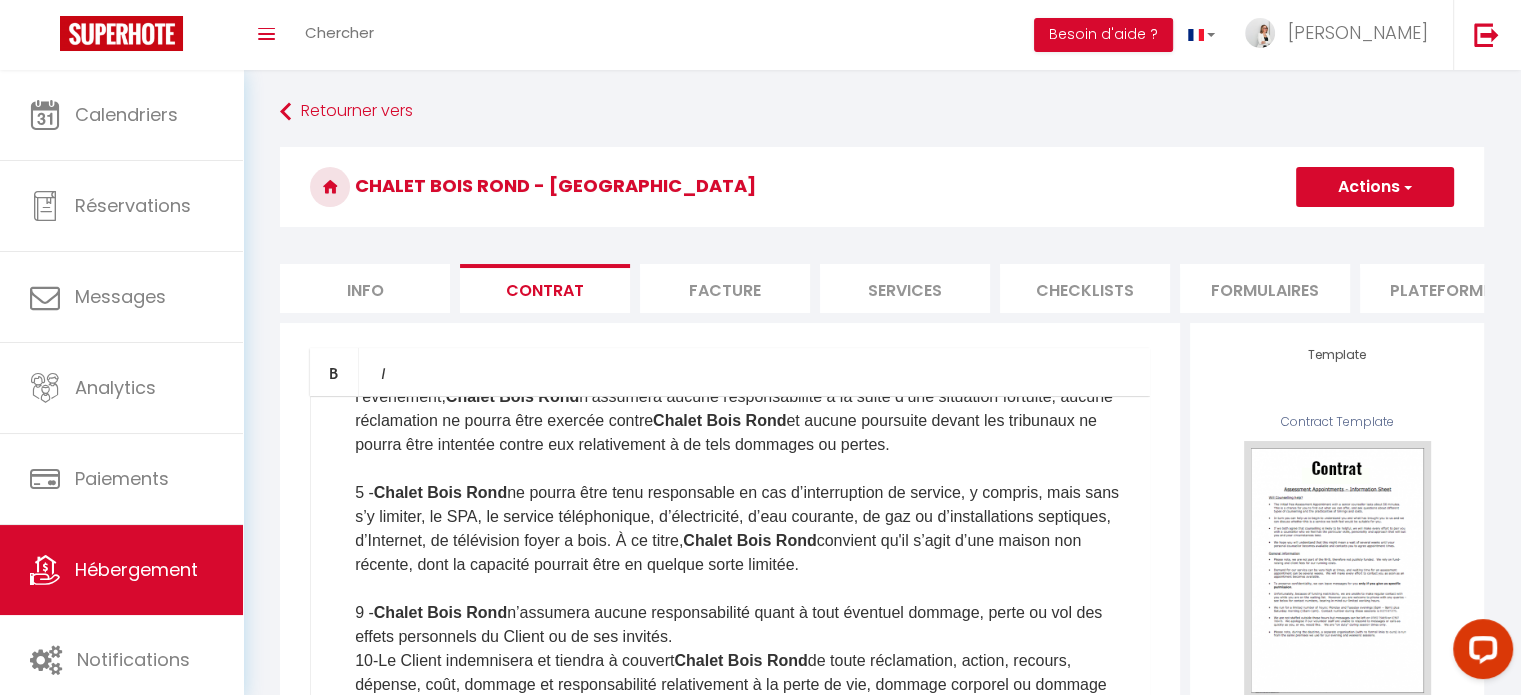 click on "9 - Chalet Bois Rond  n’assumera aucune responsabilité quant à tout éventuel dommage, perte ou vol des effets personnels du Client ou de ses invités." at bounding box center [742, 625] 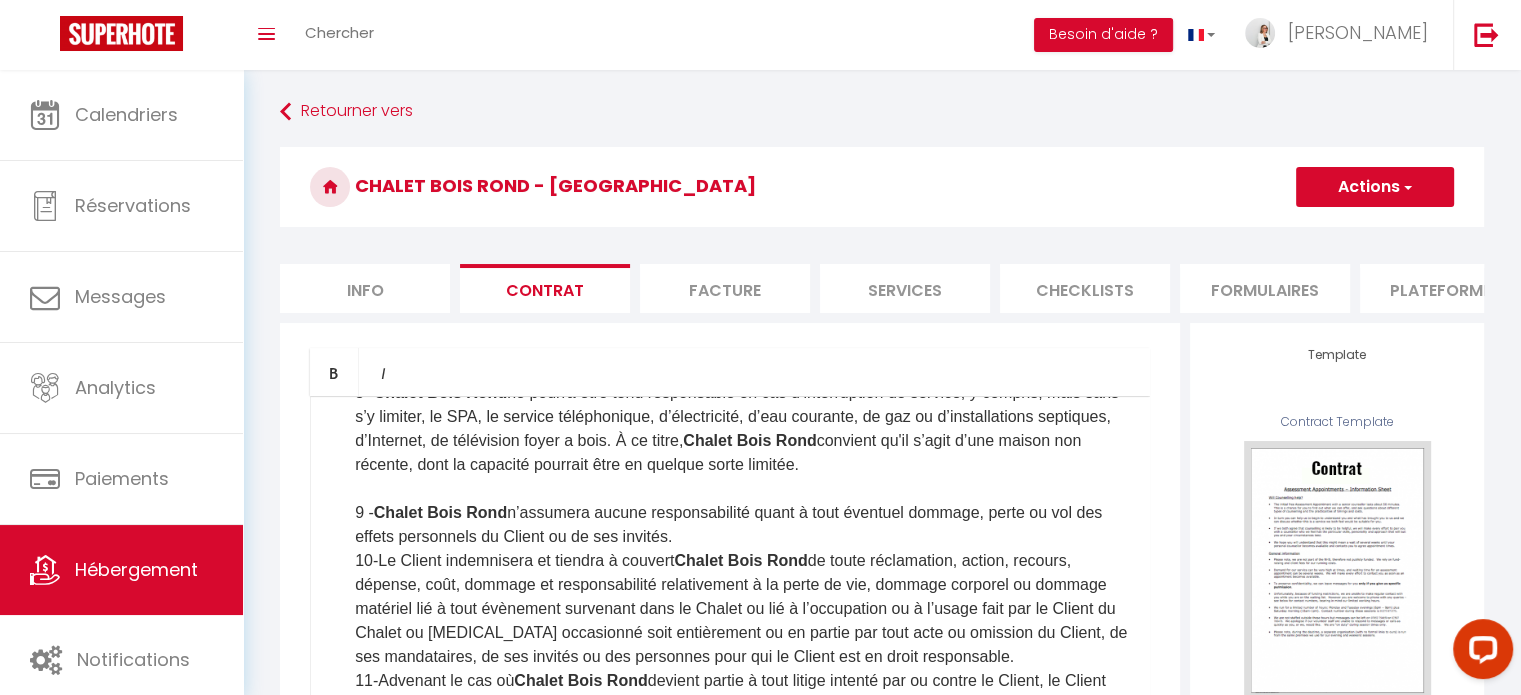 click on "Chalet Bois Rond" at bounding box center (740, 560) 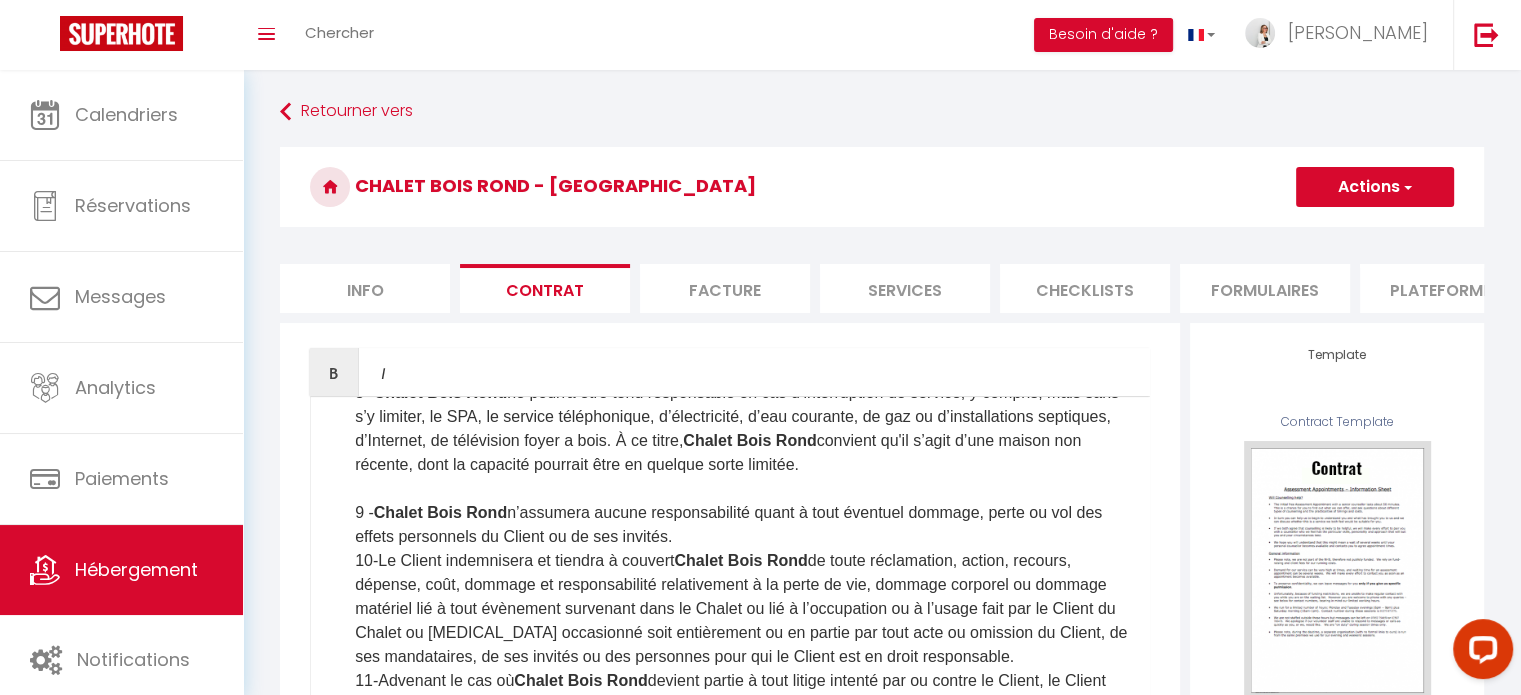 click on "9 -  Chalet Bois Rond  n’assumera aucune responsabilité quant à tout éventuel dommage, perte ou vol des effets personnels du Client ou de ses invités." at bounding box center (742, 525) 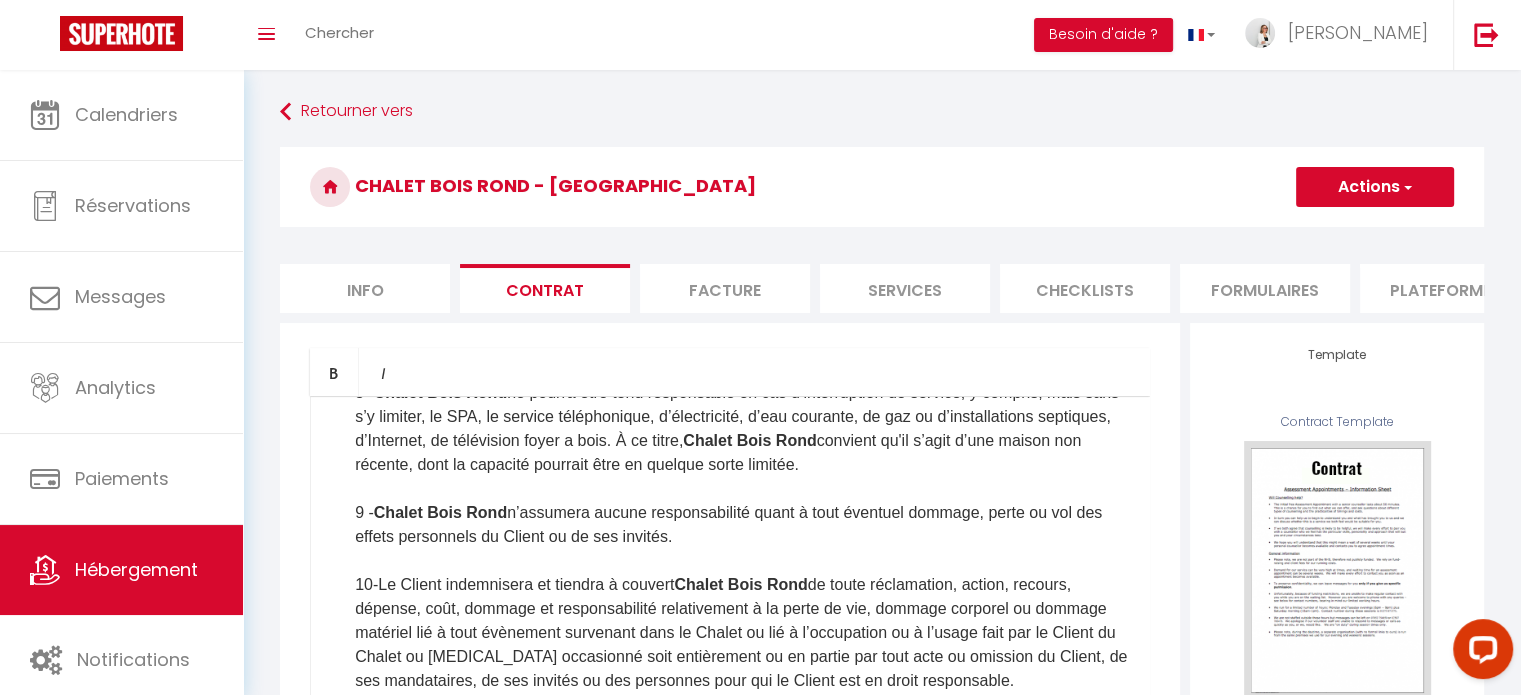 click on "10-Le Client indemnisera et tiendra à couvert  Chalet Bois Rond  de toute réclamation, action, recours, dépense, coût, dommage et responsabilité relativement à la perte de vie, dommage corporel ou dommage matériel lié à tout évènement survenant dans le Chalet ou lié à l’occupation ou à l’usage fait par le Client du Chalet ou [MEDICAL_DATA] occasionné soit entièrement ou en partie par tout acte ou omission du Client, de ses mandataires, de ses invités ou des personnes pour qui le Client est en droit responsable." at bounding box center [742, 633] 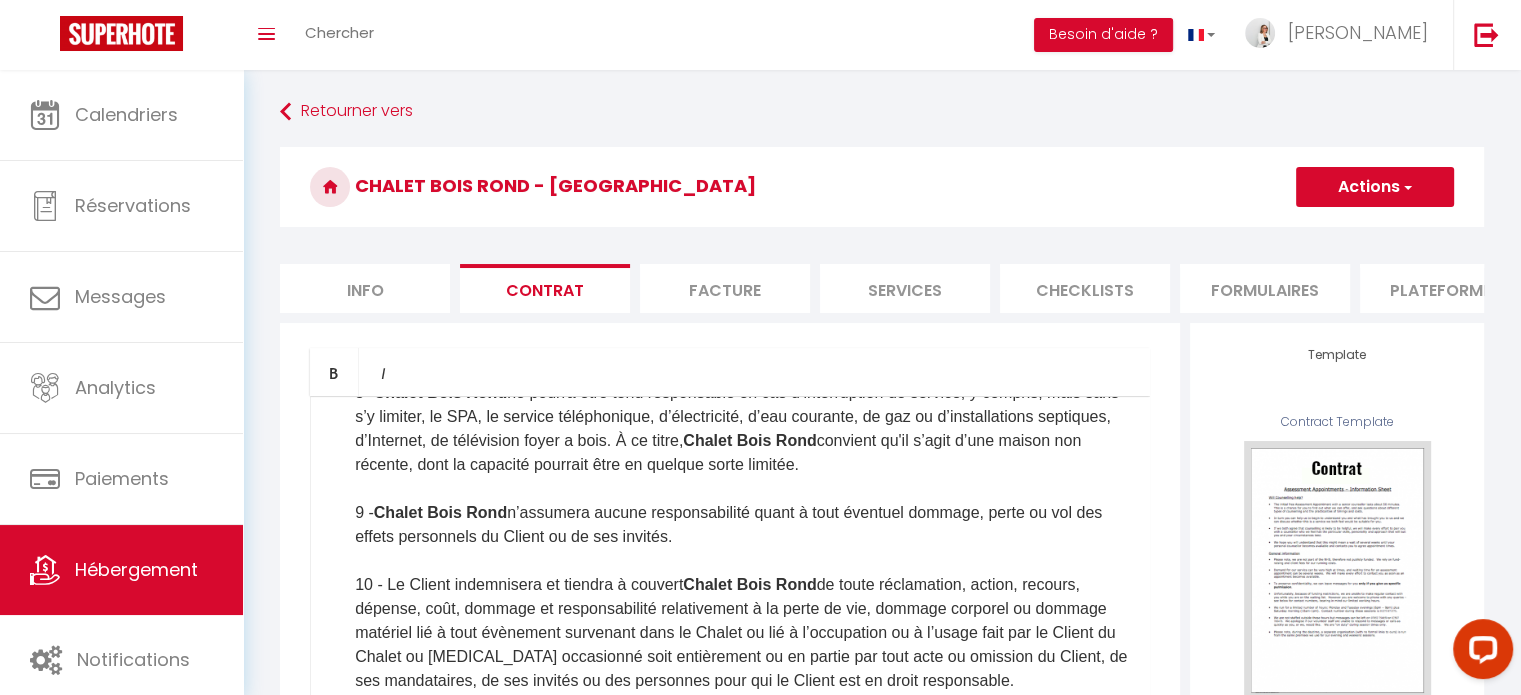 click on "9 -  Chalet Bois Rond  n’assumera aucune responsabilité quant à tout éventuel dommage, perte ou vol des effets personnels du Client ou de ses invités." at bounding box center [742, 525] 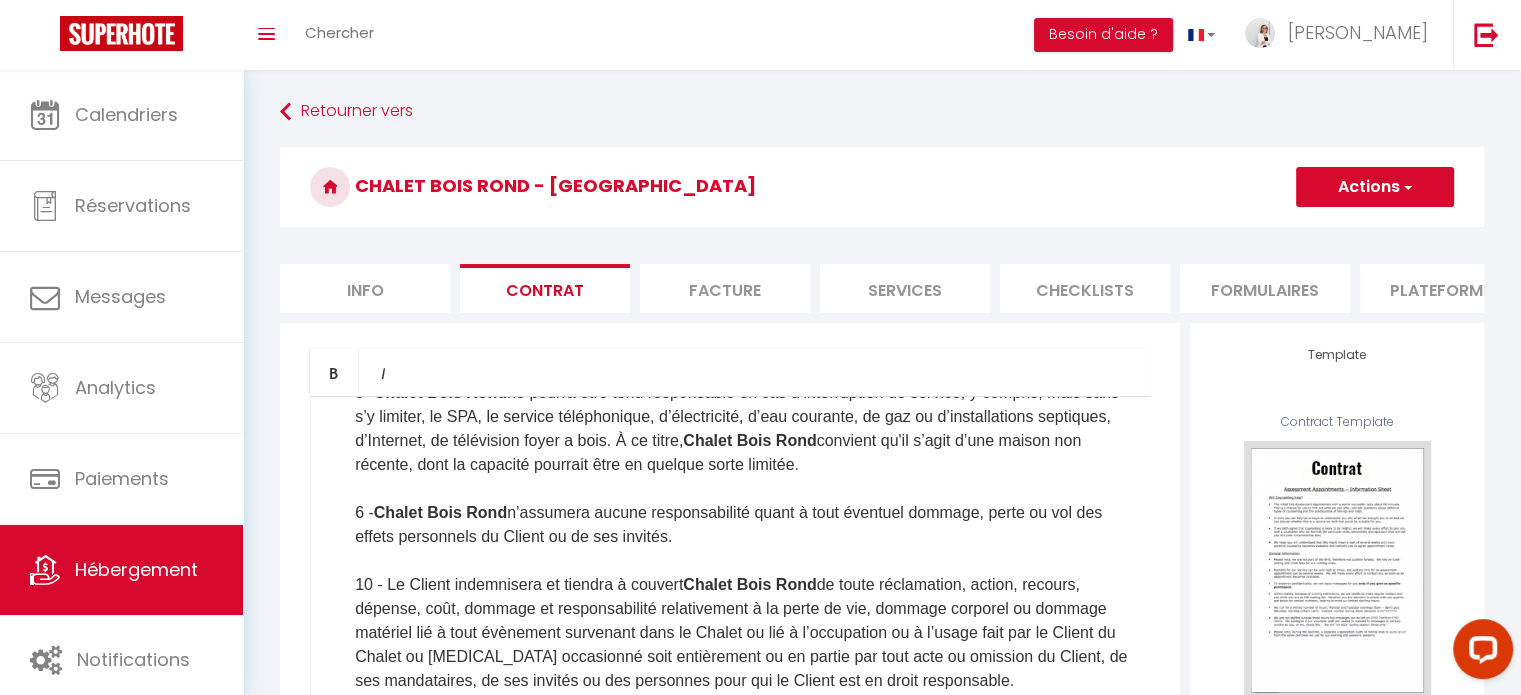 click on "10 - Le Client indemnisera et tiendra à couvert  Chalet Bois Rond  de toute réclamation, action, recours, dépense, coût, dommage et responsabilité relativement à la perte de vie, dommage corporel ou dommage matériel lié à tout évènement survenant dans le Chalet ou lié à l’occupation ou à l’usage fait par le Client du Chalet ou [MEDICAL_DATA] occasionné soit entièrement ou en partie par tout acte ou omission du Client, de ses mandataires, de ses invités ou des personnes pour qui le Client est en droit responsable." at bounding box center (742, 633) 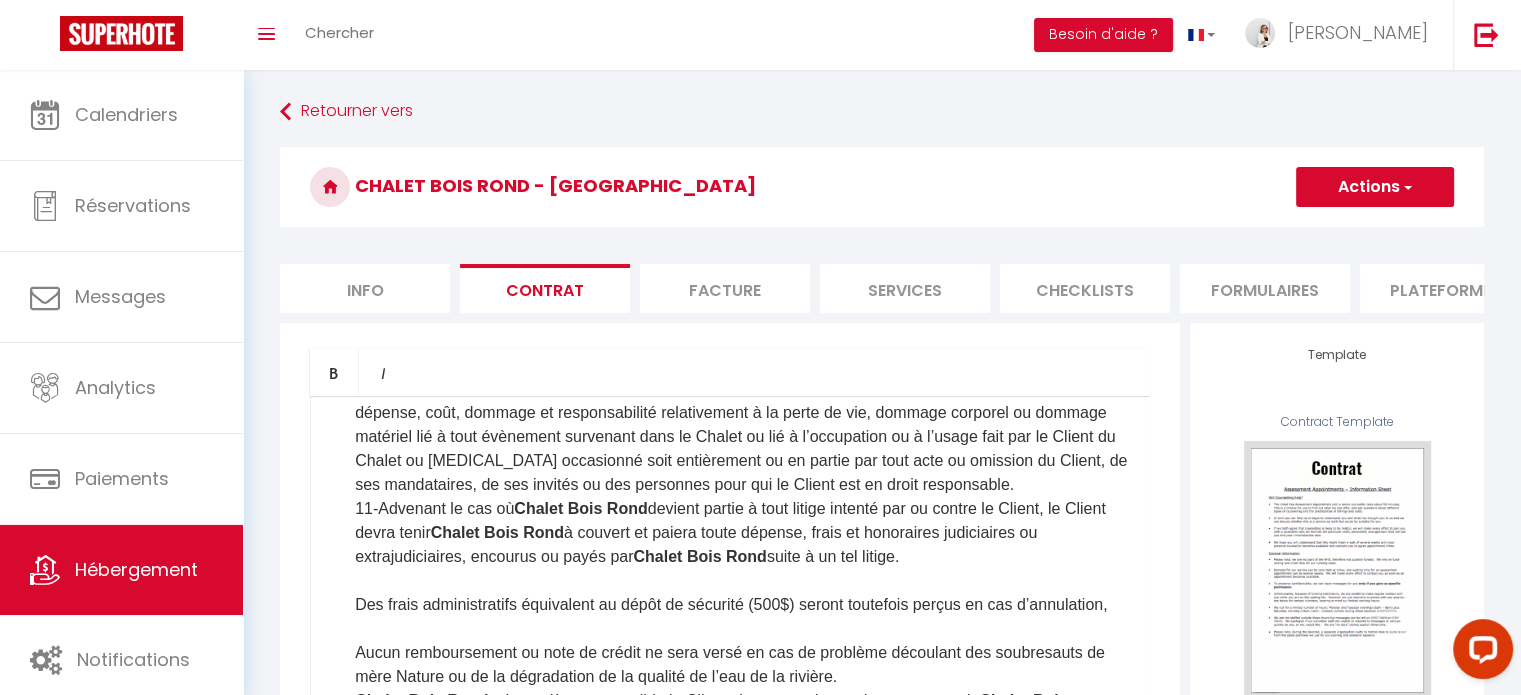 scroll, scrollTop: 932, scrollLeft: 0, axis: vertical 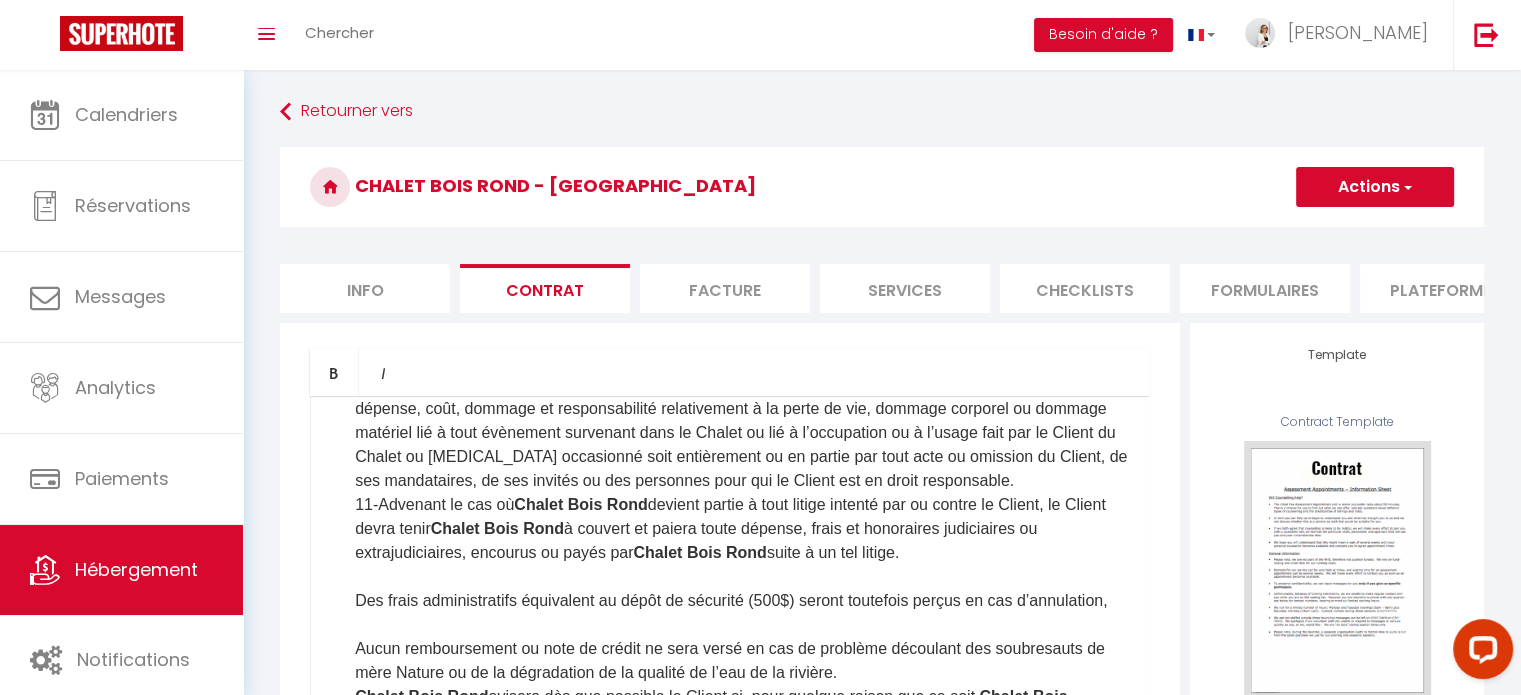 click on "7 - Le Client indemnisera et tiendra à couvert  Chalet Bois Rond  de toute réclamation, action, recours, dépense, coût, dommage et responsabilité relativement à la perte de vie, dommage corporel ou dommage matériel lié à tout évènement survenant dans le Chalet ou lié à l’occupation ou à l’usage fait par le Client du Chalet ou [MEDICAL_DATA] occasionné soit entièrement ou en partie par tout acte ou omission du Client, de ses mandataires, de ses invités ou des personnes pour qui le Client est en droit responsable." at bounding box center (742, 433) 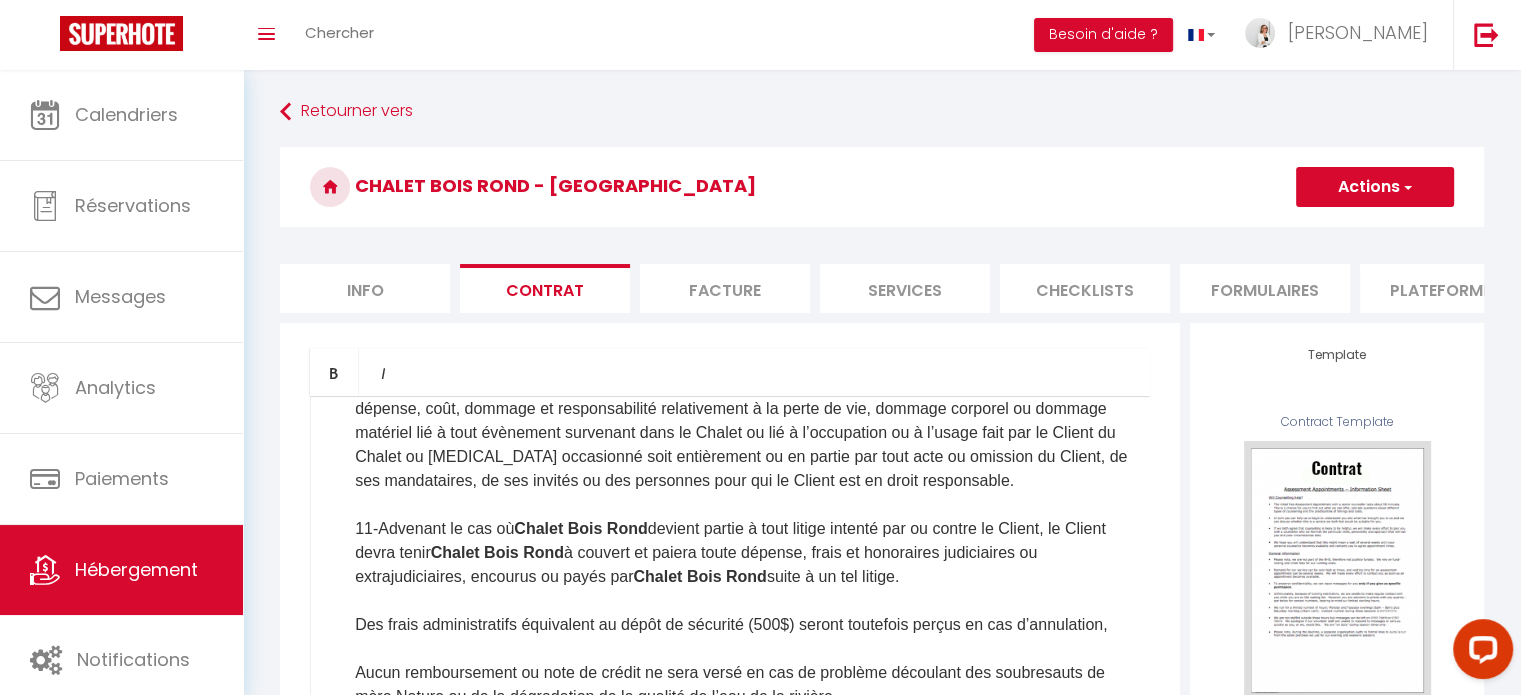 click on "11-Advenant le cas où  Chalet Bois Rond  devient partie à tout litige intenté par ou contre le Client, le Client devra tenir  Chalet Bois Rond  à couvert et paiera toute dépense, frais et honoraires judiciaires ou extrajudiciaires, encourus ou payés par  Chalet Bois Rond  suite à un tel litige." at bounding box center [742, 553] 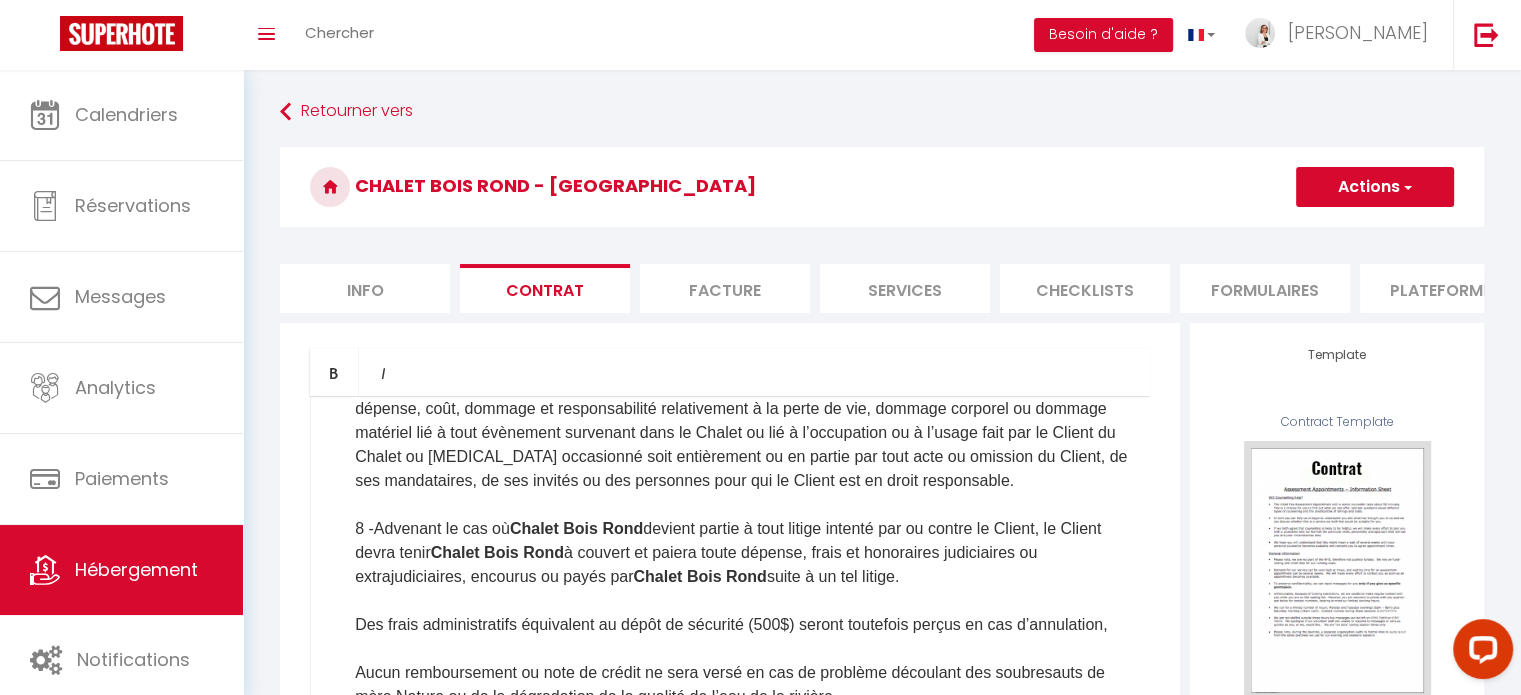 click on "8 -Advenant le cas où  Chalet Bois Rond  devient partie à tout litige intenté par ou contre le Client, le Client devra tenir  Chalet Bois Rond  à couvert et paiera toute dépense, frais et honoraires judiciaires ou extrajudiciaires, encourus ou payés par  Chalet Bois Rond  suite à un tel litige." at bounding box center (742, 553) 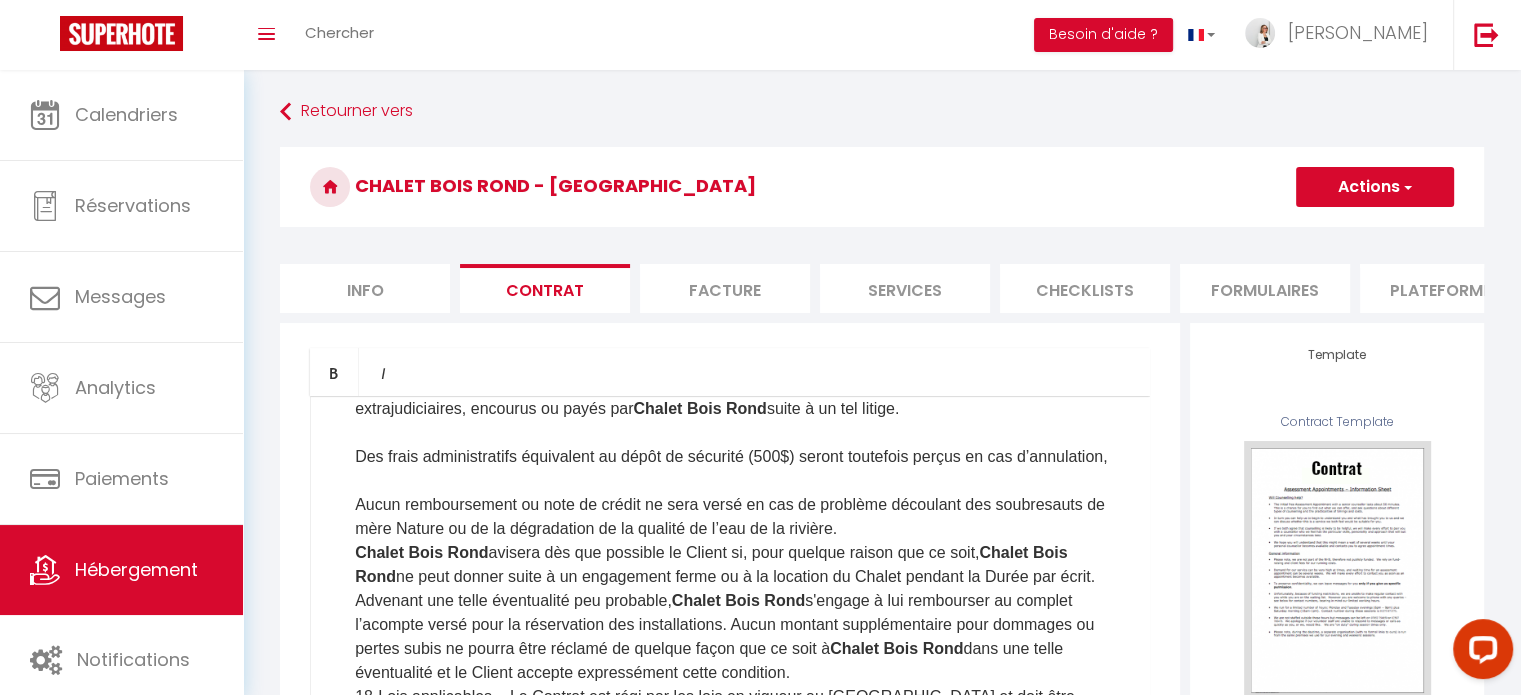 scroll, scrollTop: 1132, scrollLeft: 0, axis: vertical 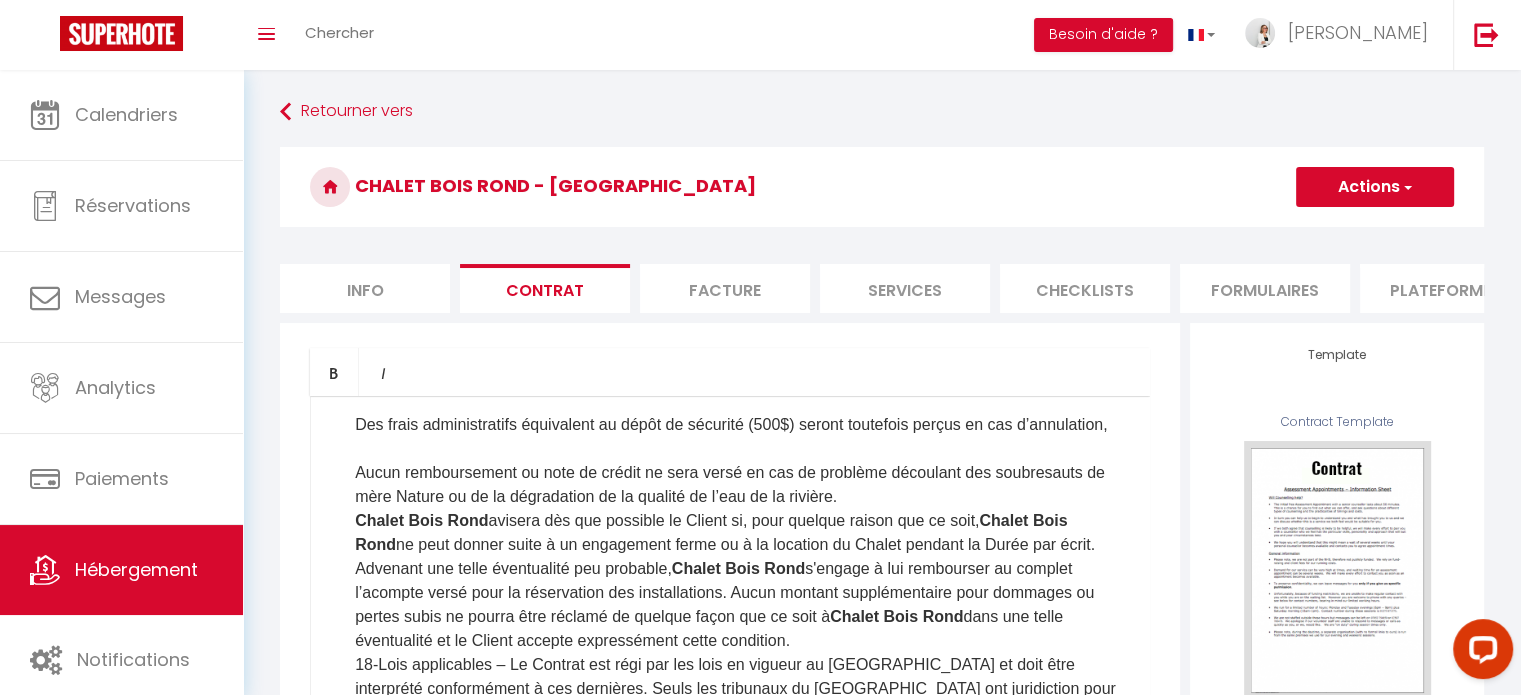click on "Aucun remboursement ou note de crédit ne sera versé en cas de problème découlant des soubresauts de mère Nature ou de la dégradation de la qualité de l’eau de la rivière." at bounding box center [742, 485] 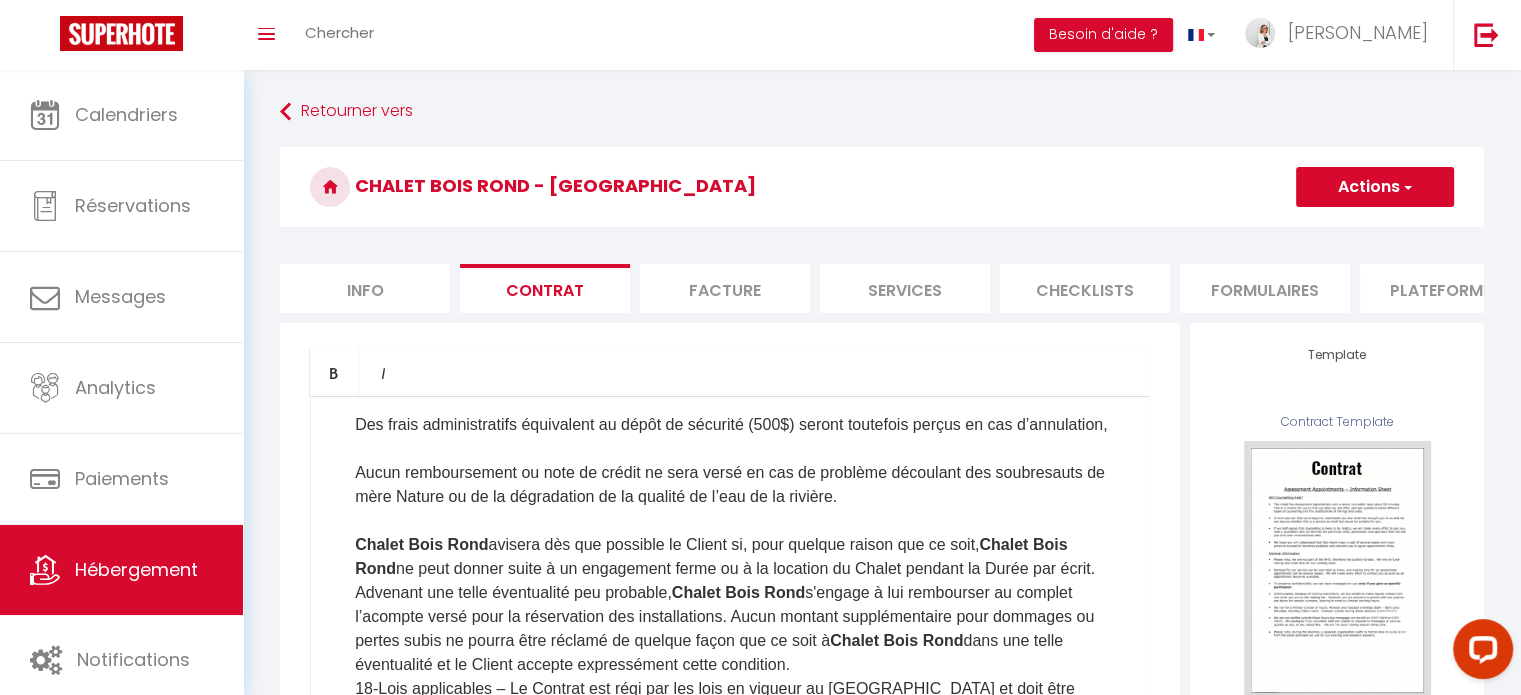 scroll, scrollTop: 1232, scrollLeft: 0, axis: vertical 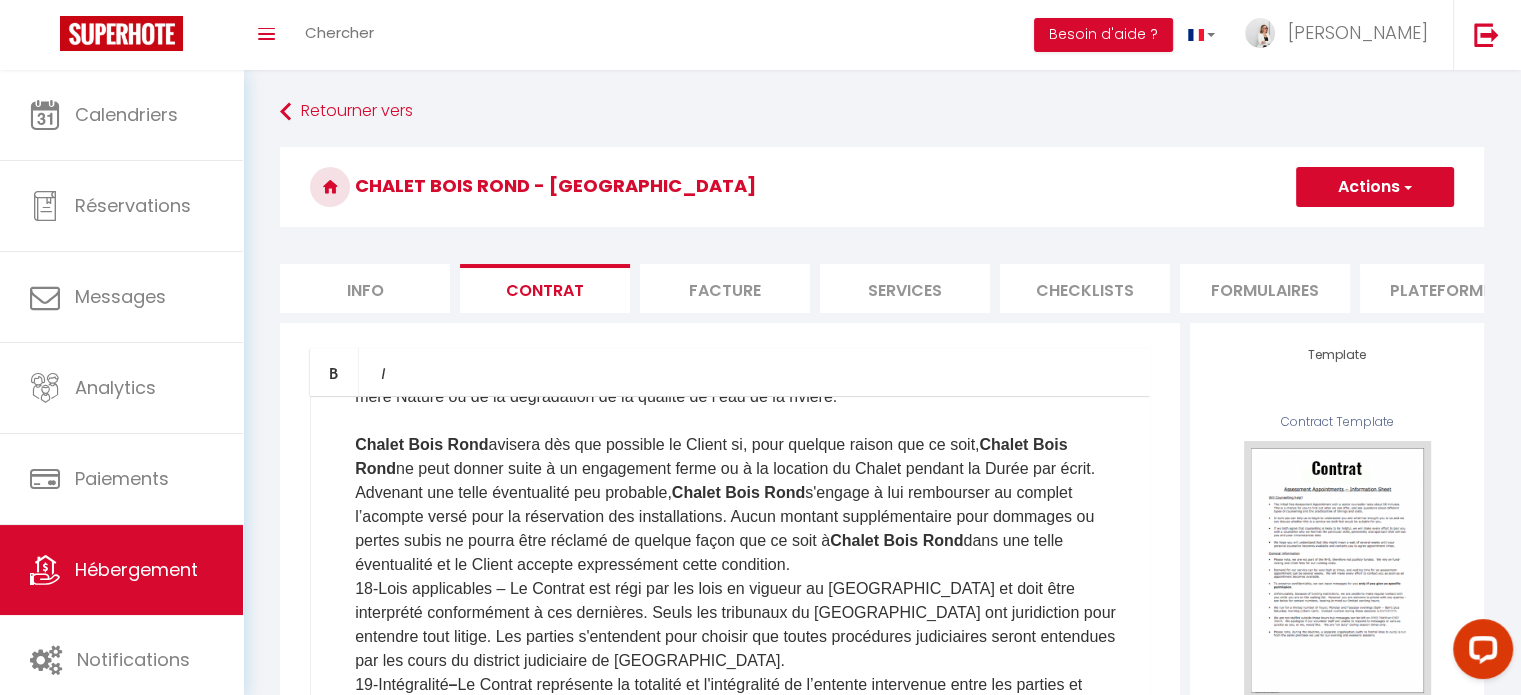 click on "Chalet Bois Rond  avisera dès que possible le Client si, pour quelque raison que ce soit,  Chalet Bois Rond  ne peut donner suite à un engagement ferme ou à la location du Chalet pendant la Durée par écrit.  Advenant une telle éventualité peu probable,  [PERSON_NAME]  s'engage à lui rembourser au complet l’acompte versé pour la réservation des installations. Aucun montant supplémentaire pour dommages ou pertes subis ne pourra être réclamé de quelque façon que ce soit à  Chalet Bois Rond  dans une telle éventualité et le Client accepte expressément cette condition." at bounding box center [742, 505] 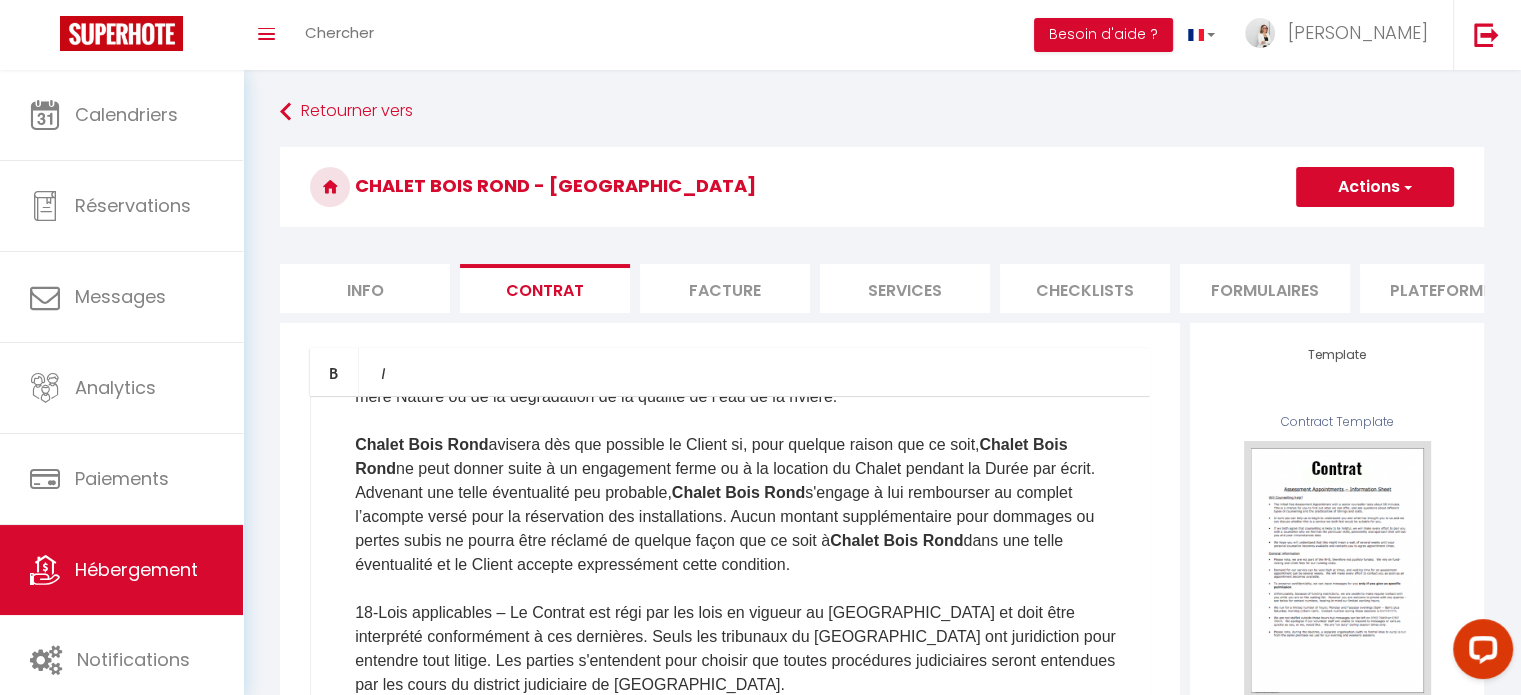 click on "Chalet Bois Rond  avisera dès que possible le Client si, pour quelque raison que ce soit,  Chalet Bois Rond  ne peut donner suite à un engagement ferme ou à la location du Chalet pendant la Durée par écrit.  Advenant une telle éventualité peu probable,  [PERSON_NAME]  s'engage à lui rembourser au complet l’acompte versé pour la réservation des installations. Aucun montant supplémentaire pour dommages ou pertes subis ne pourra être réclamé de quelque façon que ce soit à  Chalet Bois Rond  dans une telle éventualité et le Client accepte expressément cette condition." at bounding box center (742, 505) 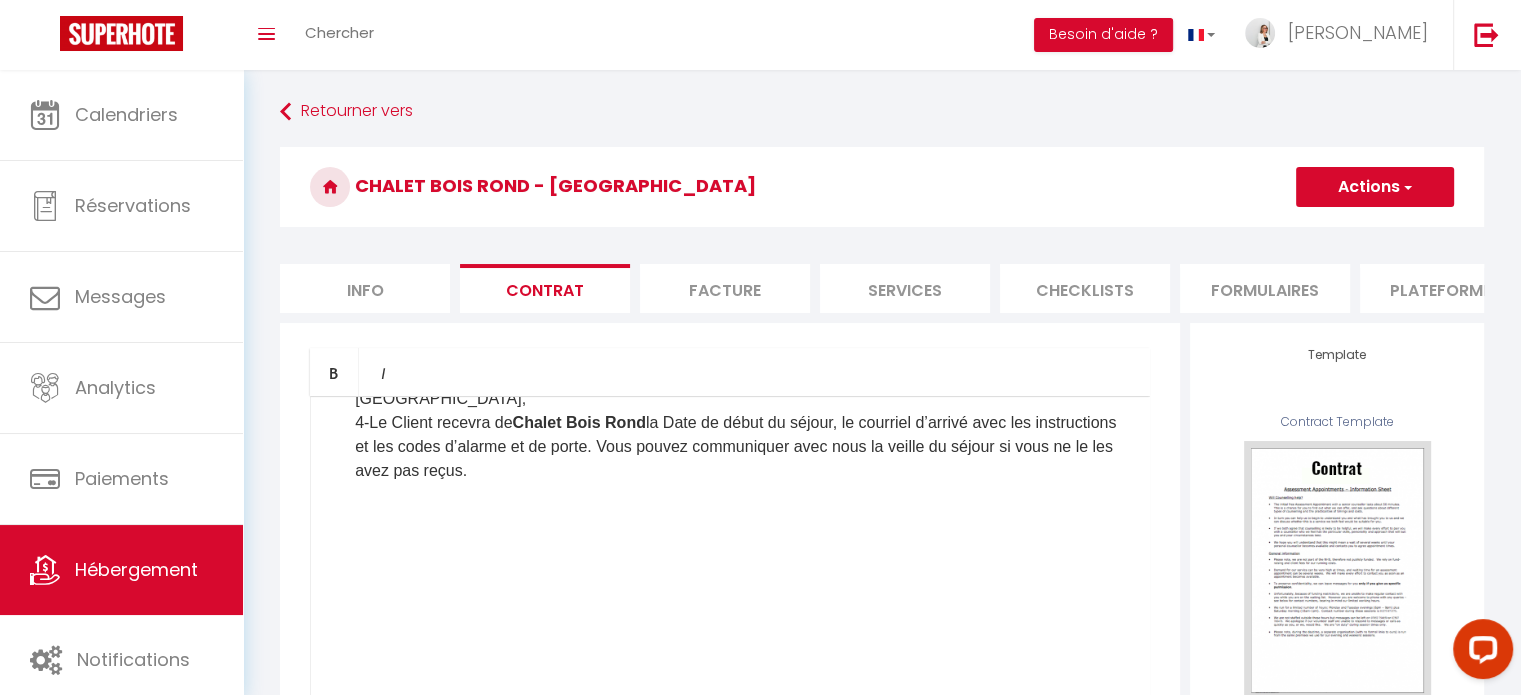 scroll, scrollTop: 5177, scrollLeft: 0, axis: vertical 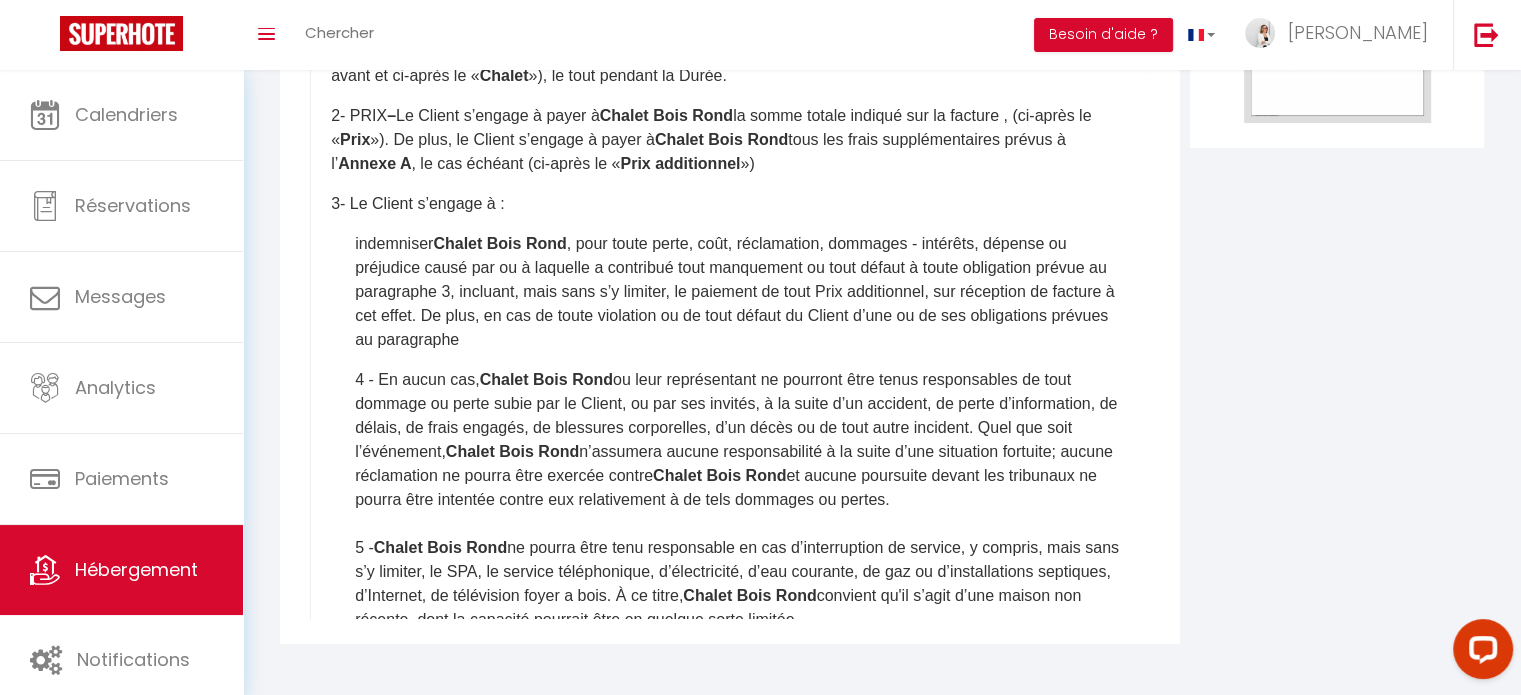 click on "3- Le Client s’engage à :" at bounding box center [730, 204] 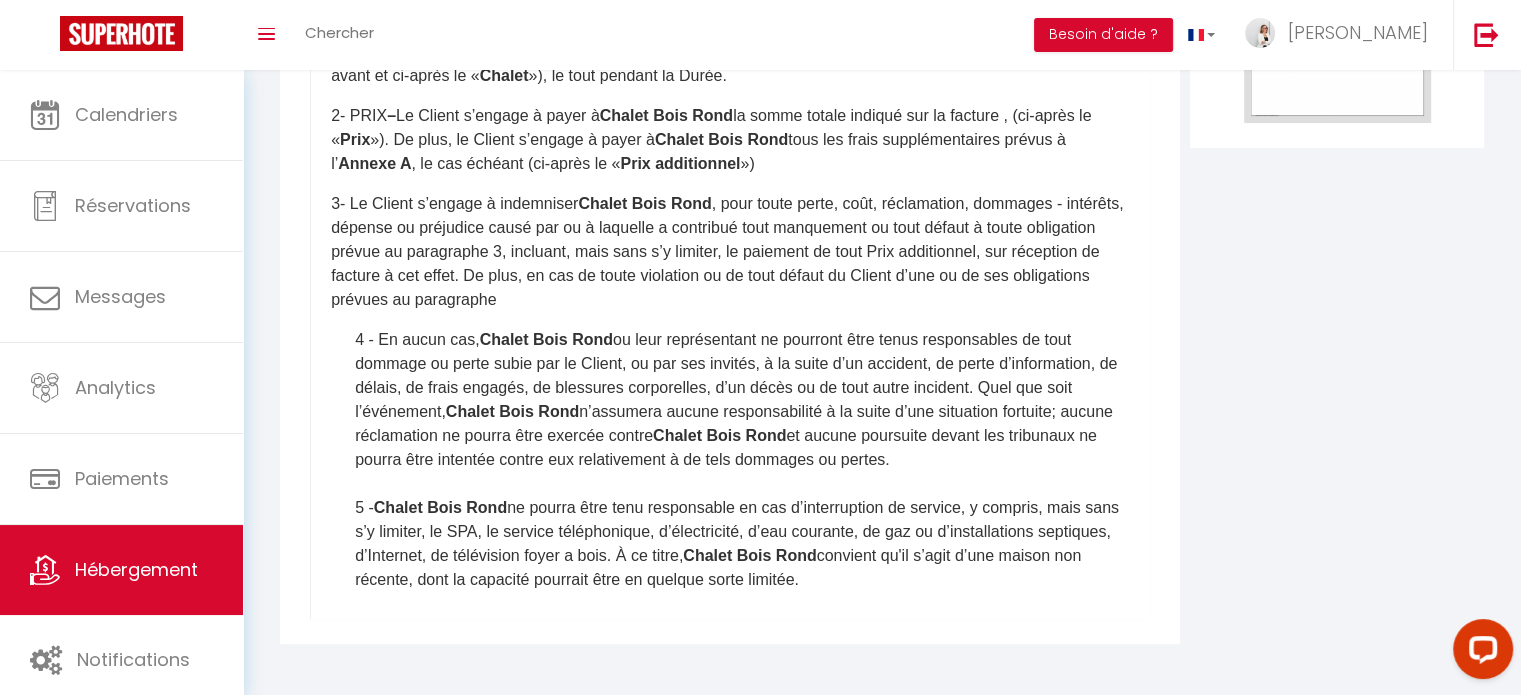 click on "​
ATTENDU  [GEOGRAPHIC_DATA]  est le propriétaire du Chalet (tel que ci-après définis);
ATTENDU QUE le Client désire louer les Chalet, le tout aux conditions et modalités prévus aux présentes;
ATTENDU QUE les Parties désirent que cet écrit s’interprète comme un contrat de gré à gré.
LES PARTIES CONVIENNENT CE QUI SUIT :
1- OBJET: [GEOGRAPHIC_DATA]  convient de louer au Client le Chalet, lequel se situe au [STREET_ADDRESS] (ci-avant et ci-après le «  Chalet  »), le tout pendant la Durée. 2- PRIX  –  Le Client s’engage à payer à  [GEOGRAPHIC_DATA]  la somme totale indiqué sur la facture , (ci-après le «  Prix  »). De plus, le Client s’engage à payer à  [GEOGRAPHIC_DATA] Rond  tous les frais supplémentaires prévus à l’ Annexe A , le cas échéant (ci-après le «  Prix additionnel  ») 3- Le Client s’engage à indemniser  [GEOGRAPHIC_DATA] 4 - En aucun cas,  [GEOGRAPHIC_DATA] 5 -  6 -  –" at bounding box center [730, 219] 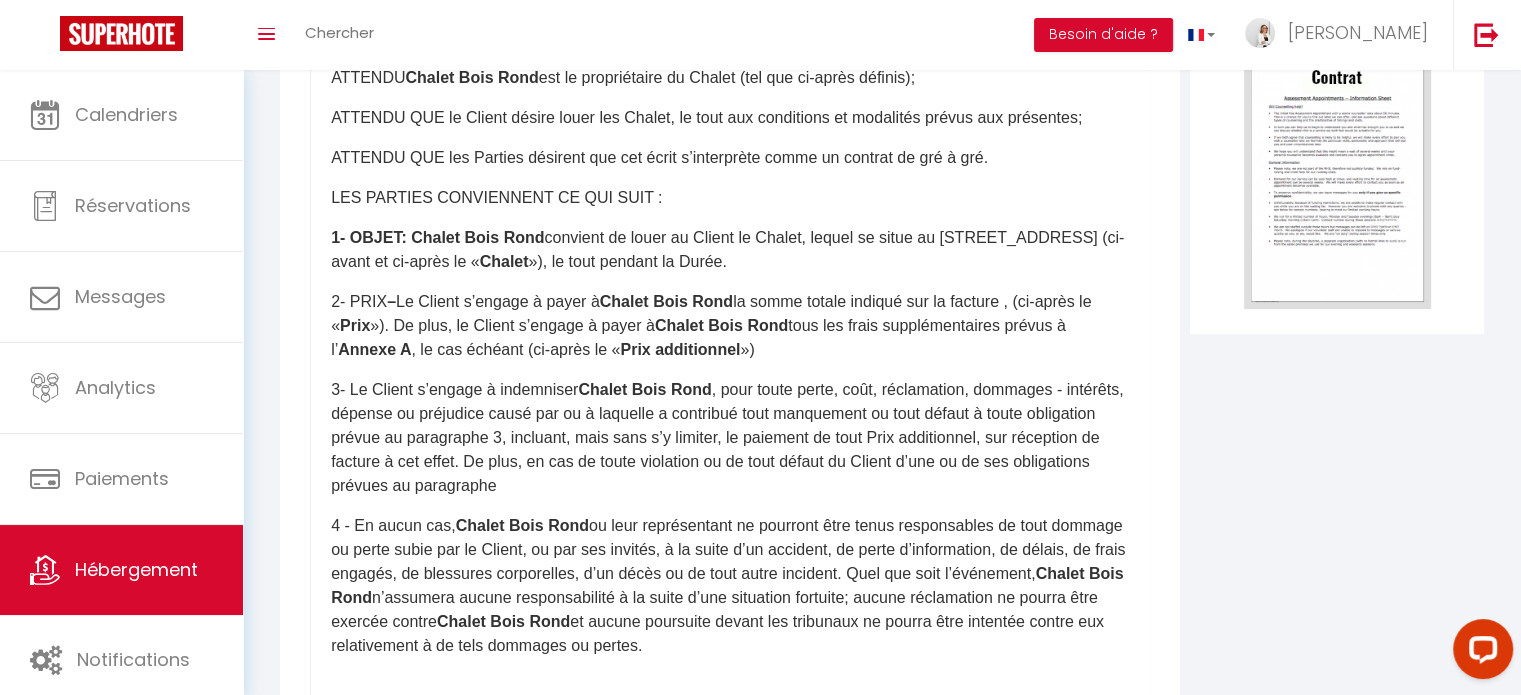 scroll, scrollTop: 291, scrollLeft: 0, axis: vertical 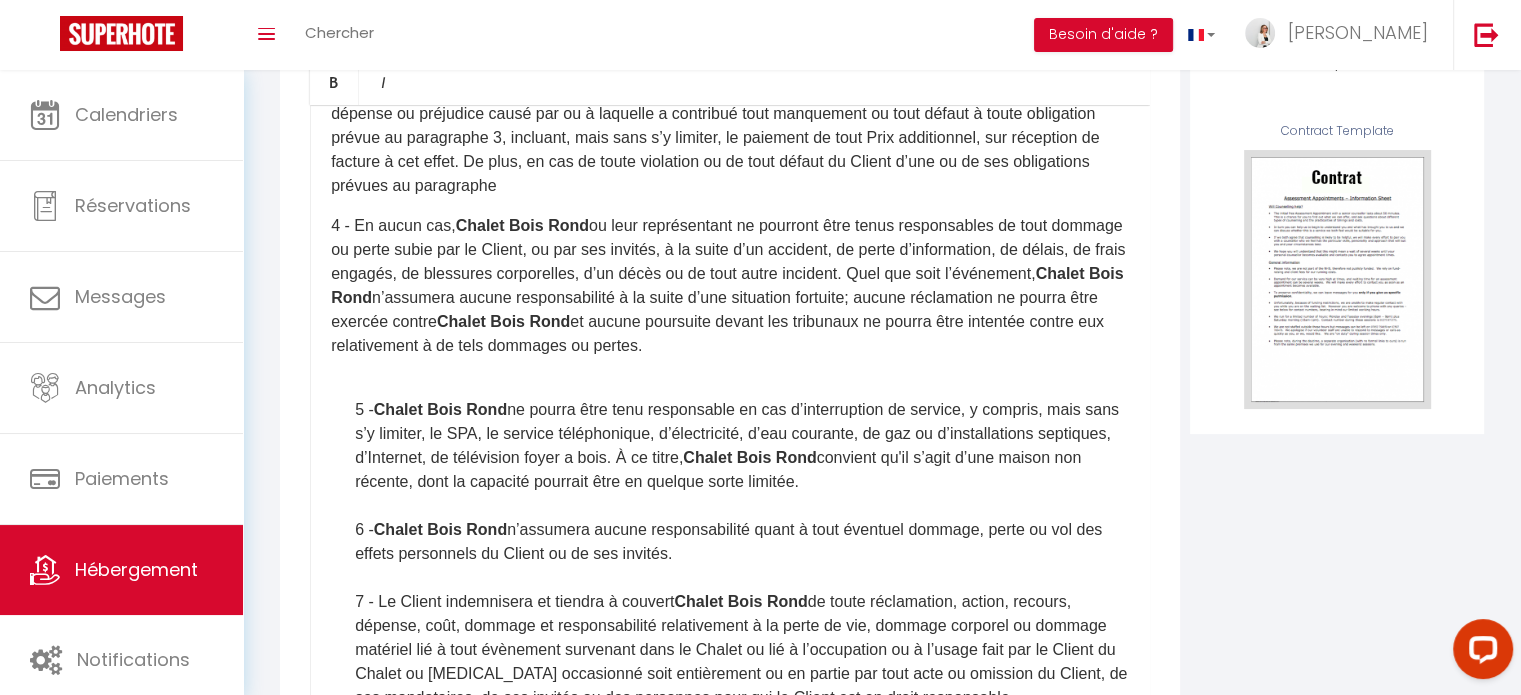 click on "5 -  Chalet Bois Rond  ne pourra être tenu responsable en cas d’interruption de service, y compris, mais sans s’y limiter, le SPA, le service téléphonique, d’électricité, d’eau courante, de gaz ou d’installations septiques, d’Internet, de télévision foyer a bois. À ce titre,  Chalet Bois Rond  convient qu'il s’agit d’une maison non récente, dont la capacité pourrait être en quelque sorte limitée." at bounding box center [742, 446] 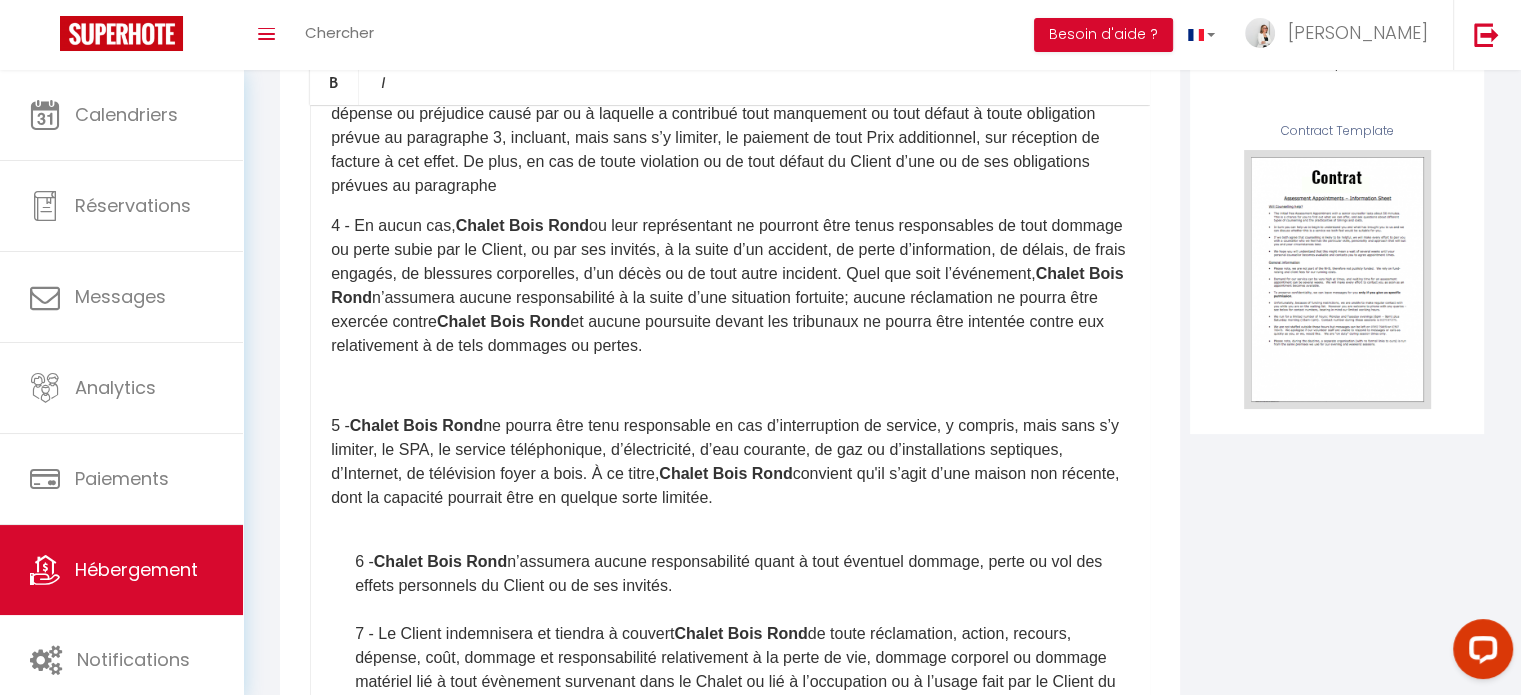 click at bounding box center [742, 386] 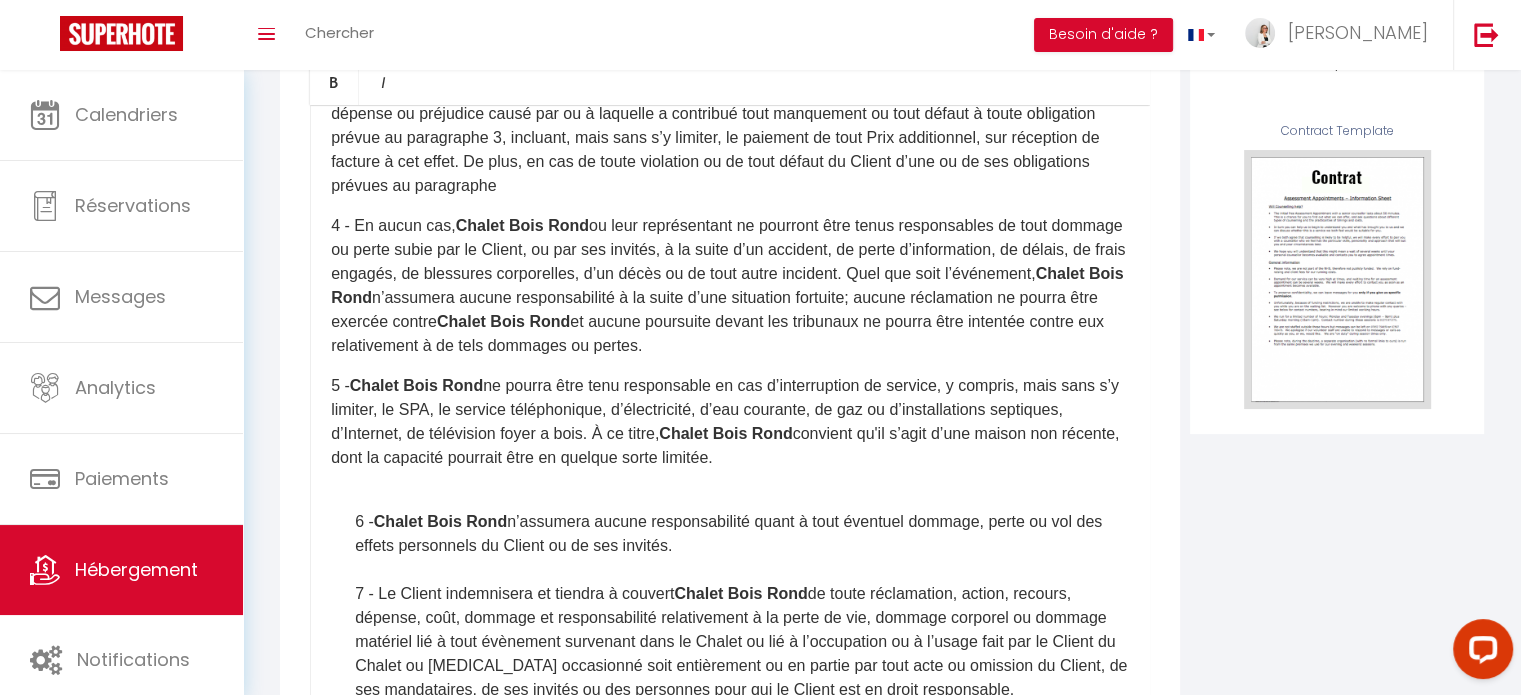 click at bounding box center (742, 498) 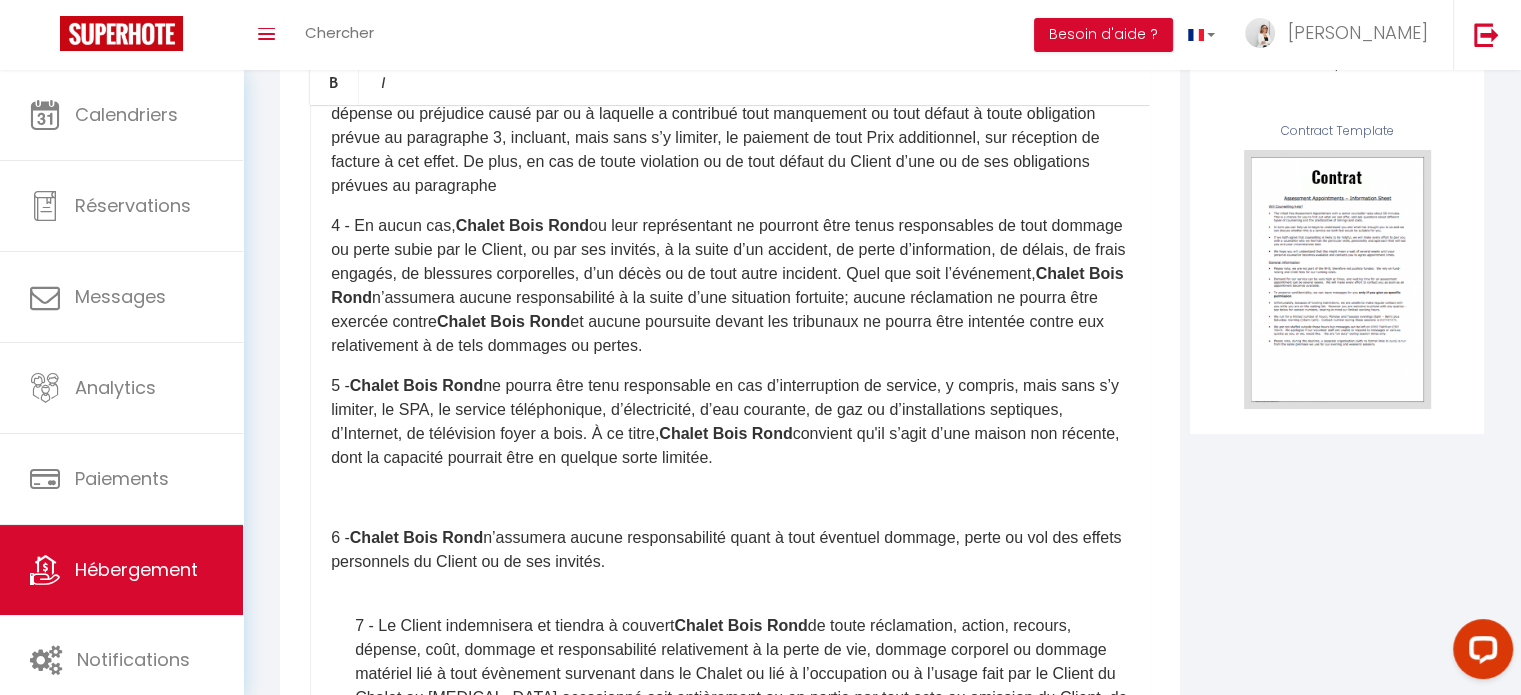 click at bounding box center [742, 498] 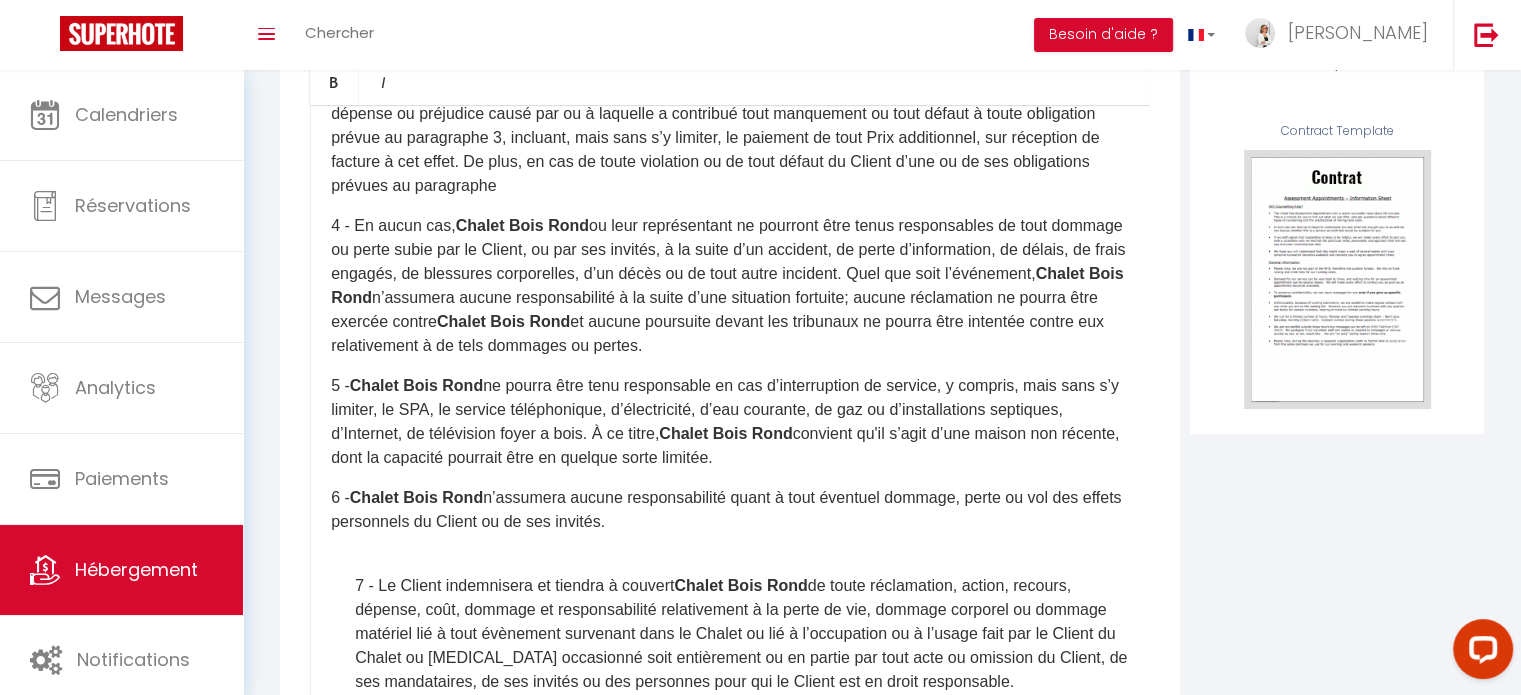 click at bounding box center (742, 562) 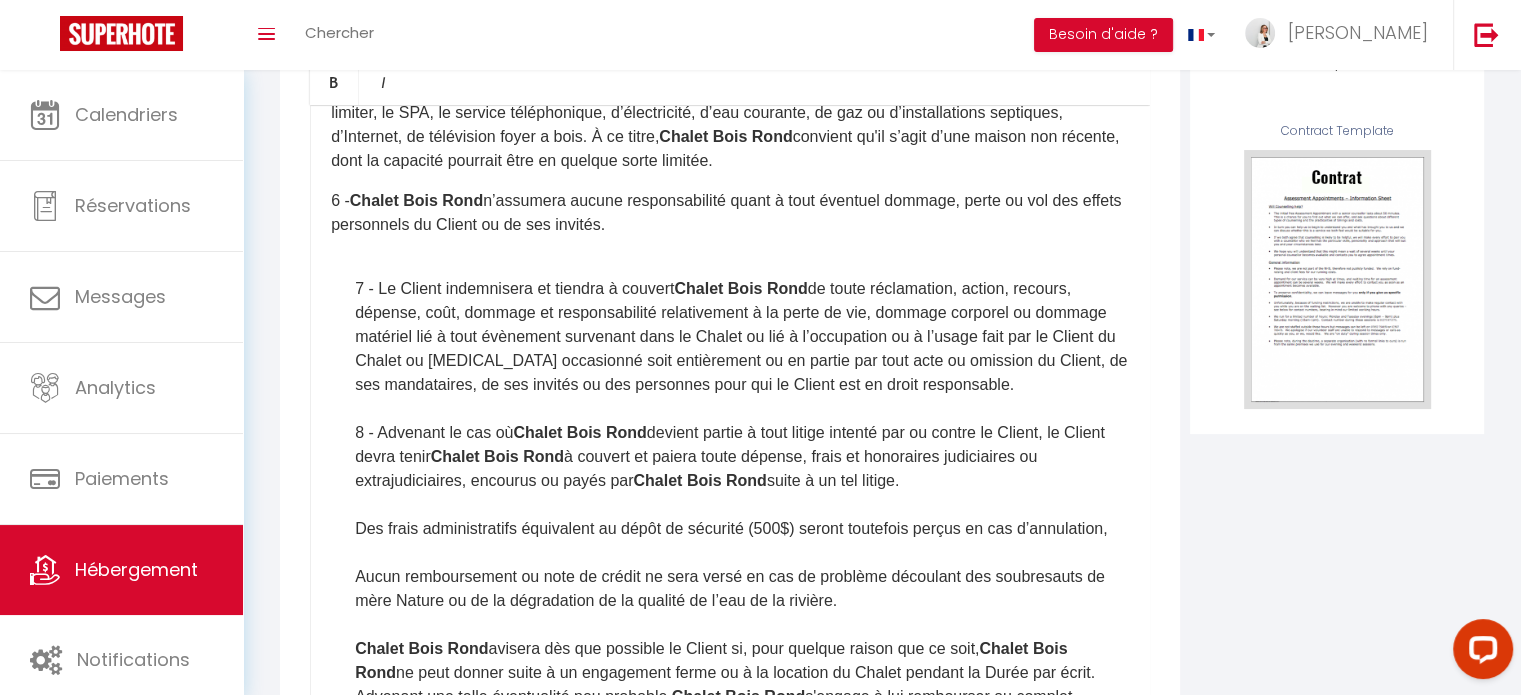 scroll, scrollTop: 700, scrollLeft: 0, axis: vertical 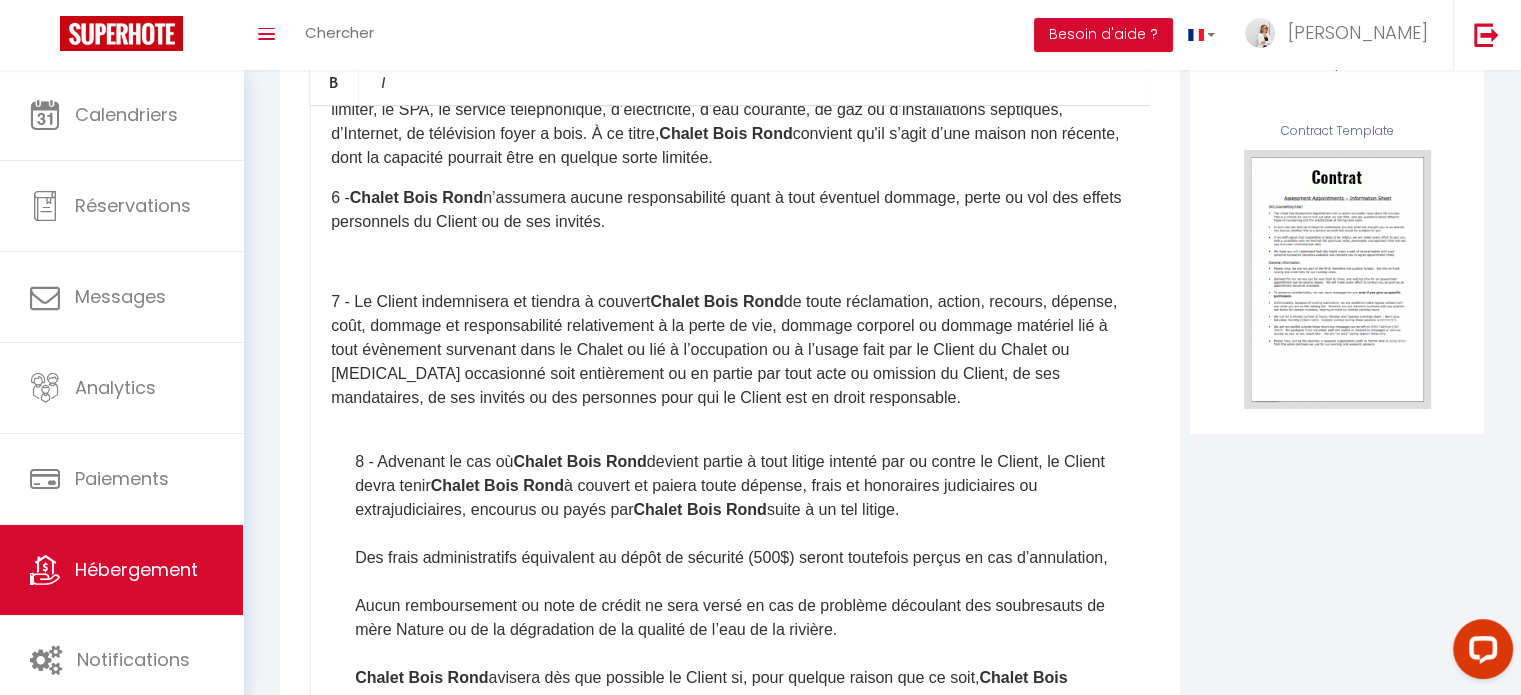 click at bounding box center [742, 262] 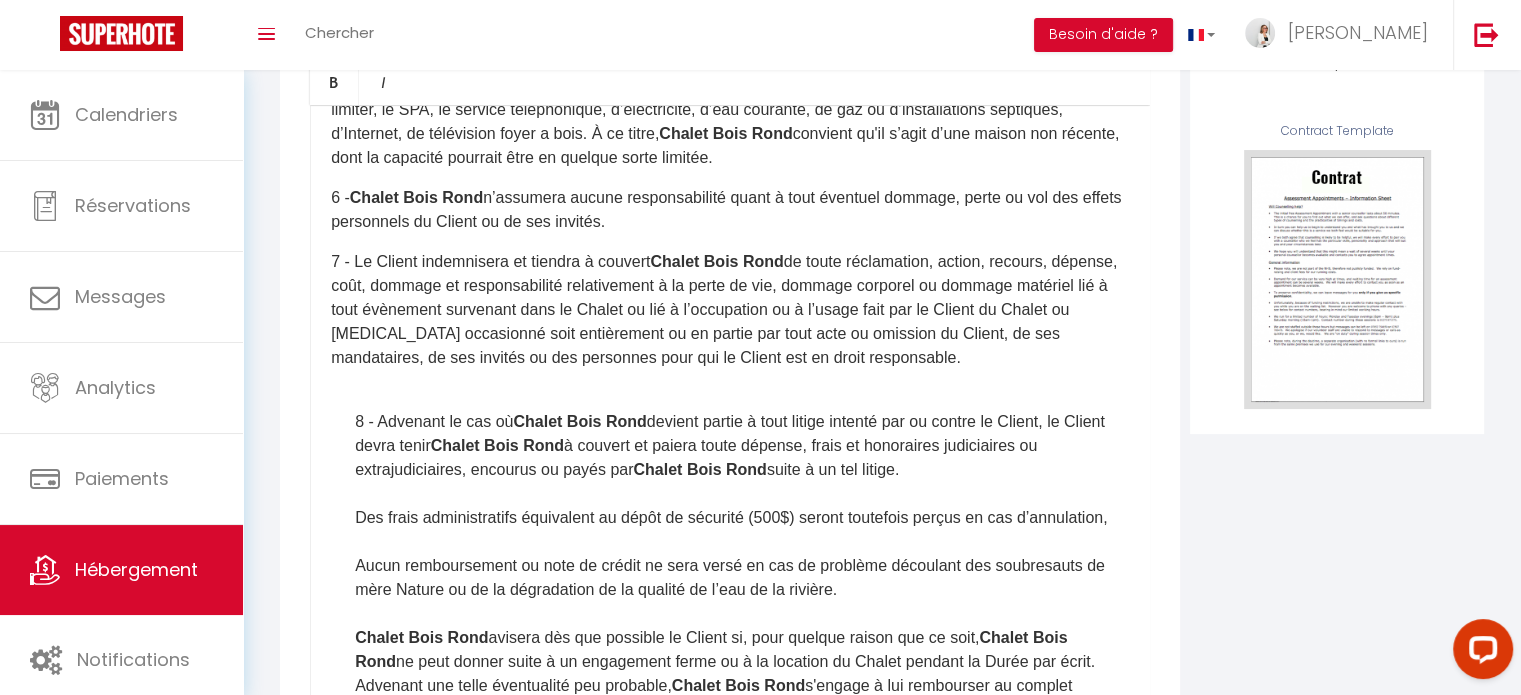 click on "8 - Advenant le cas où  Chalet Bois Rond  devient partie à tout litige intenté par ou contre le Client, le Client devra tenir  Chalet Bois Rond  à couvert et paiera toute dépense, frais et honoraires judiciaires ou extrajudiciaires, encourus ou payés par  Chalet Bois Rond  suite à un tel litige." at bounding box center (742, 446) 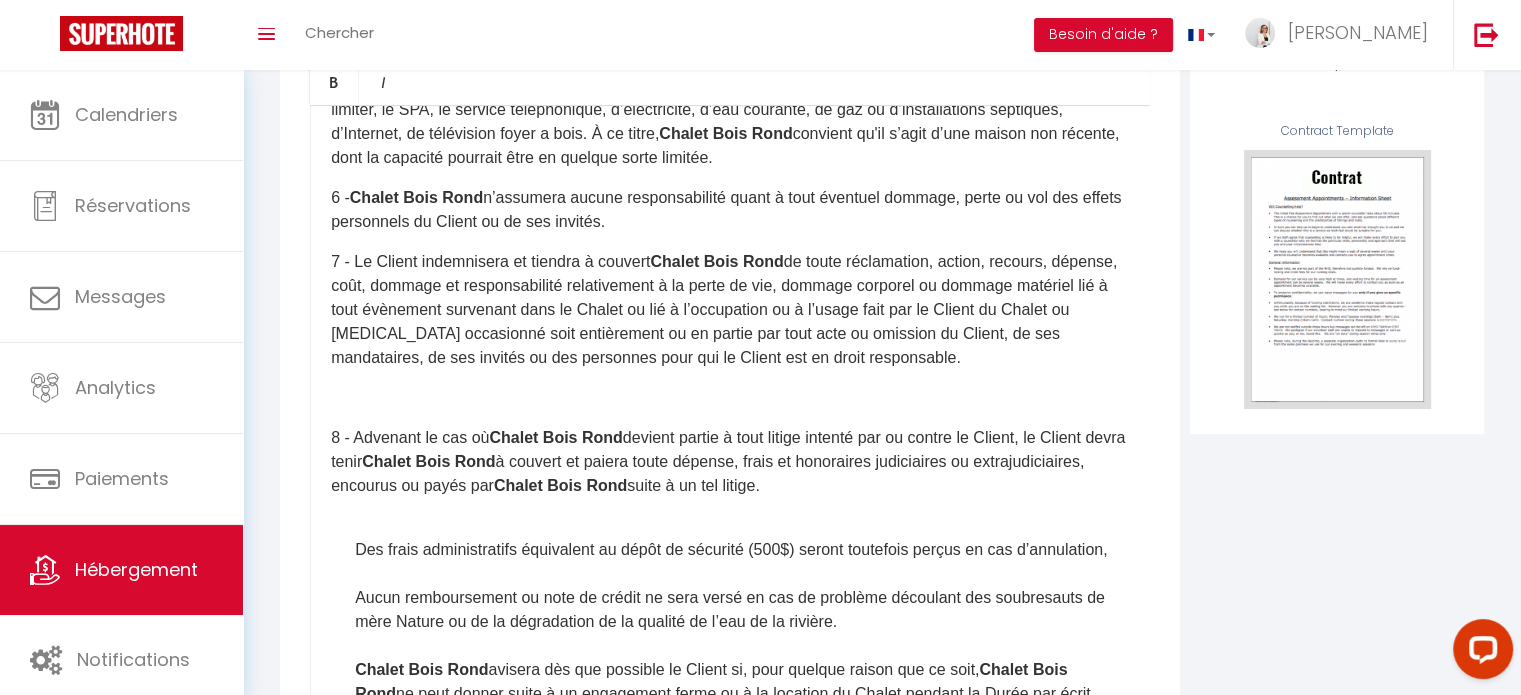 click at bounding box center [742, 398] 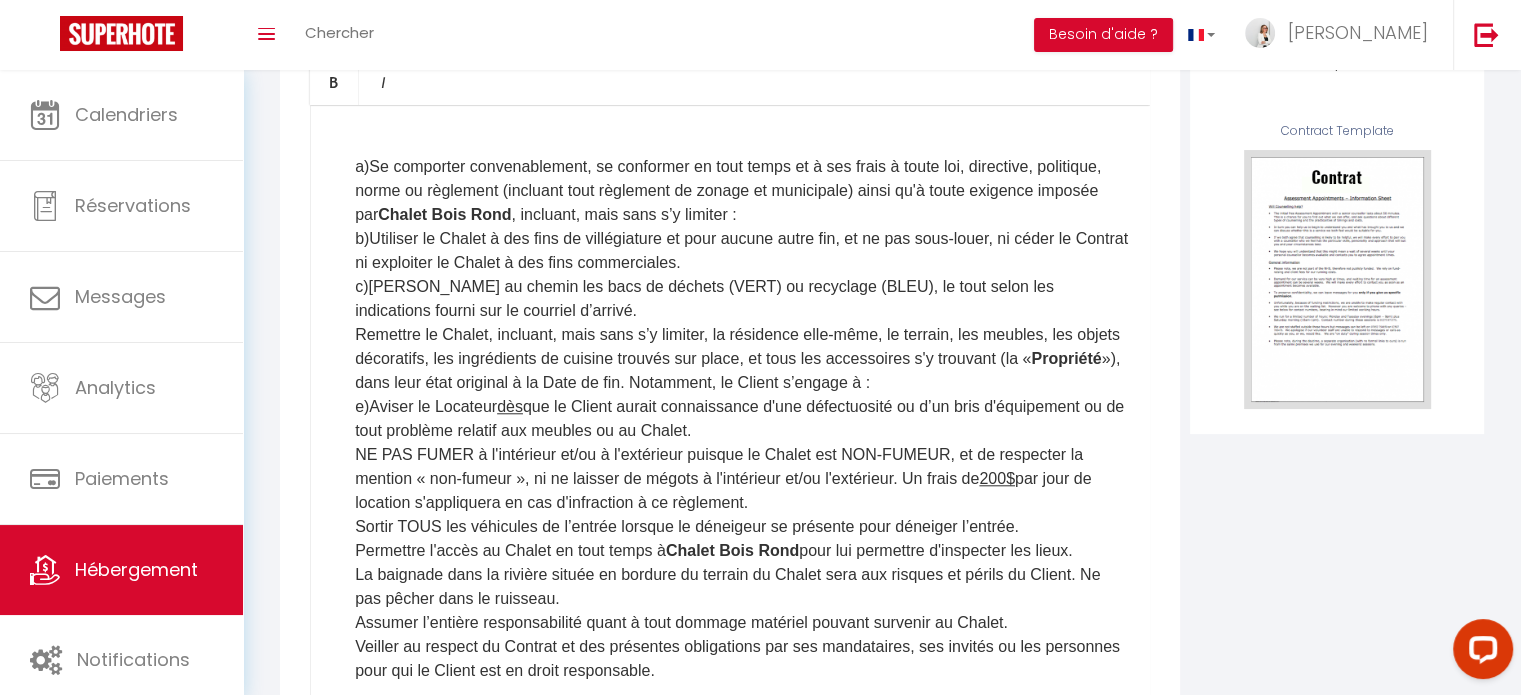 scroll, scrollTop: 1700, scrollLeft: 0, axis: vertical 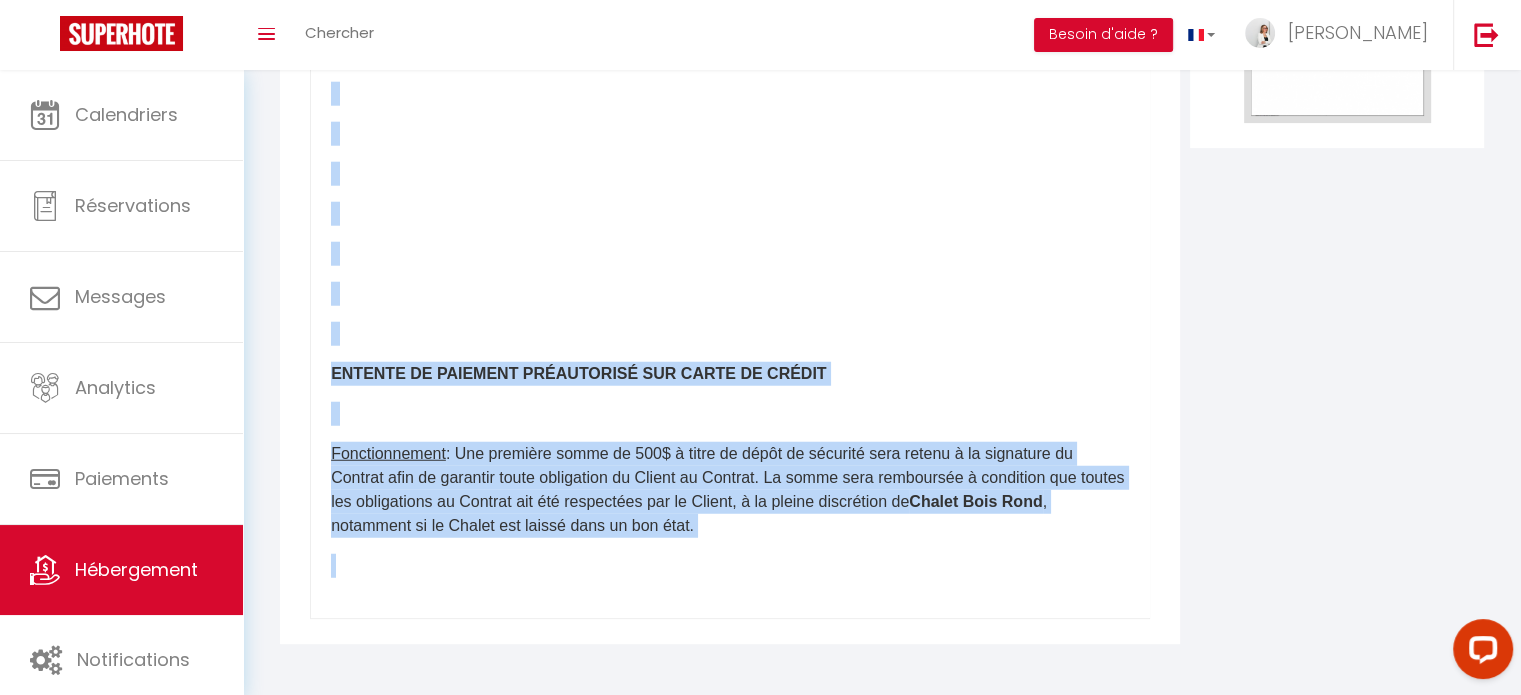 drag, startPoint x: 332, startPoint y: 188, endPoint x: 563, endPoint y: 742, distance: 600.2308 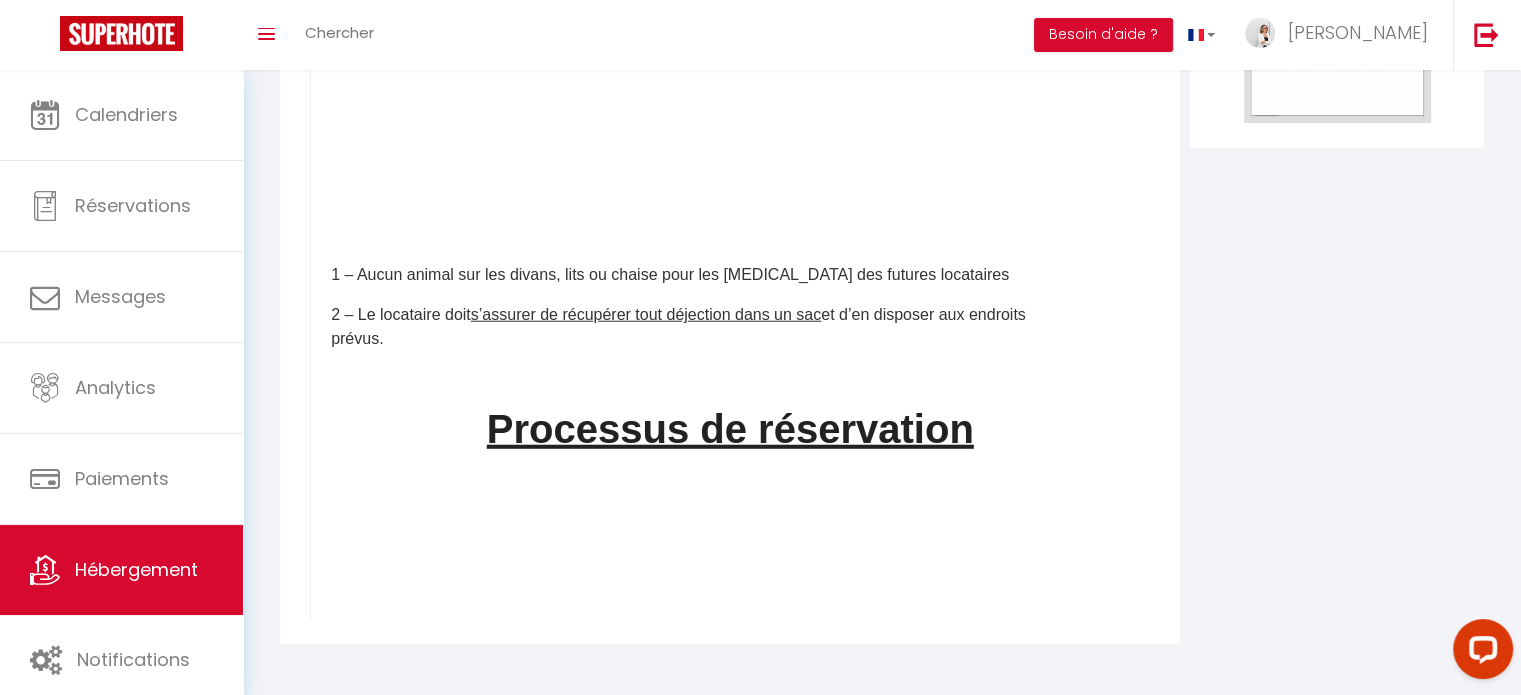 scroll, scrollTop: 0, scrollLeft: 0, axis: both 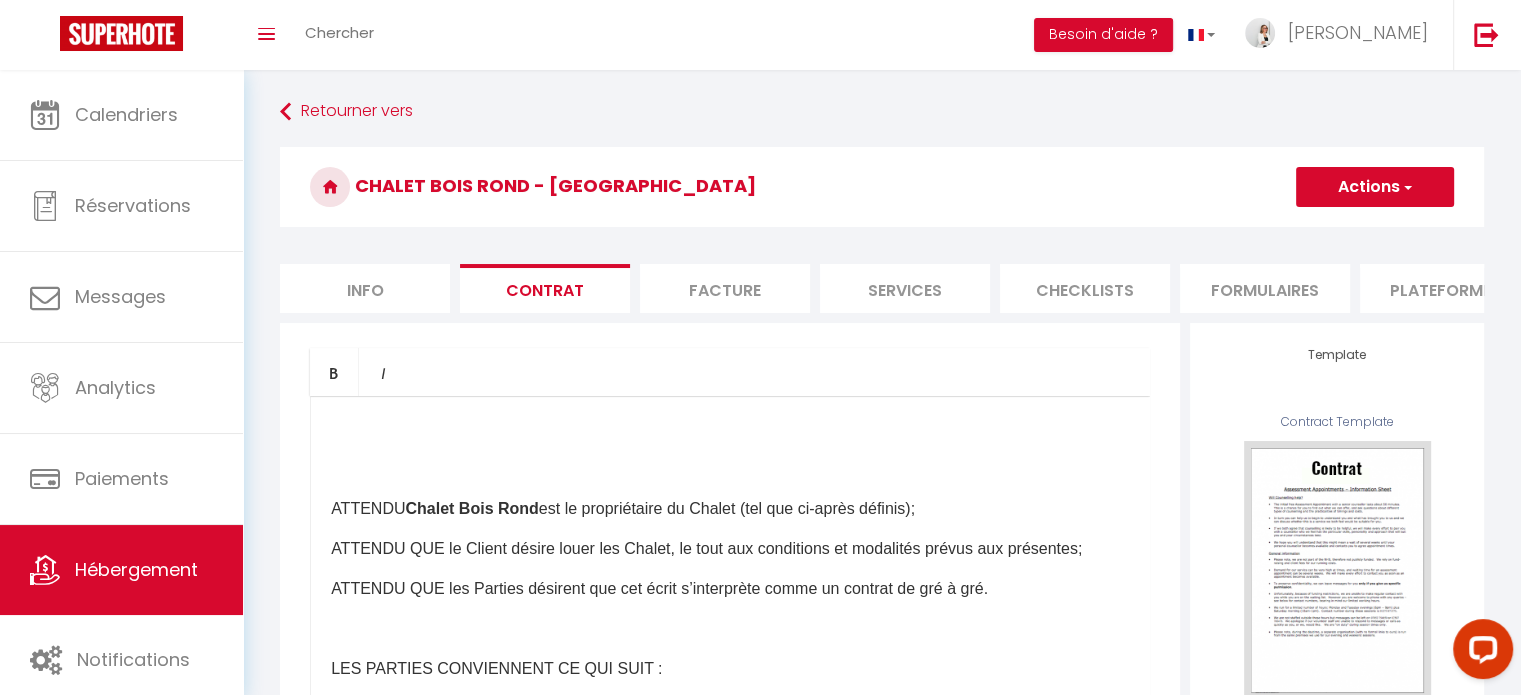 click at bounding box center (730, 469) 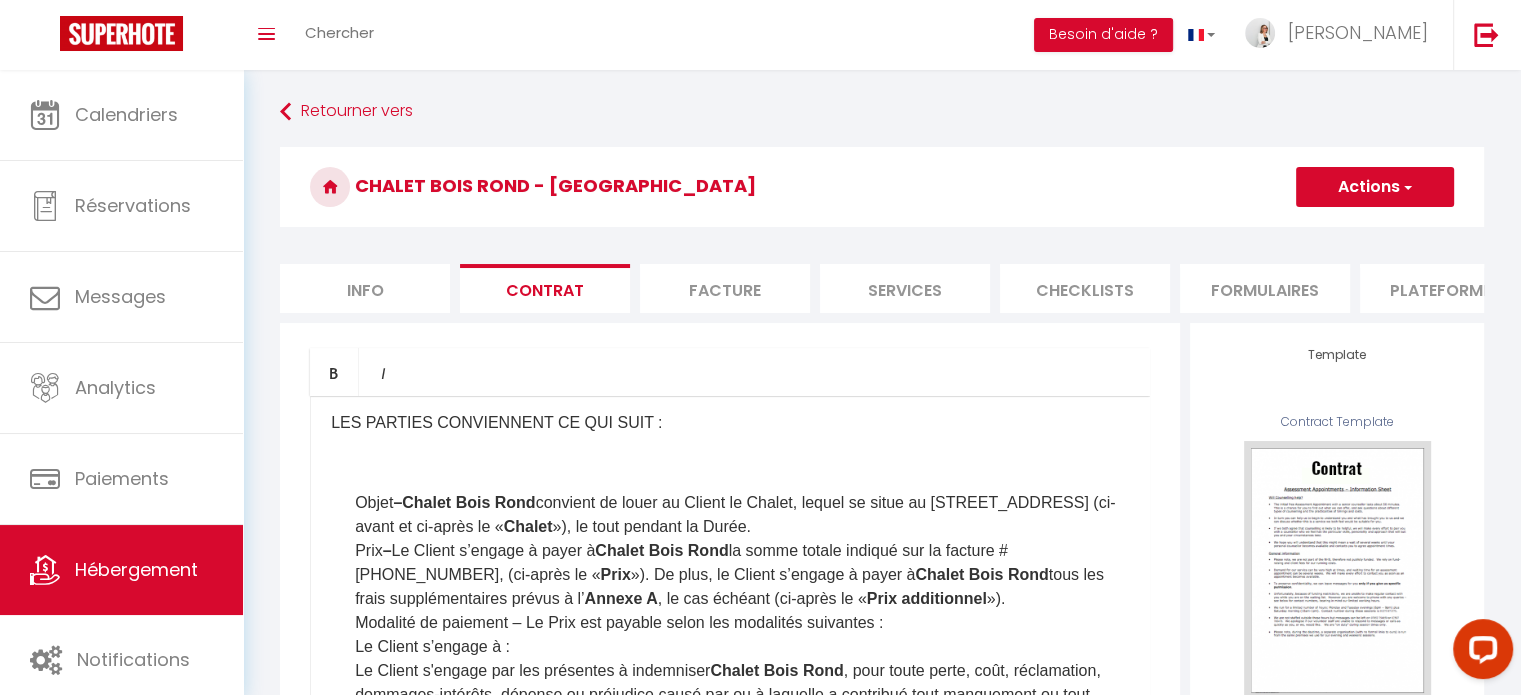 scroll, scrollTop: 200, scrollLeft: 0, axis: vertical 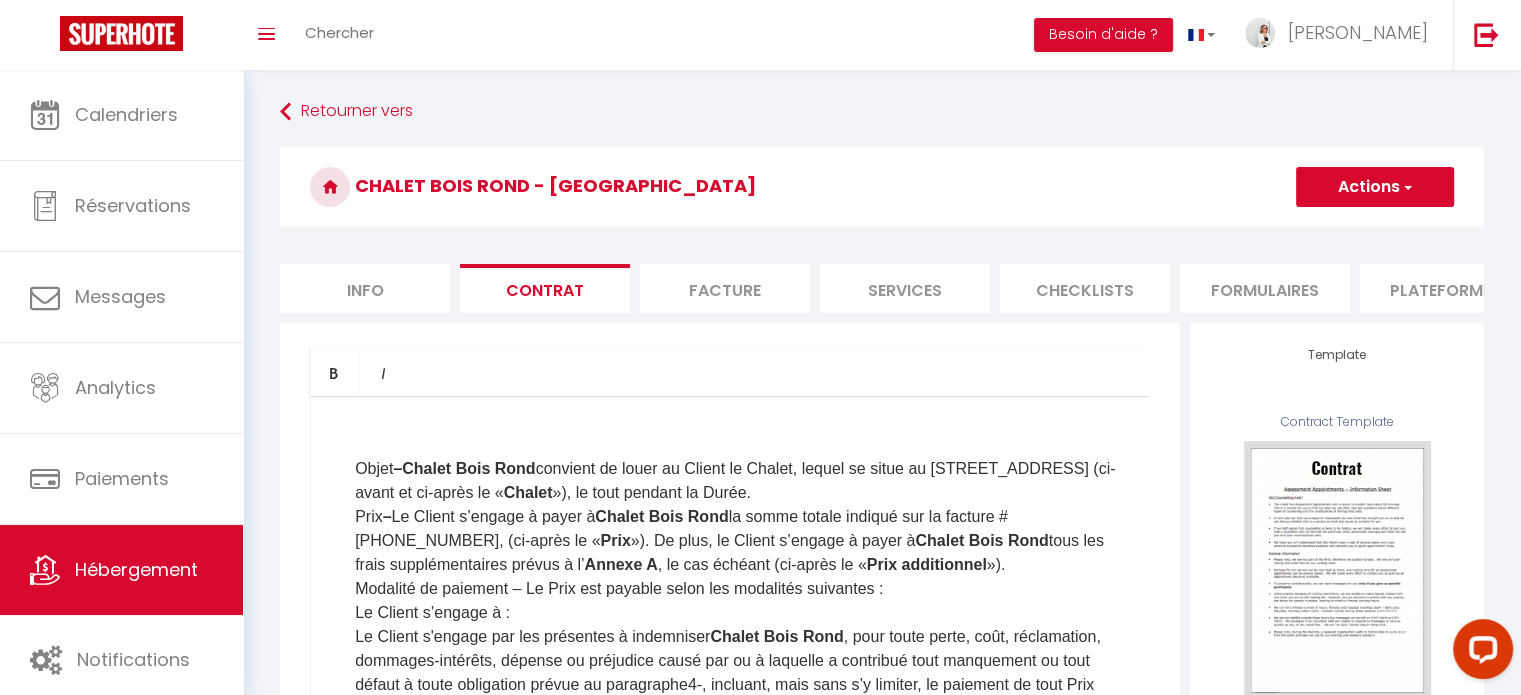 click on "Objet  –  Chalet Bois Rond  convient de louer au Client le Chalet, lequel se situe au [STREET_ADDRESS] (ci-avant et ci-après le «  Chalet  »), le tout pendant la Durée." at bounding box center (742, 481) 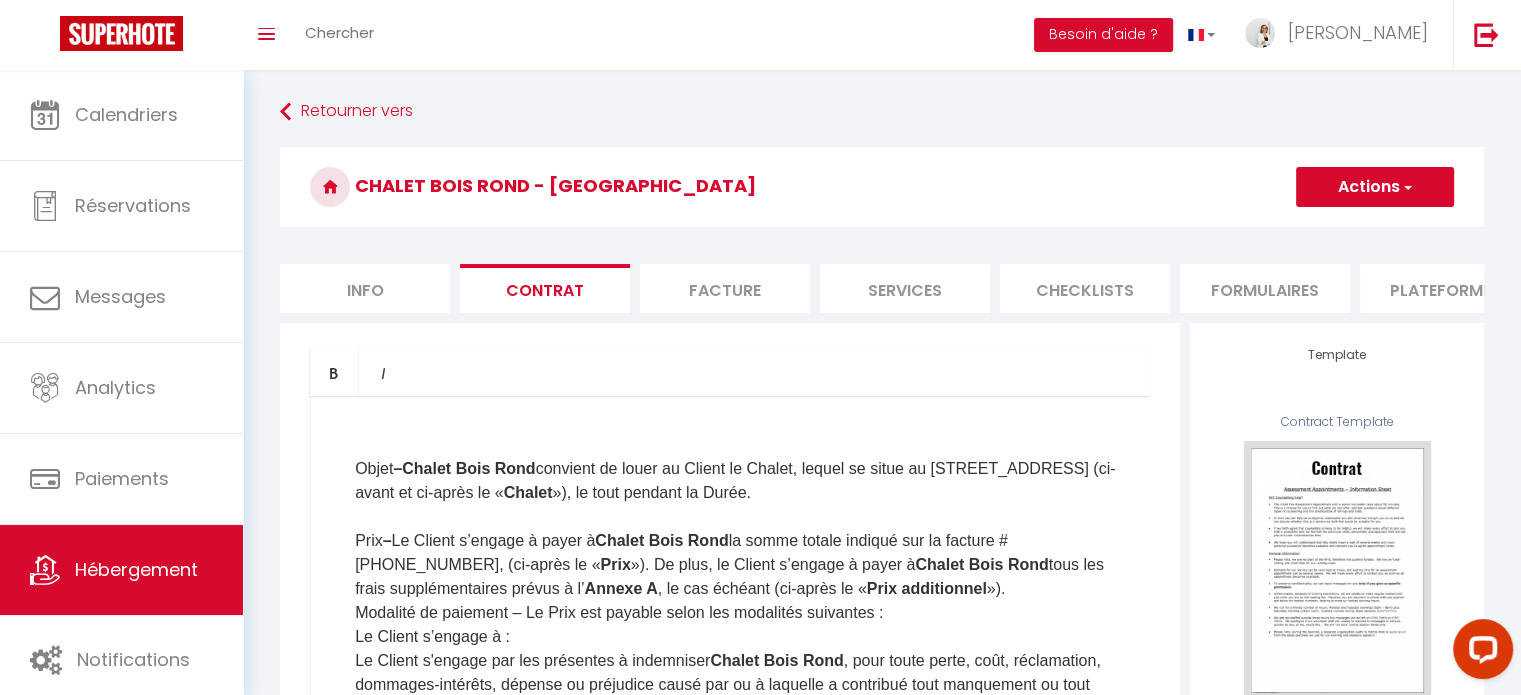 click on "Prix  –  Le Client s’engage à payer à  [GEOGRAPHIC_DATA]  la somme totale indiqué sur la facture # [PHONE_NUMBER], (ci-après le «  Prix  »). De plus, le Client s’engage à payer à  [GEOGRAPHIC_DATA] Rond  tous les frais supplémentaires prévus à l’ Annexe A , le cas échéant (ci-après le «  Prix additionnel  »)." at bounding box center (742, 565) 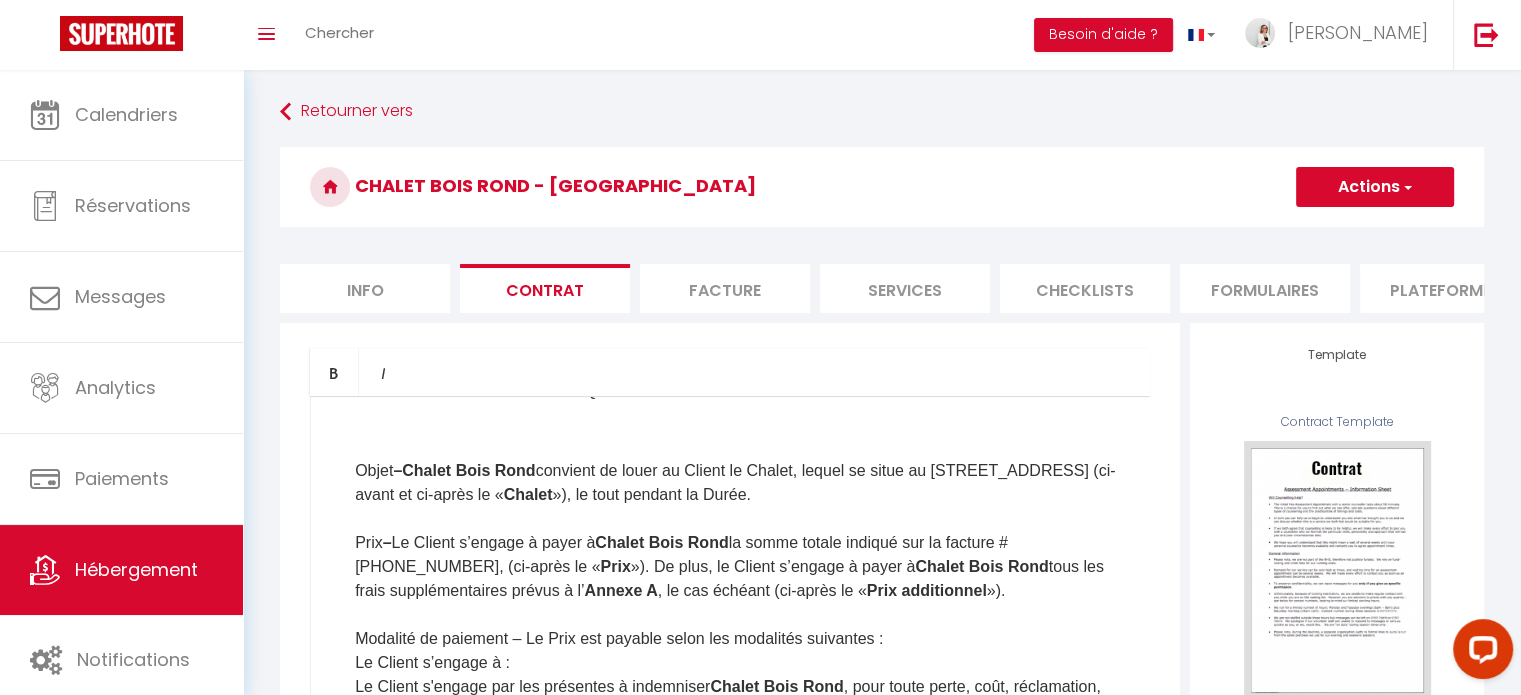 scroll, scrollTop: 200, scrollLeft: 0, axis: vertical 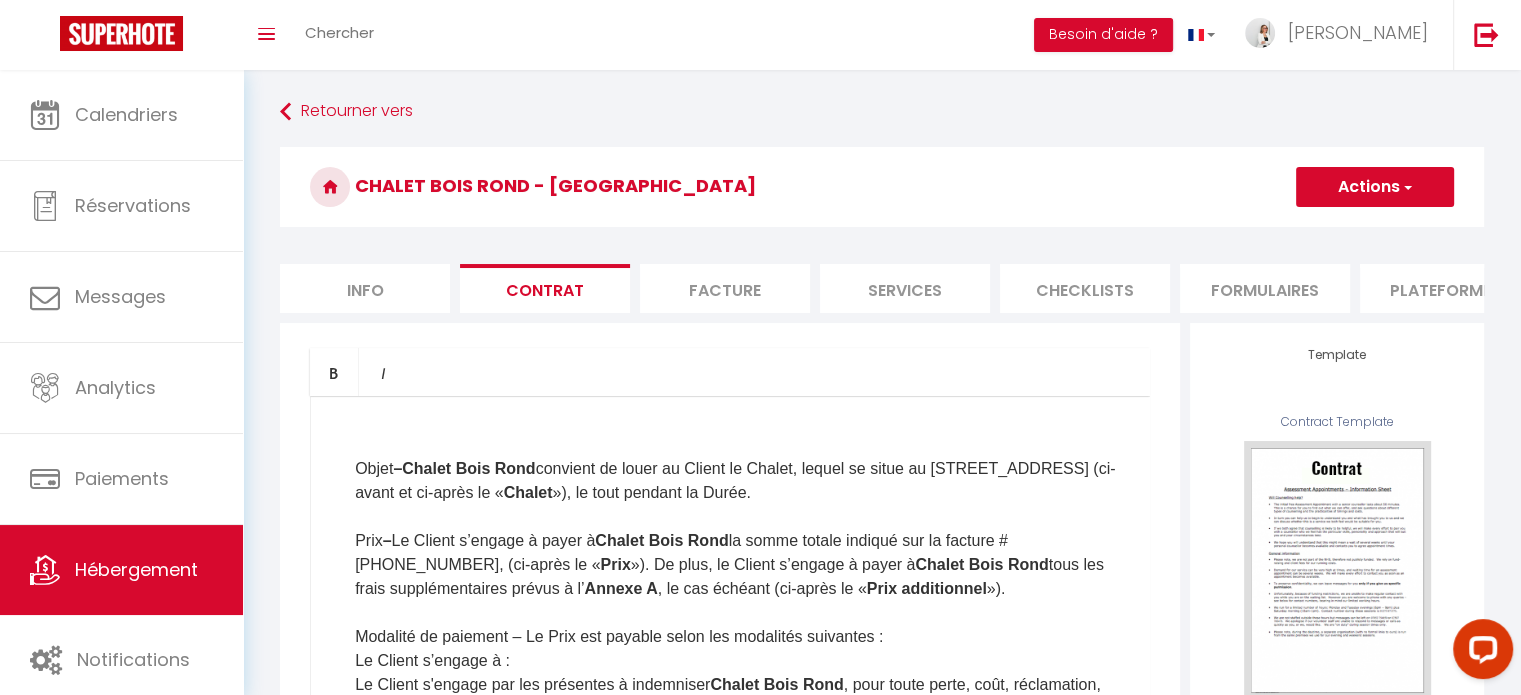 drag, startPoint x: 1008, startPoint y: 602, endPoint x: 610, endPoint y: 539, distance: 402.95532 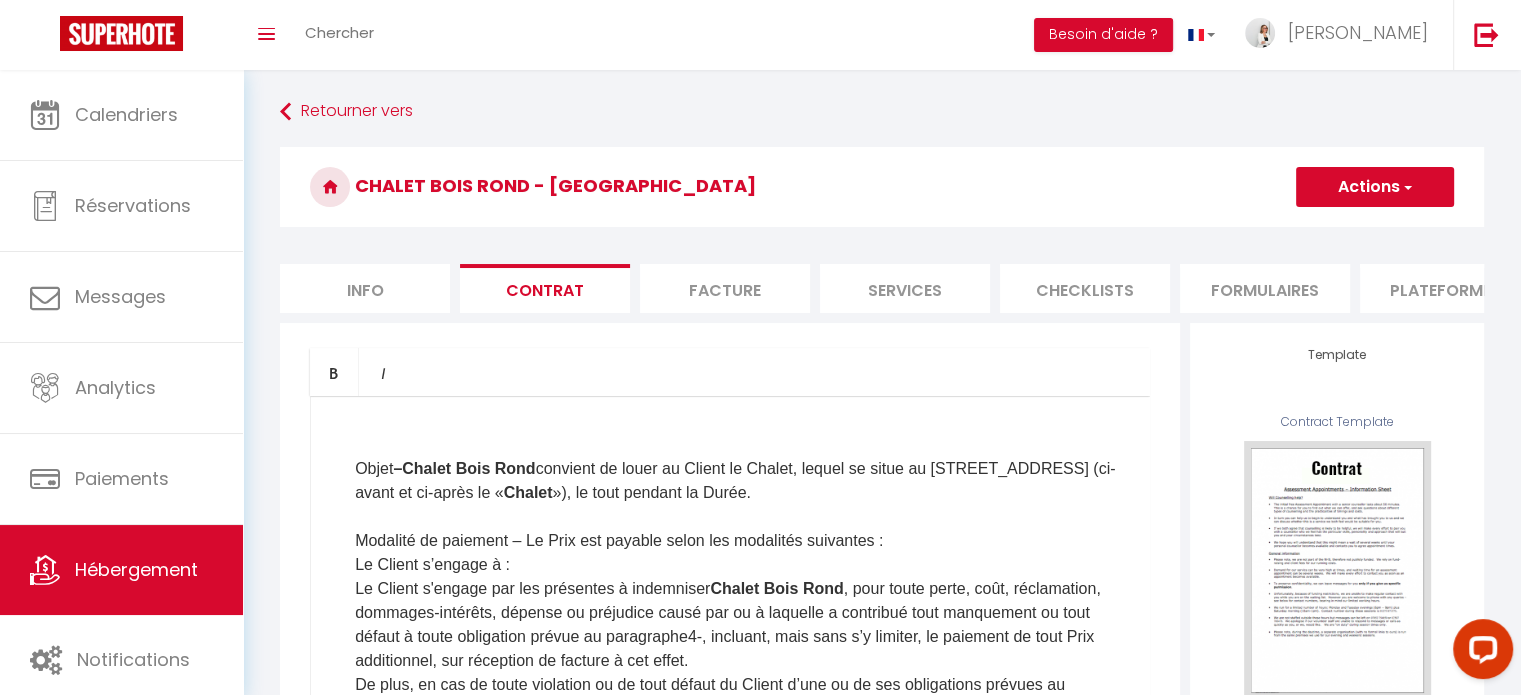 click on "​" at bounding box center [742, 517] 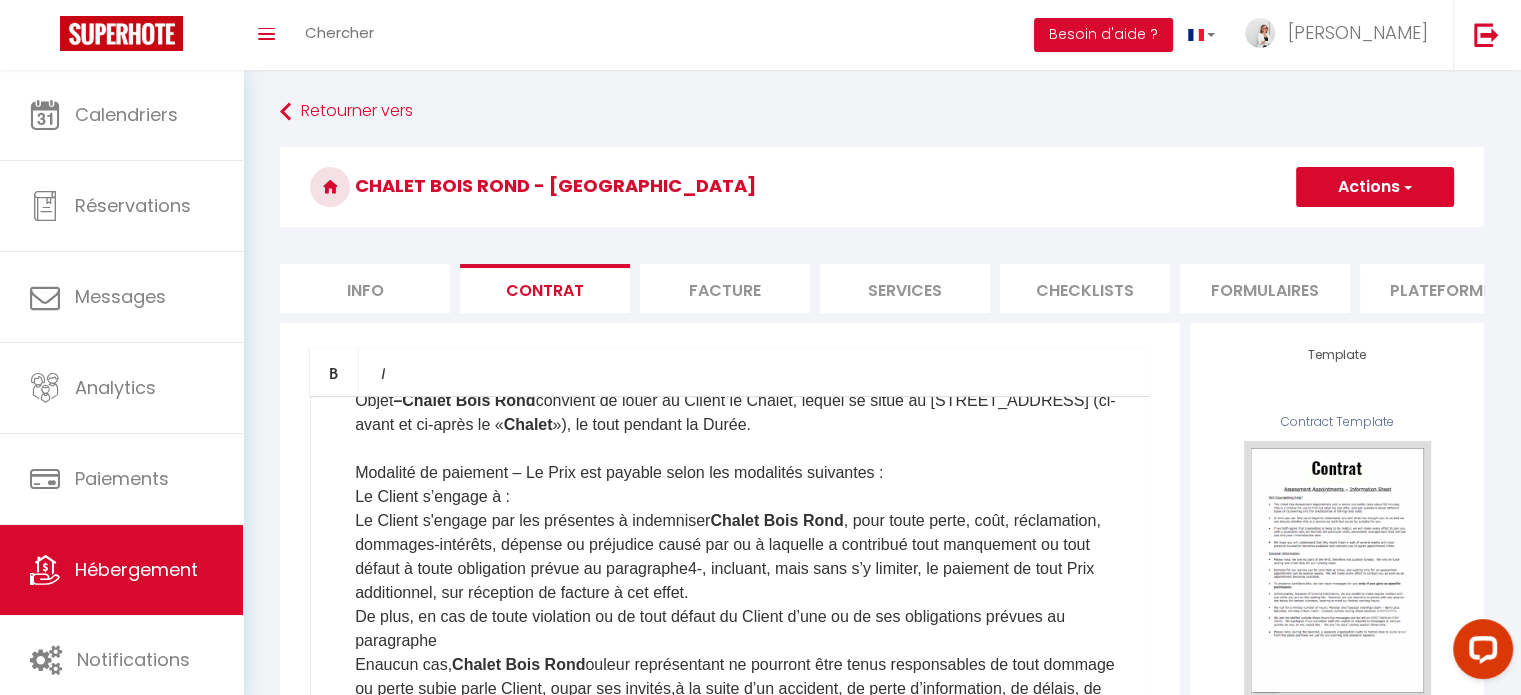 scroll, scrollTop: 300, scrollLeft: 0, axis: vertical 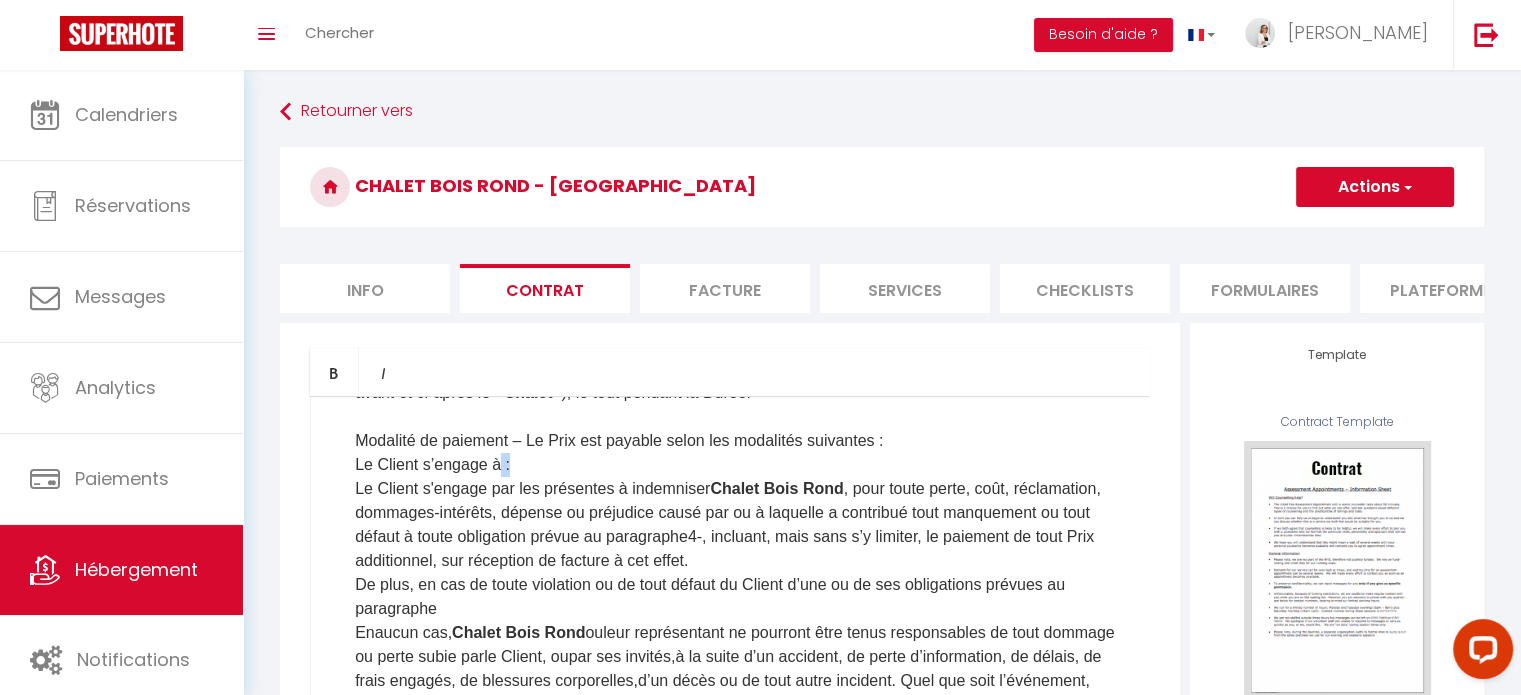 drag, startPoint x: 501, startPoint y: 480, endPoint x: 518, endPoint y: 481, distance: 17.029387 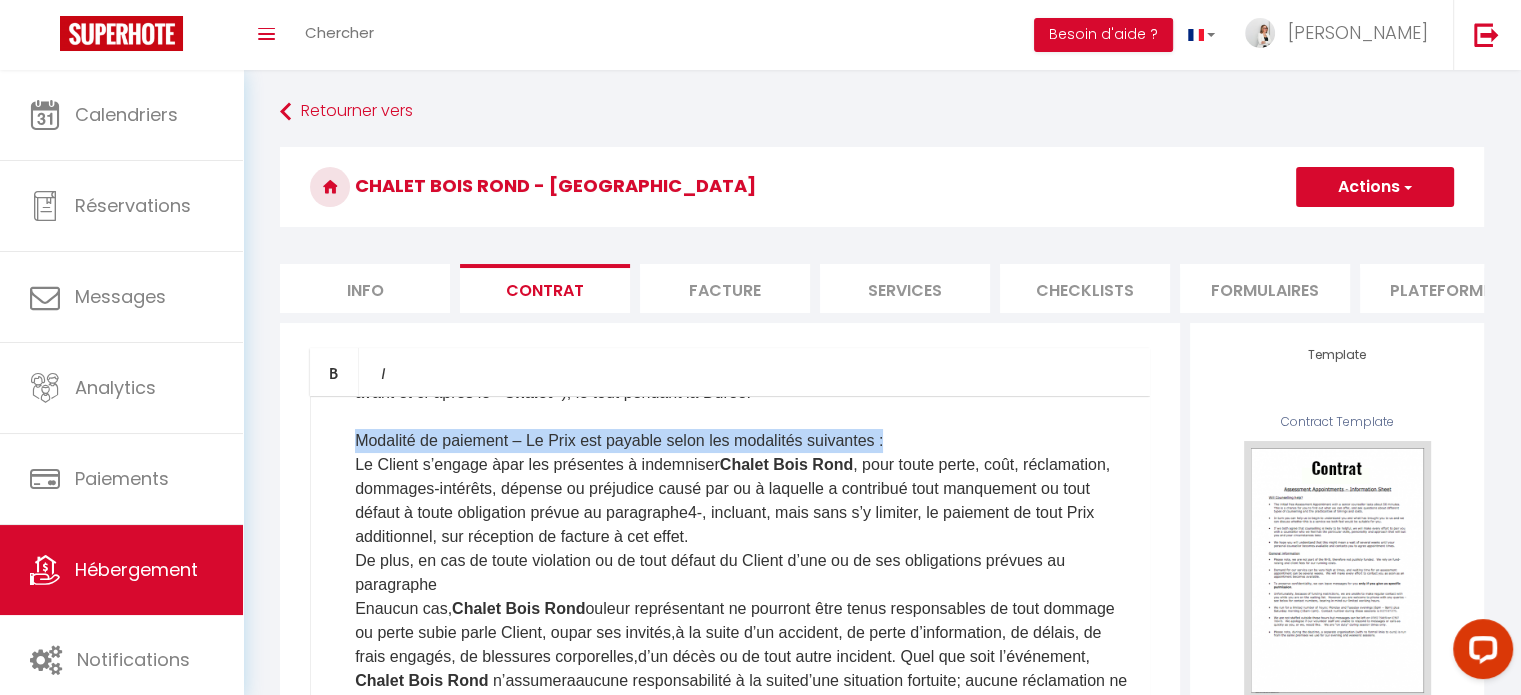 drag, startPoint x: 932, startPoint y: 447, endPoint x: 357, endPoint y: 457, distance: 575.087 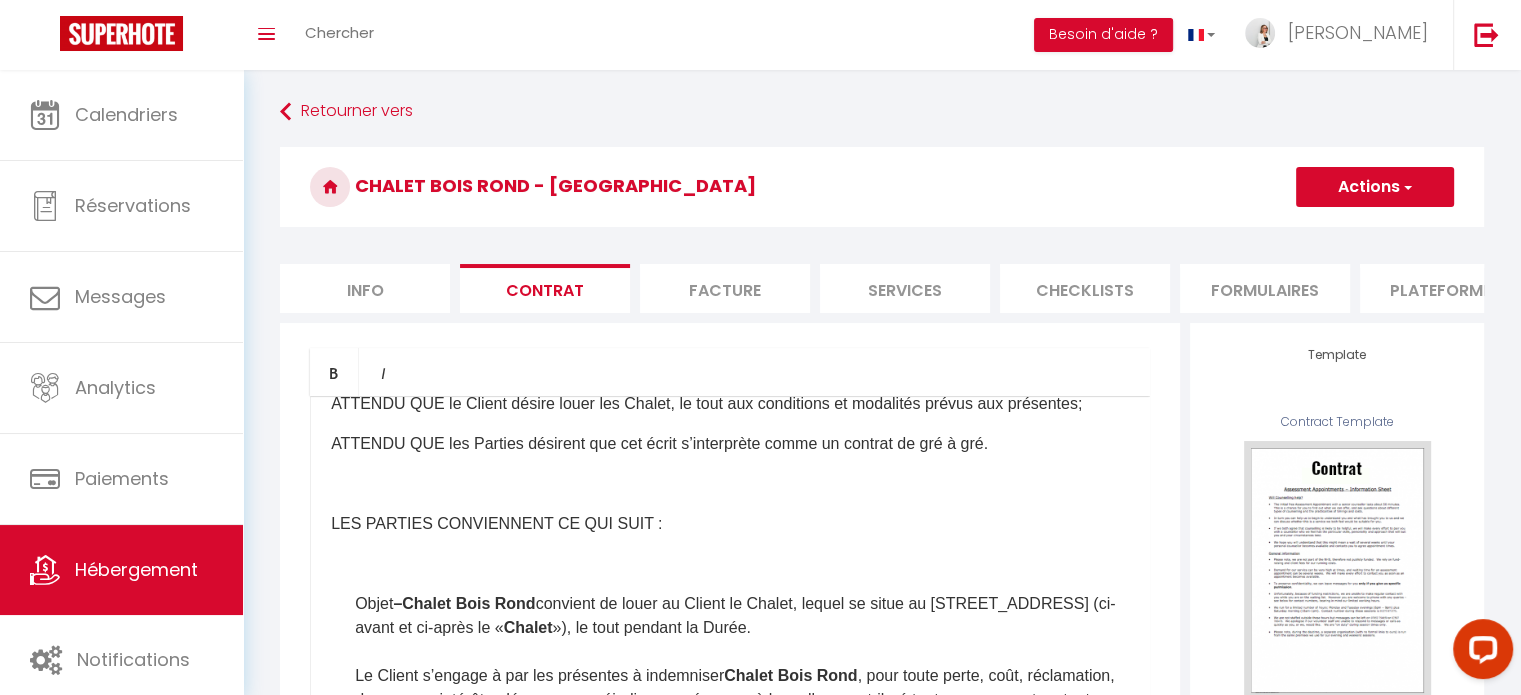 scroll, scrollTop: 100, scrollLeft: 0, axis: vertical 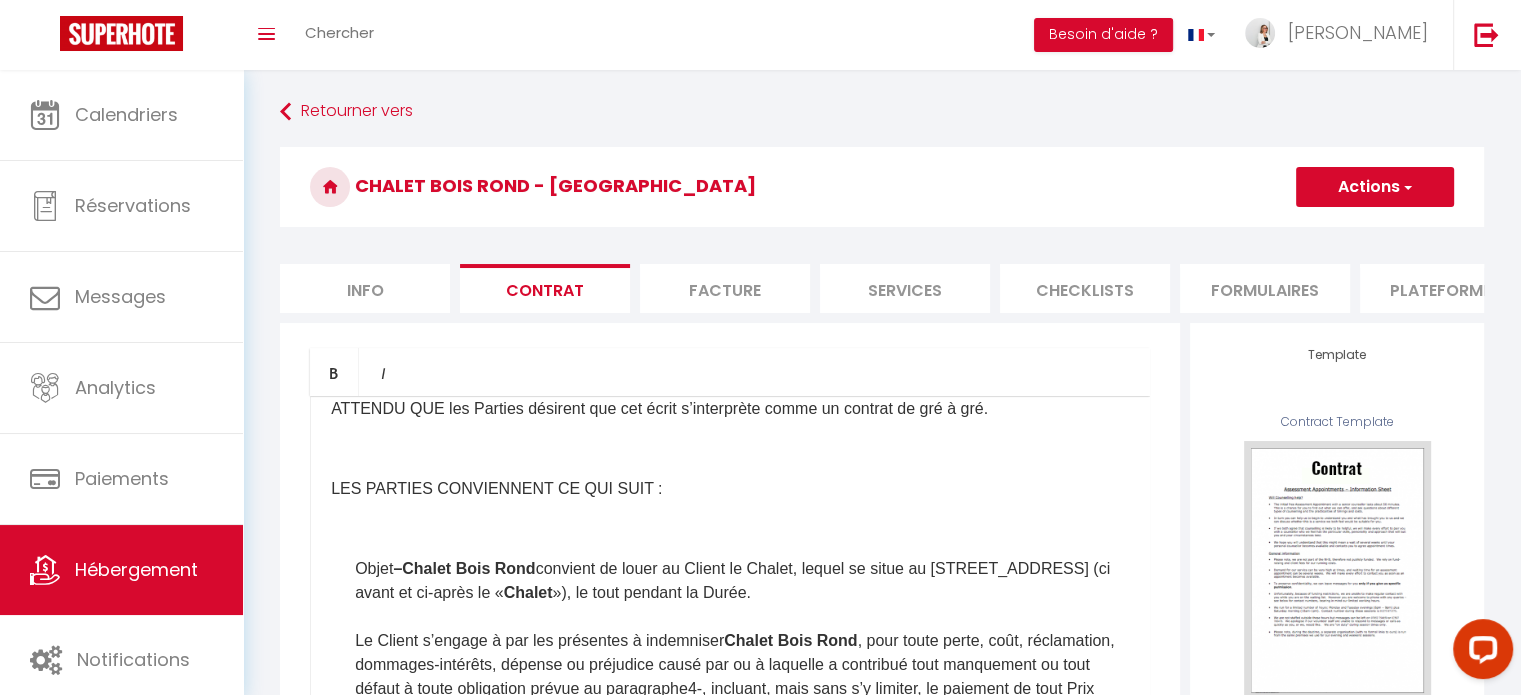 click on "convient de louer au Client le Chalet, lequel se situe au [STREET_ADDRESS] (ci avant et ci-après le «  Chalet  »), le tout pendant la Durée." at bounding box center [732, 580] 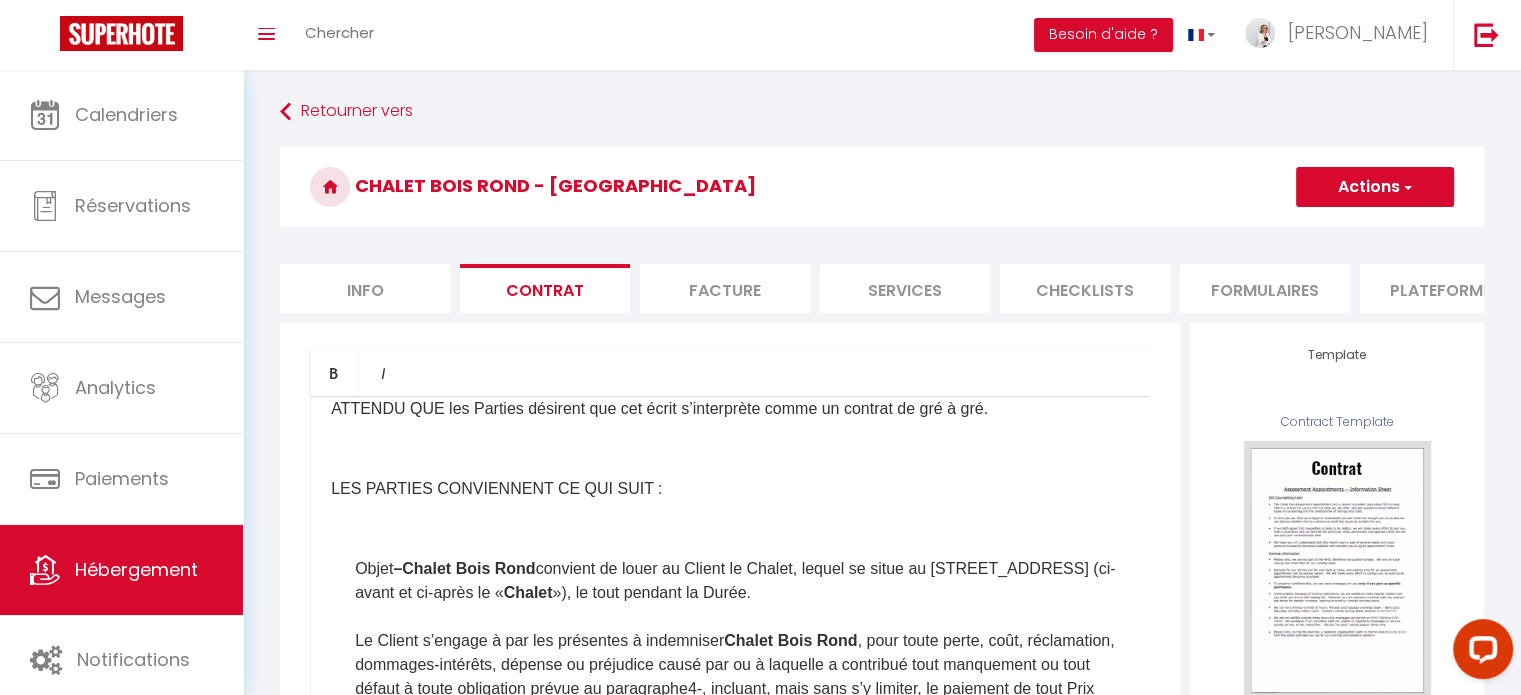 click on "Objet  –  Chalet Bois Rond  convient de louer au Client le Chalet, lequel se situe au [STREET_ADDRESS] (ci-avant et ci-après le «  Chalet  »), le tout pendant la Durée." at bounding box center [742, 581] 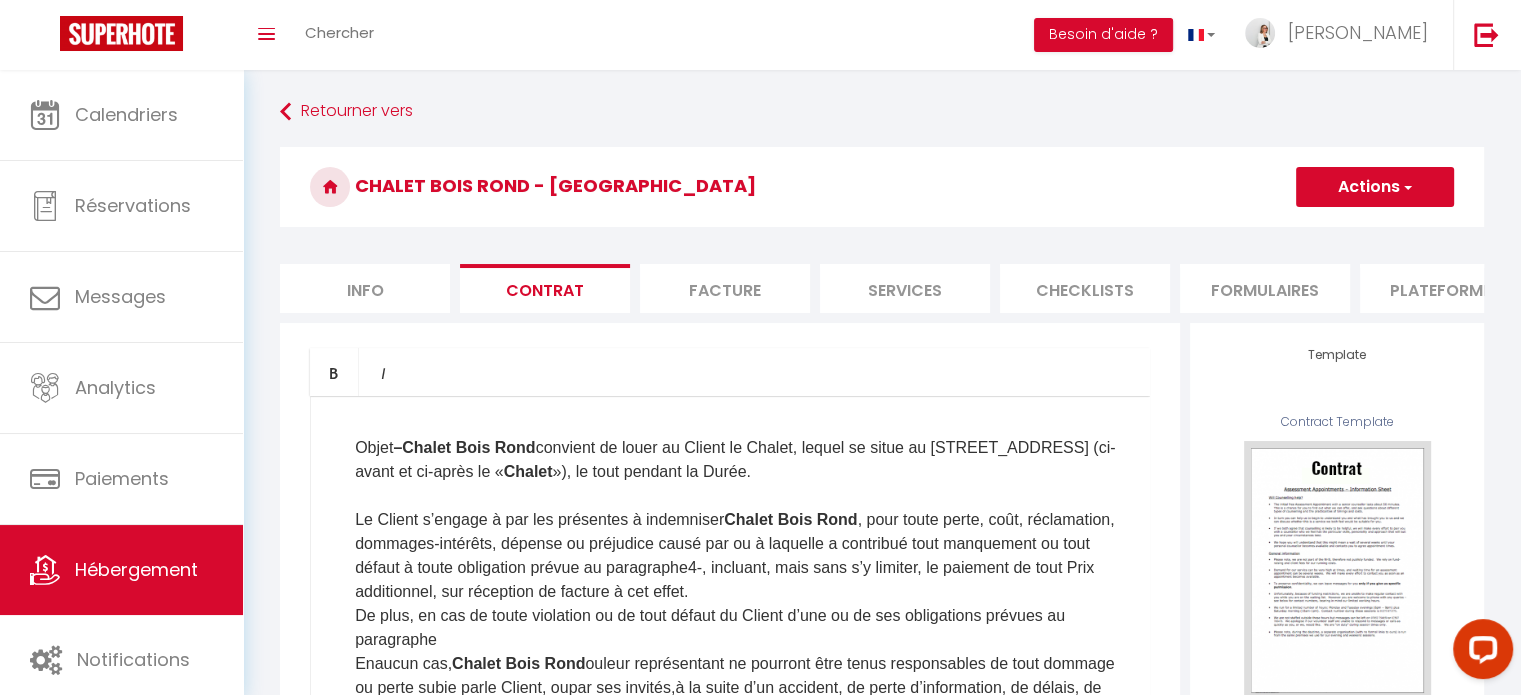 scroll, scrollTop: 200, scrollLeft: 0, axis: vertical 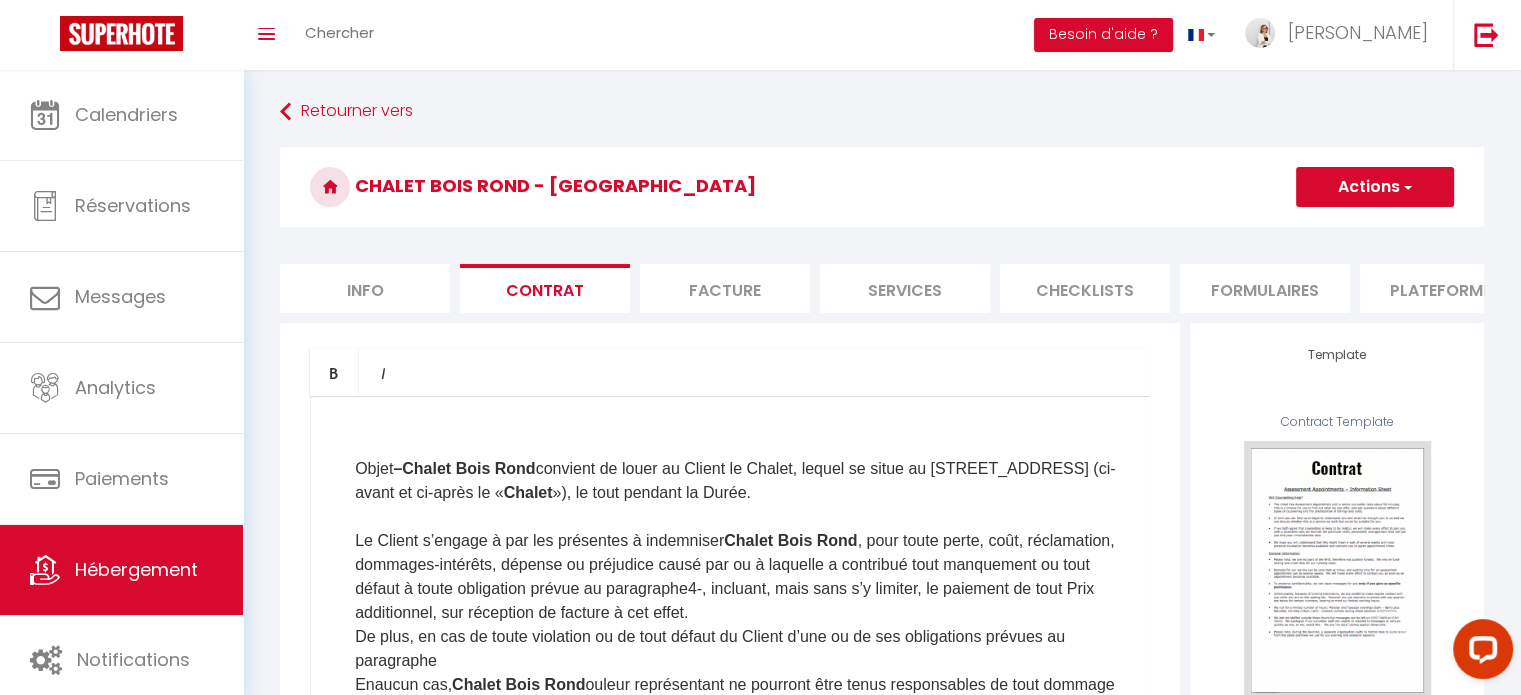 click on "convient de louer au Client le Chalet, lequel se situe au [STREET_ADDRESS] (ci-avant et ci-après le «  Chalet  »), le tout pendant la Durée." at bounding box center (735, 480) 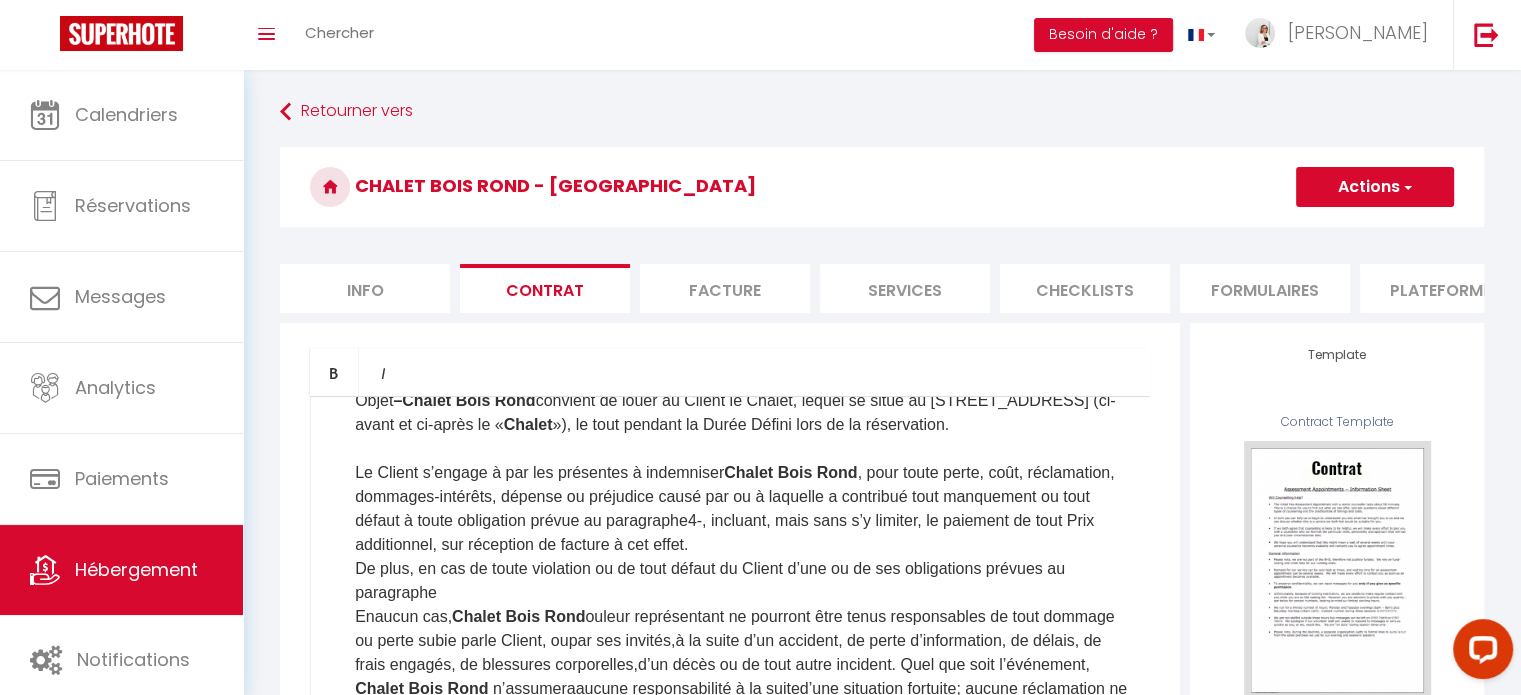 scroll, scrollTop: 300, scrollLeft: 0, axis: vertical 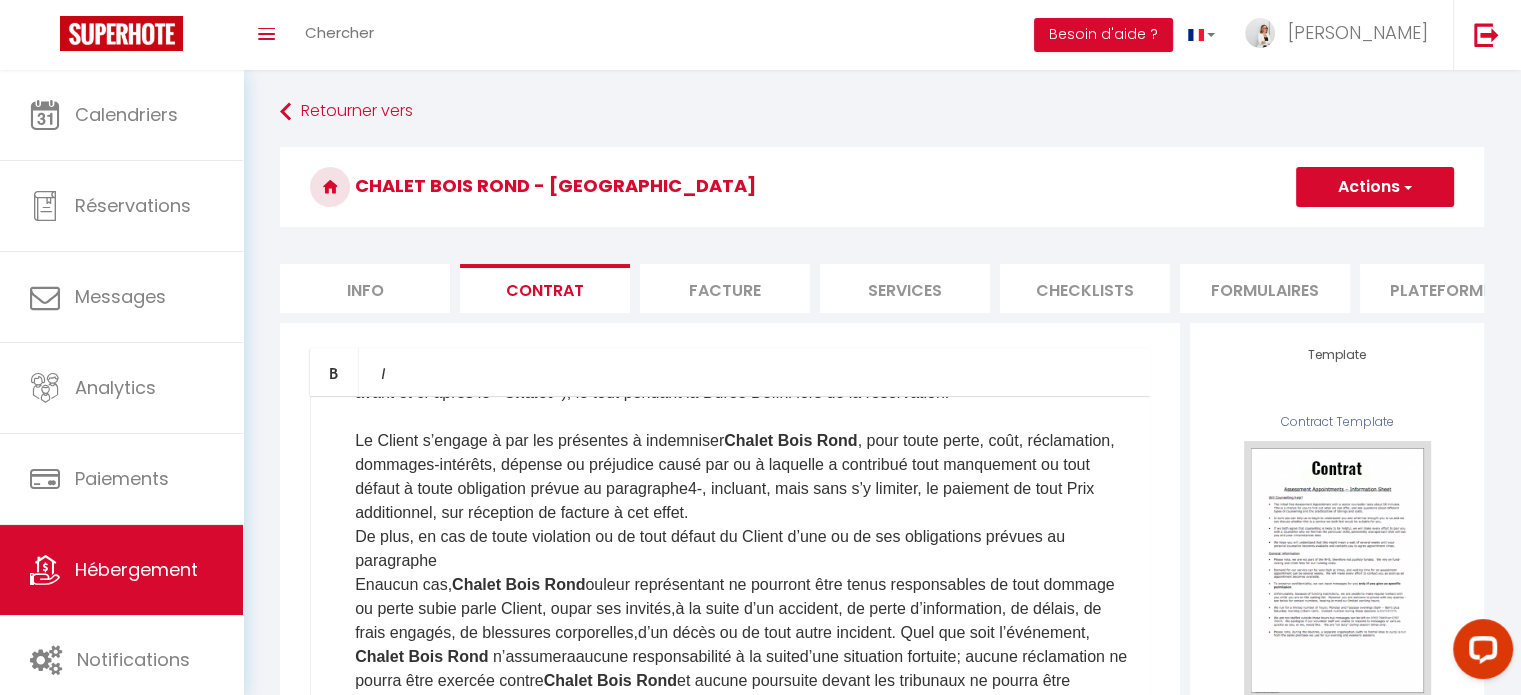 click on "Le Client s’engage à par les présentes à indemniser  Chalet Bois Rond , pour toute perte, coût, réclamation, dommages-intérêts, dépense ou préjudice causé par ou à laquelle a contribué tout manquement ou tout défaut à toute obligation prévue au paragraphe  4- , incluant, mais sans s’y limiter, le paiement de tout Prix additionnel, sur réception de facture à cet effet." at bounding box center [742, 477] 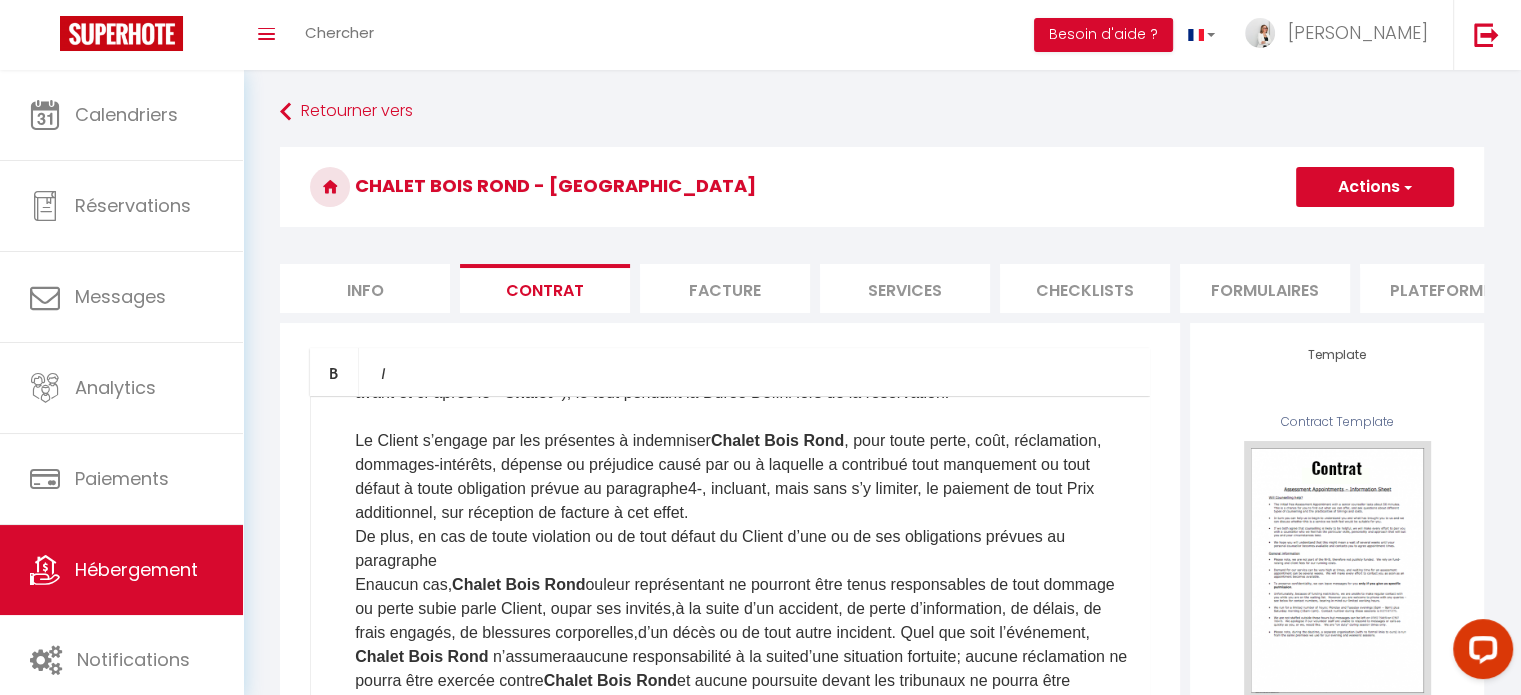 click on "Le Client s’engage par les présentes à indemniser  Chalet Bois Rond , pour toute perte, coût, réclamation, dommages-intérêts, dépense ou préjudice causé par ou à laquelle a contribué tout manquement ou tout défaut à toute obligation prévue au paragraphe  4- , incluant, mais sans s’y limiter, le paiement de tout Prix additionnel, sur réception de facture à cet effet." at bounding box center [742, 477] 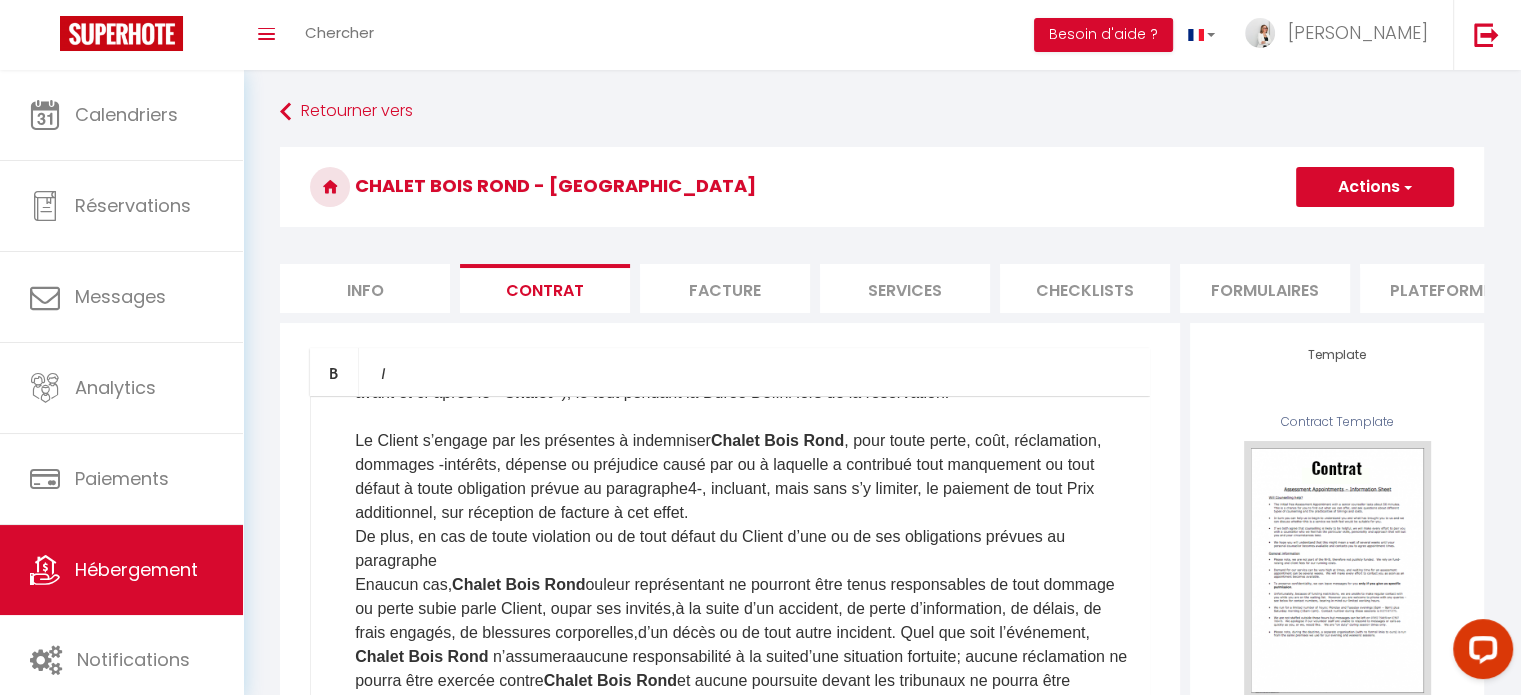 click on "Le Client s’engage par les présentes à indemniser  Chalet Bois Rond , pour toute perte, coût, réclamation, dommages -intérêts, dépense ou préjudice causé par ou à laquelle a contribué tout manquement ou tout défaut à toute obligation prévue au paragraphe  4- , incluant, mais sans s’y limiter, le paiement de tout Prix additionnel, sur réception de facture à cet effet." at bounding box center (742, 477) 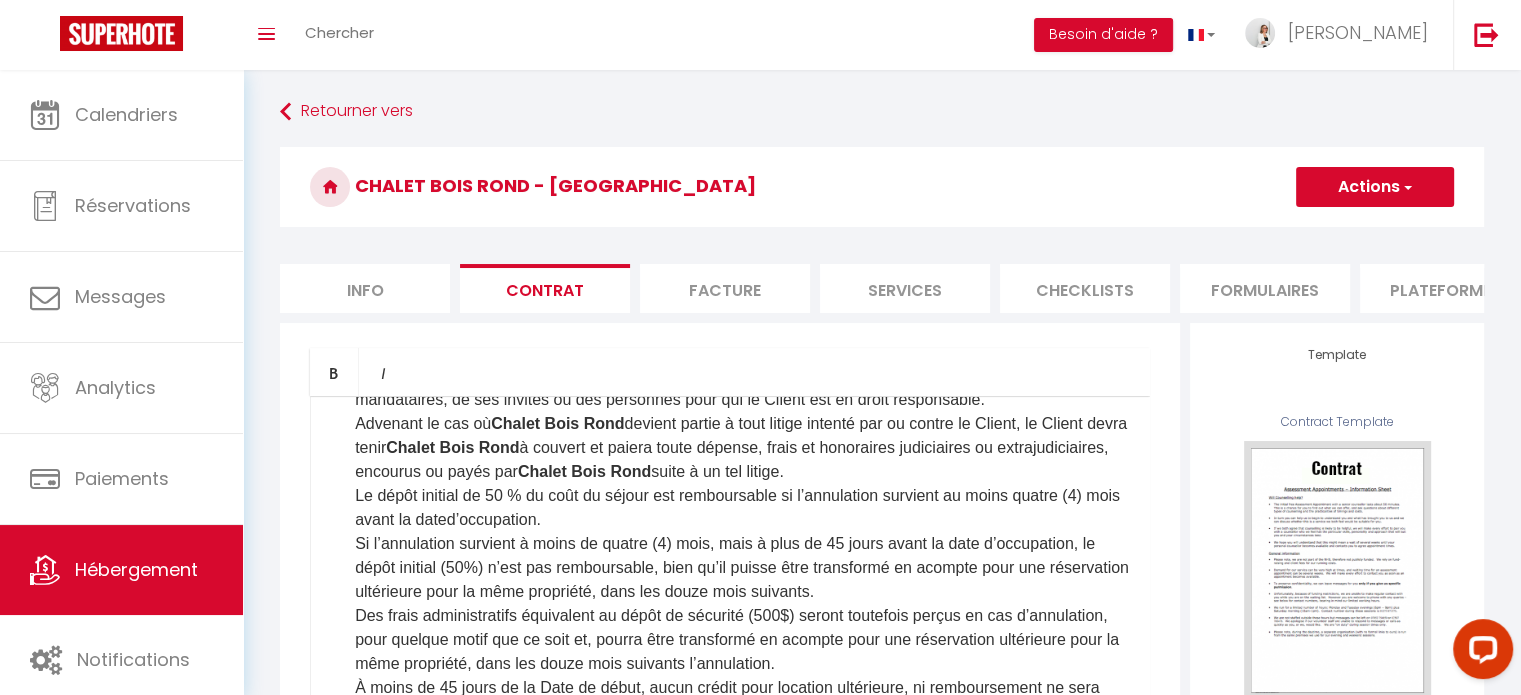 scroll, scrollTop: 900, scrollLeft: 0, axis: vertical 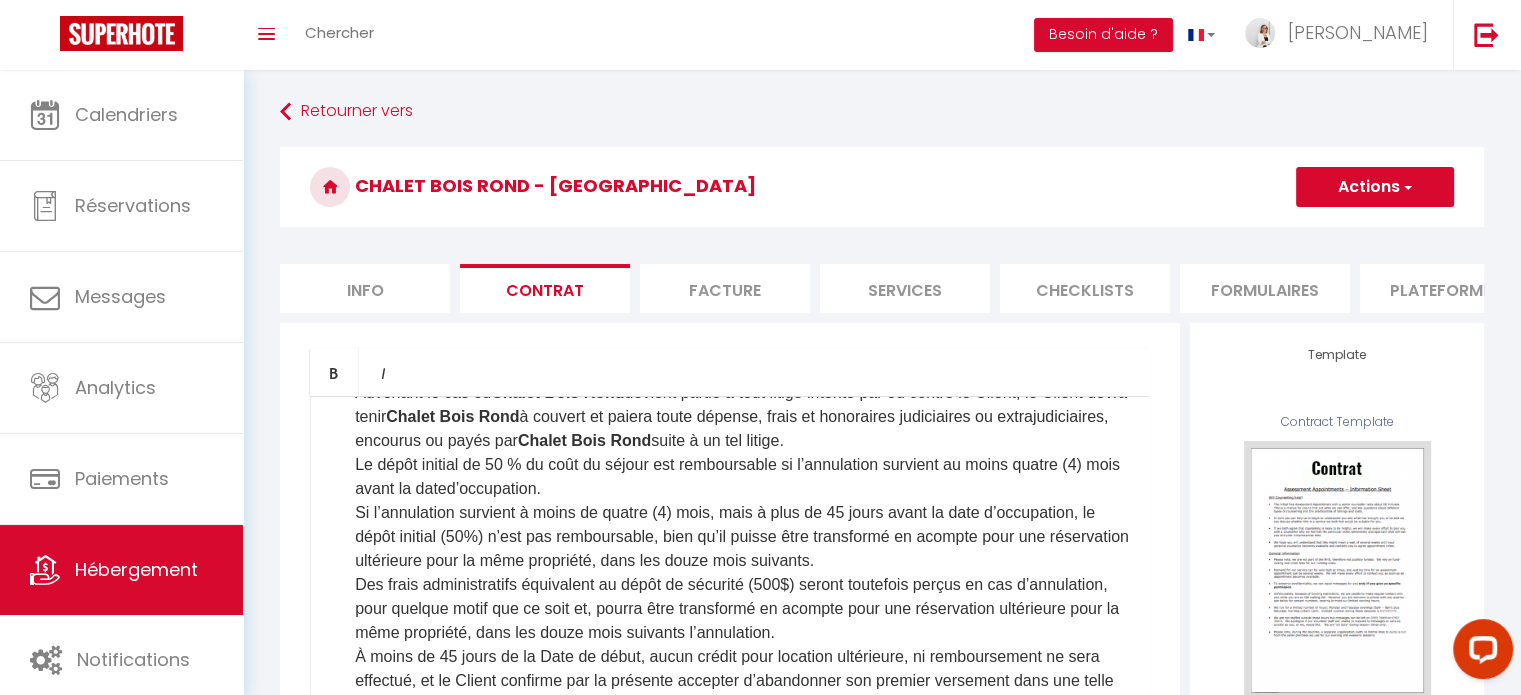 click on "Le dépôt initial de 50 % du coût du séjour est remboursable si l’annulation survient au moins quatre (4) mois avant la date" at bounding box center [737, 476] 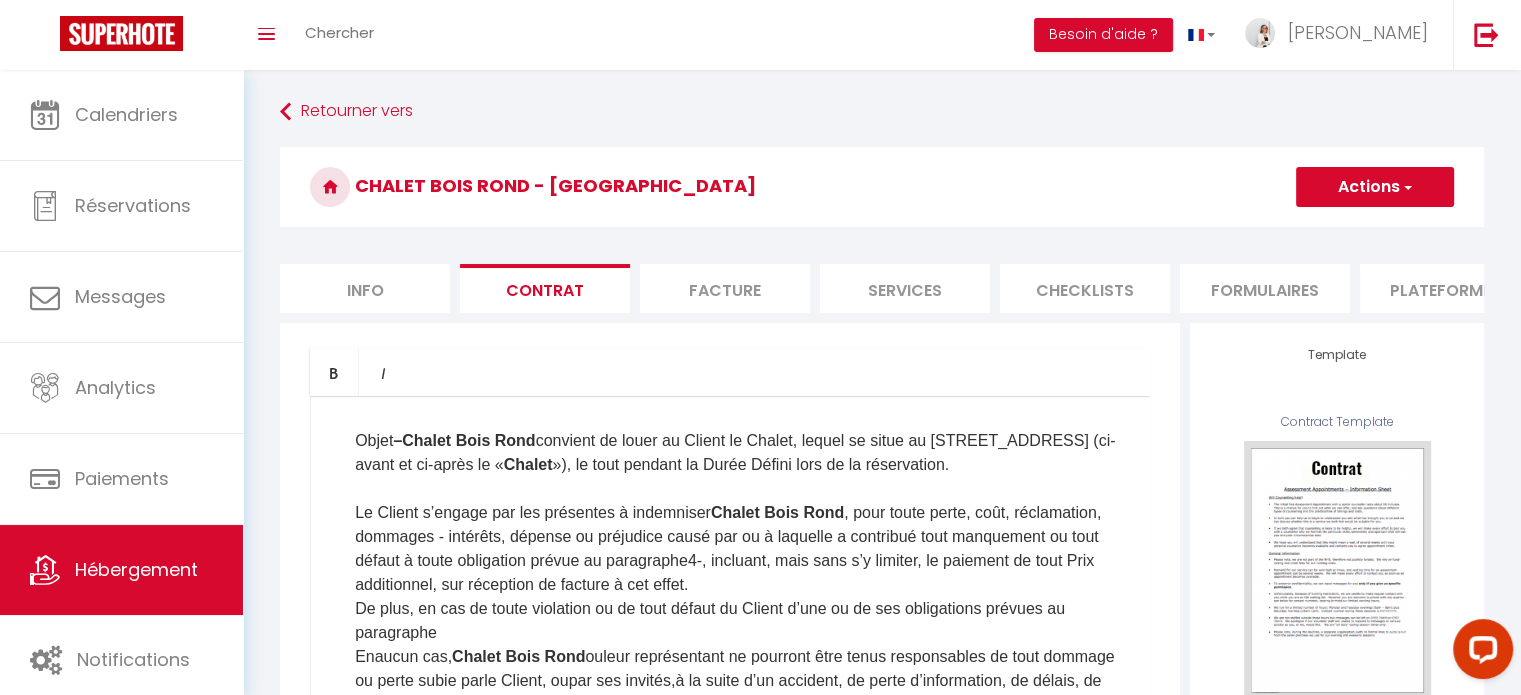 scroll, scrollTop: 300, scrollLeft: 0, axis: vertical 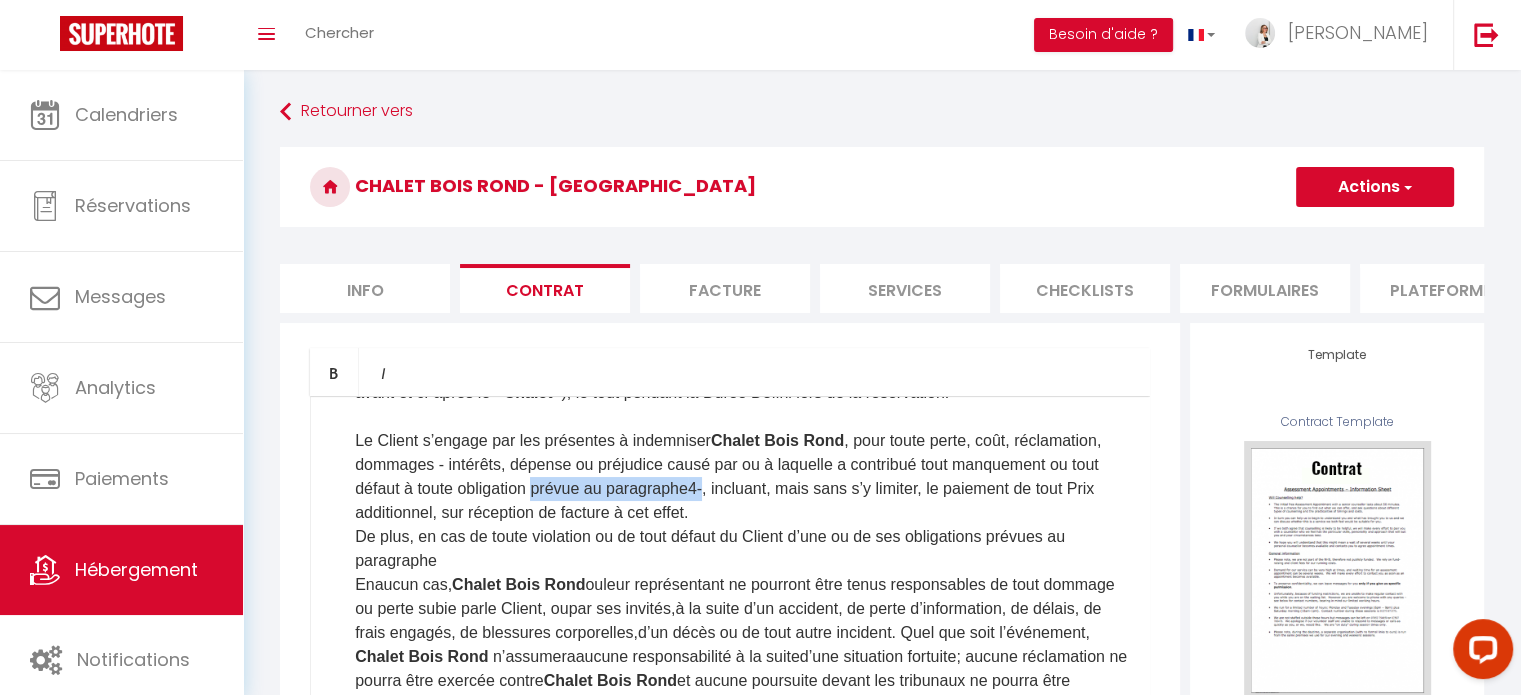 drag, startPoint x: 697, startPoint y: 531, endPoint x: 873, endPoint y: 525, distance: 176.10225 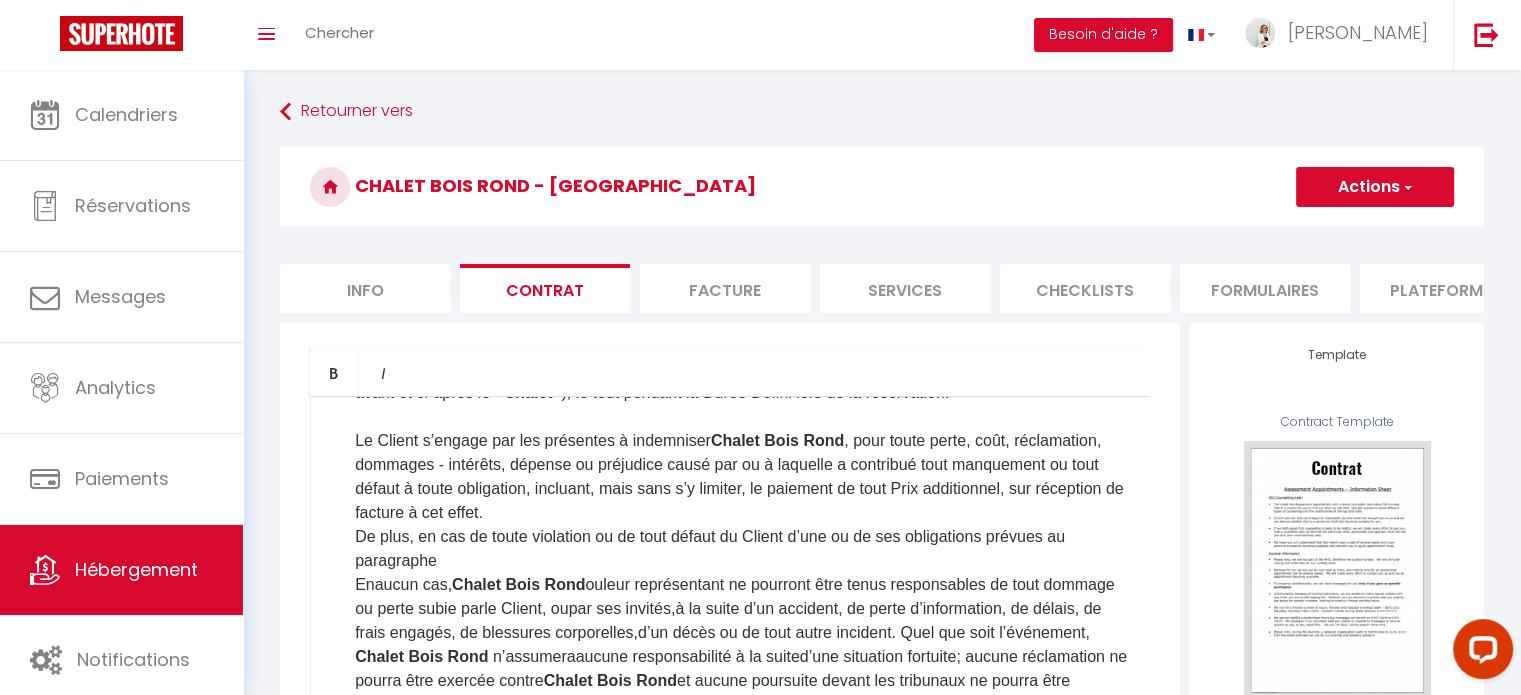 click on "Le Client s’engage par les présentes à indemniser  Chalet Bois Rond , pour toute perte, coût, réclamation, dommages - intérêts, dépense ou préjudice causé par ou à laquelle a contribué tout manquement ou tout défaut à toute obligation , incluant, mais sans s’y limiter, le paiement de tout Prix additionnel, sur réception de facture à cet effet." at bounding box center [742, 477] 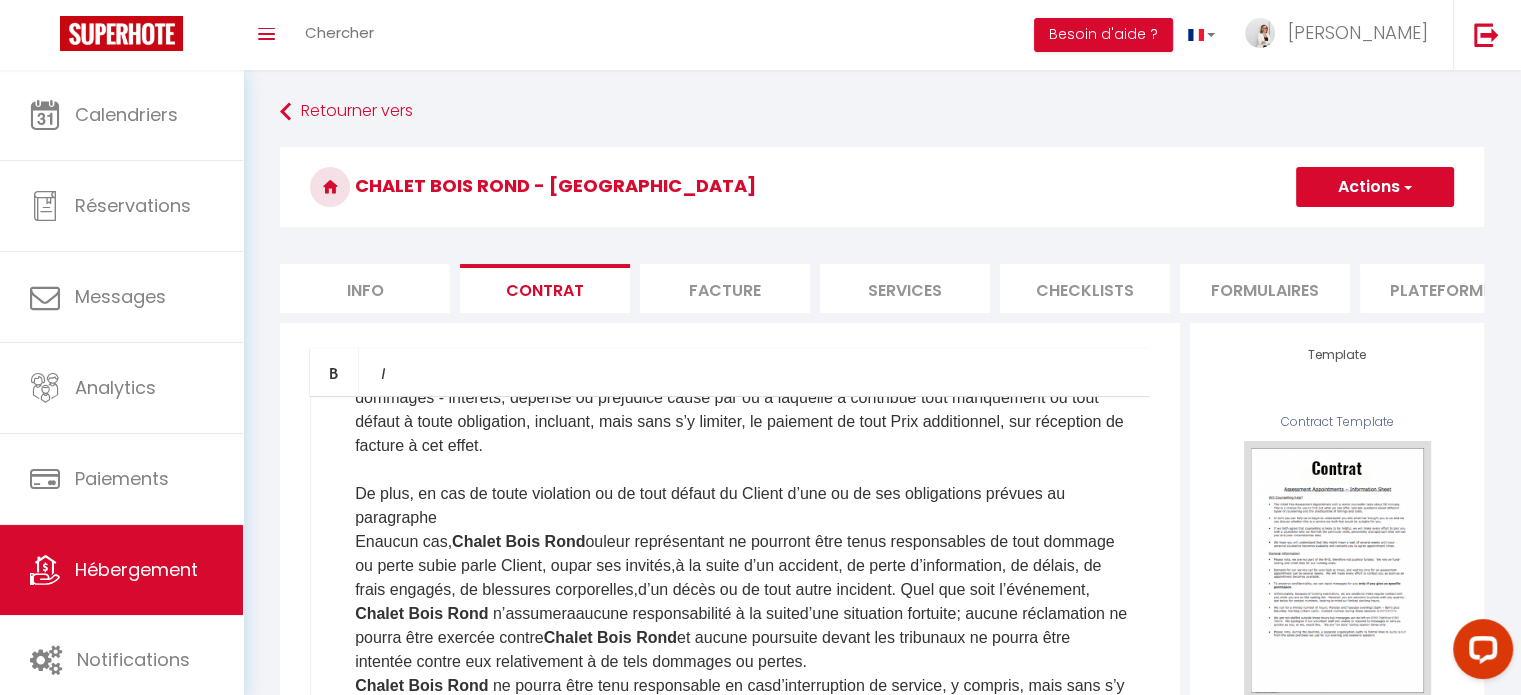scroll, scrollTop: 400, scrollLeft: 0, axis: vertical 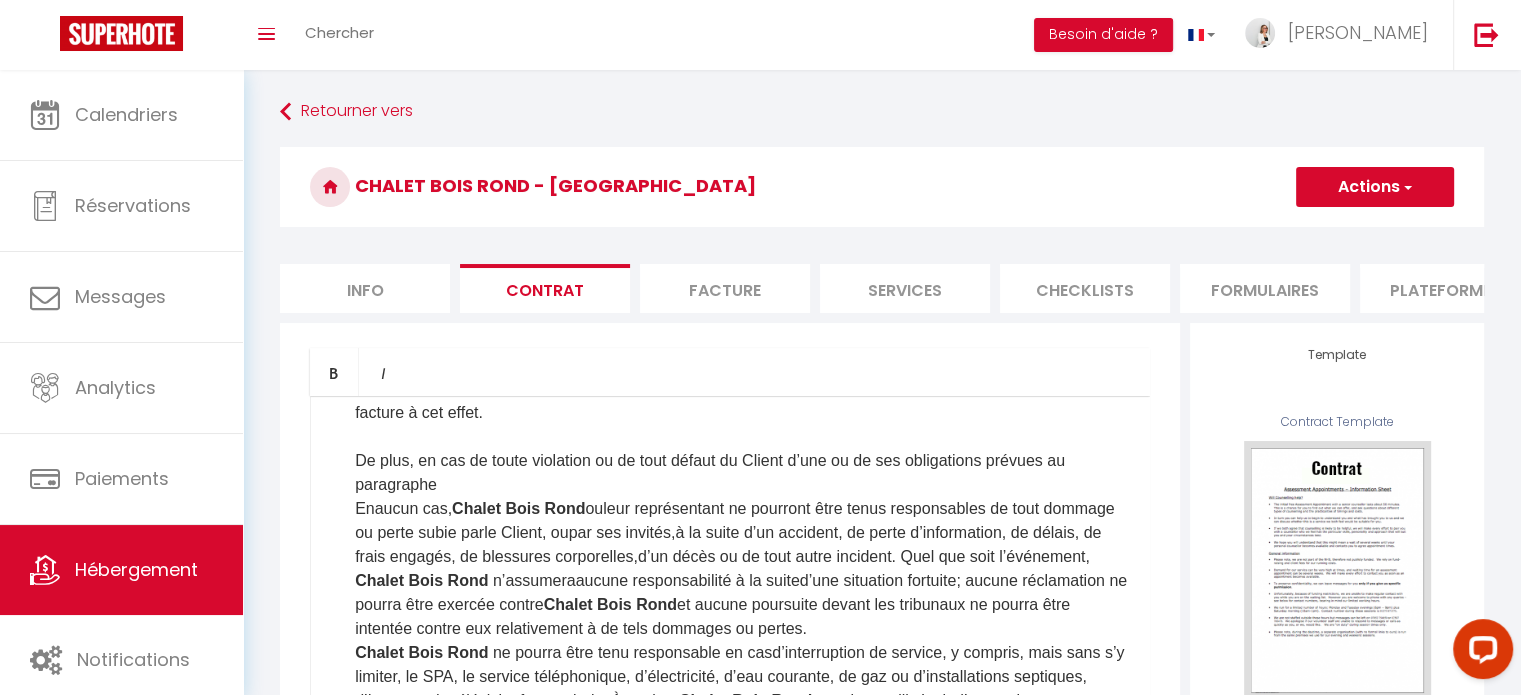 click on "De plus, en cas de toute violation ou de tout défaut du Client d’une ou de ses obligations prévues au paragraphe" at bounding box center (742, 473) 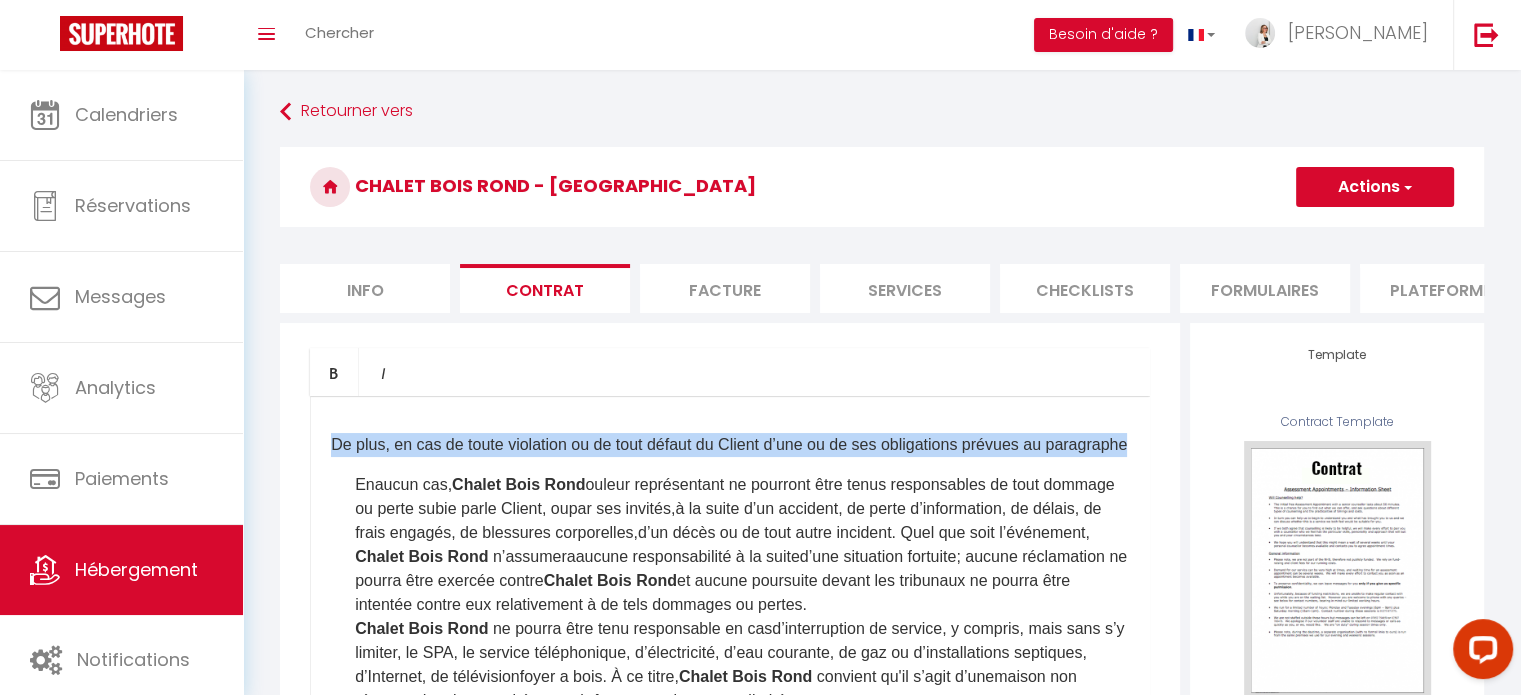 drag, startPoint x: 432, startPoint y: 507, endPoint x: 336, endPoint y: 470, distance: 102.88343 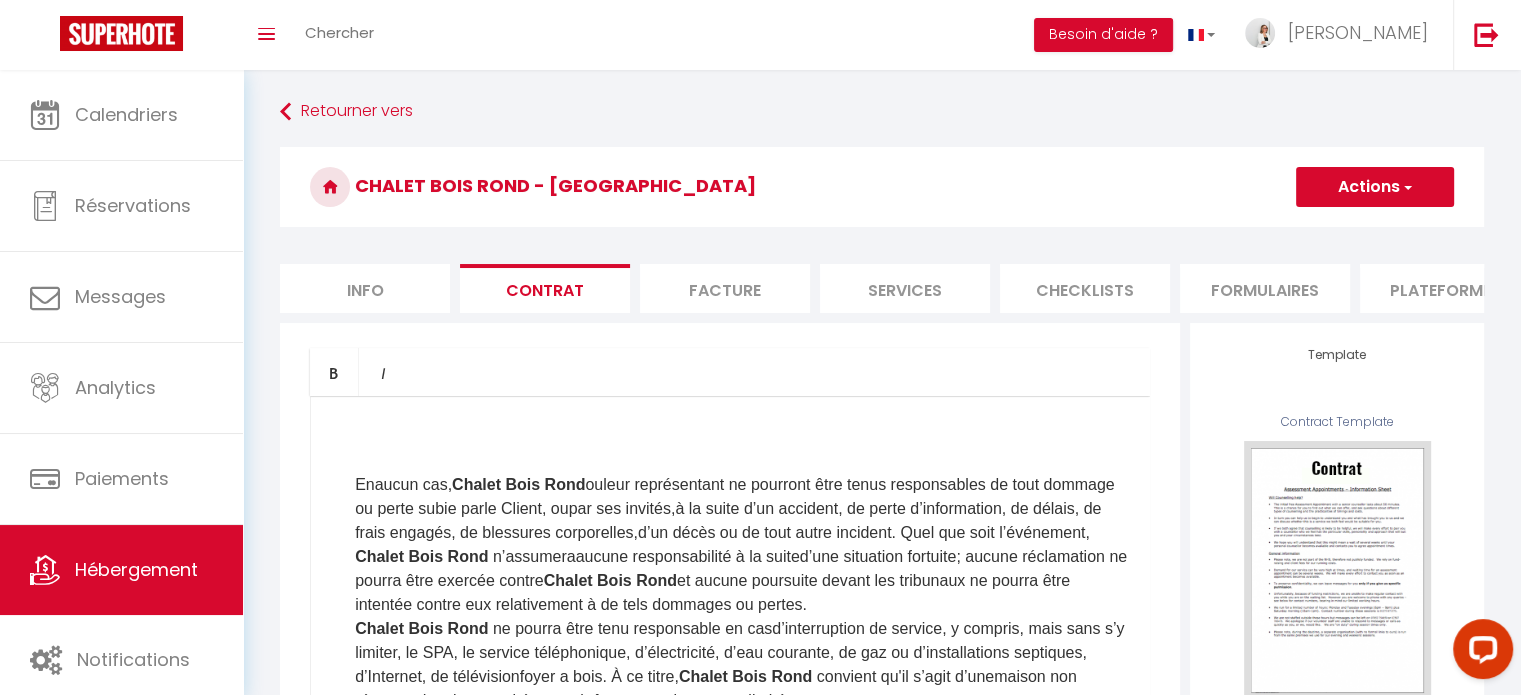 scroll, scrollTop: 408, scrollLeft: 0, axis: vertical 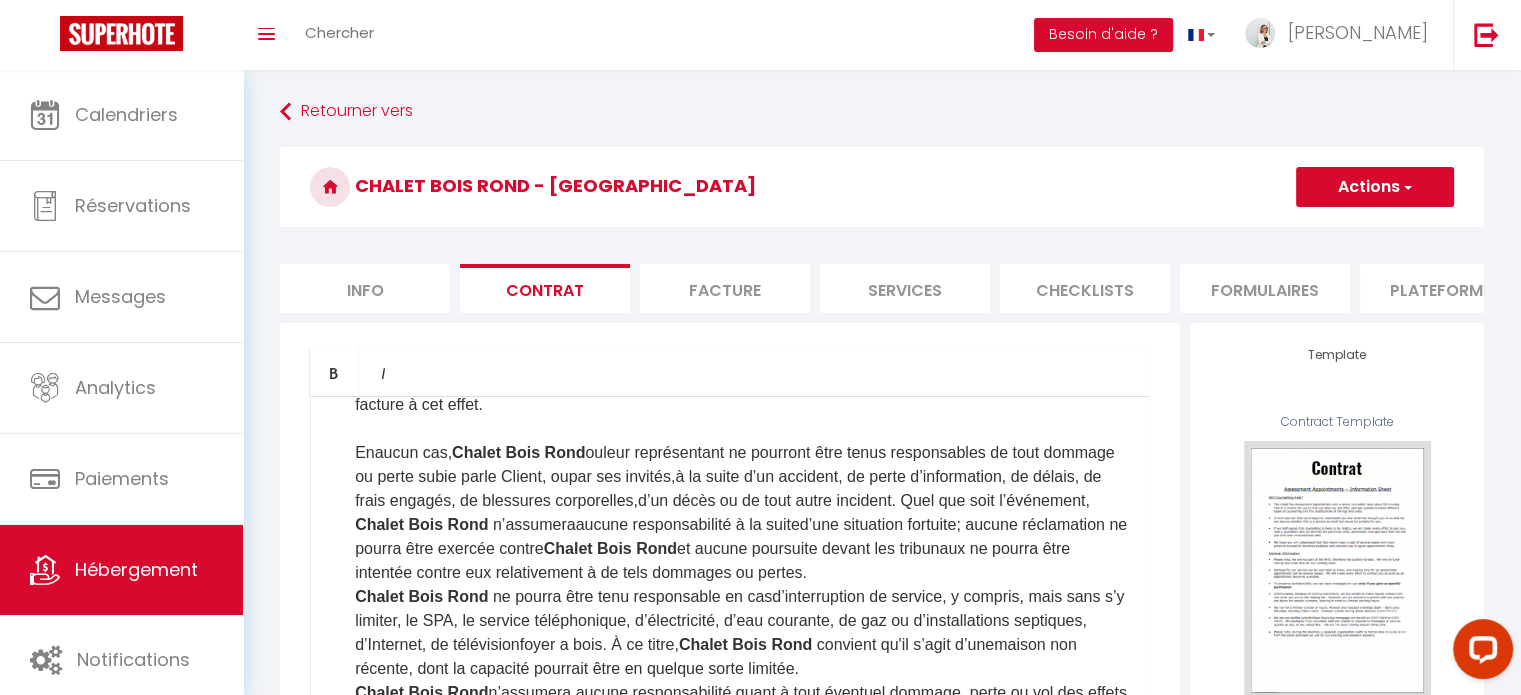 click on "En  aucun cas,  [PERSON_NAME]  ou  leur représentant ne pourront être tenus responsables de tout dommage ou perte subie par  le Client, ou  par   ses   invités,  à la suite d’un accident, de perte d’ information, de délais, de frais engagés, de blessures corporelles,  d’ un   décès   ou   de   tout autre incident. Quel que so it   l’ événement,   Chalet Bois Rond   n’assumera  aucune responsabilité à la suite  d’ une situation fortuite; aucune réclamation ne pourra être exercée contre  Chalet Bois Rond  et aucune poursuite devant les tribunaux ne pourra être intentée contre eux relativement à de tels dommages ou pertes." at bounding box center (742, 513) 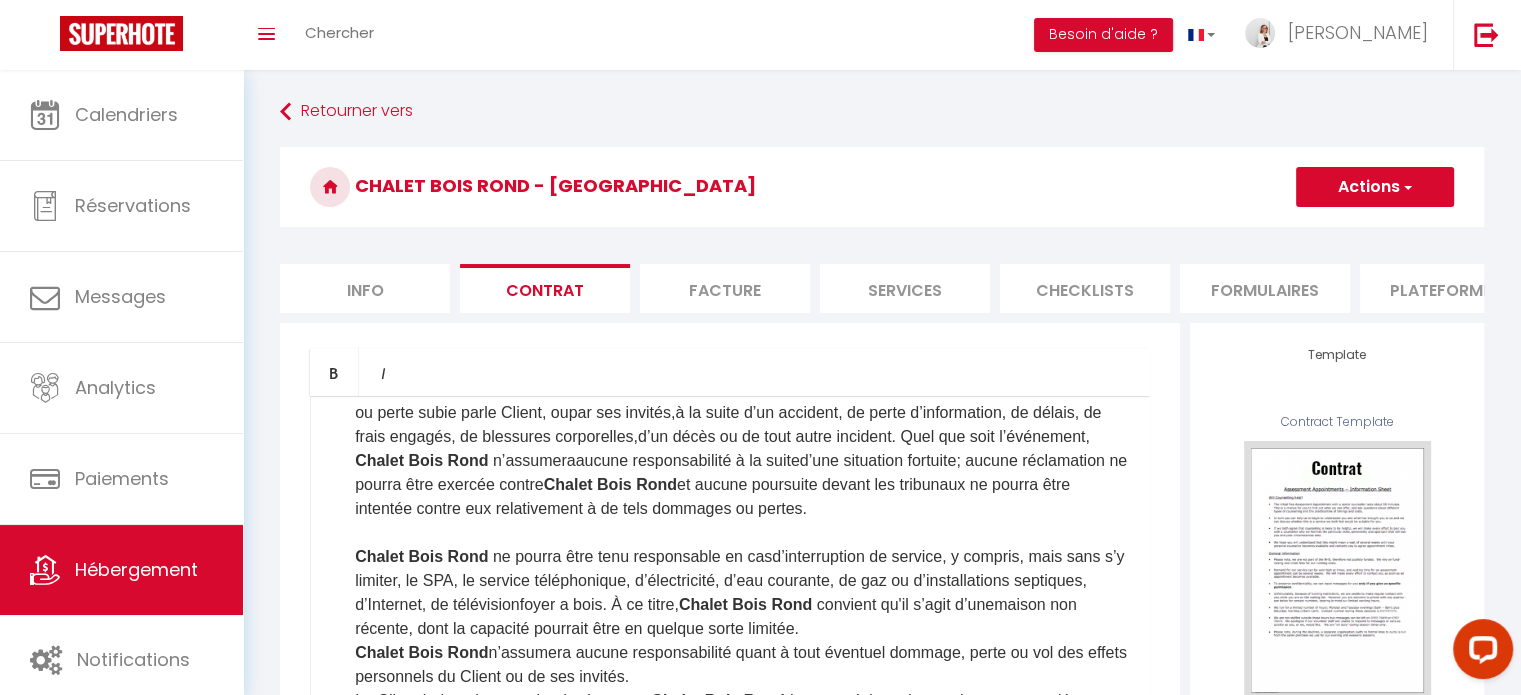 scroll, scrollTop: 508, scrollLeft: 0, axis: vertical 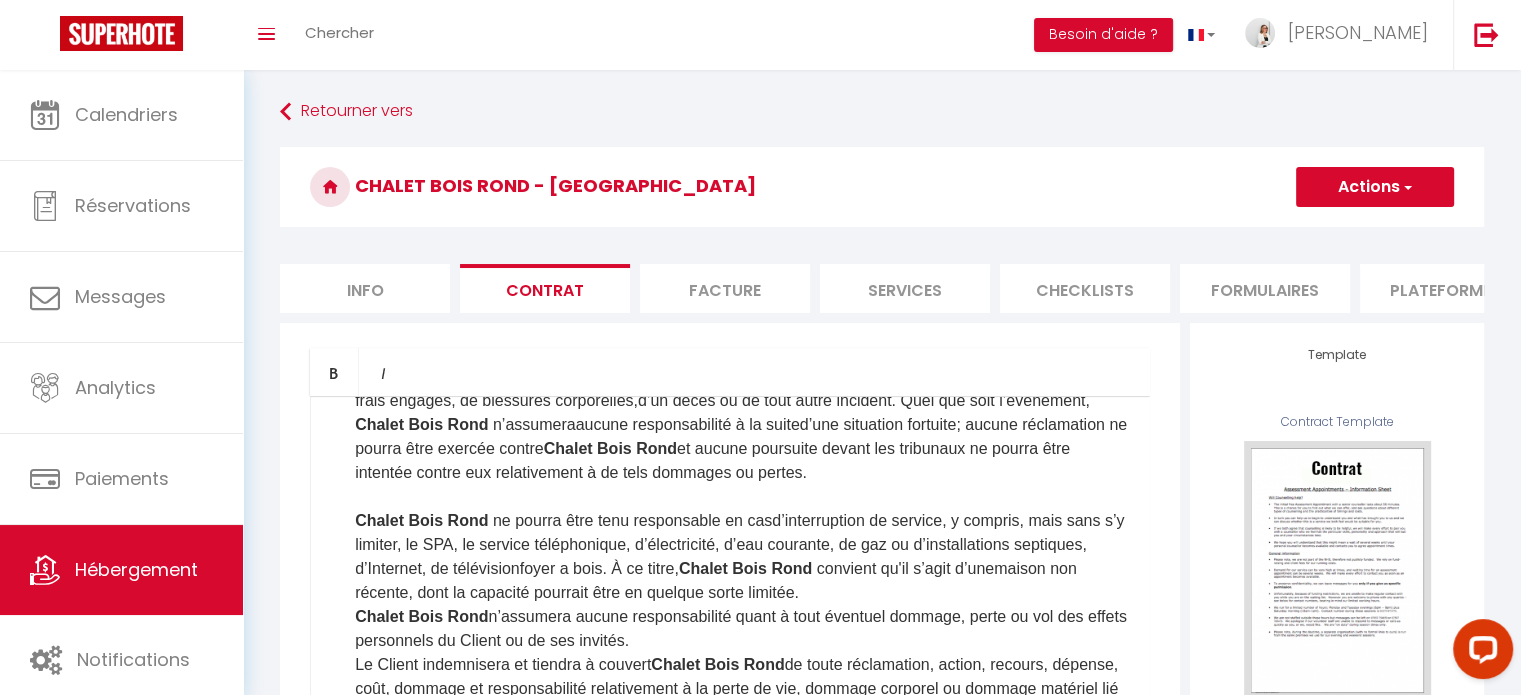 click on "Chalet Bois Rond   ne   pourra   être tenu responsable en cas  d’ interruption de service ,   y compris, mais sans s’y limiter, le SPA, le service téléphonique, d’électricité, d’ eau   courante, de gaz ou d ’ installations   septiques,   d’I nternet,   de   télévision  foyer a bois . À ce titre,  Chalet Bois Rond   conv ient   qu'il s’agit d’une  maison non récente, dont la capacité pourrait être en quelque sorte limitée." at bounding box center [742, 557] 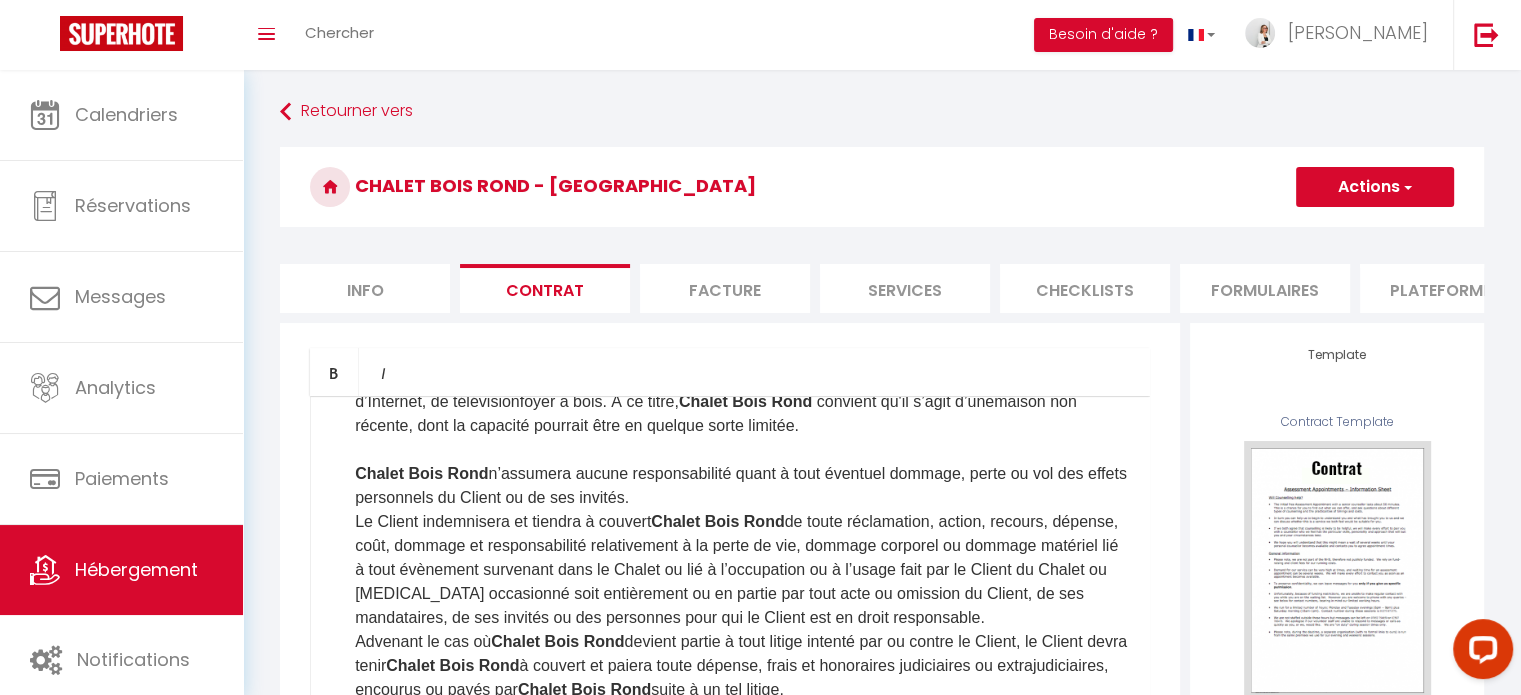 scroll, scrollTop: 708, scrollLeft: 0, axis: vertical 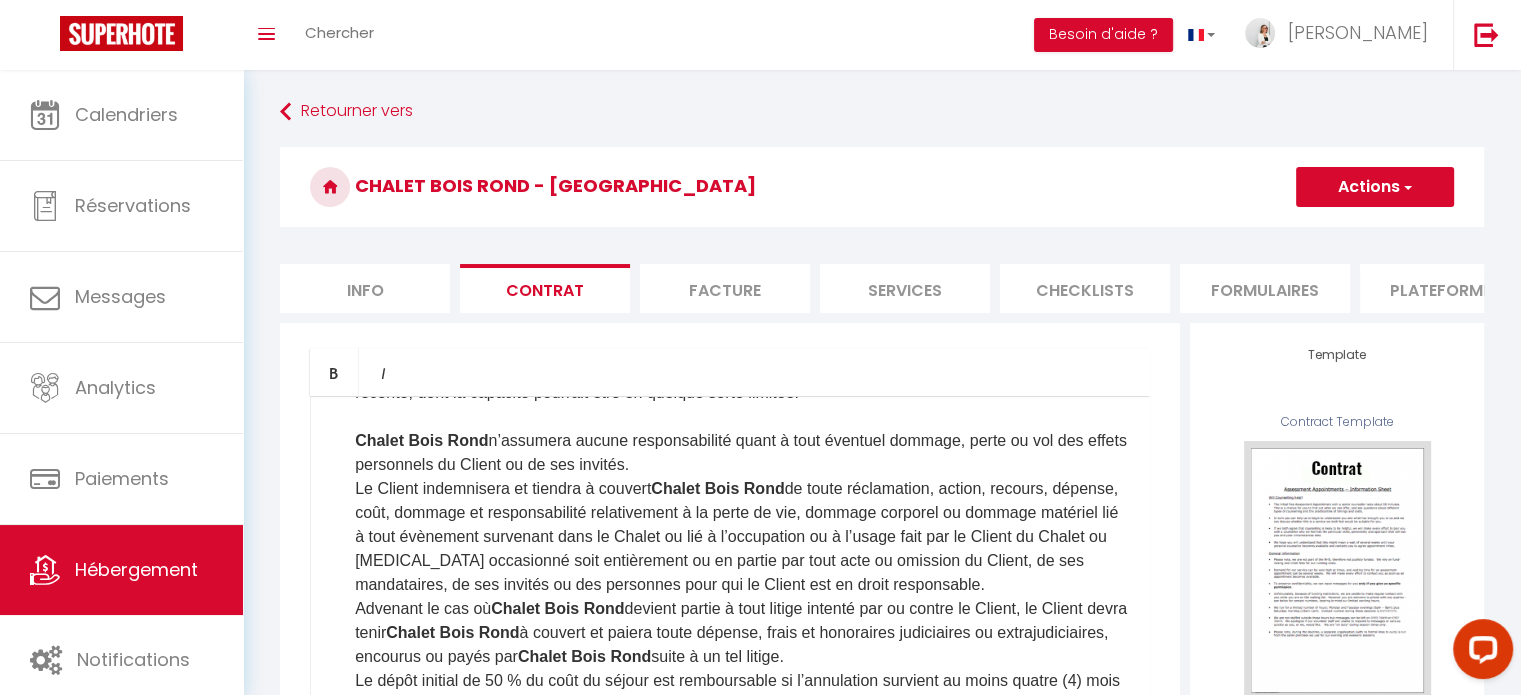 click on "Chalet Bois Rond  n’ assumera aucune responsabilité quant à tout éventuel dommage, perte ou vol des effets personnels du Client ou de ses invités." at bounding box center [742, 453] 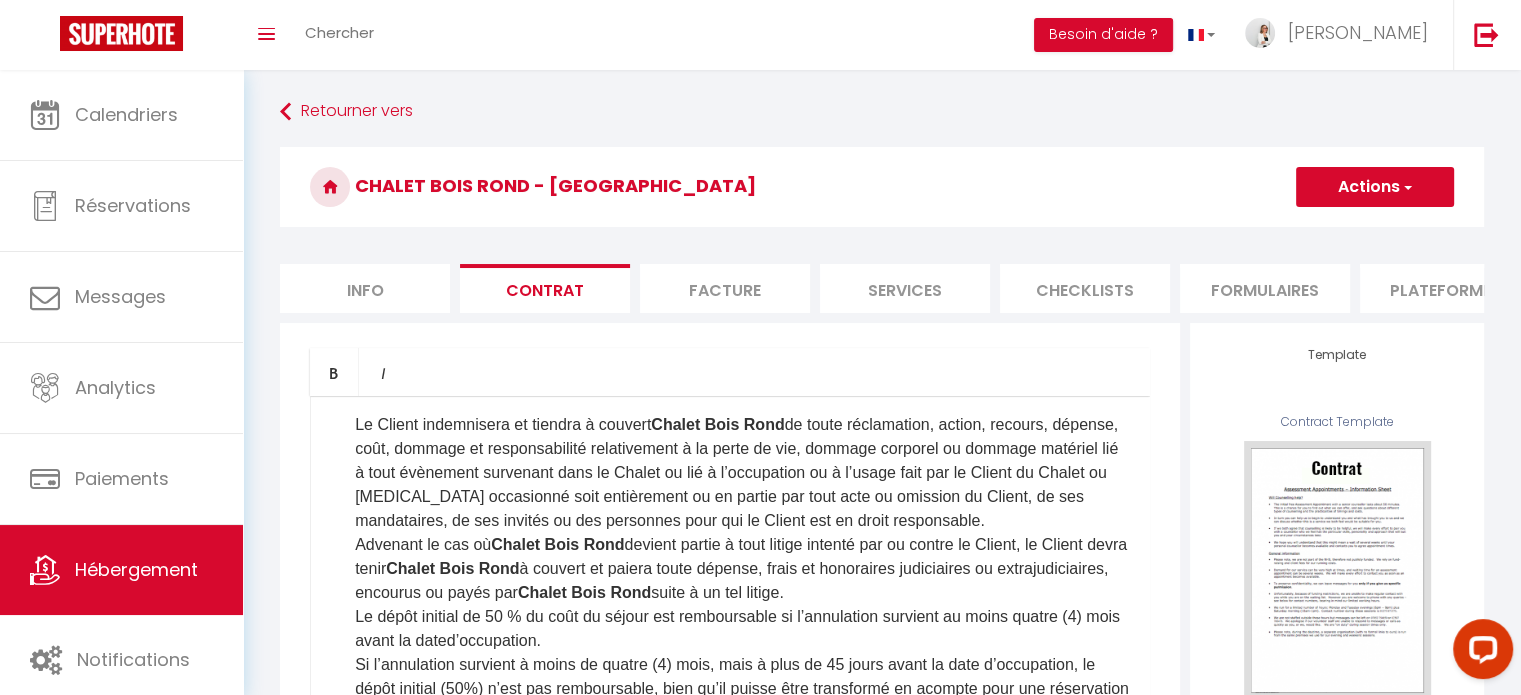 scroll, scrollTop: 808, scrollLeft: 0, axis: vertical 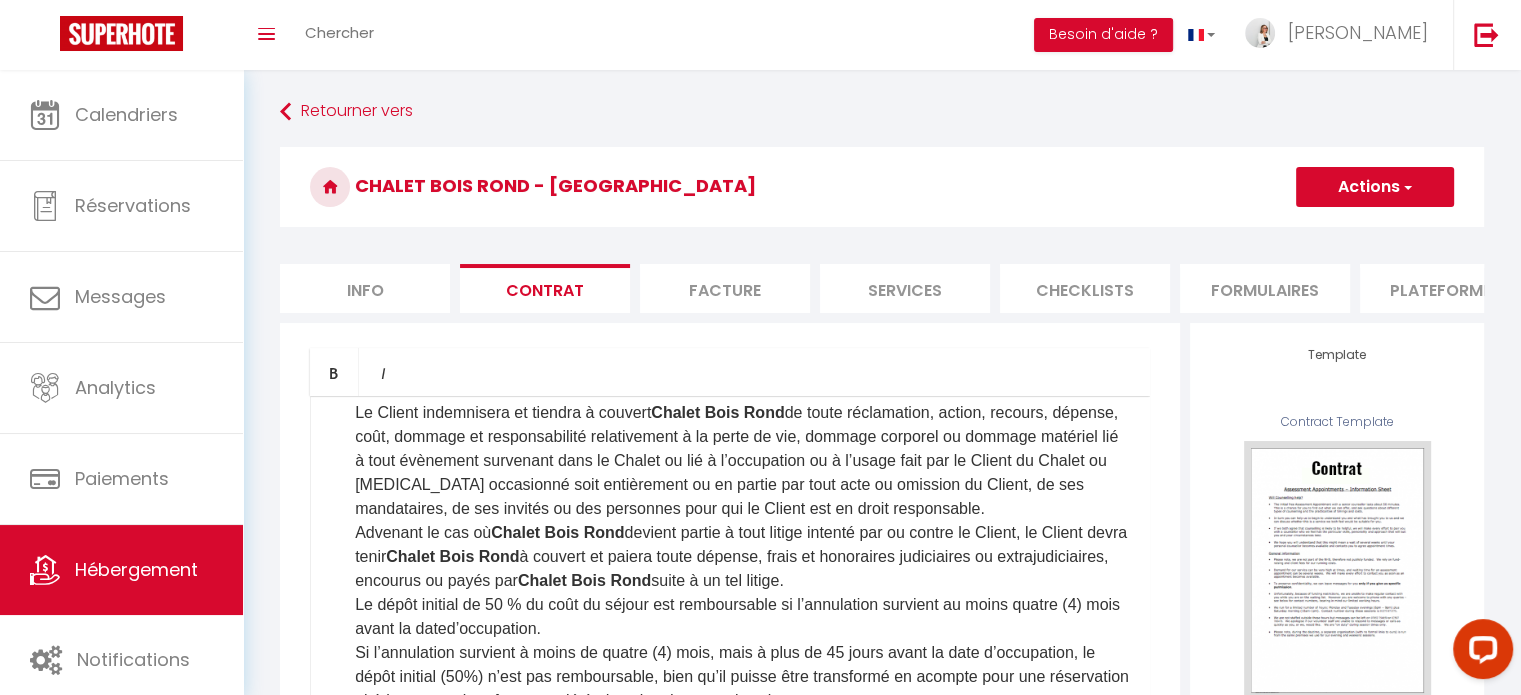 click on "Advenant le cas où  Chalet Bois Rond  devient partie à tout litige intenté par ou contre le Client, le Client devra tenir  Chalet Bois Rond  à couvert et paiera toute dépense, frais et honoraires judiciaires ou extrajudiciaires, encourus ou payés par  Chalet Bois Rond  suite à un tel litige." at bounding box center (742, 557) 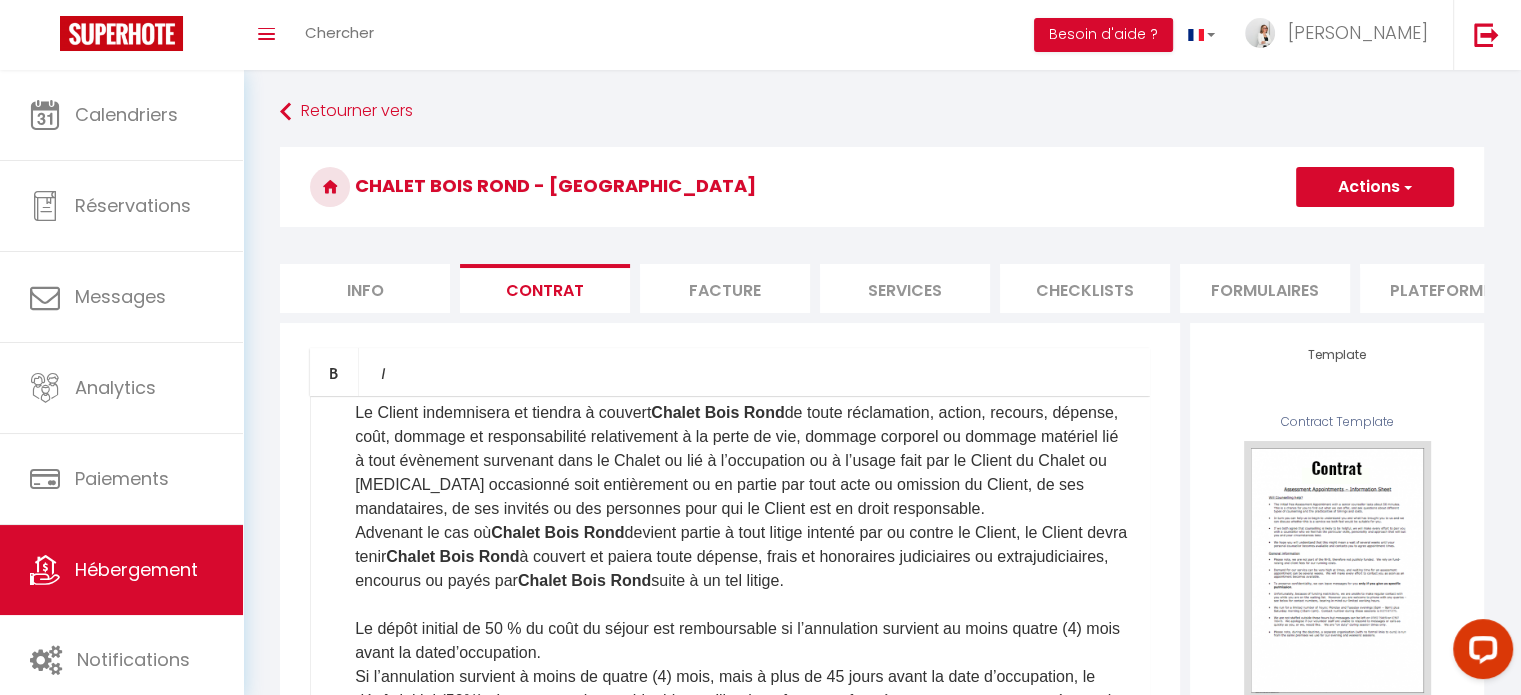 scroll, scrollTop: 908, scrollLeft: 0, axis: vertical 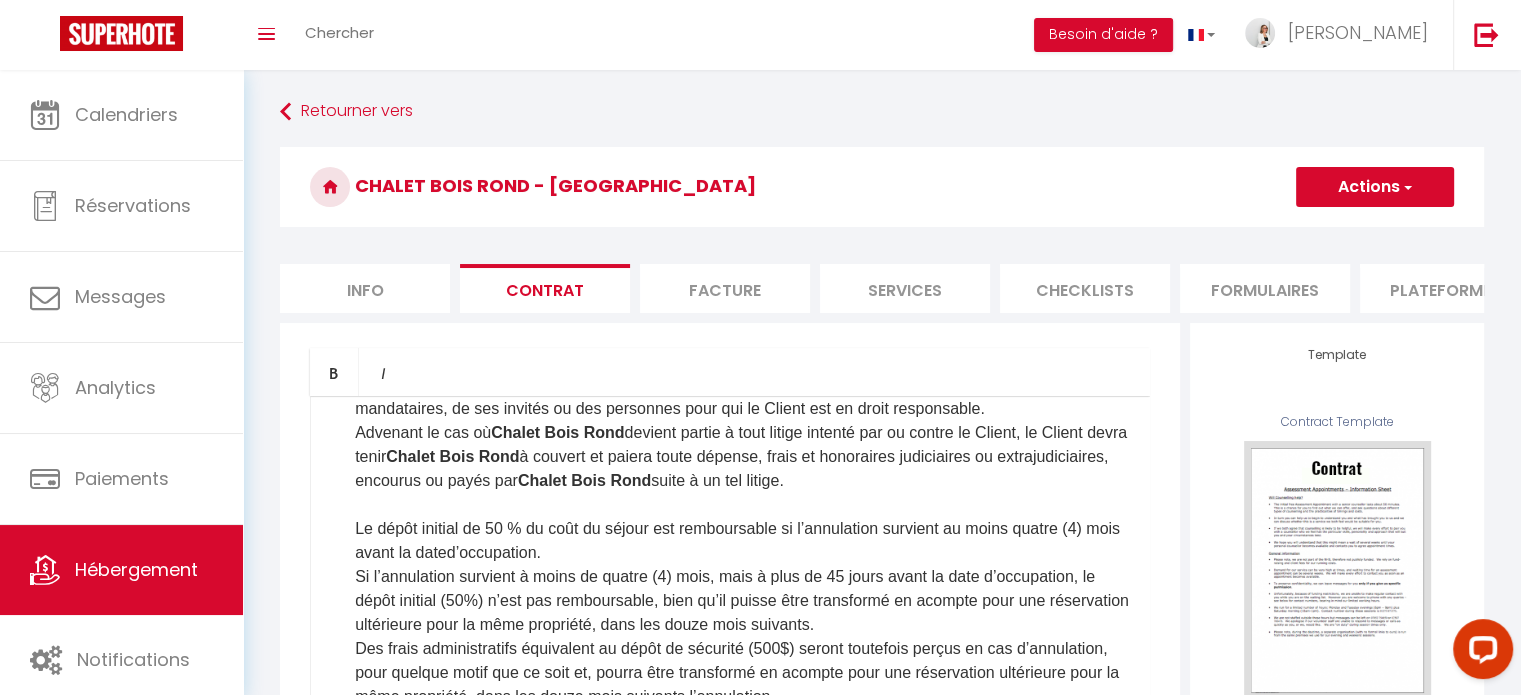 click on "Le dépôt initial de 50 % du coût du séjour est remboursable si l’annulation survient au moins quatre (4) mois avant la date  d’occupation." at bounding box center (742, 541) 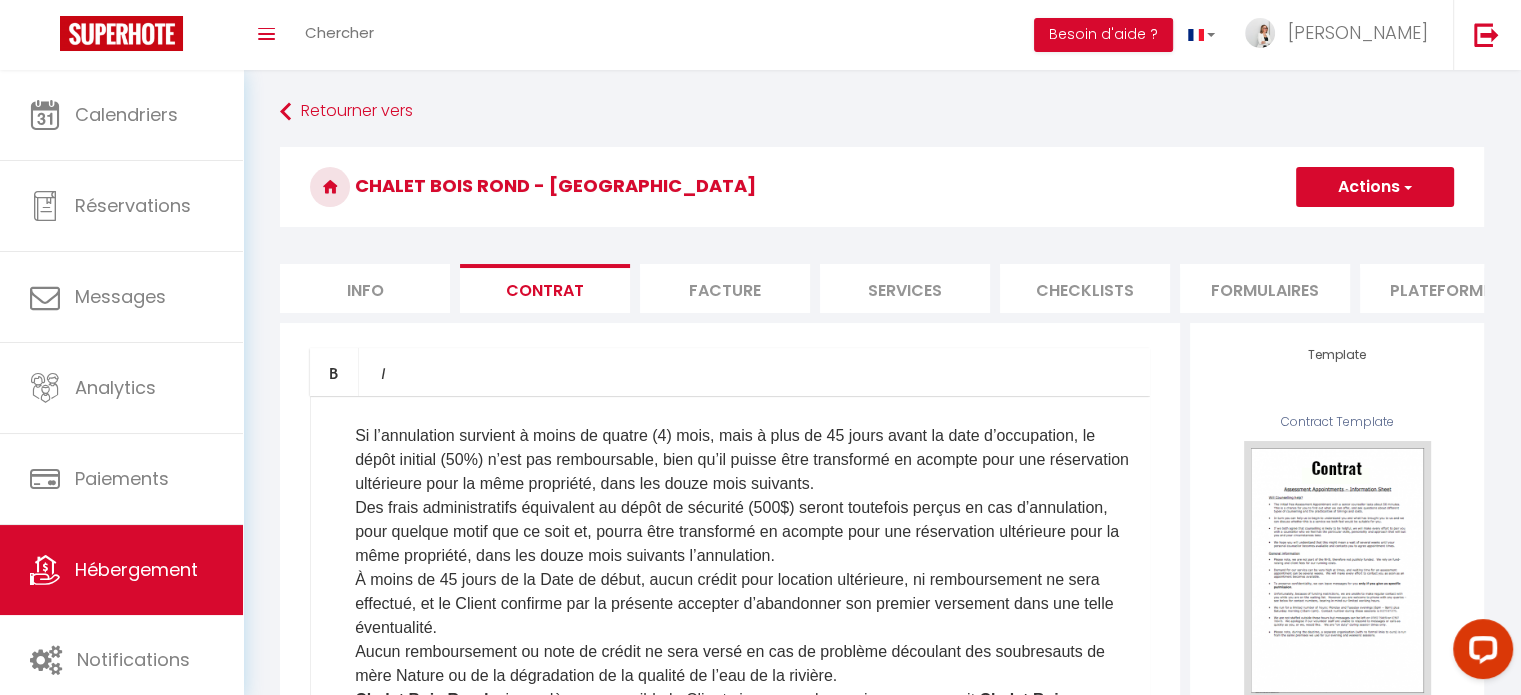 scroll, scrollTop: 1108, scrollLeft: 0, axis: vertical 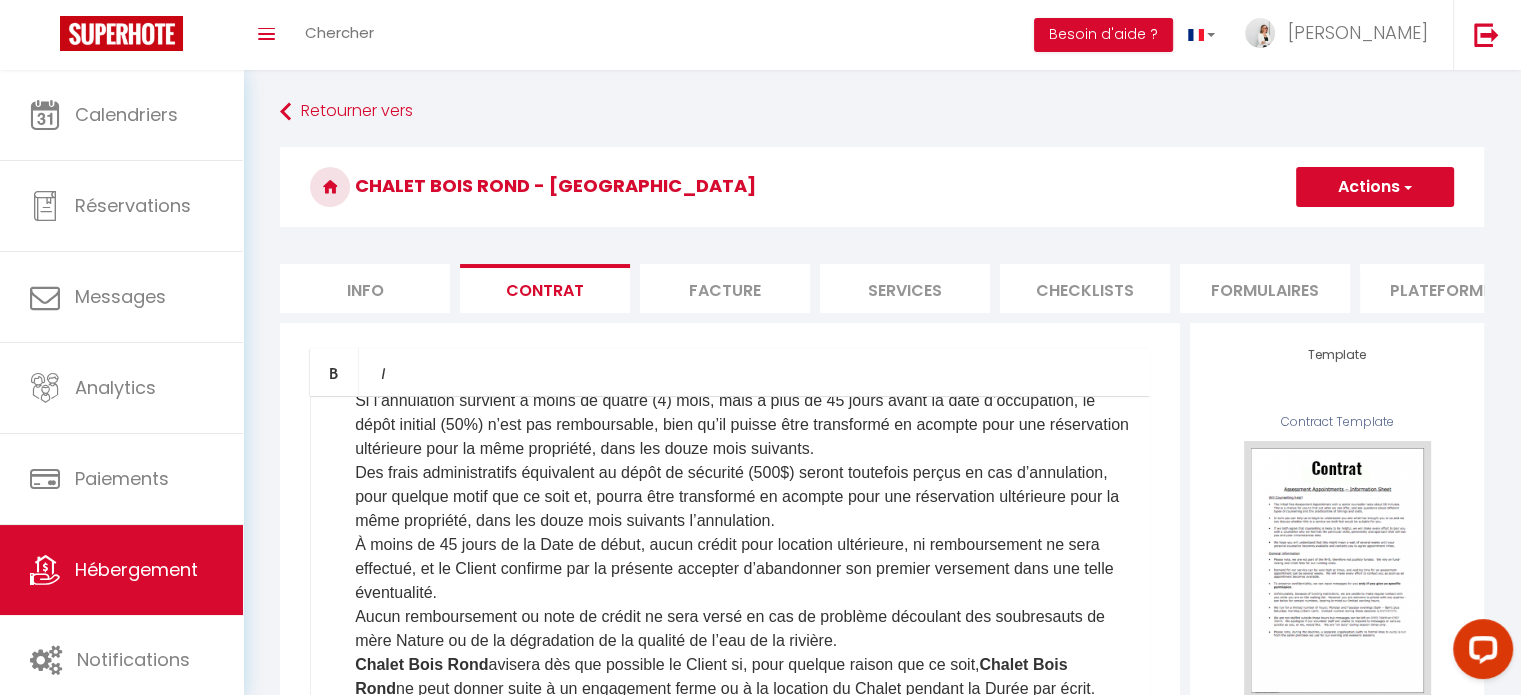 click on "Si l’annulation survient à moins de quatre (4) mois, mais à plus de 45 jours avant la date d’occupation, le dépôt initial (50%) n’est pas remboursable, bien qu’il puisse être transformé en acompte pour une réservation ultérieure pour la même propriété, dans les douze mois suivants." at bounding box center (742, 425) 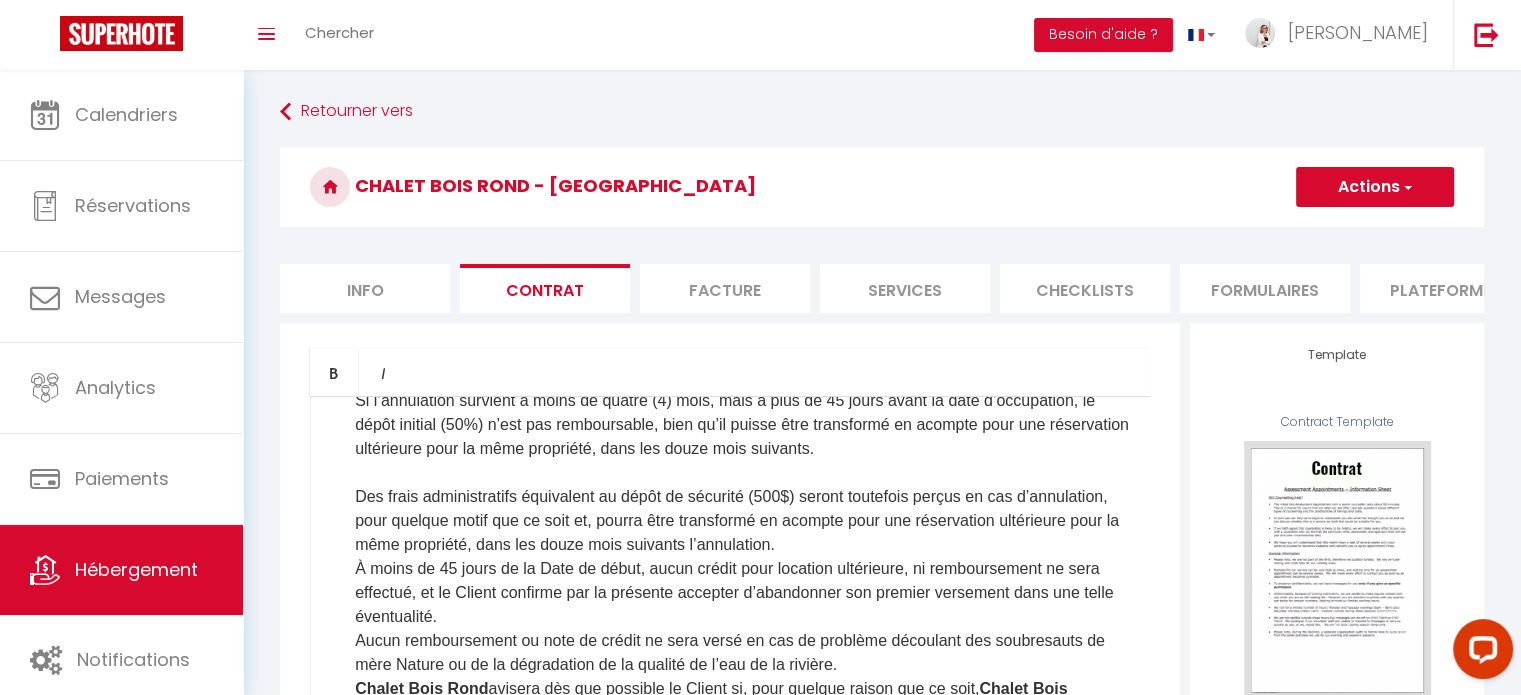 click on "Des frais administratifs équivalent au dépôt de sécurité (500$) seront toutefois perçus en cas d’annulation, pour quelque motif que ce soit et, pourra être transformé en acompte pour une réservation ultérieure pour la même propriété, dans les douze mois suivants l’annulation." at bounding box center [742, 521] 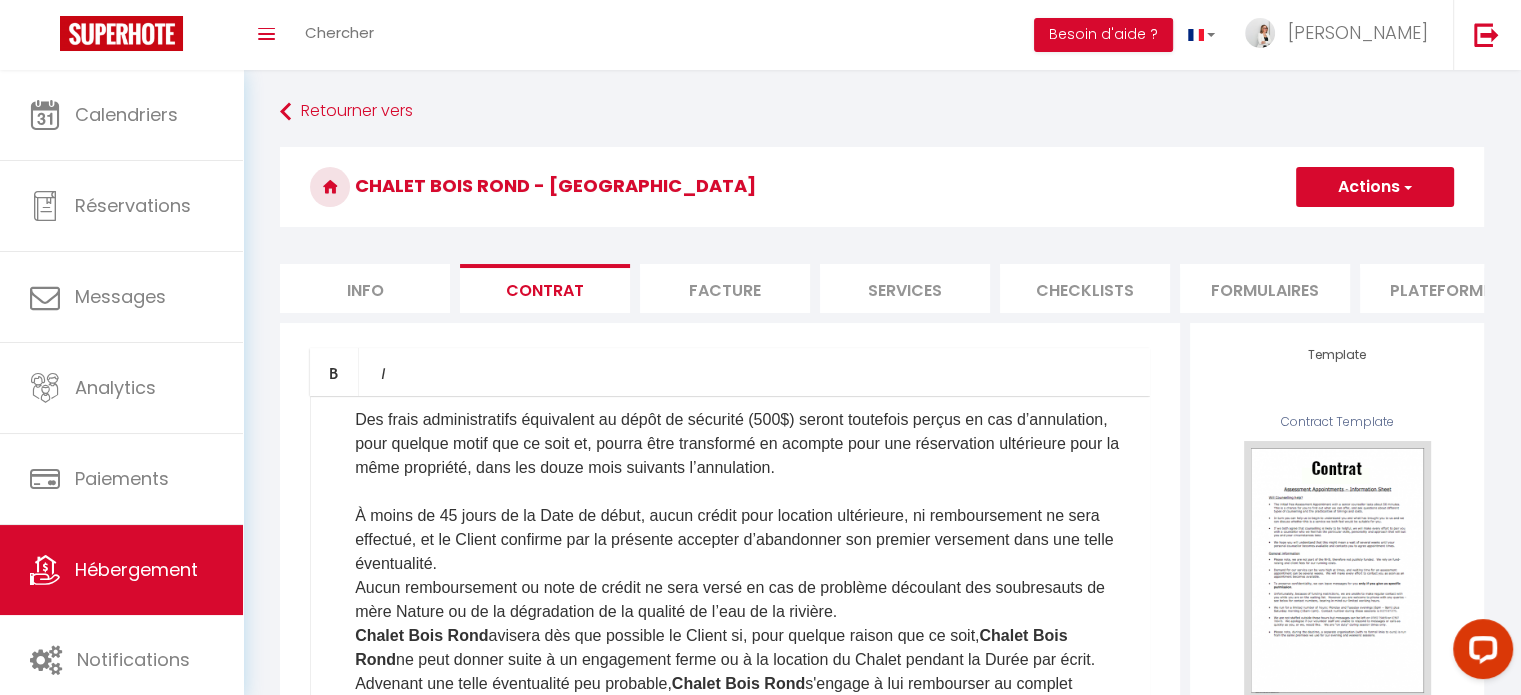 scroll, scrollTop: 1208, scrollLeft: 0, axis: vertical 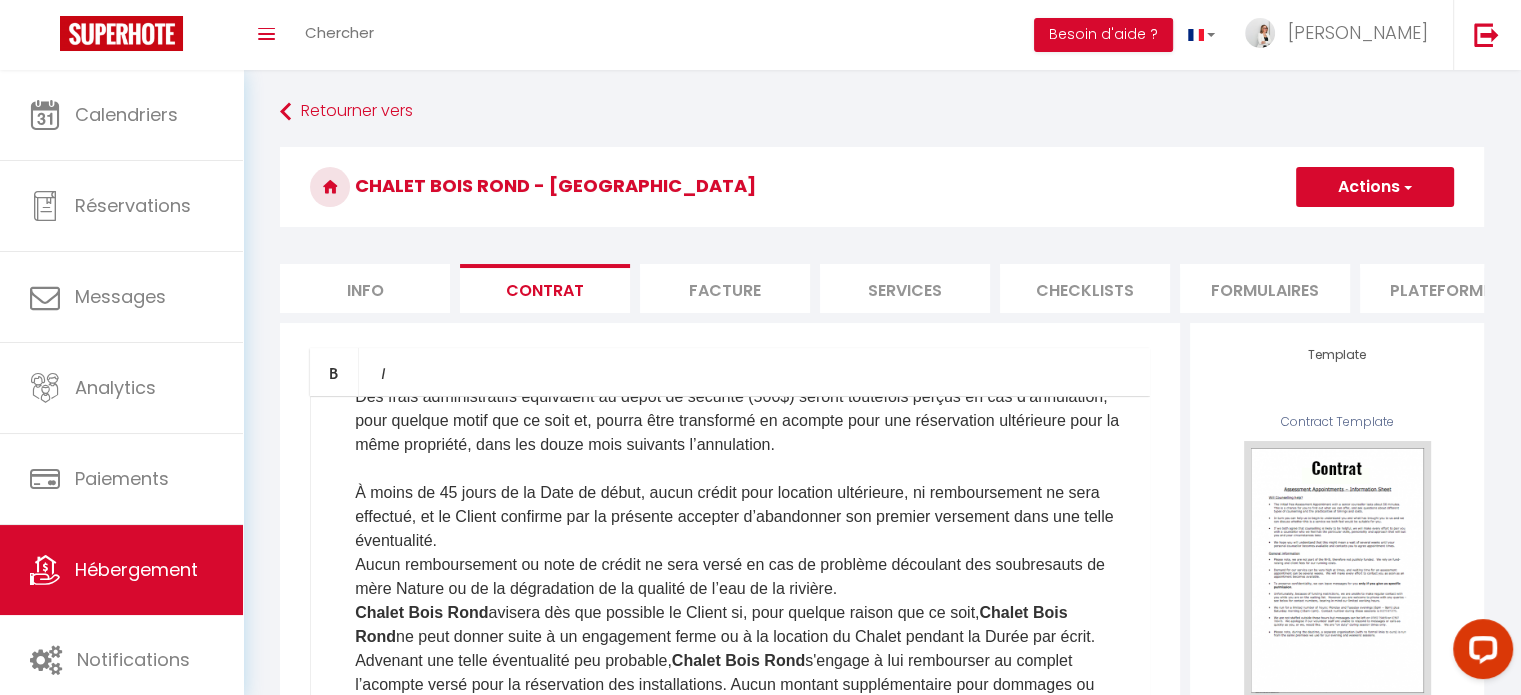 click on "À moins de 45 jours de la Date de début, aucun crédit pour location ultérieure, ni remboursement ne sera effectué, et le Client confirme par la présente accepter d’abandonner son premier versement dans une telle éventualité." at bounding box center [742, 517] 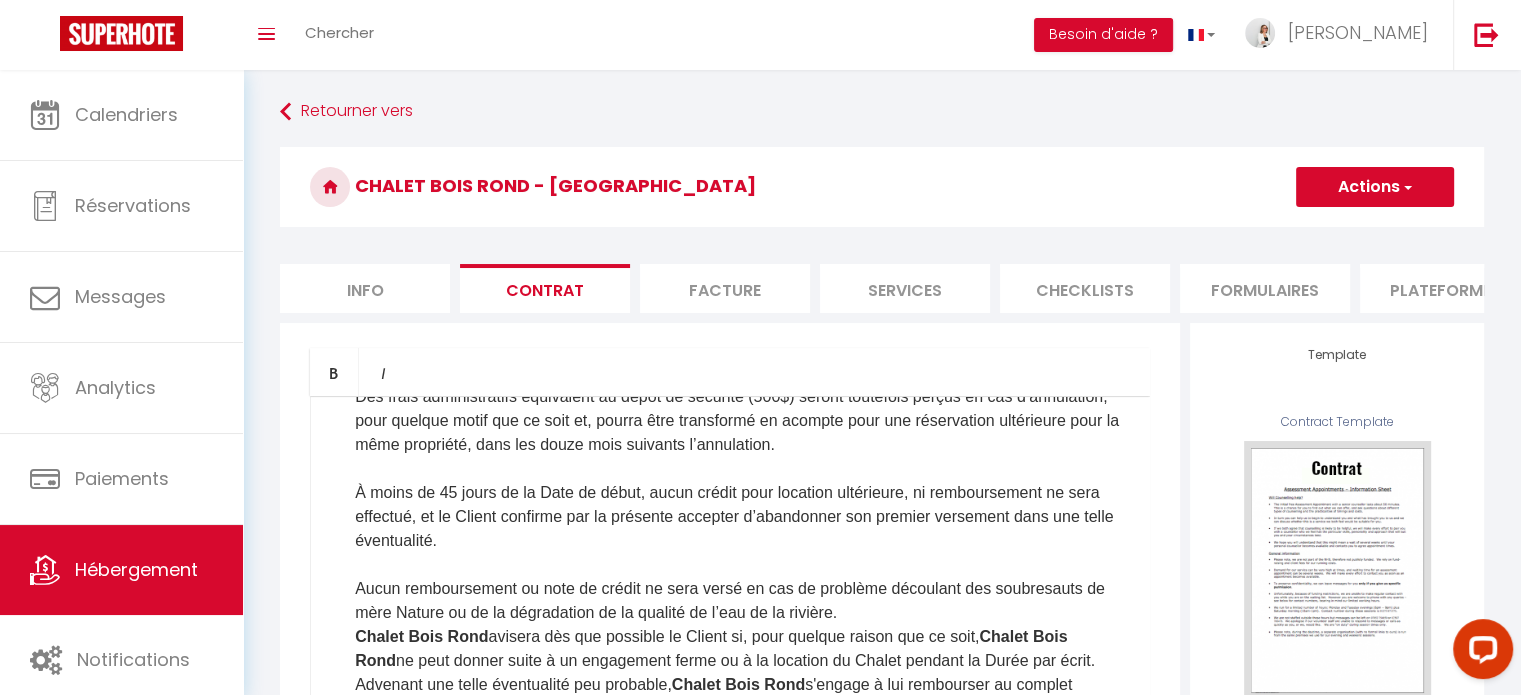 scroll, scrollTop: 1308, scrollLeft: 0, axis: vertical 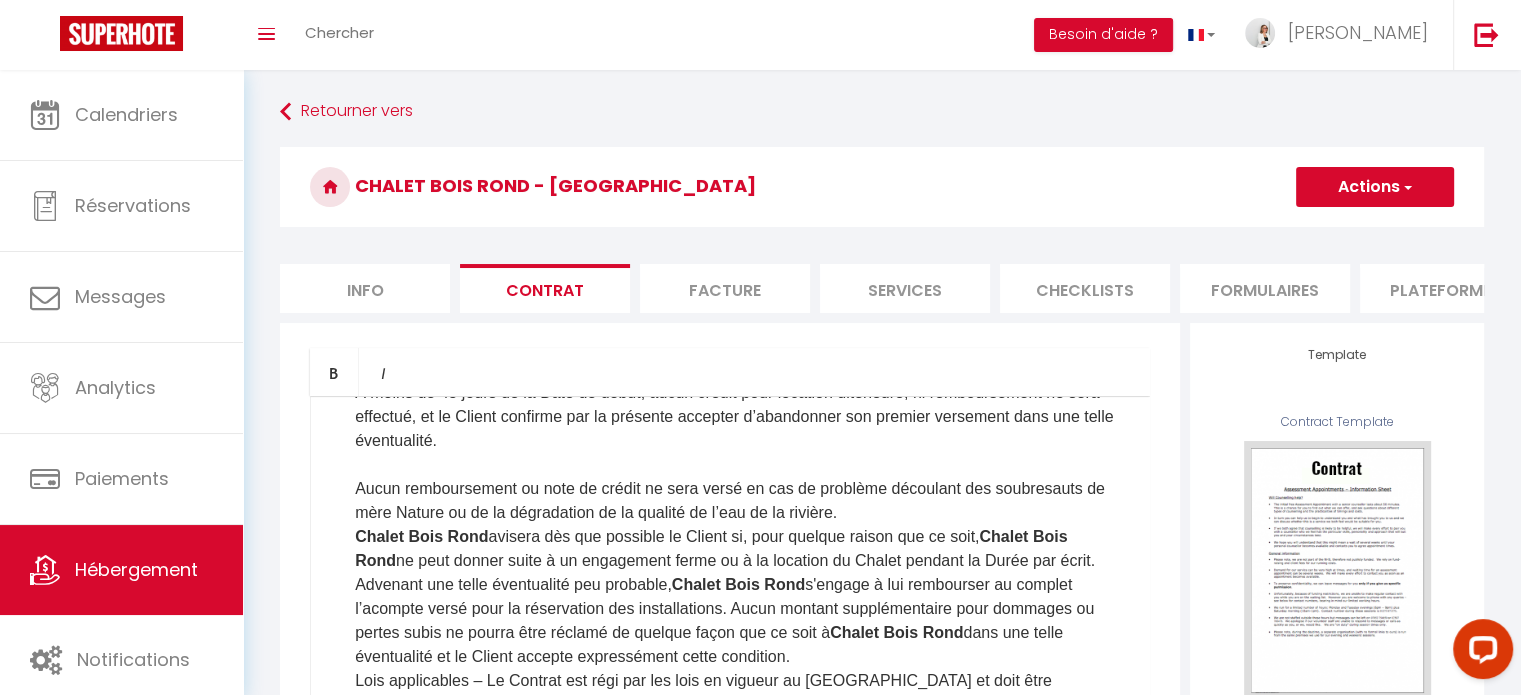 click on "Aucun remboursement ou note de crédit ne sera versé en cas de problème découlant des soubresauts de mère Nature ou de la dégradation de la qualité de l’eau de la rivière." at bounding box center (742, 501) 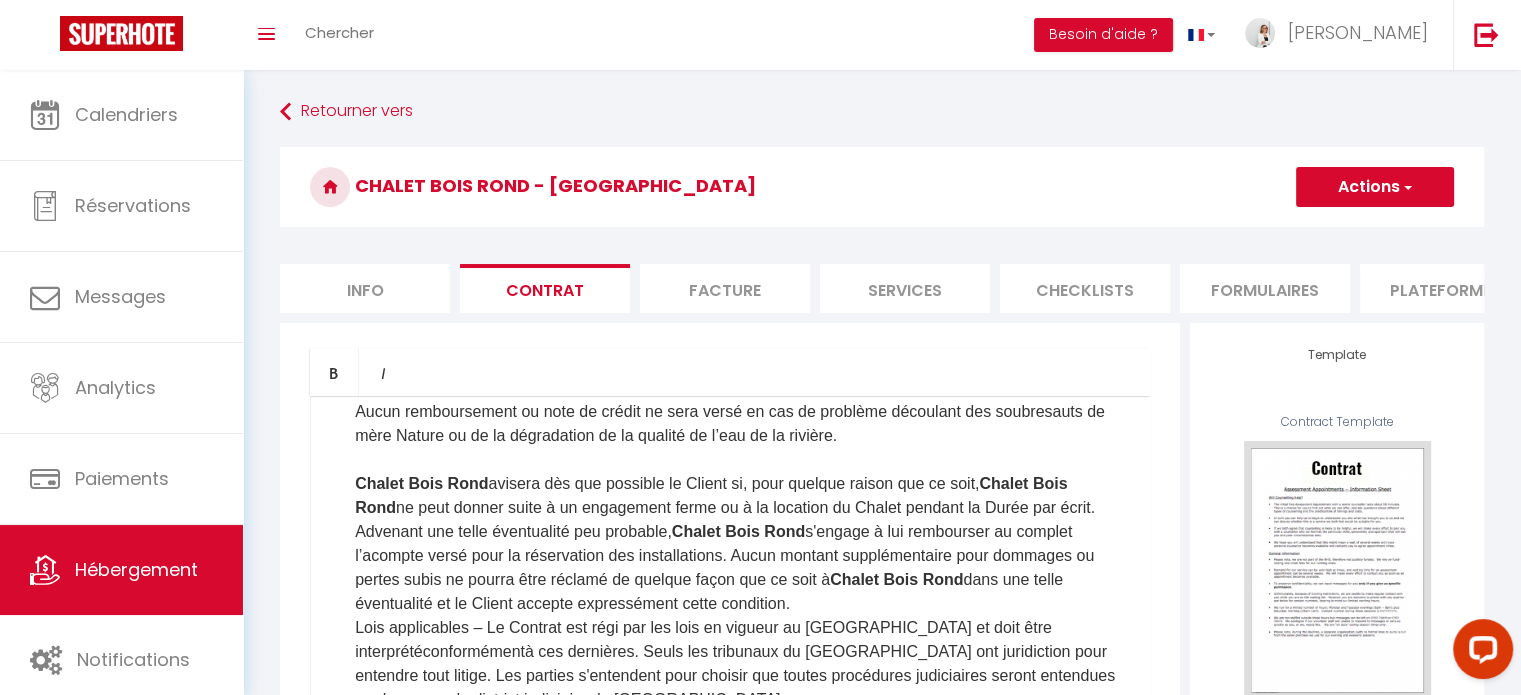 scroll, scrollTop: 1408, scrollLeft: 0, axis: vertical 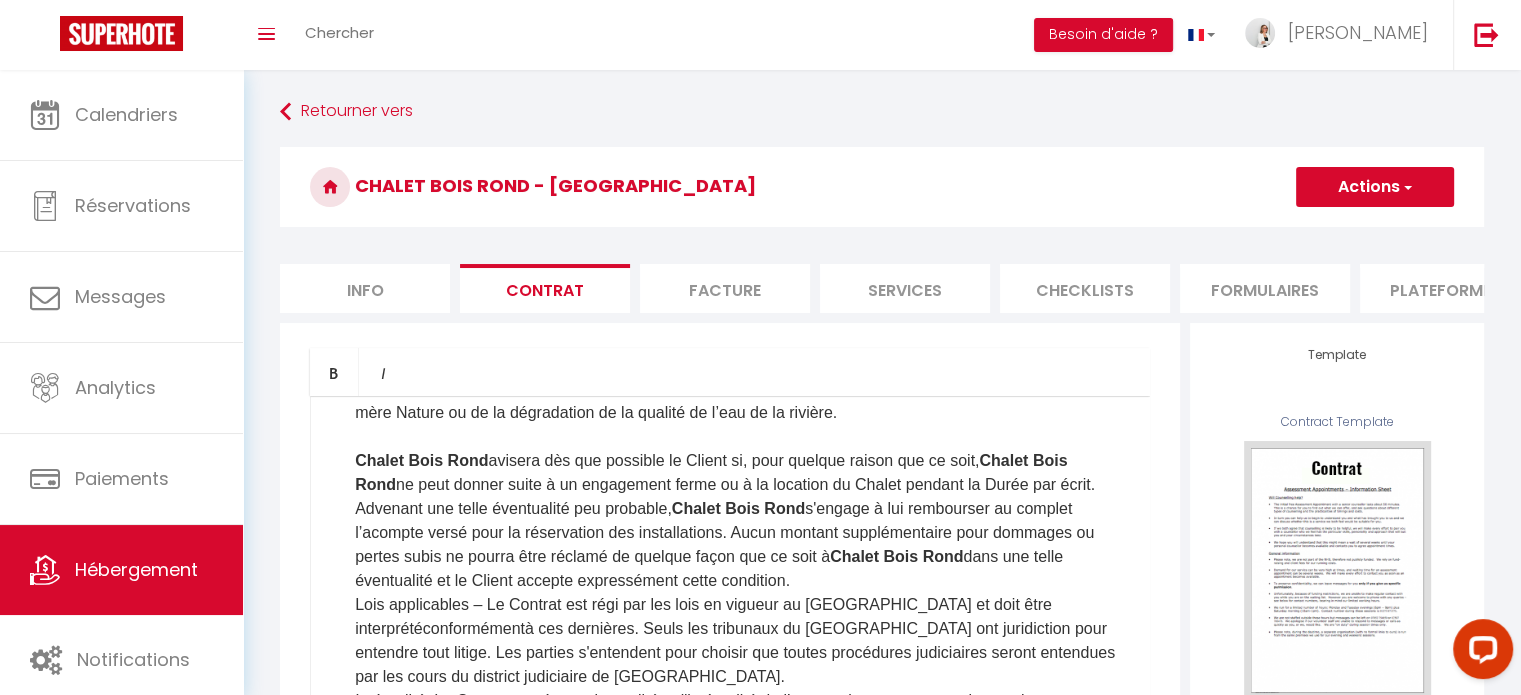 click on "Chalet Bois Rond  avisera dès que possible le Client si, pour quelque raison que ce soit,  Chalet Bois Rond  ne peut donner suite à un engagement ferme ou à la location du Chalet pendant la Durée par écrit.  Advenant une telle éventualité peu probable,  [PERSON_NAME]  s'engage à lui rembourser au complet l’acompte versé pour la réservation des installations. Aucun montant supplémentaire pour dommages ou pertes subis ne pourra être réclamé de quelque façon que ce soit à  Chalet Bois Rond  dans une telle éventualité et le Client accepte expressément cette condition." at bounding box center [742, 521] 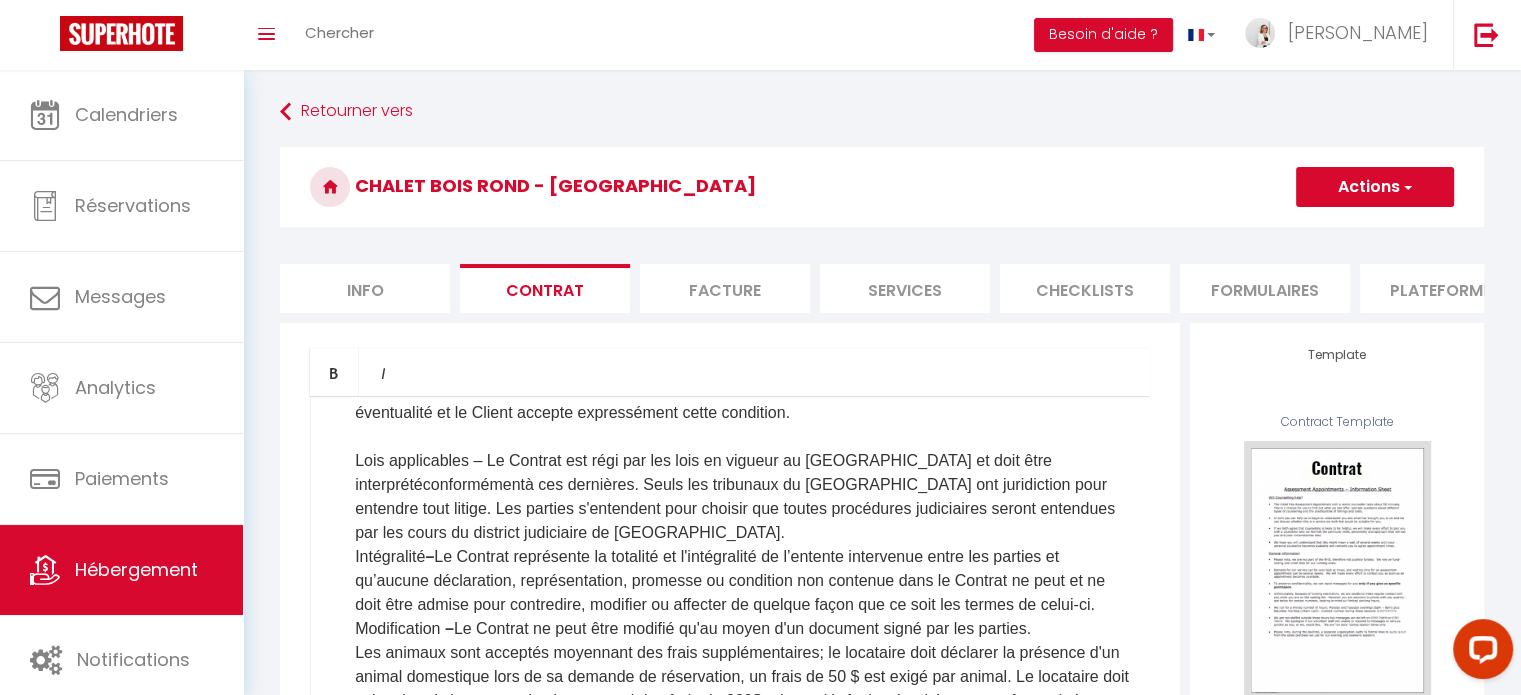 scroll, scrollTop: 1608, scrollLeft: 0, axis: vertical 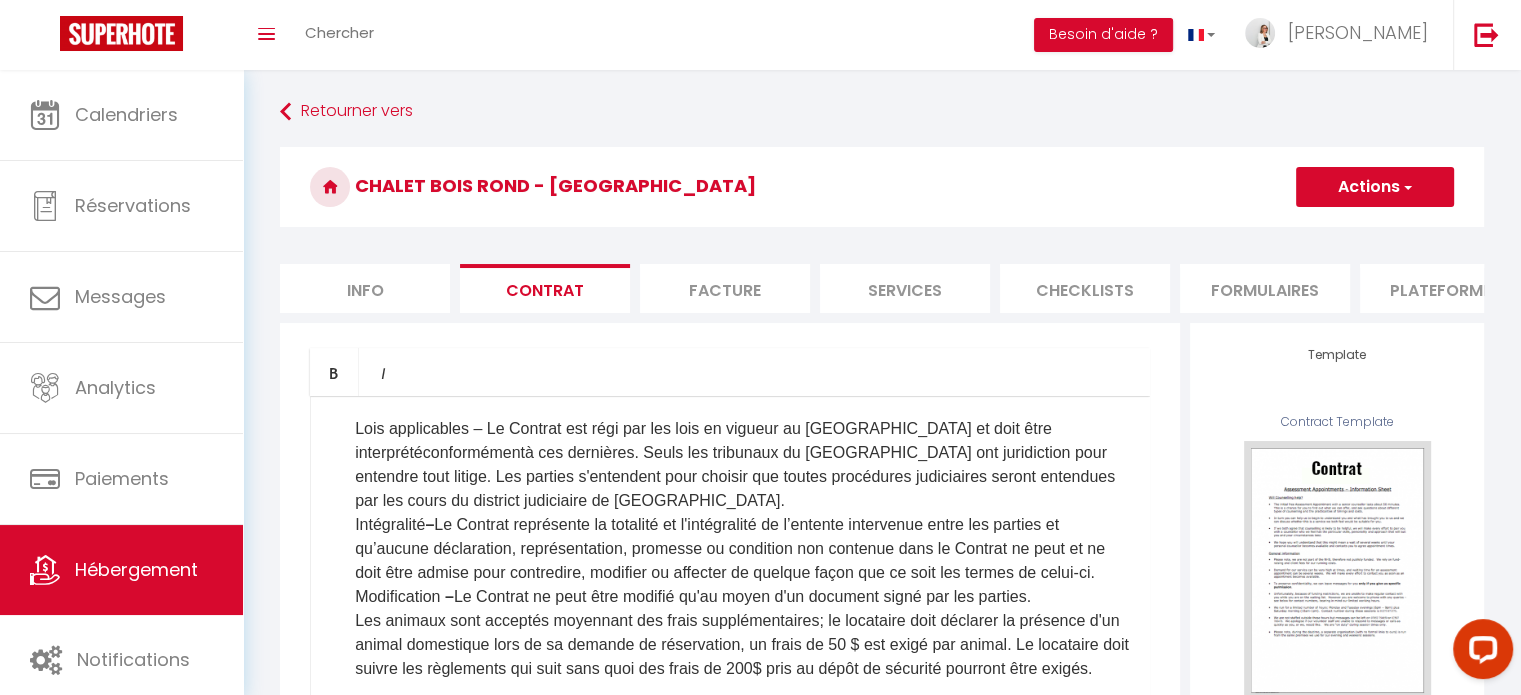 click on "Lois applicables – Le Contrat est régi par les lois en vigueur au [GEOGRAPHIC_DATA] et doit être interprété  conformément  à ces dernières. Seuls les tribunaux du [GEOGRAPHIC_DATA] ont juridiction pour entendre tout litige. Les parties s'entendent pour choisir que toutes procédures judiciaires seront entendues par les cours du district judiciaire de [GEOGRAPHIC_DATA]." at bounding box center [742, 465] 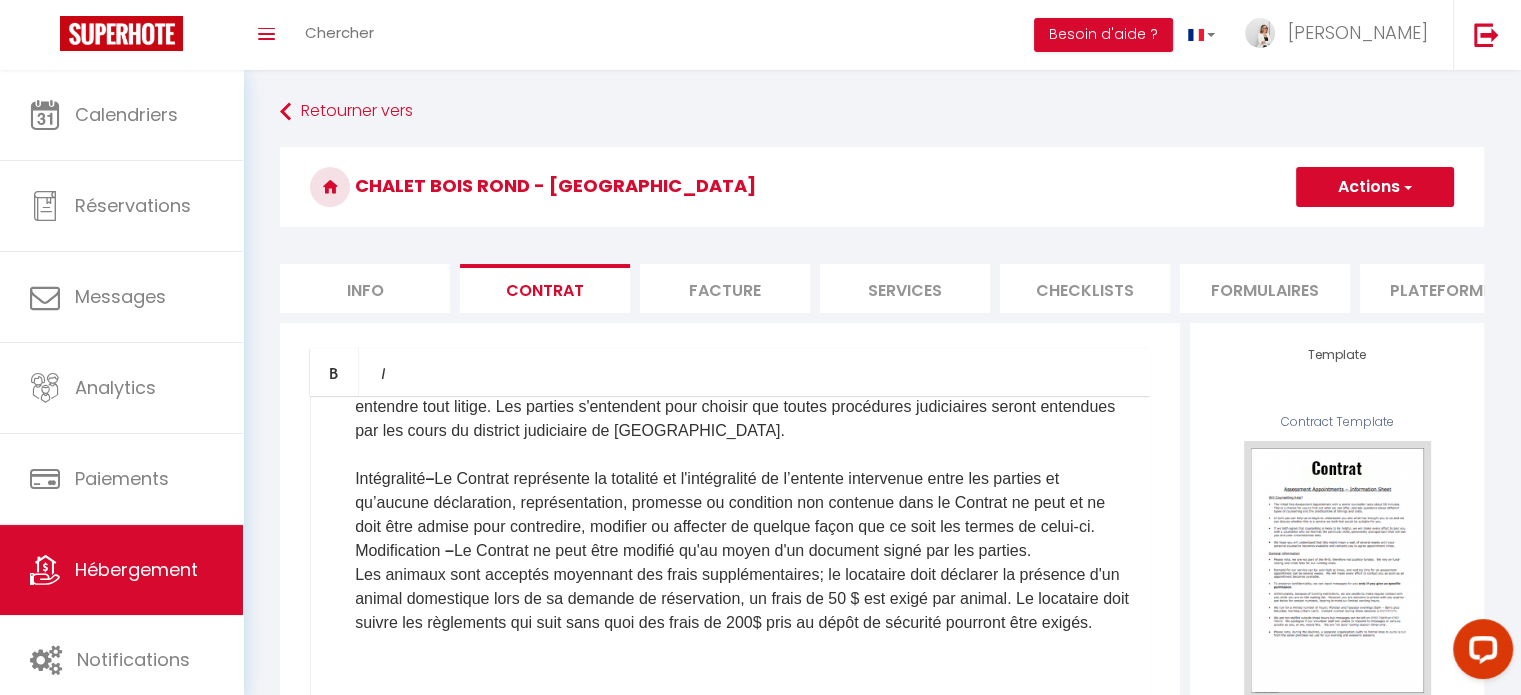 scroll, scrollTop: 1708, scrollLeft: 0, axis: vertical 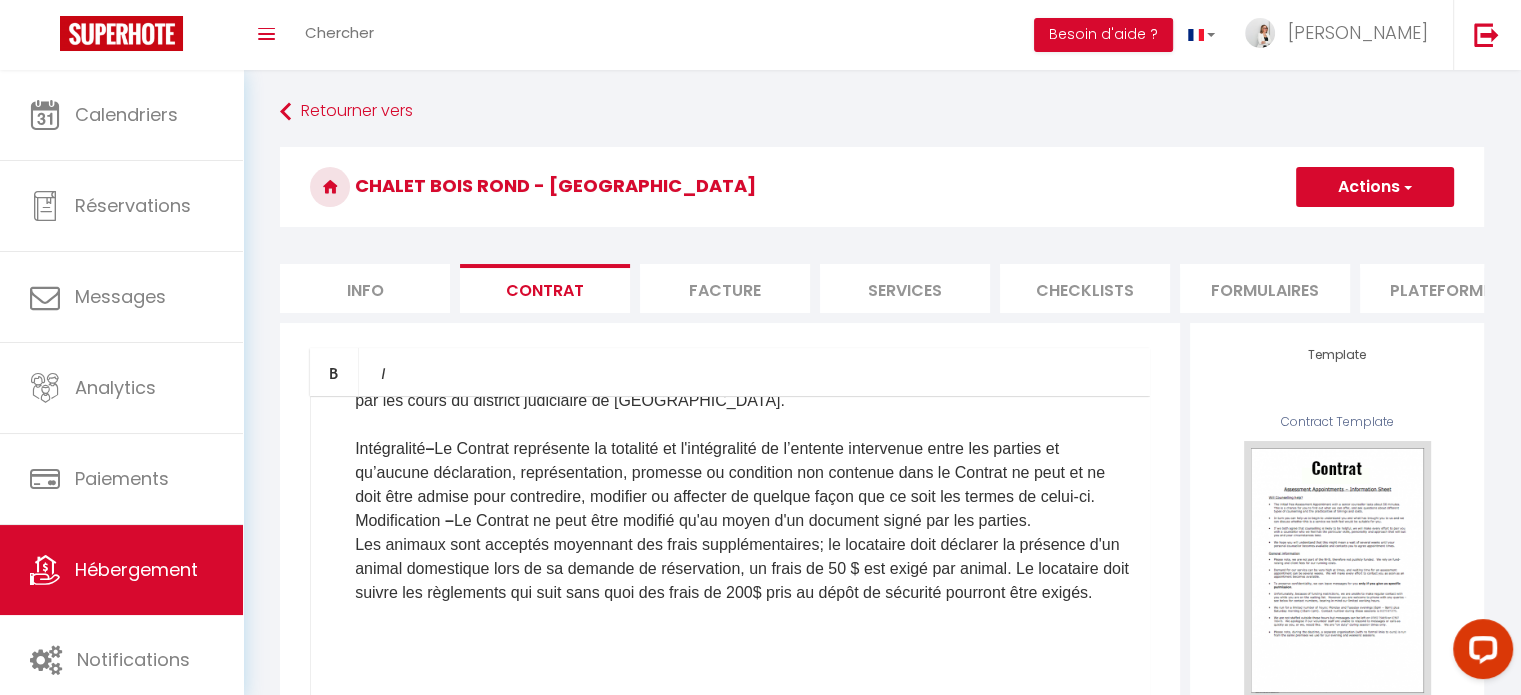 click on "Intégralité  –  Le Contrat représente la totalité et l'intégralité de l’entente intervenue entre les parties et qu’aucune déclaration, représentation, promesse ou condition non contenue dans le Contrat ne peut et ne doit être admise pour contredire, modifier ou affecter de quelque façon que ce soit les termes de celui-ci." at bounding box center (742, 473) 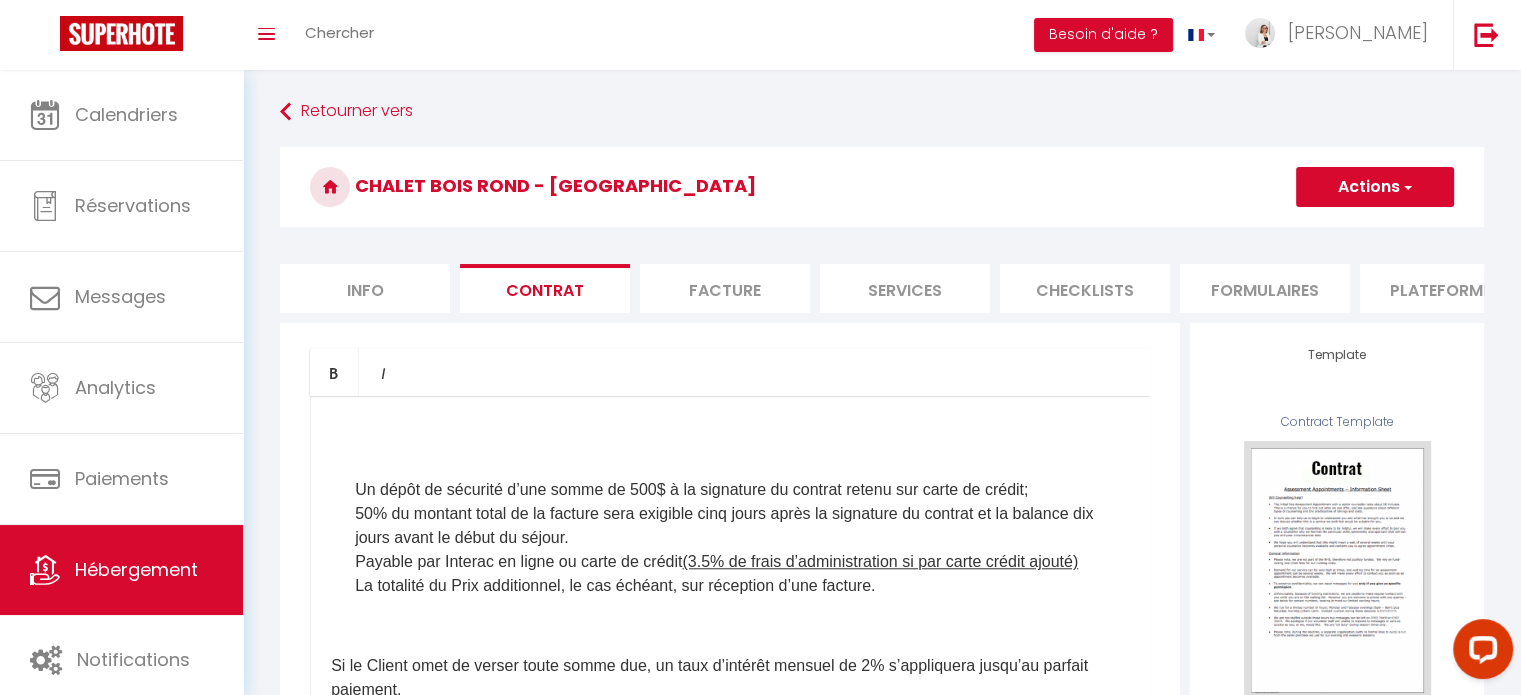 scroll, scrollTop: 2008, scrollLeft: 0, axis: vertical 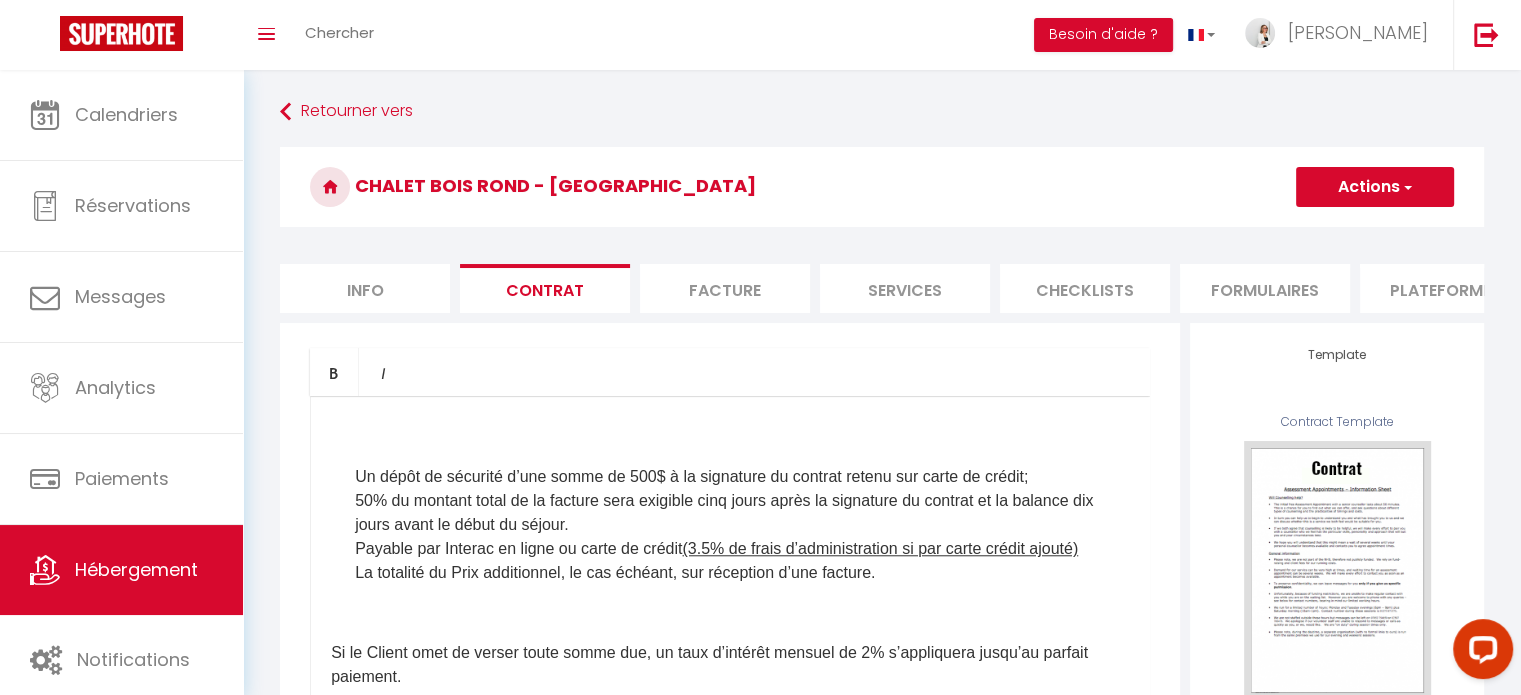 click on "Les animaux sont acceptés moyennant des frais supplémentaires; le locataire doit déclarer la présence d'un animal domestique lors de sa demande de réservation, un frais de 50 $ est exigé par animal. Le locataire doit suivre les règlements qui suit sans quoi des frais de 200$ pris au dépôt de sécurité pourront être exigés." at bounding box center (742, 293) 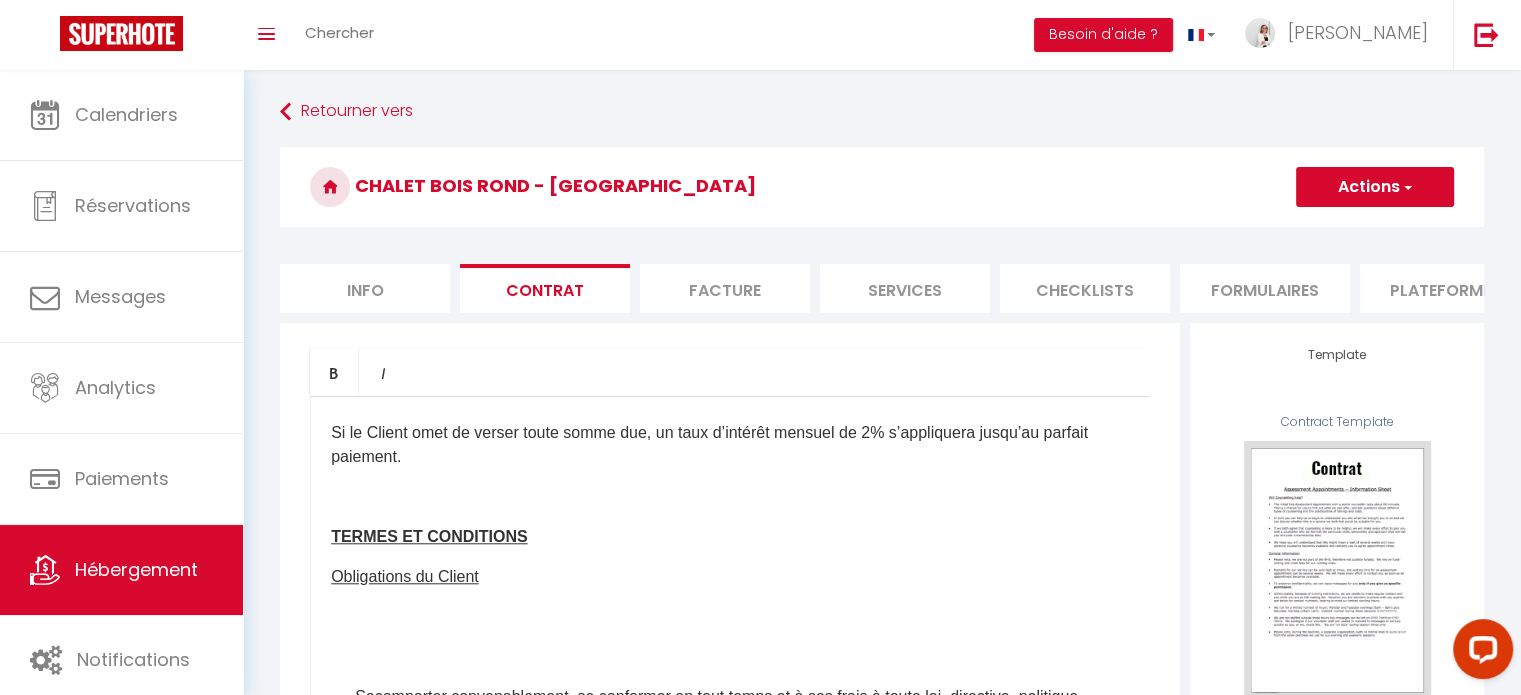 scroll, scrollTop: 2008, scrollLeft: 0, axis: vertical 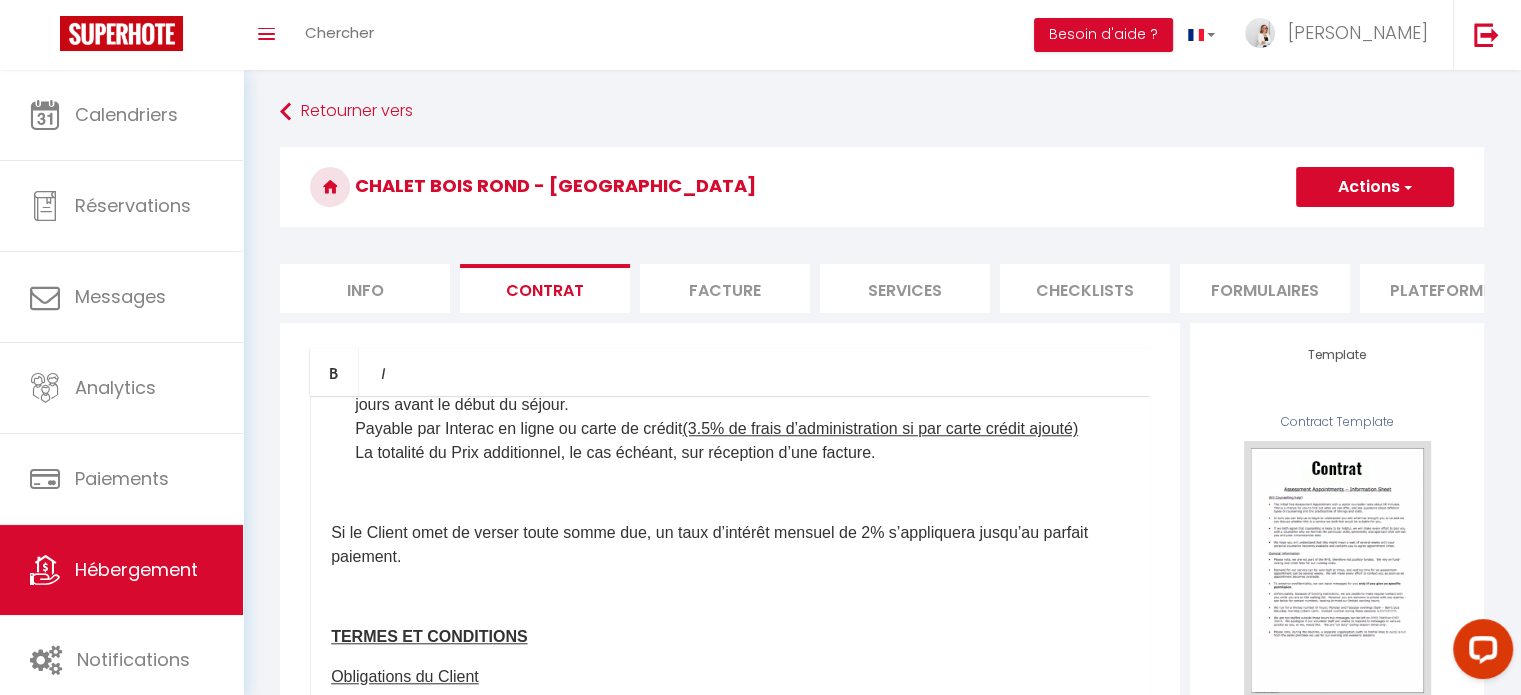 click on "50% du montant total de la facture sera exigible cinq jours après la signature du contrat et la balance dix jours avant le début du séjour." at bounding box center (742, 393) 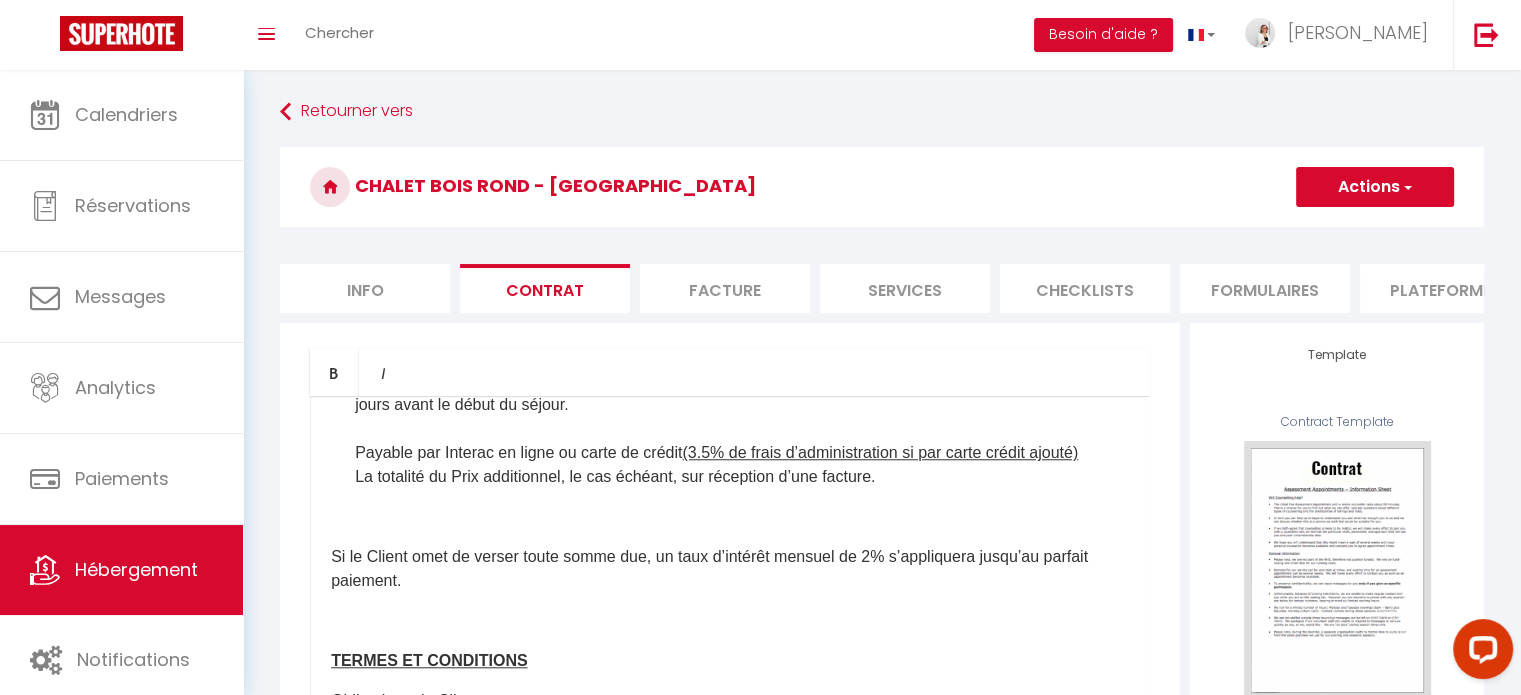 scroll, scrollTop: 2108, scrollLeft: 0, axis: vertical 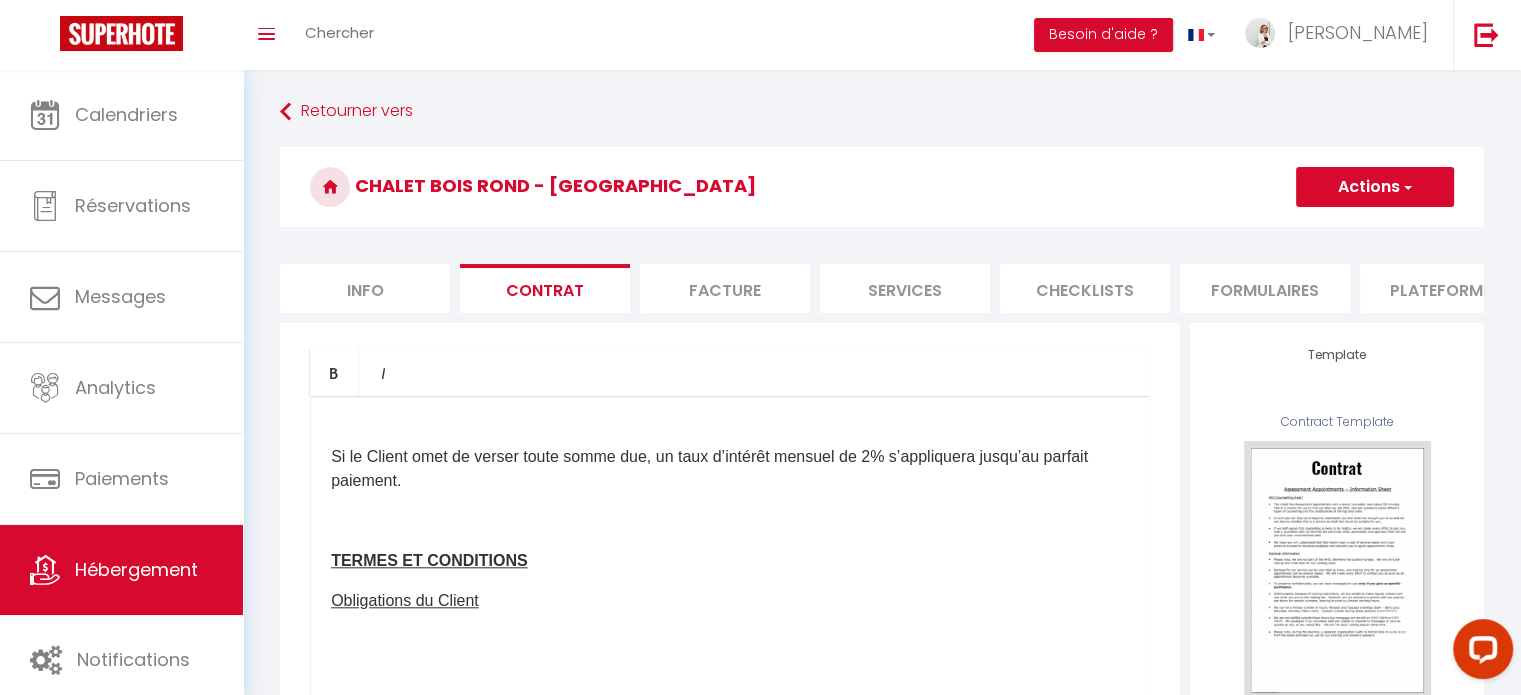 click at bounding box center (730, 417) 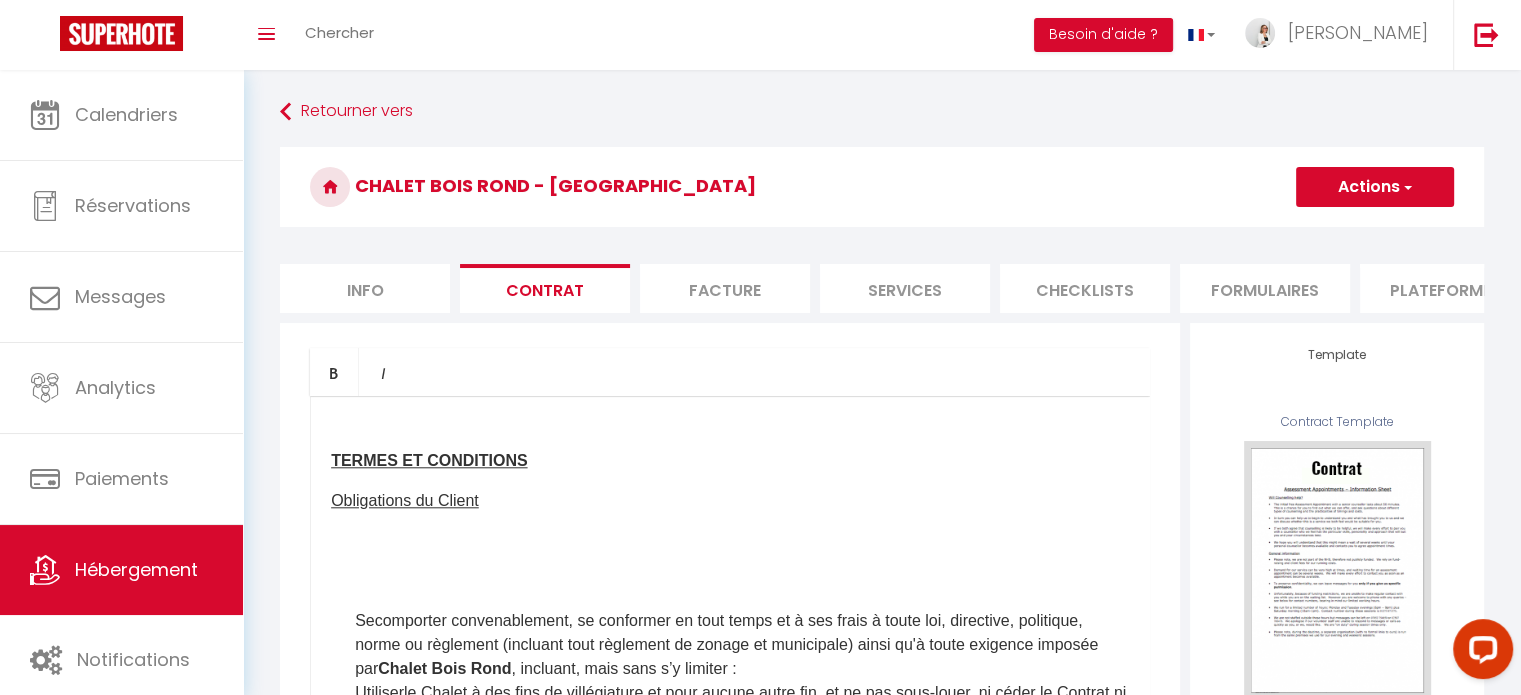 scroll, scrollTop: 2108, scrollLeft: 0, axis: vertical 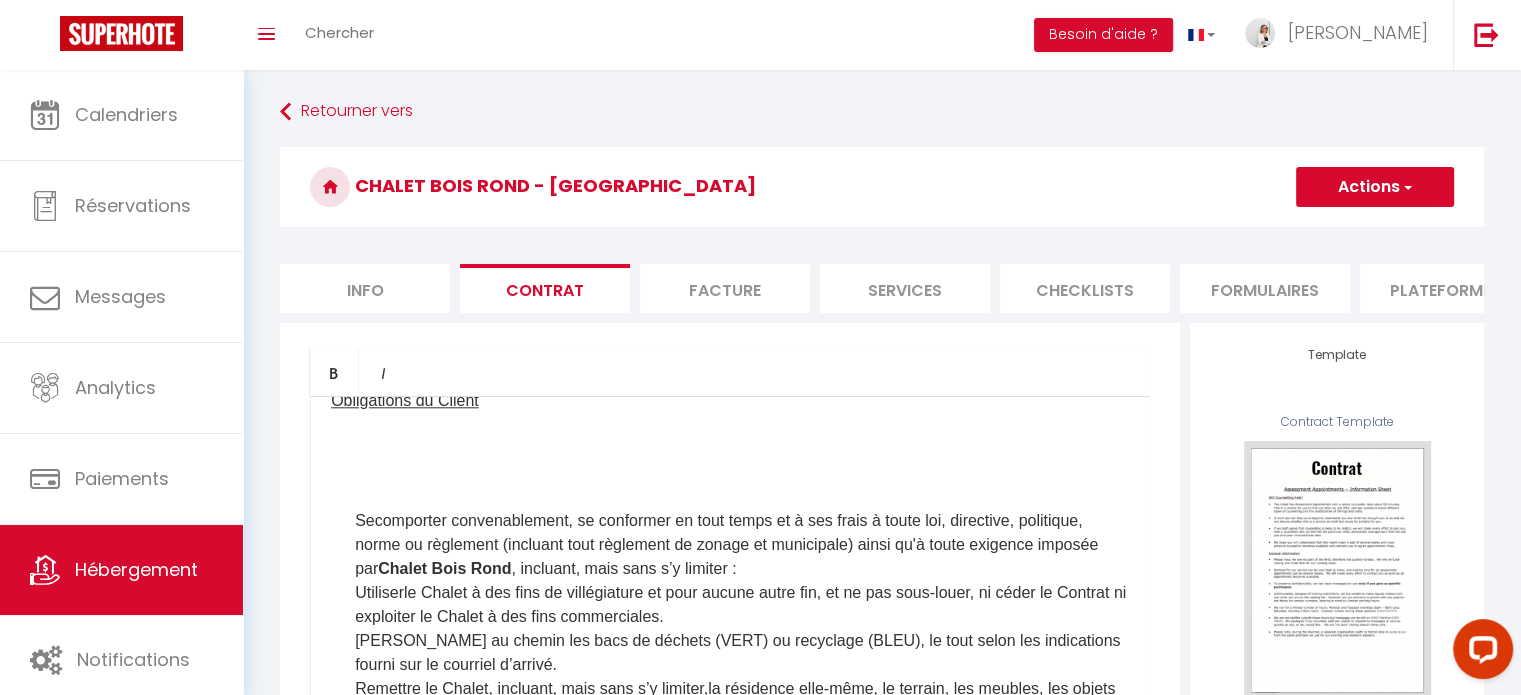 click on "​ATTENDU  [PERSON_NAME]  est le propriétaire du Chalet (tel que ci-après définis);
ATTENDU QUE le Client désire louer les Chalet, le tout aux conditions et modalités prévus aux présentes;
ATTENDU QUE les Parties désirent que cet écrit s’interprète comme un contrat de gré à gré.
LES PARTIES CONVIENNENT CE QUI SUIT :
Objet  –  [GEOGRAPHIC_DATA]  convient de louer au Client le Chalet, lequel se situe au [STREET_ADDRESS] (ci-avant et ci-après le «  Chalet  »), le tout pendant la Durée Défini lors de la réservation. ​ Le Client s’engage par les présentes à indemniser  Chalet Bois Rond , pour toute perte, coût, réclamation, dommages - intérêts, dépense ou préjudice causé par ou à laquelle a contribué tout manquement ou tout défaut à toute obligation , incluant, mais sans s’y limiter, le paiement de tout Prix additionnel, sur réception de facture à cet effet. En  aucun cas,  [GEOGRAPHIC_DATA]  ou le Client, ou" at bounding box center (730, 796) 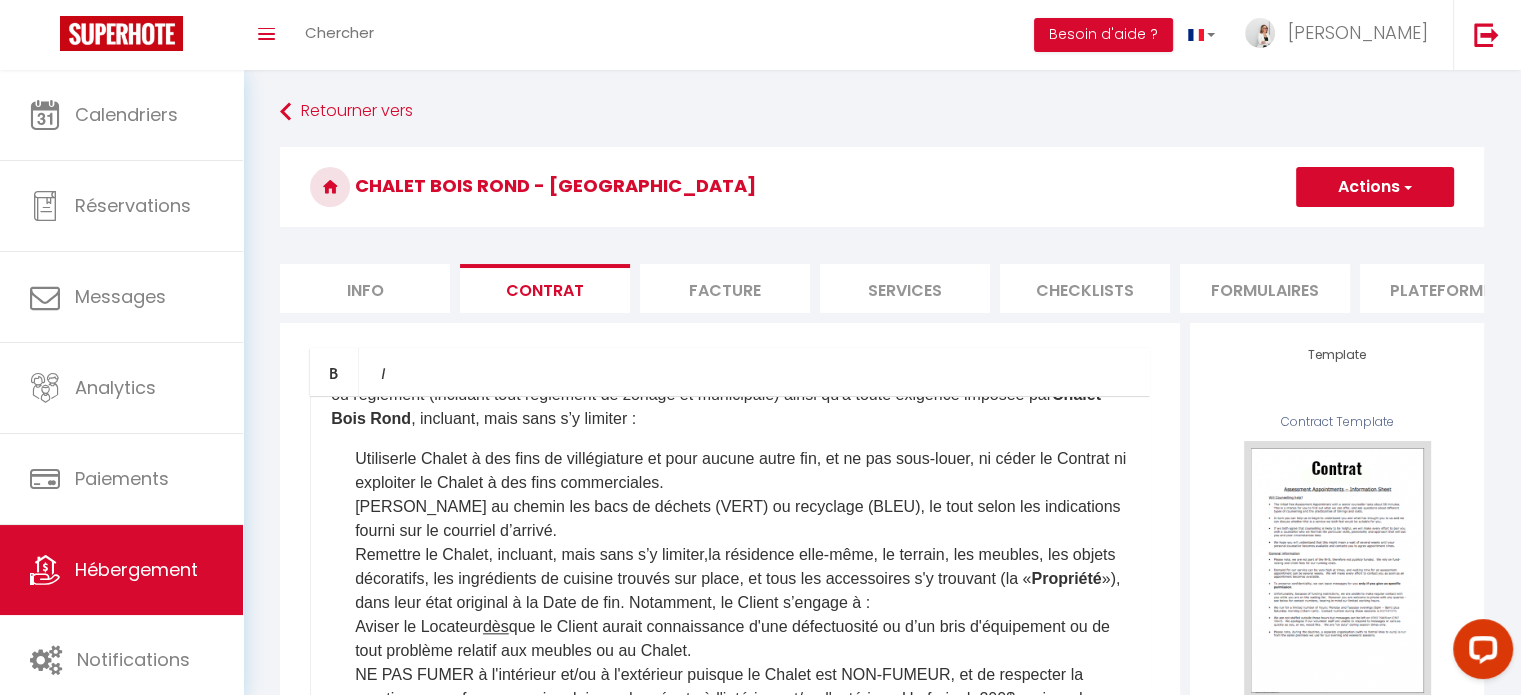 scroll, scrollTop: 2408, scrollLeft: 0, axis: vertical 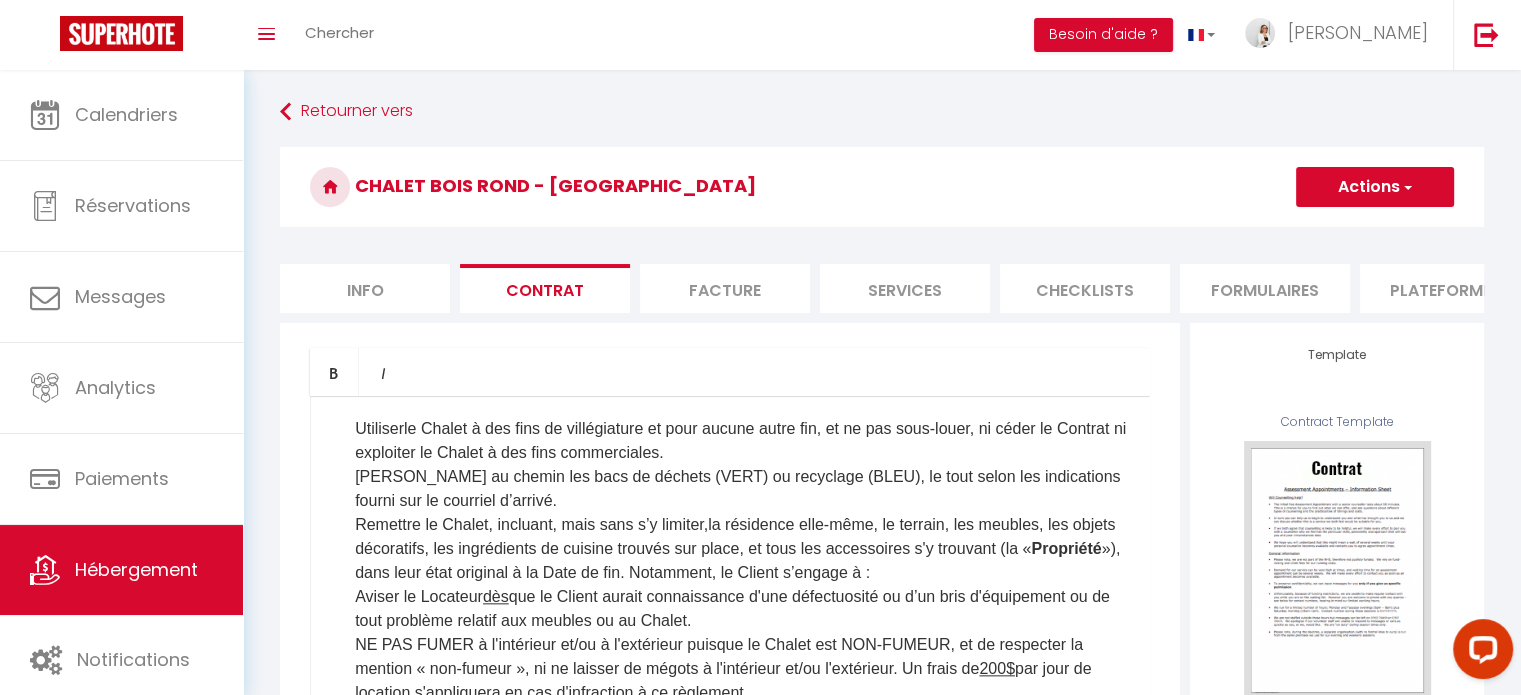 click on "Utiliser  le Chalet à des fins de villégiature et pour aucune autre fin, et ne pas sous-louer, ni céder le Contrat ni exploiter le Chalet à des fins commerciales." at bounding box center (742, 441) 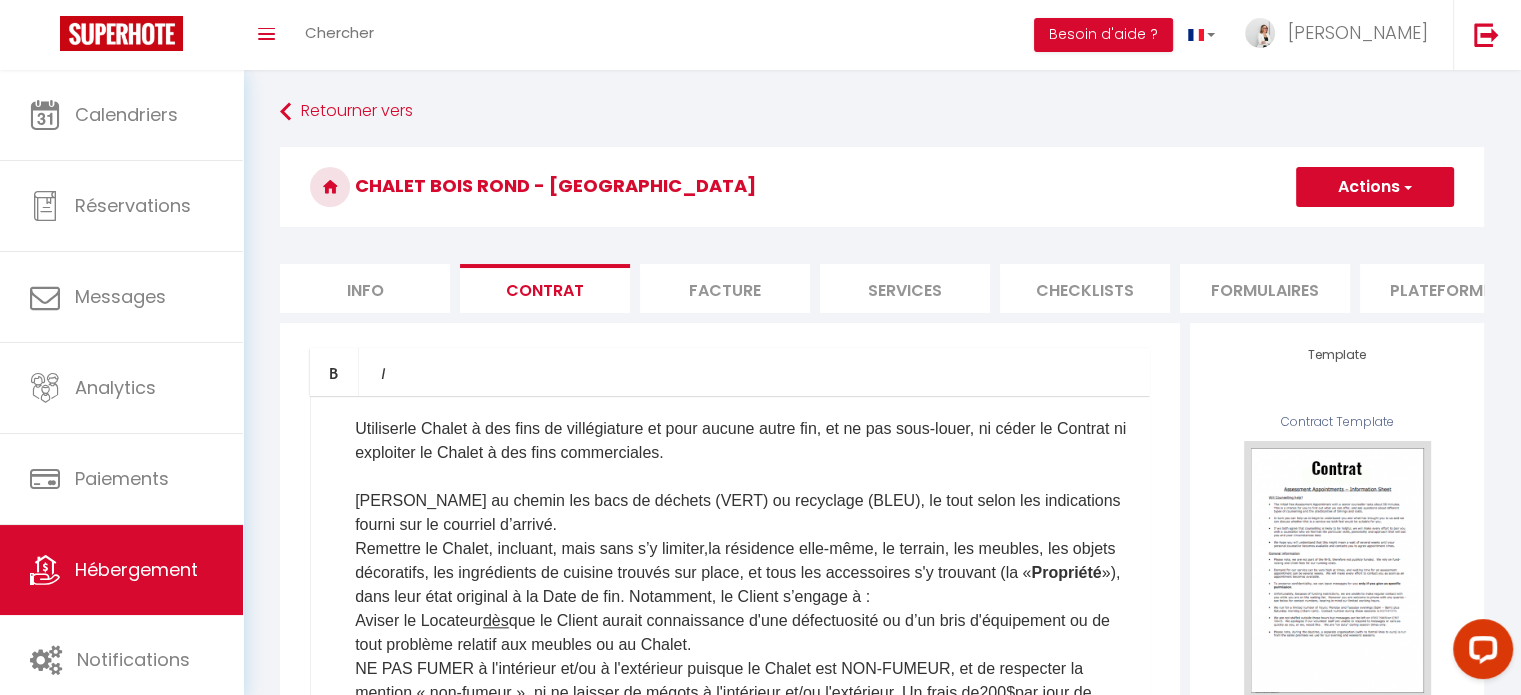 click on "[PERSON_NAME] au chemin les bacs de déchets (VERT) ou recyclage (BLEU), le tout selon les indications fourni sur le courriel d’arrivé." at bounding box center (742, 513) 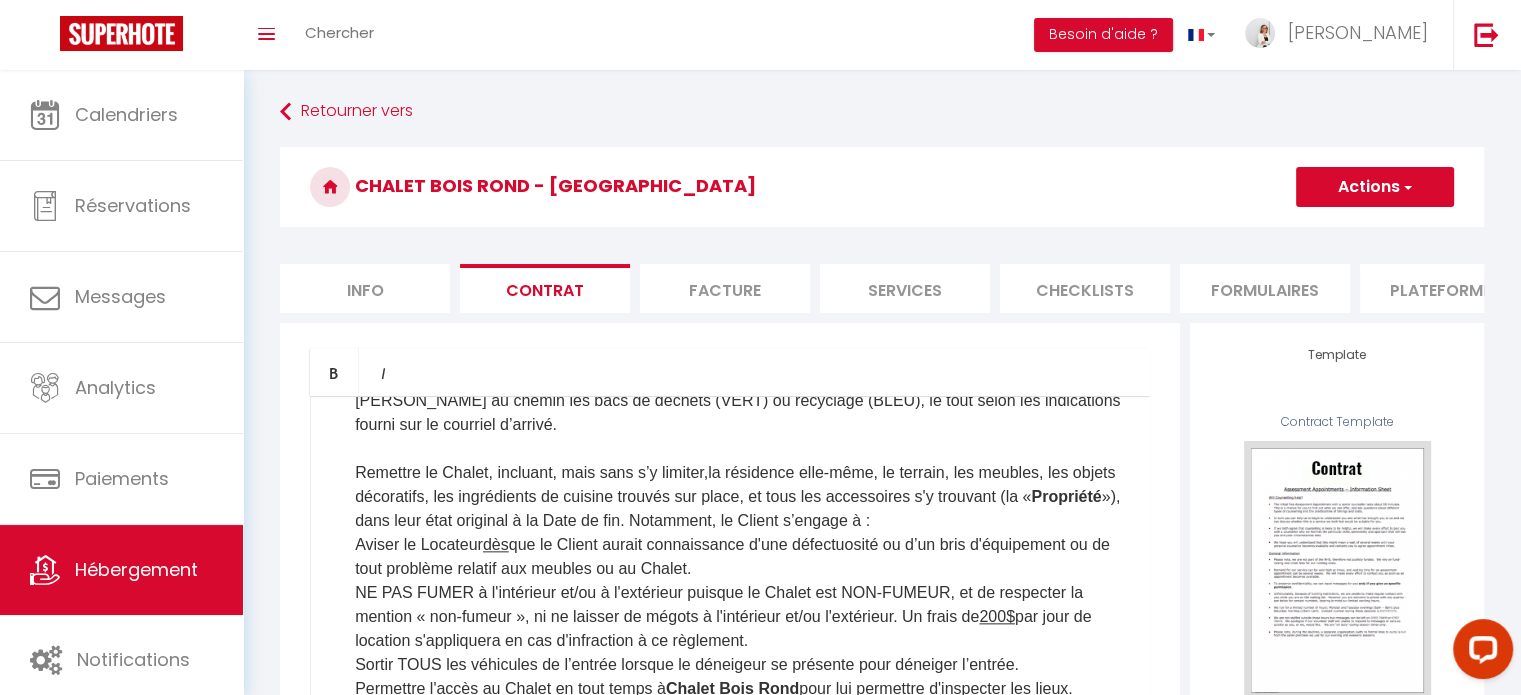 scroll, scrollTop: 2608, scrollLeft: 0, axis: vertical 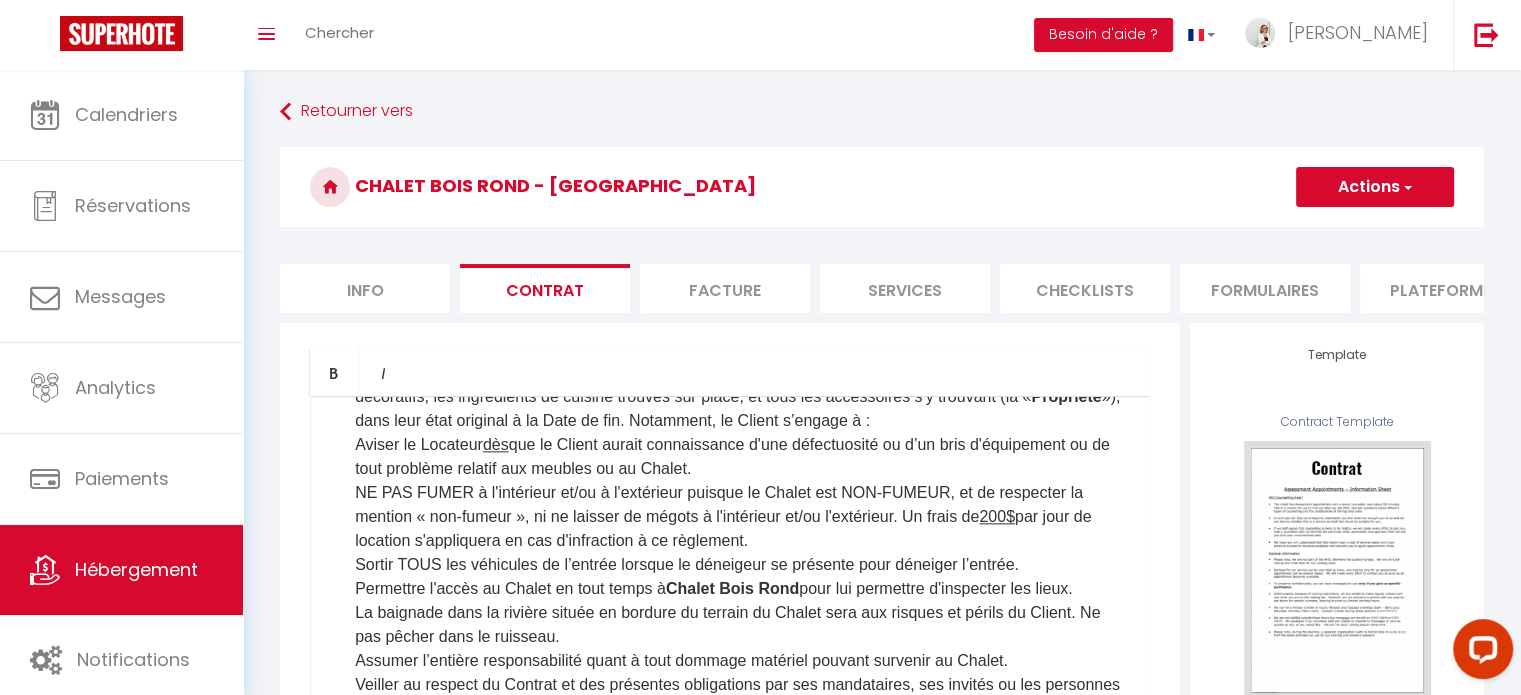 click on "la résidence elle-même, le terrain, les meubles, les objets décoratifs, les ingrédients de cuisine trouvés sur place, et tous les accessoires s'y trouvant (la «  Propriété  »), dans leur état original à la Date de fin. Notamment, le Client s’engage à :" at bounding box center [737, 396] 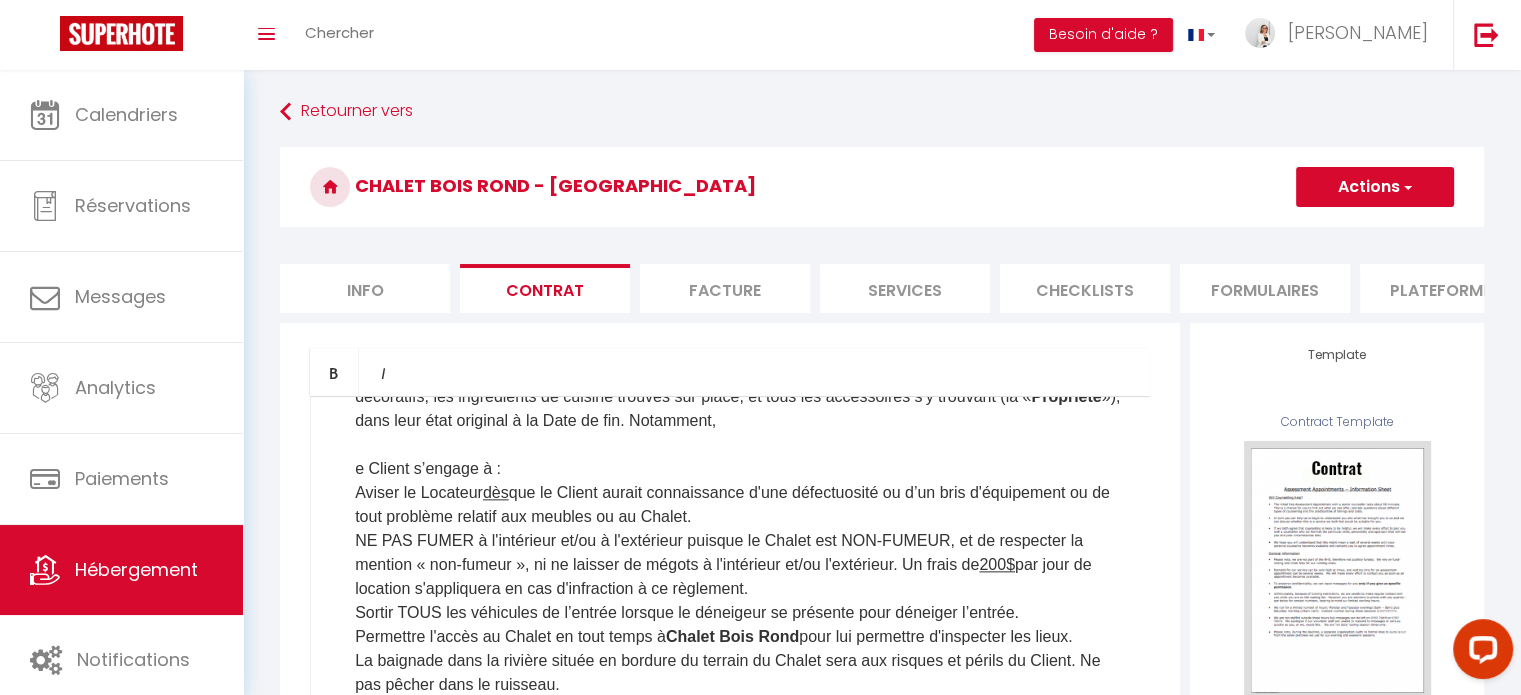 click on "e Client s’engage à :" at bounding box center (742, 469) 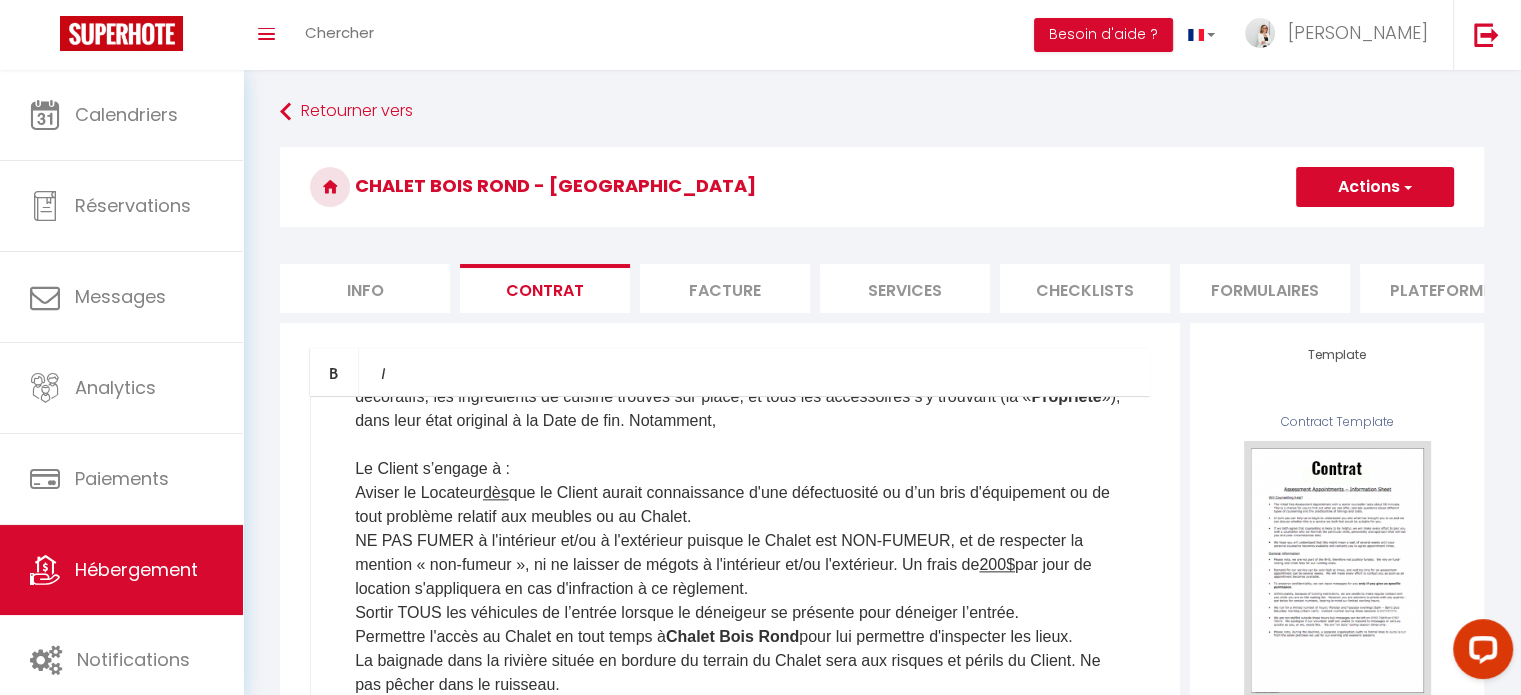 scroll, scrollTop: 2708, scrollLeft: 0, axis: vertical 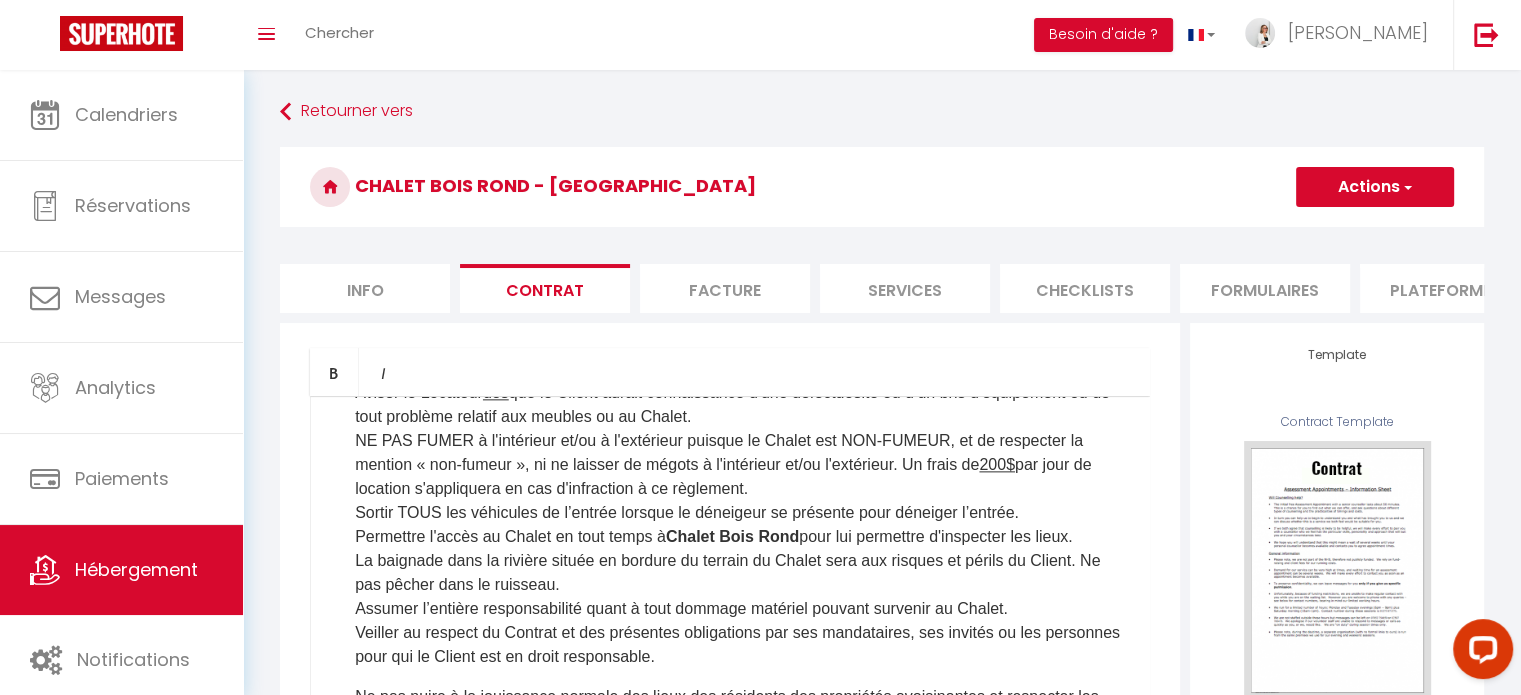 click on "Aviser   le Locateur  dès  que le Client aurait connaissance d'une défectuosité ou d ’ un bris d'équipement ou de tout problème relatif aux meubles ou au Chalet." at bounding box center [742, 405] 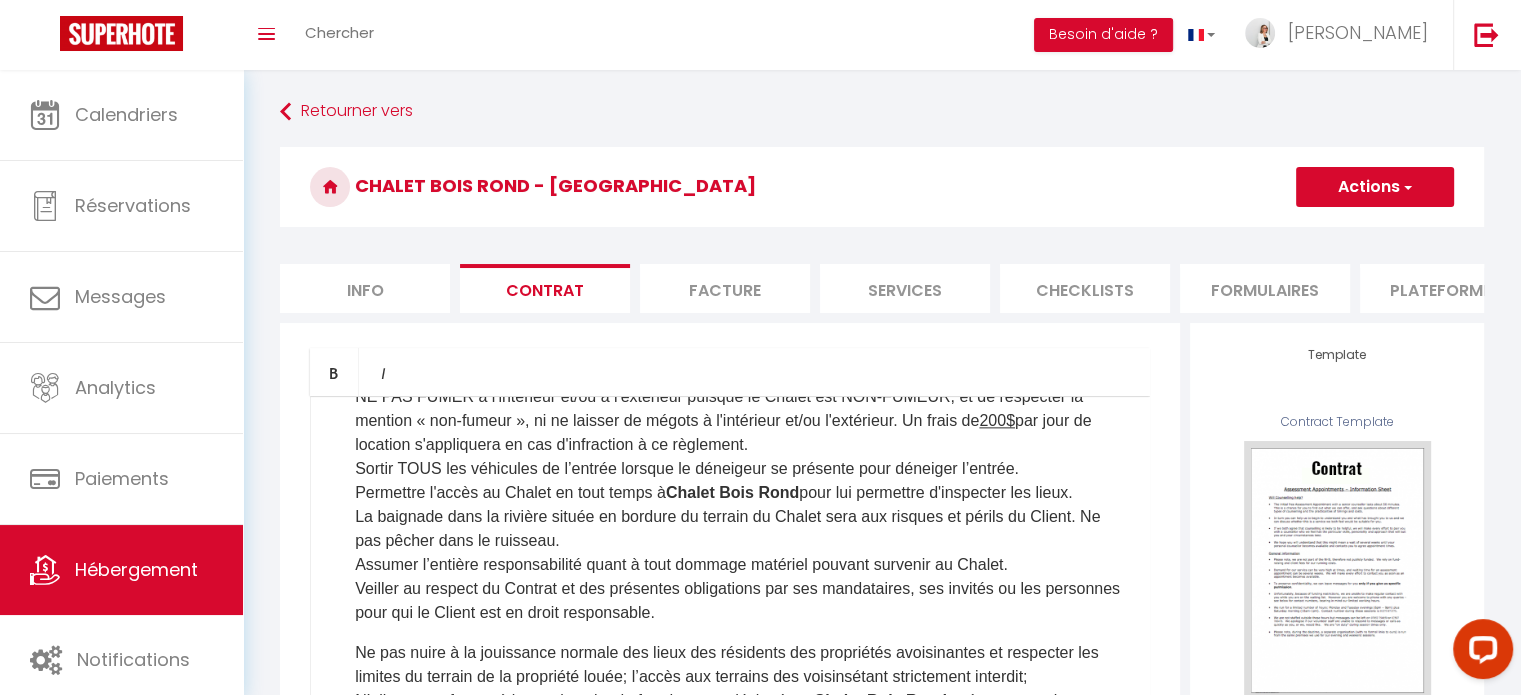 scroll, scrollTop: 2808, scrollLeft: 0, axis: vertical 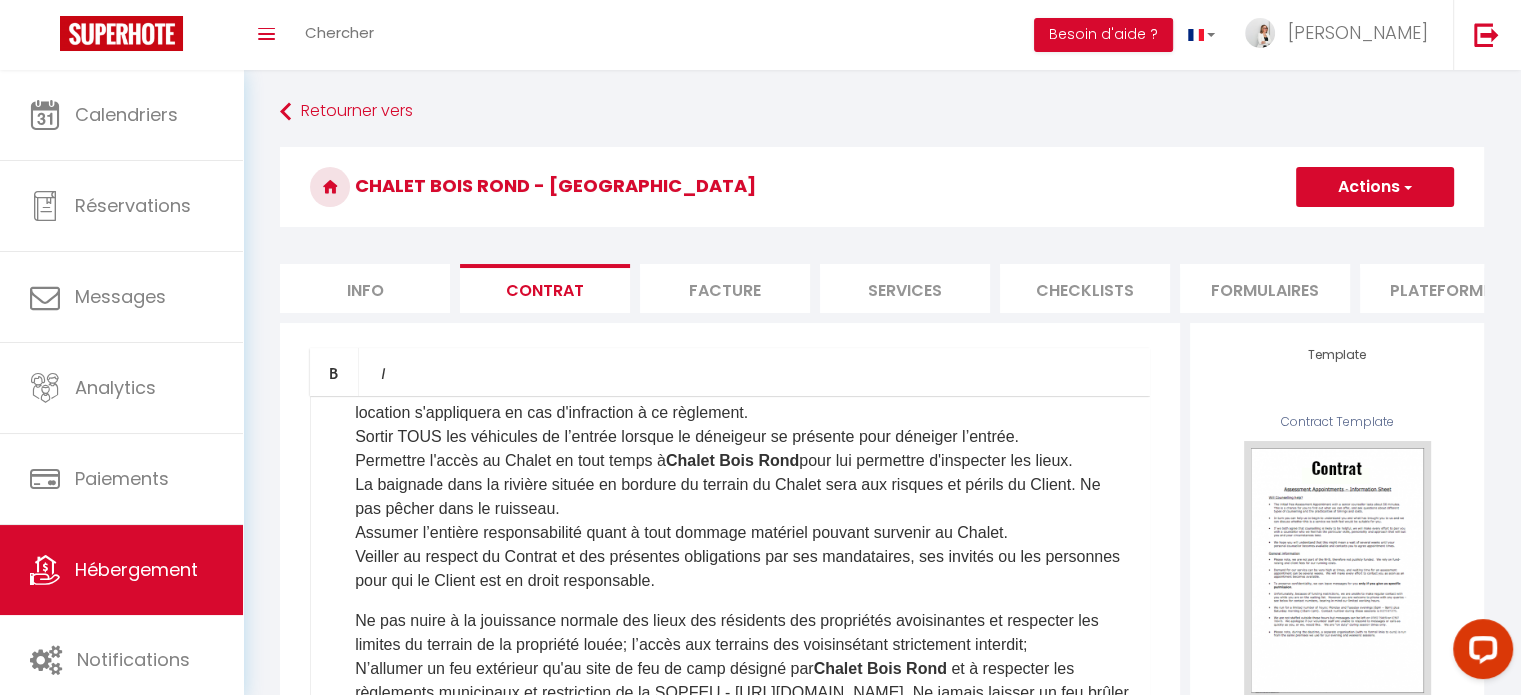click on "NE PAS FUMER à l'intérieur et/ou à l'extérieur puisque le Chalet est NON-FUMEUR, et de respecter la mention « non-fumeur », ni ne laisser de mégots à l'intérieur et/ou l'extérieur. Un frais de  200$  par jour de location s'appliquera en cas d'infraction à ce règlement." at bounding box center (742, 389) 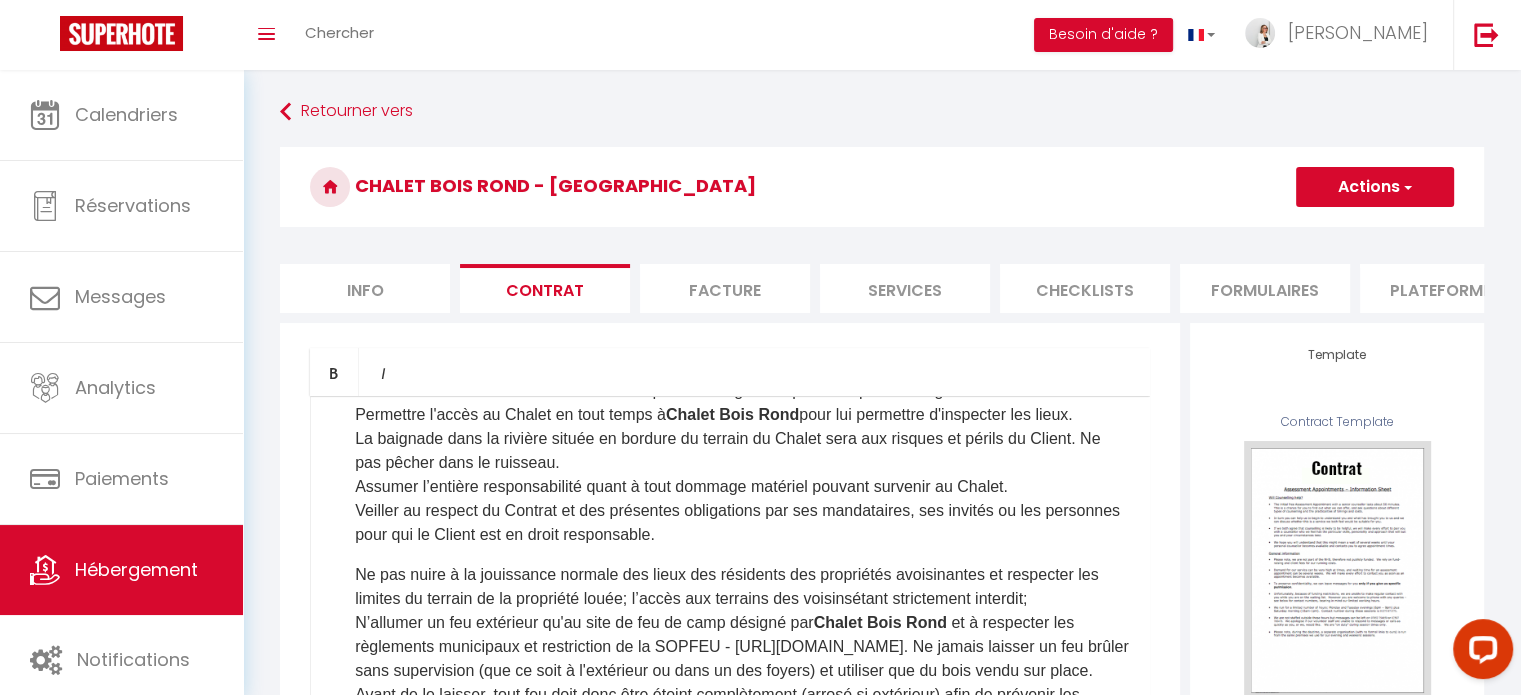 scroll, scrollTop: 2908, scrollLeft: 0, axis: vertical 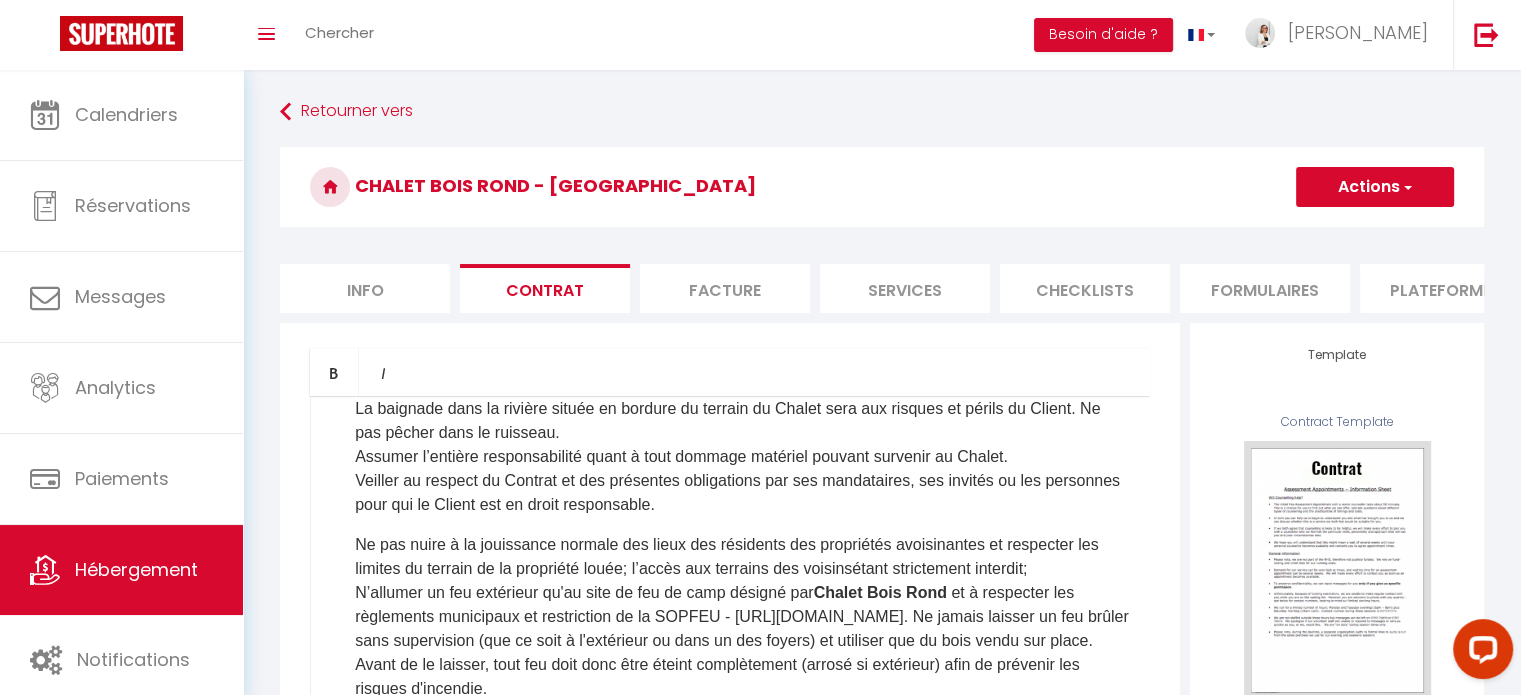 click on "La baignade dans la rivière située en bordure du terrain du Chalet sera aux risques et périls du Client. Ne pas pêcher dans le ruisseau." at bounding box center [742, 421] 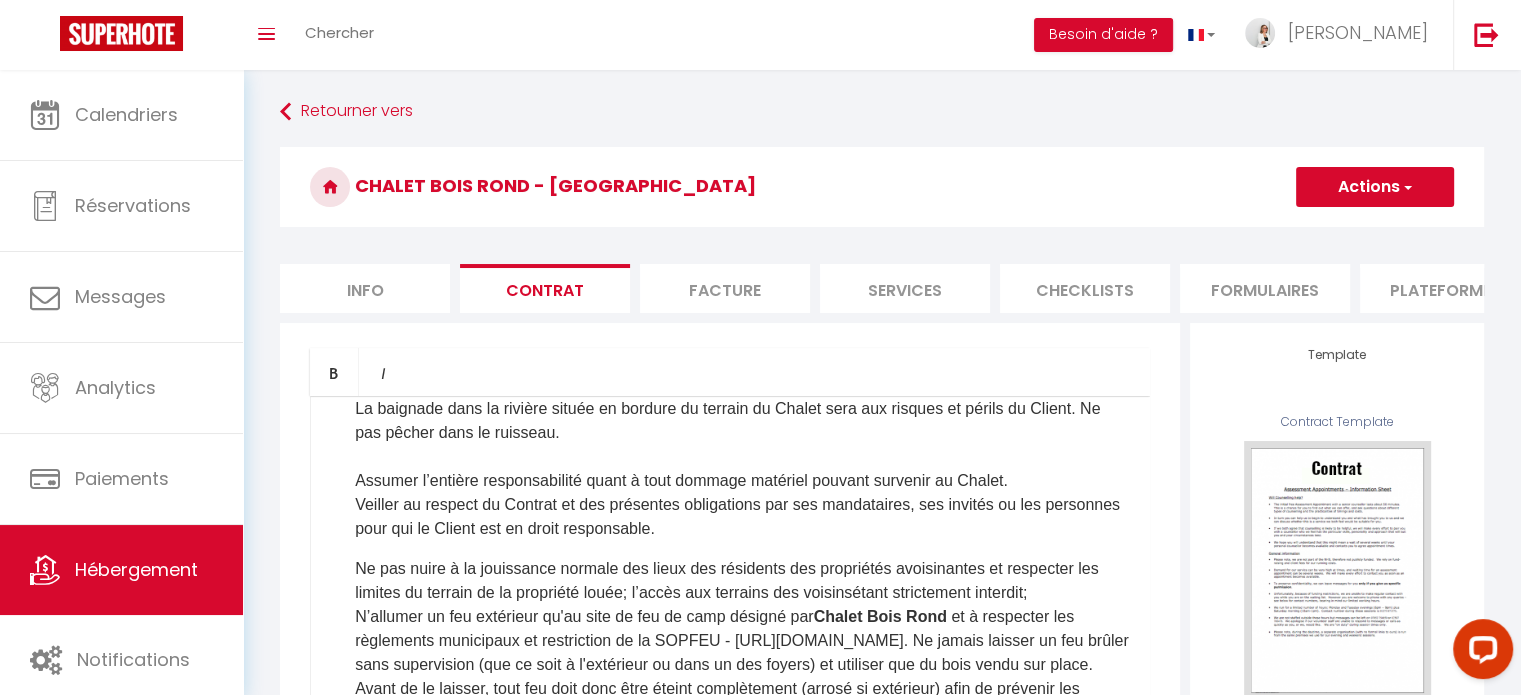scroll, scrollTop: 3008, scrollLeft: 0, axis: vertical 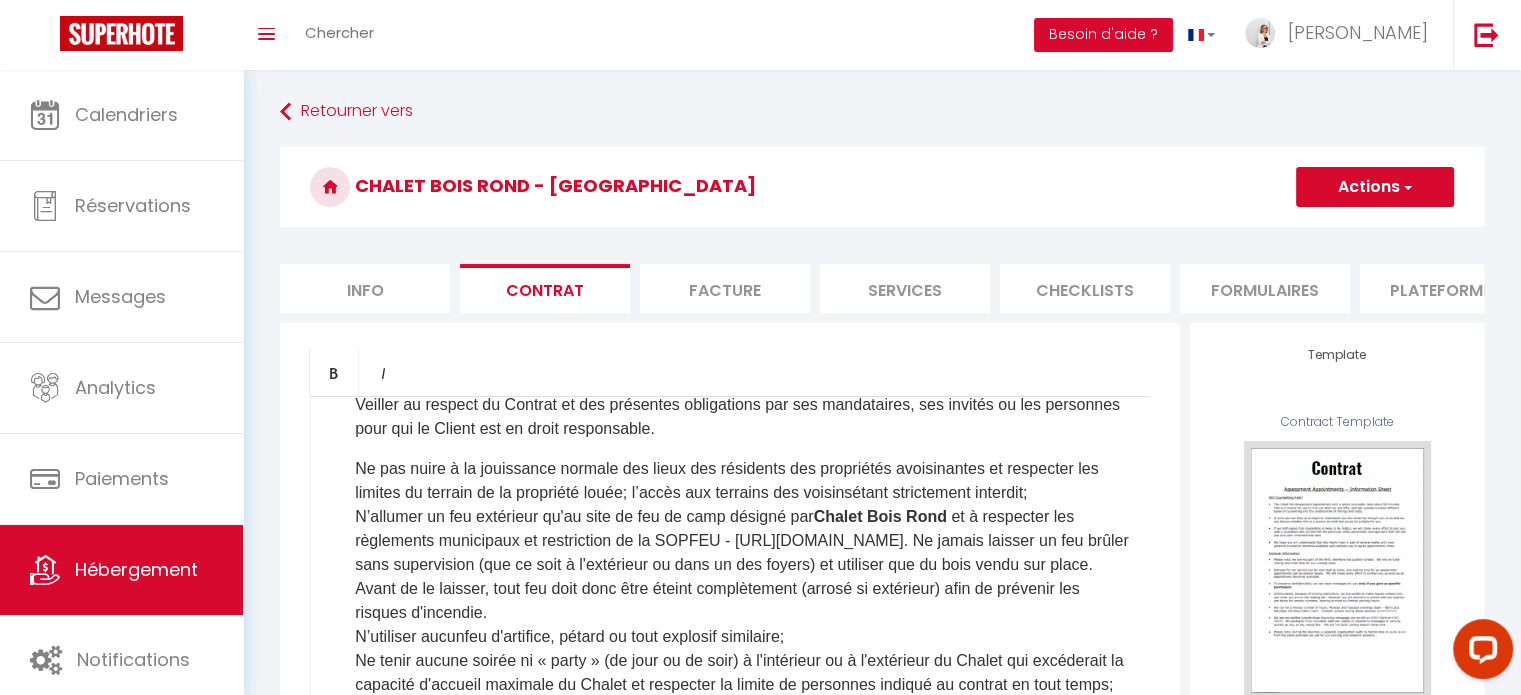 click on "Veiller au respect du Contrat et des présentes obligations par ses mandataires, ses invités ou les personnes pour qui le Client est en droit responsable." at bounding box center (742, 417) 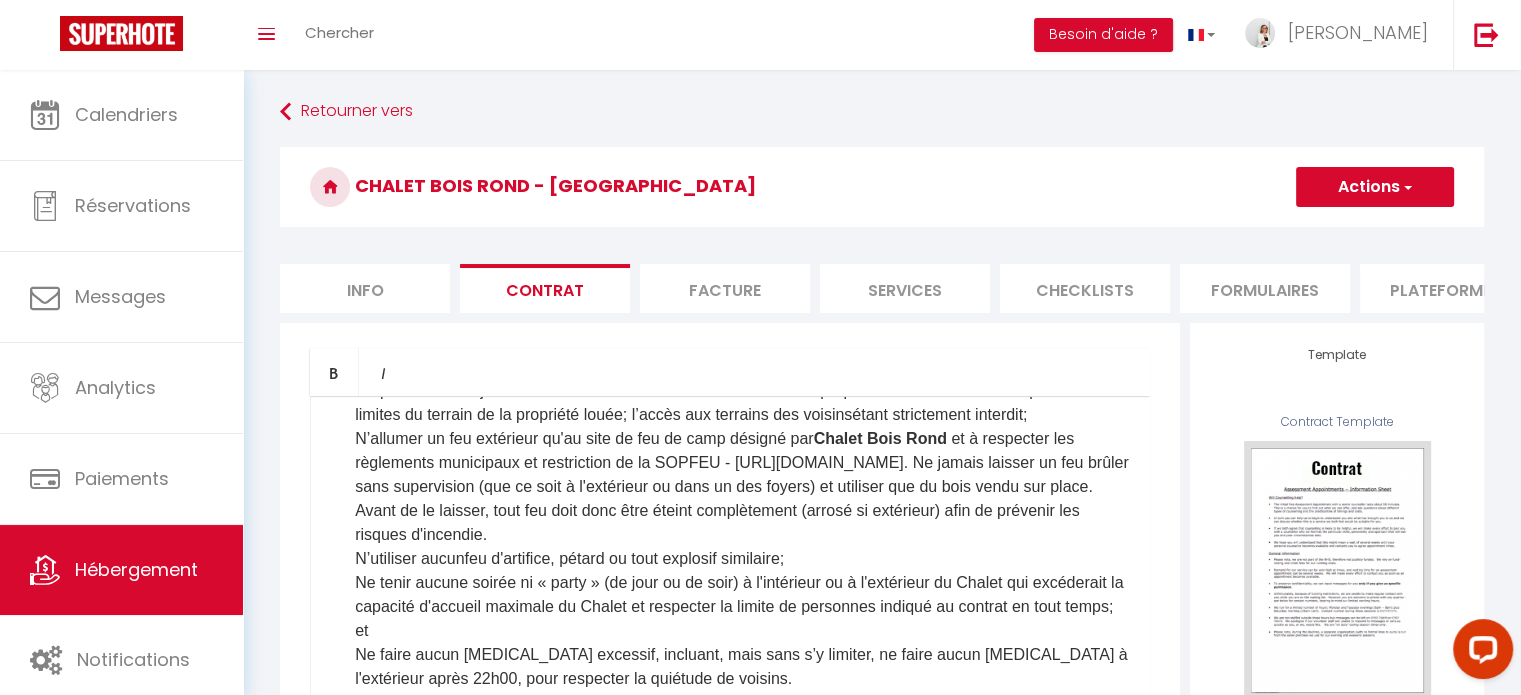 scroll, scrollTop: 3108, scrollLeft: 0, axis: vertical 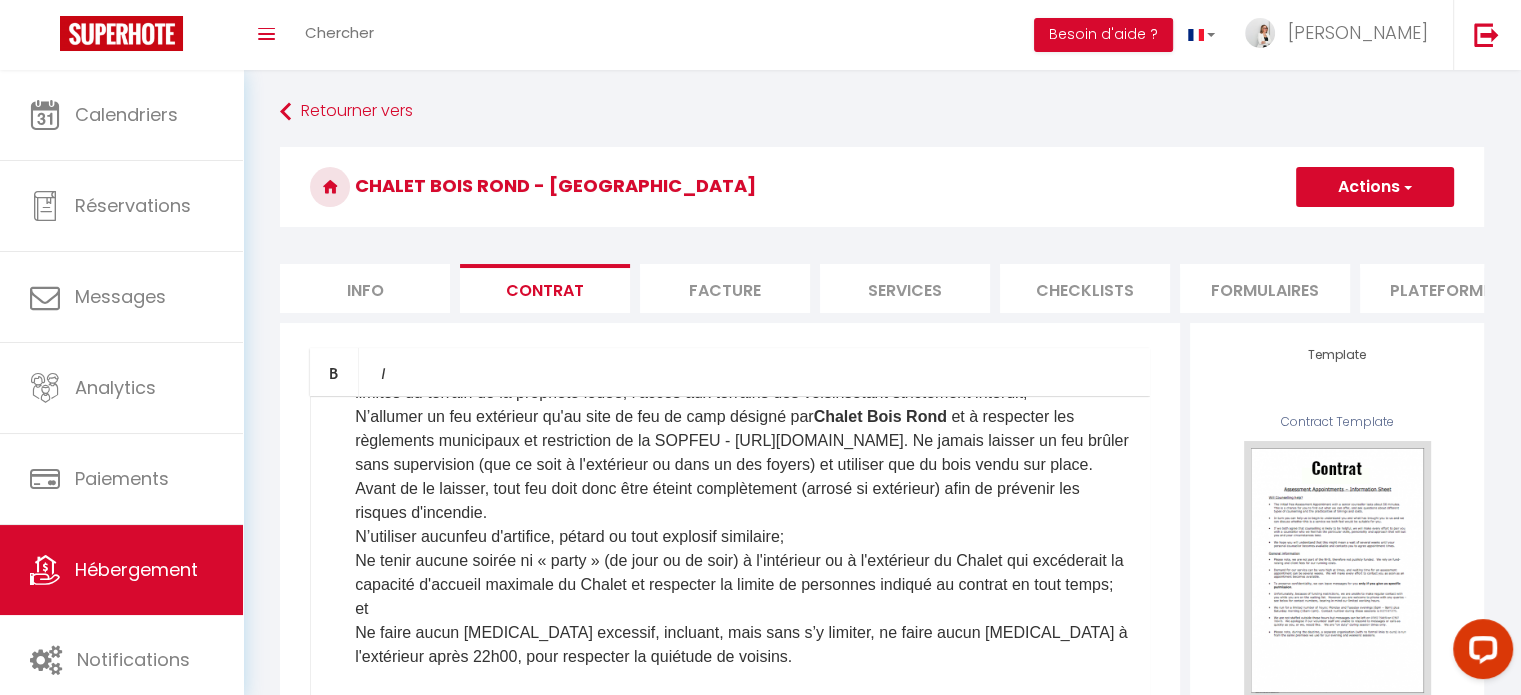 click on "N’allumer un feu extérieur qu'au site de feu de camp désigné par  Chalet Bois Rond   et à respecter les règlements municipaux et restriction de la SOPFEU - [URL][DOMAIN_NAME]. Ne jamais laisser un feu brûler sans supervision (que ce soit à l'extérieur ou dans un des foyers) et utiliser que du bois vendu sur place. Avant de le laisser, tout feu doit donc être éteint complètement (arrosé si extérieur) afin de prévenir les risques d'incendie." at bounding box center (742, 465) 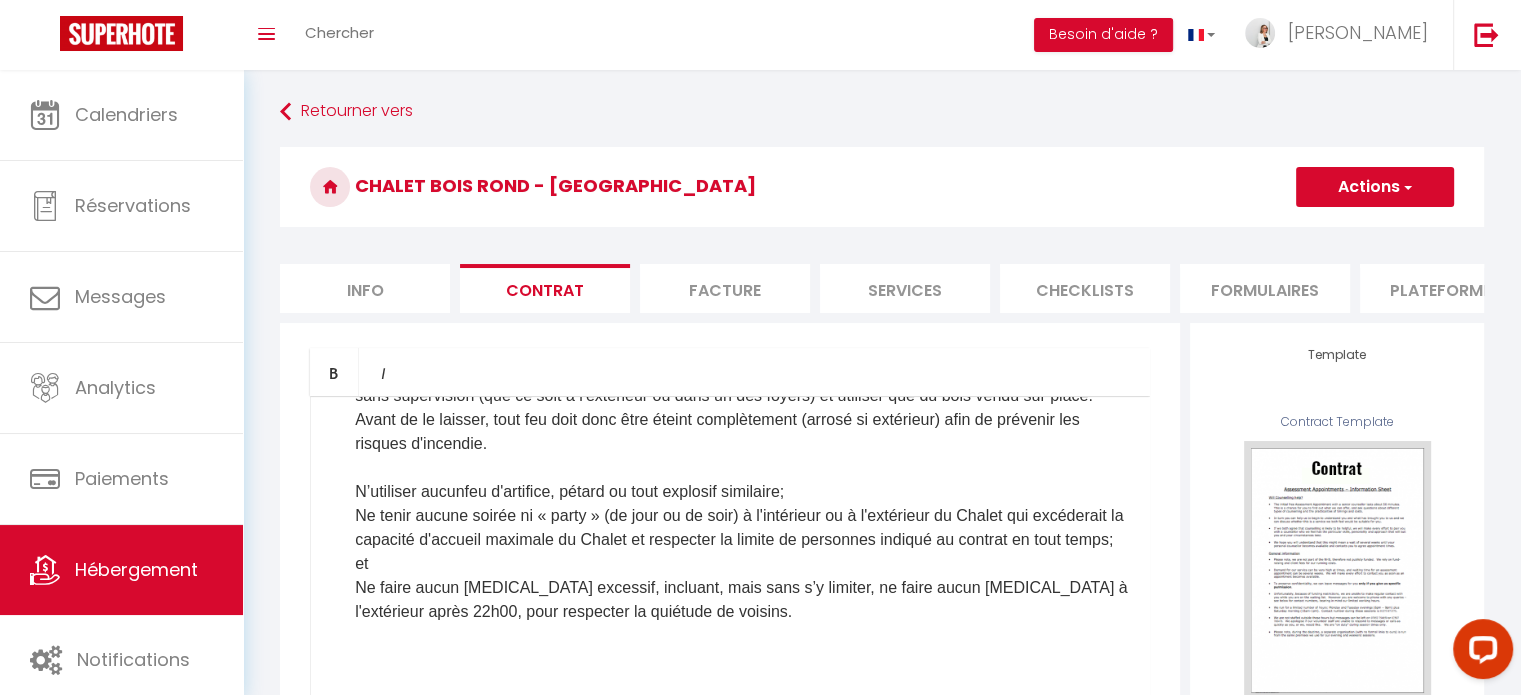 scroll, scrollTop: 3208, scrollLeft: 0, axis: vertical 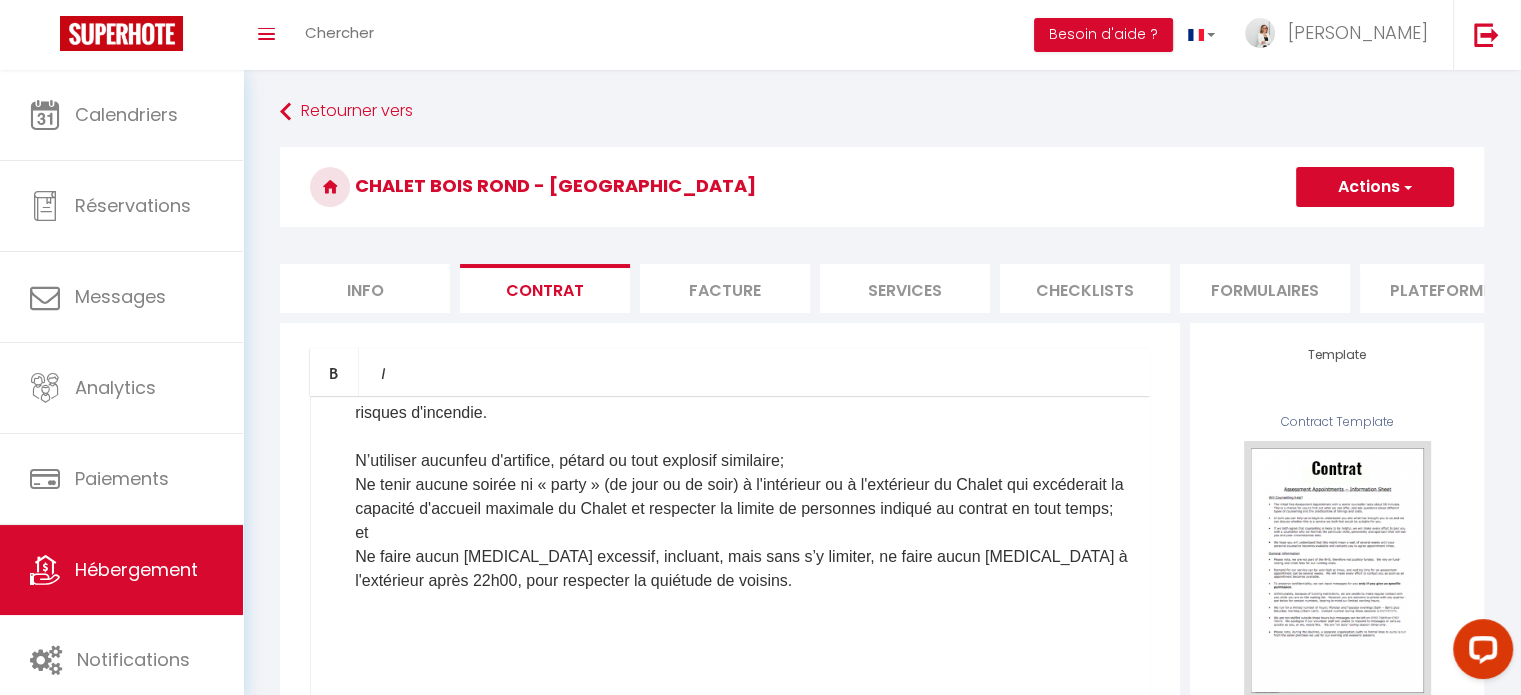 drag, startPoint x: 848, startPoint y: 572, endPoint x: 732, endPoint y: 539, distance: 120.60265 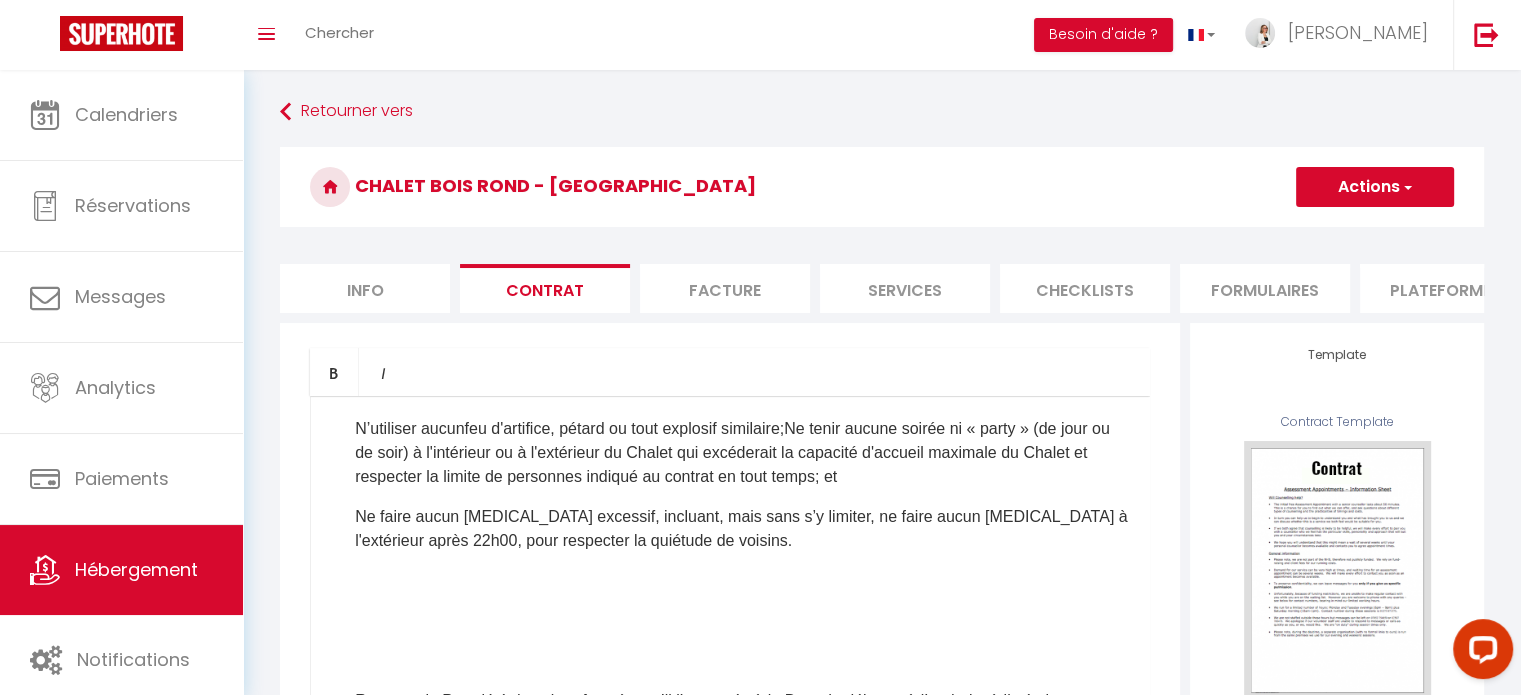 scroll, scrollTop: 3200, scrollLeft: 0, axis: vertical 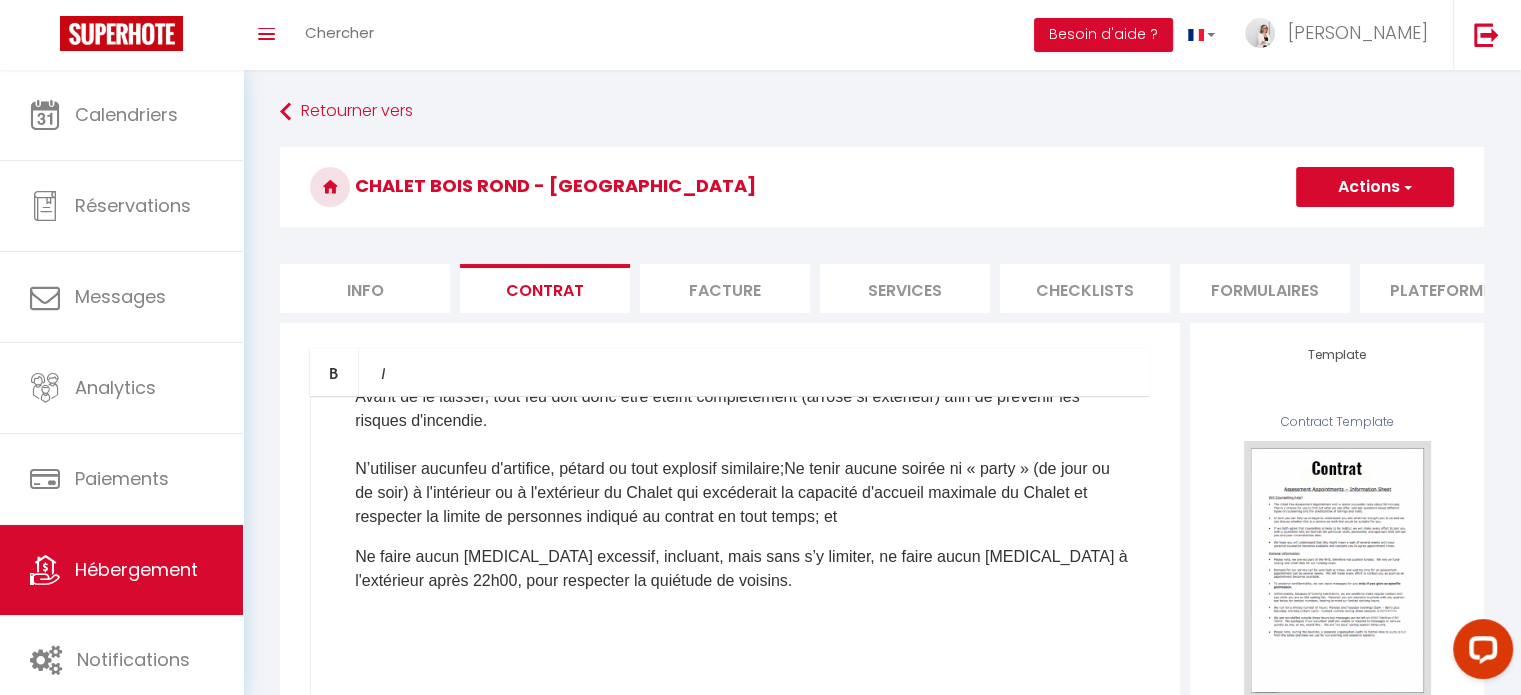 drag, startPoint x: 462, startPoint y: 592, endPoint x: 864, endPoint y: 522, distance: 408.049 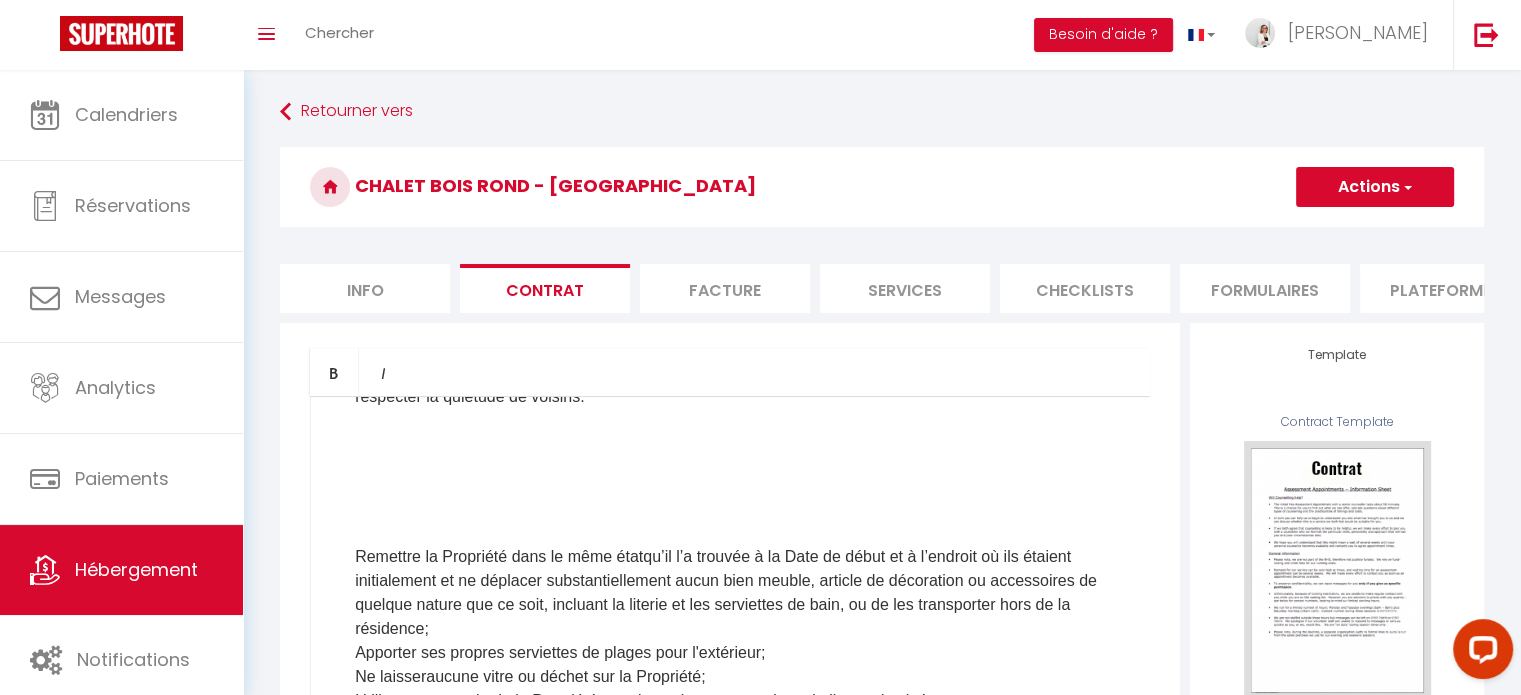 scroll, scrollTop: 3300, scrollLeft: 0, axis: vertical 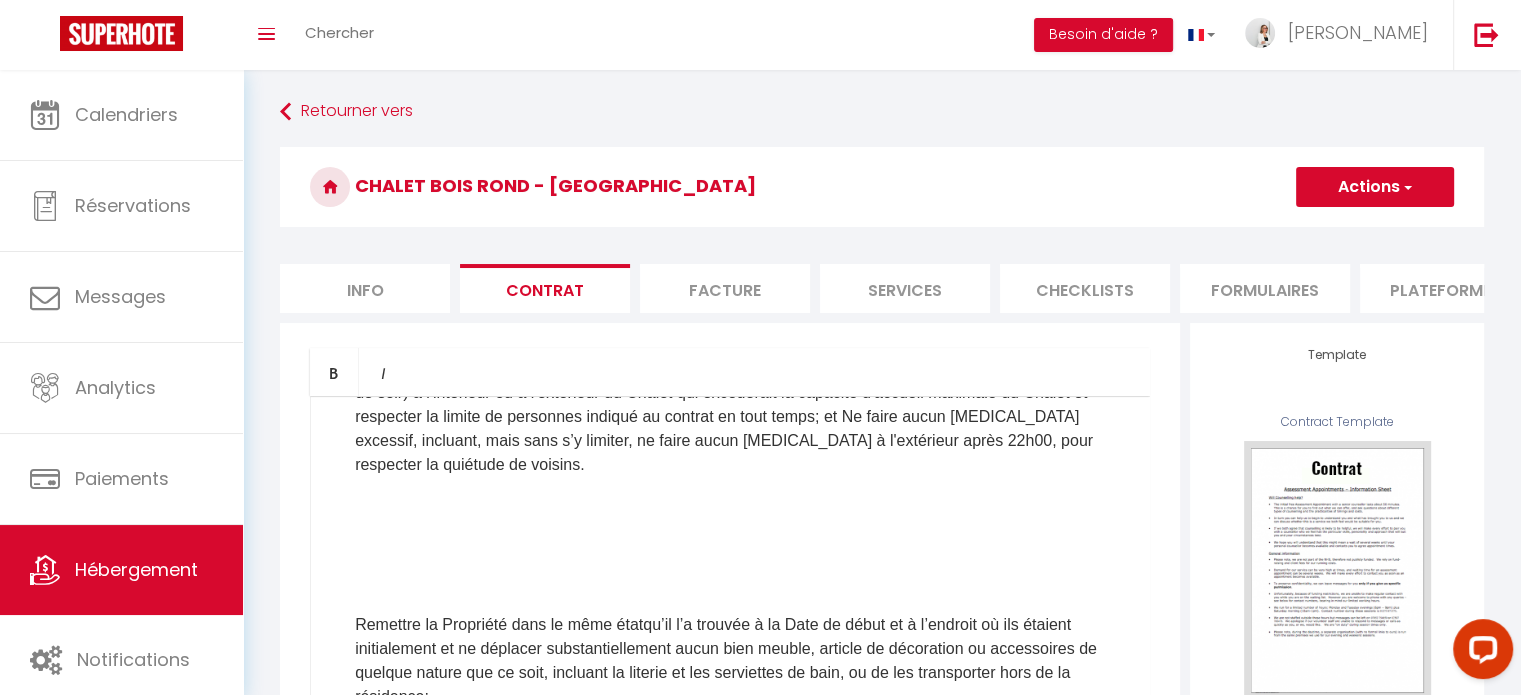 click on "N’utiliser aucun  feu   d'artifice , pétard ou tout explosif similaire;  Ne tenir aucune soirée ni « party » (de jour ou de soir) à l'intérieur ou à l'extérieur du Chalet qui excéderait la capacité d'accueil maximale du Chalet et respecter la limite de personnes indiqué au contrat en tout temps; et Ne faire aucun [MEDICAL_DATA] excessif, incluant, mais sans s’y limiter, ne faire aucun [MEDICAL_DATA] à l'extérieur après 22h00, pour respecter la quiétude de voisins." at bounding box center (742, 417) 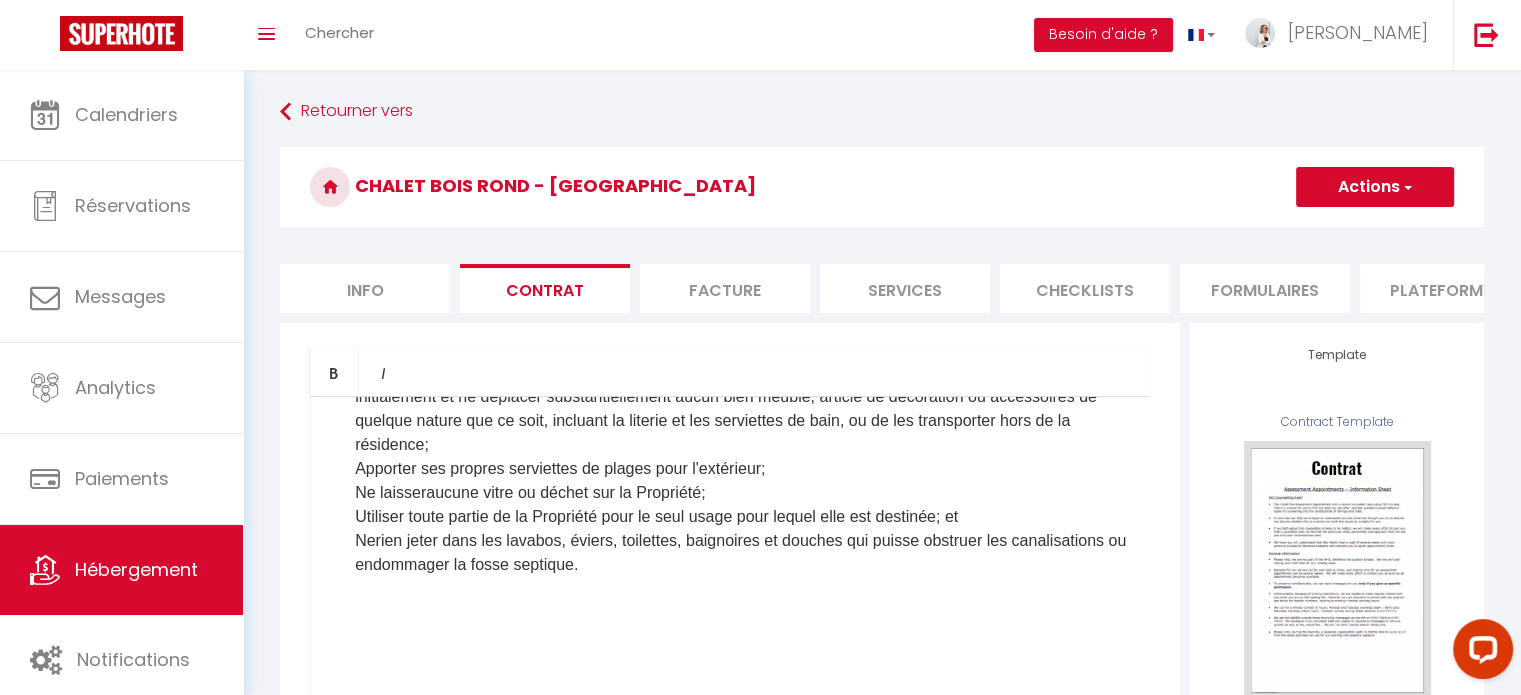 scroll, scrollTop: 3400, scrollLeft: 0, axis: vertical 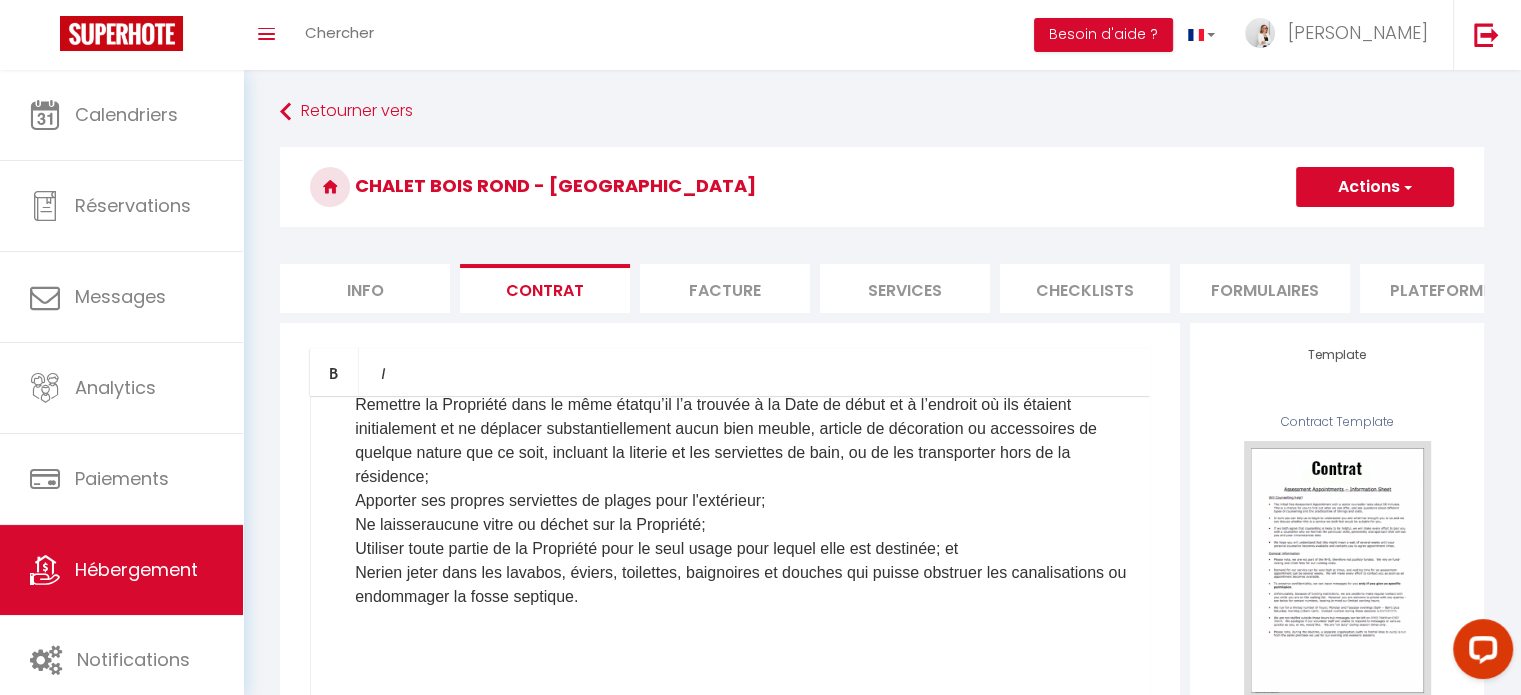 click on "Remettre la Propriété dans le même état  qu’il l’a trouvée à la Date de début et à l’ endroit   où ils étaient initialement et ne déplacer substantiellement aucun bien meuble, article de décoration ou accessoires de quelque nature que ce soit, incluant la literie et les serviettes de bain, ou de les transporter hors de la résidence;" at bounding box center [742, 441] 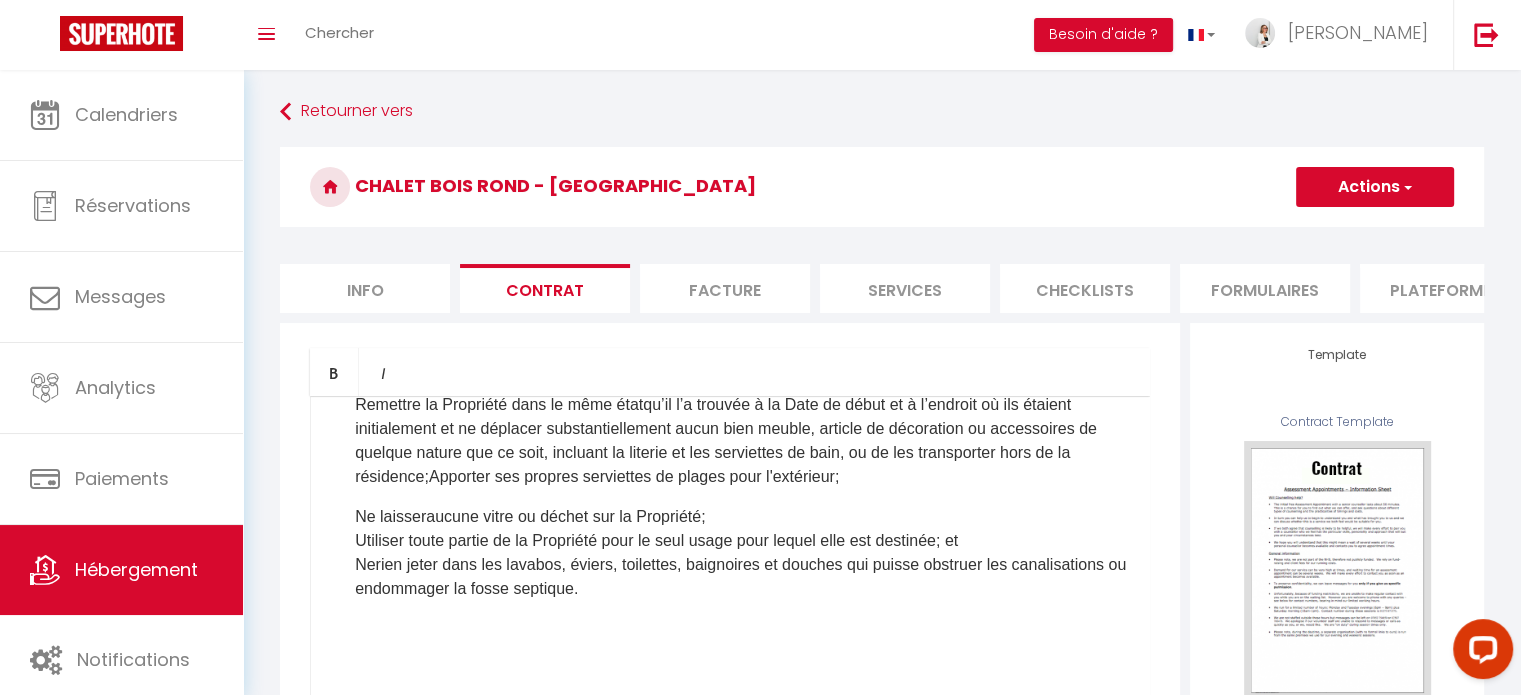 click on "Remettre la Propriété dans le même état  qu’il l’a trouvée à la Date de début et à l’ endroit   où ils étaient initialement et ne déplacer substantiellement aucun bien meuble, article de décoration ou accessoires de quelque nature que ce soit, incluant la literie et les serviettes de bain, ou de les transporter hors de la résidence;  Apporter ses propres serviettes de plages pour l'extérieur;" at bounding box center (742, 441) 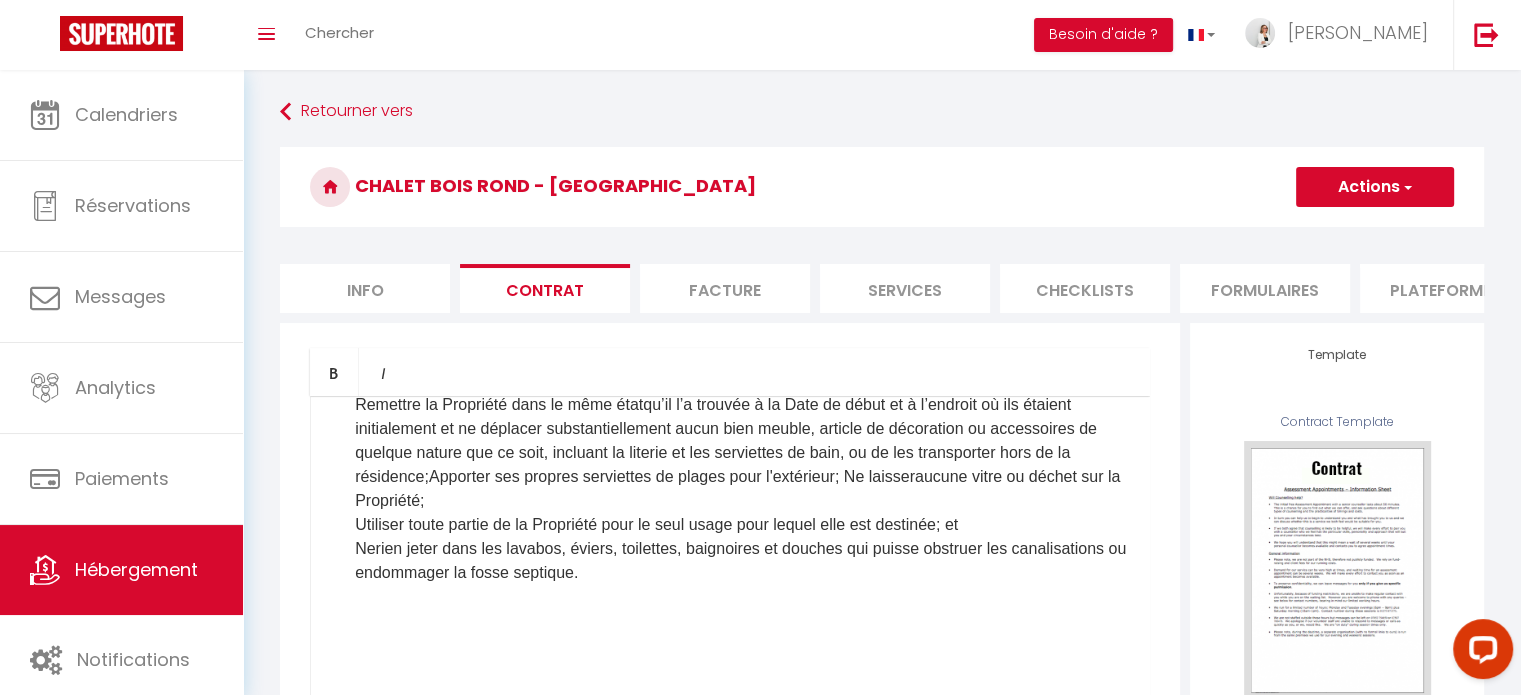 click on "Remettre la Propriété dans le même état  qu’il l’a trouvée à la Date de début et à l’ endroit   où ils étaient initialement et ne déplacer substantiellement aucun bien meuble, article de décoration ou accessoires de quelque nature que ce soit, incluant la literie et les serviettes de bain, ou de les transporter hors de la résidence;  Apporter ses propres serviettes de plages pour l'extérieur; Ne laisser  aucune vitre ou déchet sur la Propriété;" at bounding box center (742, 453) 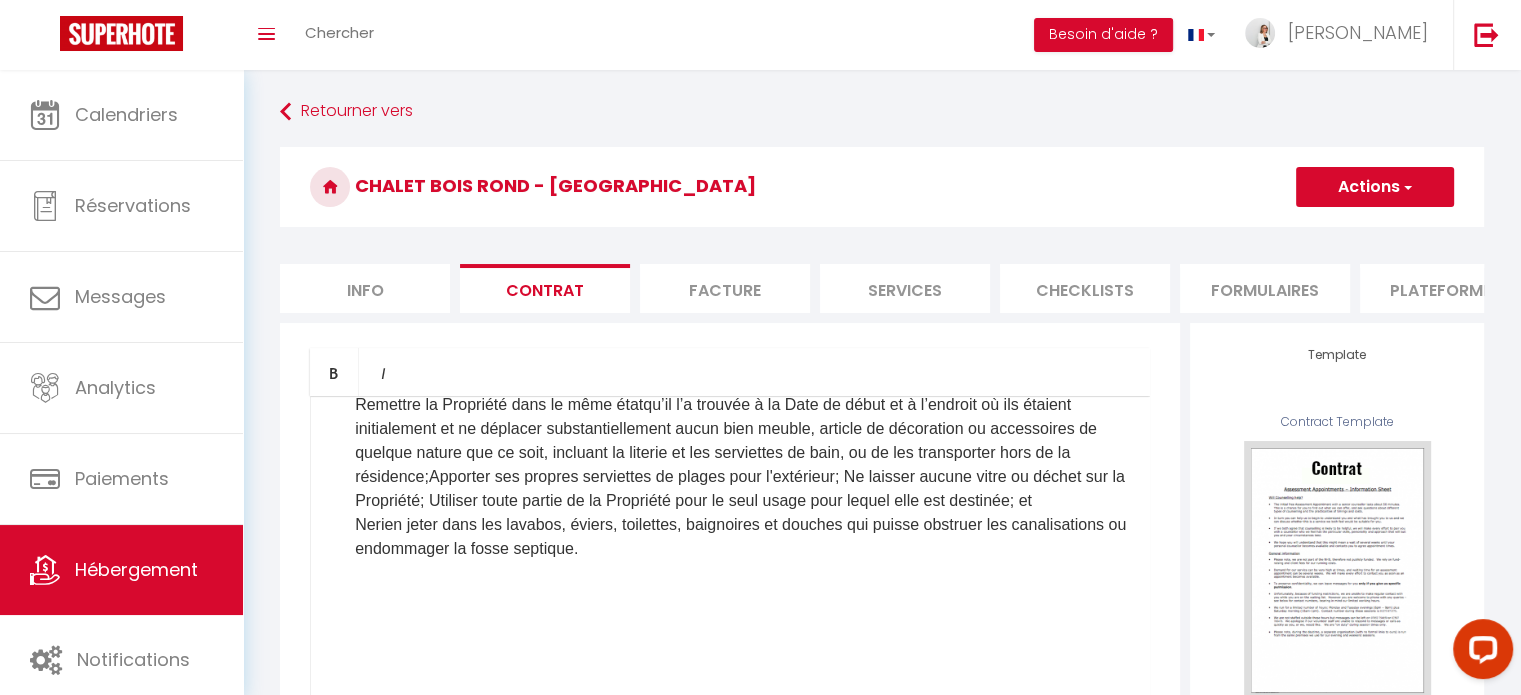 click on "Remettre la Propriété dans le même état  qu’il l’a trouvée à la Date de début et à l’ endroit   où ils étaient initialement et ne déplacer substantiellement aucun bien meuble, article de décoration ou accessoires de quelque nature que ce soit, incluant la literie et les serviettes de bain, ou de les transporter hors de la résidence;  Apporter ses propres serviettes de plages pour l'extérieur; Ne laisser aucune vitre ou déchet sur la Propriété; Utiliser toute partie de la Propriété pour le seul usage pour lequel elle est destinée; et" at bounding box center (742, 453) 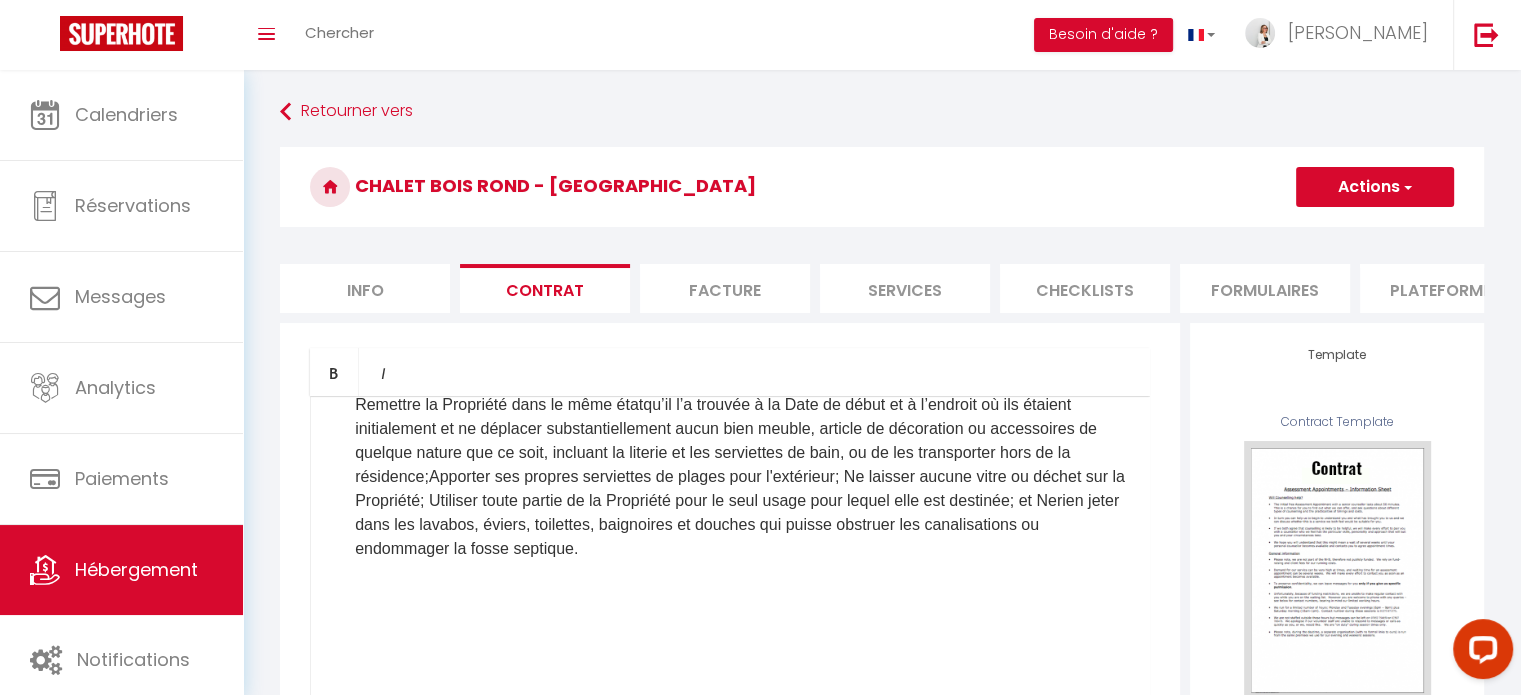 click on "où ils étaient initialement et ne déplacer substantiellement aucun bien meuble, article de décoration ou accessoires de quelque nature que ce soit, incluant la literie et les serviettes de bain, ou de les transporter hors de la résidence;" at bounding box center (726, 440) 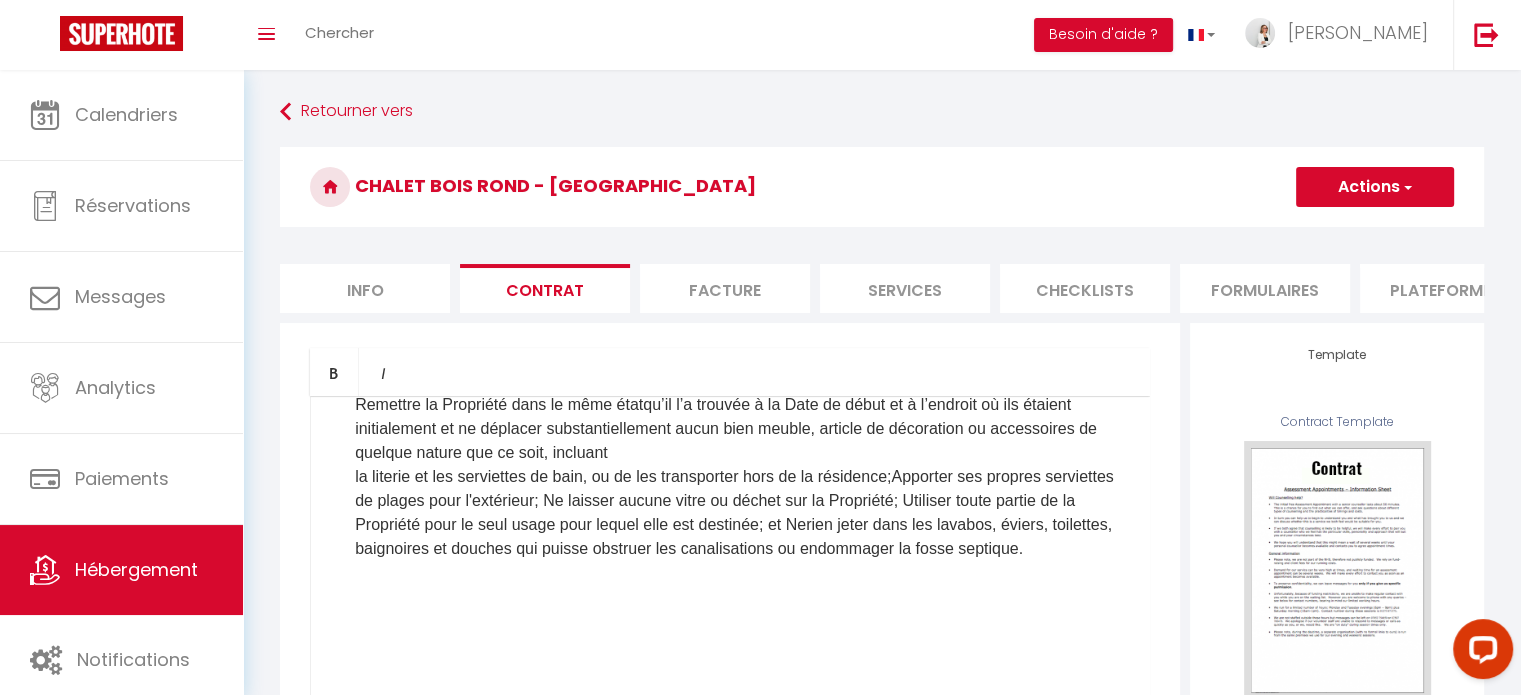 click on "la literie et les serviettes de bain, ou de les transporter hors de la résidence;  Apporter ses propres serviettes de plages pour l'extérieur; Ne laisser aucune vitre ou déchet sur la Propriété; Utiliser toute partie de la Propriété pour le seul usage pour lequel elle est destinée; et Ne  rien jeter dans les lavabos, éviers, toilettes, baignoires et douches qui puisse obstruer les canalisations ou endommager la fosse septique." at bounding box center (742, 513) 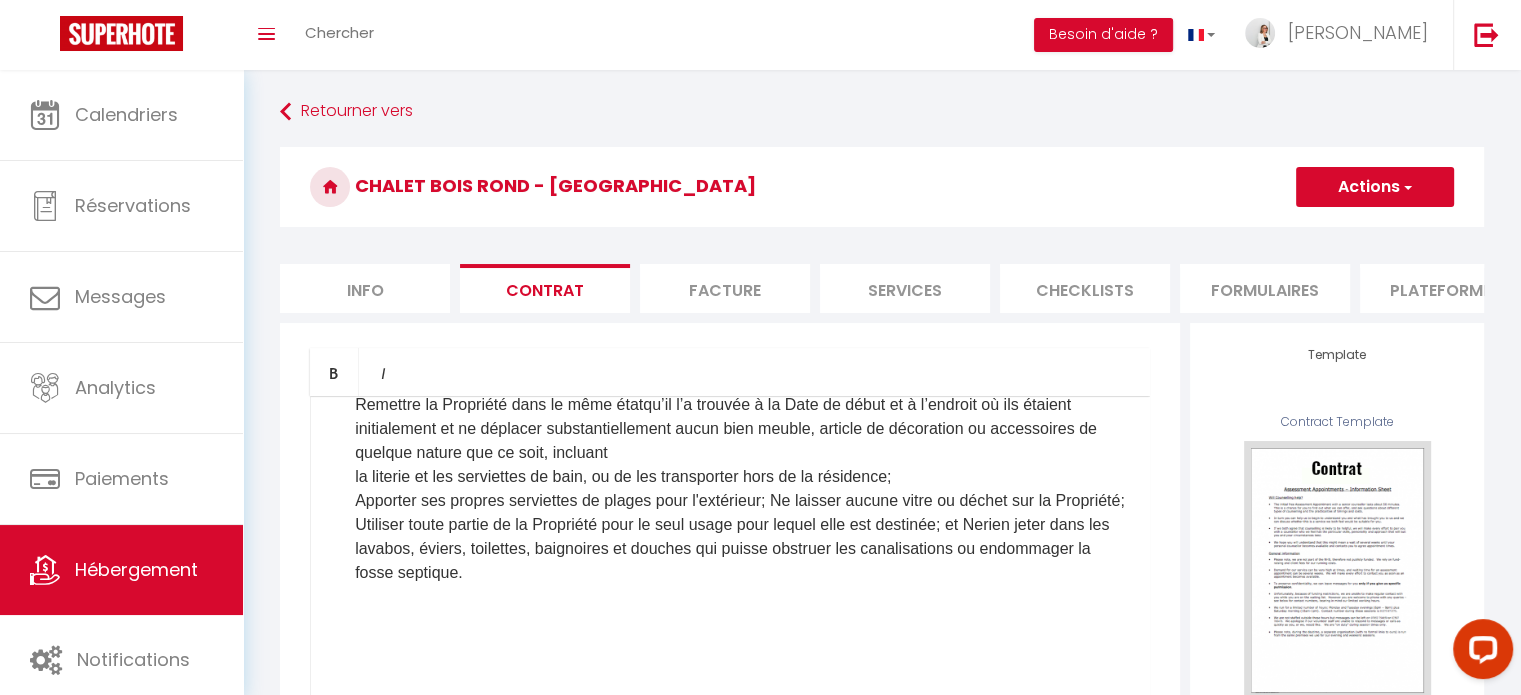 click on "la literie et les serviettes de bain, ou de les transporter hors de la résidence;" at bounding box center [623, 476] 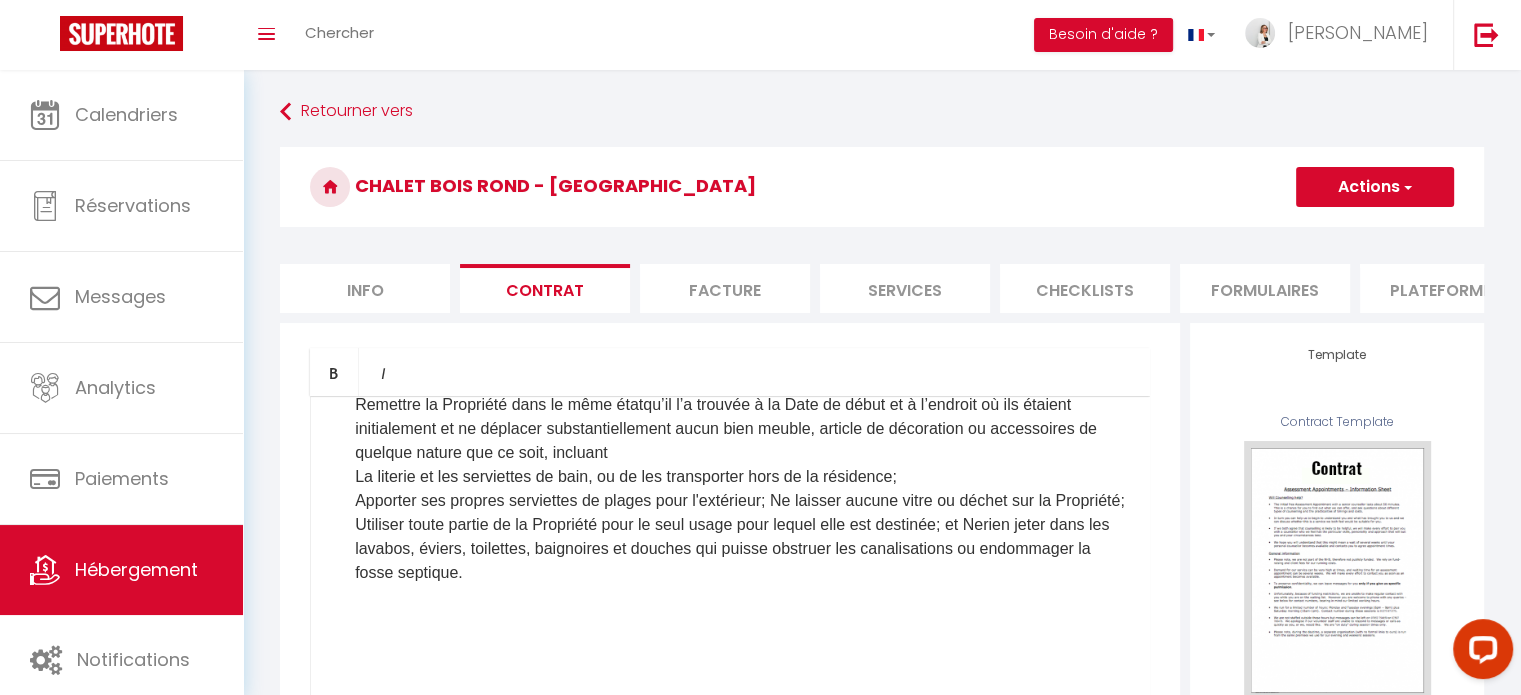 click on "Apporter ses propres serviettes de plages pour l'extérieur; Ne laisser aucune vitre ou déchet sur la Propriété; Utiliser toute partie de la Propriété pour le seul usage pour lequel elle est destinée; et Ne  rien jeter dans les lavabos, éviers, toilettes, baignoires et douches qui puisse obstruer les canalisations ou endommager la fosse septique." at bounding box center (742, 537) 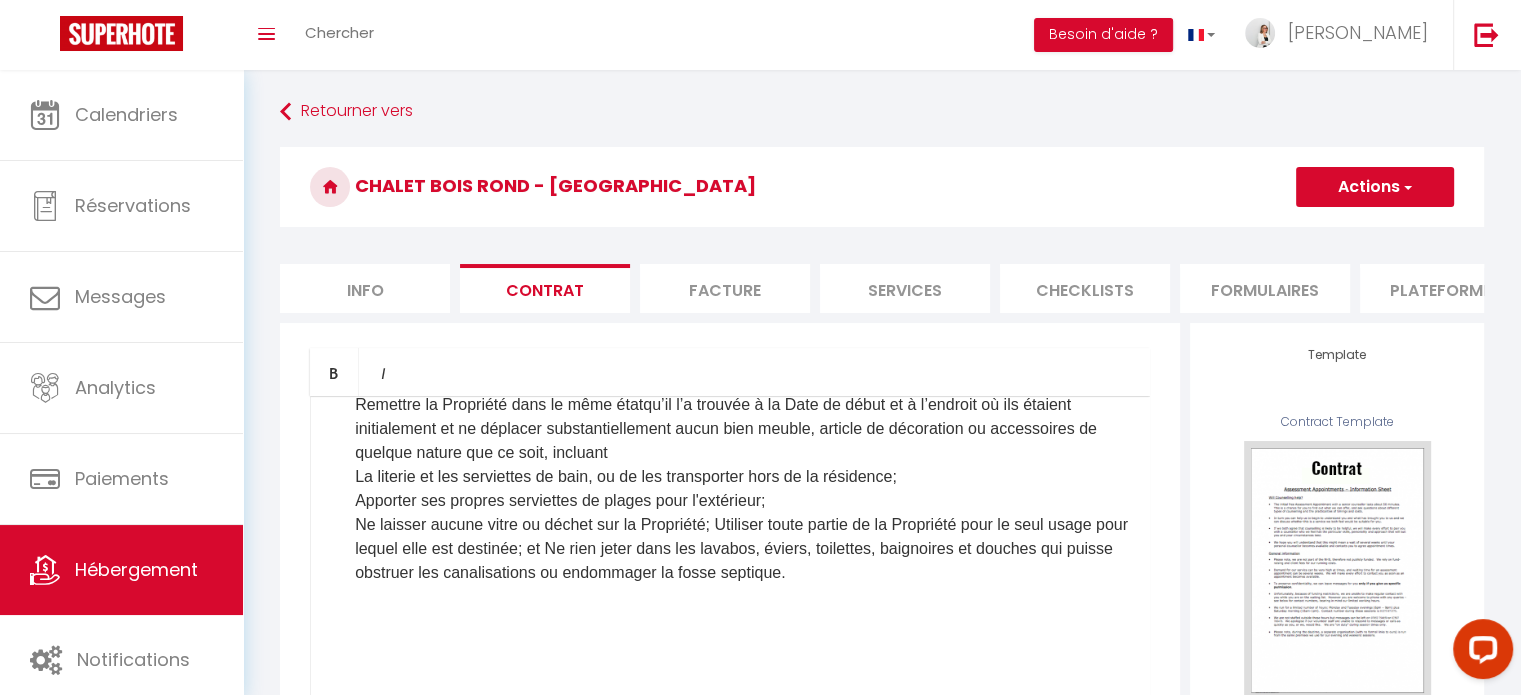 click on "La literie et les serviettes de bain, ou de les transporter hors de la résidence;" at bounding box center (626, 476) 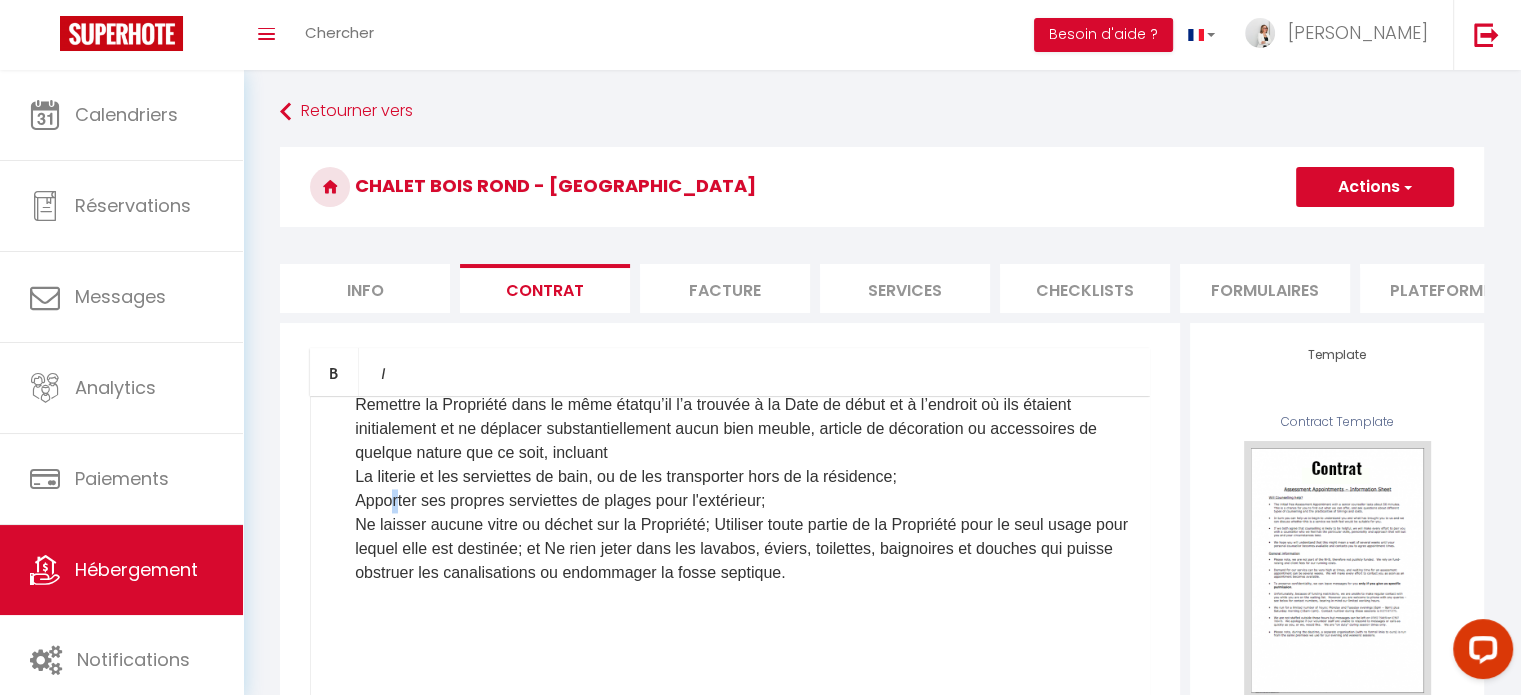 drag, startPoint x: 372, startPoint y: 591, endPoint x: 378, endPoint y: 611, distance: 20.880613 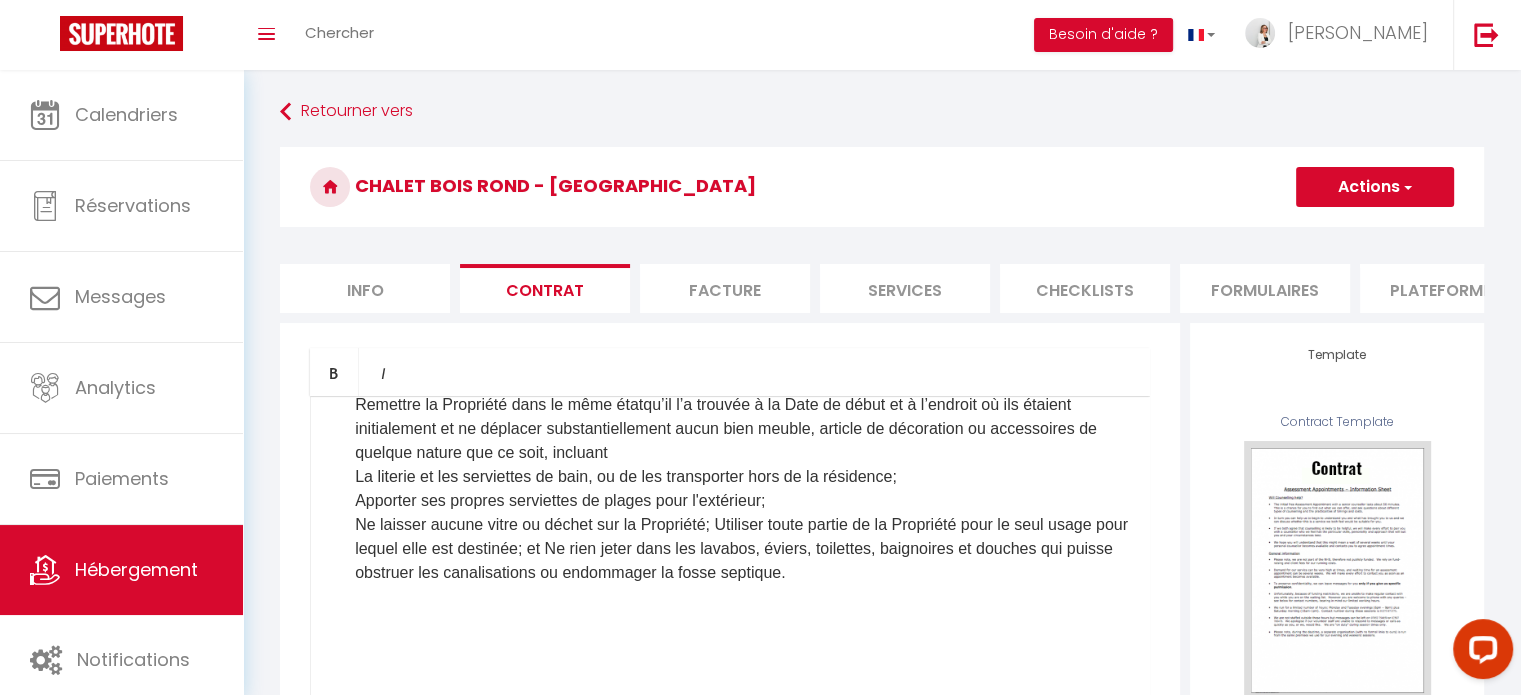 click on "La literie et les serviettes de bain, ou de les transporter hors de la résidence;" at bounding box center [626, 476] 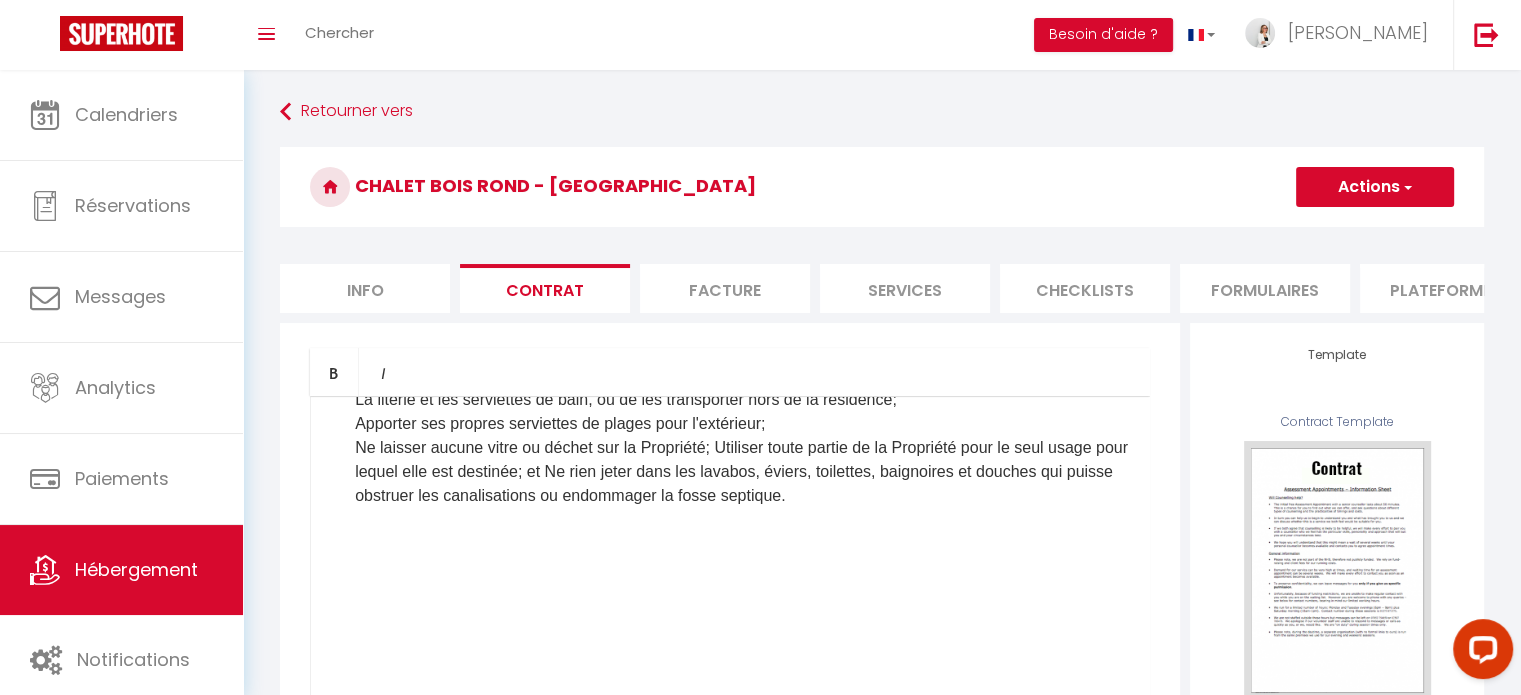 scroll, scrollTop: 3500, scrollLeft: 0, axis: vertical 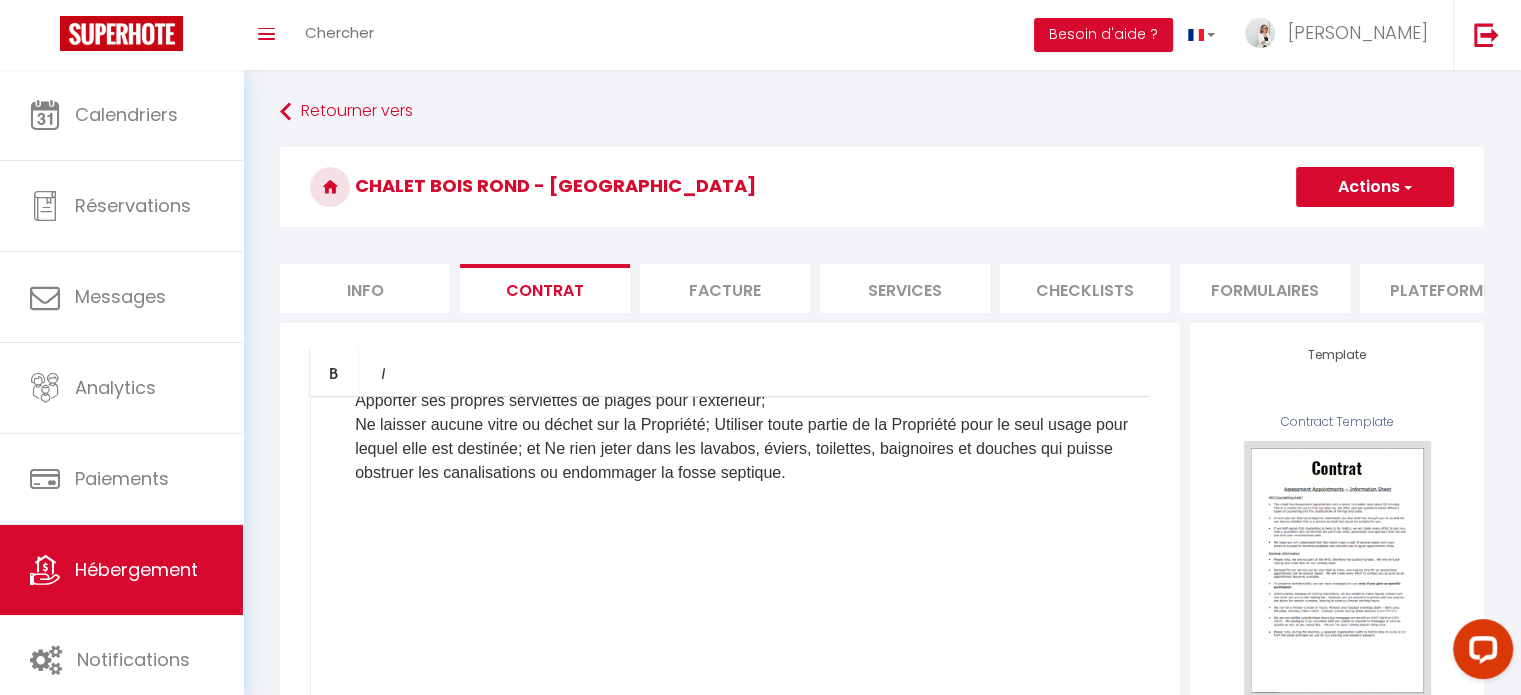 click on "Ne laisser aucune vitre ou déchet sur la Propriété; Utiliser toute partie de la Propriété pour le seul usage pour lequel elle est destinée; et Ne rien jeter dans les lavabos, éviers, toilettes, baignoires et douches qui puisse obstruer les canalisations ou endommager la fosse septique." at bounding box center [742, 449] 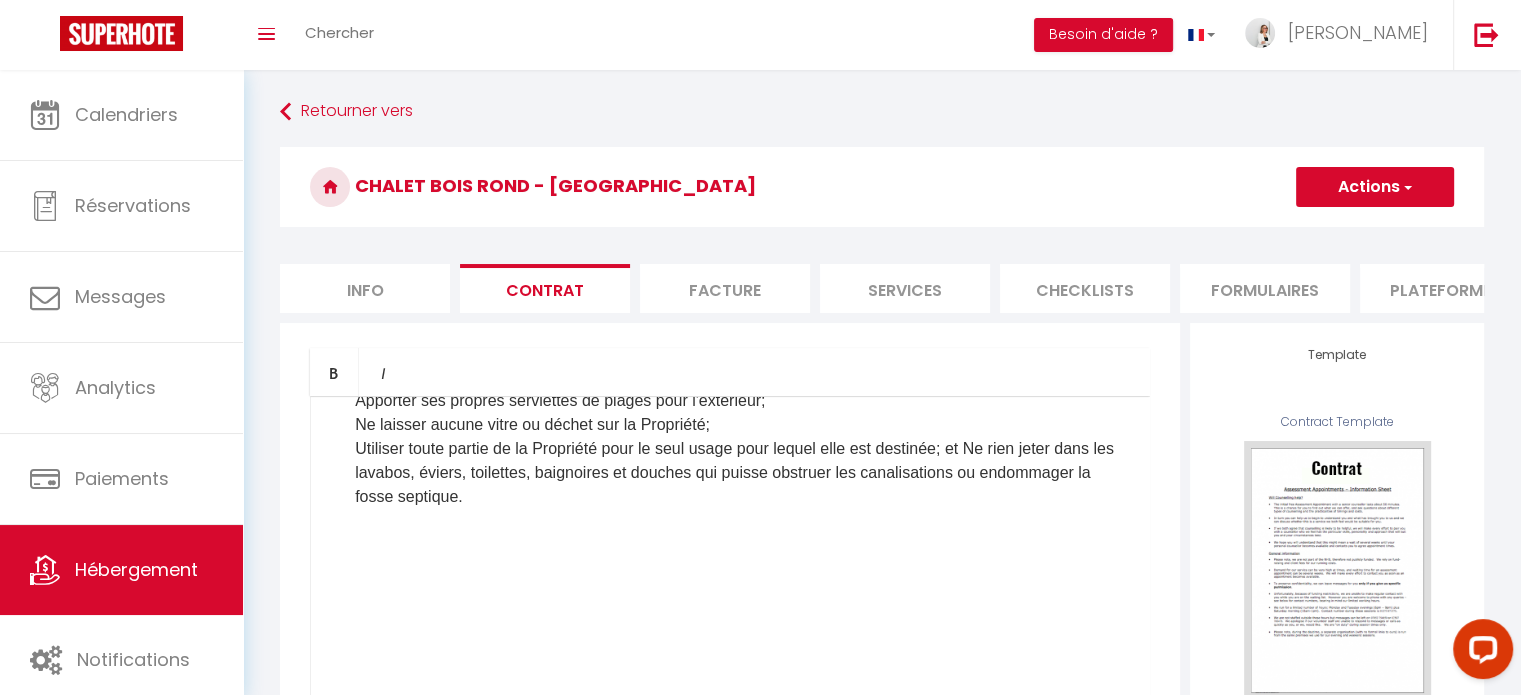click on "Utiliser toute partie de la Propriété pour le seul usage pour lequel elle est destinée; et Ne rien jeter dans les lavabos, éviers, toilettes, baignoires et douches qui puisse obstruer les canalisations ou endommager la fosse septique." at bounding box center (742, 473) 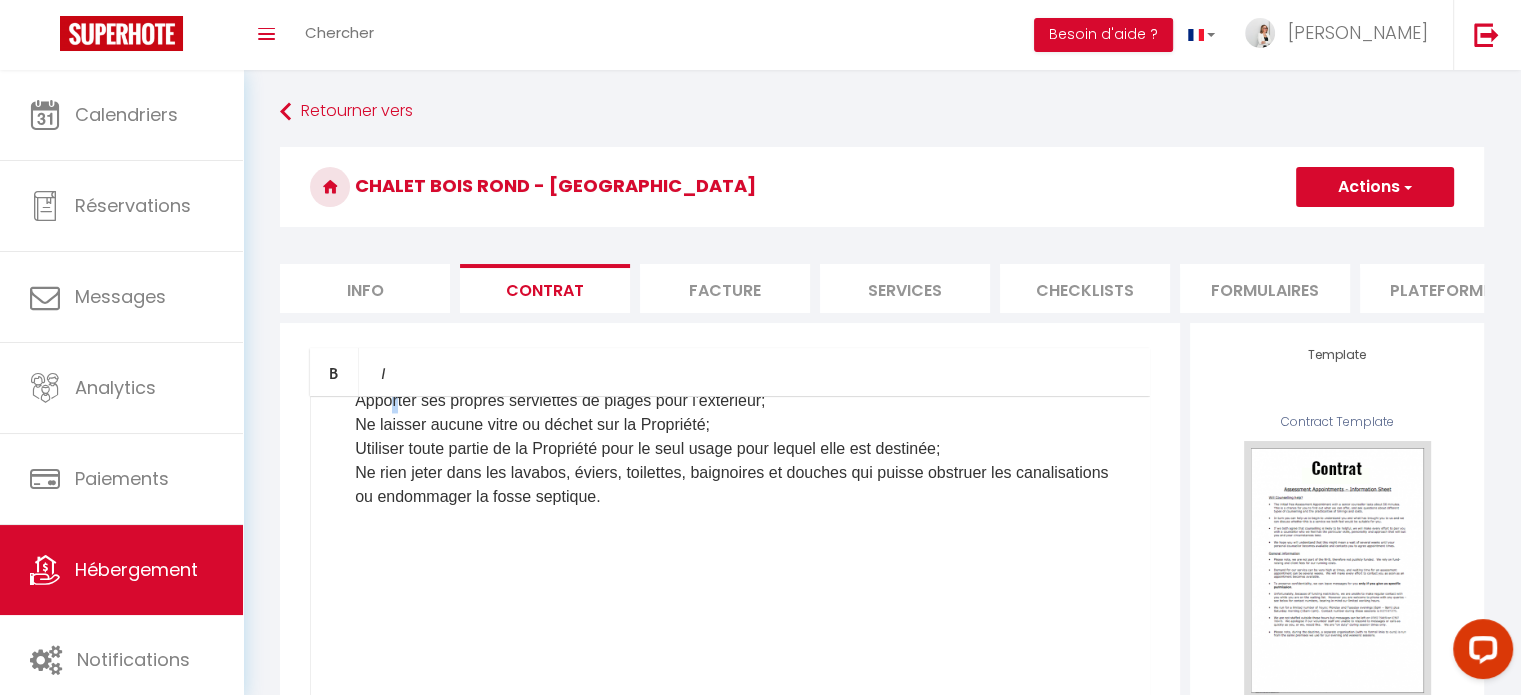 click on "Apporter ses propres serviettes de plages pour l'extérieur;" at bounding box center (742, 401) 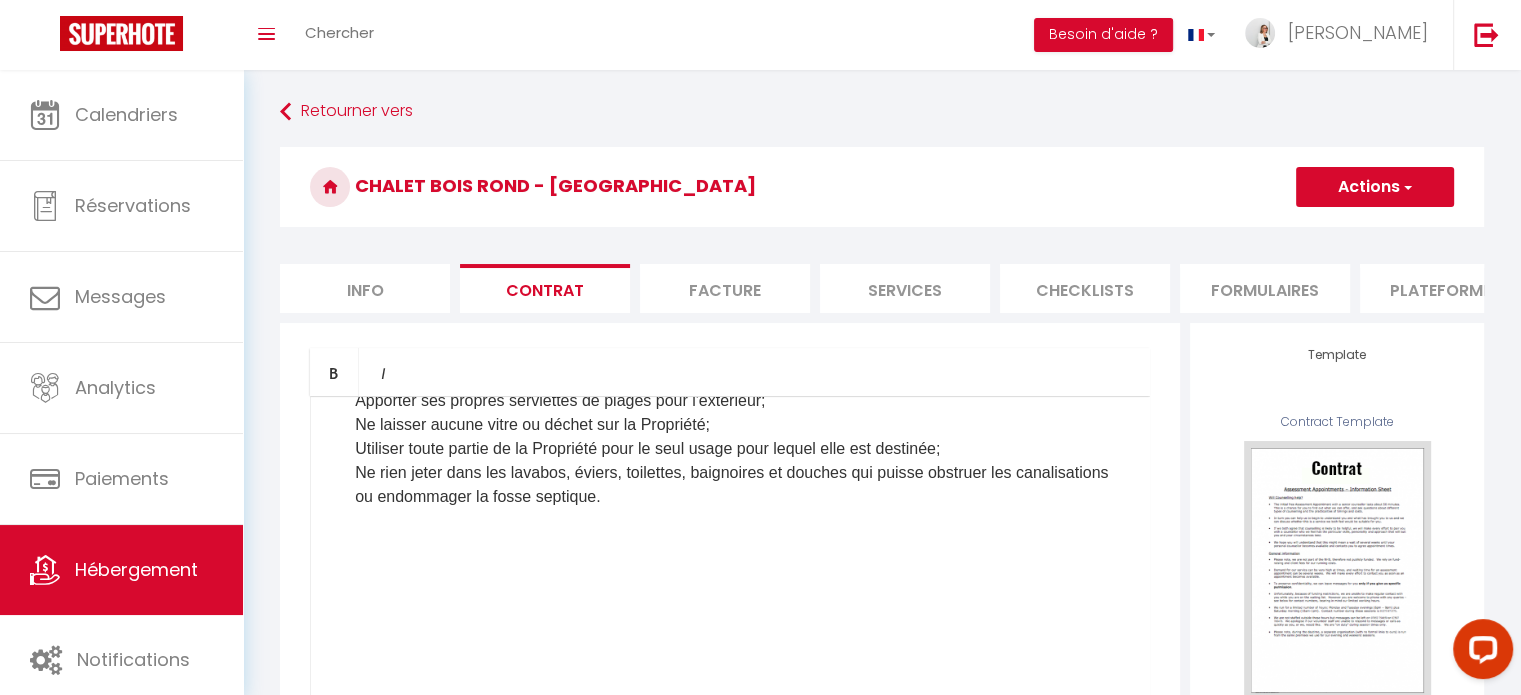 click on "Ne rien jeter dans les lavabos, éviers, toilettes, baignoires et douches qui puisse obstruer les canalisations ou endommager la fosse septique." at bounding box center (742, 485) 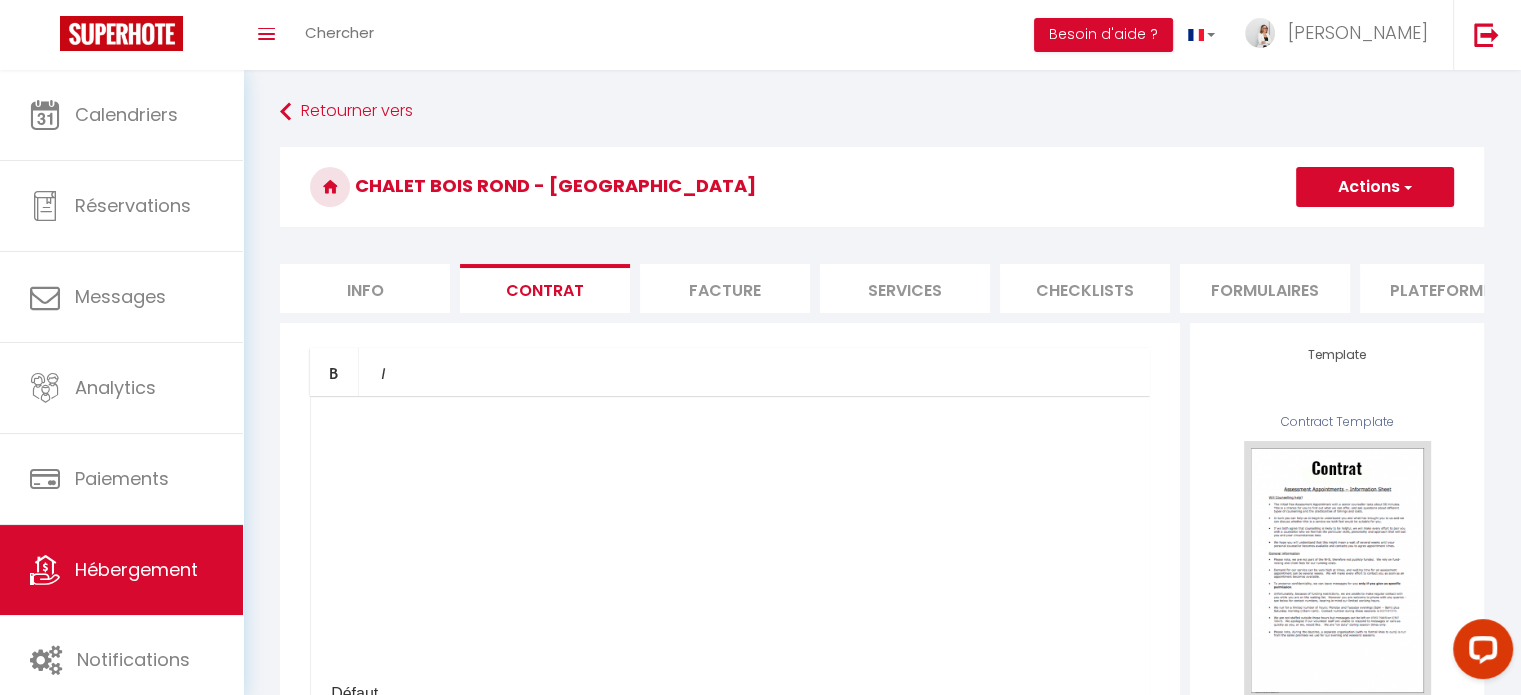 scroll, scrollTop: 3600, scrollLeft: 0, axis: vertical 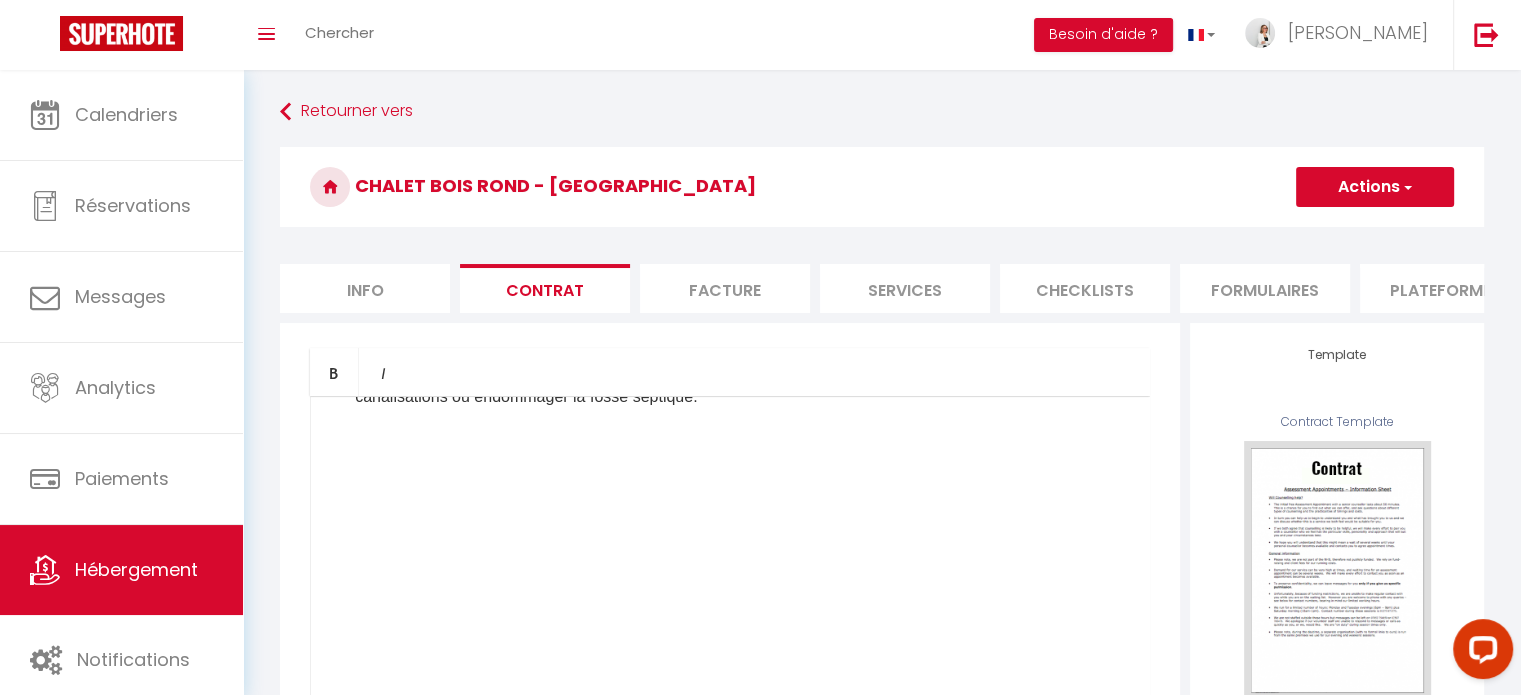 click on "Ne rien jeter dans les lavabos, éviers, toilettes, baignoires et douches qui puisse obstruer les              canalisations ou endommager la fosse septique." at bounding box center [742, 385] 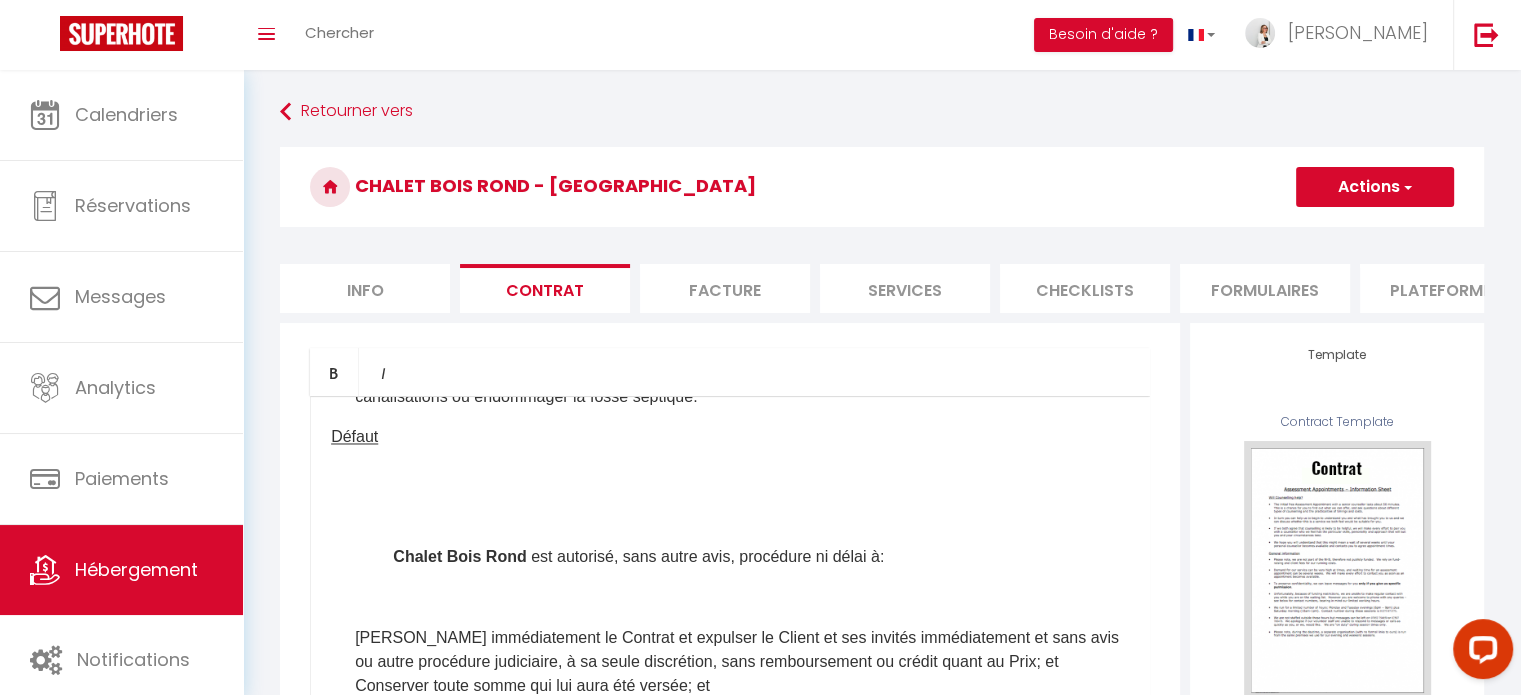 click at bounding box center [730, 477] 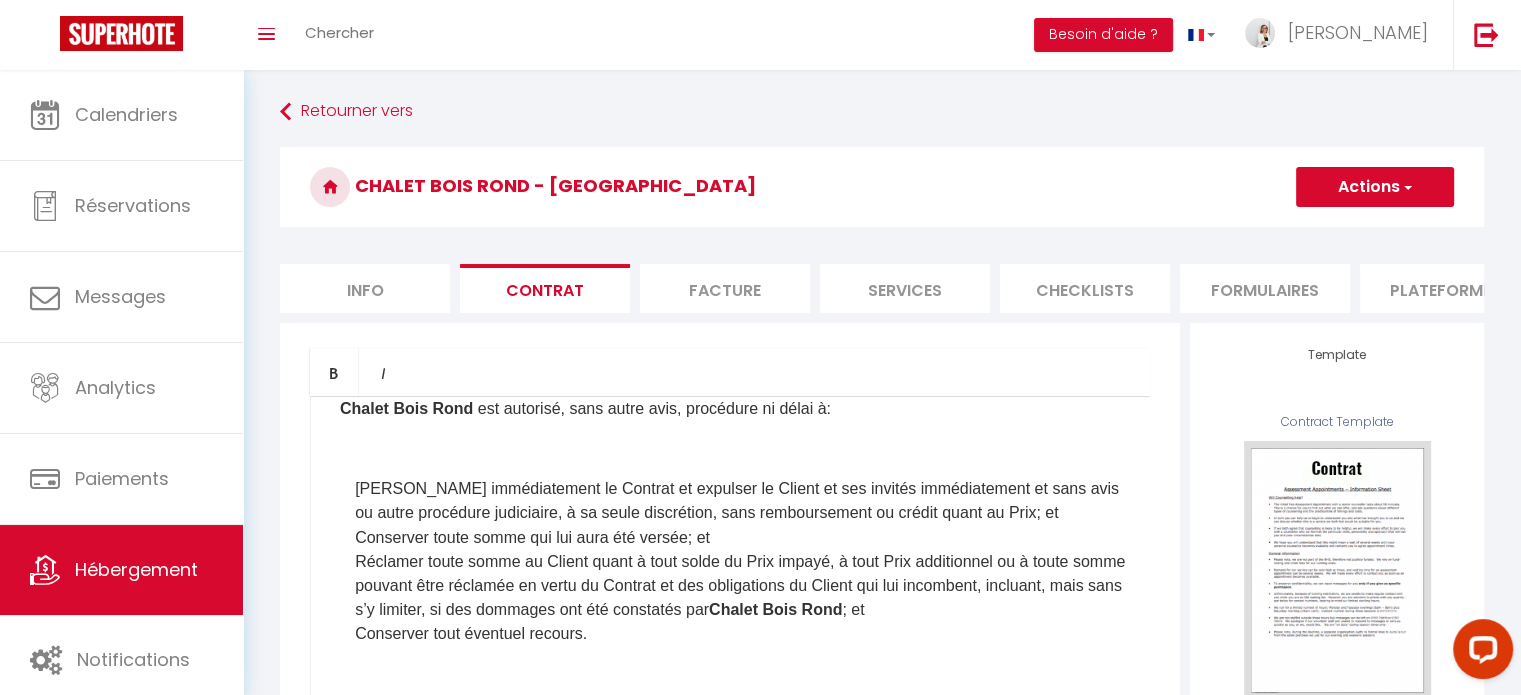 scroll, scrollTop: 3700, scrollLeft: 0, axis: vertical 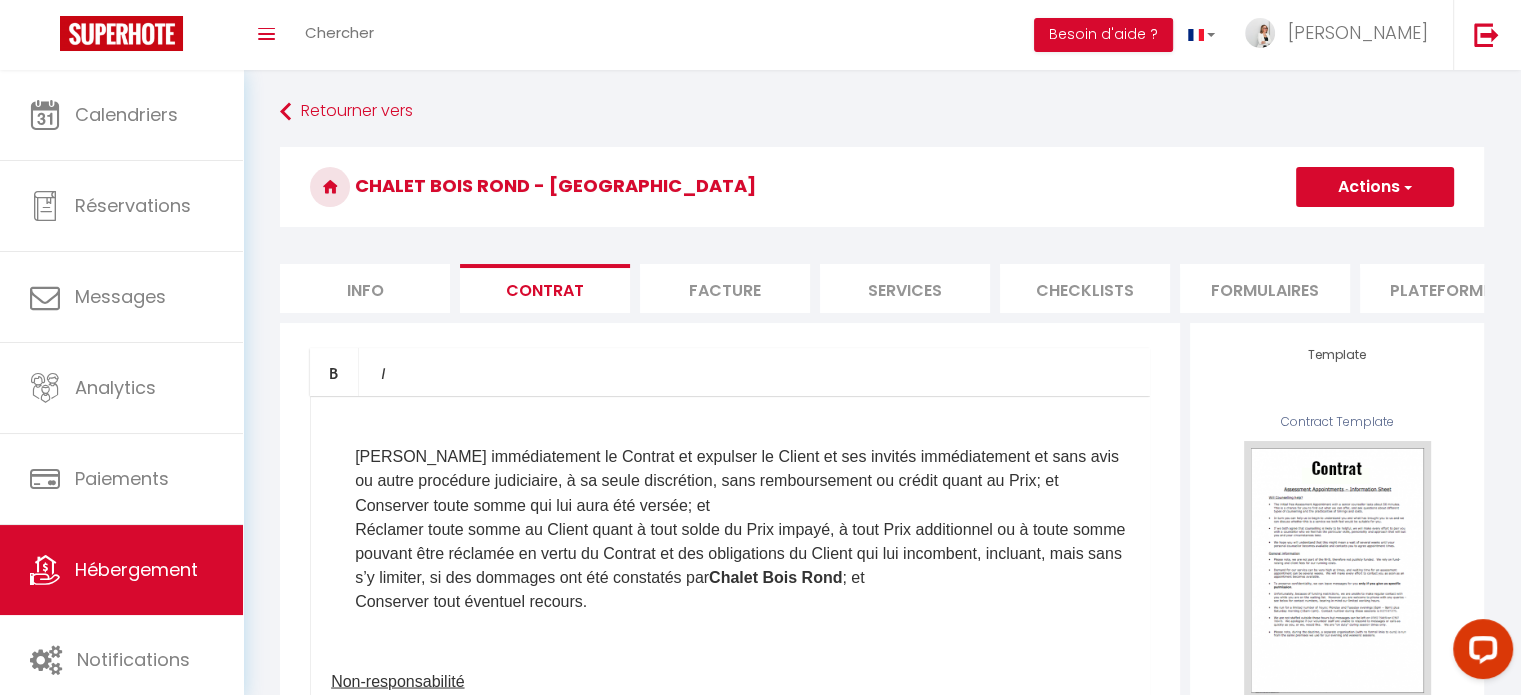 click at bounding box center (730, 417) 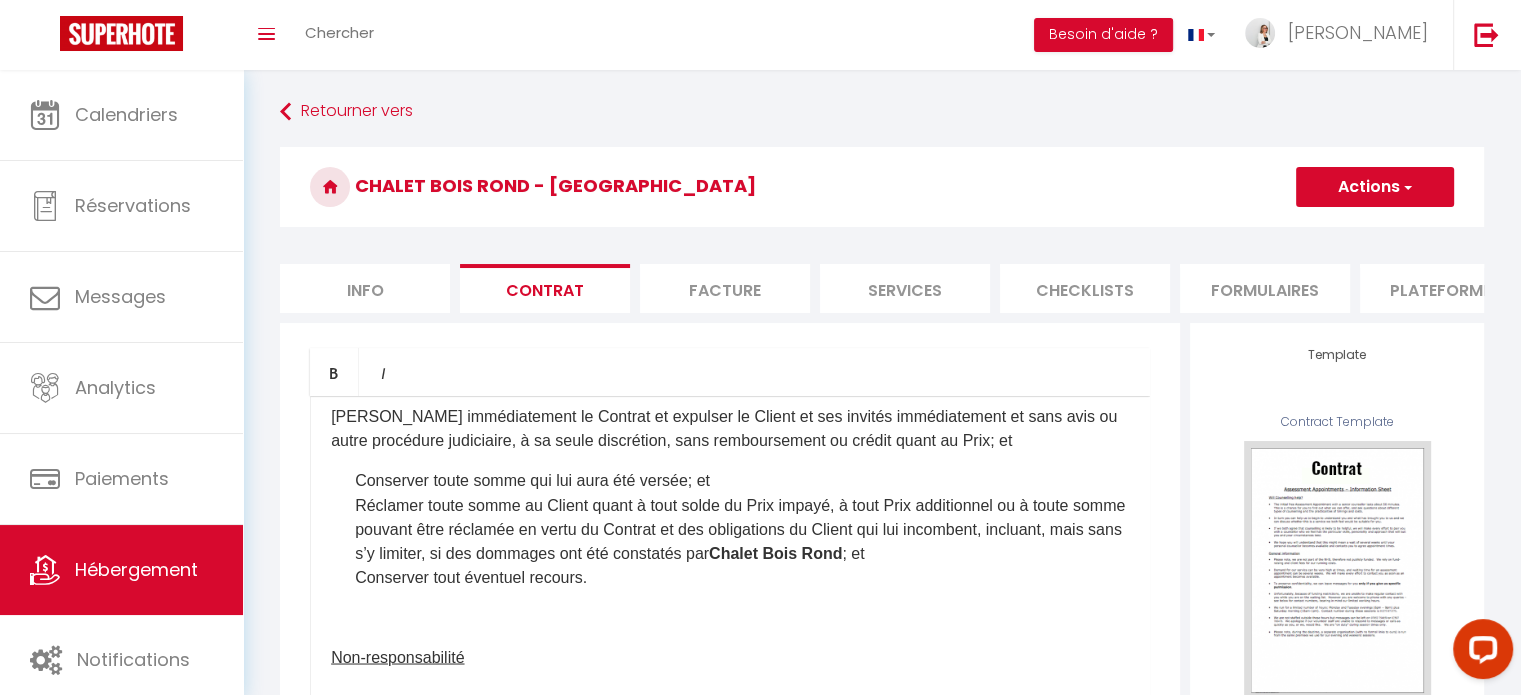 click on "Chalet Bois Rond" at bounding box center (406, 376) 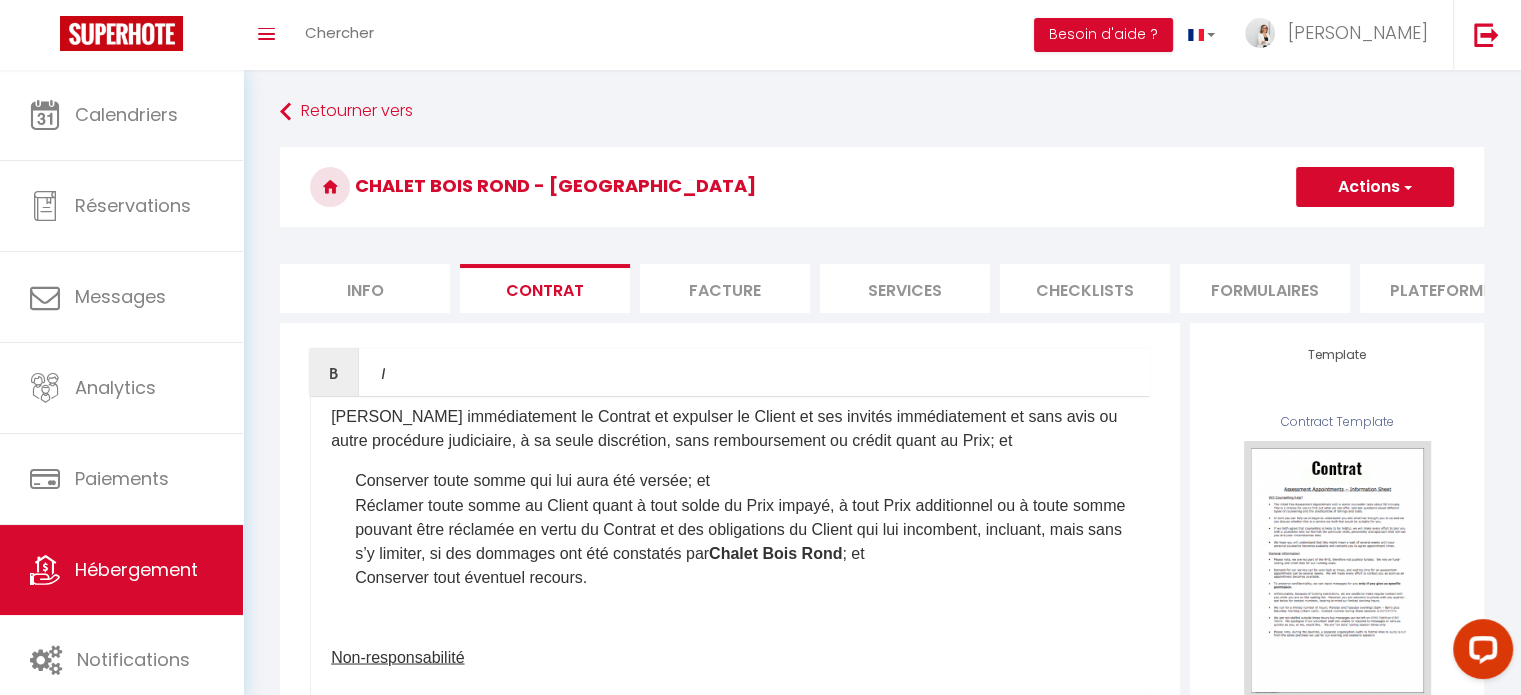 click on "[PERSON_NAME] immédiatement le Contrat et expulser le Client et ses invités immédiatement et sans avis ou autre procédure judiciaire, à sa seule discrétion, sans remboursement ou crédit quant au Prix; et" at bounding box center [730, 429] 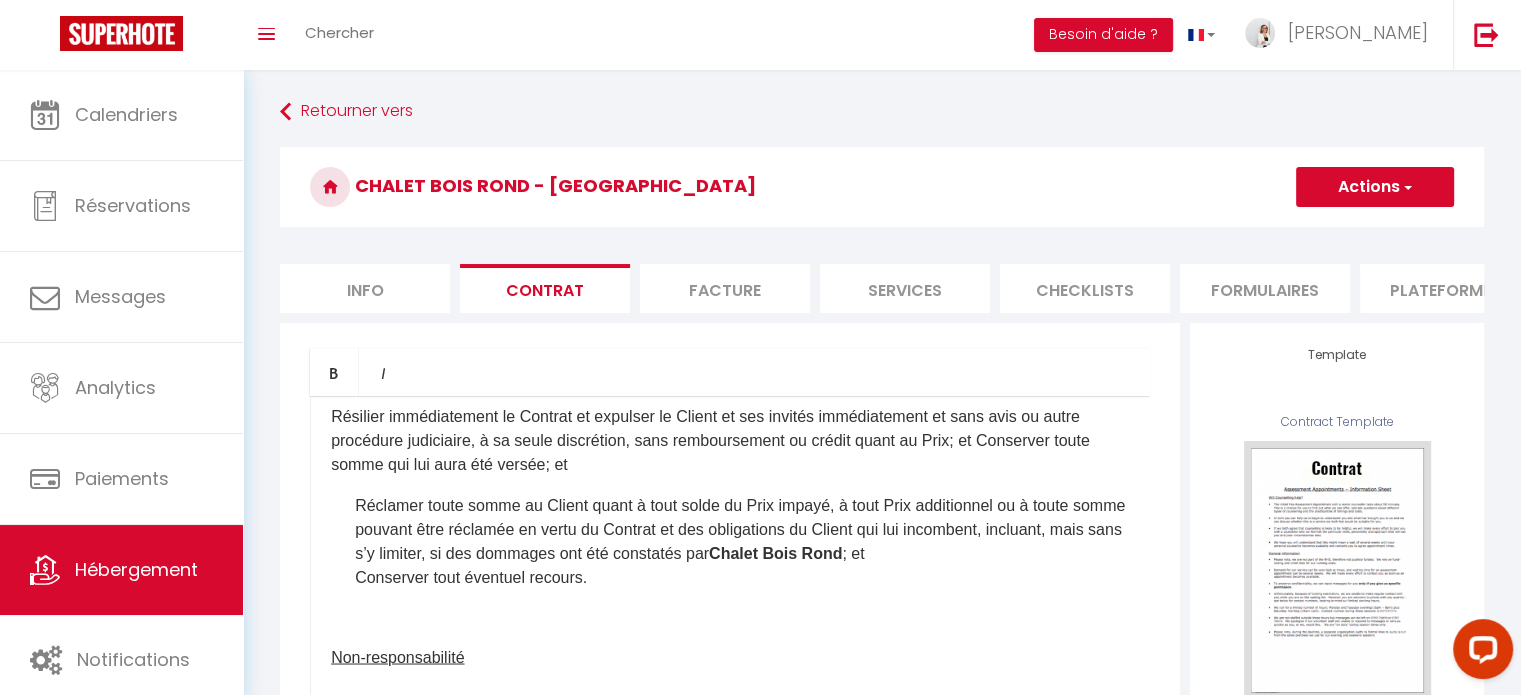 click on "Résilier immédiatement le Contrat et expulser le Client et ses invités immédiatement et sans avis ou autre procédure judiciaire, à sa seule discrétion, sans remboursement ou crédit quant au Prix; et Conserver toute somme qui lui aura été versée; et" at bounding box center [730, 441] 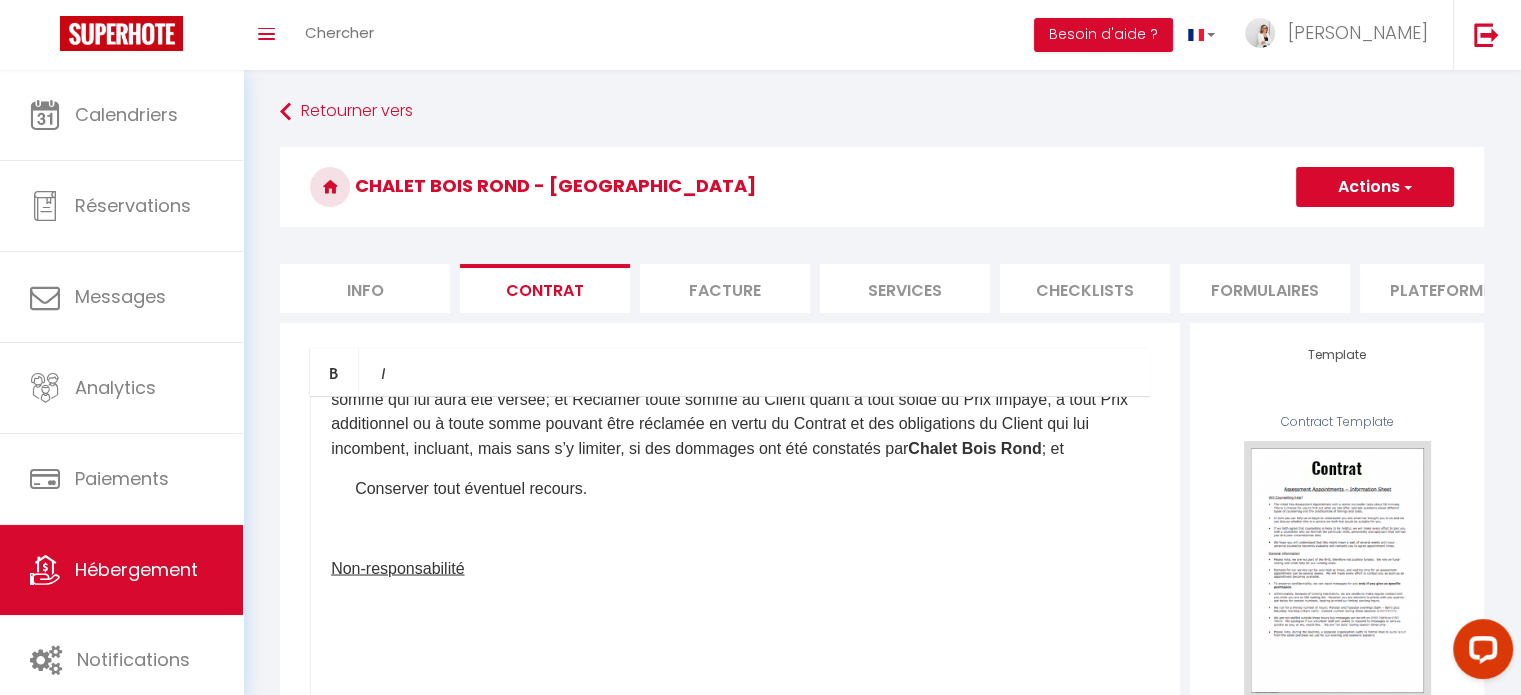 scroll, scrollTop: 3800, scrollLeft: 0, axis: vertical 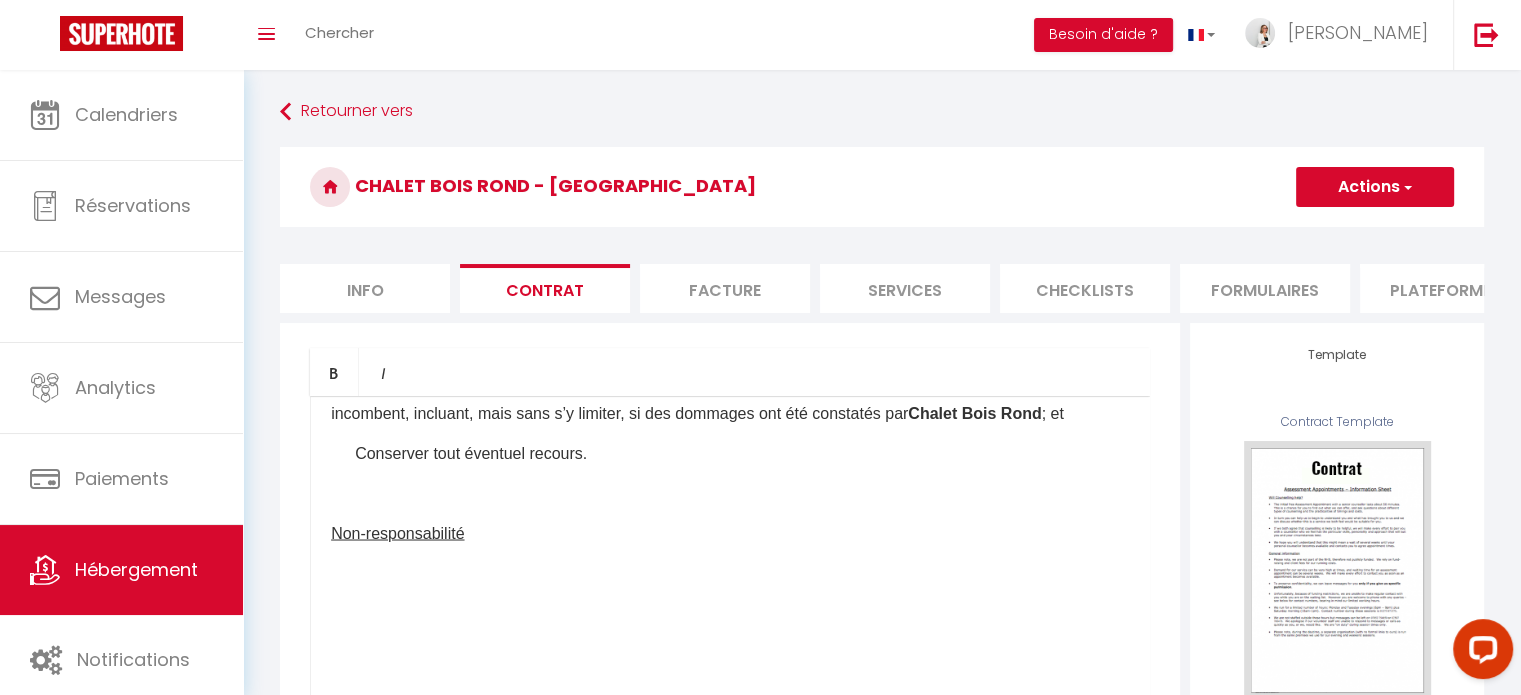 click on "Résilier immédiatement le Contrat et expulser le Client et ses invités immédiatement et sans avis ou autre procédure judiciaire, à sa seule discrétion, sans remboursement ou crédit quant au Prix; et Conserver toute somme qui lui aura été versée; et Réclamer toute somme au Client quant à tout solde du Prix impayé, à tout Prix additionnel ou à toute somme pouvant être réclamée en vertu du Contrat et des obligations du Client qui lui incombent, incluant, mais sans s’y limiter, si des dommages ont été constatés par  [GEOGRAPHIC_DATA] ; et" at bounding box center (730, 365) 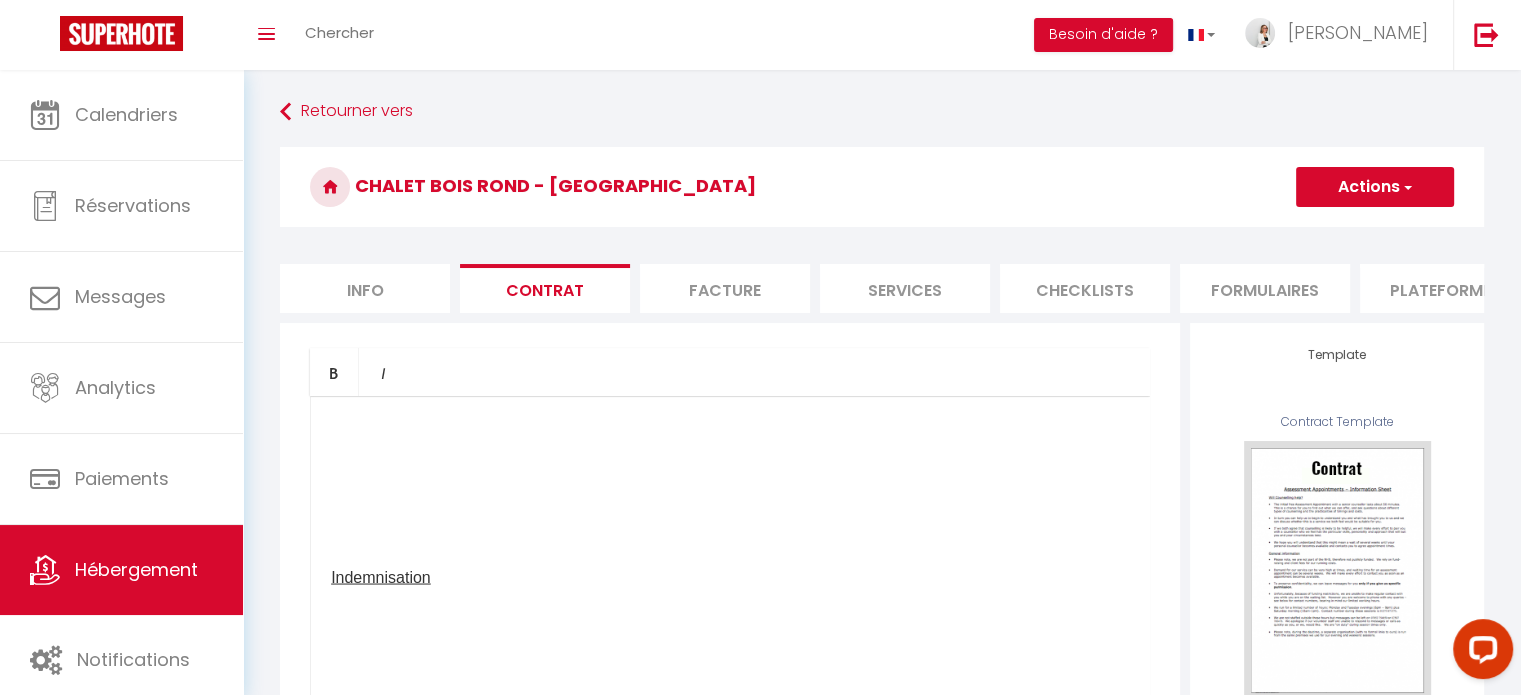 scroll, scrollTop: 3900, scrollLeft: 0, axis: vertical 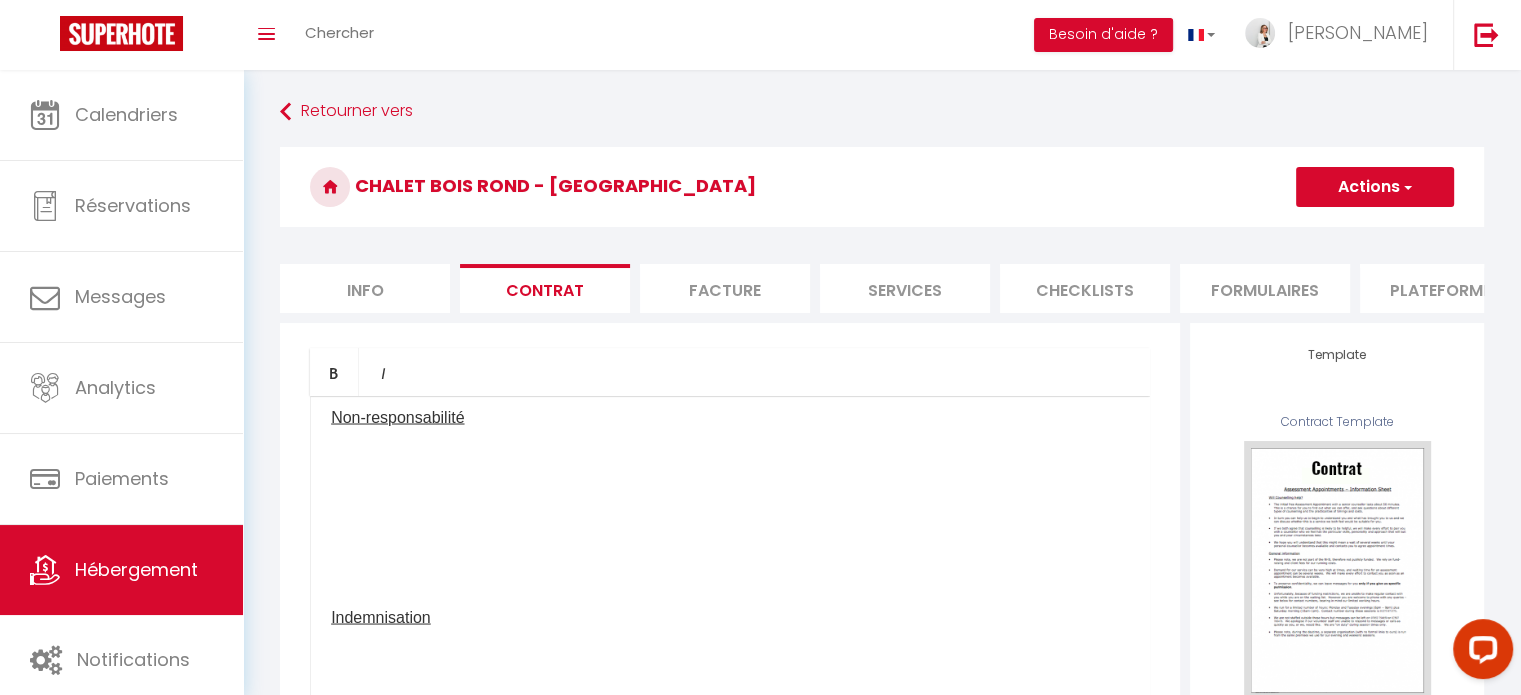 click on "​ATTENDU  [PERSON_NAME]  est le propriétaire du Chalet (tel que ci-après définis);
ATTENDU QUE le Client désire louer les Chalet, le tout aux conditions et modalités prévus aux présentes;
ATTENDU QUE les Parties désirent que cet écrit s’interprète comme un contrat de gré à gré.
LES PARTIES CONVIENNENT CE QUI SUIT :
Objet  –  [GEOGRAPHIC_DATA]  convient de louer au Client le Chalet, lequel se situe au [STREET_ADDRESS] (ci-avant et ci-après le «  Chalet  »), le tout pendant la Durée Défini lors de la réservation. ​ Le Client s’engage par les présentes à indemniser  Chalet Bois Rond , pour toute perte, coût, réclamation, dommages - intérêts, dépense ou préjudice causé par ou à laquelle a contribué tout manquement ou tout défaut à toute obligation, incluant, mais sans s’y limiter, le paiement de tout Prix additionnel, sur réception de facture à cet effet. En  aucun cas,  [GEOGRAPHIC_DATA]  ou le Client, ou  par" at bounding box center (730, 796) 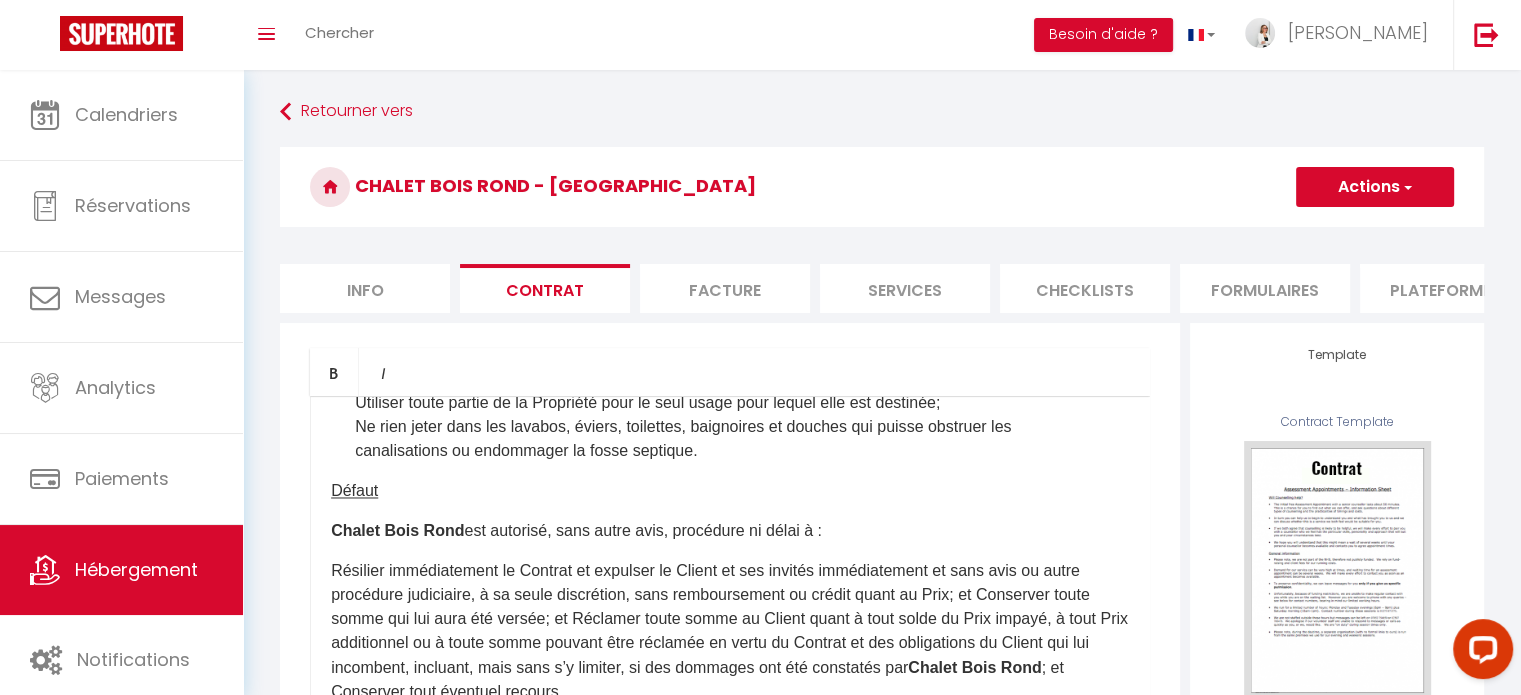 scroll, scrollTop: 3545, scrollLeft: 0, axis: vertical 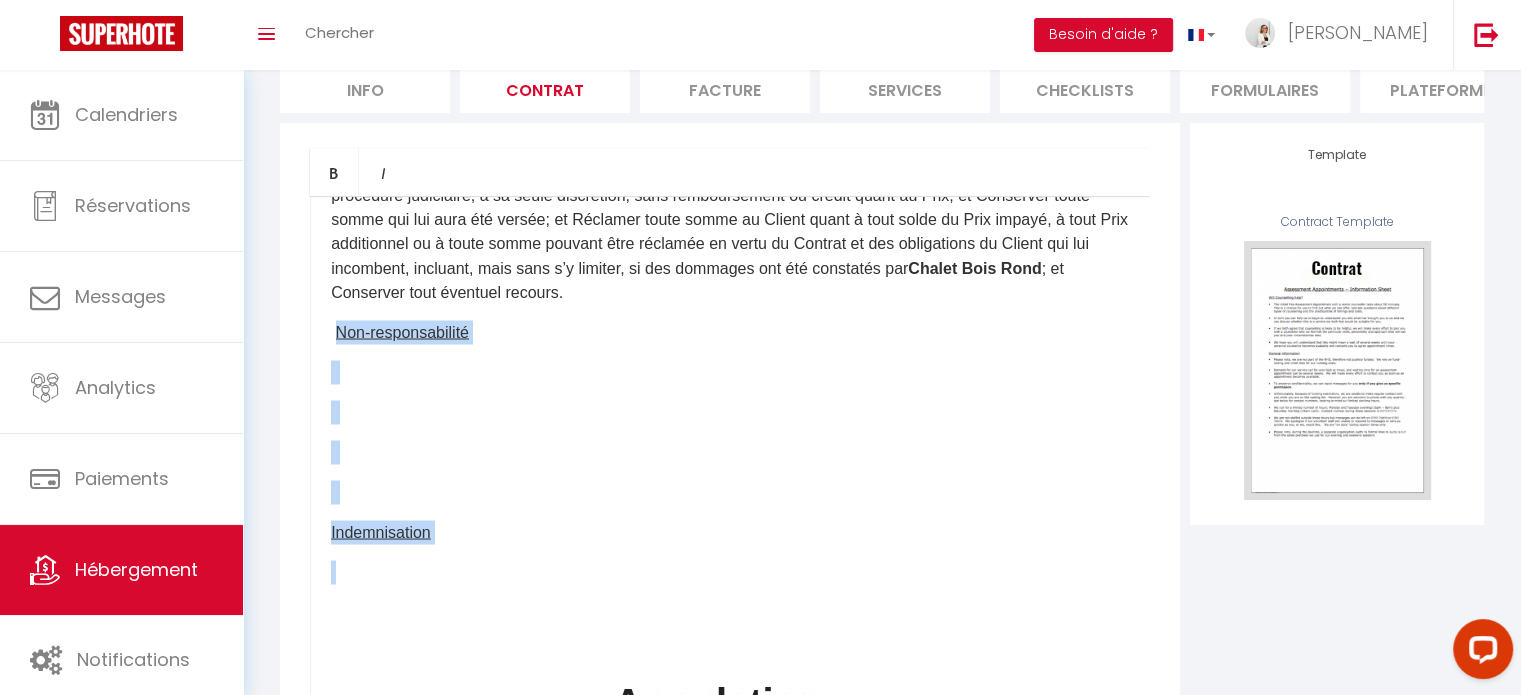 drag, startPoint x: 335, startPoint y: 439, endPoint x: 561, endPoint y: 663, distance: 318.2012 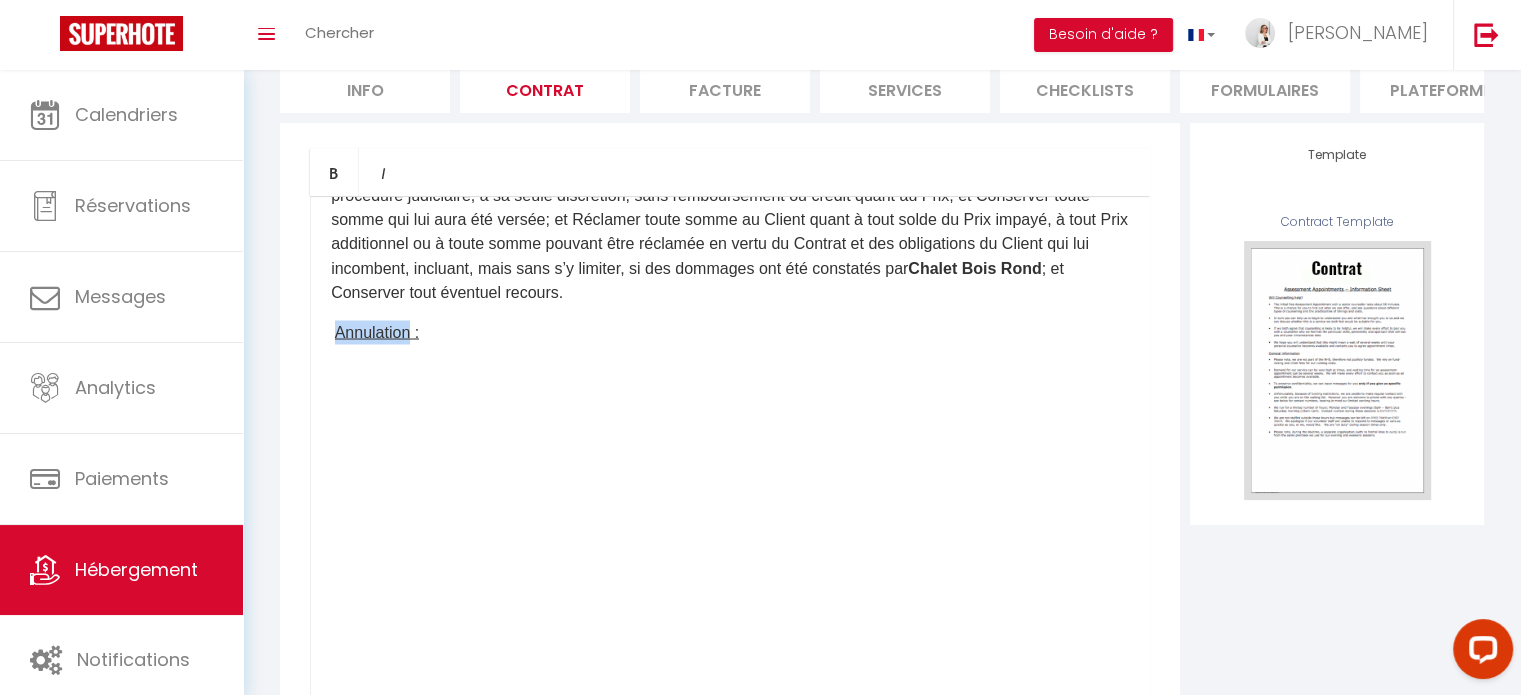 drag, startPoint x: 335, startPoint y: 447, endPoint x: 413, endPoint y: 445, distance: 78.025635 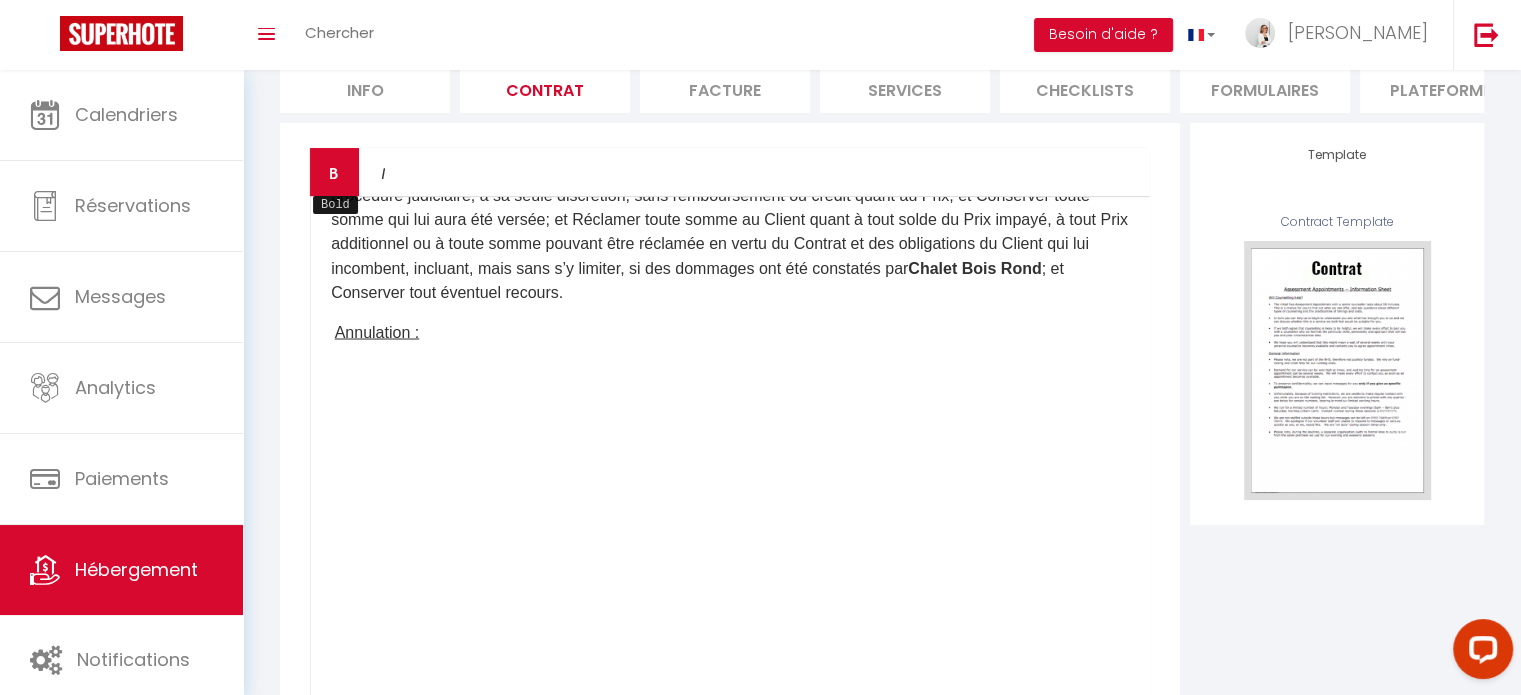 click at bounding box center (334, 173) 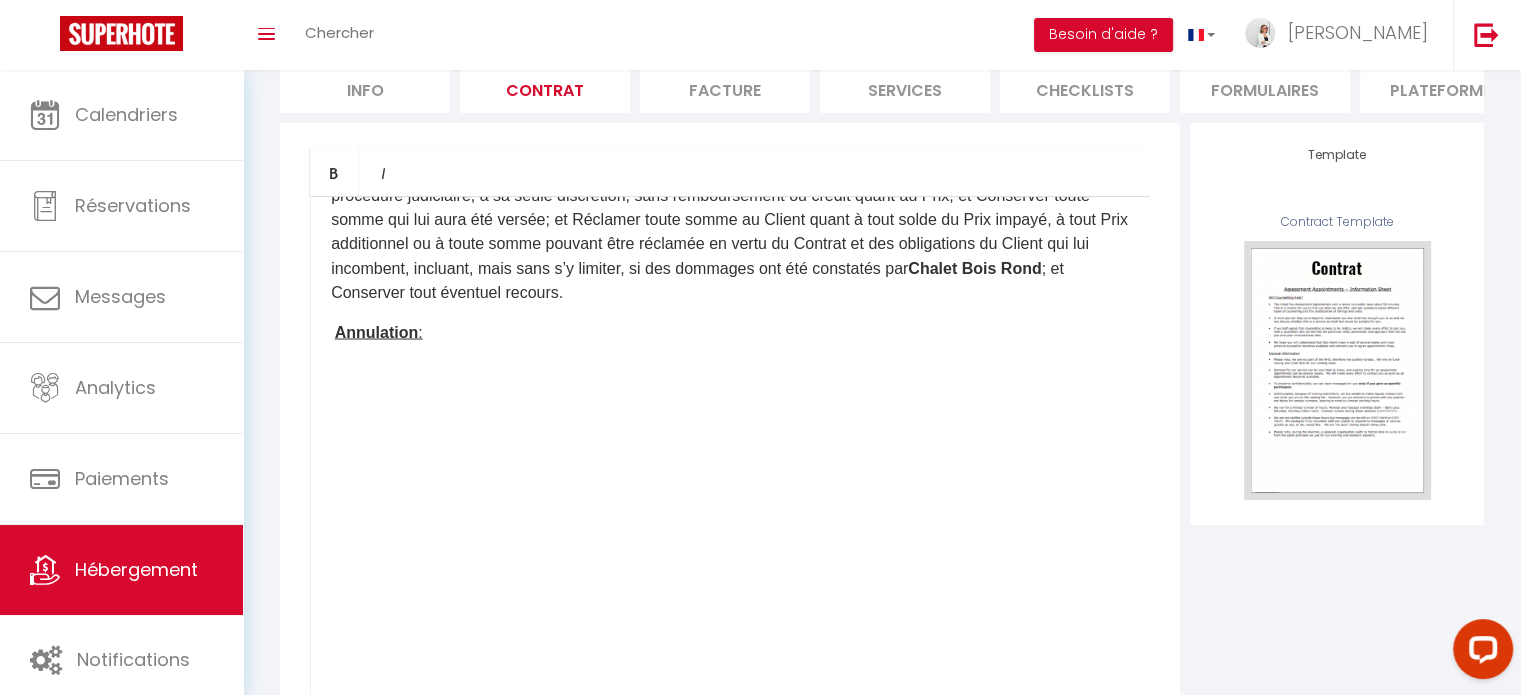 click on "​ATTENDU  [PERSON_NAME]  est le propriétaire du Chalet (tel que ci-après définis);
ATTENDU QUE le Client désire louer les Chalet, le tout aux conditions et modalités prévus aux présentes;
ATTENDU QUE les Parties désirent que cet écrit s’interprète comme un contrat de gré à gré.
LES PARTIES CONVIENNENT CE QUI SUIT :
Objet  –  [GEOGRAPHIC_DATA]  convient de louer au Client le Chalet, lequel se situe au [STREET_ADDRESS] (ci-avant et ci-après le «  Chalet  »), le tout pendant la Durée Défini lors de la réservation. ​ Le Client s’engage par les présentes à indemniser  Chalet Bois Rond , pour toute perte, coût, réclamation, dommages - intérêts, dépense ou préjudice causé par ou à laquelle a contribué tout manquement ou tout défaut à toute obligation, incluant, mais sans s’y limiter, le paiement de tout Prix additionnel, sur réception de facture à cet effet. En  aucun cas,  [GEOGRAPHIC_DATA]  ou le Client, ou  par" at bounding box center [730, 596] 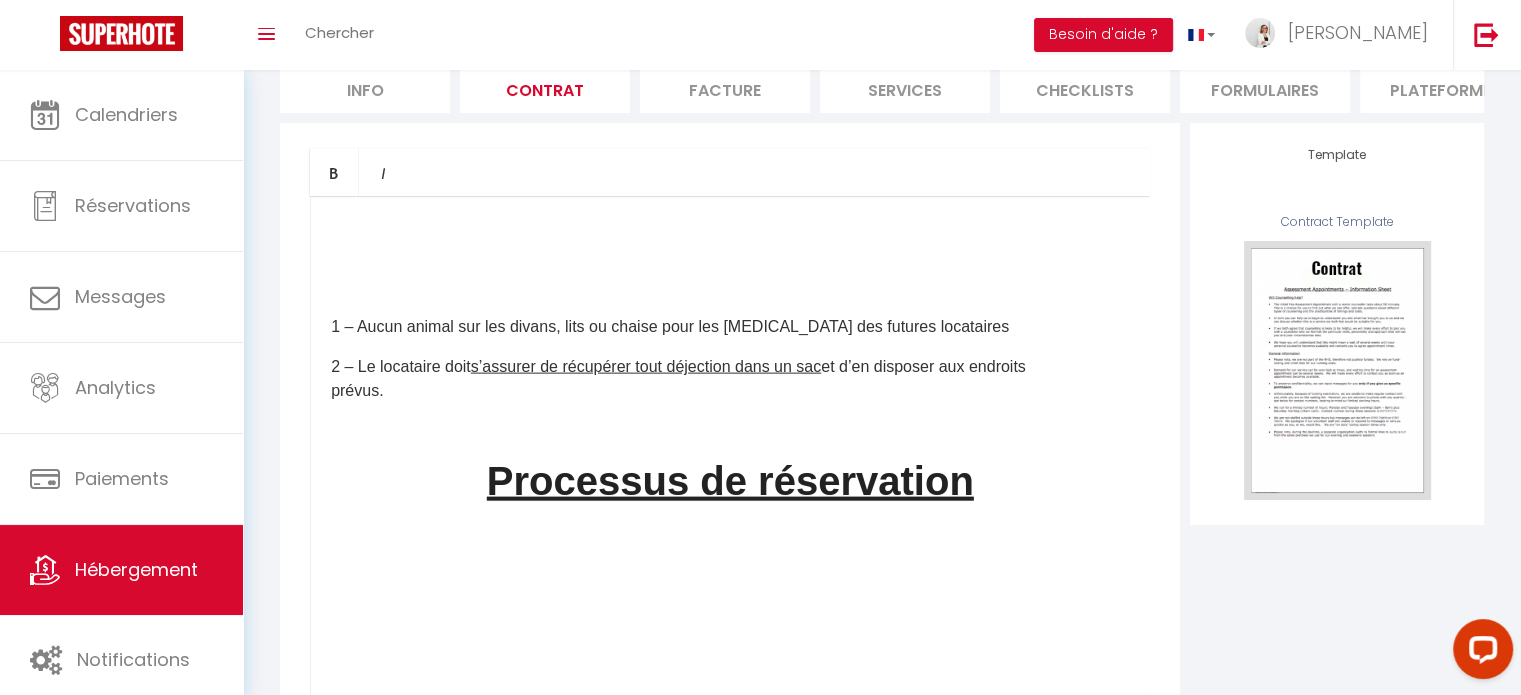 scroll, scrollTop: 4593, scrollLeft: 0, axis: vertical 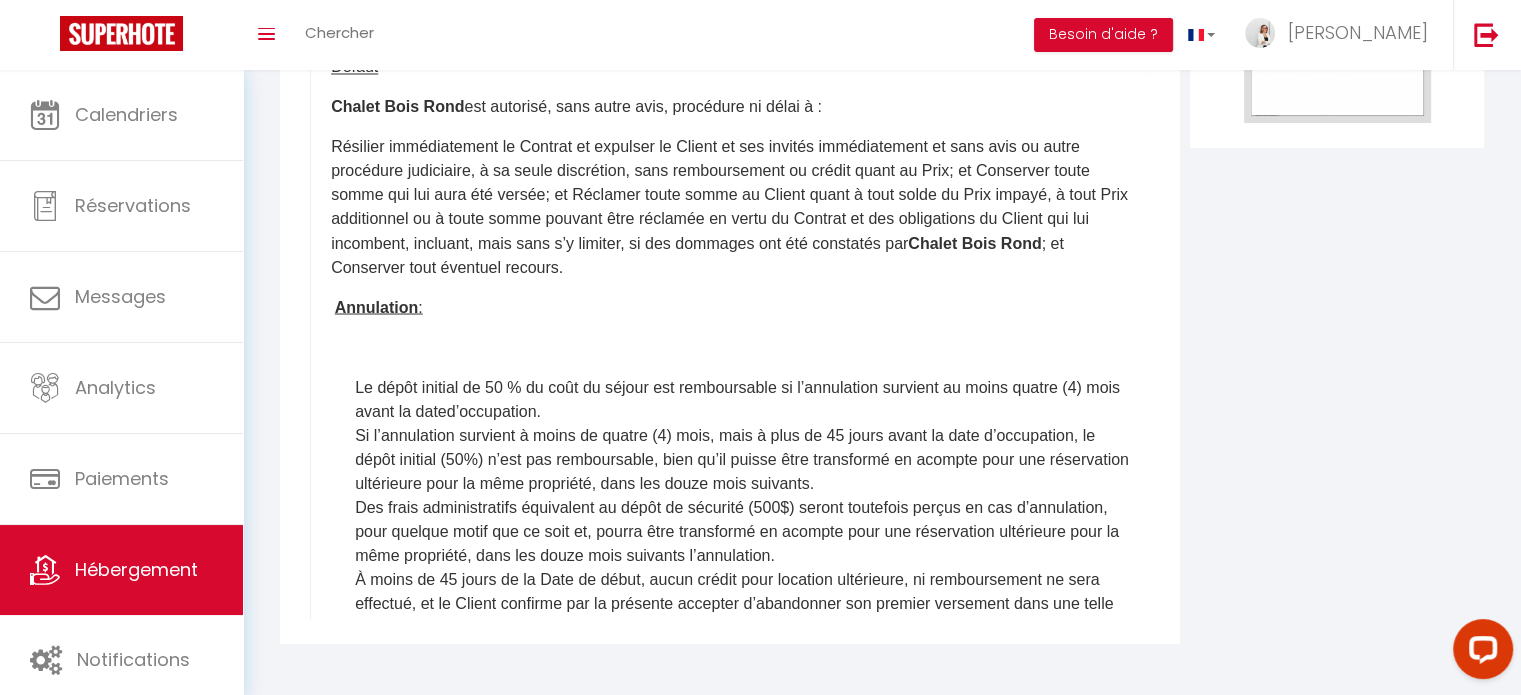 click at bounding box center [730, 347] 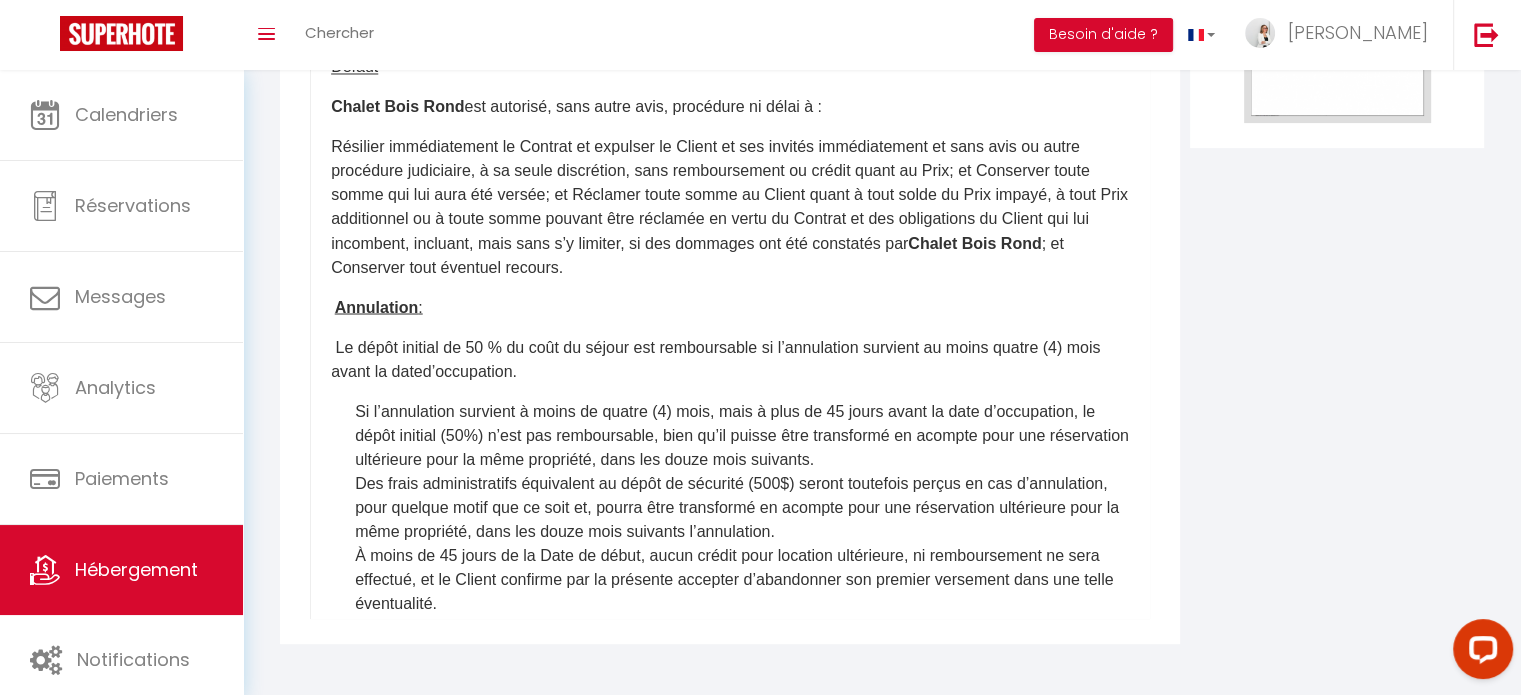 click on "Le dépôt initial de 50 % du coût du séjour est remboursable si l’annulation survient au moins quatre (4) mois avant la date  d’occupation." at bounding box center (730, 359) 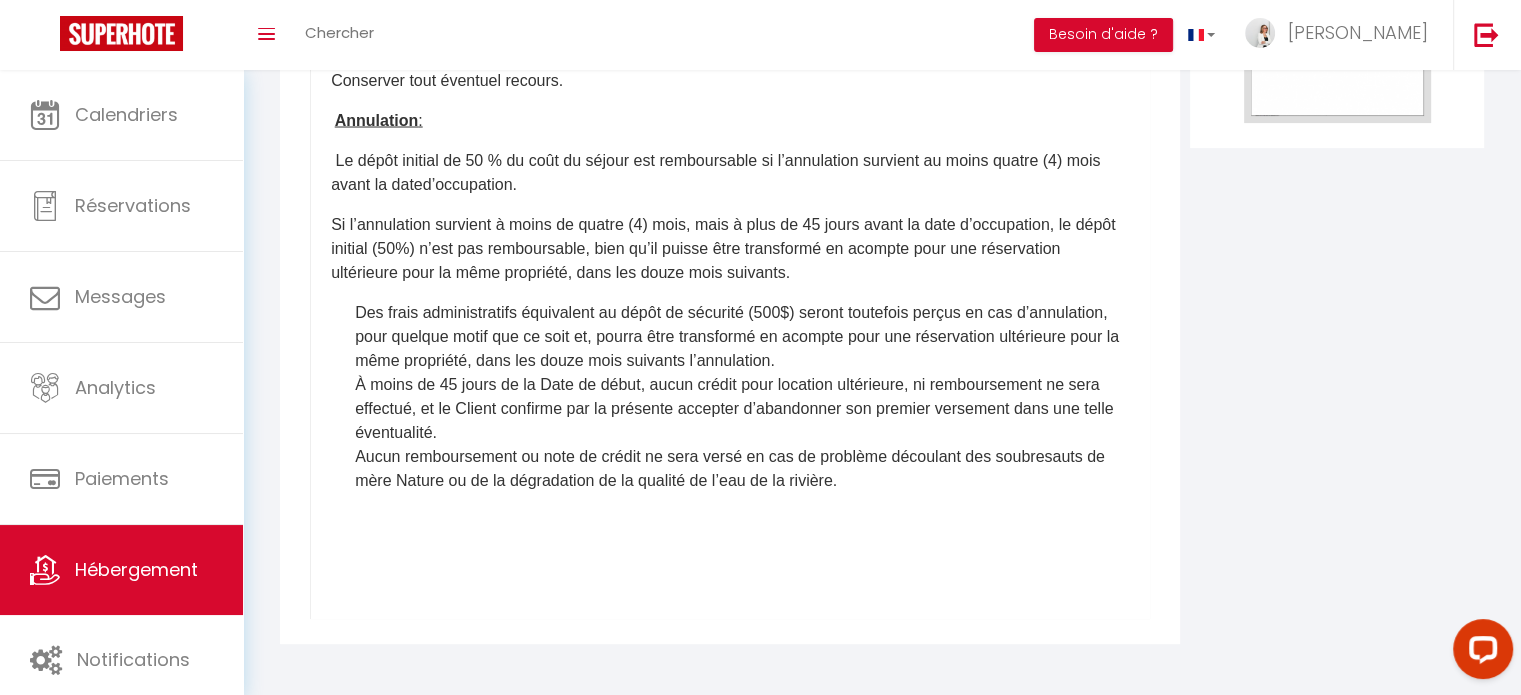 scroll, scrollTop: 3593, scrollLeft: 0, axis: vertical 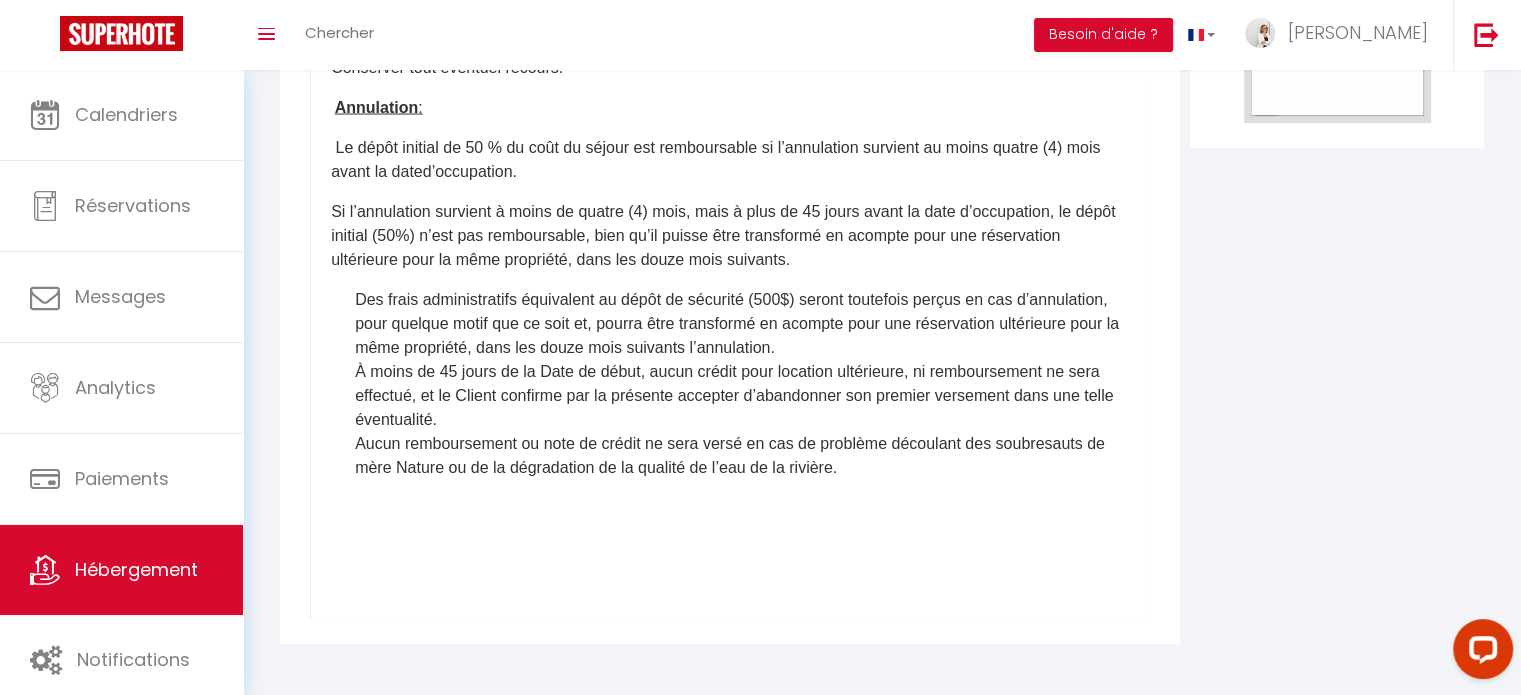click on "​ATTENDU  [PERSON_NAME]  est le propriétaire du Chalet (tel que ci-après définis);
ATTENDU QUE le Client désire louer les Chalet, le tout aux conditions et modalités prévus aux présentes;
ATTENDU QUE les Parties désirent que cet écrit s’interprète comme un contrat de gré à gré.
LES PARTIES CONVIENNENT CE QUI SUIT :
Objet  –  [GEOGRAPHIC_DATA]  convient de louer au Client le Chalet, lequel se situe au [STREET_ADDRESS] (ci-avant et ci-après le «  Chalet  »), le tout pendant la Durée Défini lors de la réservation. ​ Le Client s’engage par les présentes à indemniser  Chalet Bois Rond , pour toute perte, coût, réclamation, dommages - intérêts, dépense ou préjudice causé par ou à laquelle a contribué tout manquement ou tout défaut à toute obligation, incluant, mais sans s’y limiter, le paiement de tout Prix additionnel, sur réception de facture à cet effet. En  aucun cas,  [GEOGRAPHIC_DATA]  ou le Client, ou  par" at bounding box center (730, 219) 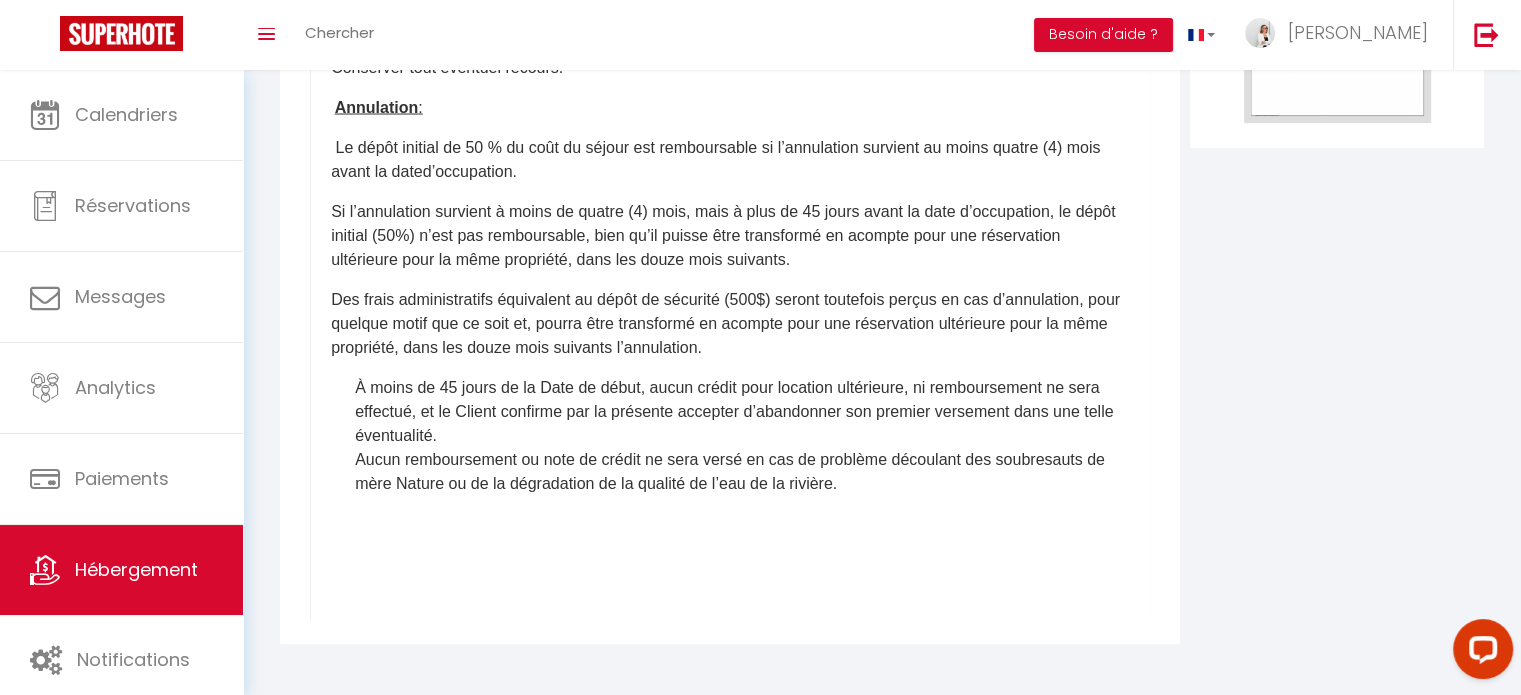 click on "À moins de 45 jours de la Date de début, aucun crédit pour location ultérieure, ni remboursement ne sera effectué, et le Client confirme par la présente accepter d’abandonner son premier versement dans une telle éventualité." at bounding box center [734, 410] 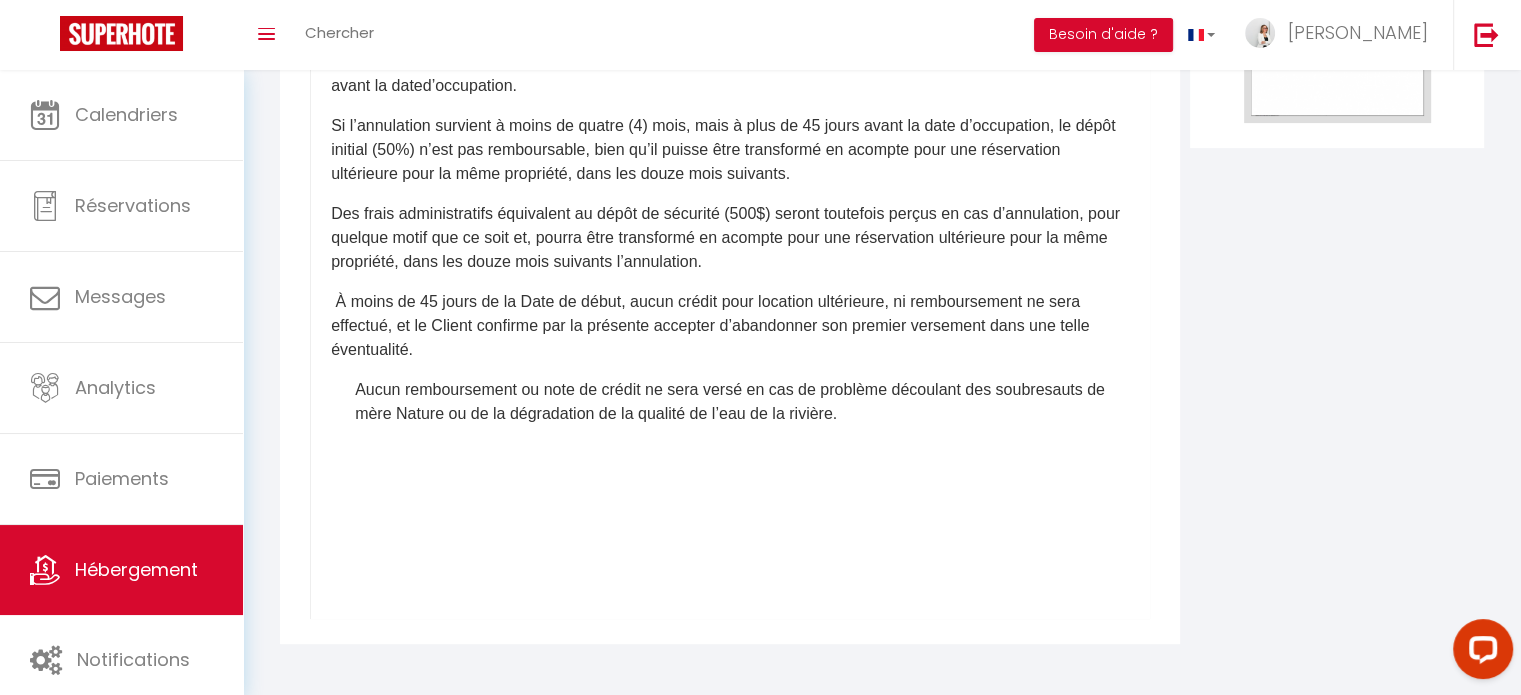 scroll, scrollTop: 3793, scrollLeft: 0, axis: vertical 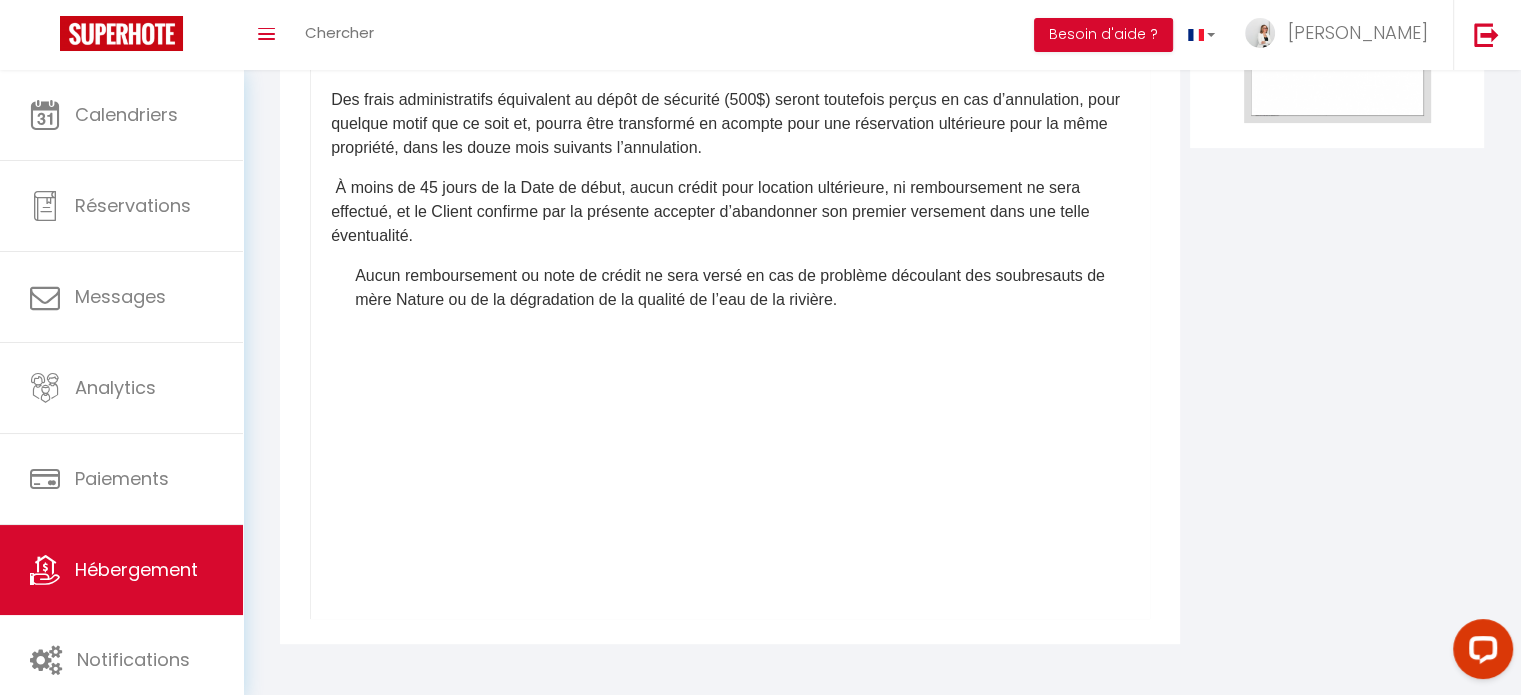 click on "​ATTENDU  [PERSON_NAME]  est le propriétaire du Chalet (tel que ci-après définis);
ATTENDU QUE le Client désire louer les Chalet, le tout aux conditions et modalités prévus aux présentes;
ATTENDU QUE les Parties désirent que cet écrit s’interprète comme un contrat de gré à gré.
LES PARTIES CONVIENNENT CE QUI SUIT :
Objet  –  [GEOGRAPHIC_DATA]  convient de louer au Client le Chalet, lequel se situe au [STREET_ADDRESS] (ci-avant et ci-après le «  Chalet  »), le tout pendant la Durée Défini lors de la réservation. ​ Le Client s’engage par les présentes à indemniser  Chalet Bois Rond , pour toute perte, coût, réclamation, dommages - intérêts, dépense ou préjudice causé par ou à laquelle a contribué tout manquement ou tout défaut à toute obligation, incluant, mais sans s’y limiter, le paiement de tout Prix additionnel, sur réception de facture à cet effet. En  aucun cas,  [GEOGRAPHIC_DATA]  ou le Client, ou  par" at bounding box center [730, 219] 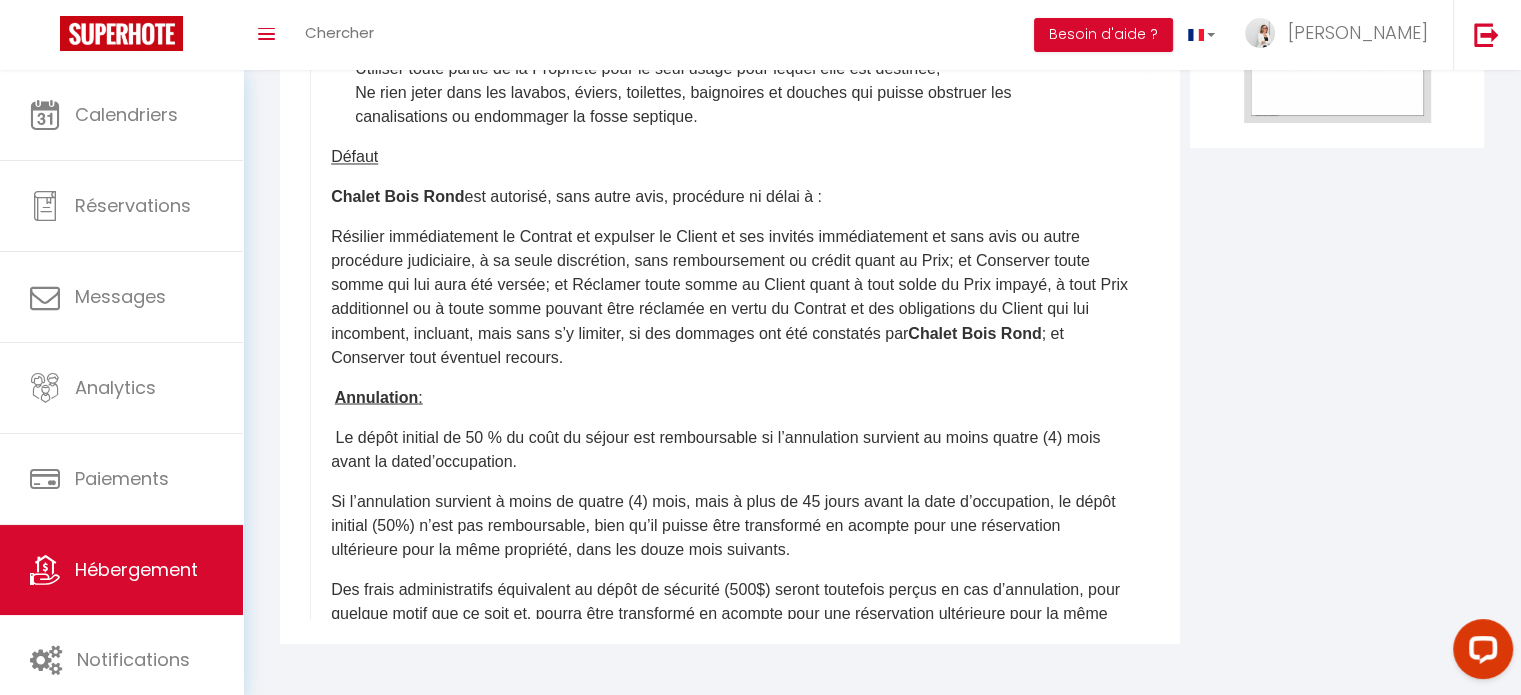 scroll, scrollTop: 3393, scrollLeft: 0, axis: vertical 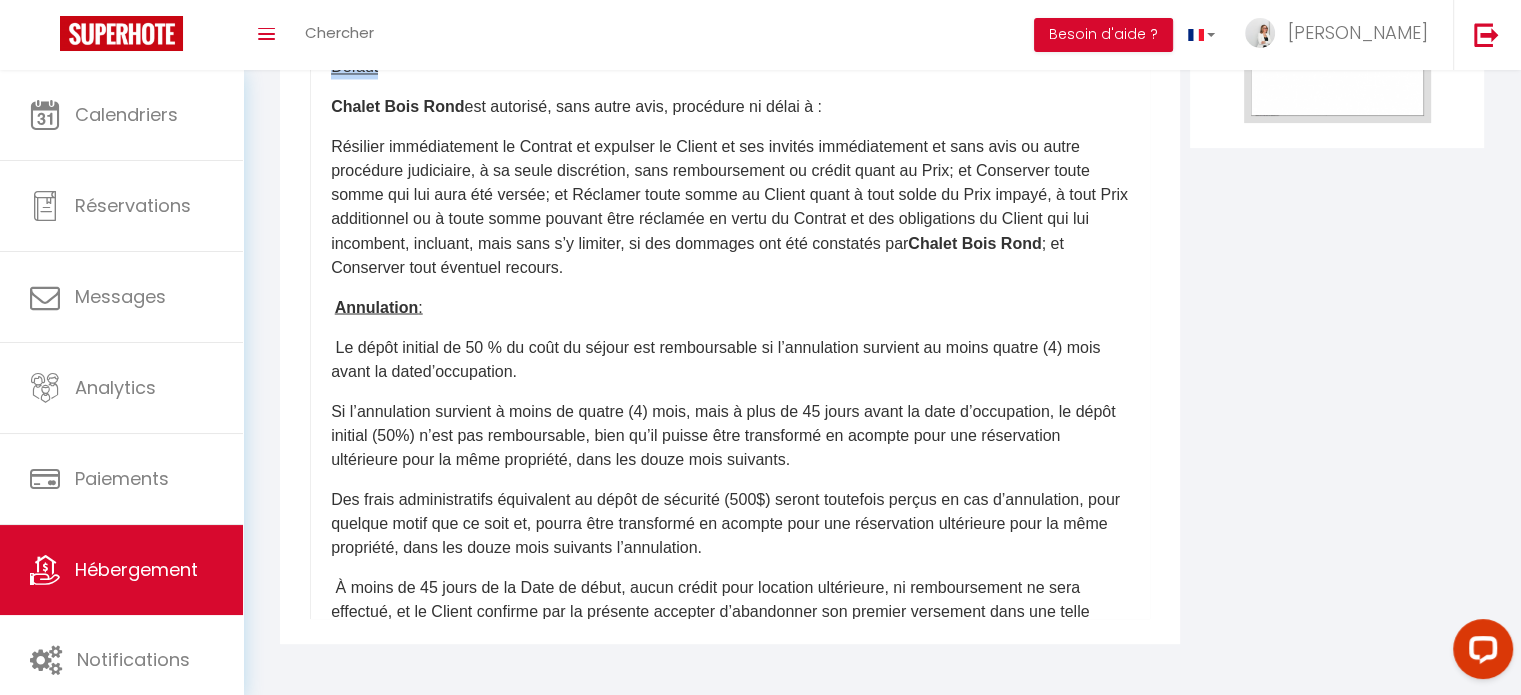 drag, startPoint x: 333, startPoint y: 162, endPoint x: 404, endPoint y: 173, distance: 71.84706 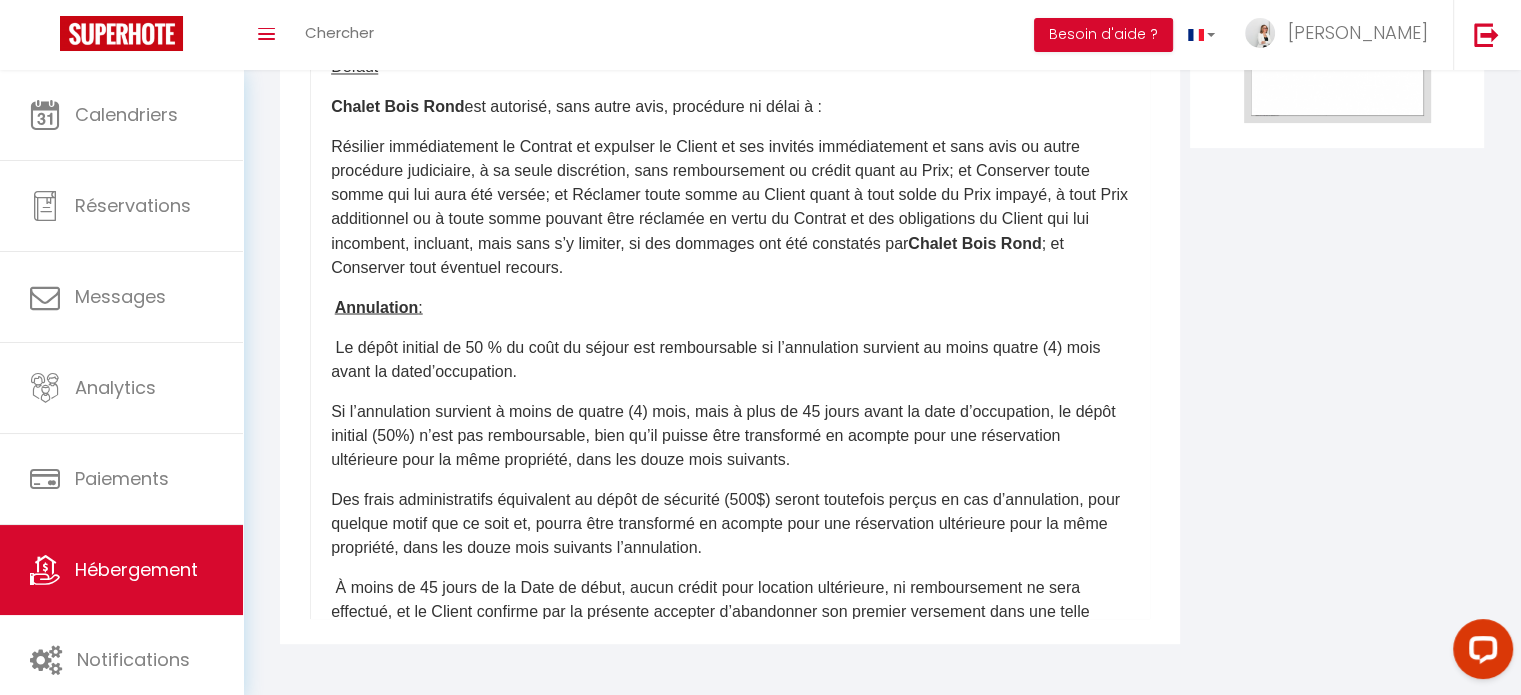 click on "Résilier immédiatement le Contrat et expulser le Client et ses invités immédiatement et sans avis ou autre procédure judiciaire, à sa seule discrétion, sans remboursement ou crédit quant au Prix; et Conserver toute somme qui lui aura été versée; et Réclamer toute somme au Client quant à tout solde du Prix impayé, à tout Prix additionnel ou à toute somme pouvant être réclamée en vertu du Contrat et des obligations du Client qui lui incombent, incluant, mais sans s’y limiter, si des dommages ont été constatés par  [PERSON_NAME] ; et Conserver tout éventuel recours." at bounding box center (730, 207) 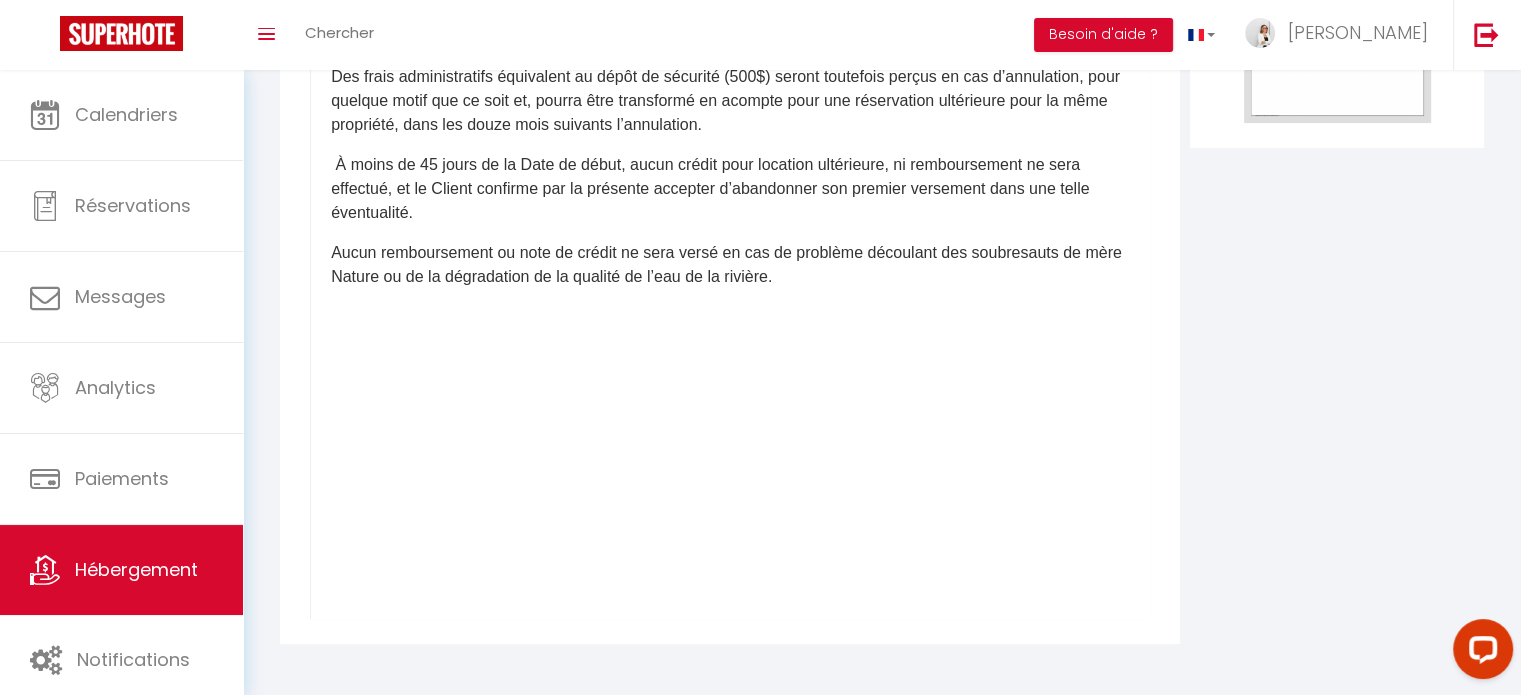 scroll, scrollTop: 3693, scrollLeft: 0, axis: vertical 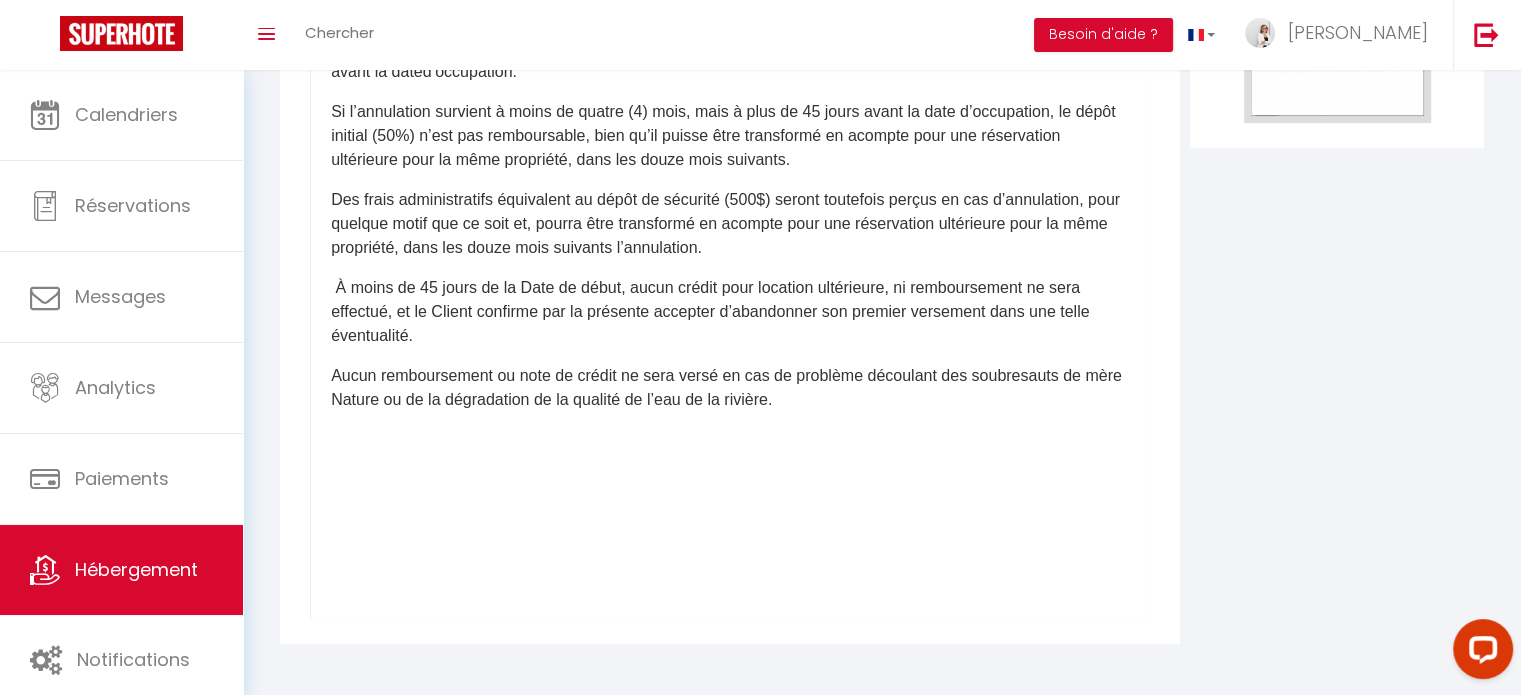 click on "Aucun remboursement ou note de crédit ne sera versé en cas de problème découlant des soubresauts de mère Nature ou de la dégradation de la qualité de l’eau de la rivière." at bounding box center (730, 387) 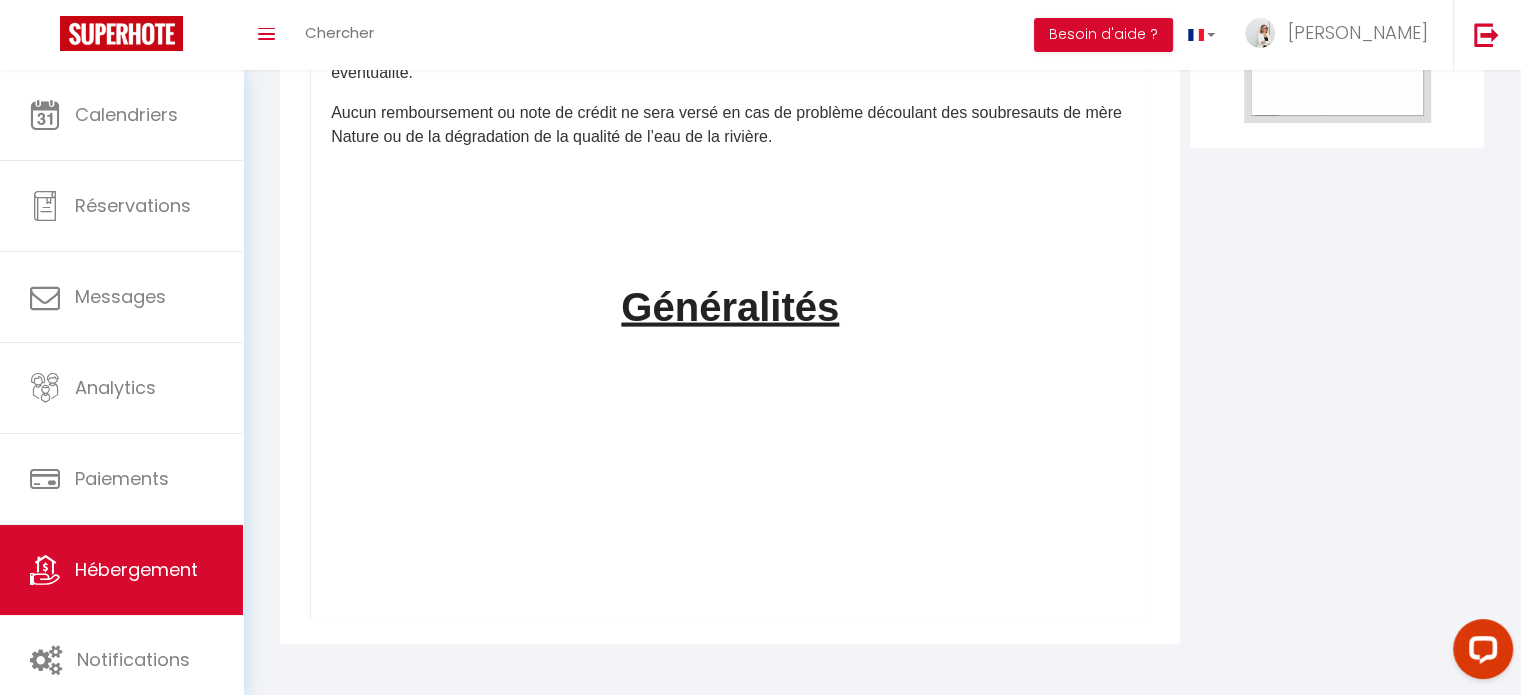 scroll, scrollTop: 3993, scrollLeft: 0, axis: vertical 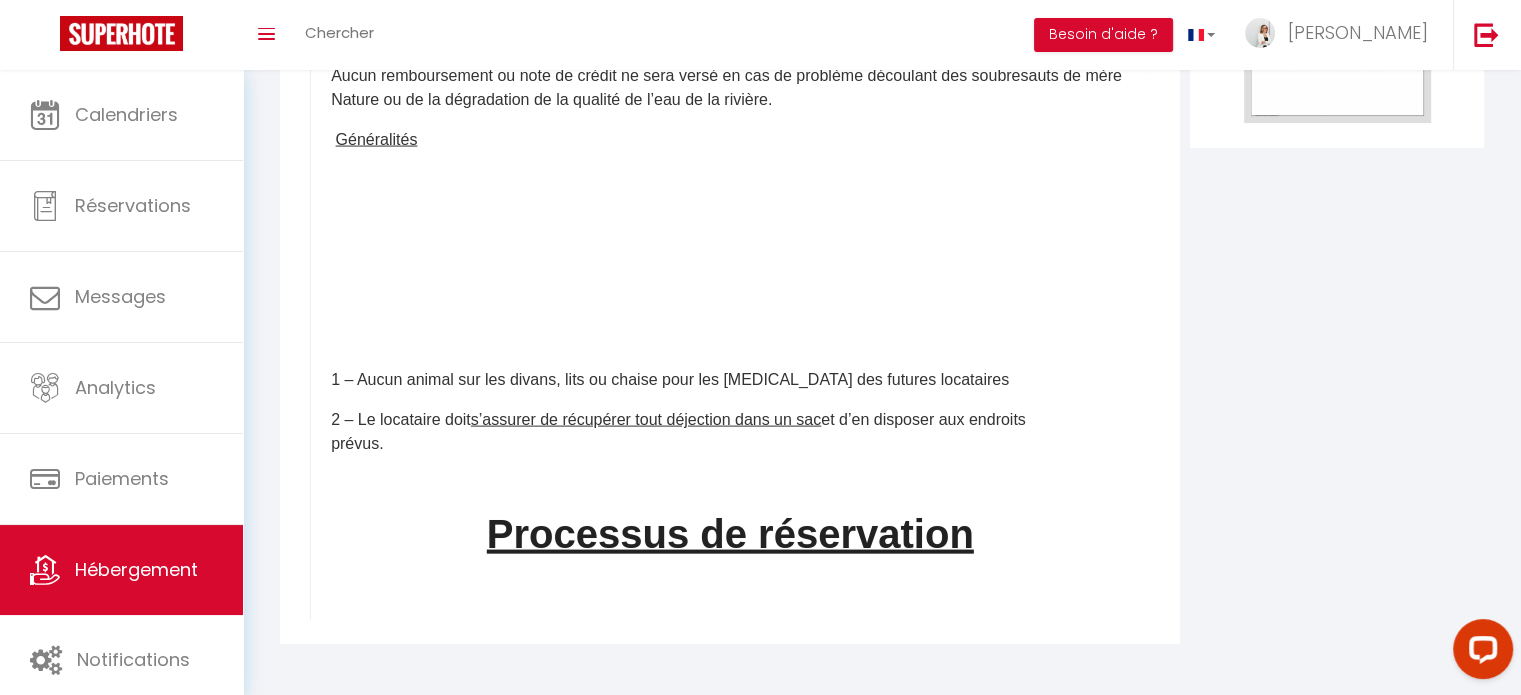 click on "Généralités" at bounding box center [730, 139] 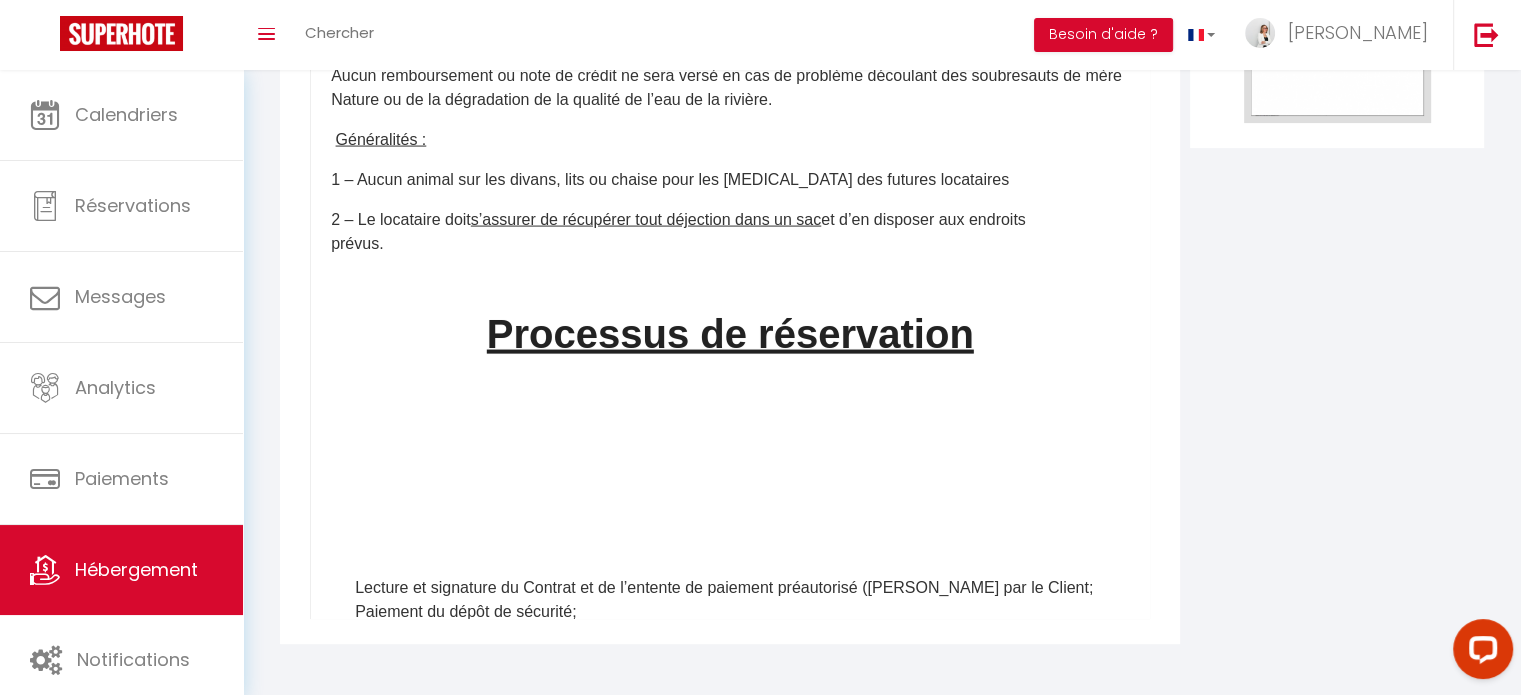 click on "2 – Le locataire doit  s’assurer de récupérer tout déjection dans un sac  et d’en disposer aux endroits             prévus." at bounding box center [730, 231] 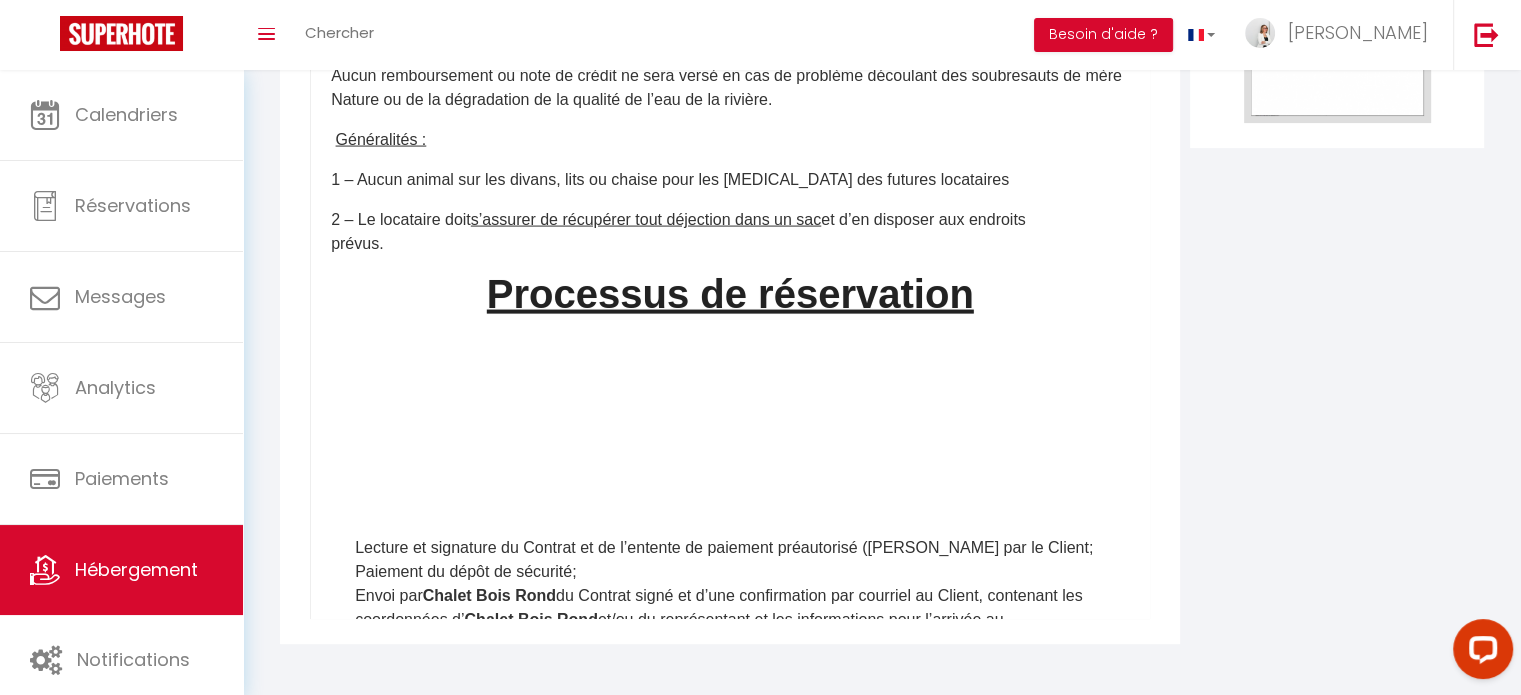 click on "Processus de réservation" at bounding box center [730, 331] 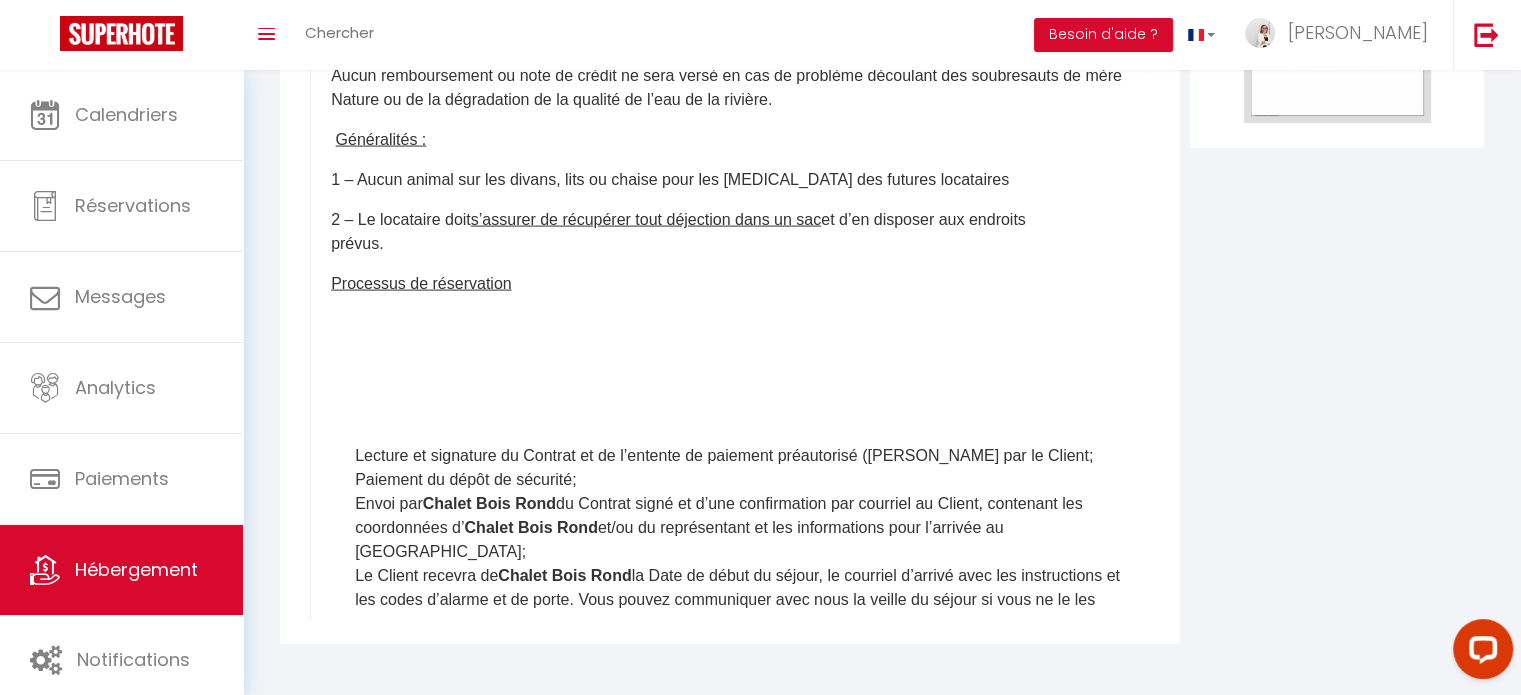 scroll, scrollTop: 4093, scrollLeft: 0, axis: vertical 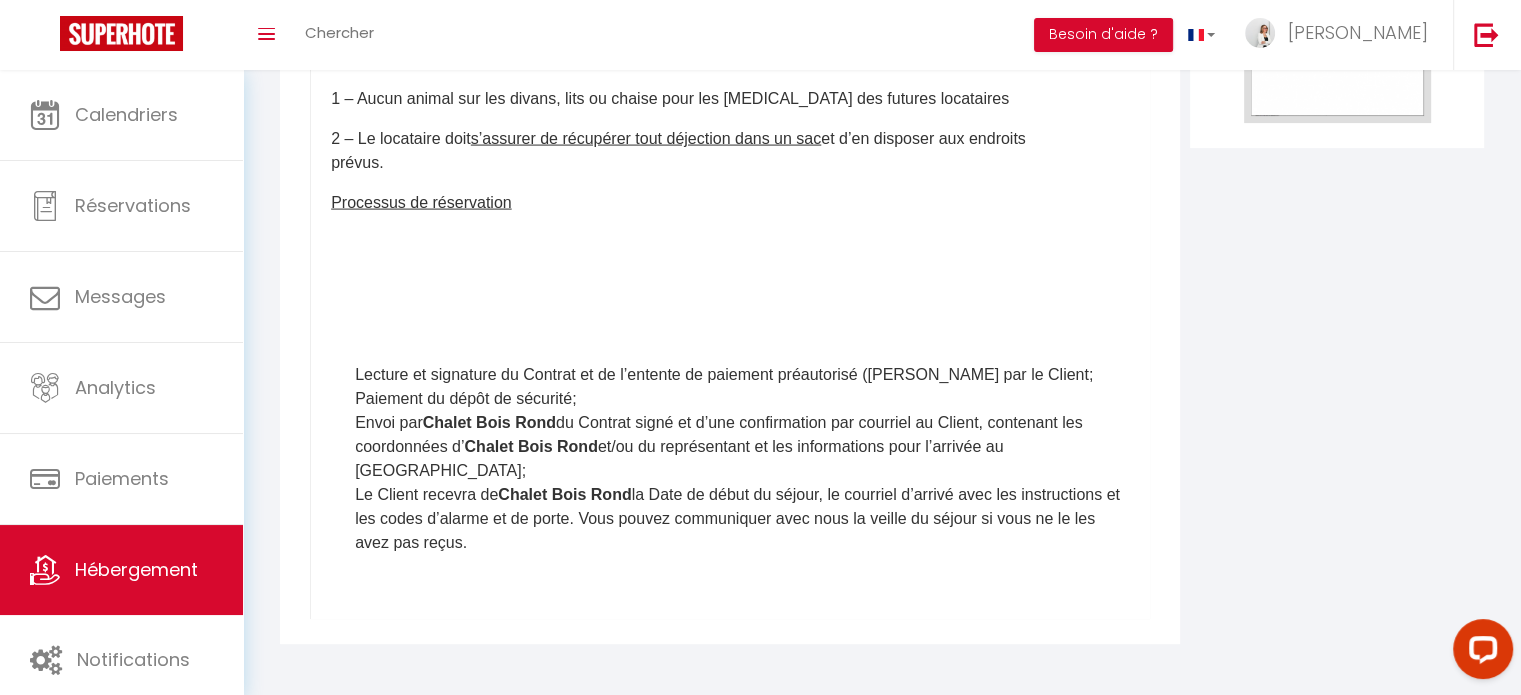 click at bounding box center (730, 290) 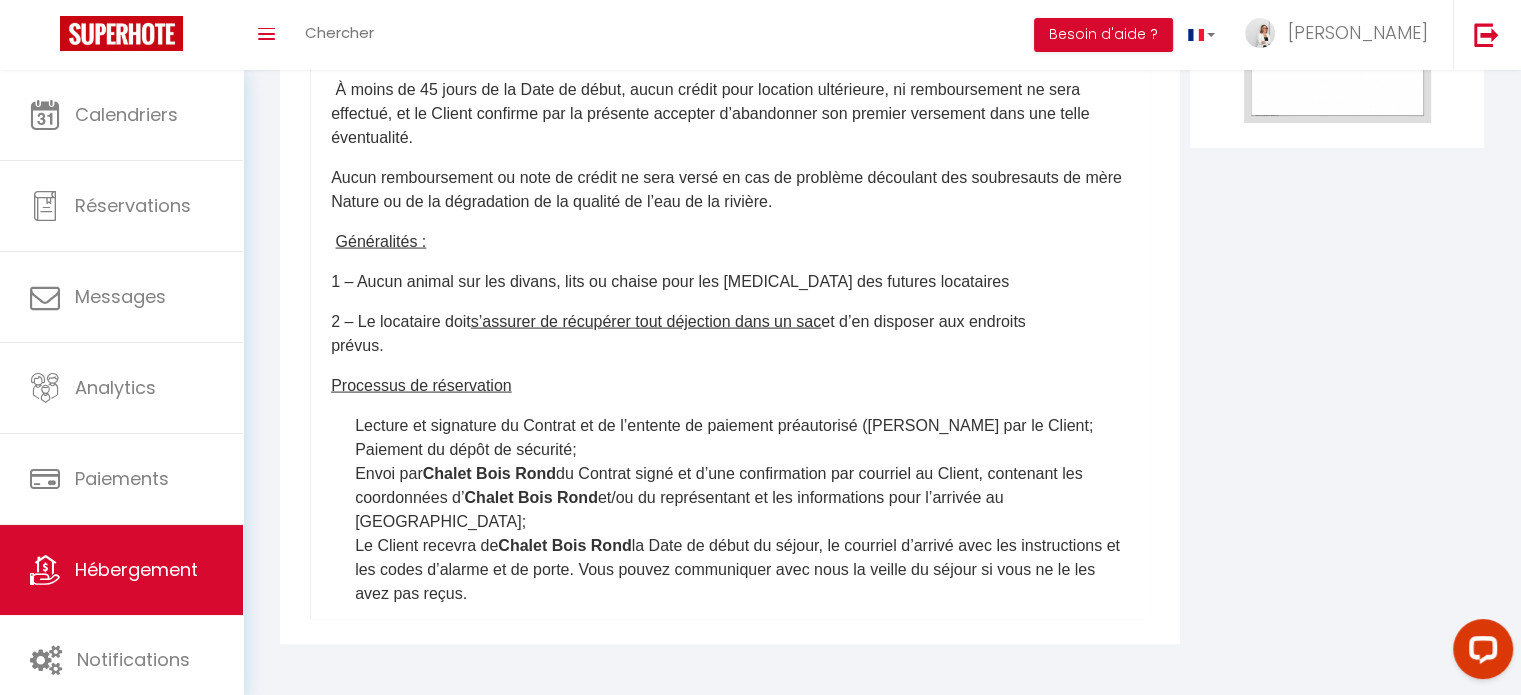 scroll, scrollTop: 3913, scrollLeft: 0, axis: vertical 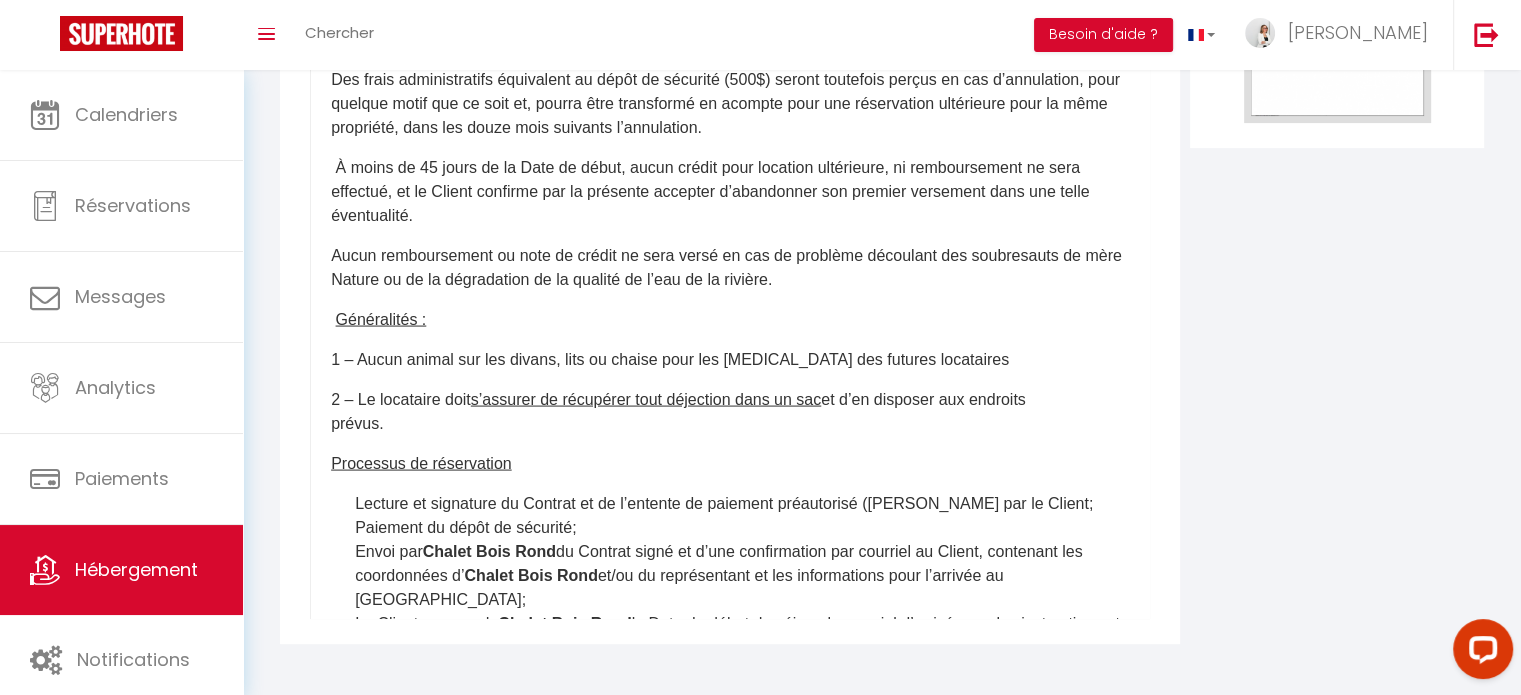 click on "Aucun remboursement ou note de crédit ne sera versé en cas de problème découlant des soubresauts de mère Nature ou de la dégradation de la qualité de l’eau de la rivière." at bounding box center [730, 267] 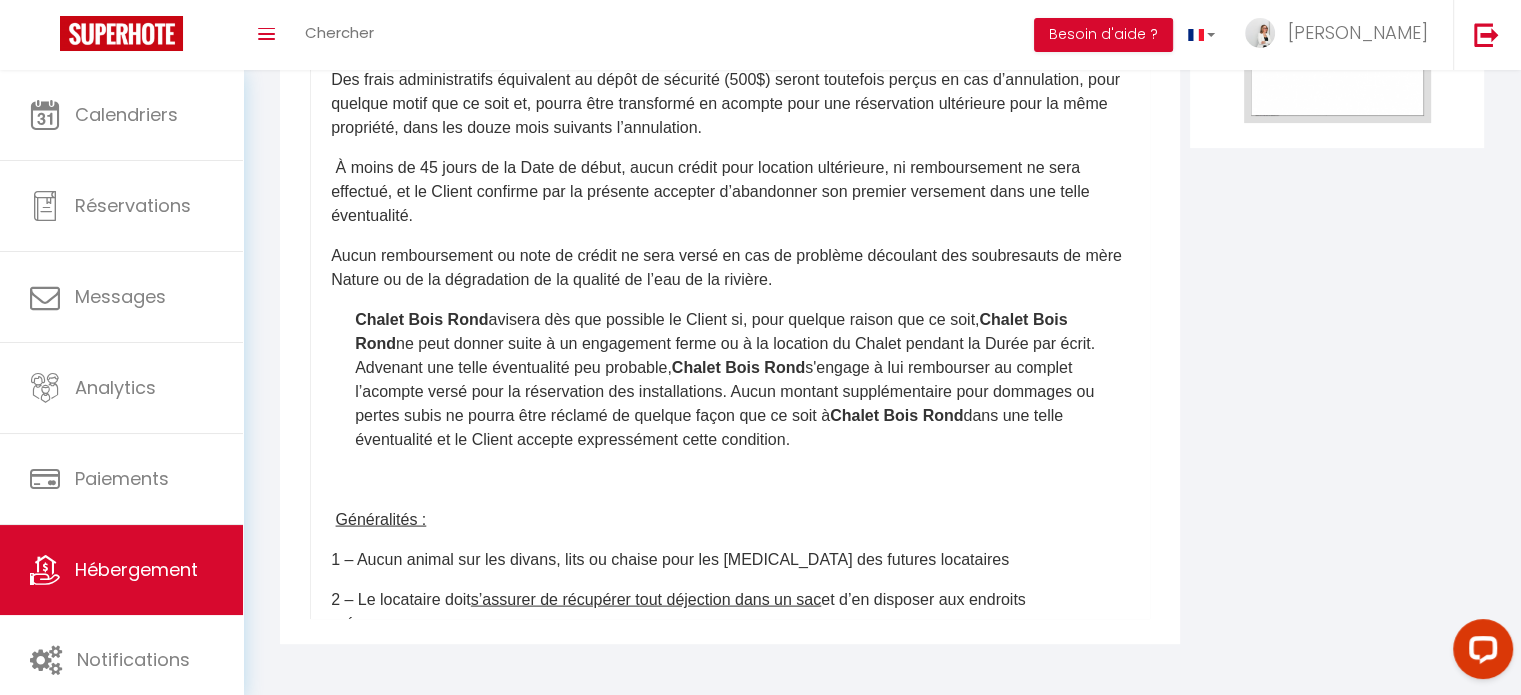 click on "Chalet Bois Rond" at bounding box center [421, 318] 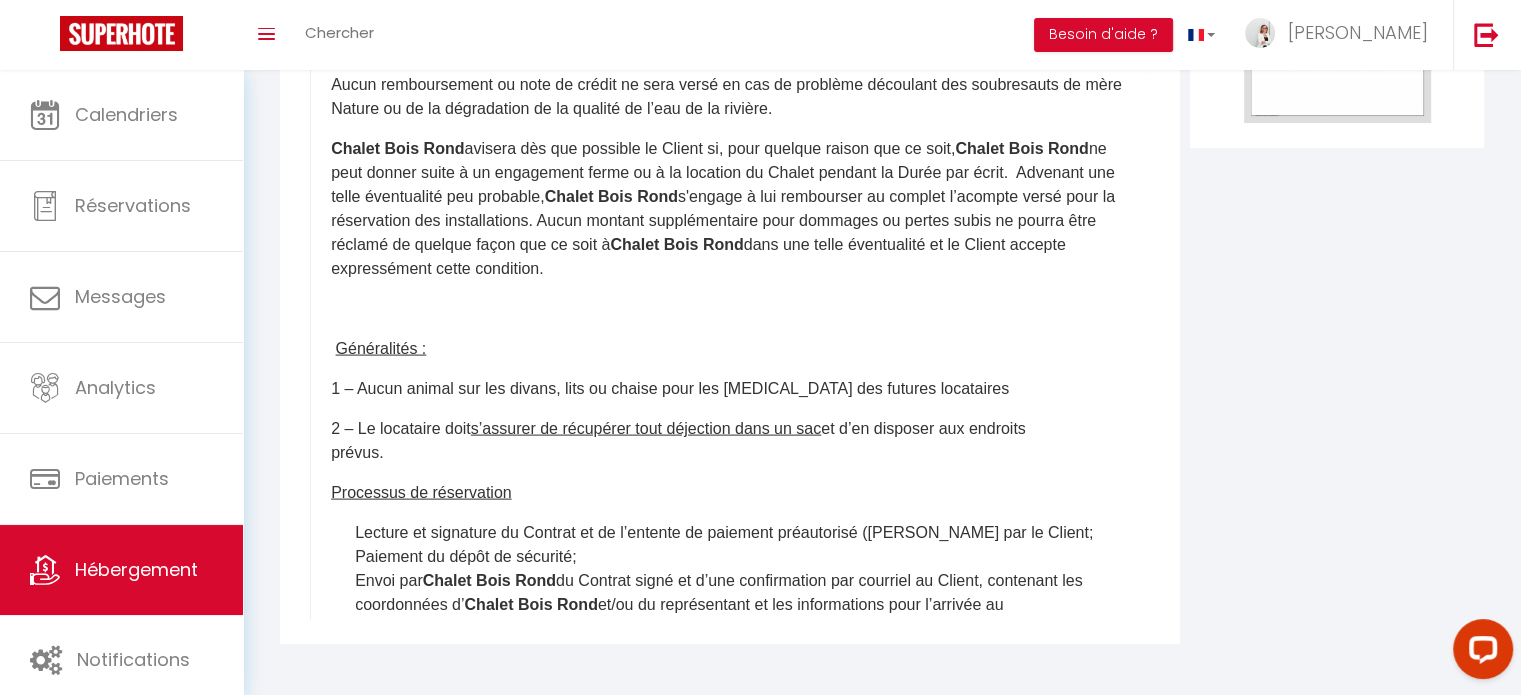 scroll, scrollTop: 4013, scrollLeft: 0, axis: vertical 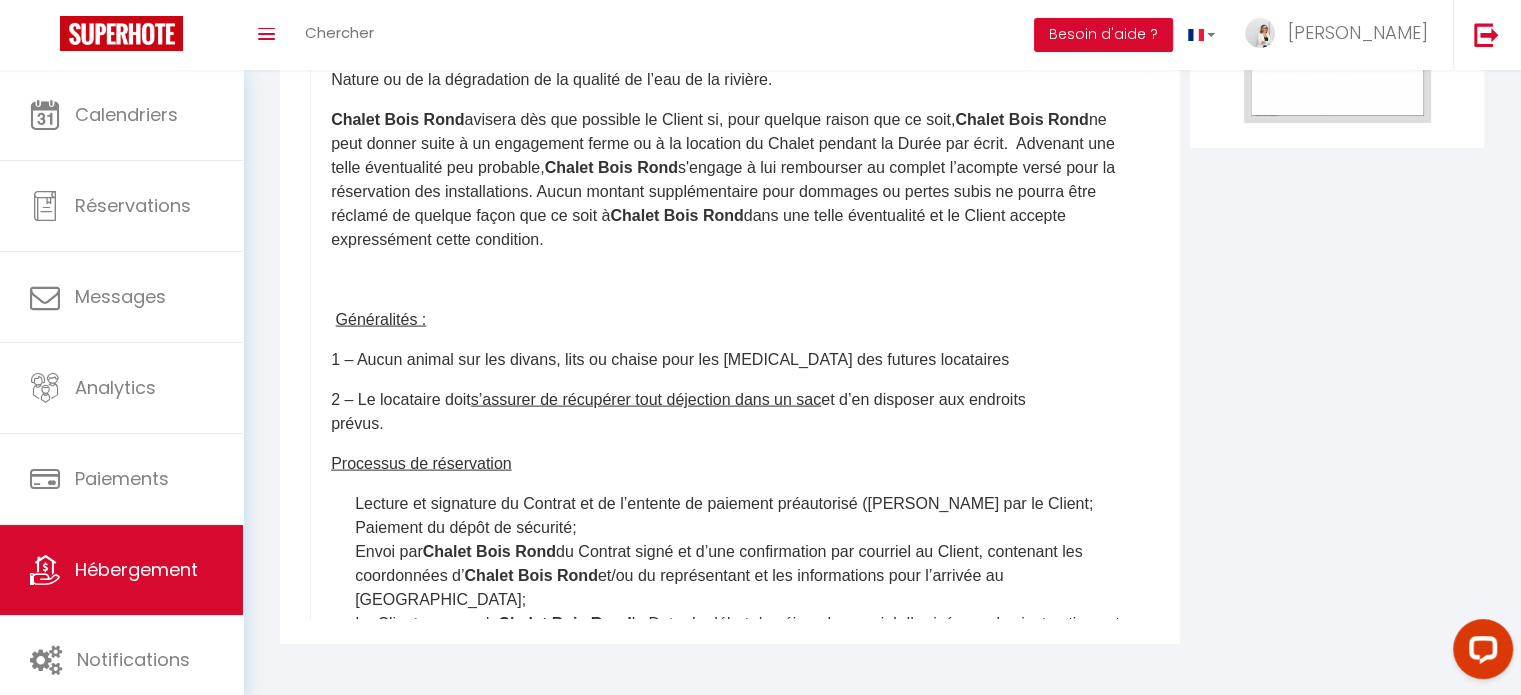 click at bounding box center [730, 279] 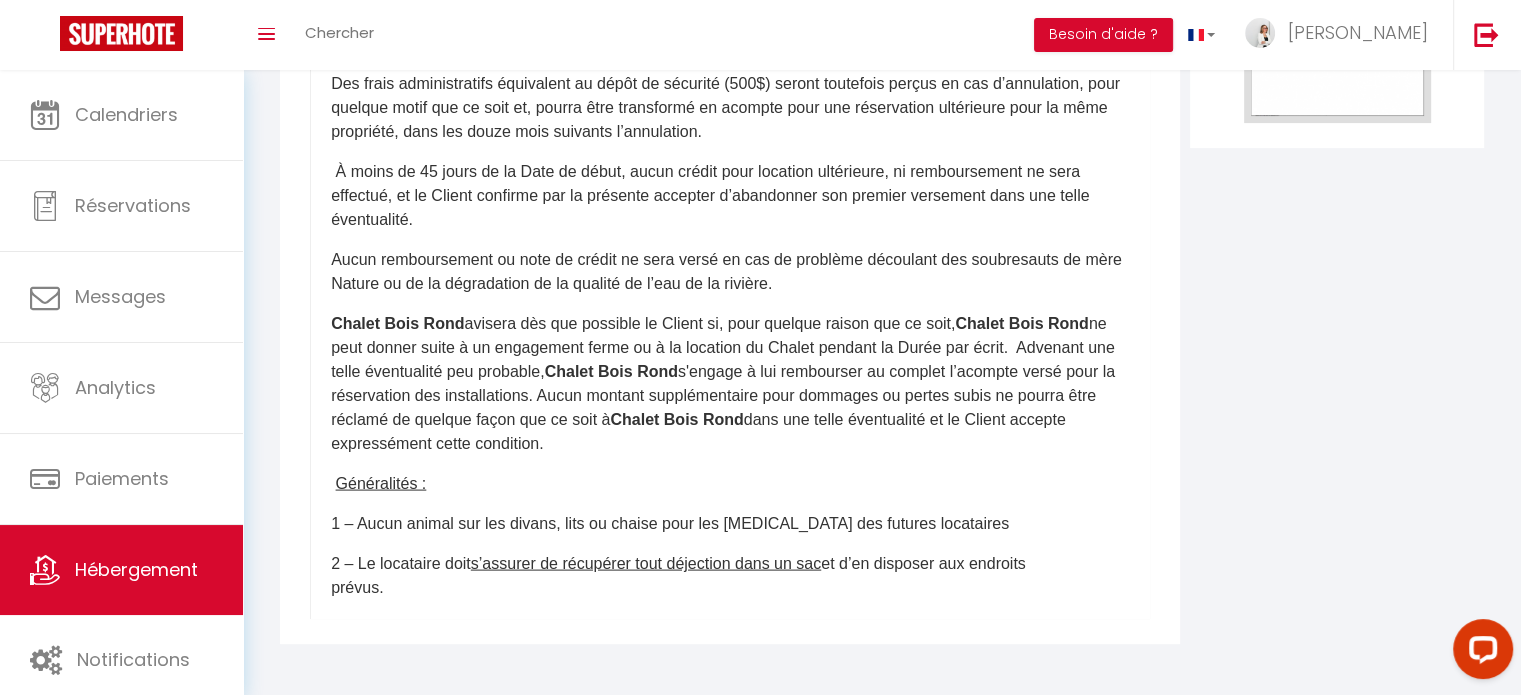 scroll, scrollTop: 3813, scrollLeft: 0, axis: vertical 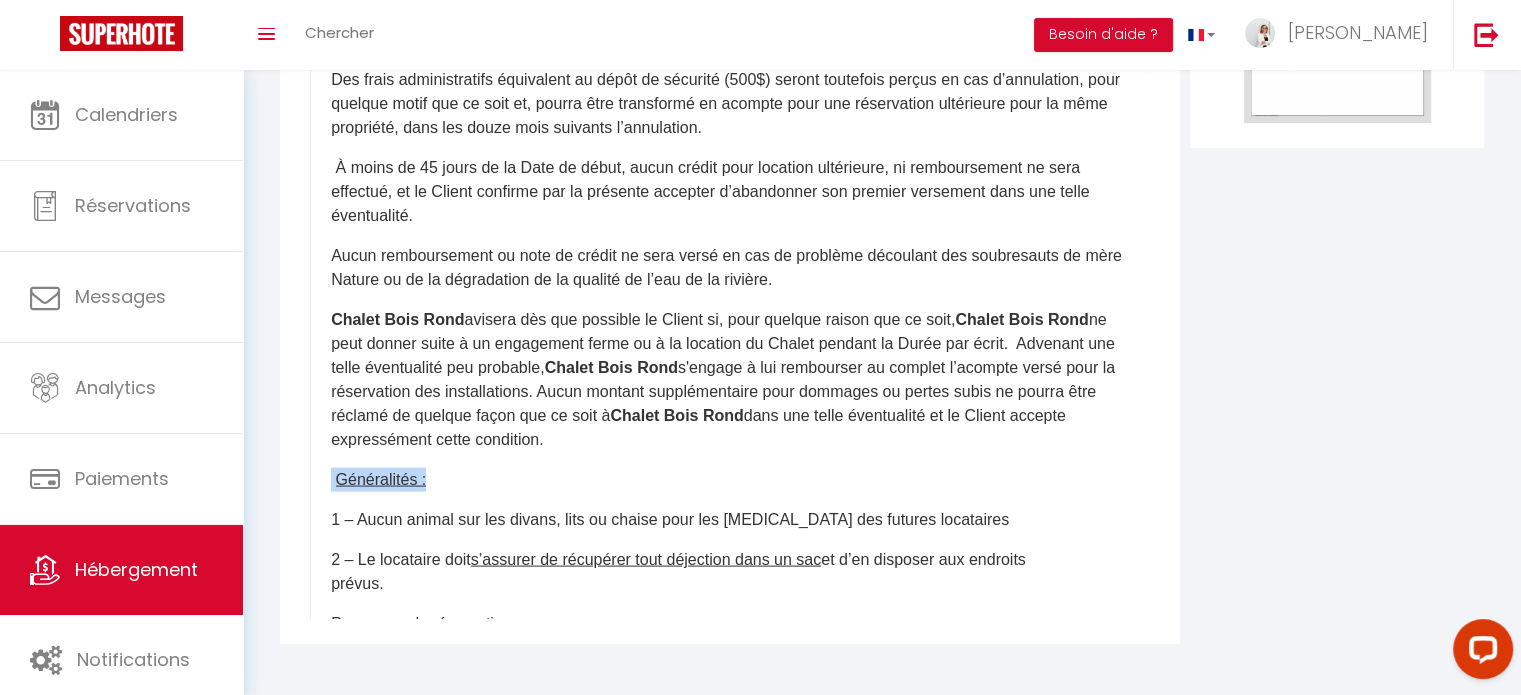 drag, startPoint x: 332, startPoint y: 572, endPoint x: 431, endPoint y: 567, distance: 99.12618 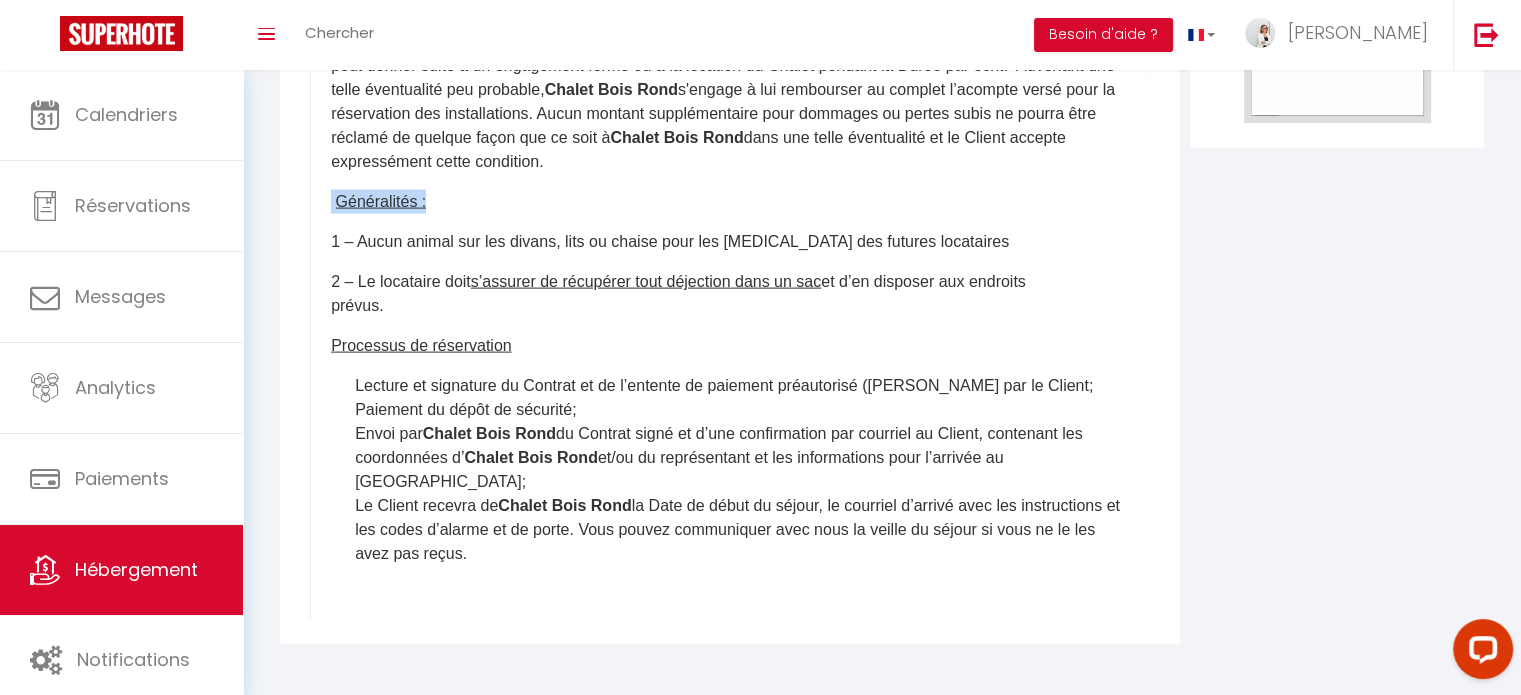 scroll, scrollTop: 4113, scrollLeft: 0, axis: vertical 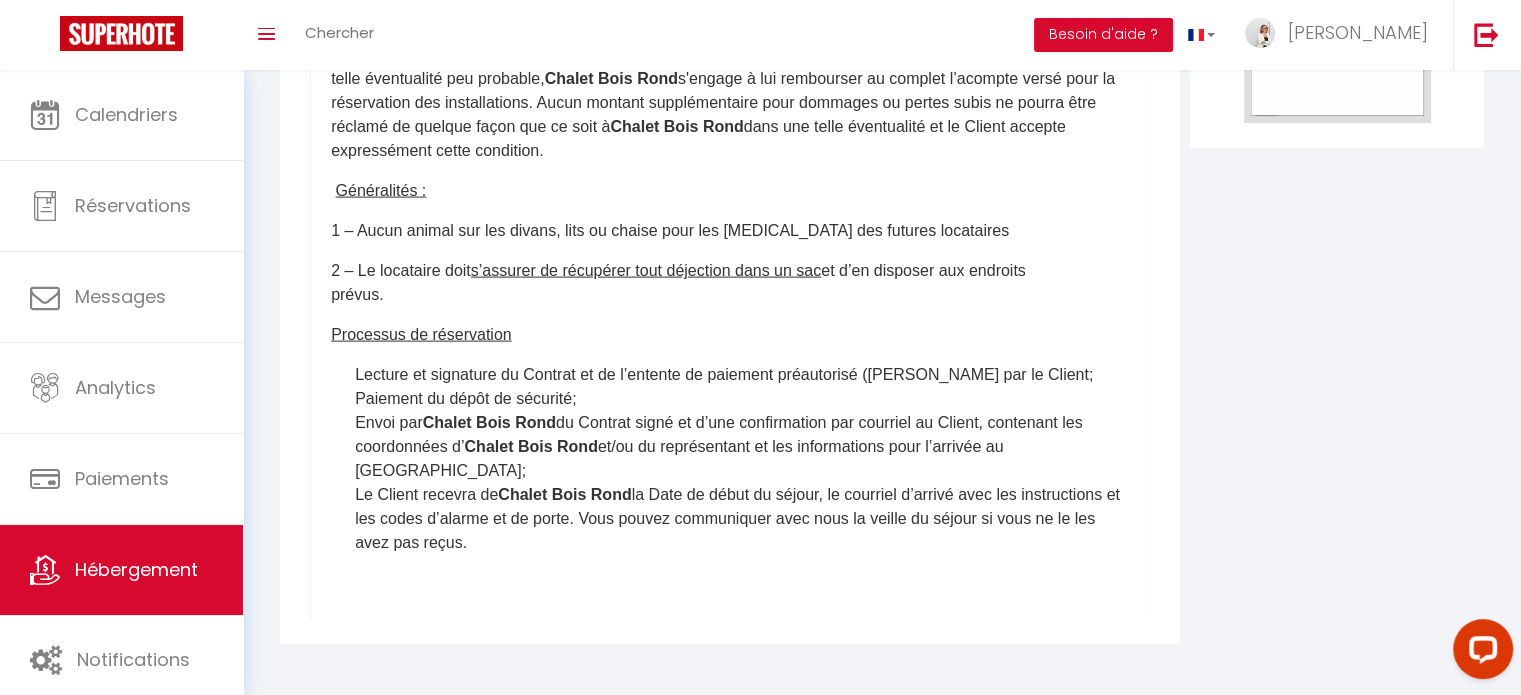 click on "​ATTENDU  [PERSON_NAME]  est le propriétaire du Chalet (tel que ci-après définis);
ATTENDU QUE le Client désire louer les Chalet, le tout aux conditions et modalités prévus aux présentes;
ATTENDU QUE les Parties désirent que cet écrit s’interprète comme un contrat de gré à gré.
LES PARTIES CONVIENNENT CE QUI SUIT :
Objet  –  [GEOGRAPHIC_DATA]  convient de louer au Client le Chalet, lequel se situe au [STREET_ADDRESS] (ci-avant et ci-après le «  Chalet  »), le tout pendant la Durée Défini lors de la réservation. ​ Le Client s’engage par les présentes à indemniser  Chalet Bois Rond , pour toute perte, coût, réclamation, dommages - intérêts, dépense ou préjudice causé par ou à laquelle a contribué tout manquement ou tout défaut à toute obligation, incluant, mais sans s’y limiter, le paiement de tout Prix additionnel, sur réception de facture à cet effet. En  aucun cas,  [GEOGRAPHIC_DATA]  ou le Client, ou  par" at bounding box center (730, 219) 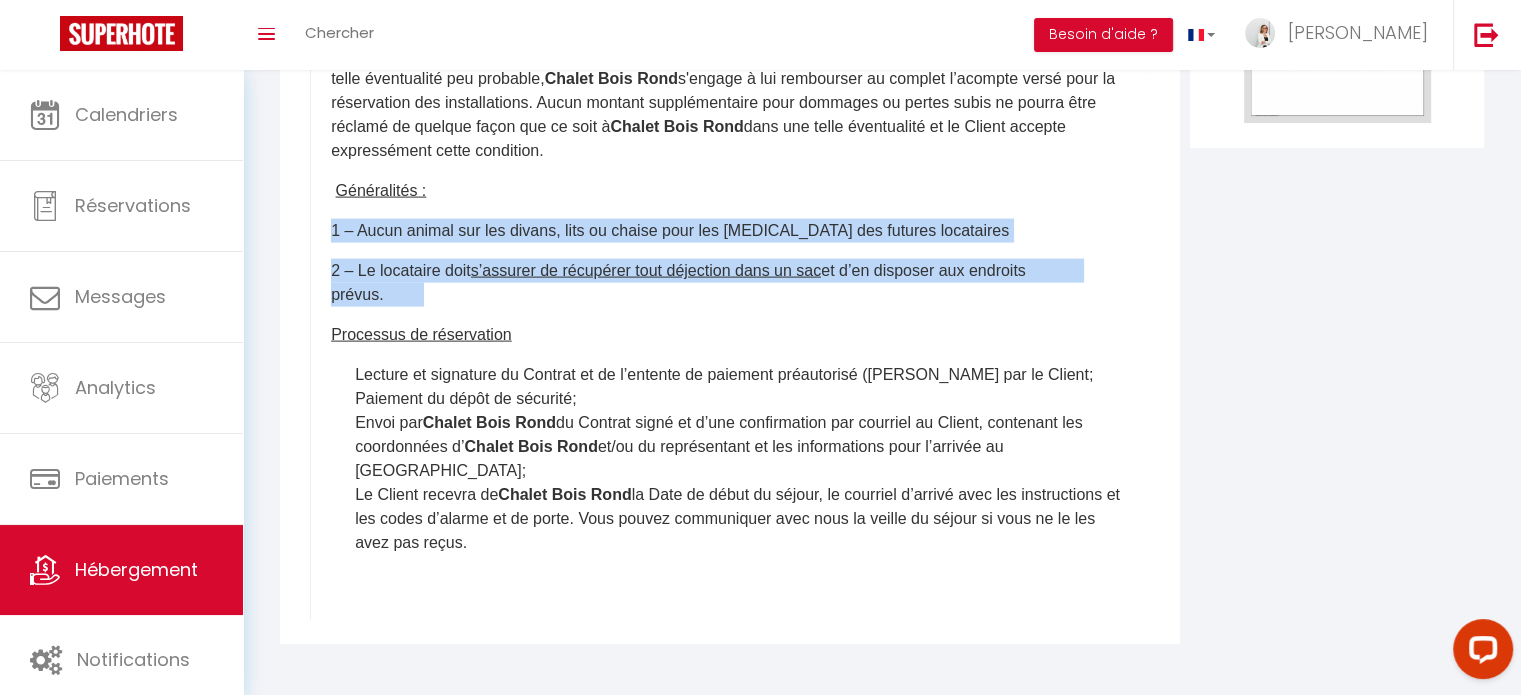 drag, startPoint x: 333, startPoint y: 308, endPoint x: 490, endPoint y: 379, distance: 172.30786 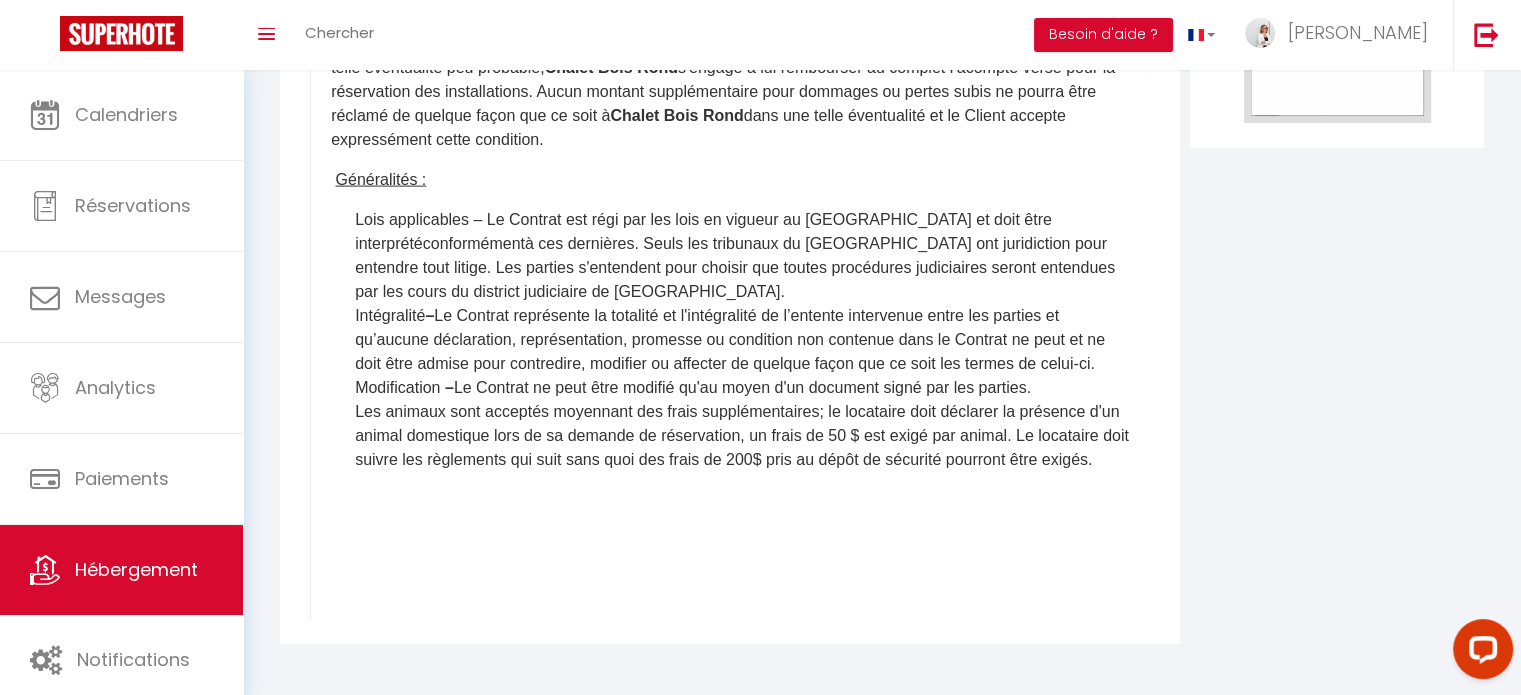 scroll, scrollTop: 4113, scrollLeft: 0, axis: vertical 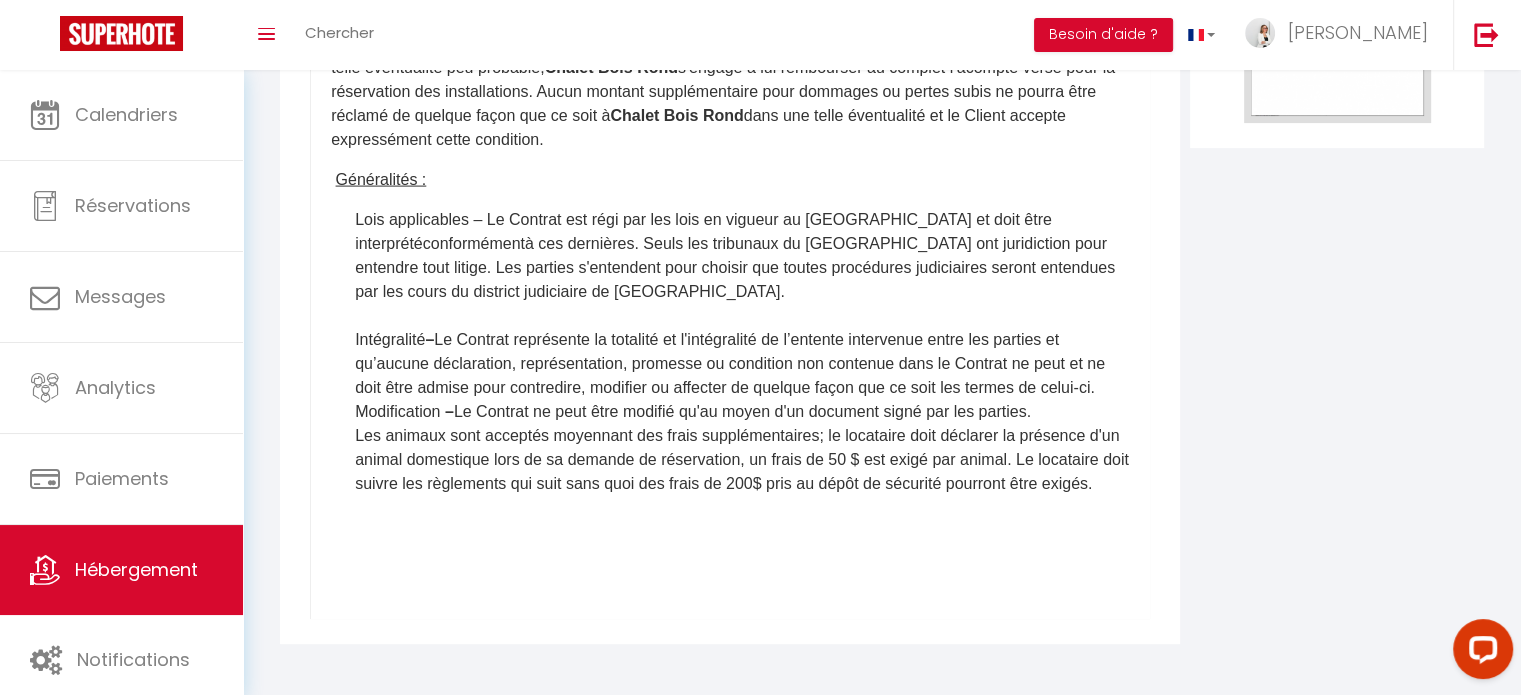 click on "​ATTENDU  [PERSON_NAME]  est le propriétaire du Chalet (tel que ci-après définis);
ATTENDU QUE le Client désire louer les Chalet, le tout aux conditions et modalités prévus aux présentes;
ATTENDU QUE les Parties désirent que cet écrit s’interprète comme un contrat de gré à gré.
LES PARTIES CONVIENNENT CE QUI SUIT :
Objet  –  [GEOGRAPHIC_DATA]  convient de louer au Client le Chalet, lequel se situe au [STREET_ADDRESS] (ci-avant et ci-après le «  Chalet  »), le tout pendant la Durée Défini lors de la réservation. ​ Le Client s’engage par les présentes à indemniser  Chalet Bois Rond , pour toute perte, coût, réclamation, dommages - intérêts, dépense ou préjudice causé par ou à laquelle a contribué tout manquement ou tout défaut à toute obligation, incluant, mais sans s’y limiter, le paiement de tout Prix additionnel, sur réception de facture à cet effet. En  aucun cas,  [GEOGRAPHIC_DATA]  ou le Client, ou  par" at bounding box center [730, 219] 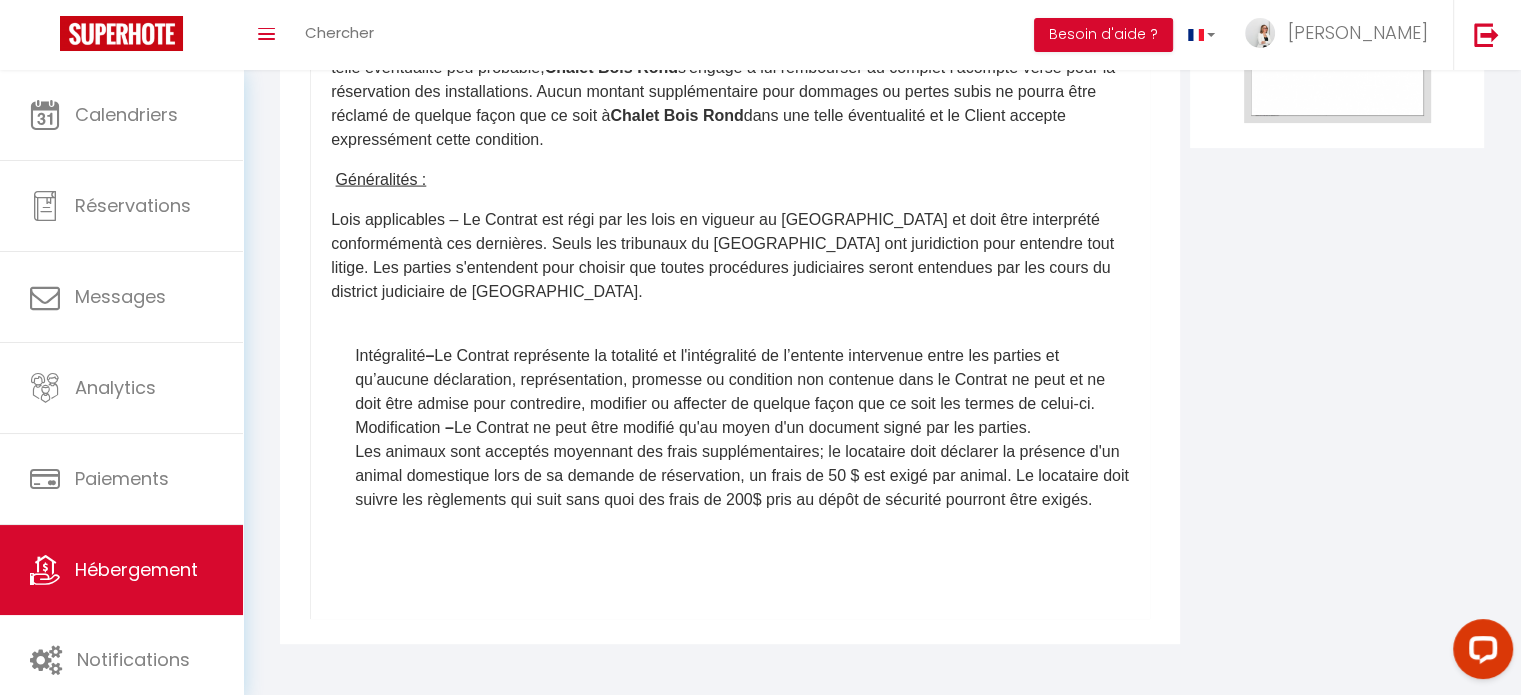 click on "Intégralité" at bounding box center [390, 354] 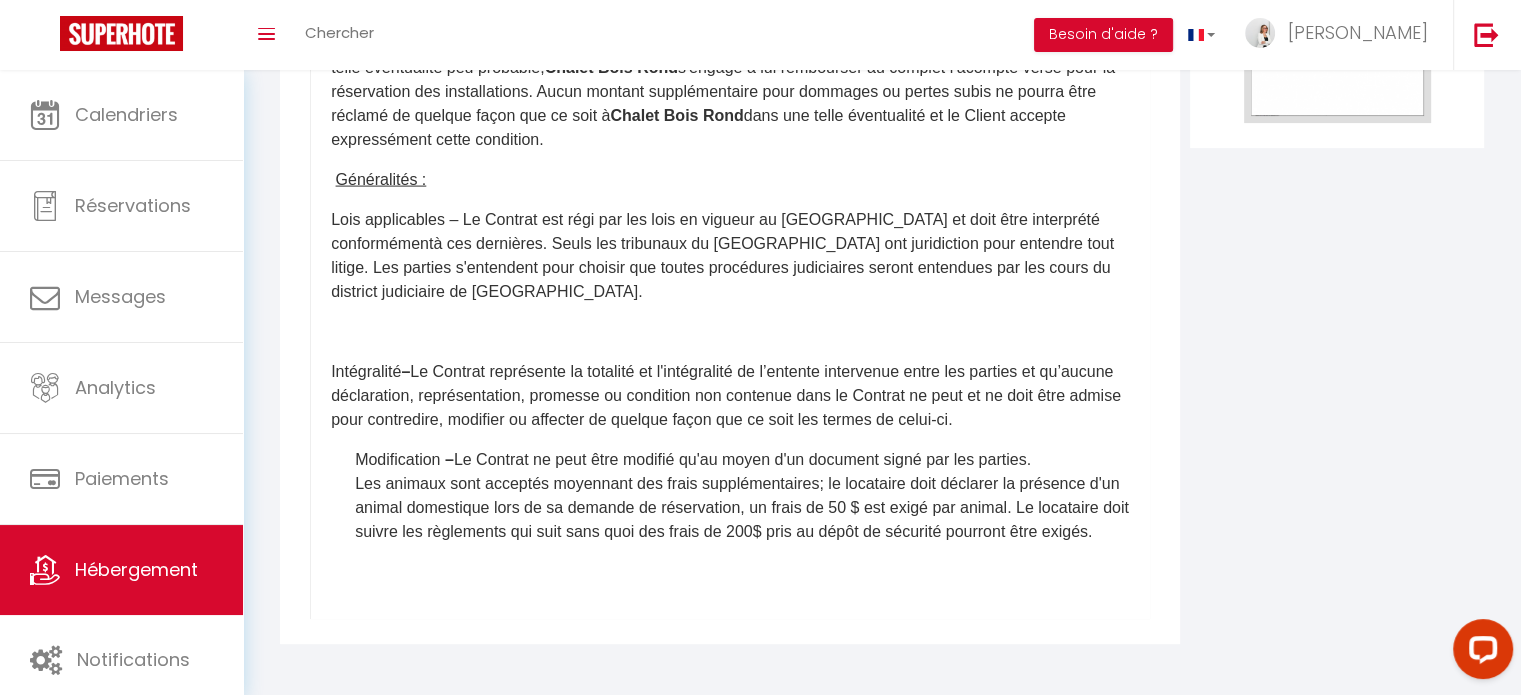 click on "​" at bounding box center [742, 331] 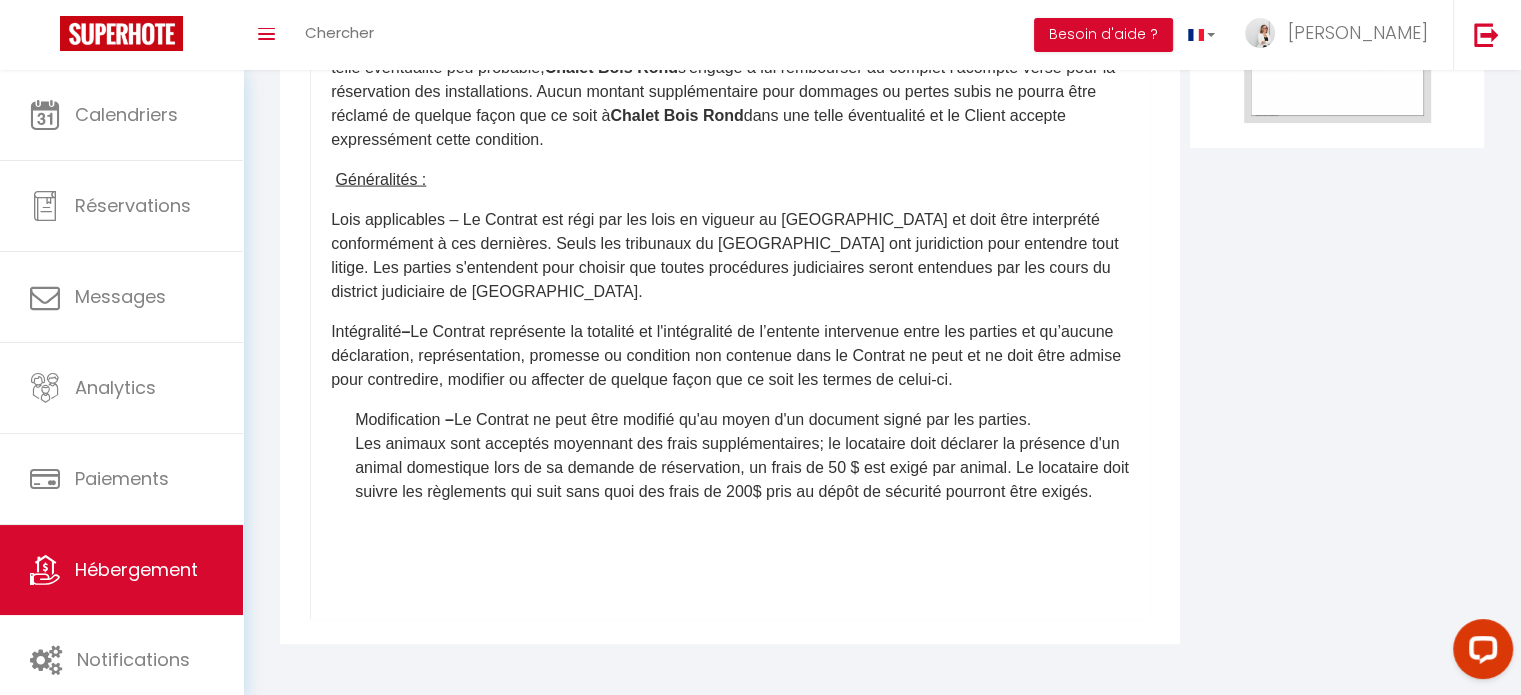 click on "​ATTENDU  [PERSON_NAME]  est le propriétaire du Chalet (tel que ci-après définis);
ATTENDU QUE le Client désire louer les Chalet, le tout aux conditions et modalités prévus aux présentes;
ATTENDU QUE les Parties désirent que cet écrit s’interprète comme un contrat de gré à gré.
LES PARTIES CONVIENNENT CE QUI SUIT :
Objet  –  [GEOGRAPHIC_DATA]  convient de louer au Client le Chalet, lequel se situe au [STREET_ADDRESS] (ci-avant et ci-après le «  Chalet  »), le tout pendant la Durée Défini lors de la réservation. ​ Le Client s’engage par les présentes à indemniser  Chalet Bois Rond , pour toute perte, coût, réclamation, dommages - intérêts, dépense ou préjudice causé par ou à laquelle a contribué tout manquement ou tout défaut à toute obligation, incluant, mais sans s’y limiter, le paiement de tout Prix additionnel, sur réception de facture à cet effet. En  aucun cas,  [GEOGRAPHIC_DATA]  ou le Client, ou  par" at bounding box center [730, 219] 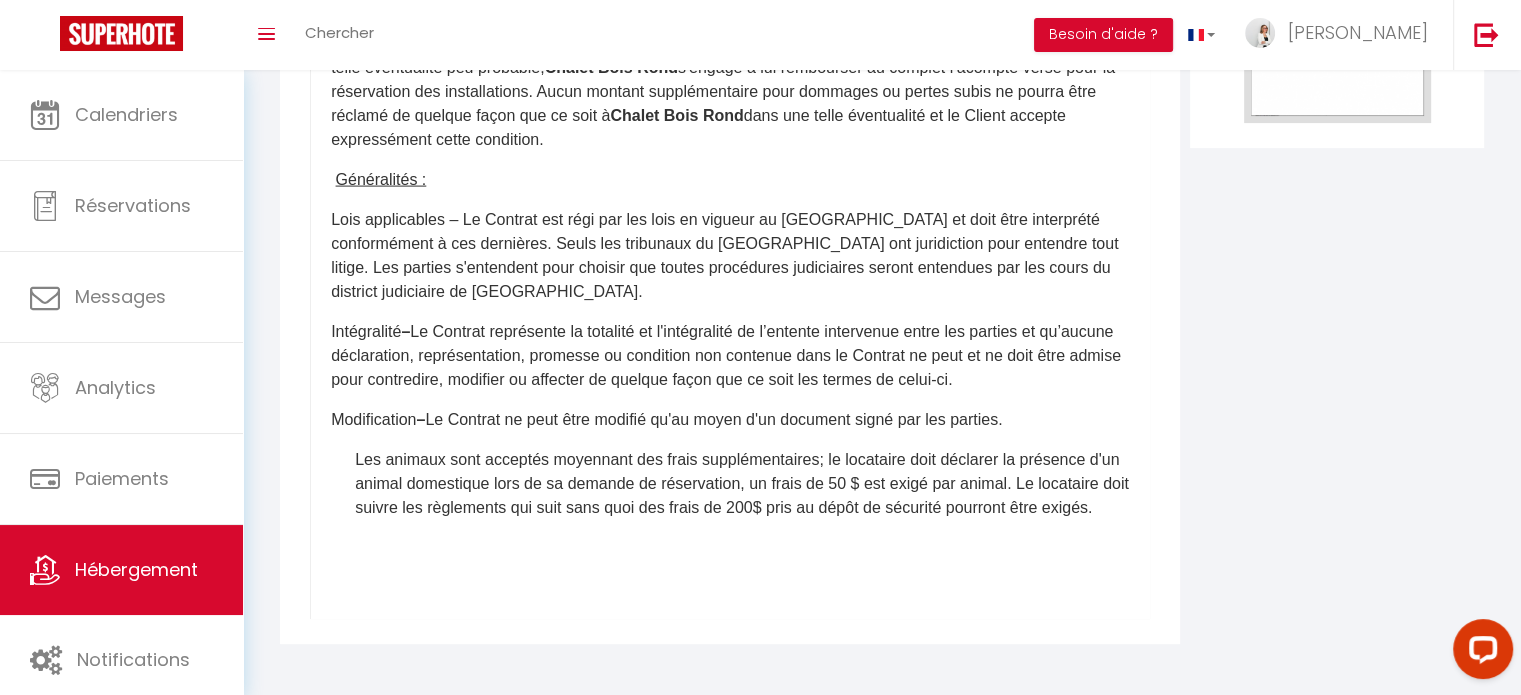 click on "Les animaux sont acceptés moyennant des frais supplémentaires; le locataire doit déclarer la présence d'un animal domestique lors de sa demande de réservation, un frais de 50 $ est exigé par animal. Le locataire doit suivre les règlements qui suit sans quoi des frais de 200$ pris au dépôt de sécurité pourront être exigés." at bounding box center [742, 482] 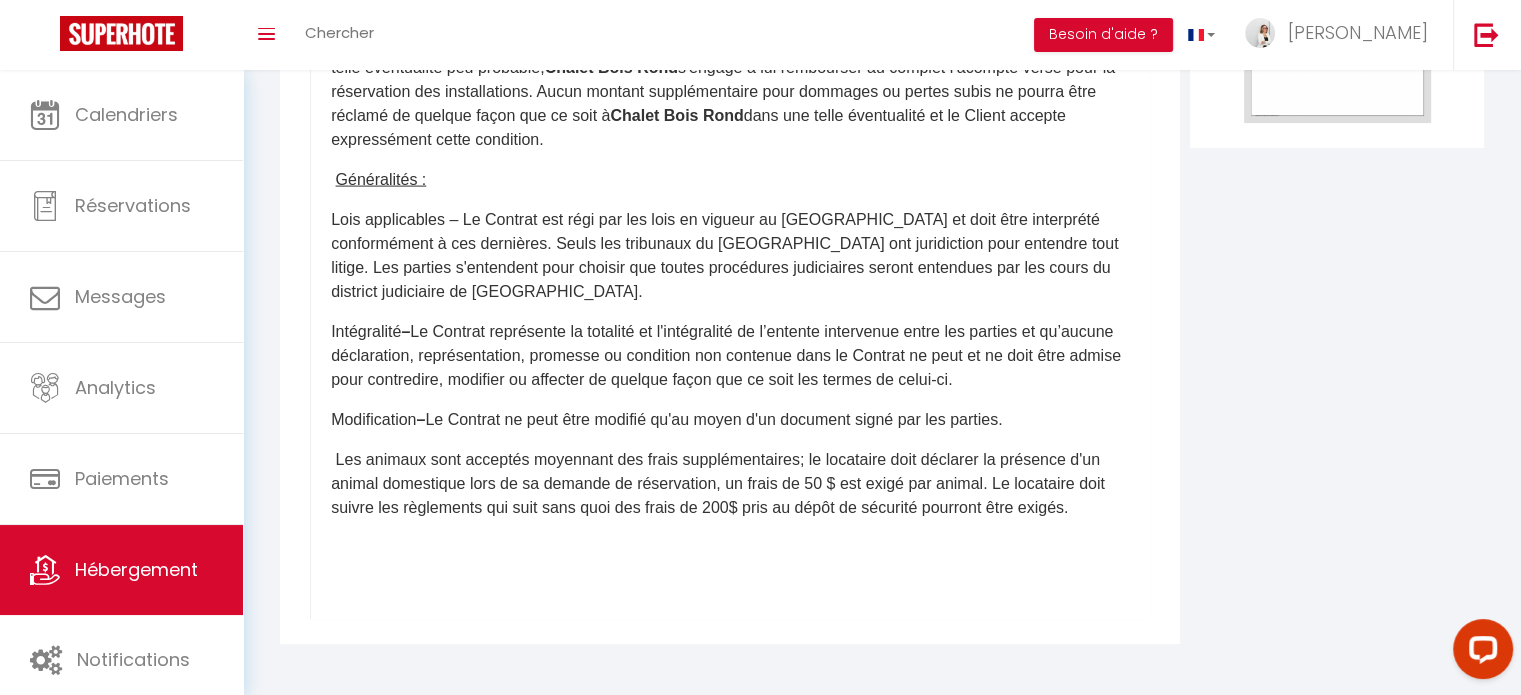 click on "Les animaux sont acceptés moyennant des frais supplémentaires; le locataire doit déclarer la présence d'un animal domestique lors de sa demande de réservation, un frais de 50 $ est exigé par animal. Le locataire doit suivre les règlements qui suit sans quoi des frais de 200$ pris au dépôt de sécurité pourront être exigés." at bounding box center [730, 483] 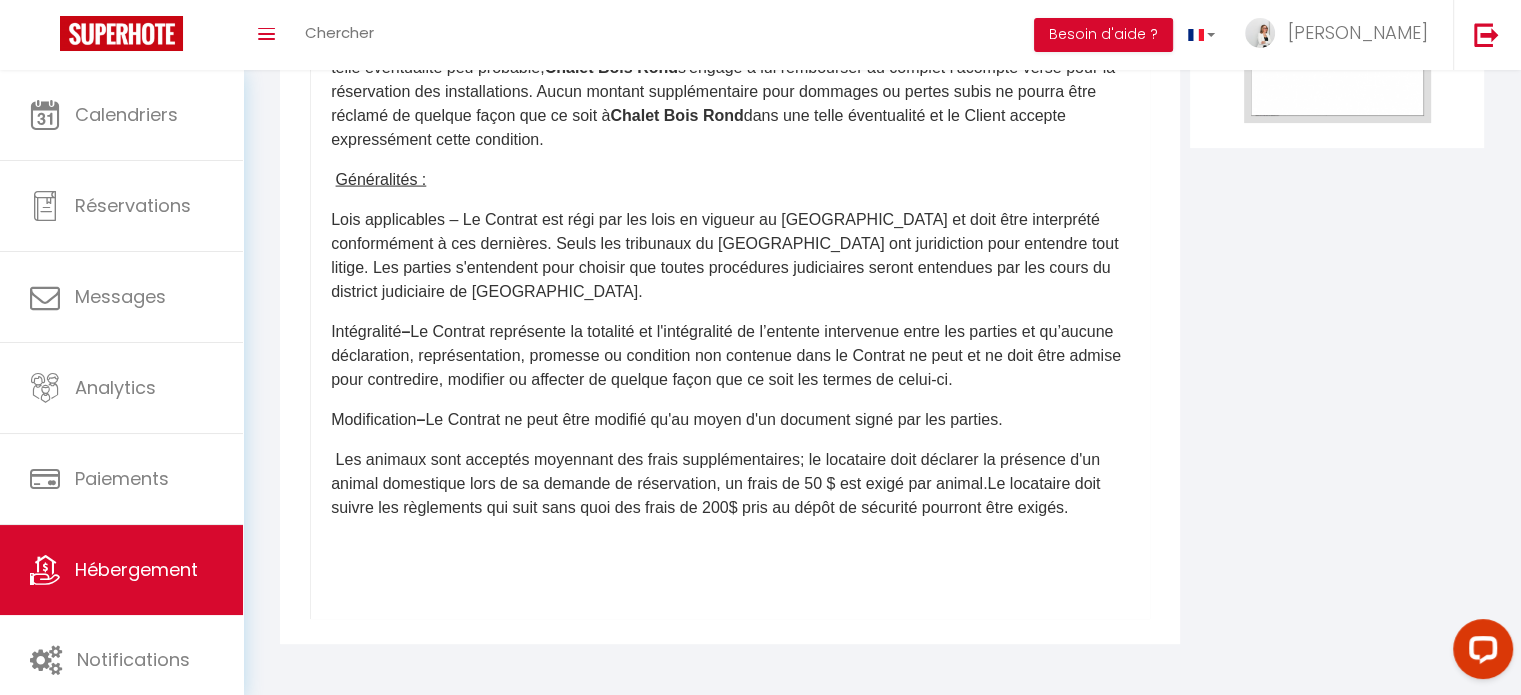 scroll, scrollTop: 4123, scrollLeft: 0, axis: vertical 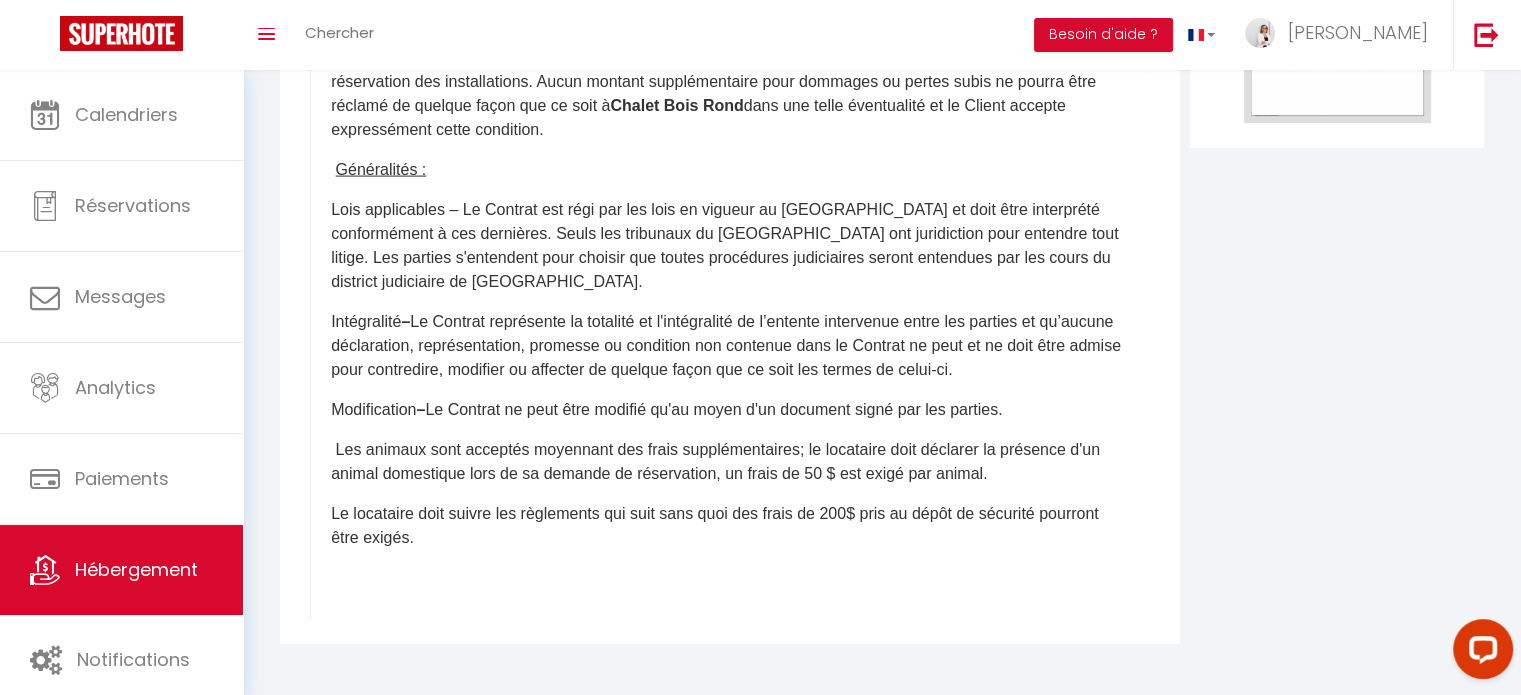 click on "Les animaux sont acceptés moyennant des frais supplémentaires; le locataire doit déclarer la présence d'un animal domestique lors de sa demande de réservation, un frais de 50 $ est exigé par animal." at bounding box center [730, 461] 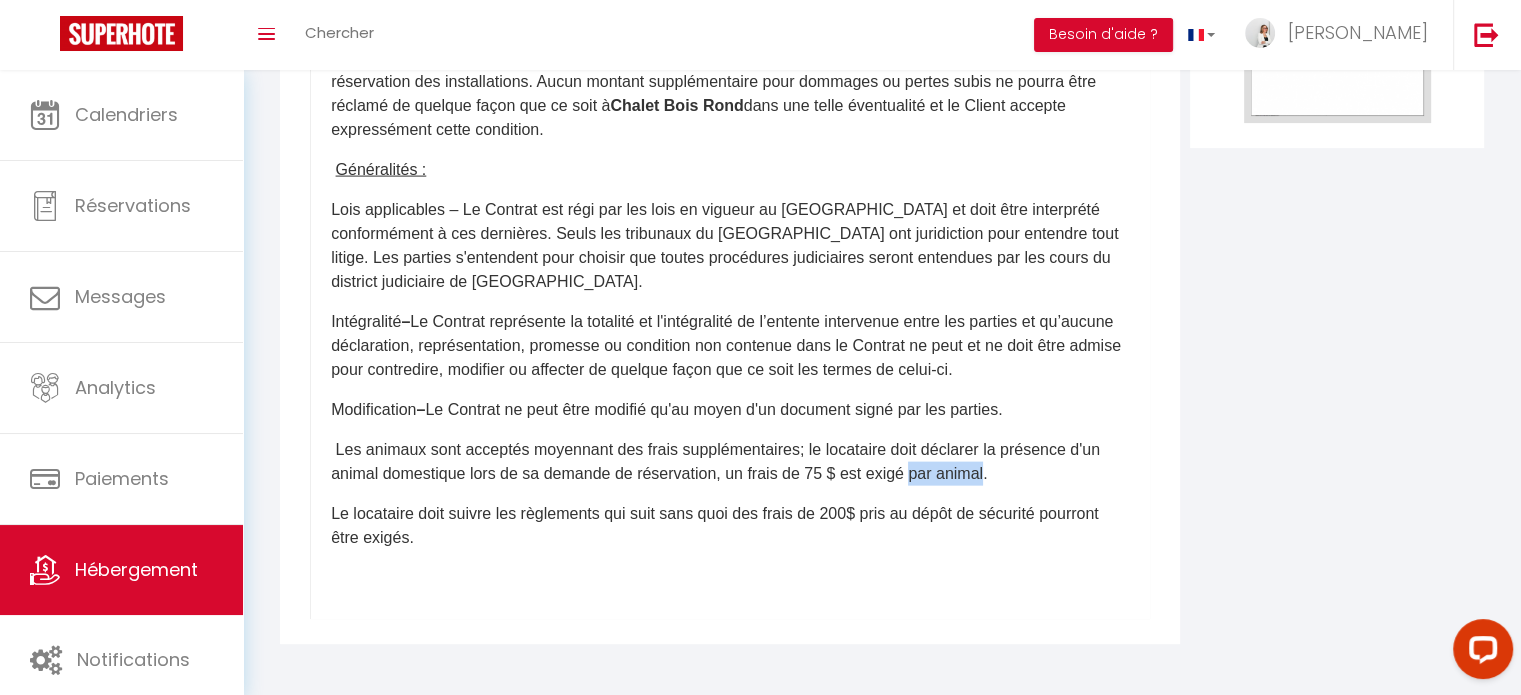 drag, startPoint x: 915, startPoint y: 567, endPoint x: 991, endPoint y: 563, distance: 76.105194 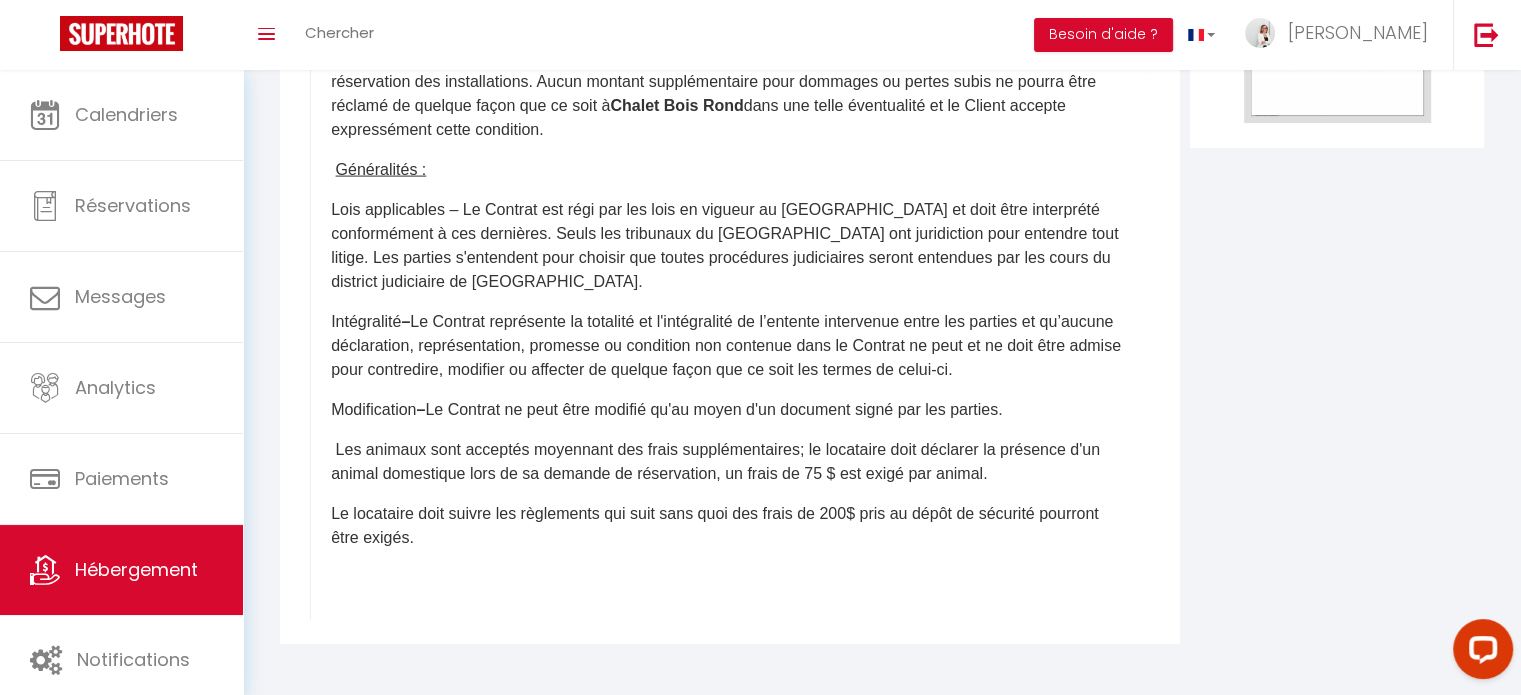 click on "Le locataire doit suivre les règlements qui suit sans quoi des frais de 200$ pris au dépôt de sécurité pourront être exigés." at bounding box center [730, 525] 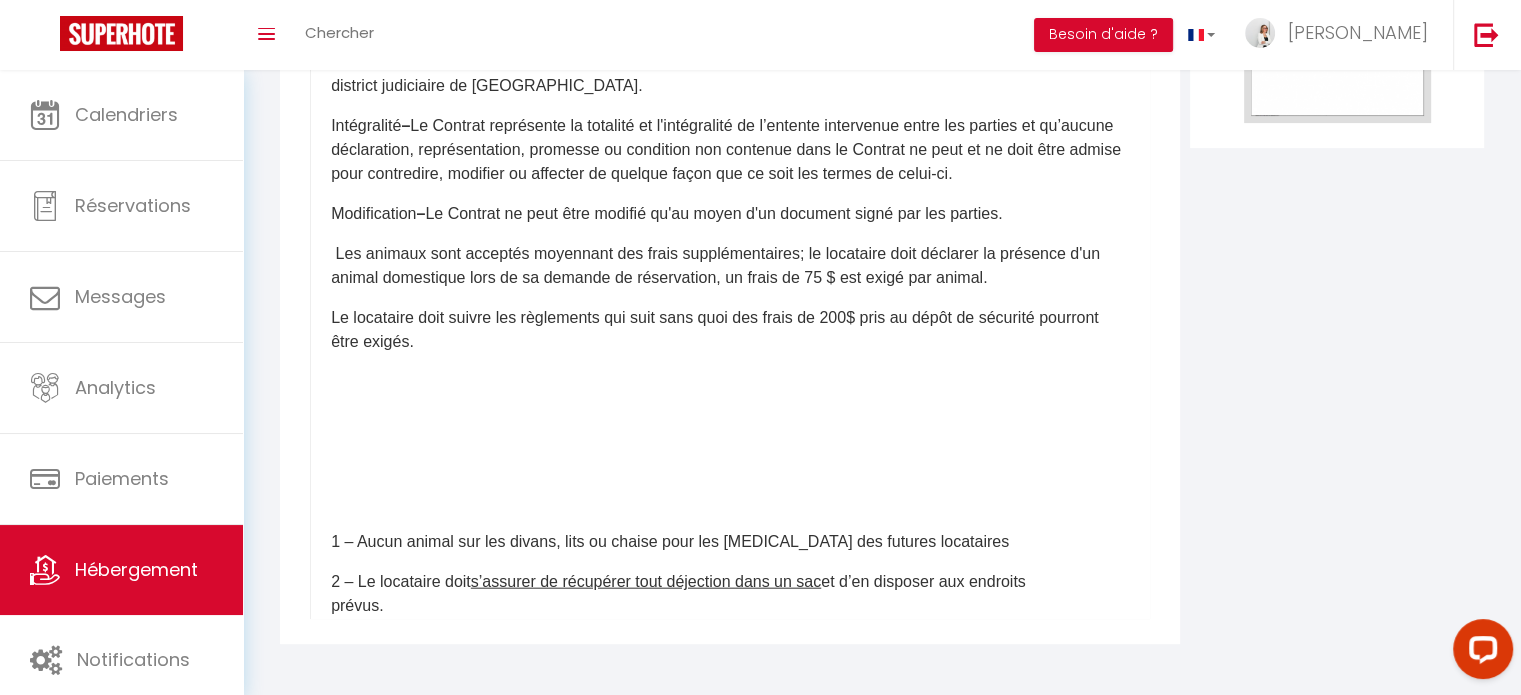 scroll, scrollTop: 4323, scrollLeft: 0, axis: vertical 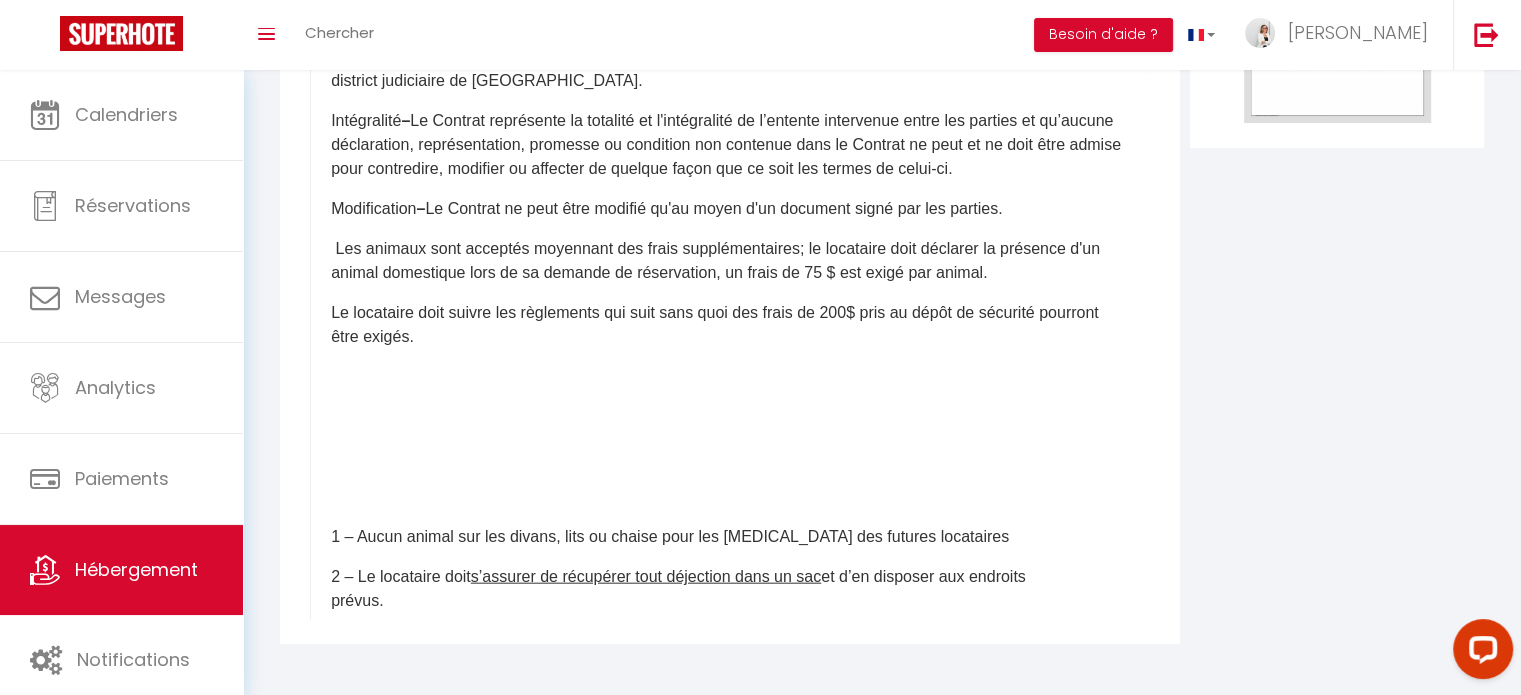 click on "Le locataire doit suivre les règlements qui suit sans quoi des frais de 200$ pris au dépôt de sécurité pourront être exigés." at bounding box center [730, 325] 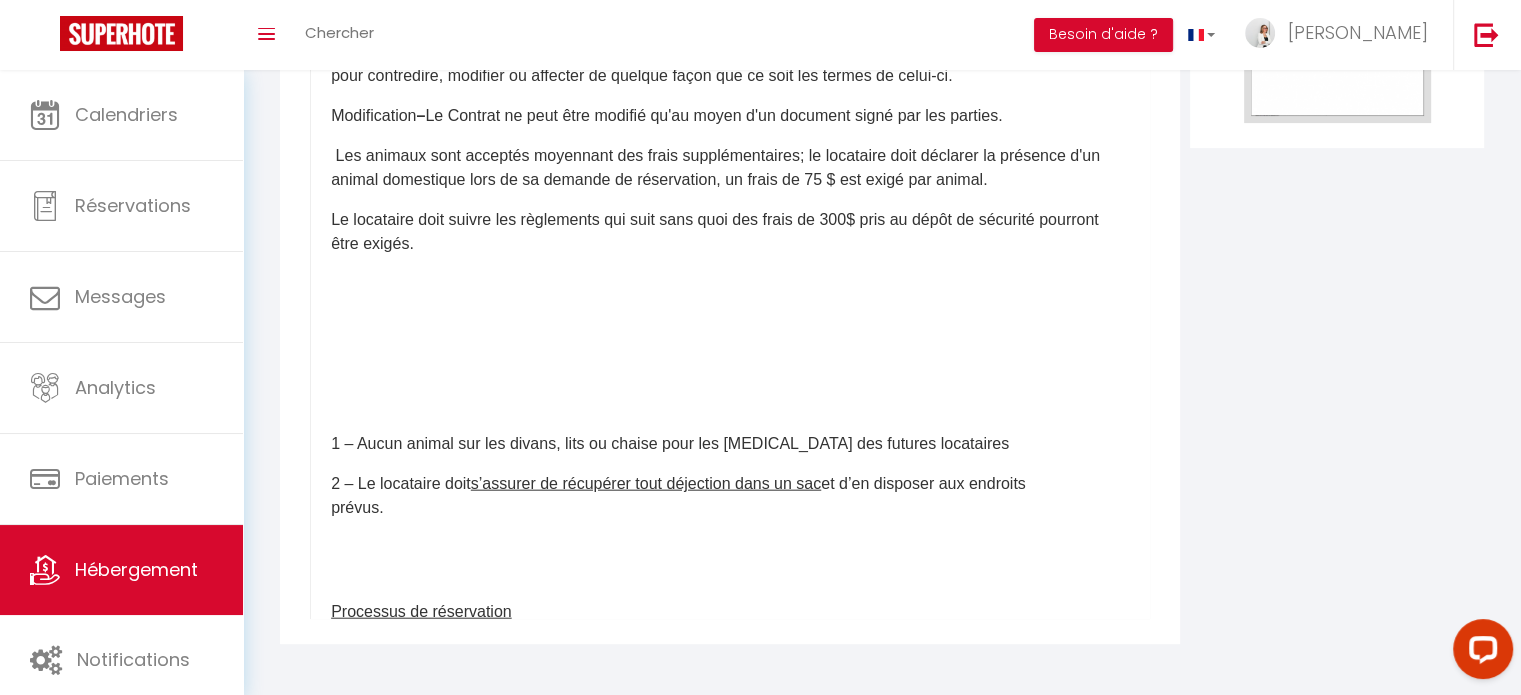 scroll, scrollTop: 4523, scrollLeft: 0, axis: vertical 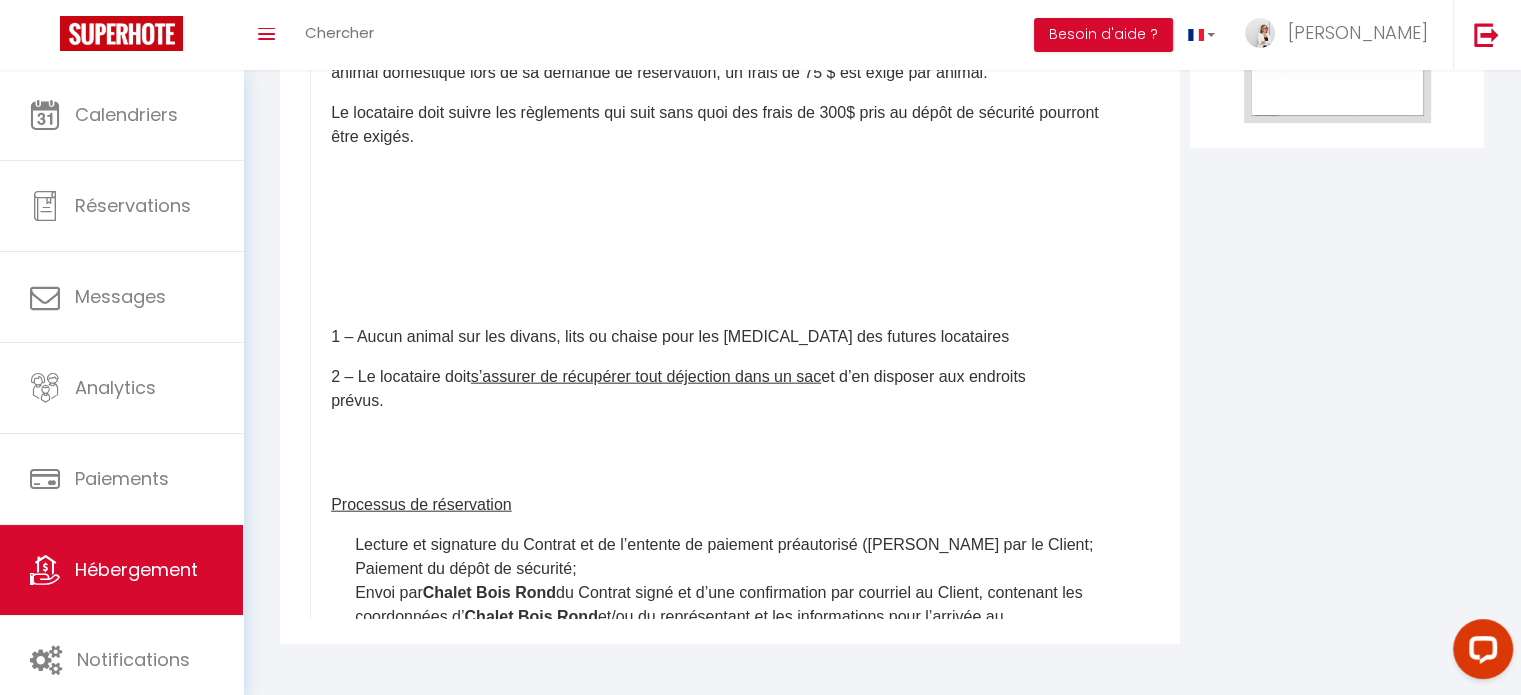 click on "​ATTENDU  [PERSON_NAME]  est le propriétaire du Chalet (tel que ci-après définis);
ATTENDU QUE le Client désire louer les Chalet, le tout aux conditions et modalités prévus aux présentes;
ATTENDU QUE les Parties désirent que cet écrit s’interprète comme un contrat de gré à gré.
LES PARTIES CONVIENNENT CE QUI SUIT :
Objet  –  [GEOGRAPHIC_DATA]  convient de louer au Client le Chalet, lequel se situe au [STREET_ADDRESS] (ci-avant et ci-après le «  Chalet  »), le tout pendant la Durée Défini lors de la réservation. ​ Le Client s’engage par les présentes à indemniser  Chalet Bois Rond , pour toute perte, coût, réclamation, dommages - intérêts, dépense ou préjudice causé par ou à laquelle a contribué tout manquement ou tout défaut à toute obligation, incluant, mais sans s’y limiter, le paiement de tout Prix additionnel, sur réception de facture à cet effet. En  aucun cas,  [GEOGRAPHIC_DATA]  ou le Client, ou  par" at bounding box center (730, 219) 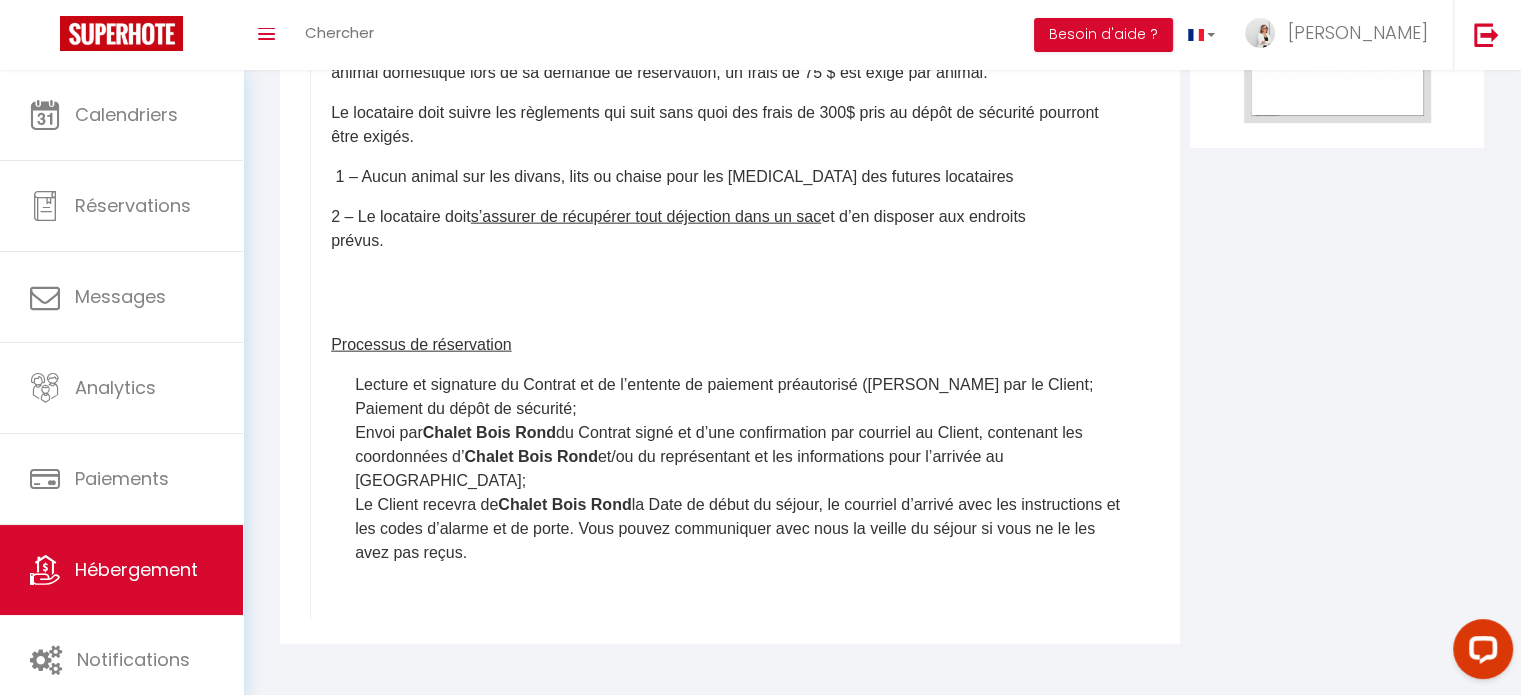 click on "2 – Le locataire doit  s’assurer de récupérer tout déjection dans un sac  et d’en disposer aux endroits             prévus." at bounding box center (705, 228) 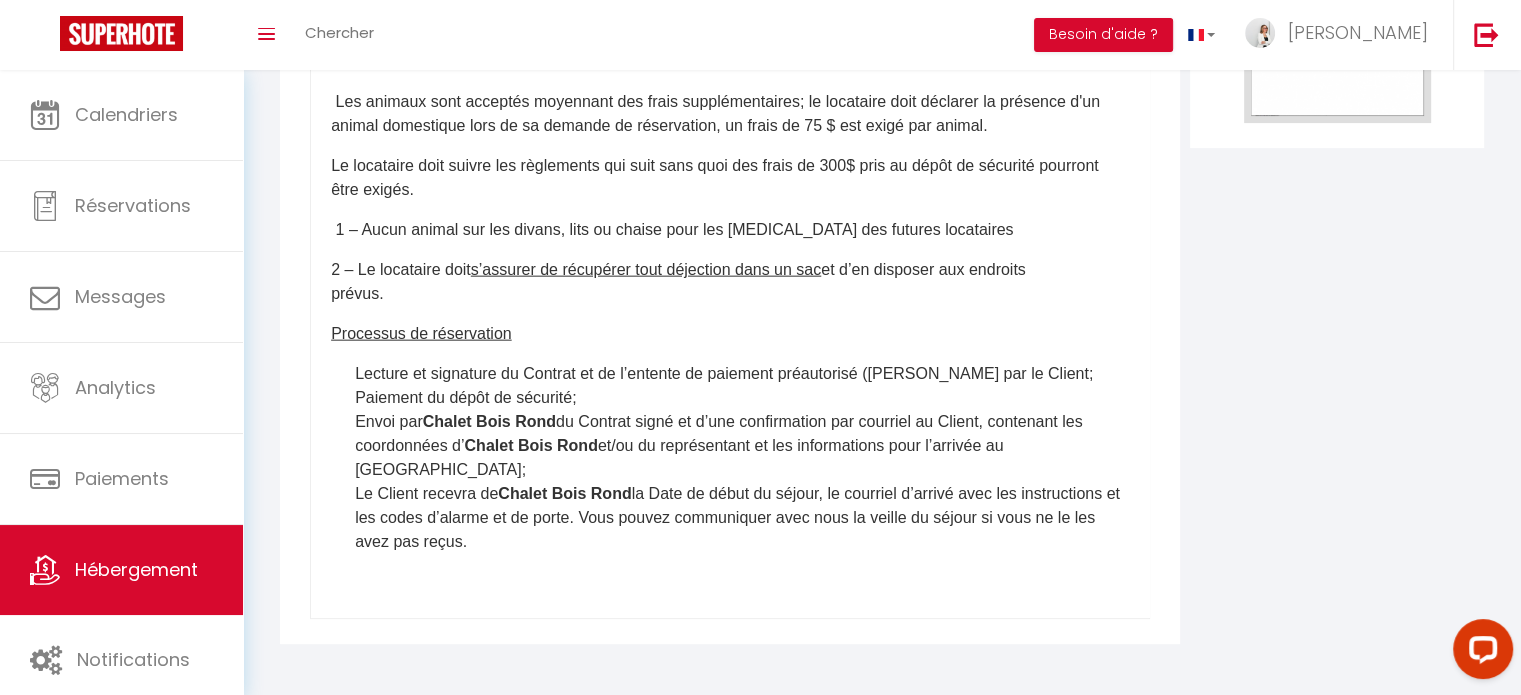 click on "Paiement du dépôt de sécurité;" at bounding box center (742, 398) 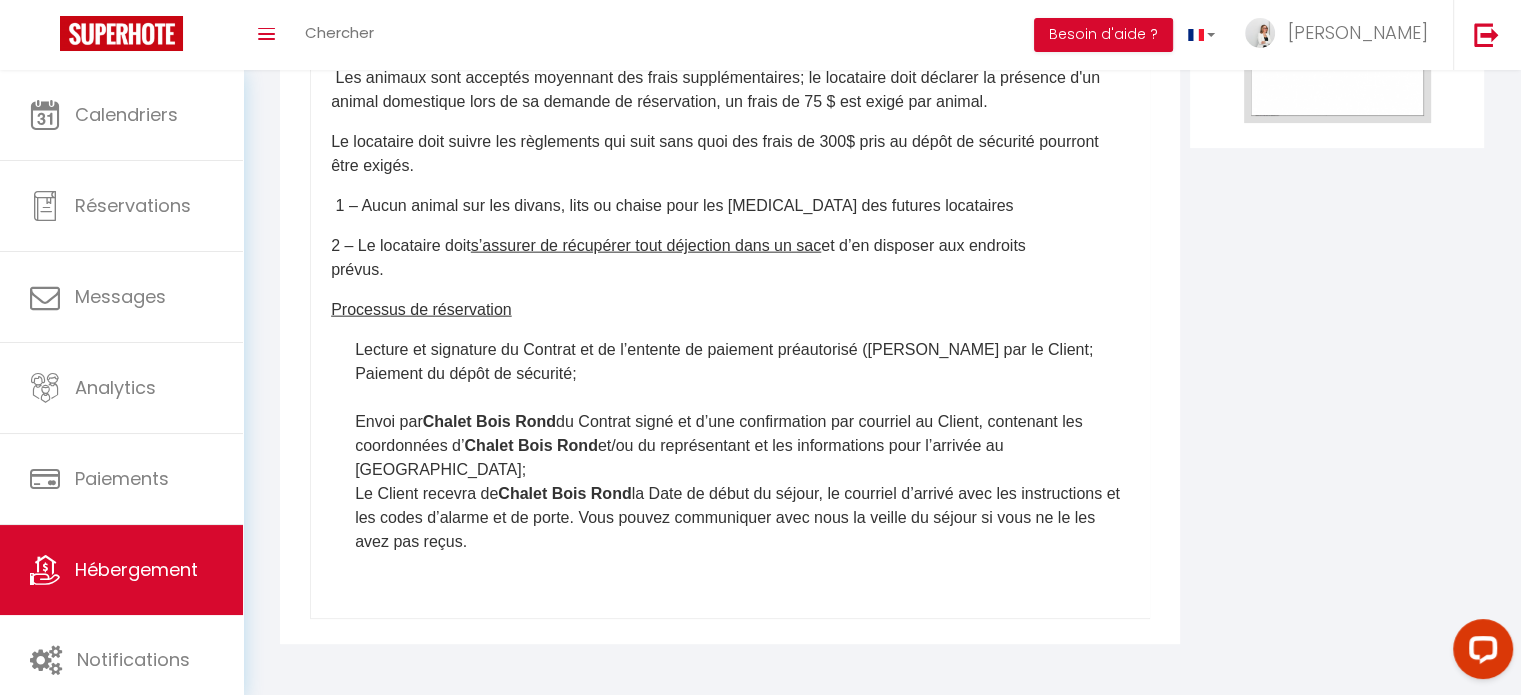 scroll, scrollTop: 4565, scrollLeft: 0, axis: vertical 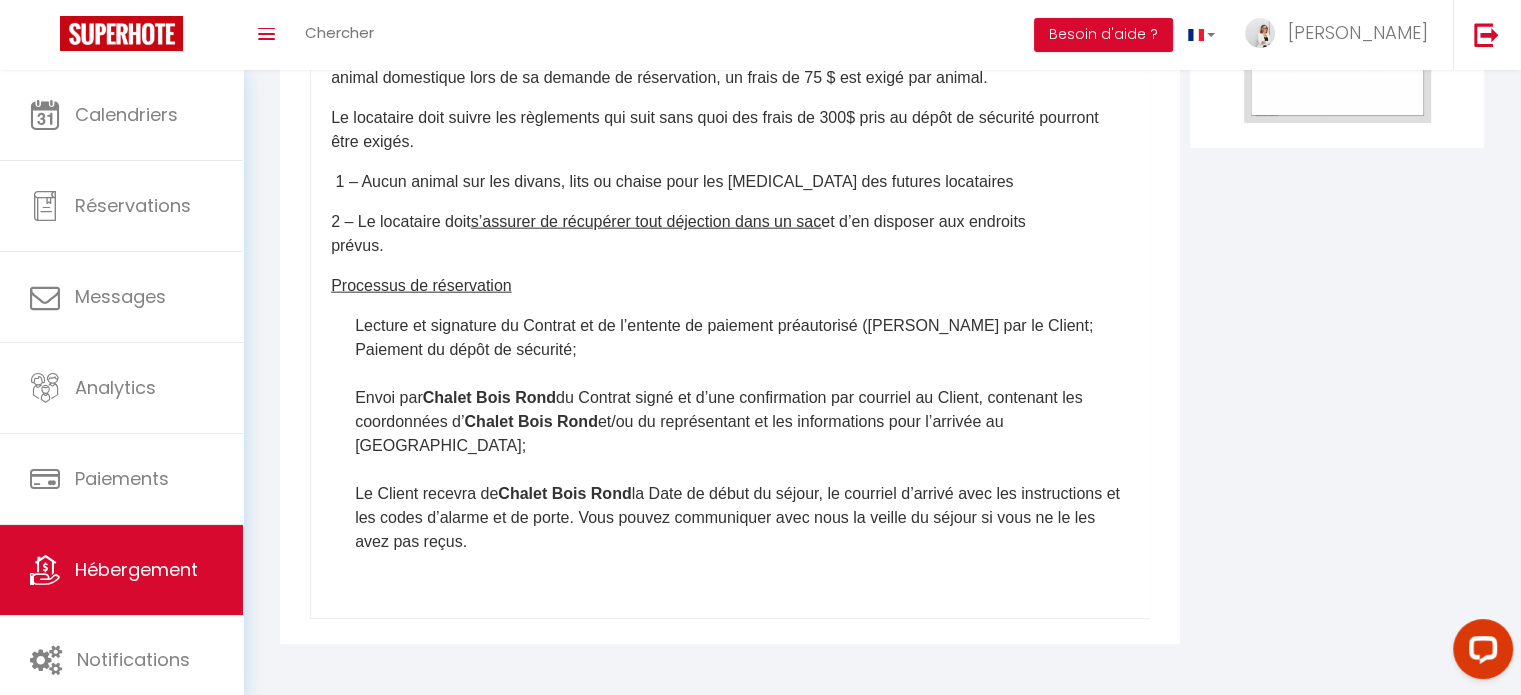 click on "Le Client recevra de  [GEOGRAPHIC_DATA] Rond  la Date de début du séjour, le courriel d’arrivé avec les instructions et les codes d’alarme et de porte. Vous pouvez communiquer avec nous la veille du séjour si vous ne le les avez pas reçus." at bounding box center [742, 518] 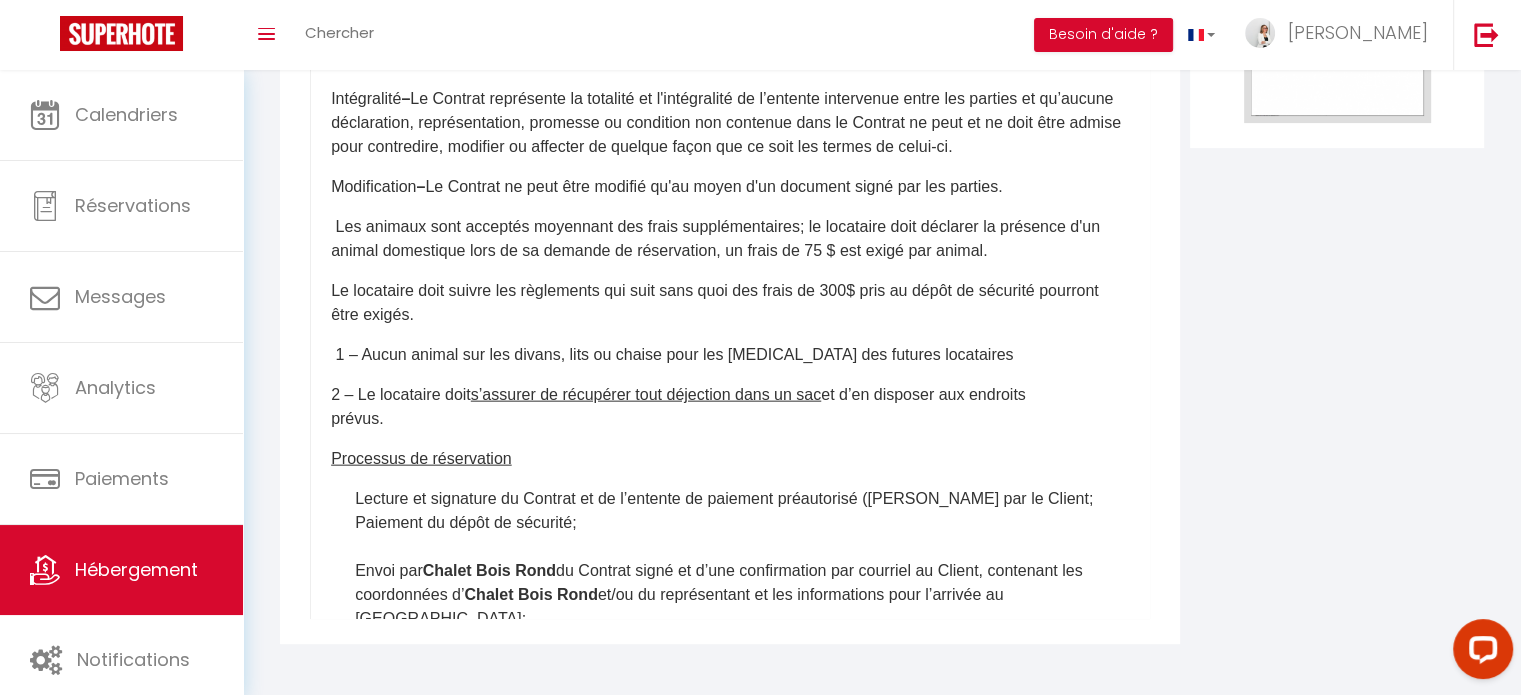 scroll, scrollTop: 4589, scrollLeft: 0, axis: vertical 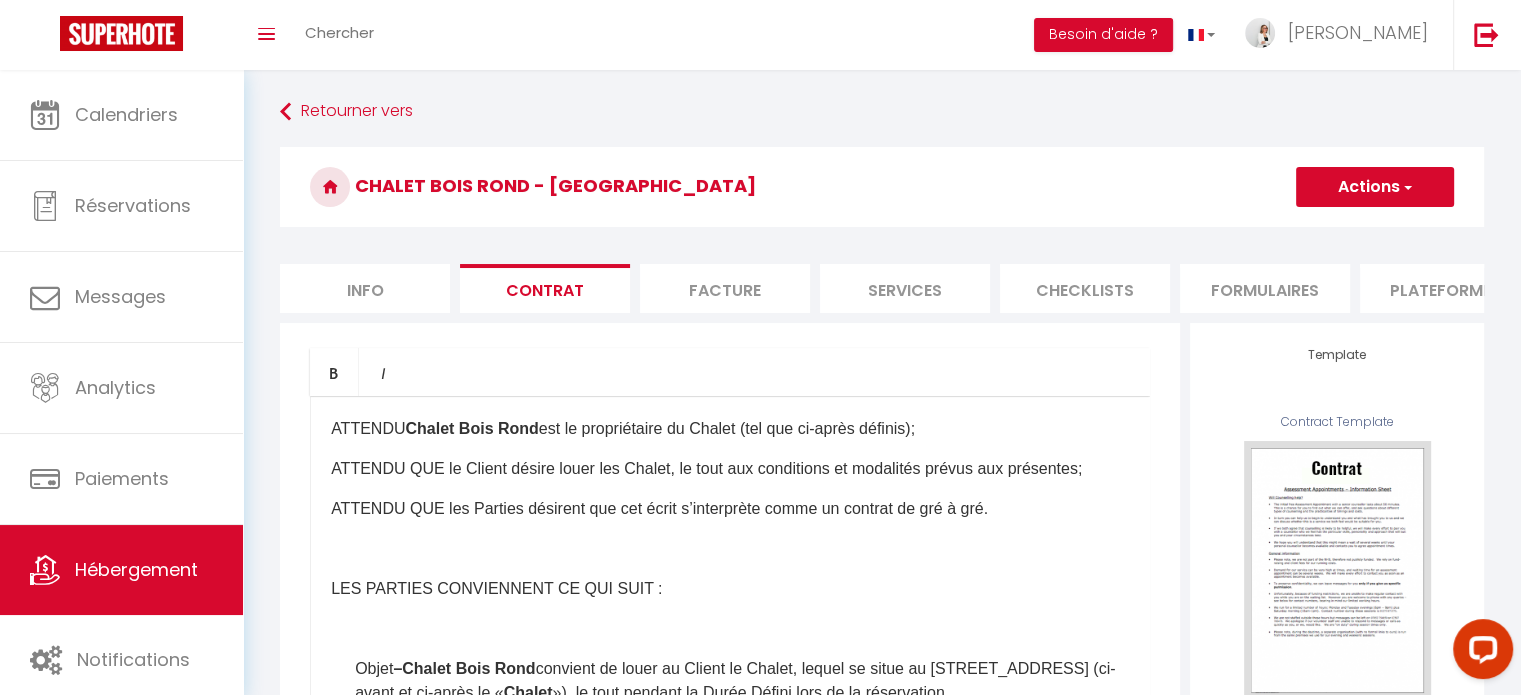 click on "Actions" at bounding box center (1375, 187) 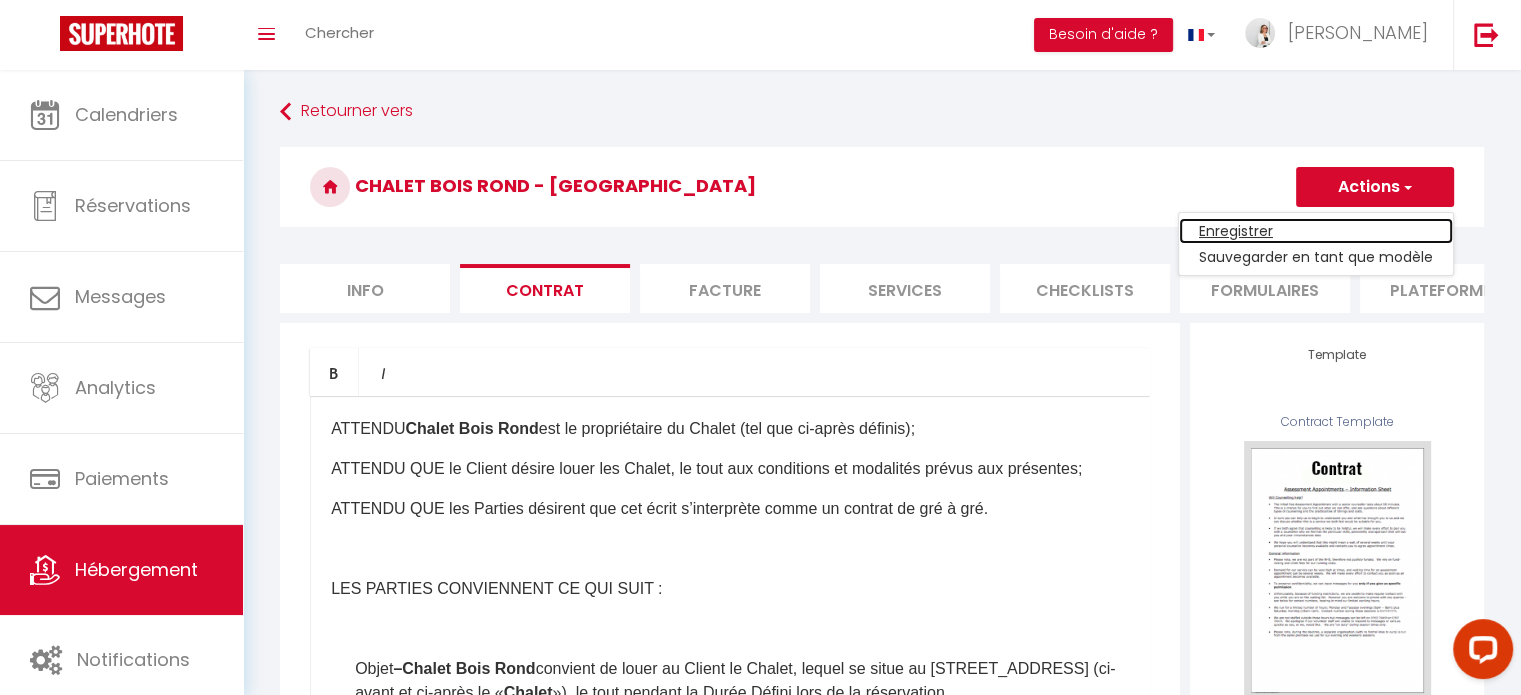 click on "Enregistrer" at bounding box center (1316, 231) 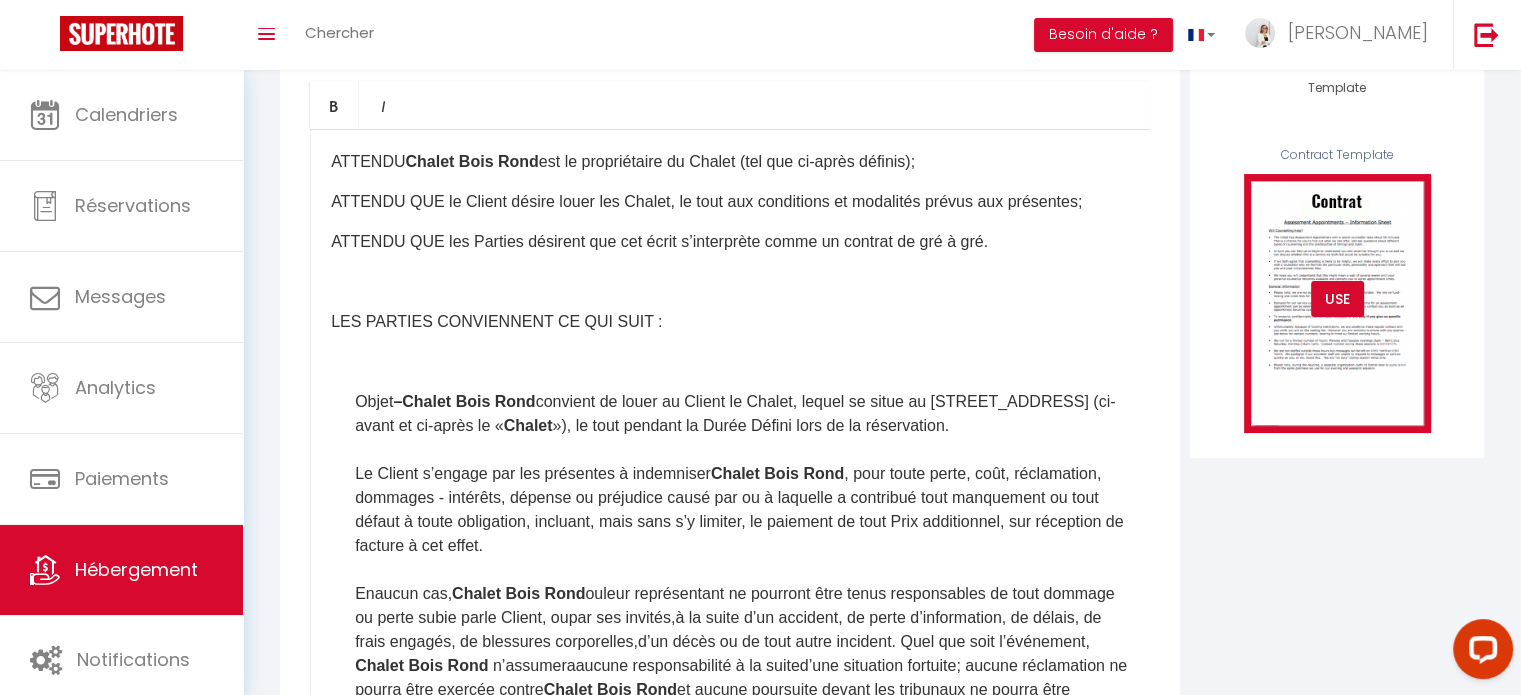 scroll, scrollTop: 0, scrollLeft: 0, axis: both 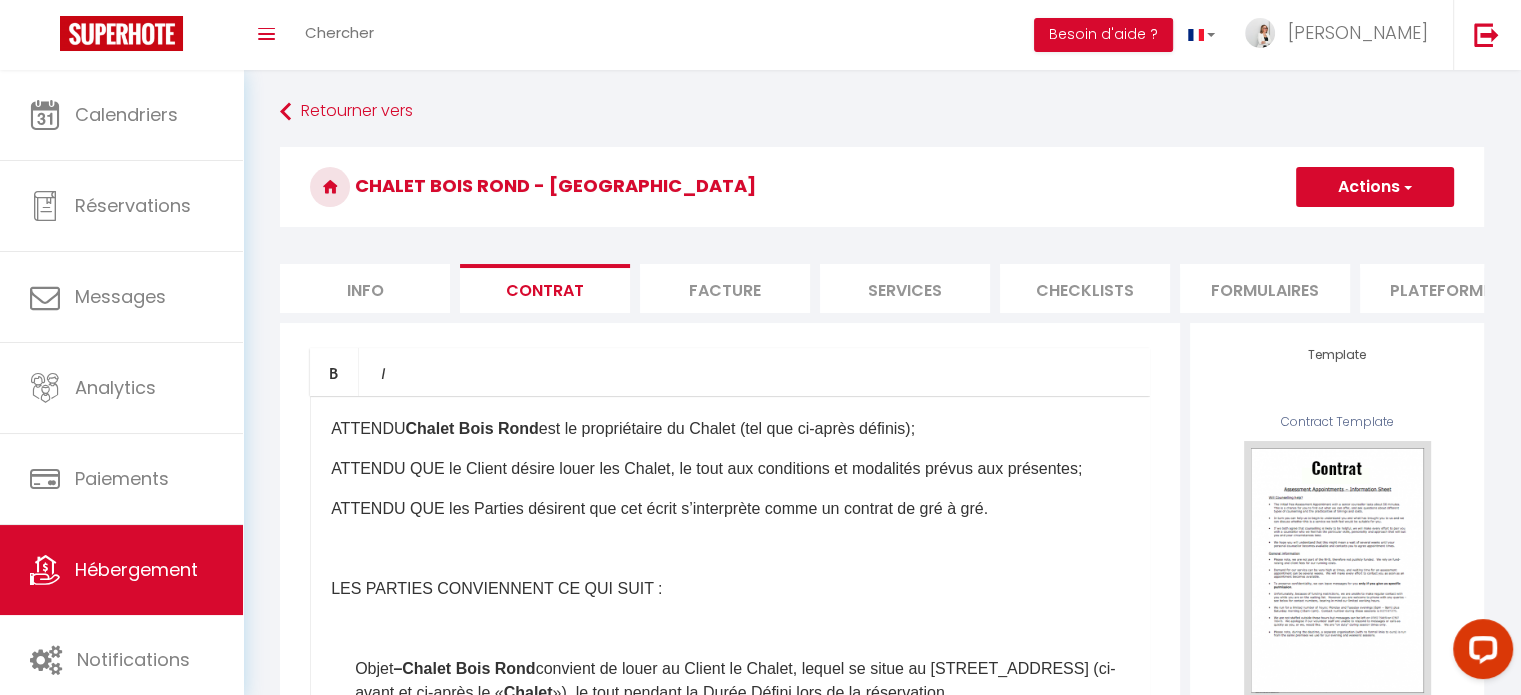 click on "Facture" at bounding box center (725, 288) 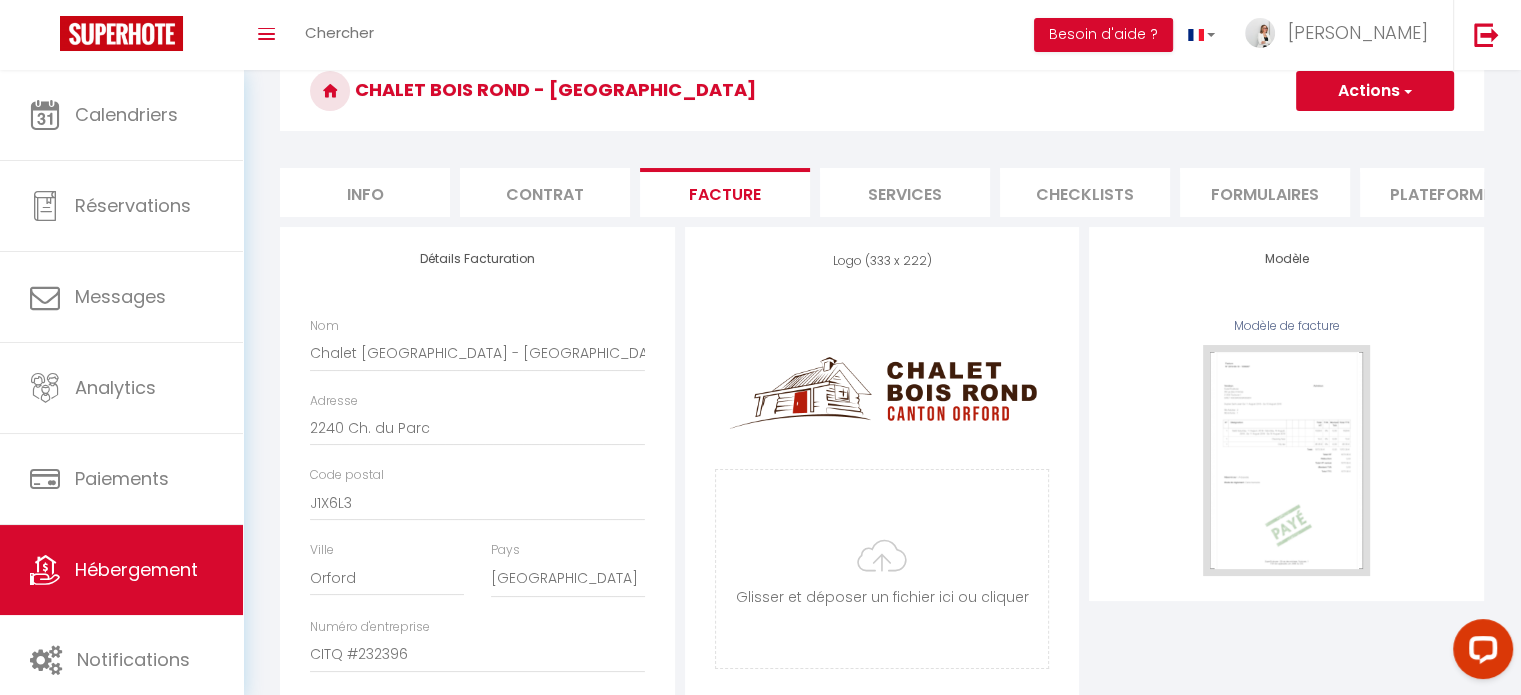 scroll, scrollTop: 0, scrollLeft: 0, axis: both 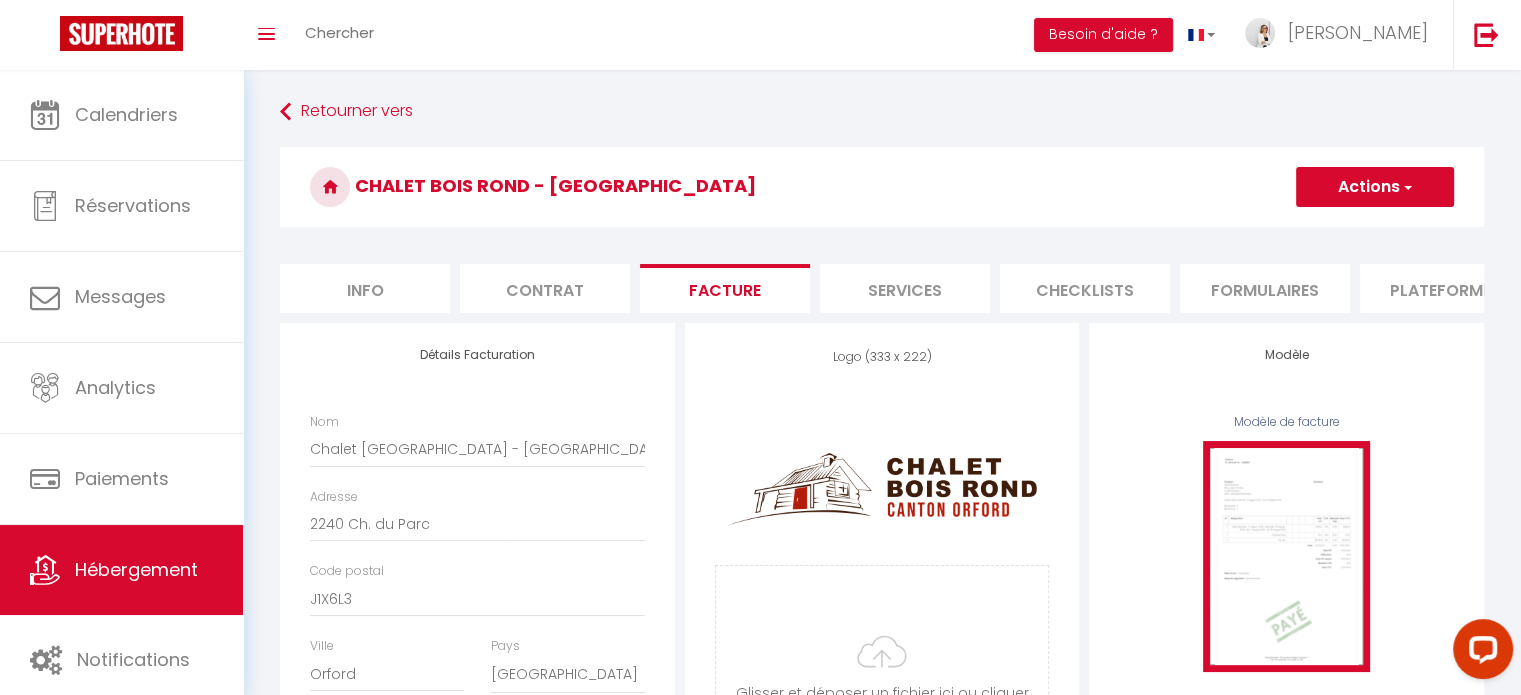 click at bounding box center [1286, 556] 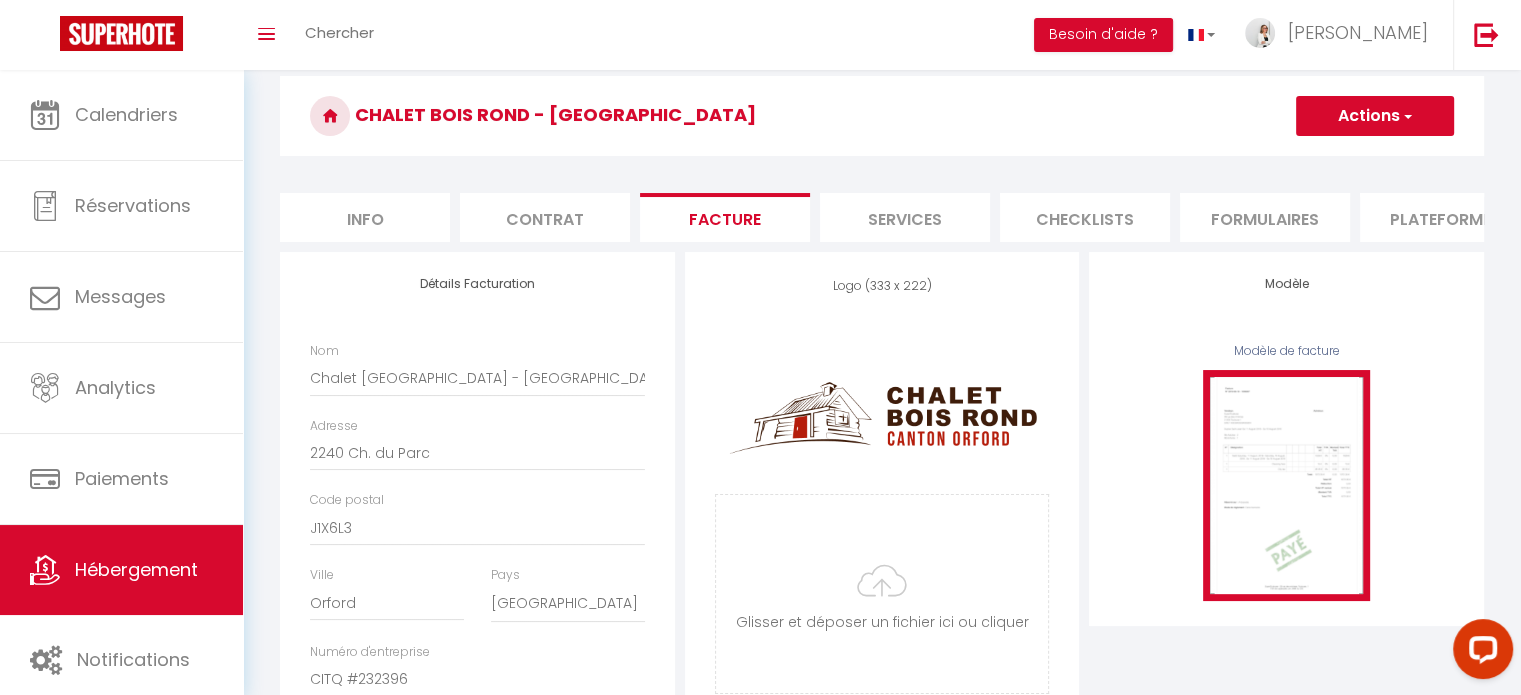 scroll, scrollTop: 59, scrollLeft: 0, axis: vertical 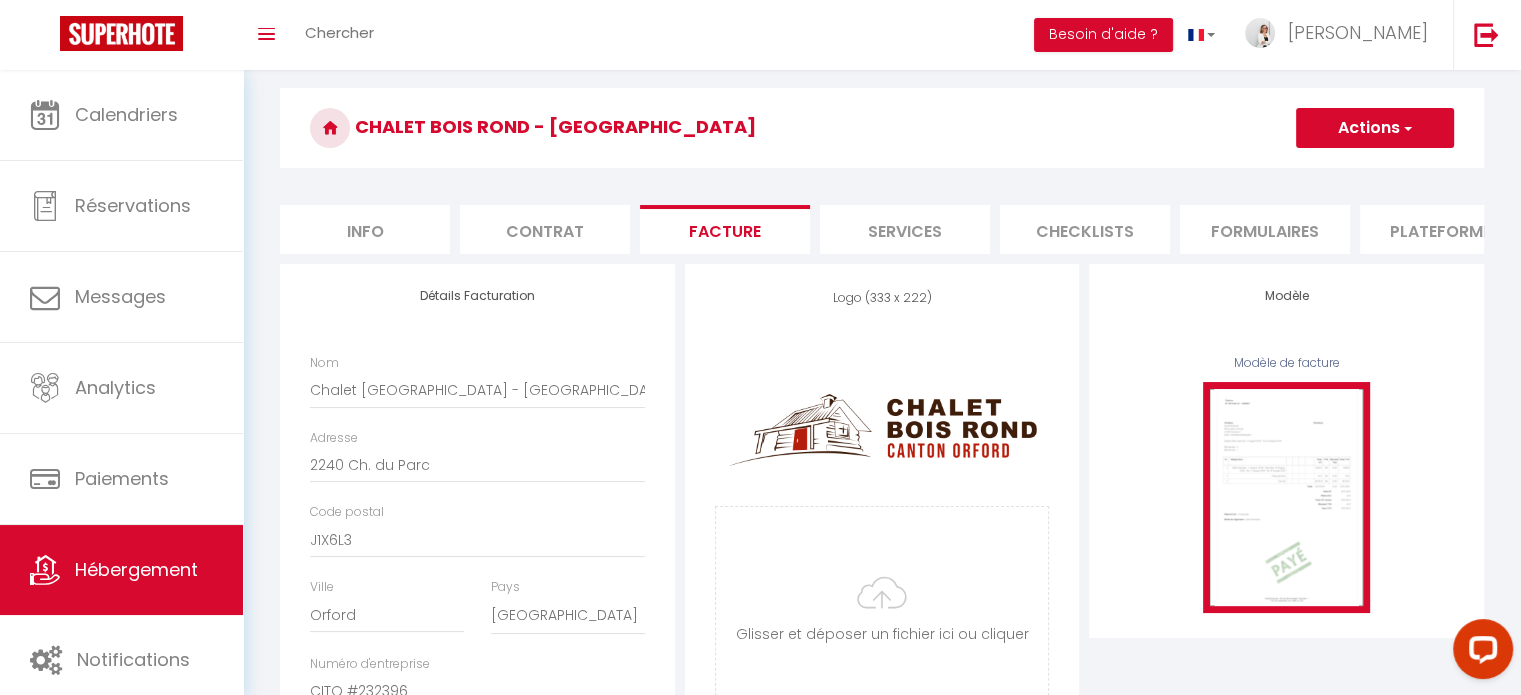 click at bounding box center [1286, 497] 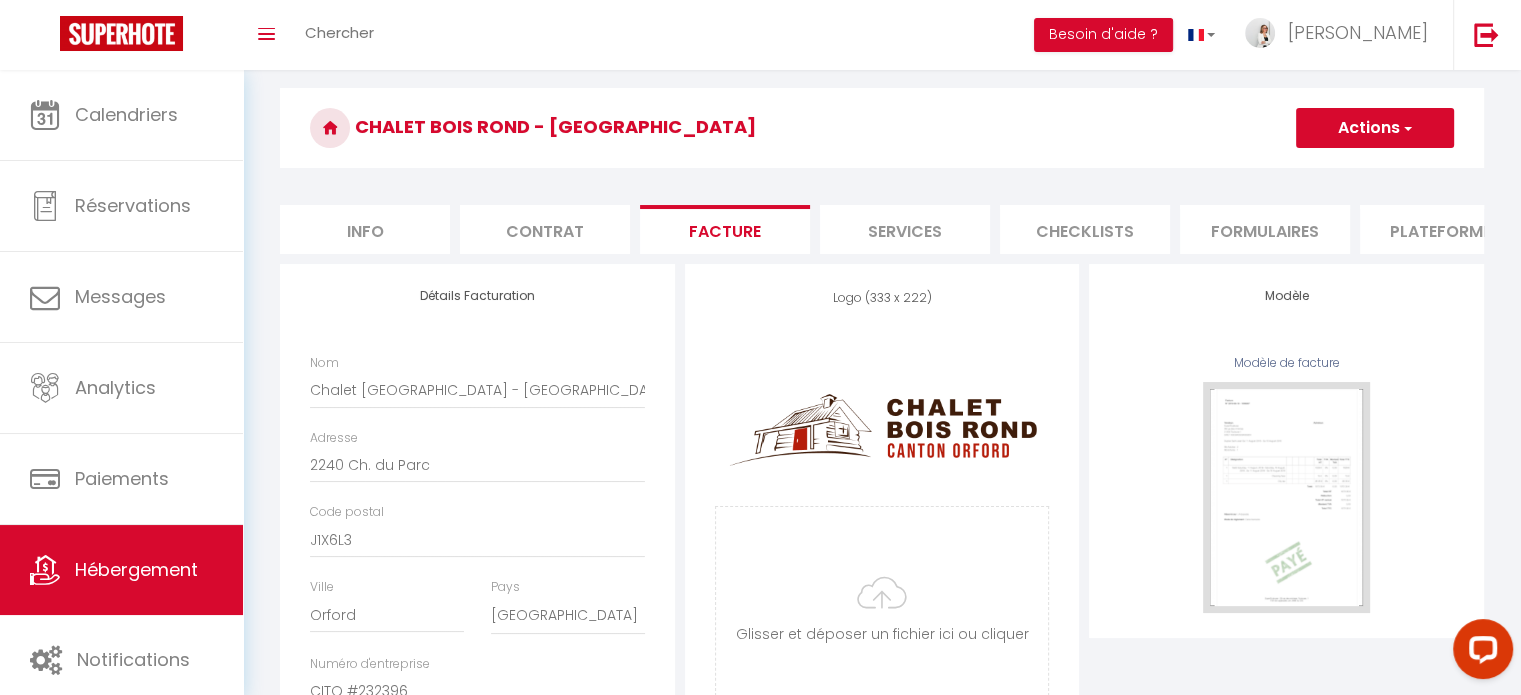 click on "Services" at bounding box center [905, 229] 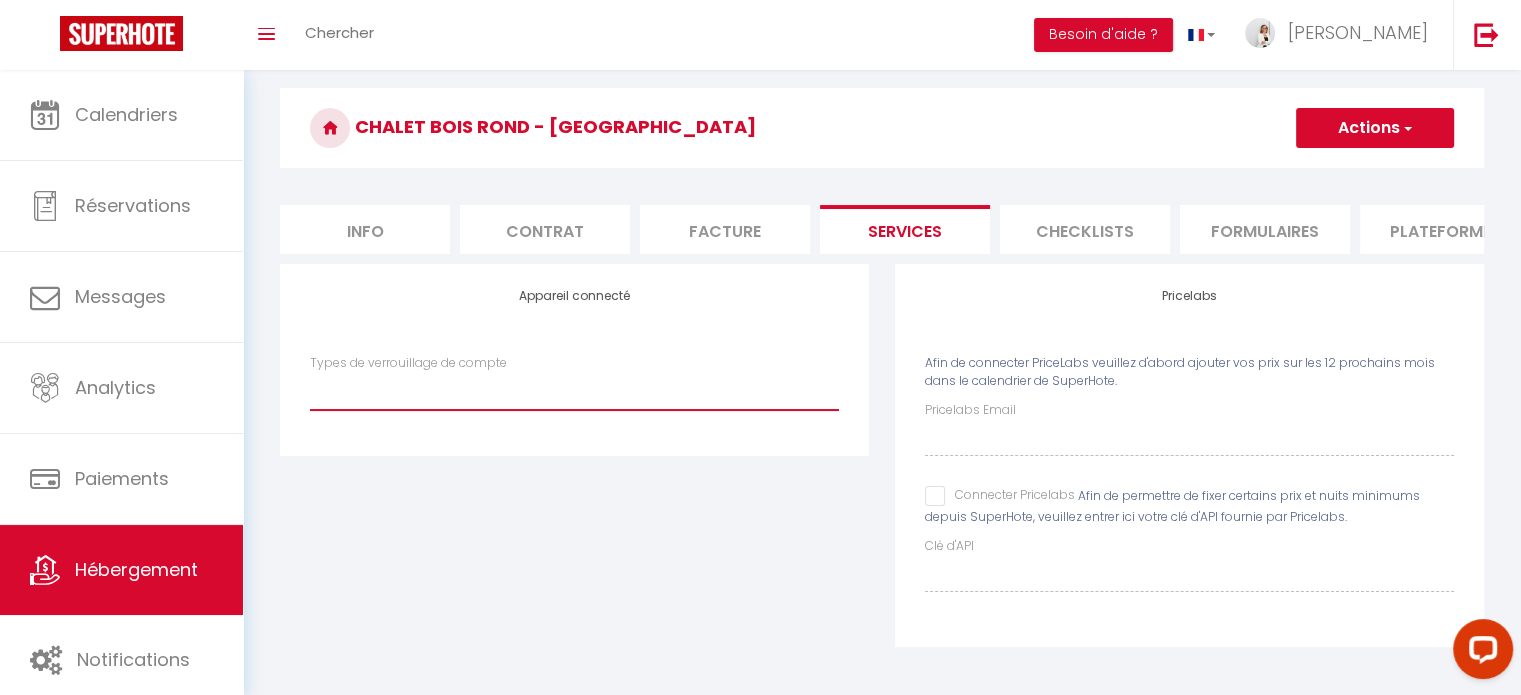 drag, startPoint x: 484, startPoint y: 415, endPoint x: 512, endPoint y: 407, distance: 29.12044 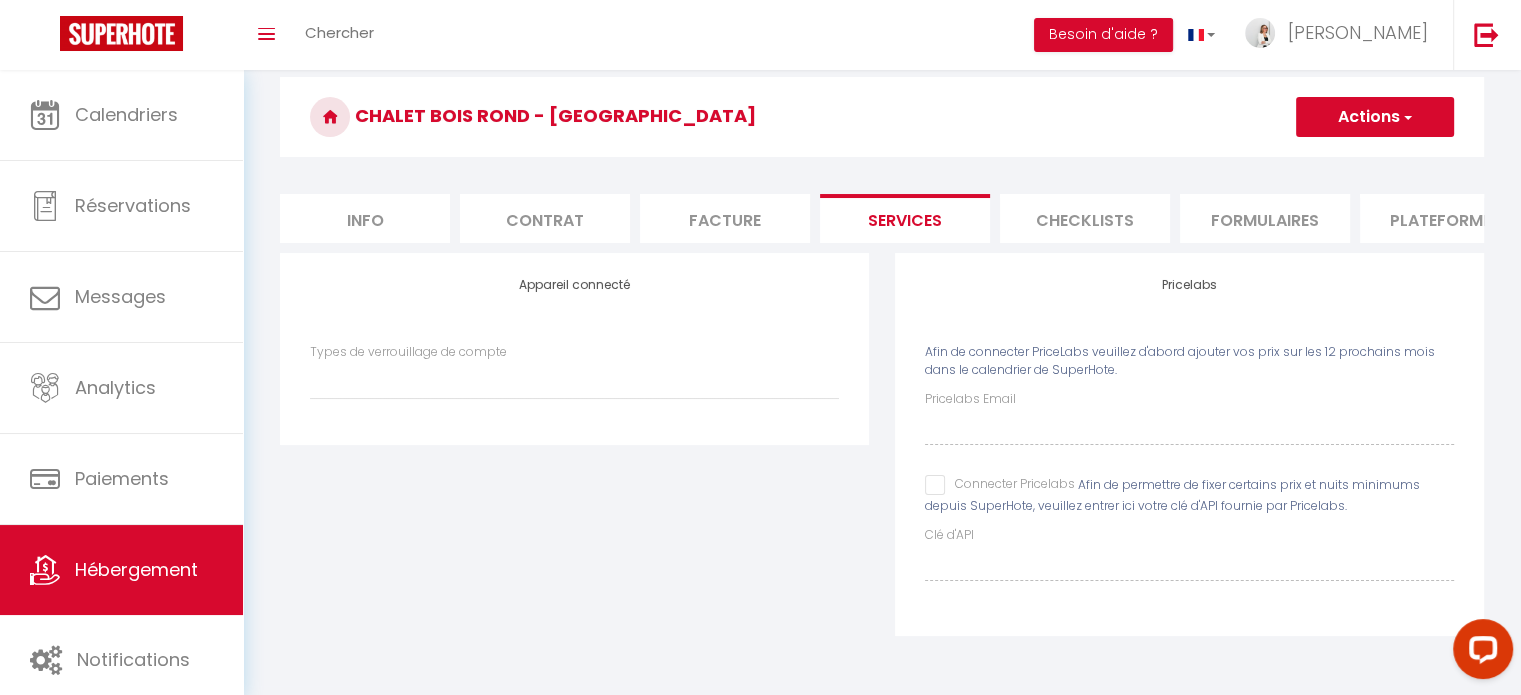 click on "Checklists" at bounding box center [1085, 218] 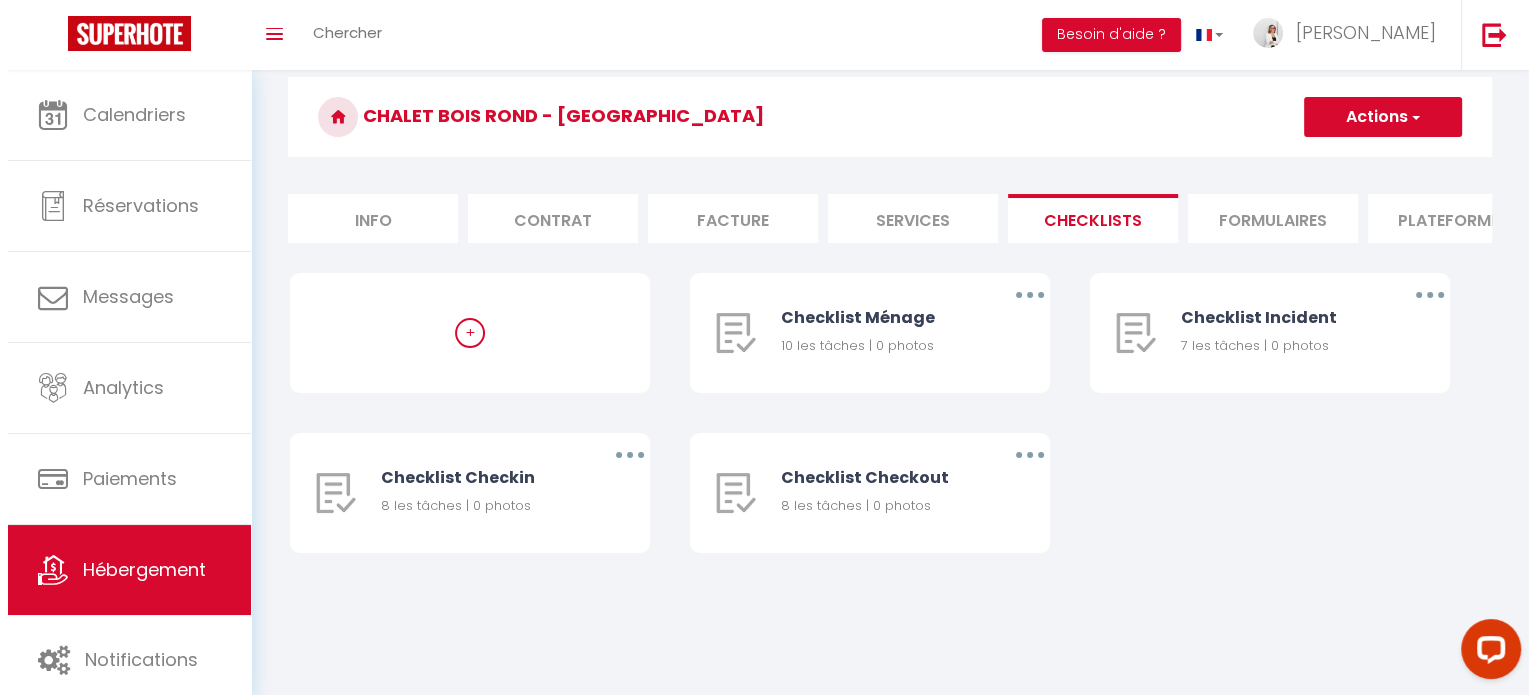 scroll, scrollTop: 70, scrollLeft: 0, axis: vertical 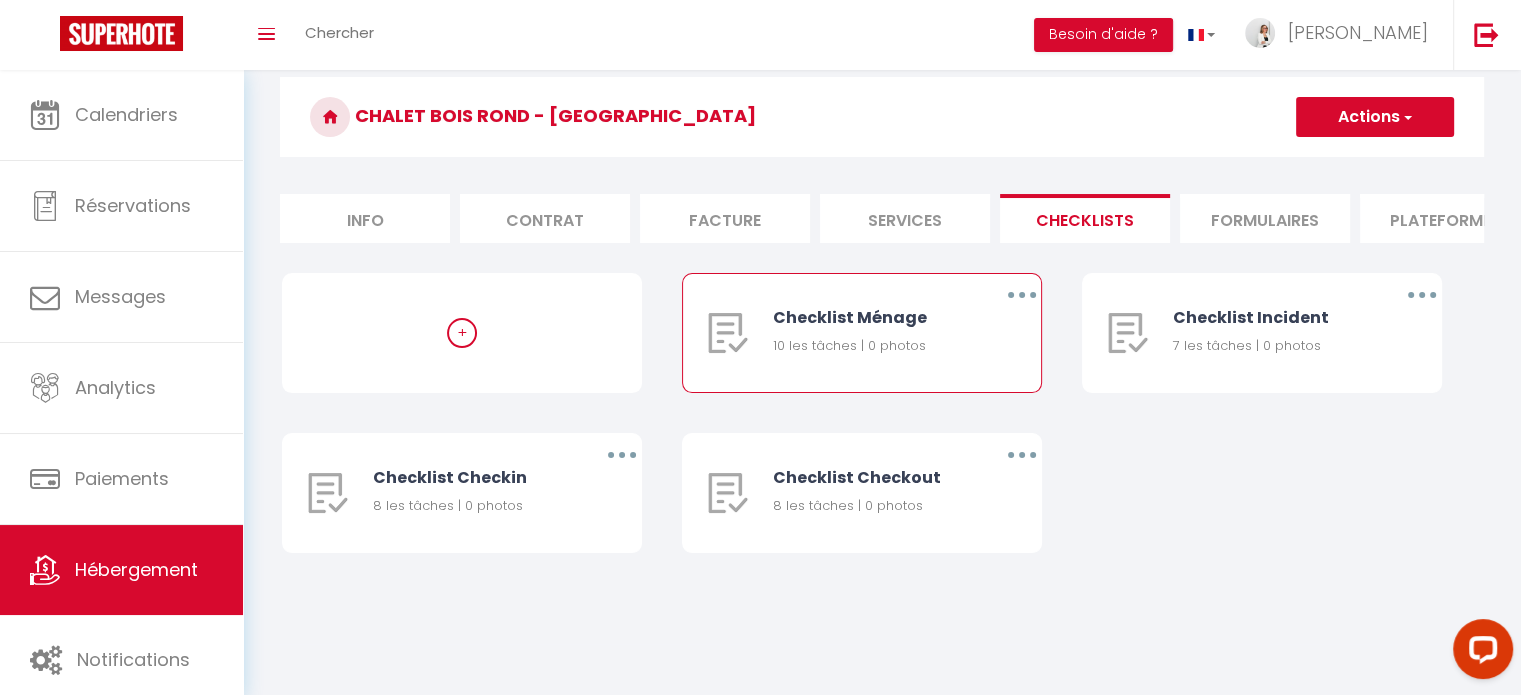 click on "Checklist Ménage
10 les tâches | 0 photos" at bounding box center [871, 333] 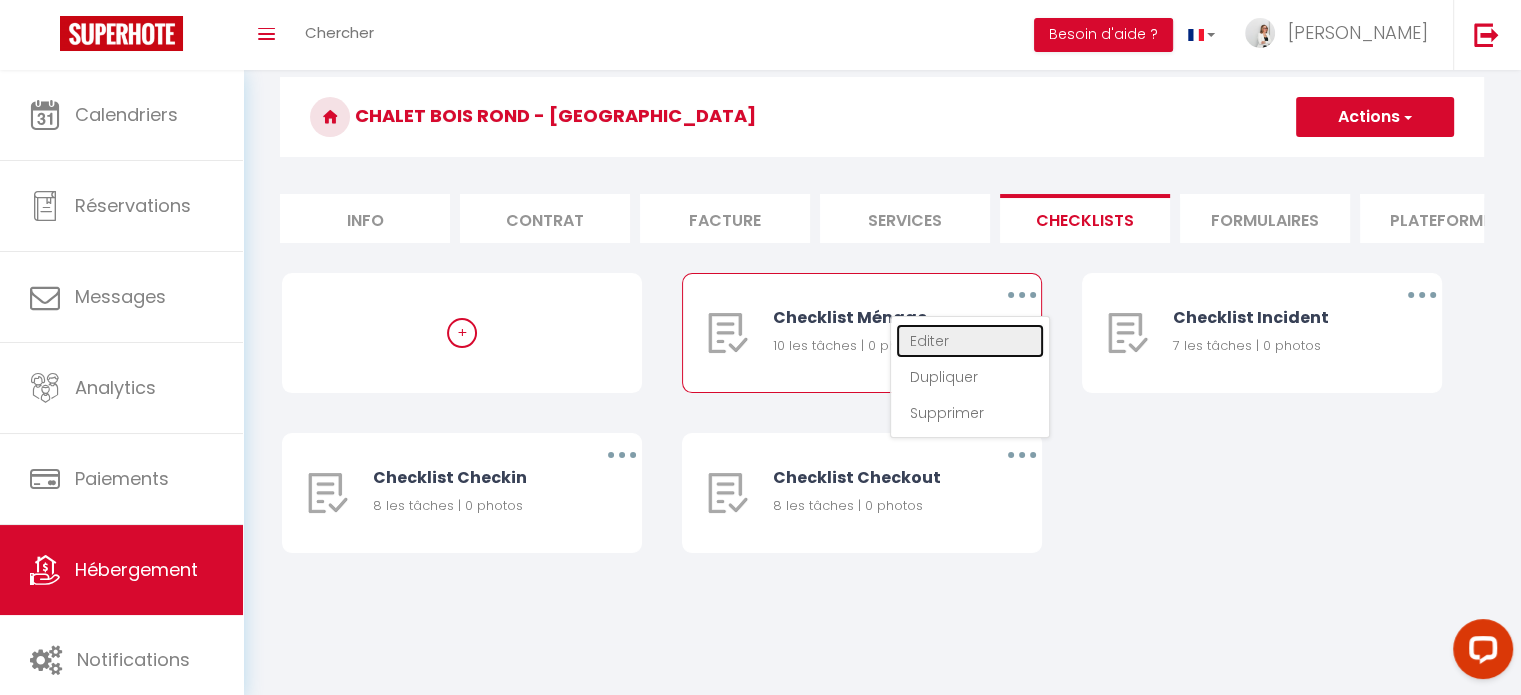 click on "Editer" at bounding box center [970, 341] 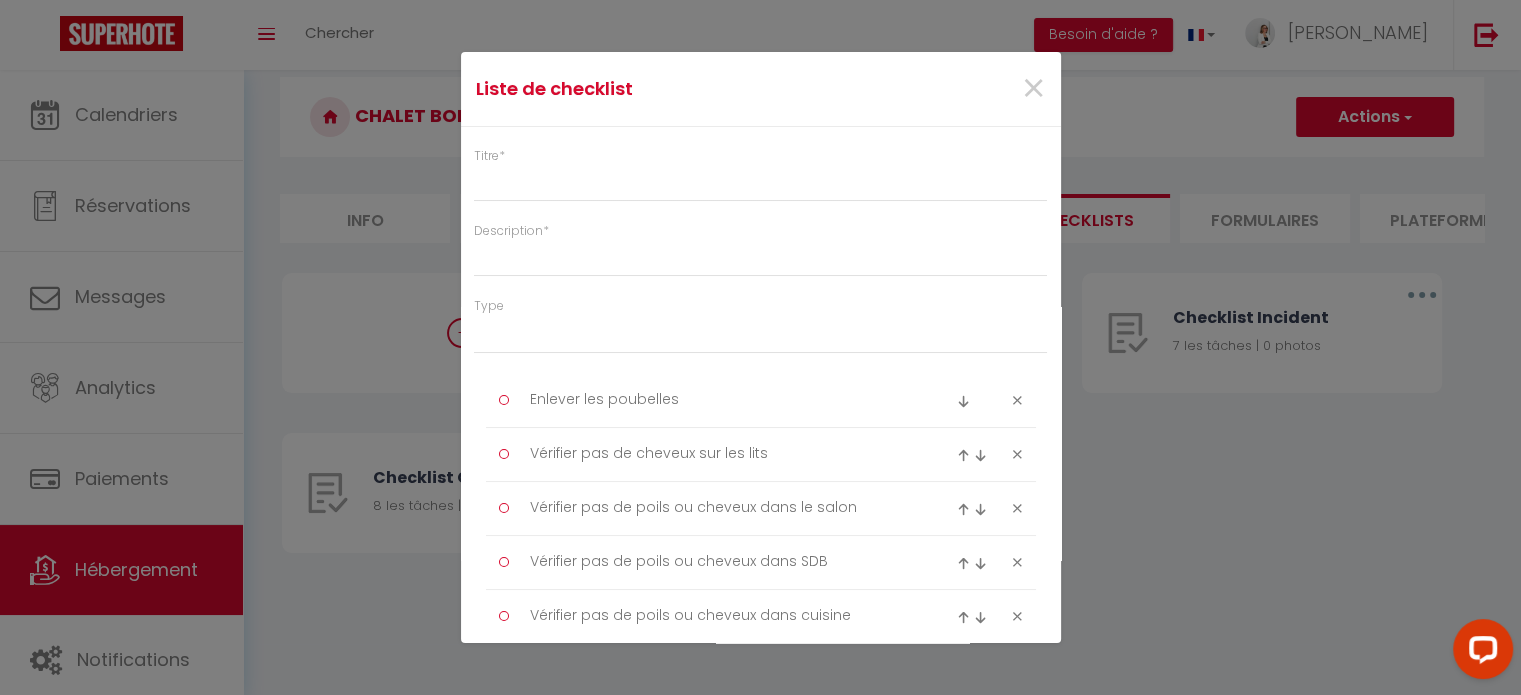 type on "Checklist Ménage" 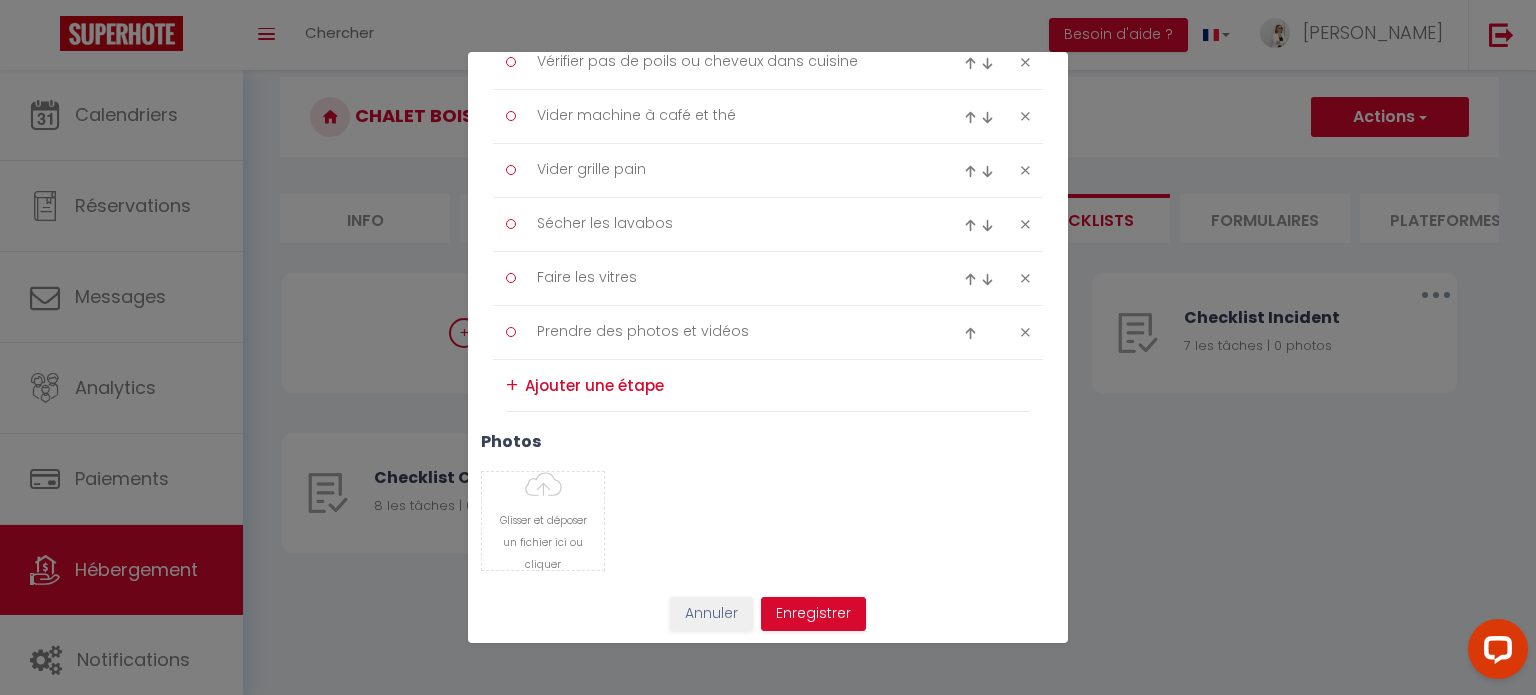 scroll, scrollTop: 558, scrollLeft: 0, axis: vertical 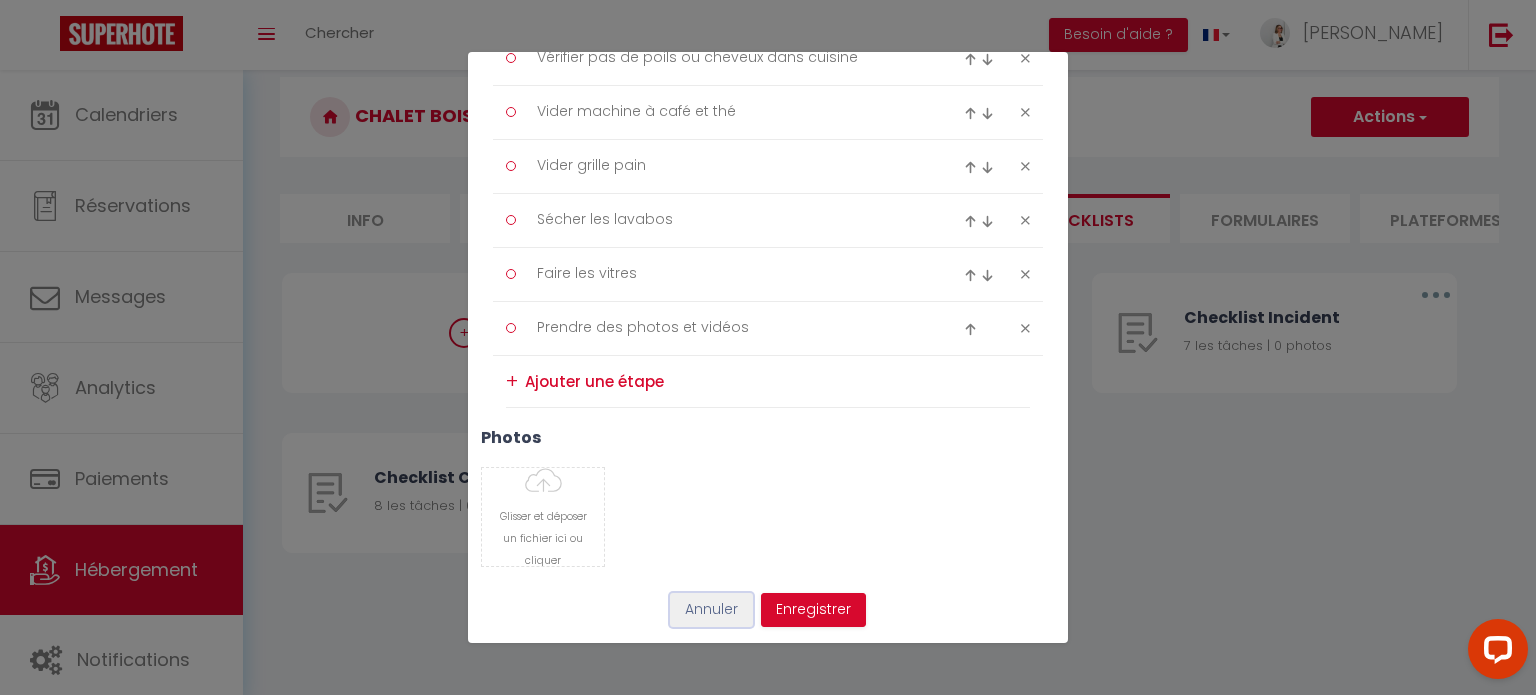 click on "Annuler" at bounding box center [711, 610] 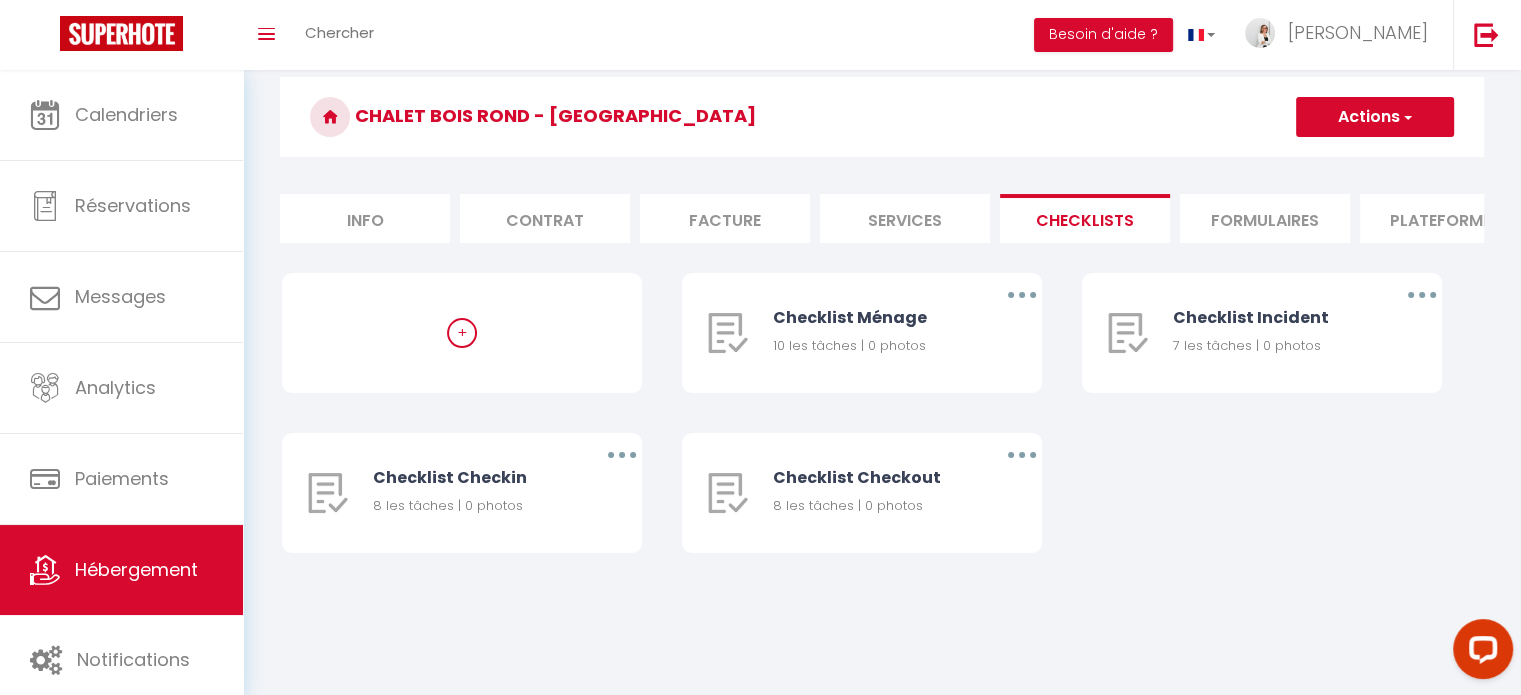 click on "Formulaires" at bounding box center (1265, 218) 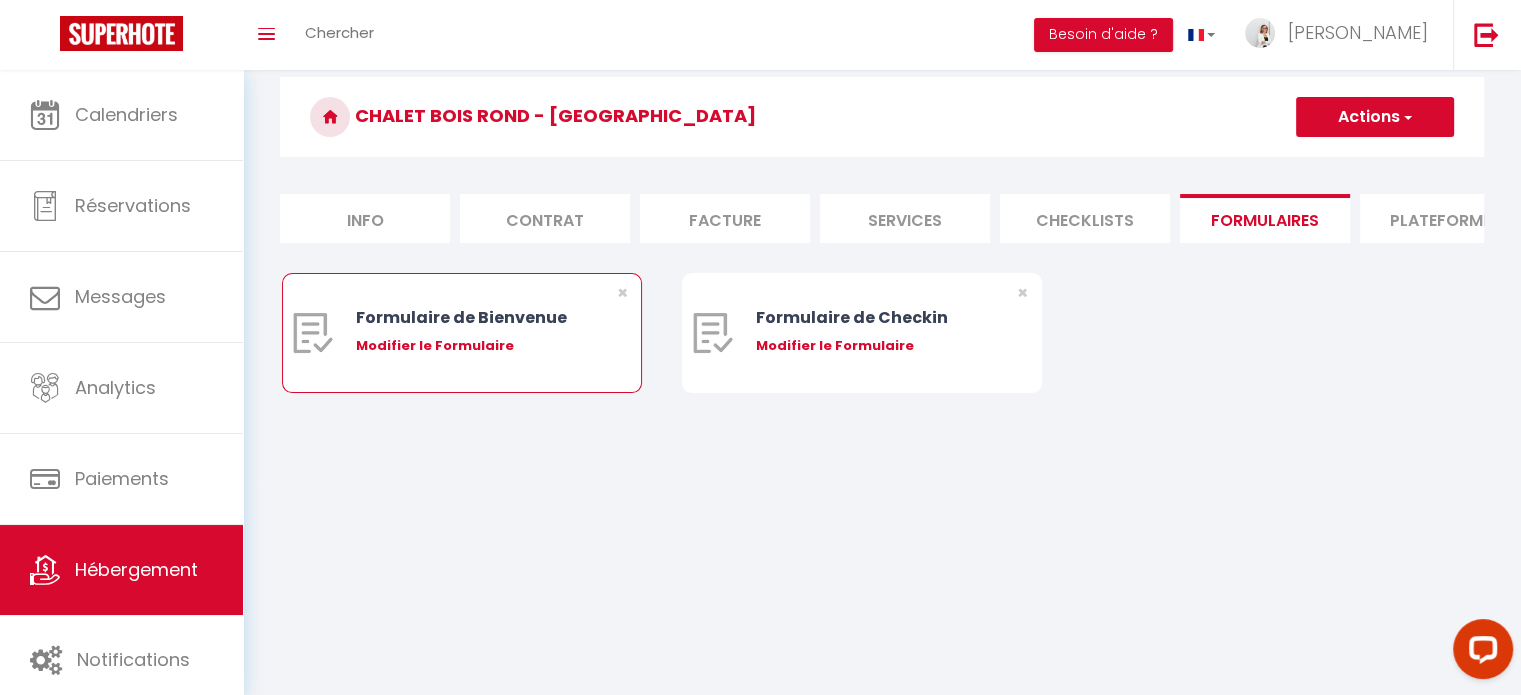 click on "Formulaire de Bienvenue" at bounding box center [477, 317] 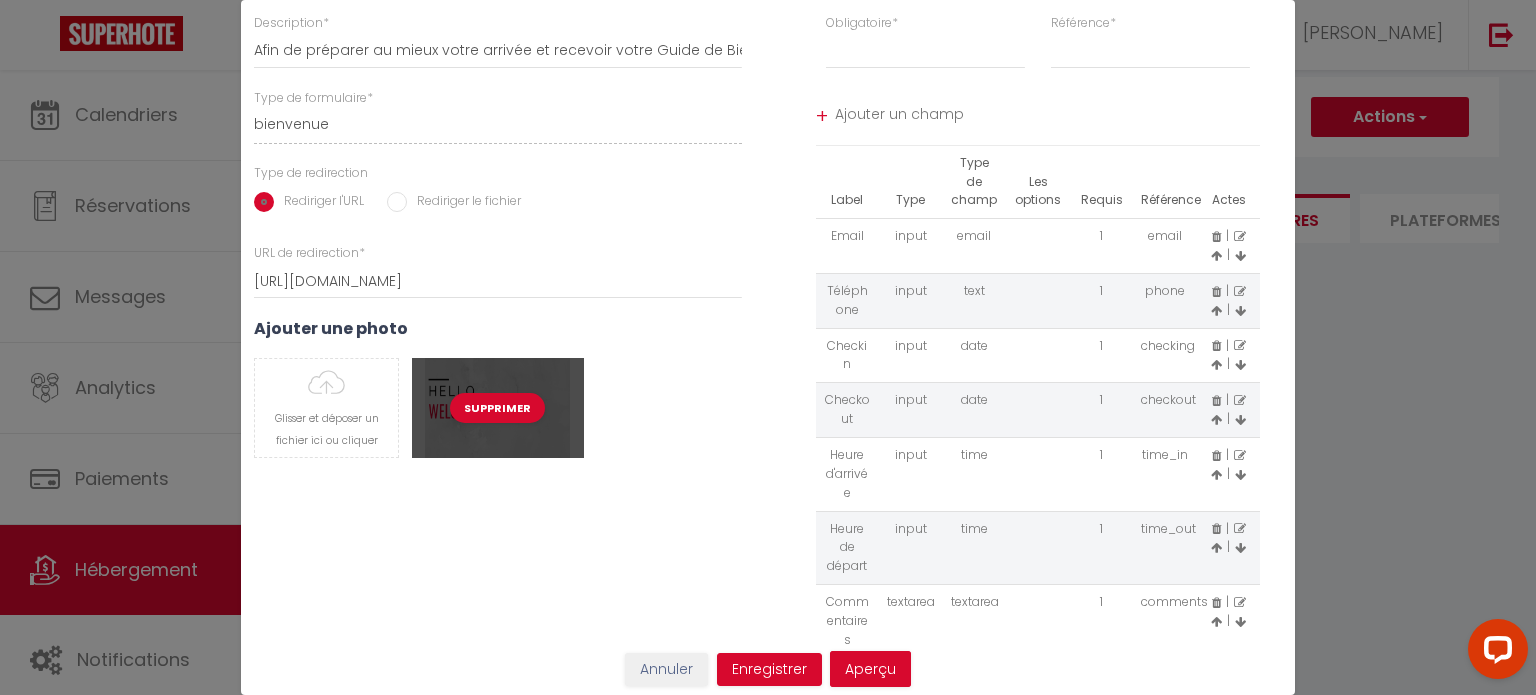 scroll, scrollTop: 181, scrollLeft: 0, axis: vertical 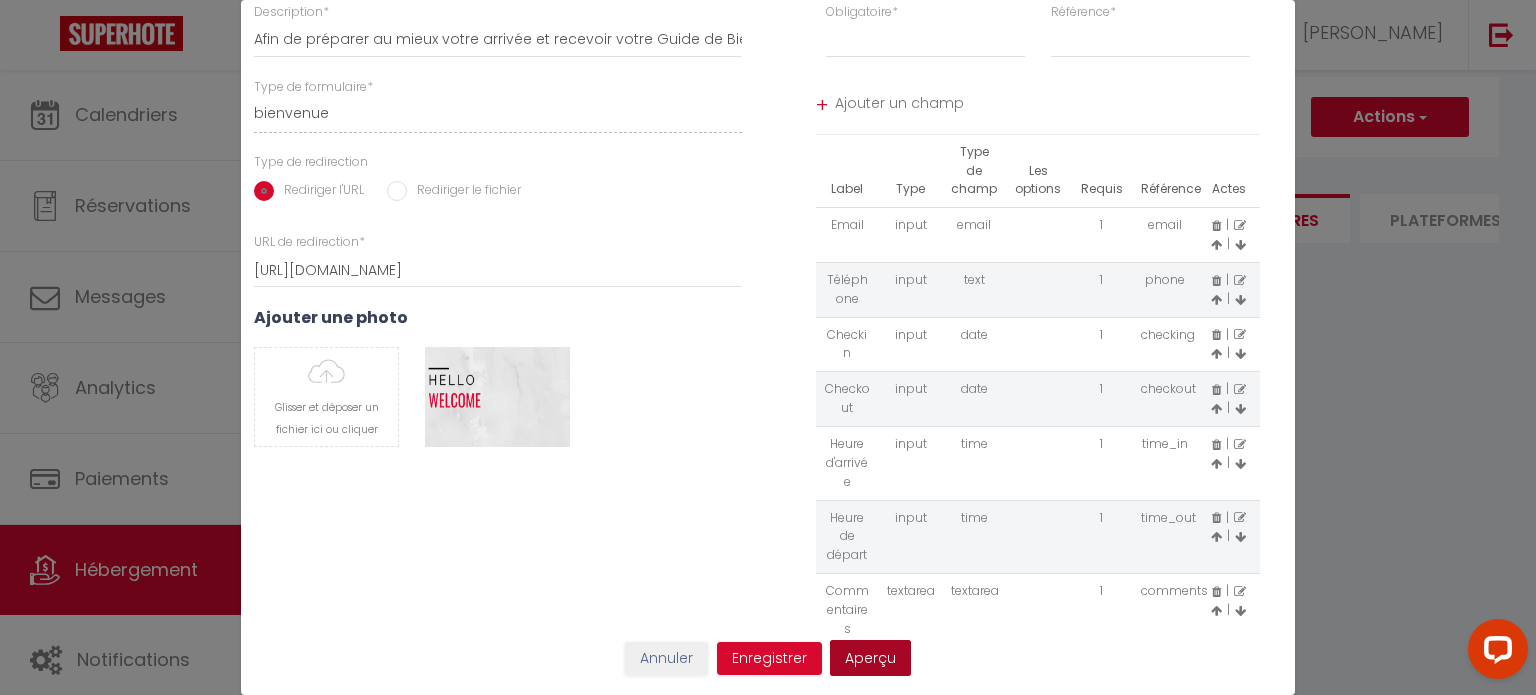 click on "Aperçu" at bounding box center (870, 658) 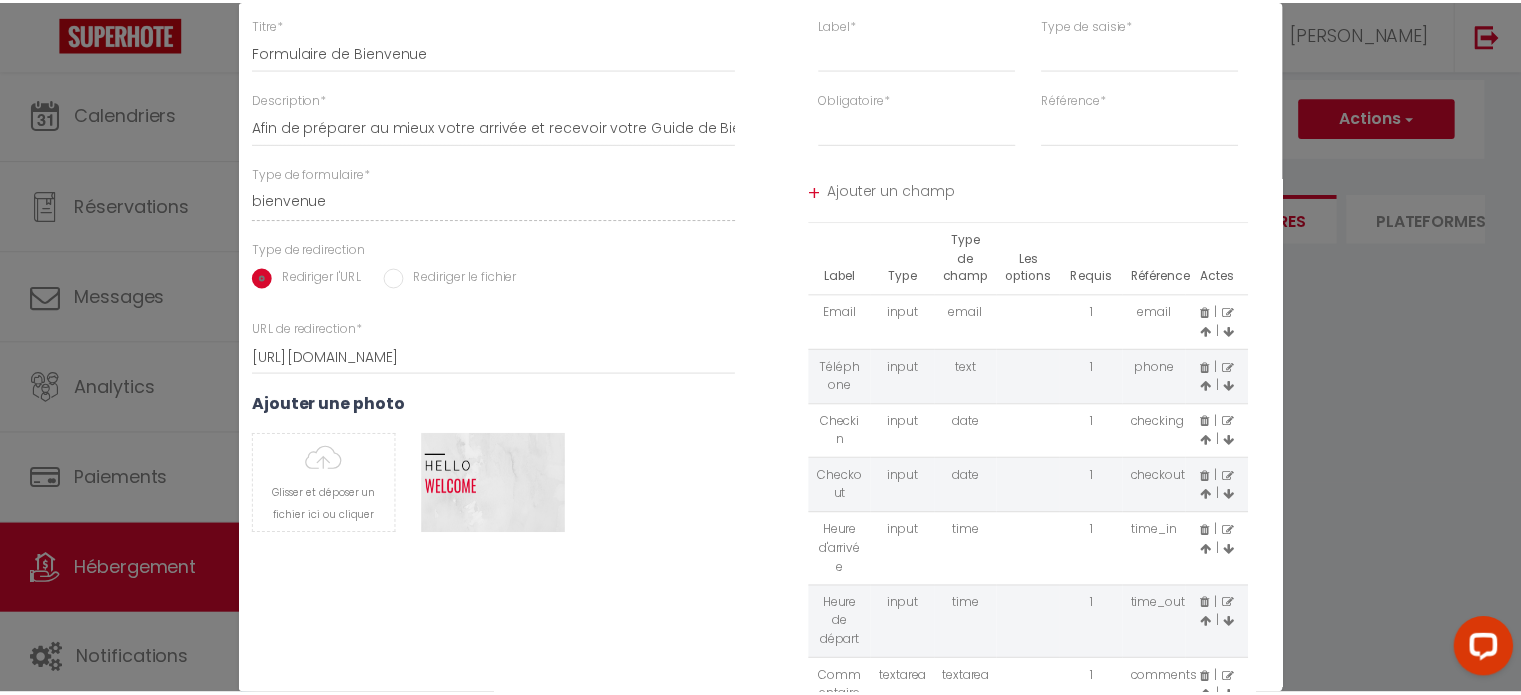 scroll, scrollTop: 0, scrollLeft: 0, axis: both 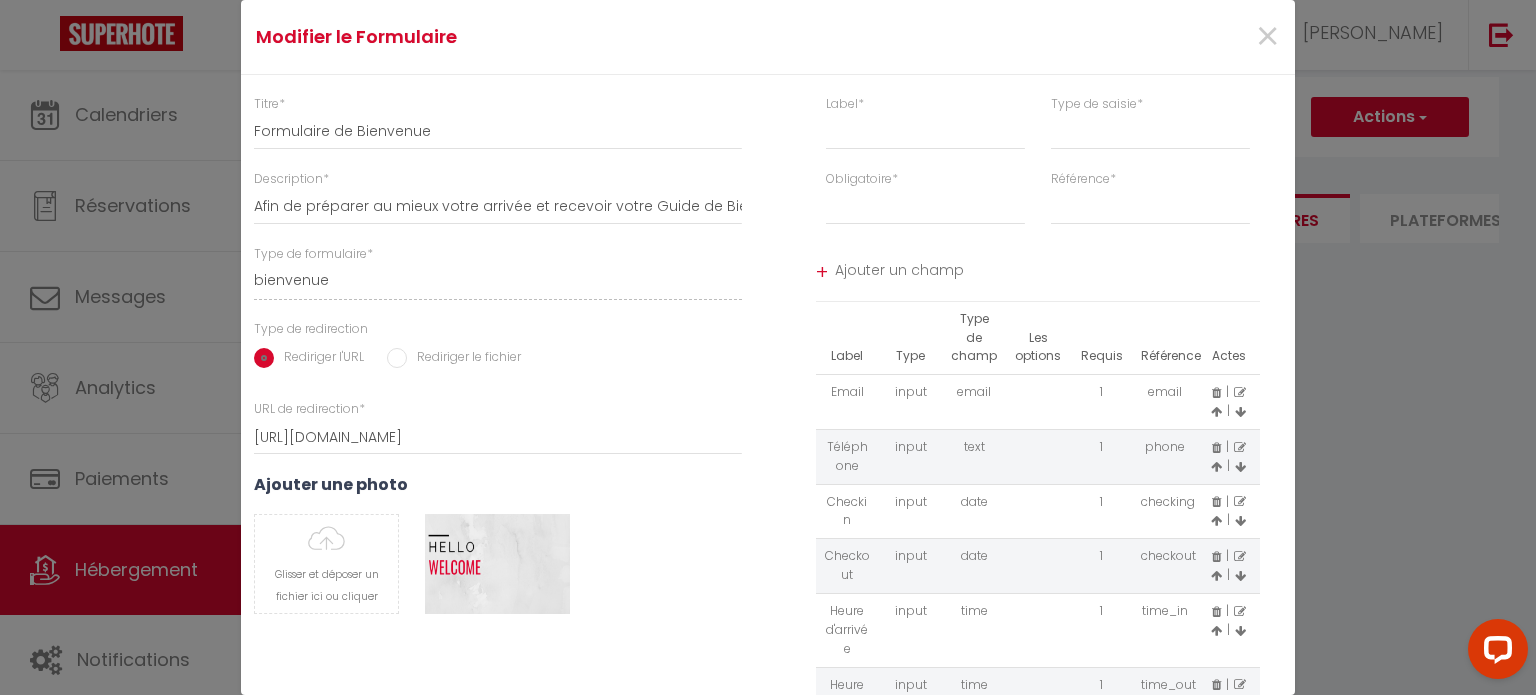 select 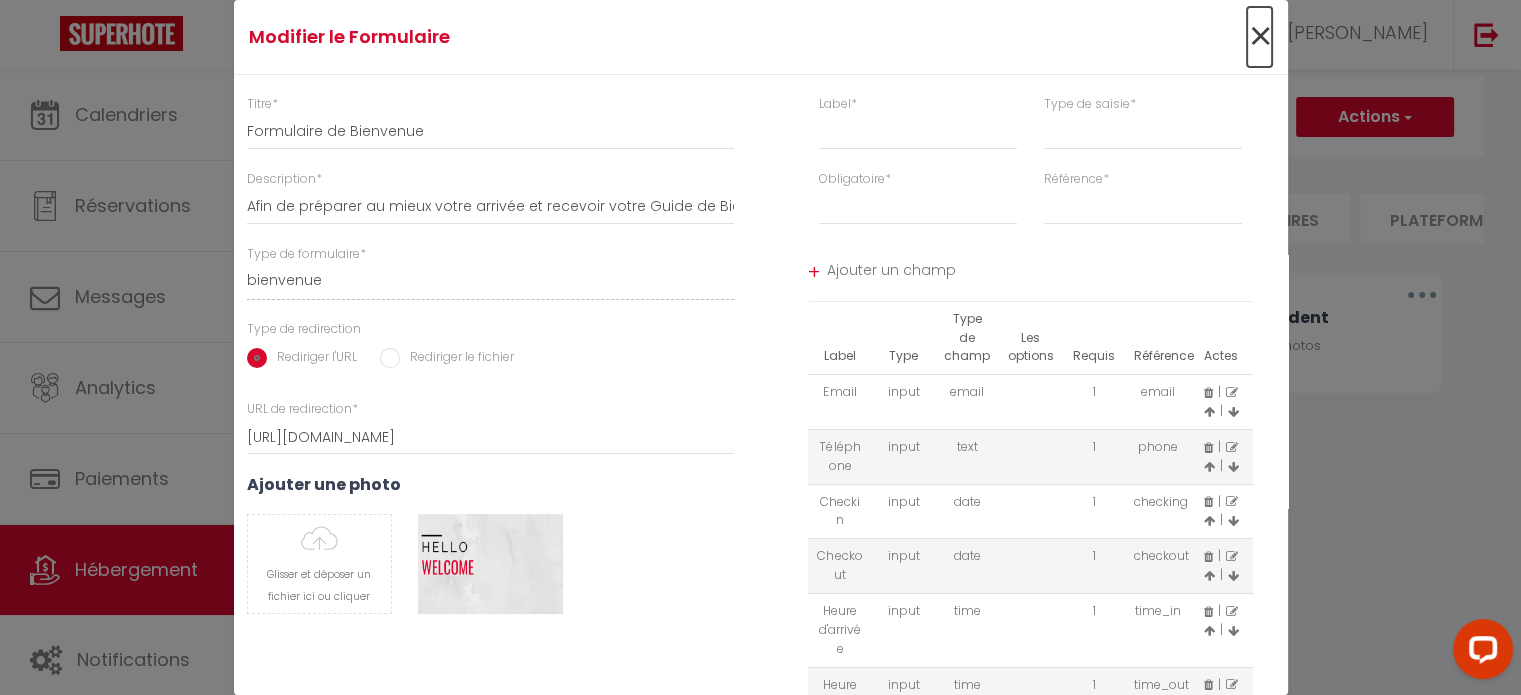 click on "×" at bounding box center (1259, 37) 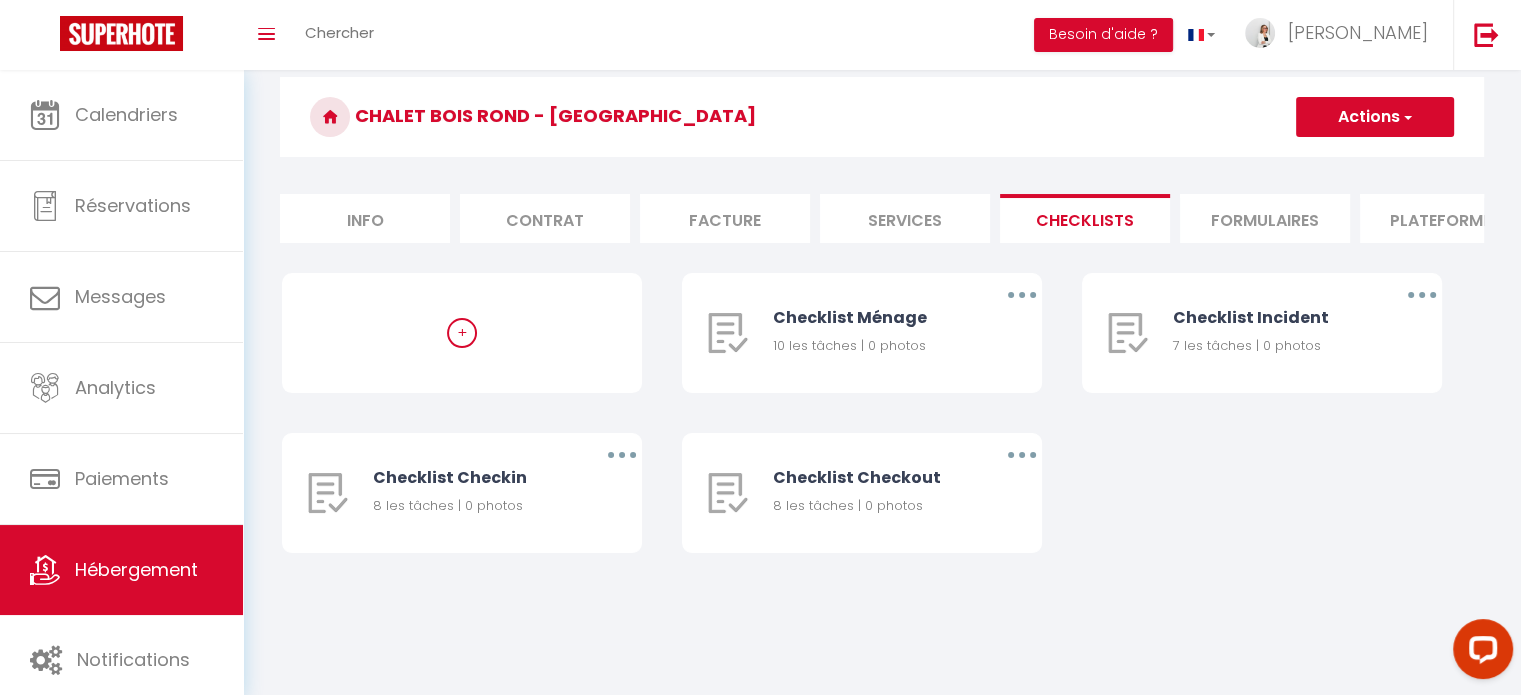 click on "Formulaires" at bounding box center (1265, 218) 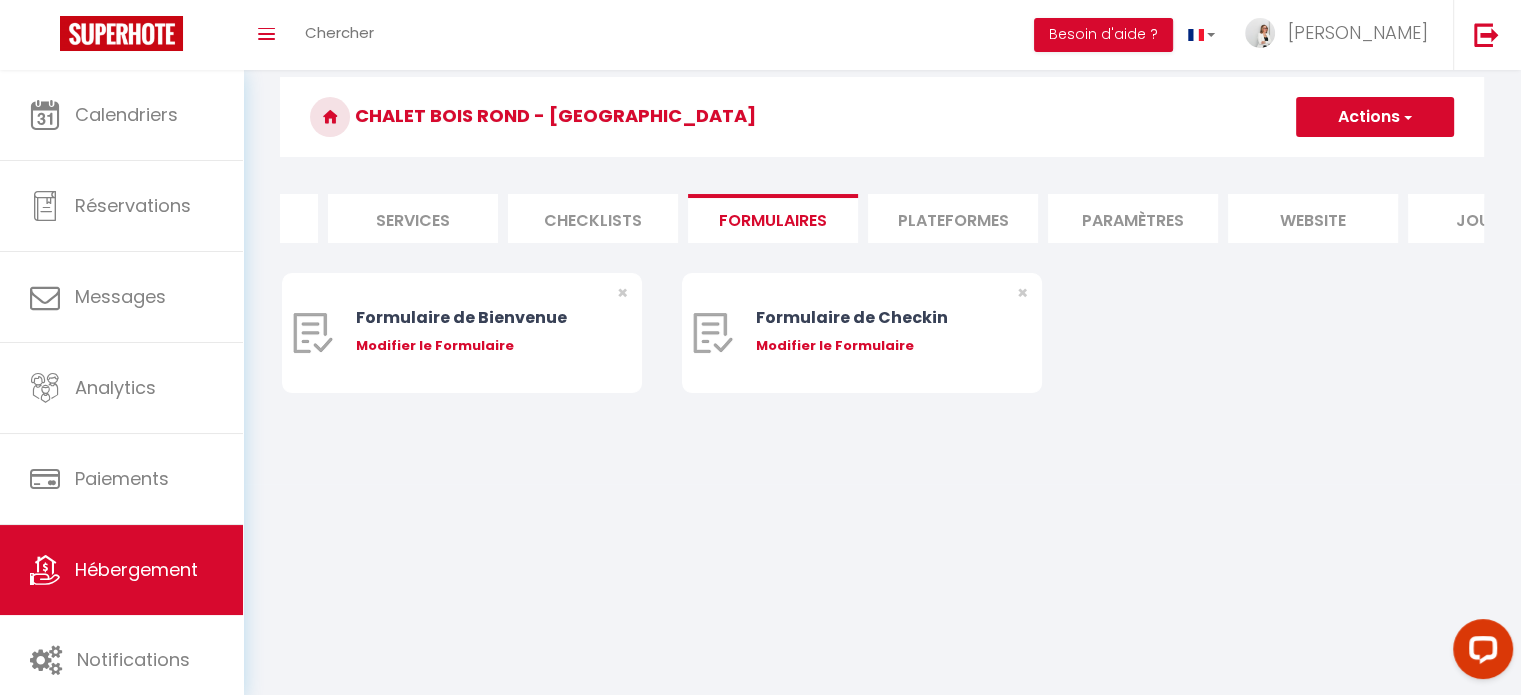 scroll, scrollTop: 0, scrollLeft: 520, axis: horizontal 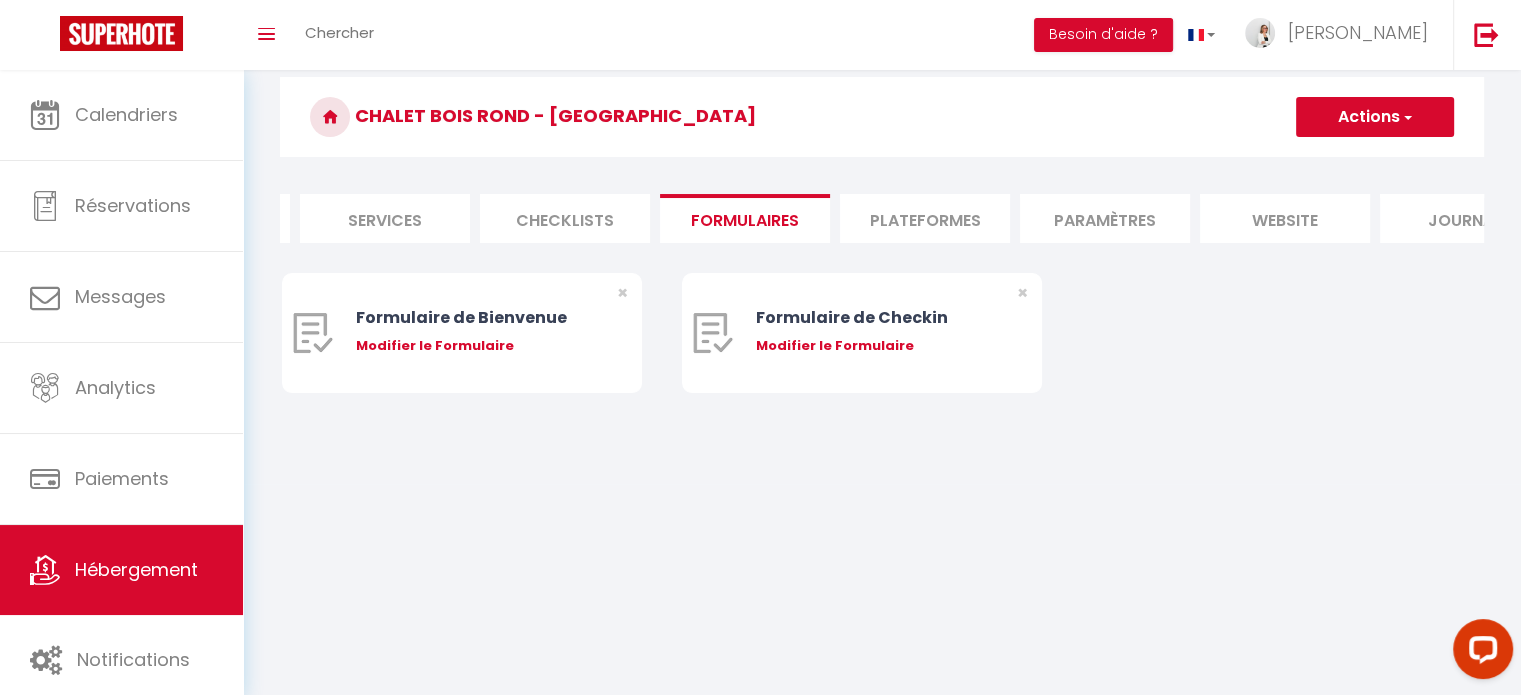 click on "Plateformes" at bounding box center [925, 218] 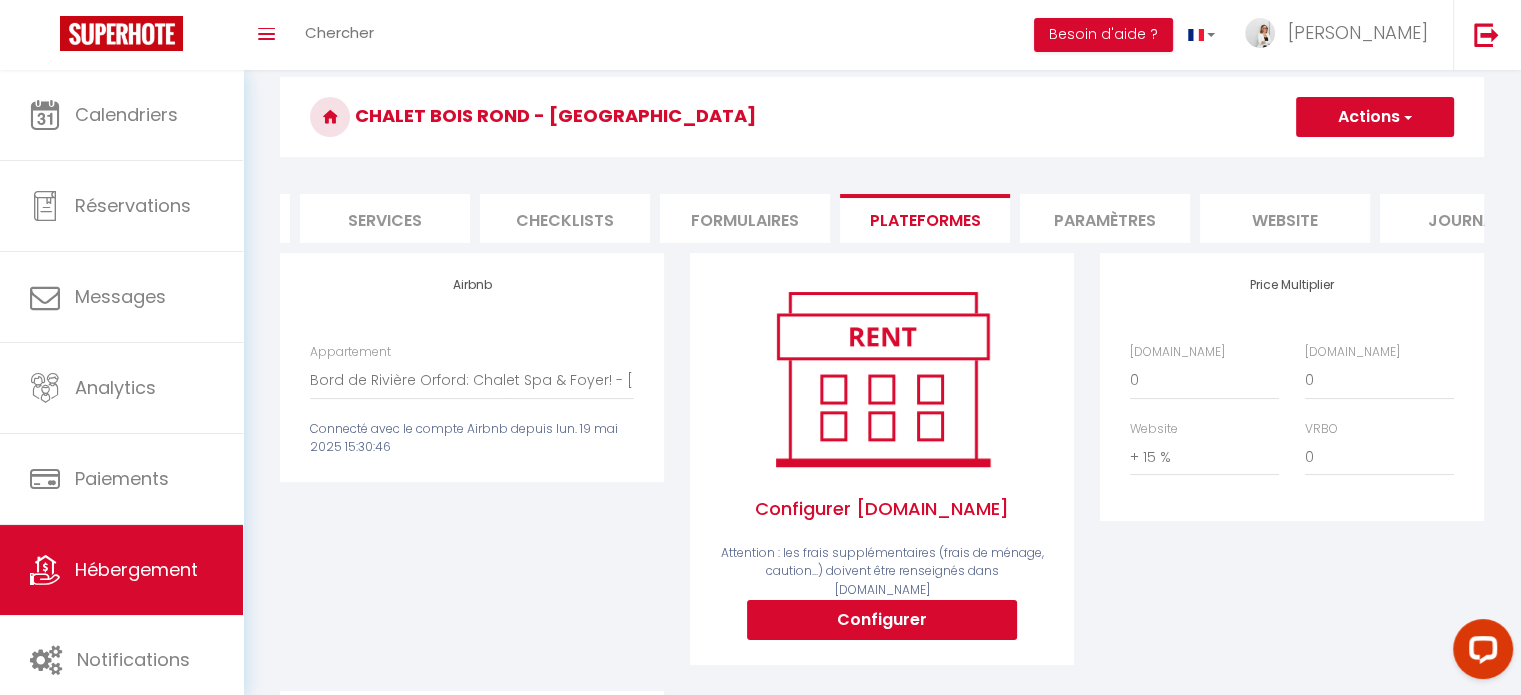 click on "Paramètres" at bounding box center [1105, 218] 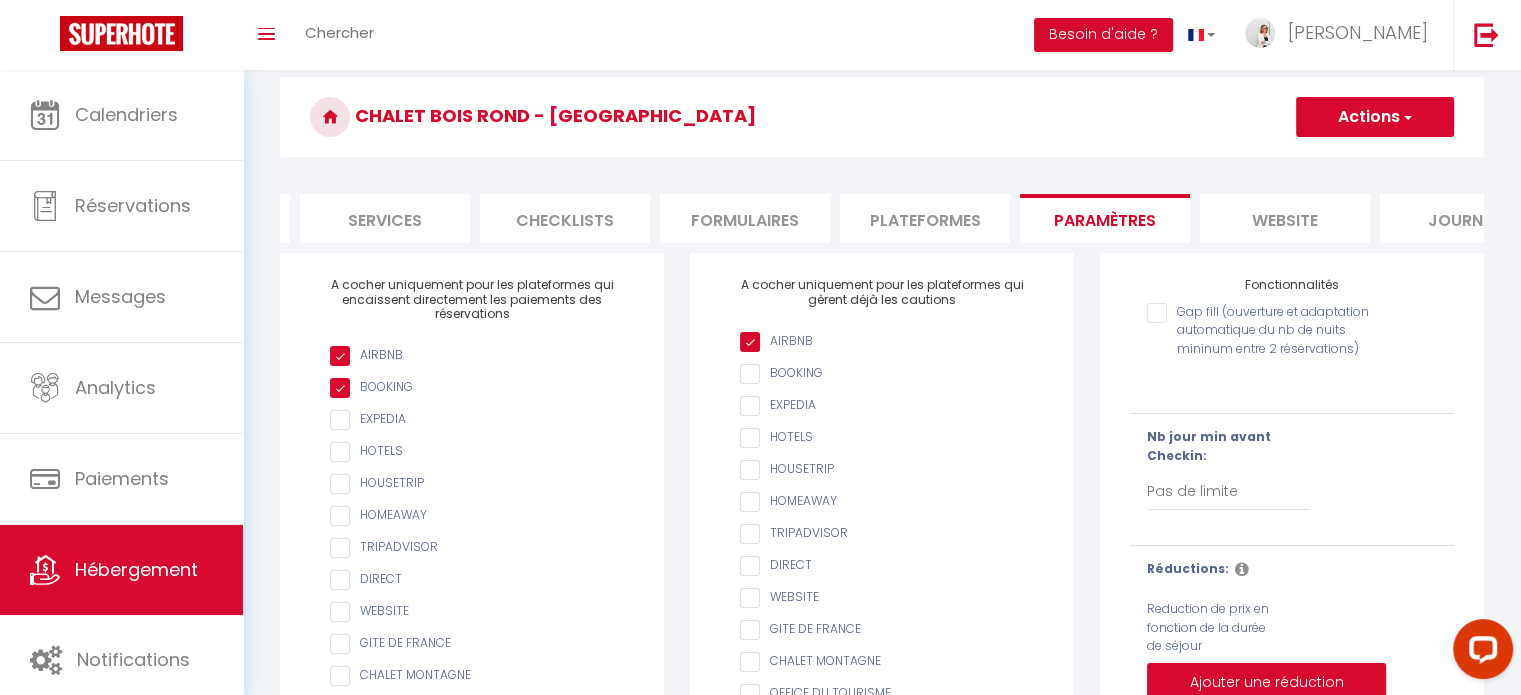 click on "website" at bounding box center [1285, 218] 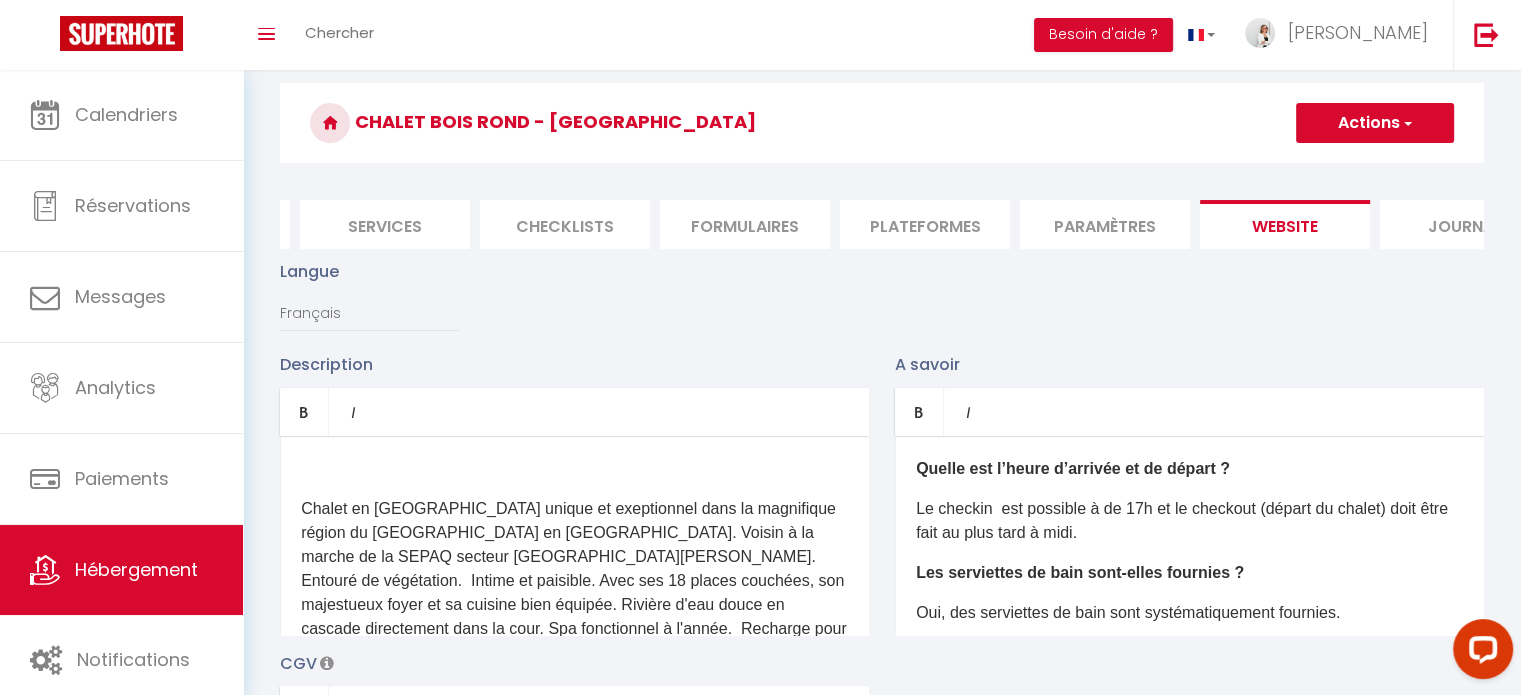 scroll, scrollTop: 100, scrollLeft: 0, axis: vertical 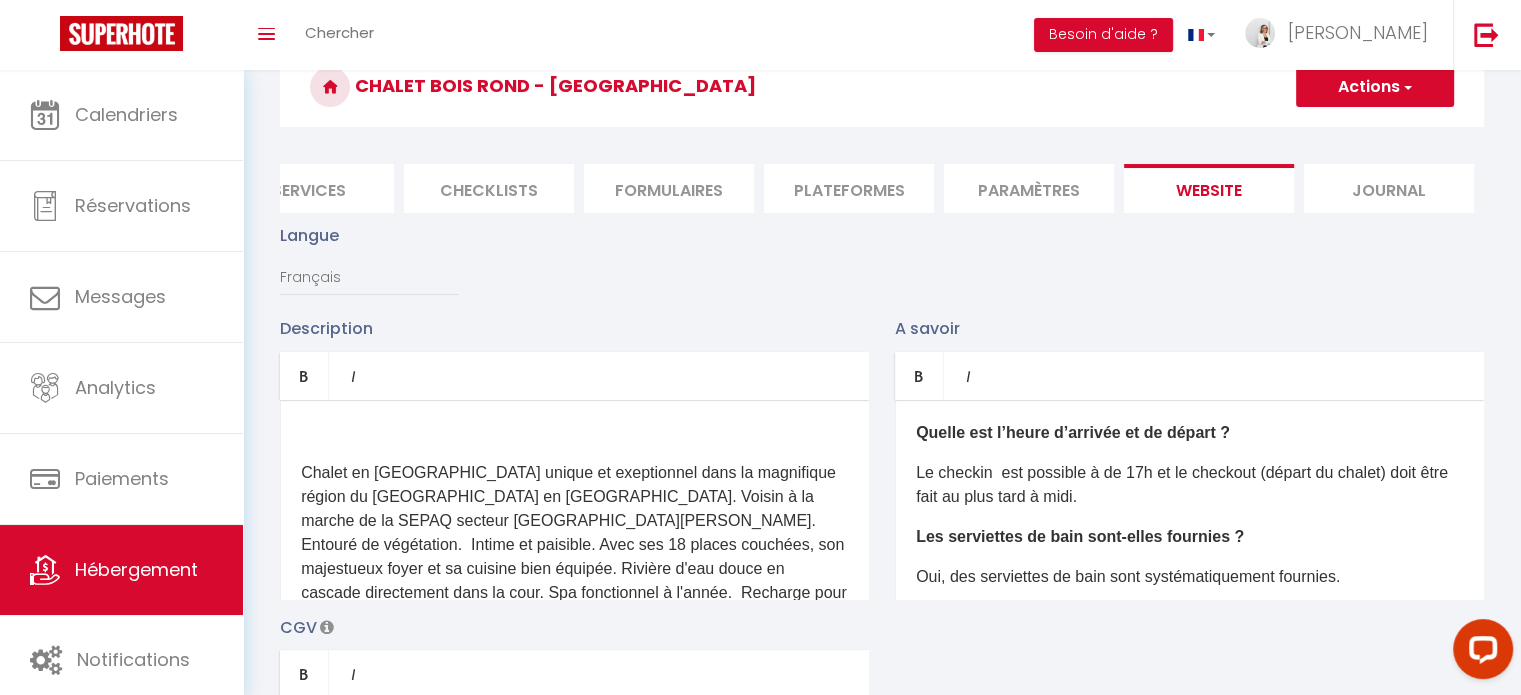 click on "Journal" at bounding box center [1389, 188] 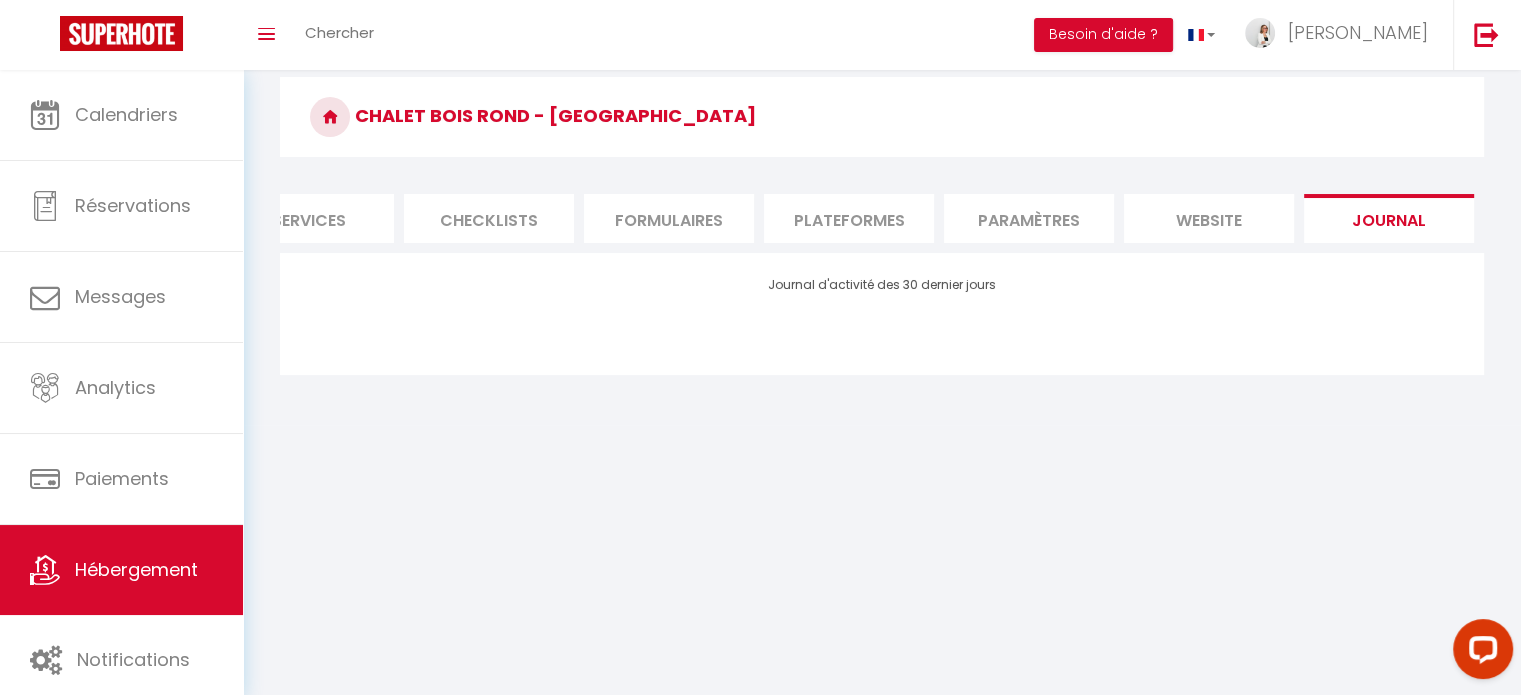 scroll, scrollTop: 100, scrollLeft: 0, axis: vertical 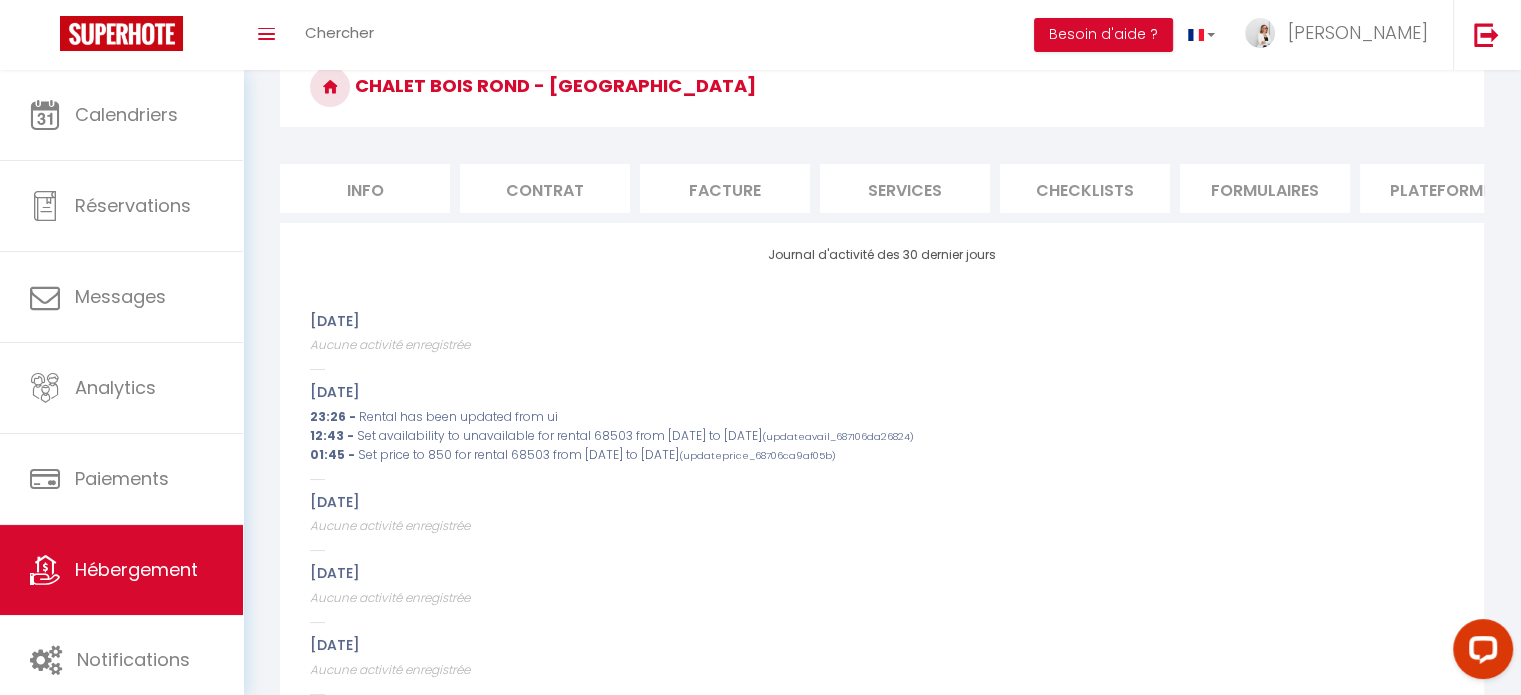 click on "Info" at bounding box center (365, 188) 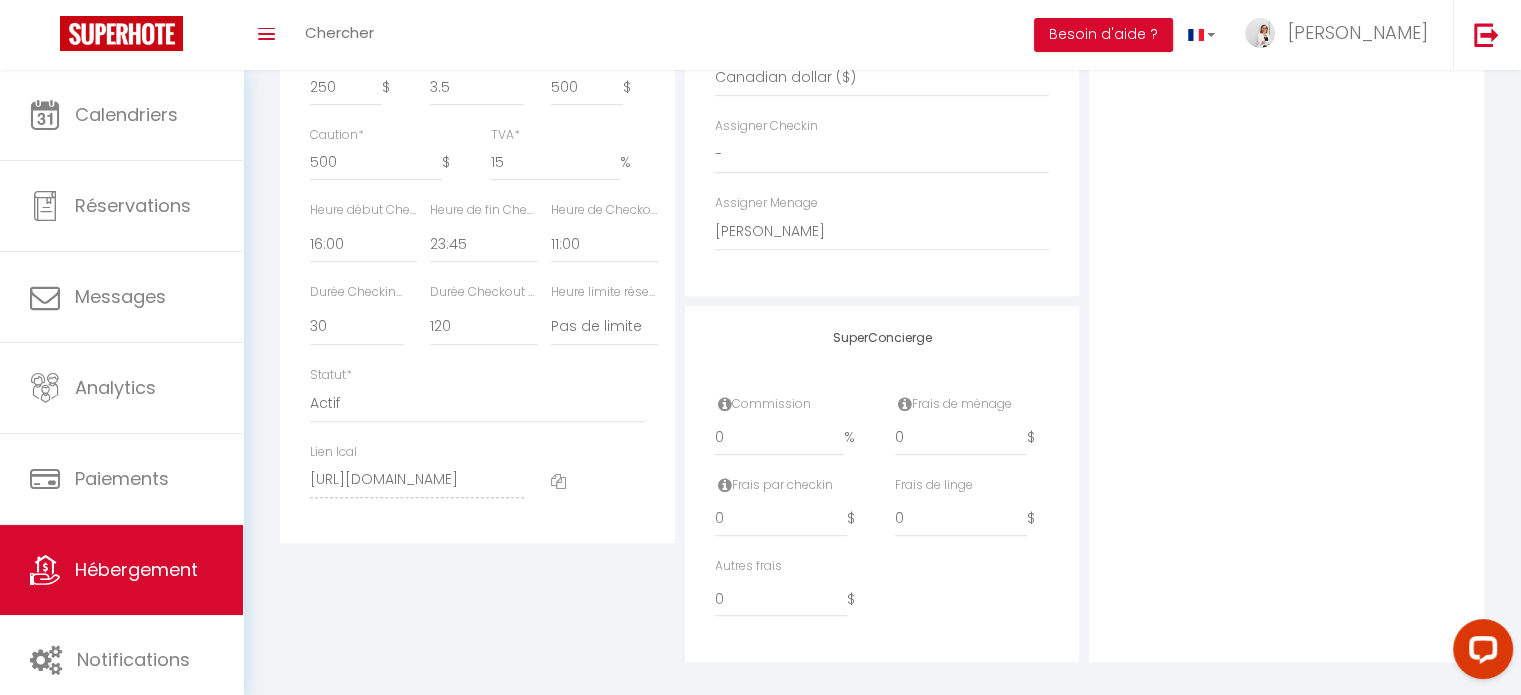 scroll, scrollTop: 1041, scrollLeft: 0, axis: vertical 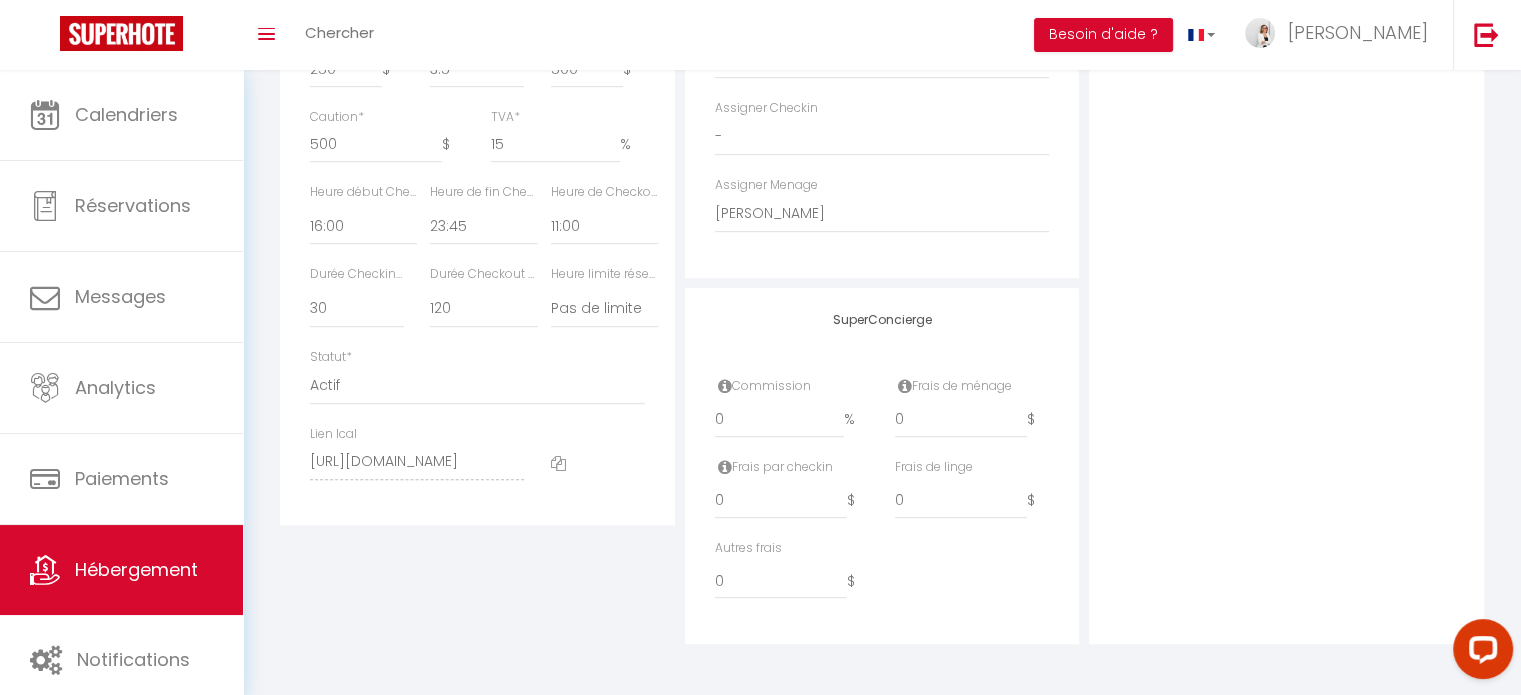 click at bounding box center (558, 463) 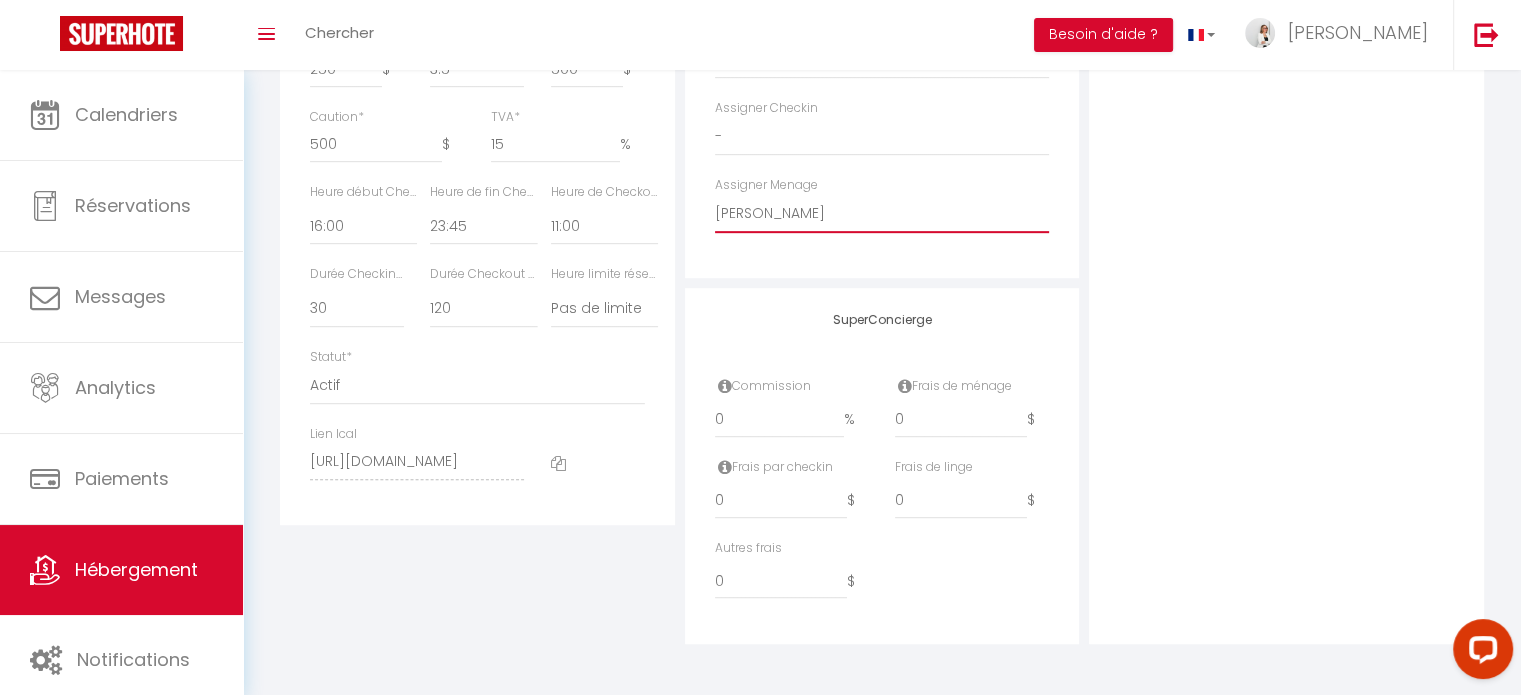 click on "-
[PERSON_NAME]" at bounding box center [882, 214] 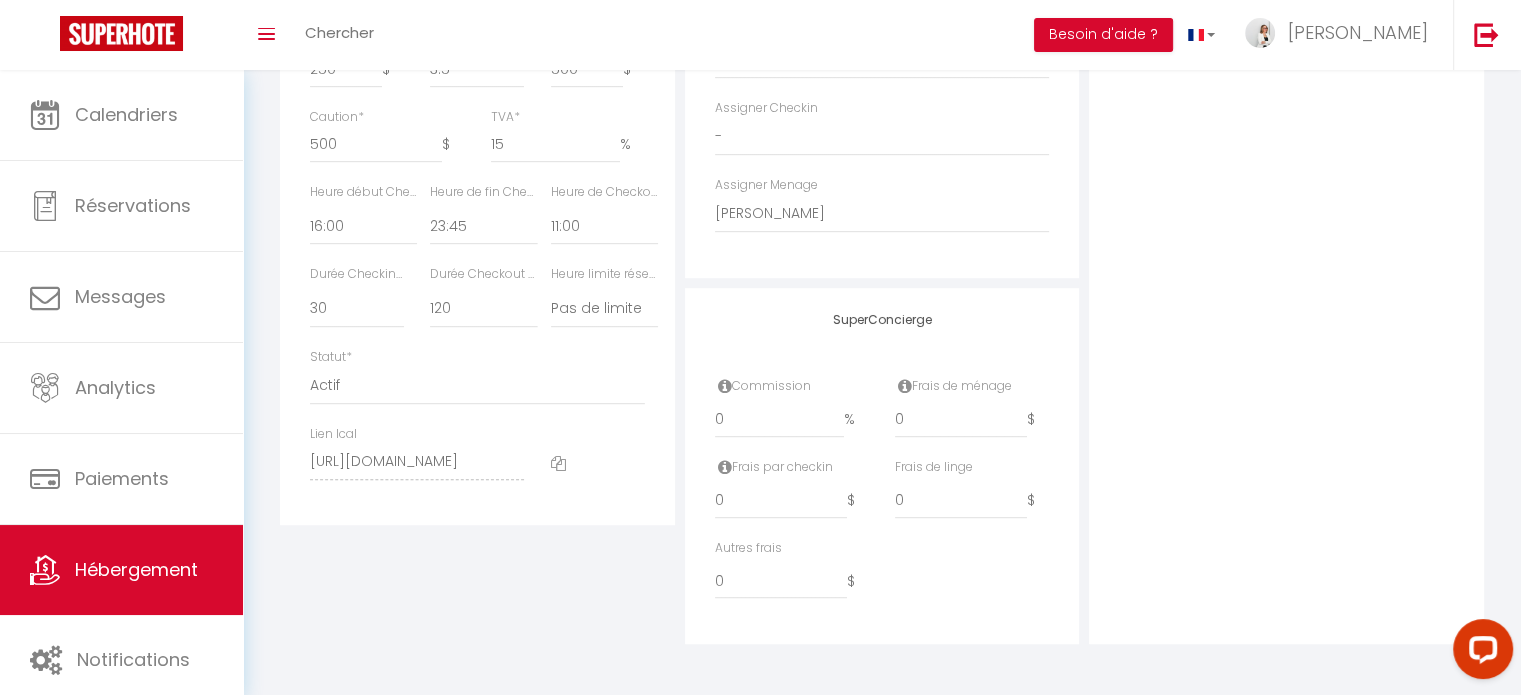 click on "Photo
Photo
Supprimer
Drag and drop a file here or click Ooops, something wrong appended. Remove   Drag and drop or click to replace" at bounding box center [1286, -31] 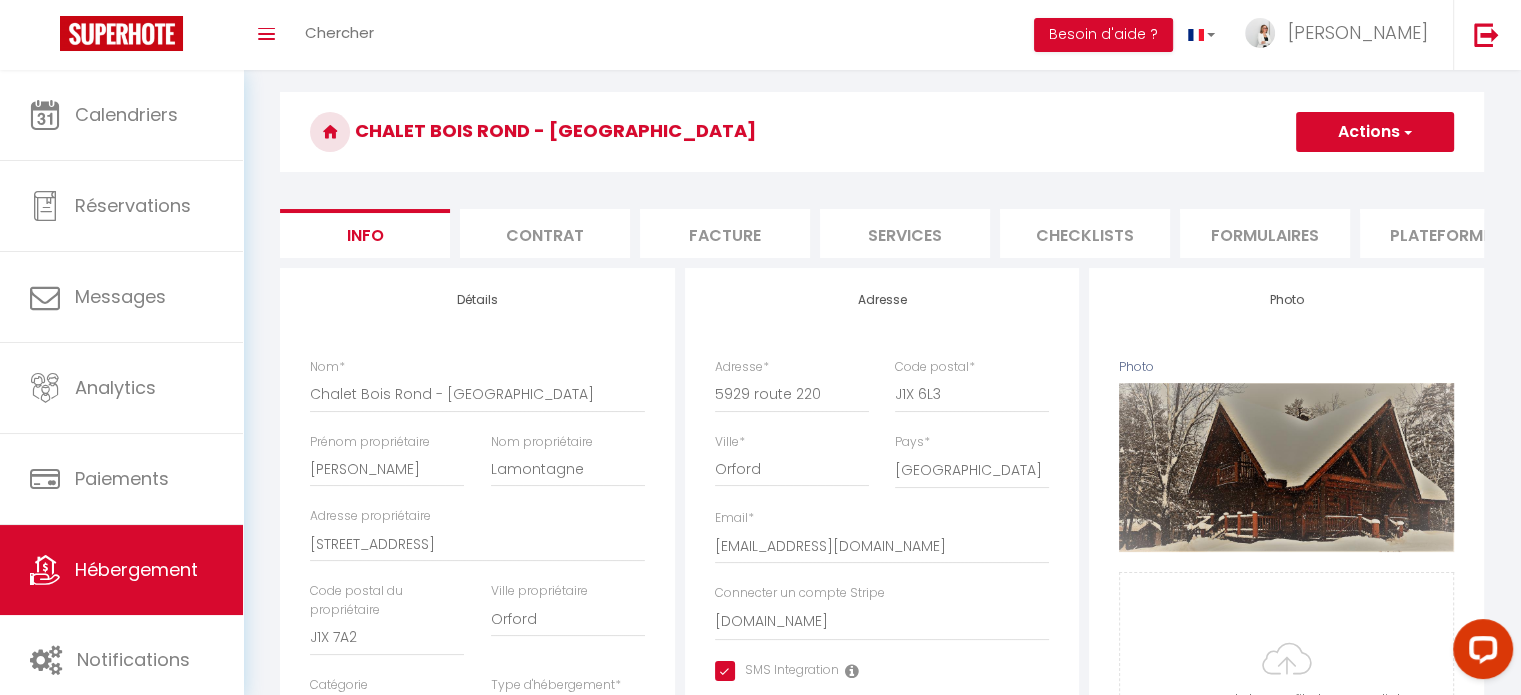 scroll, scrollTop: 41, scrollLeft: 0, axis: vertical 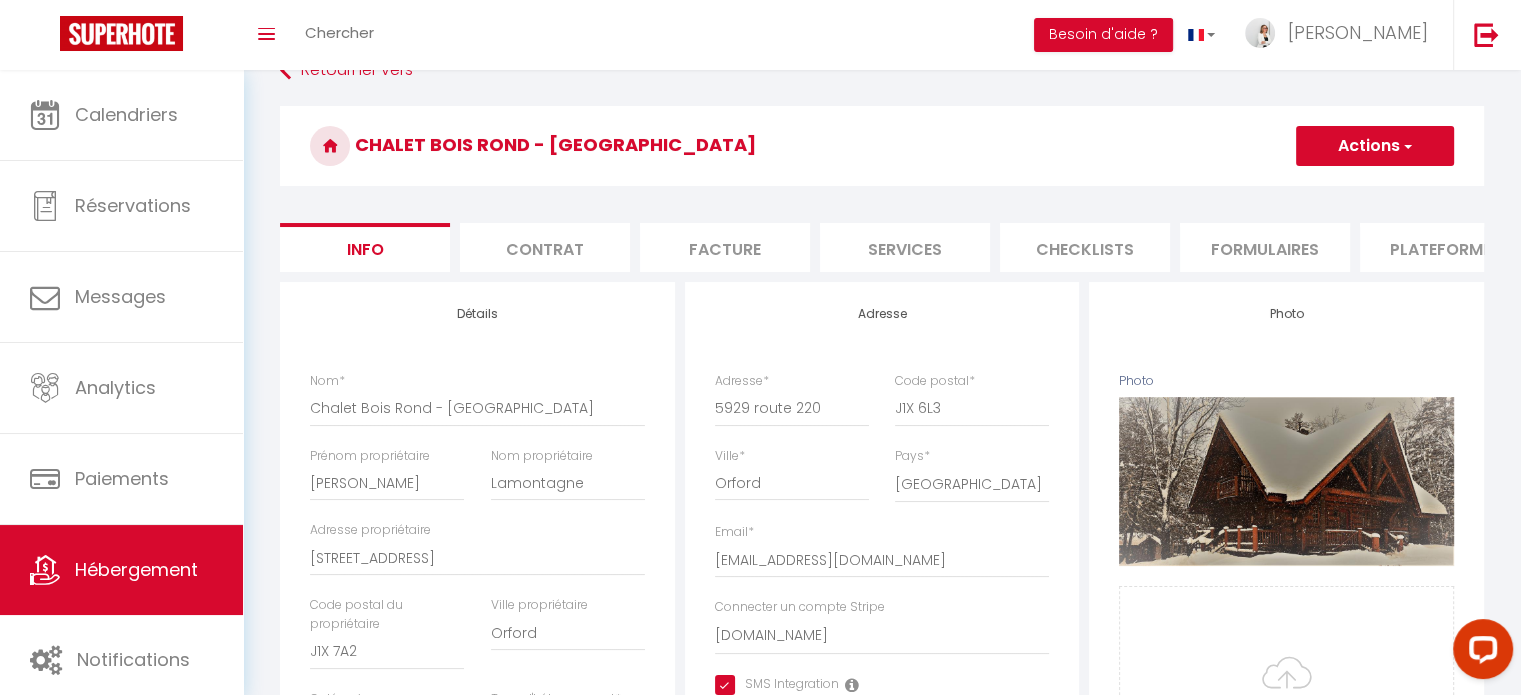 click at bounding box center [1406, 146] 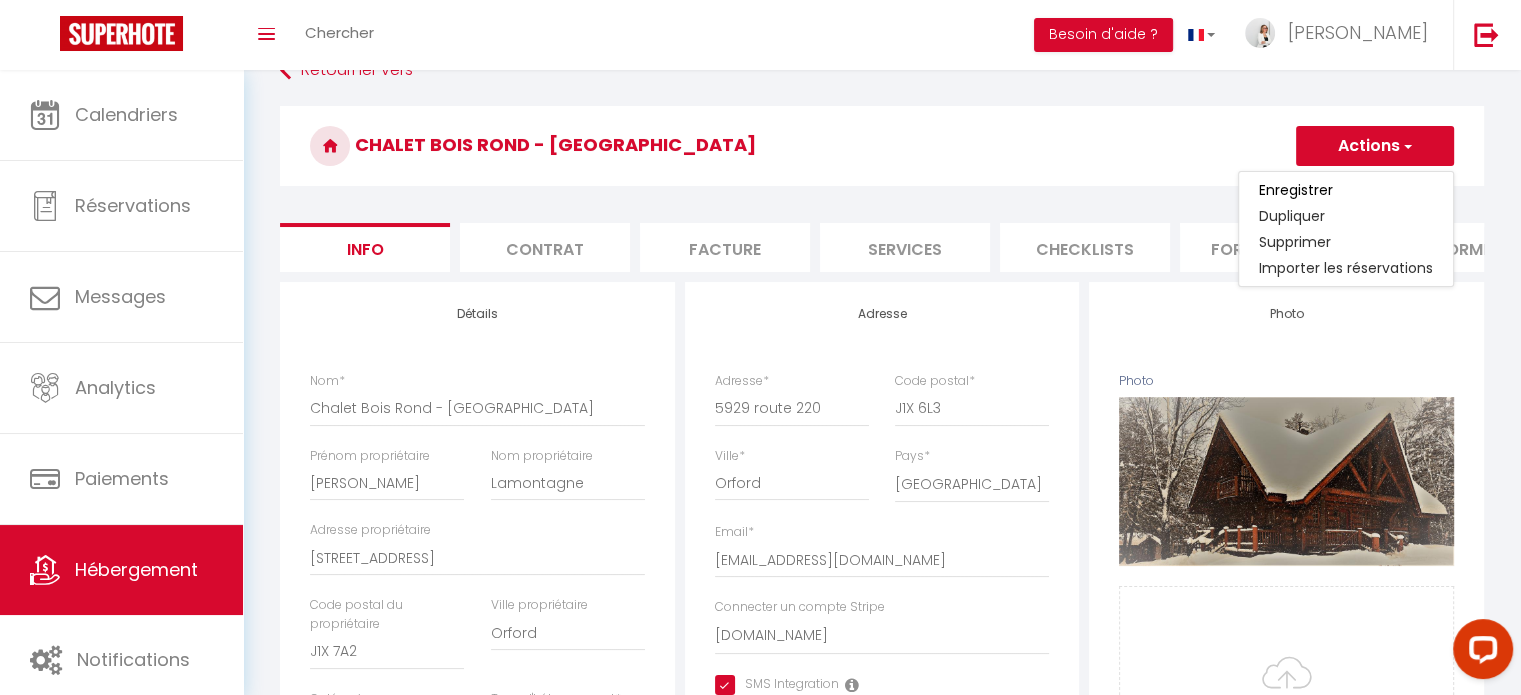 click on "Enregistrer" at bounding box center (1346, 190) 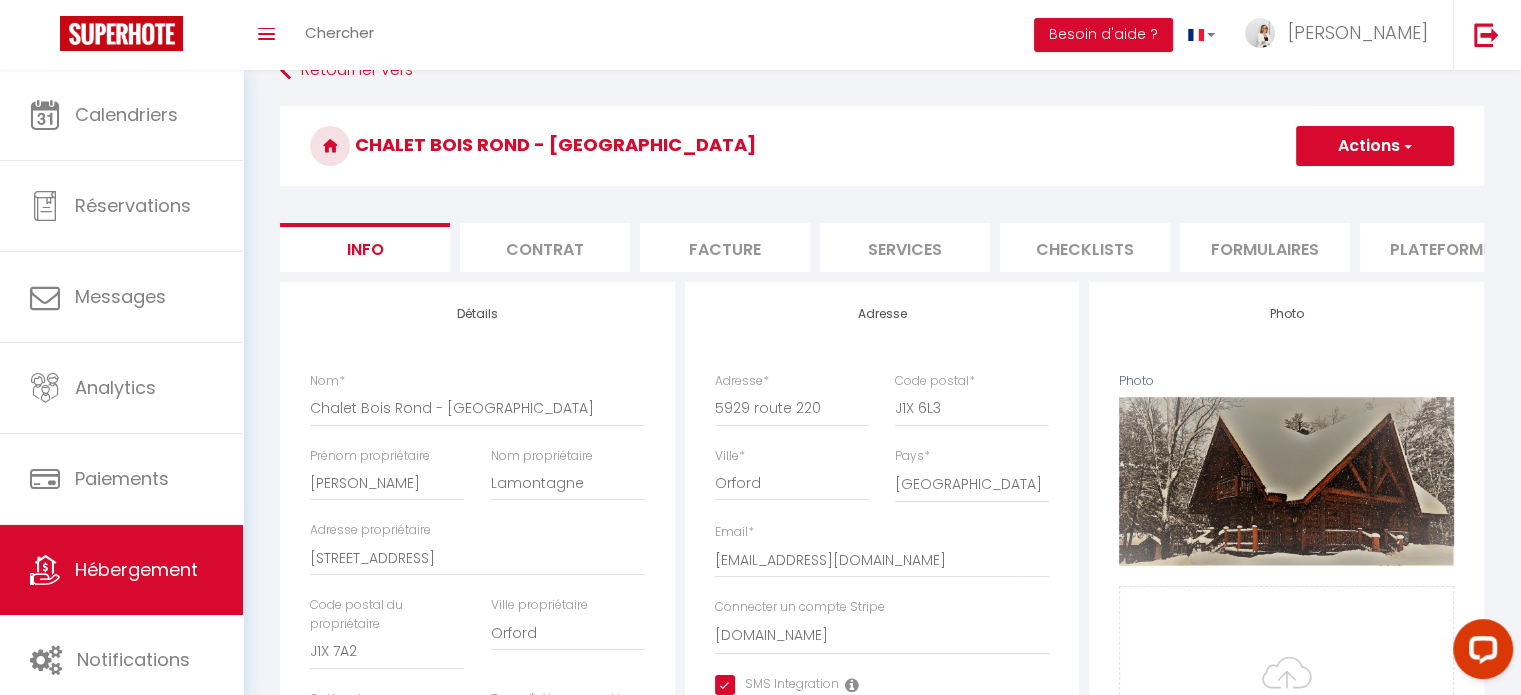 click at bounding box center [1406, 146] 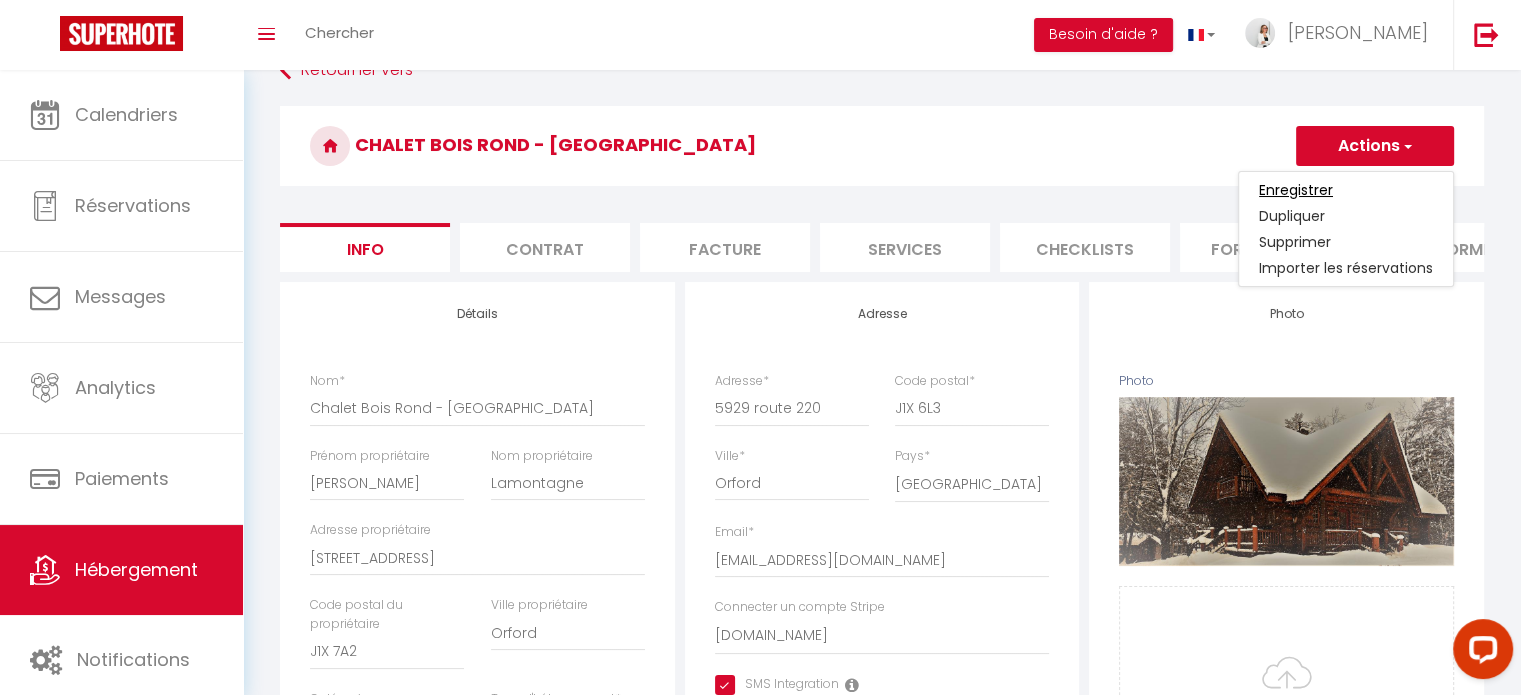click on "Enregistrer" at bounding box center [1296, 190] 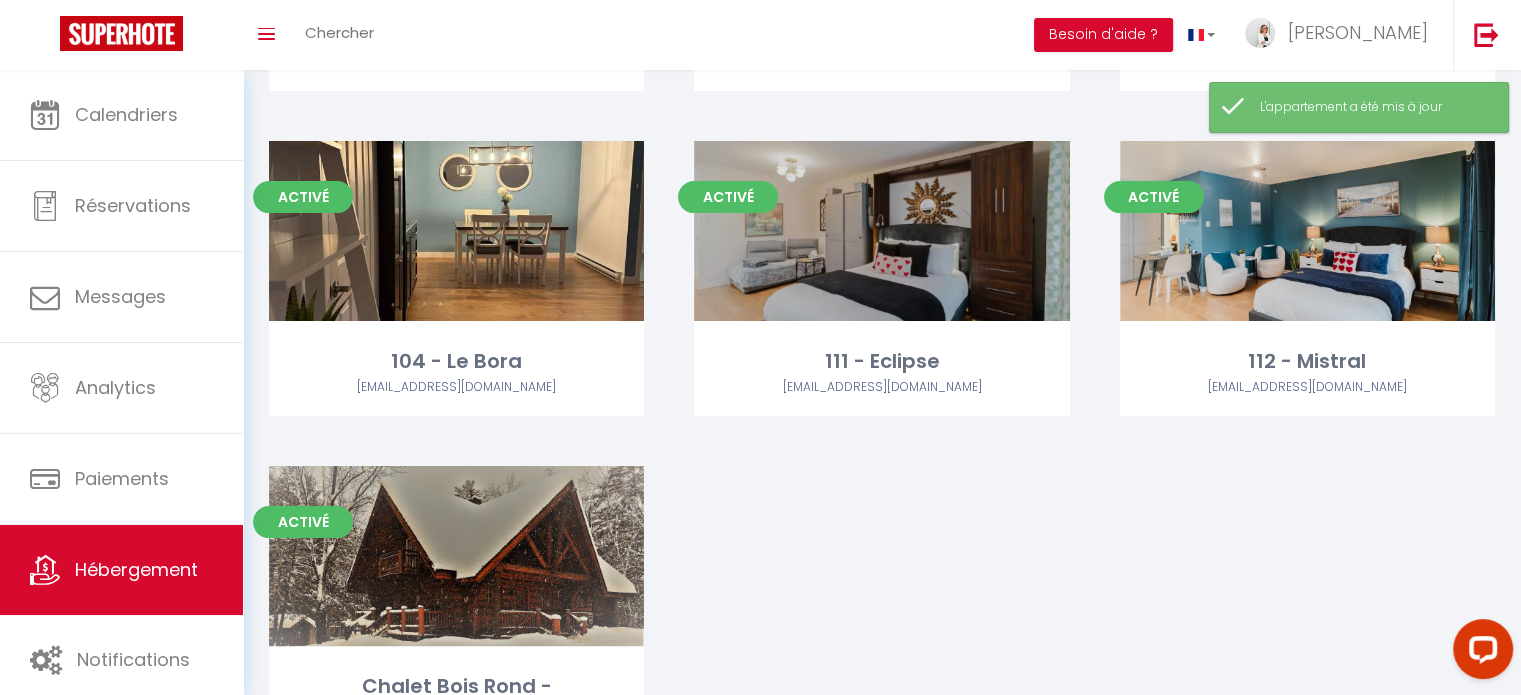 scroll, scrollTop: 522, scrollLeft: 0, axis: vertical 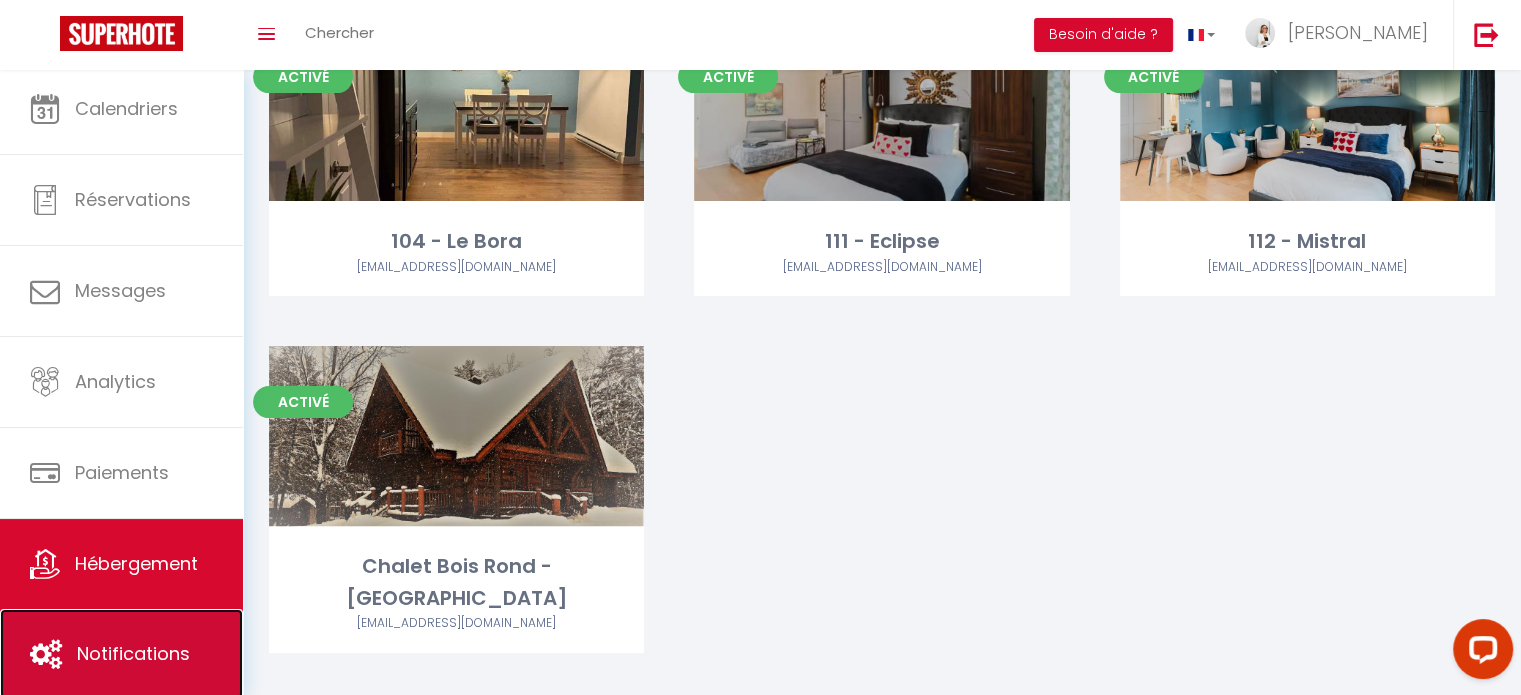 click on "Notifications" at bounding box center [133, 653] 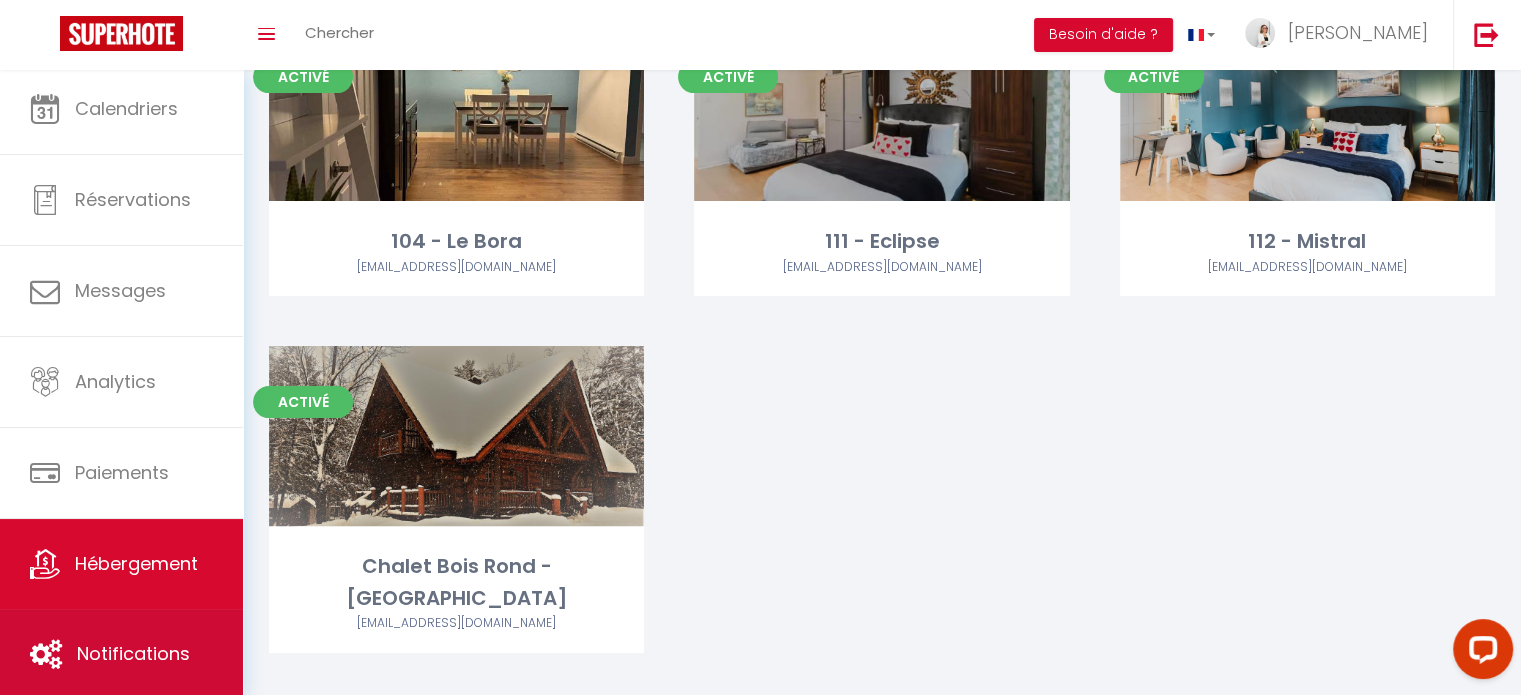 scroll, scrollTop: 0, scrollLeft: 0, axis: both 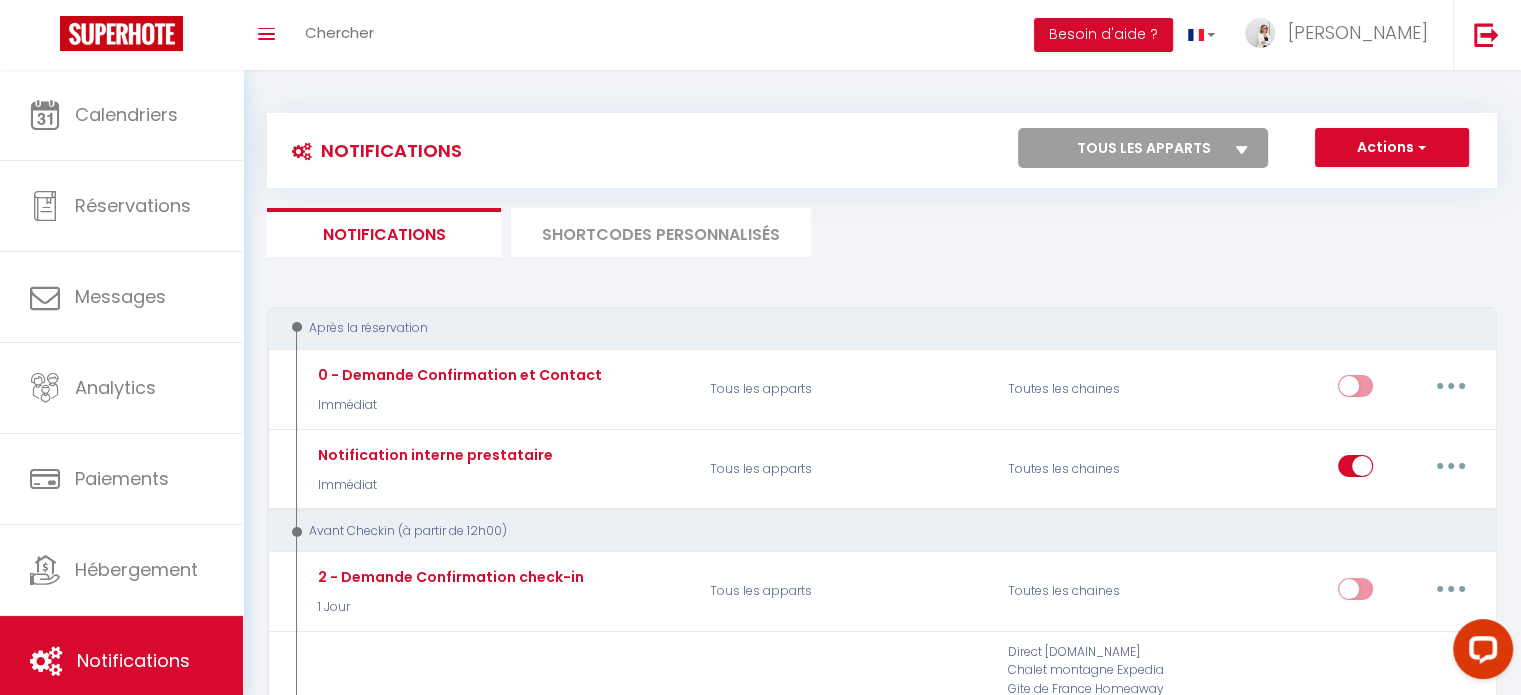 click on "SHORTCODES PERSONNALISÉS" at bounding box center [661, 232] 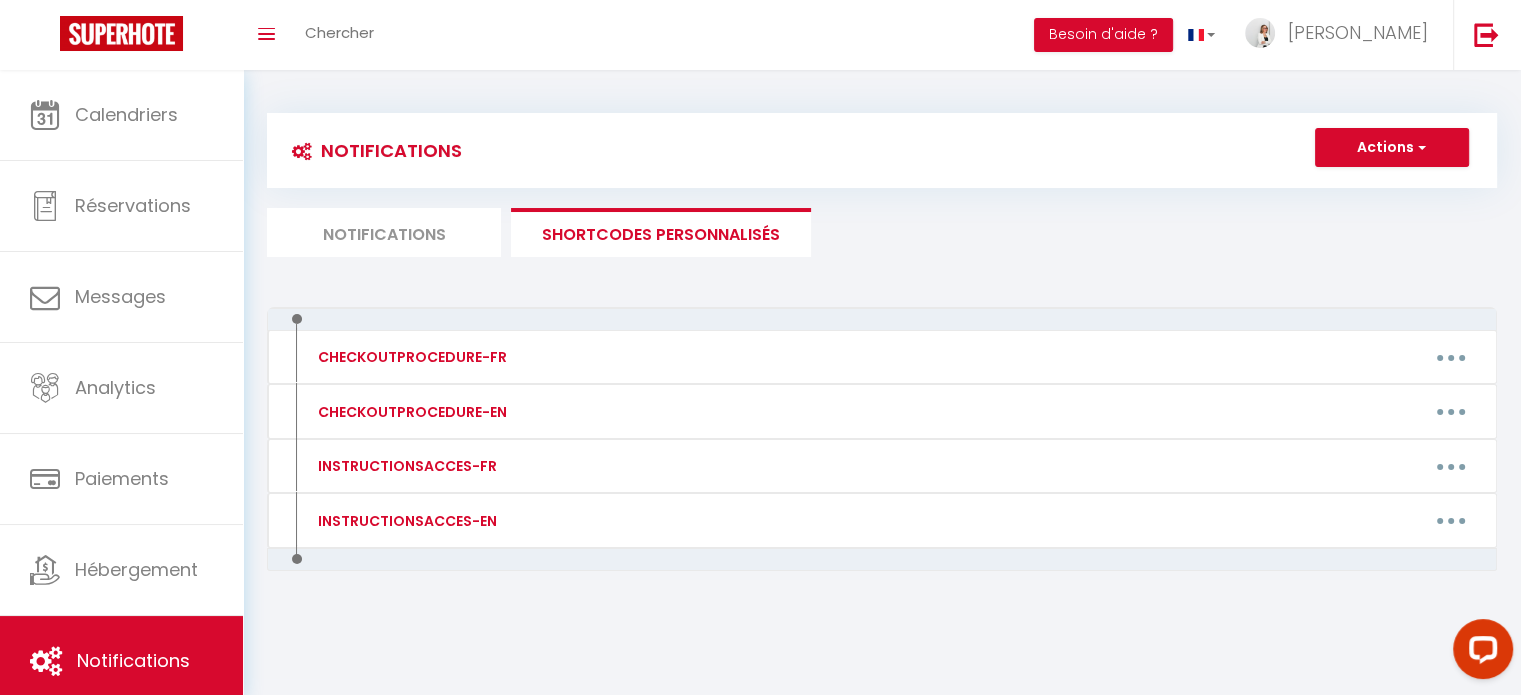 click on "Notifications" at bounding box center [384, 232] 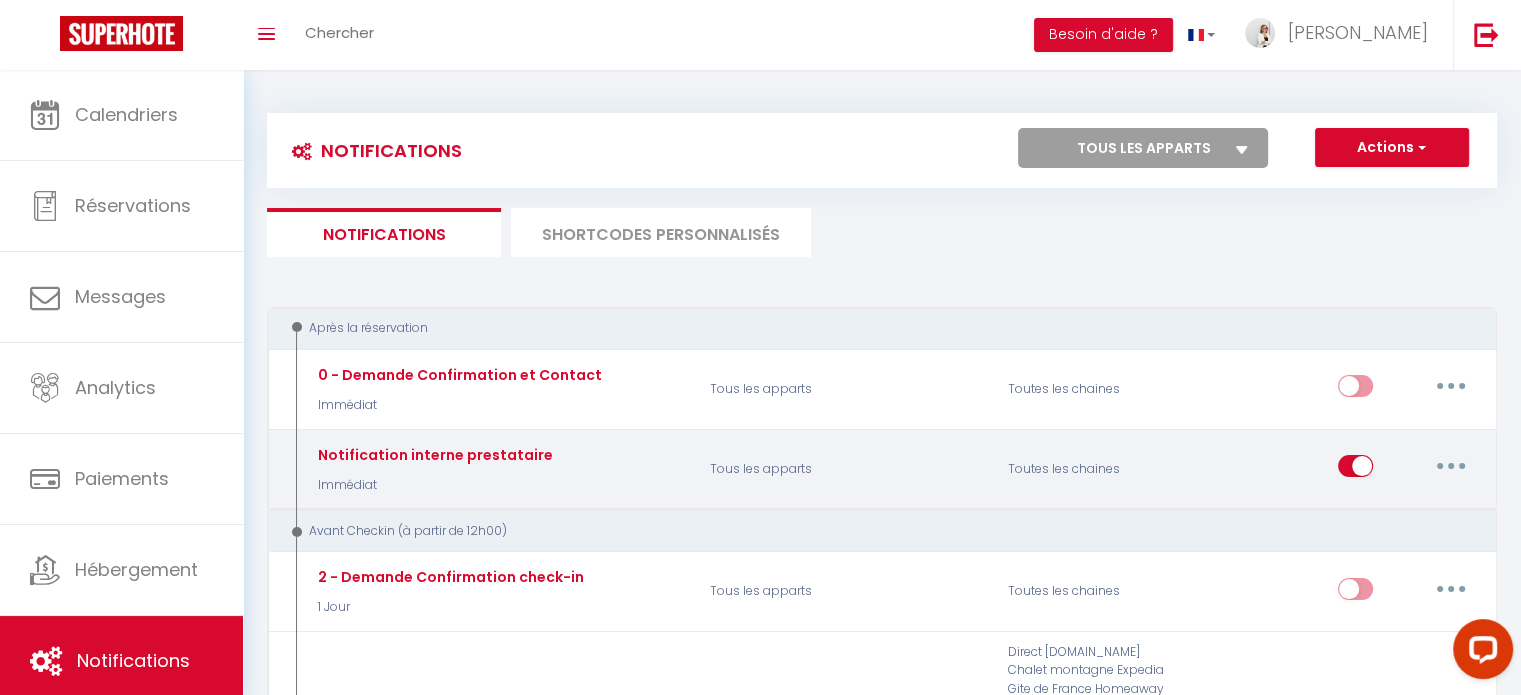 click on "Toutes les chaines" at bounding box center [1094, 469] 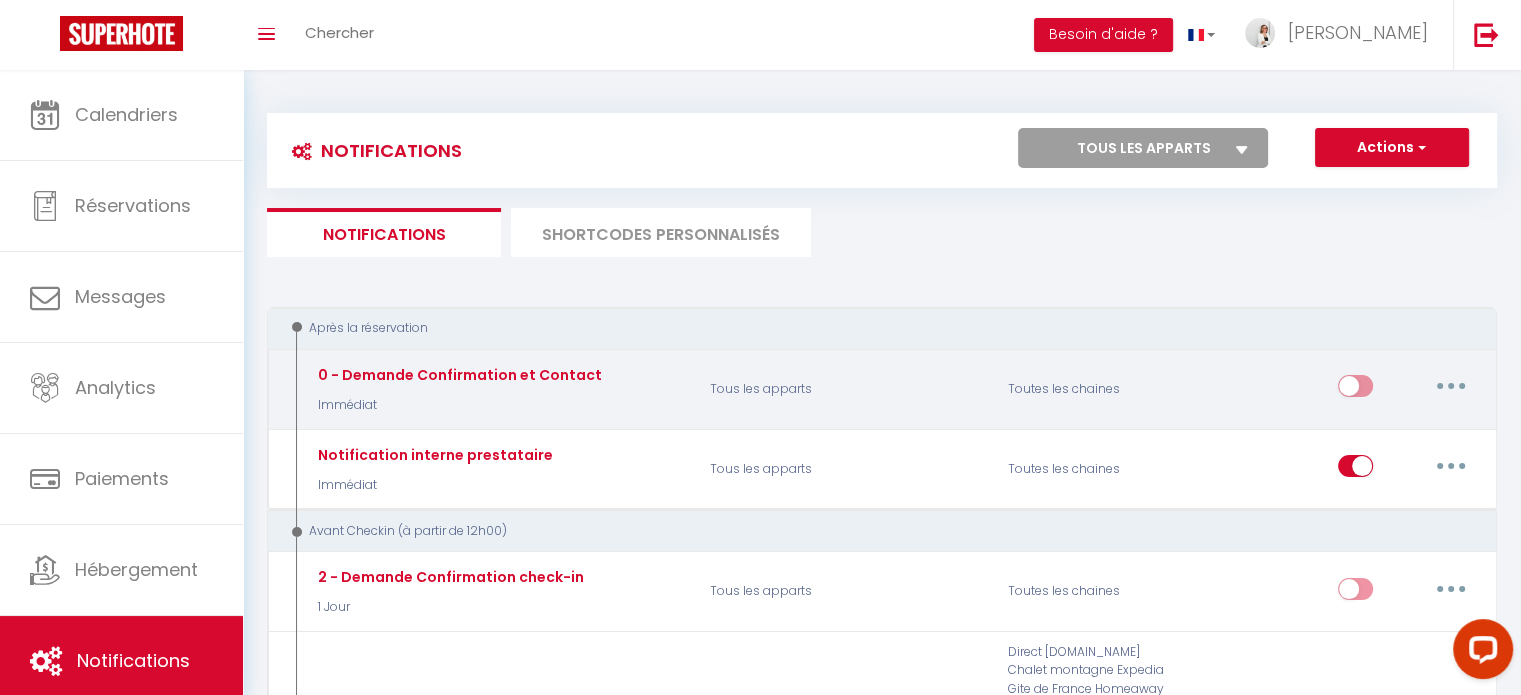 click on "Toutes les chaines" at bounding box center (1094, 389) 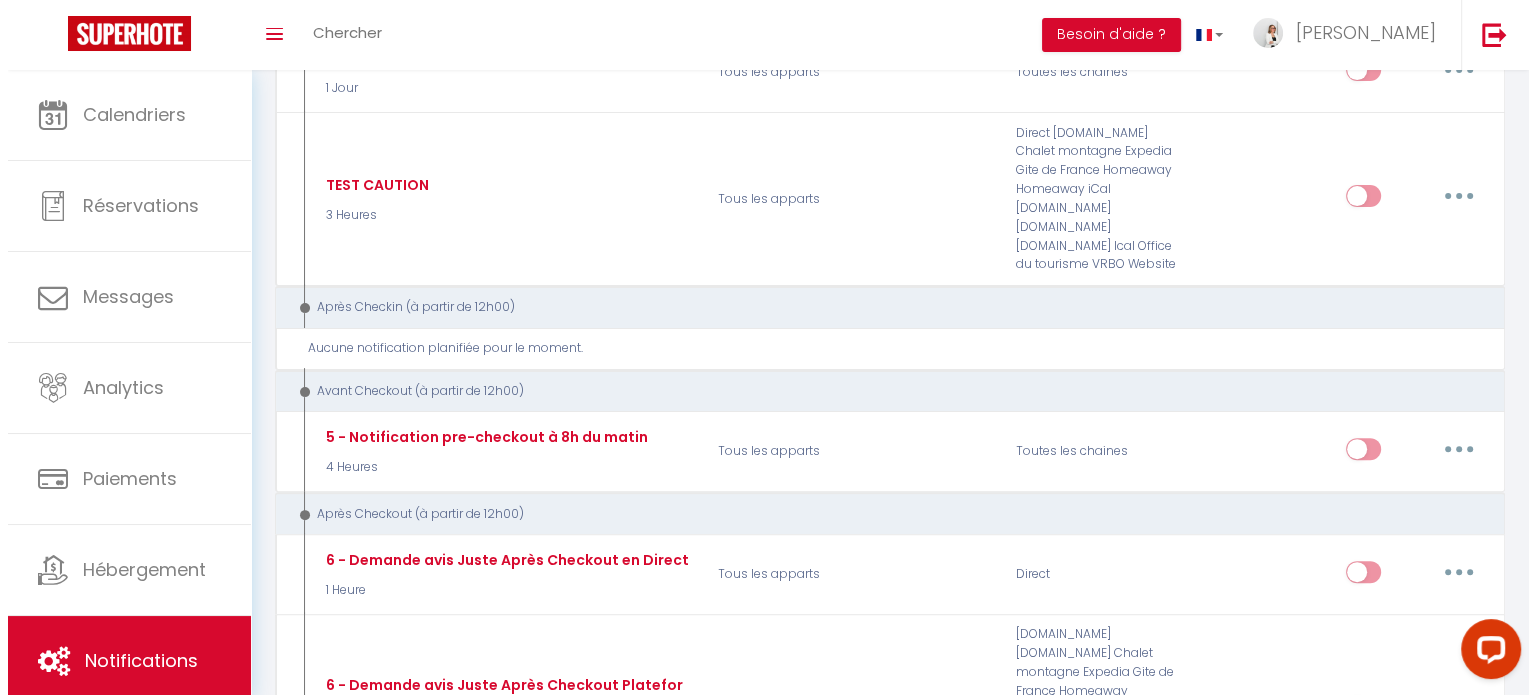 scroll, scrollTop: 600, scrollLeft: 0, axis: vertical 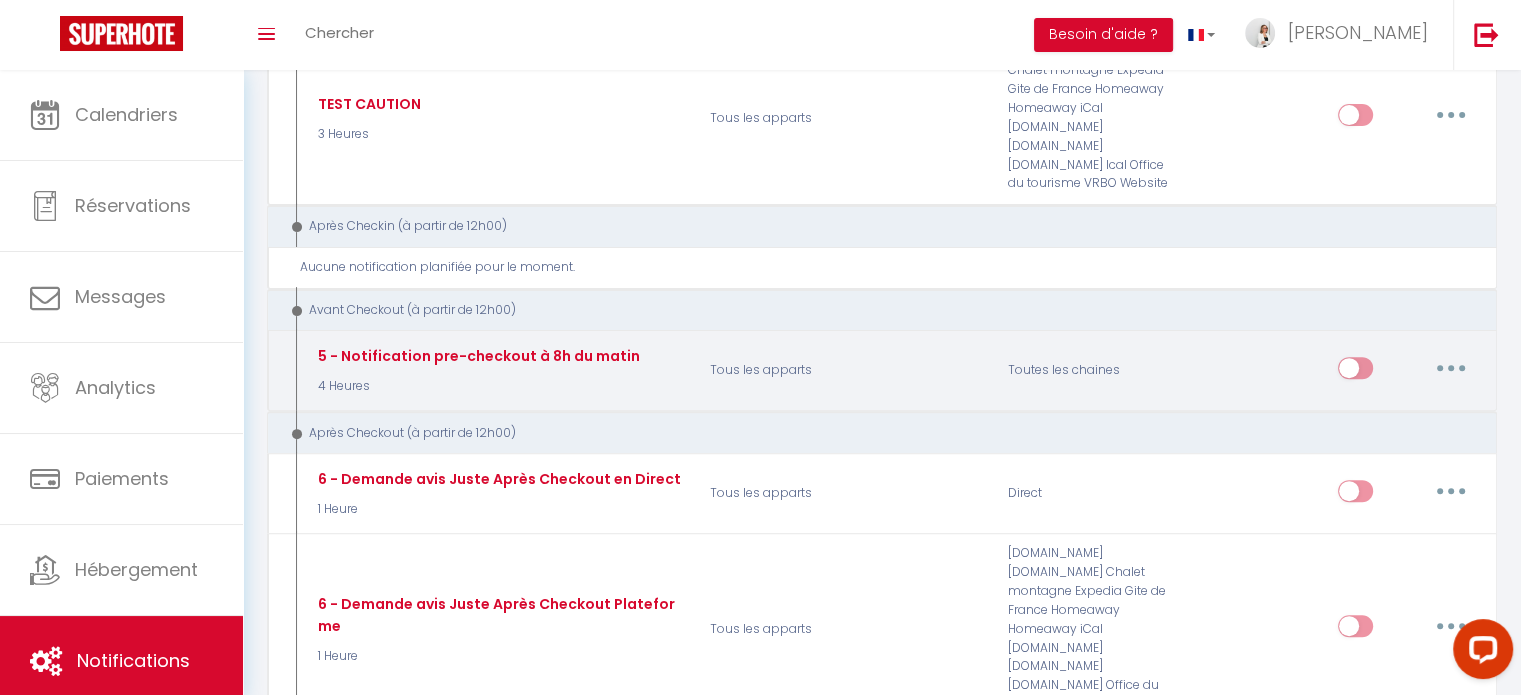 click at bounding box center (1451, 368) 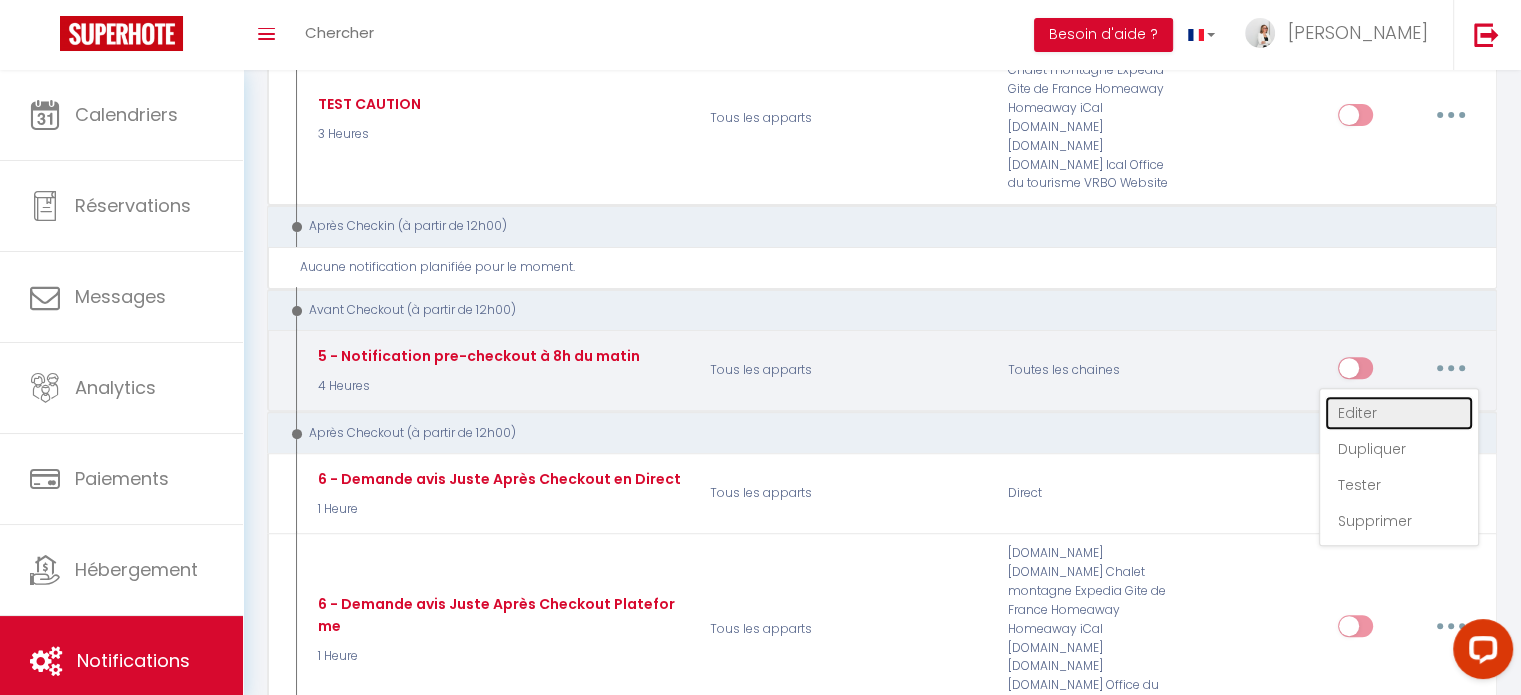 click on "Editer" at bounding box center [1399, 413] 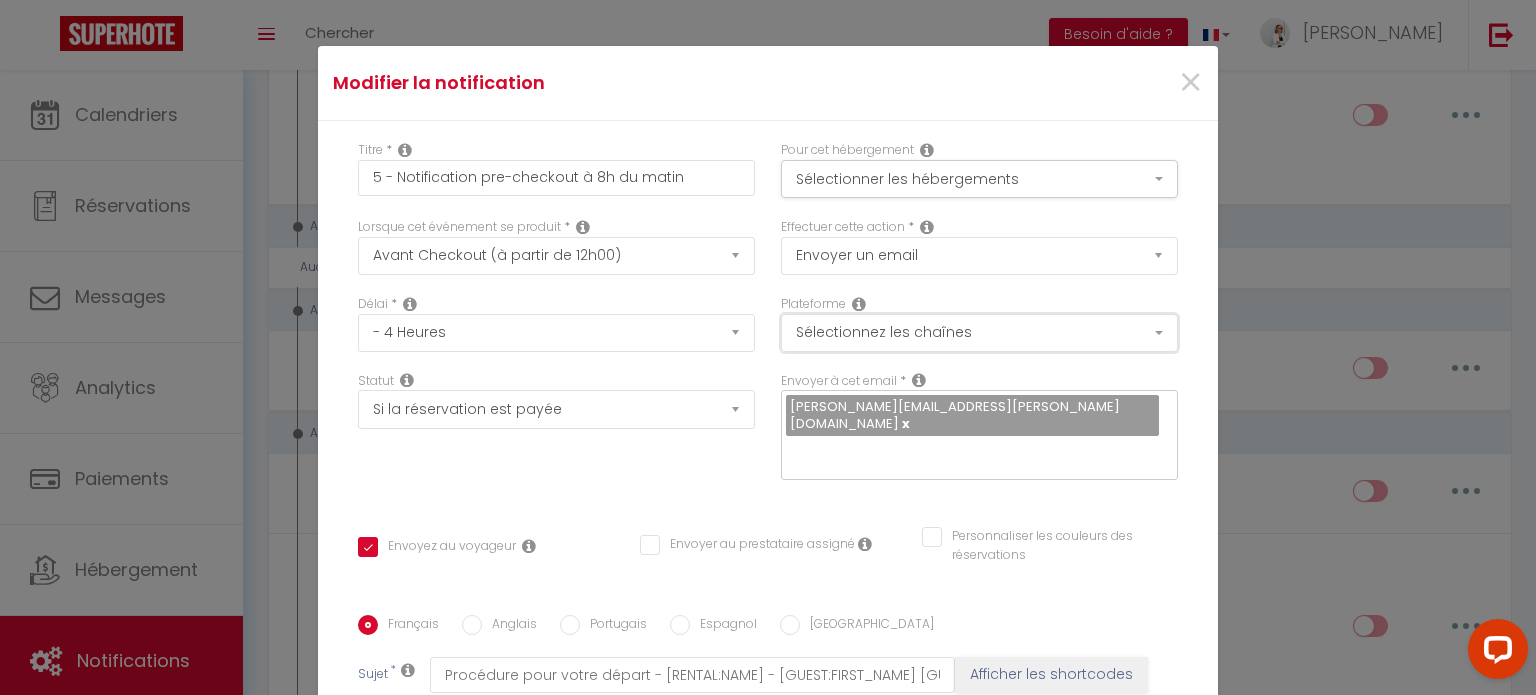 click on "Sélectionnez les chaînes" at bounding box center [979, 333] 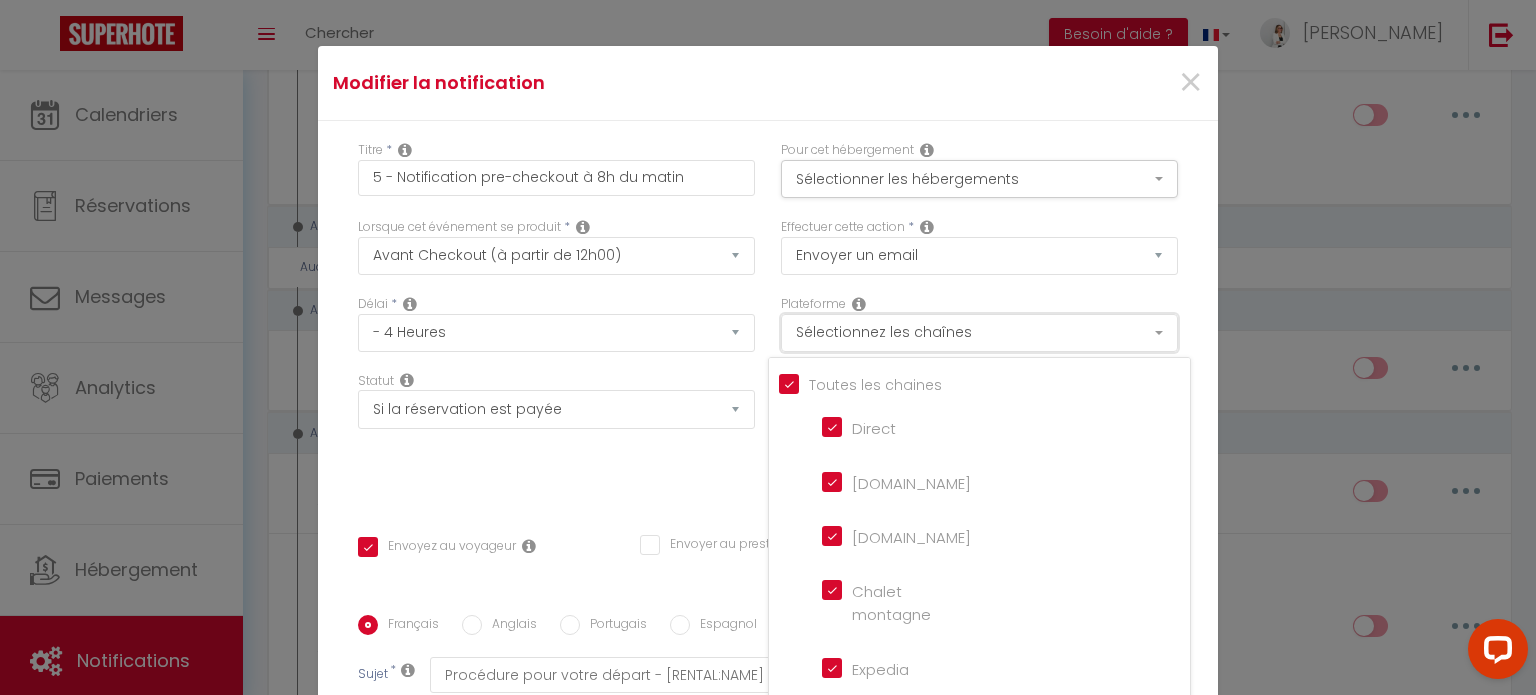 click on "Sélectionnez les chaînes" at bounding box center [979, 333] 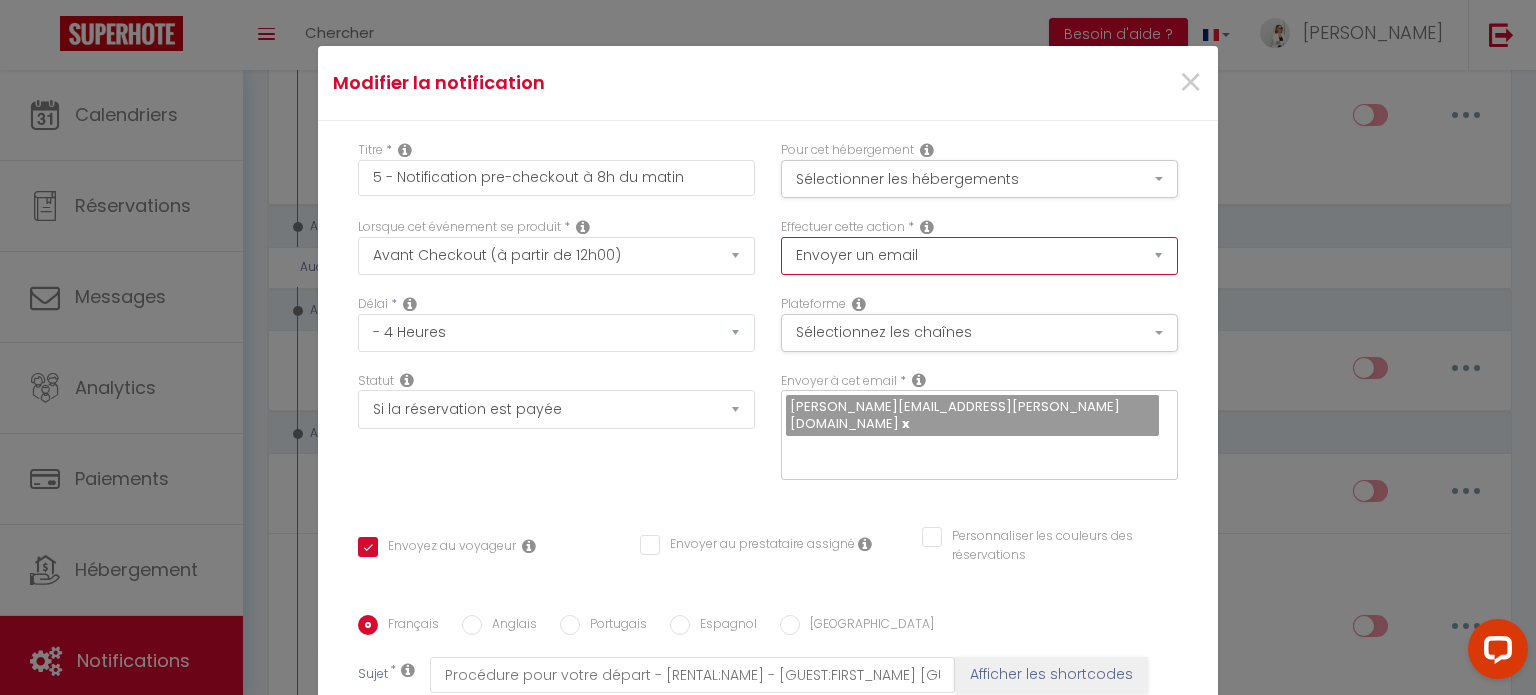 click on "Envoyer un email   Envoyer un SMS   Envoyer une notification push" at bounding box center [979, 256] 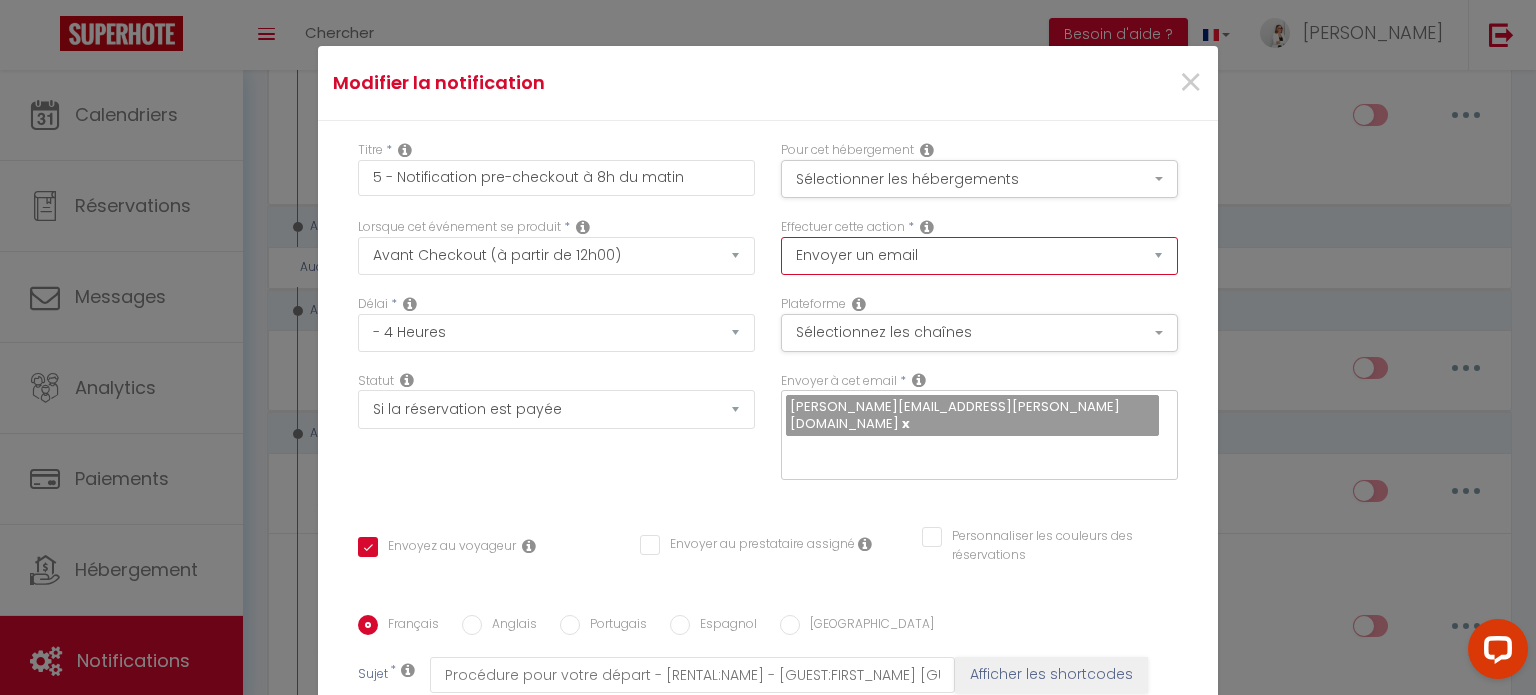 click on "Envoyer un email   Envoyer un SMS   Envoyer une notification push" at bounding box center [979, 256] 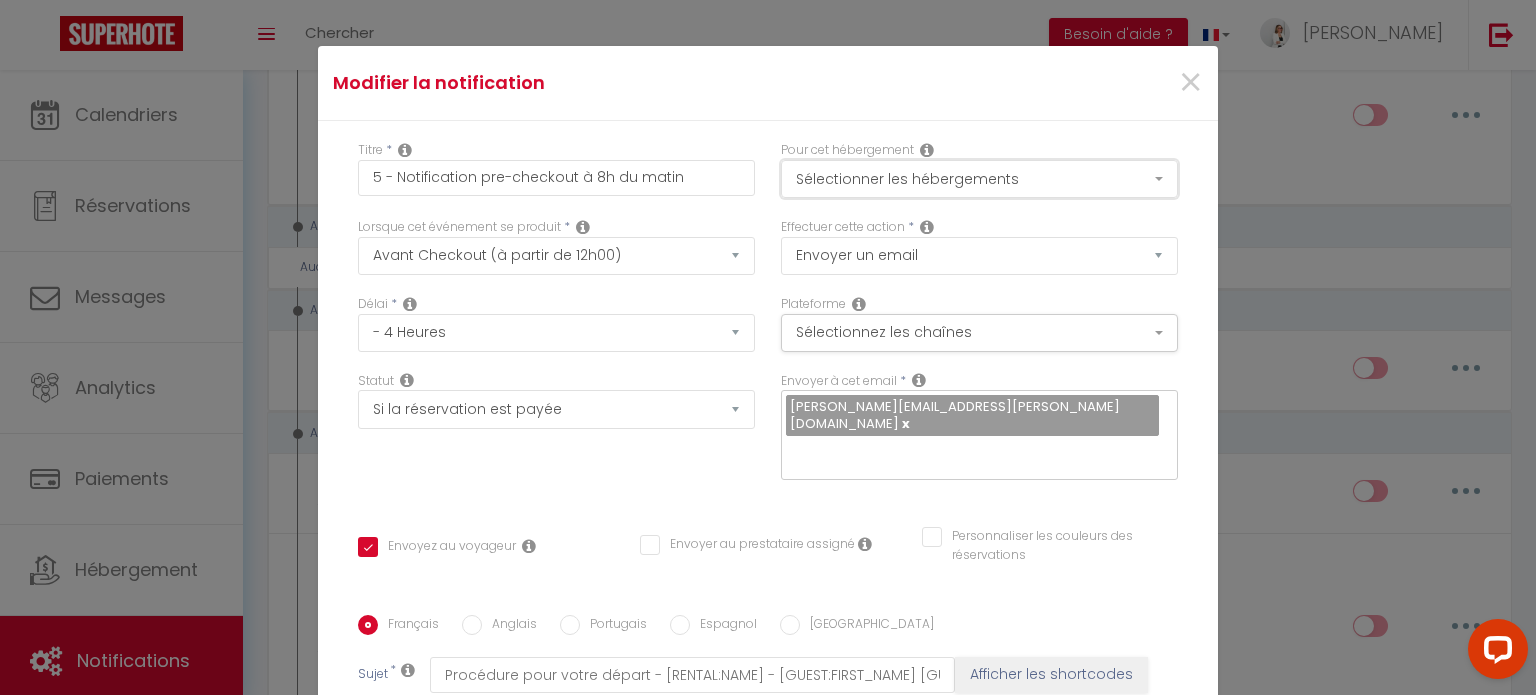 click on "Sélectionner les hébergements" at bounding box center (979, 179) 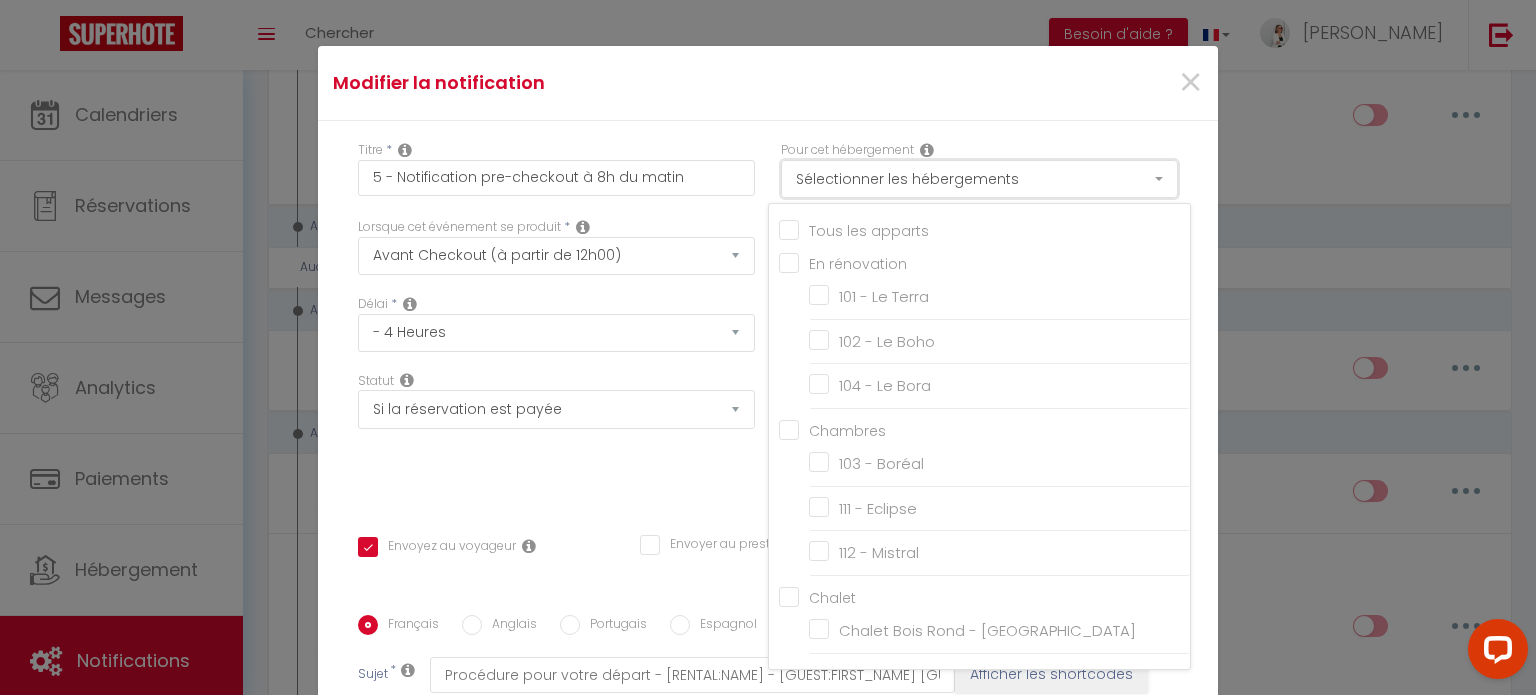 click on "Sélectionner les hébergements" at bounding box center [979, 179] 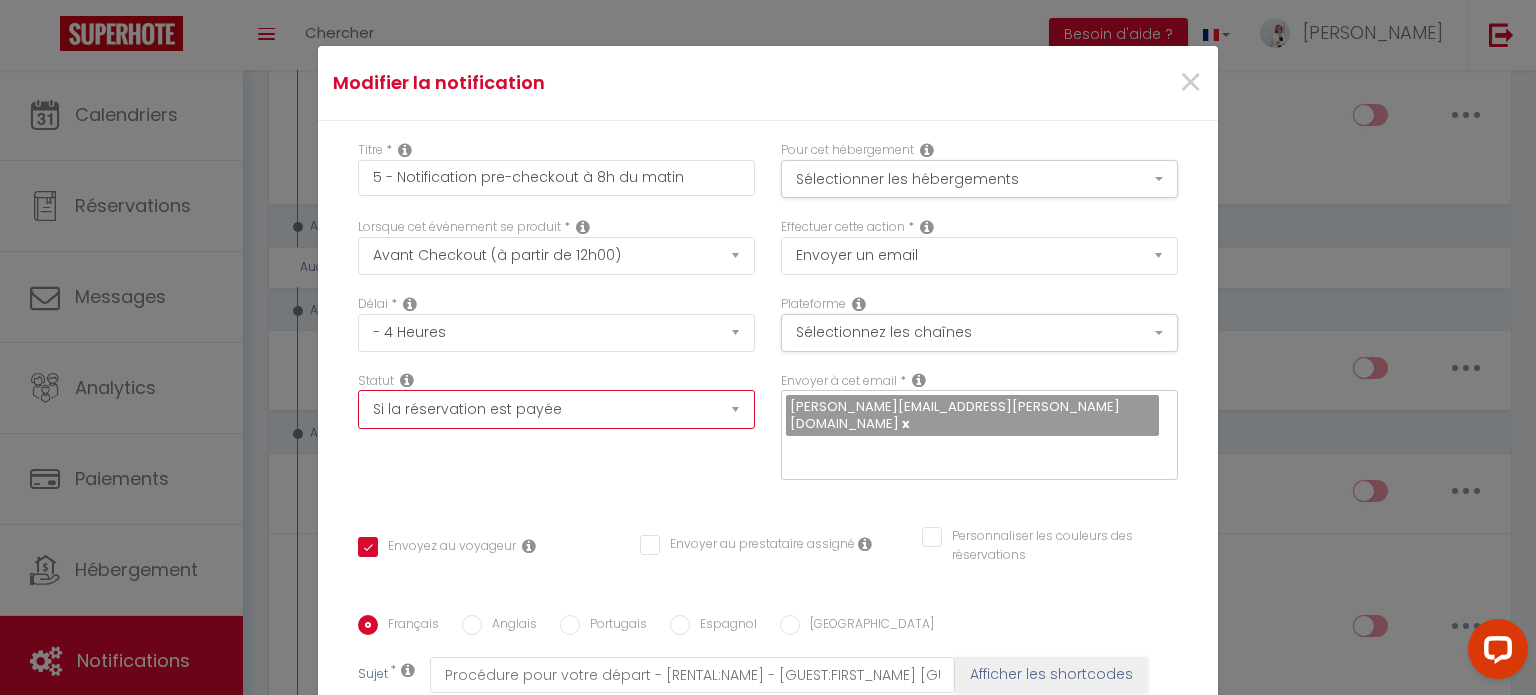 click on "Aucun   Si la réservation est payée   Si réservation non payée   Si la caution a été prise   Si caution non payée" at bounding box center [556, 409] 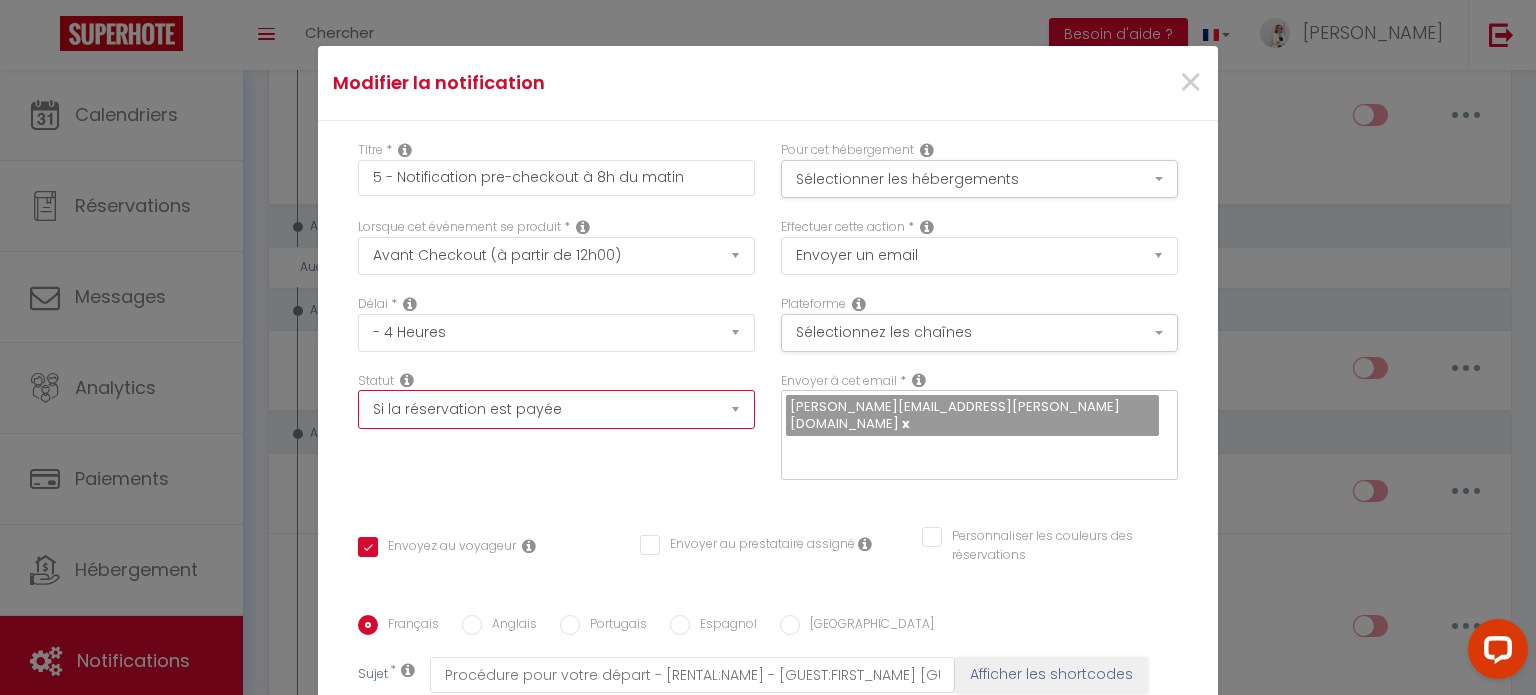 select on "if_booking_not_paid" 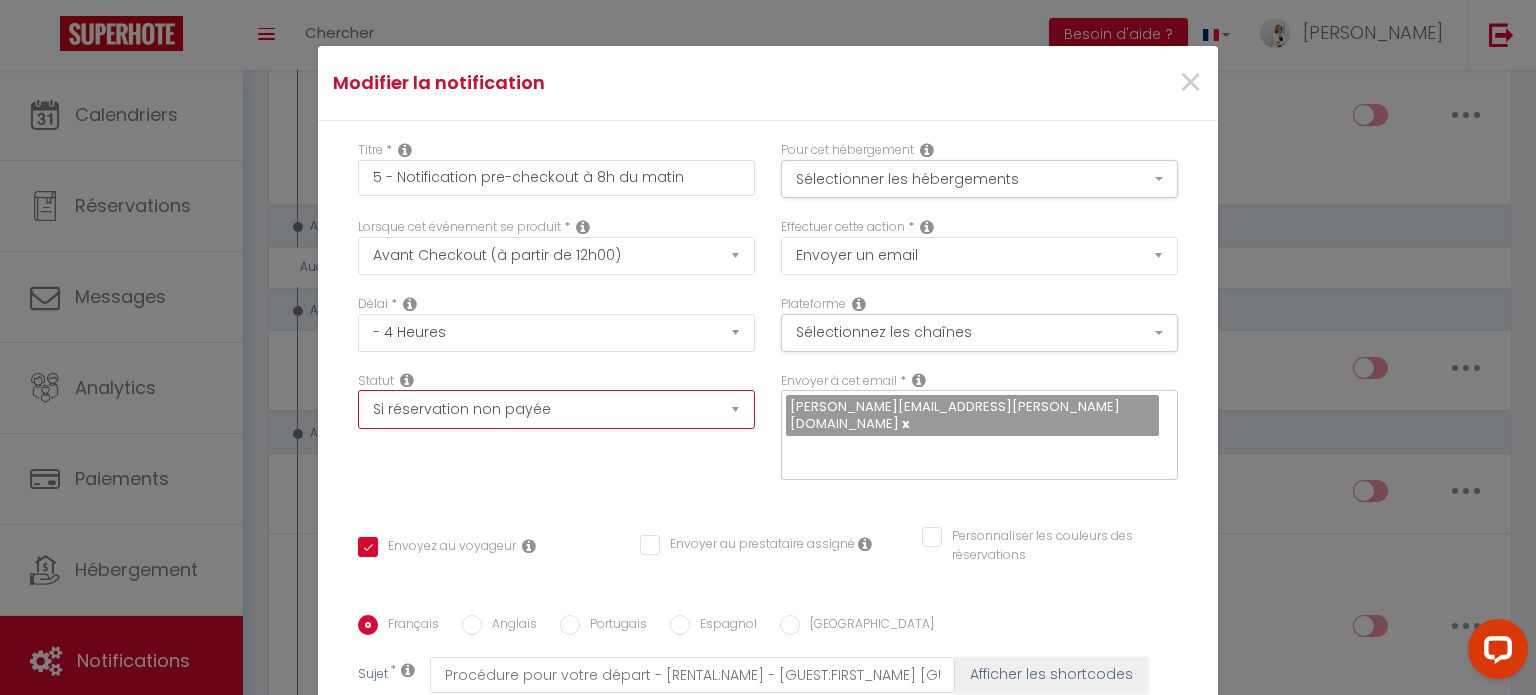 checkbox on "true" 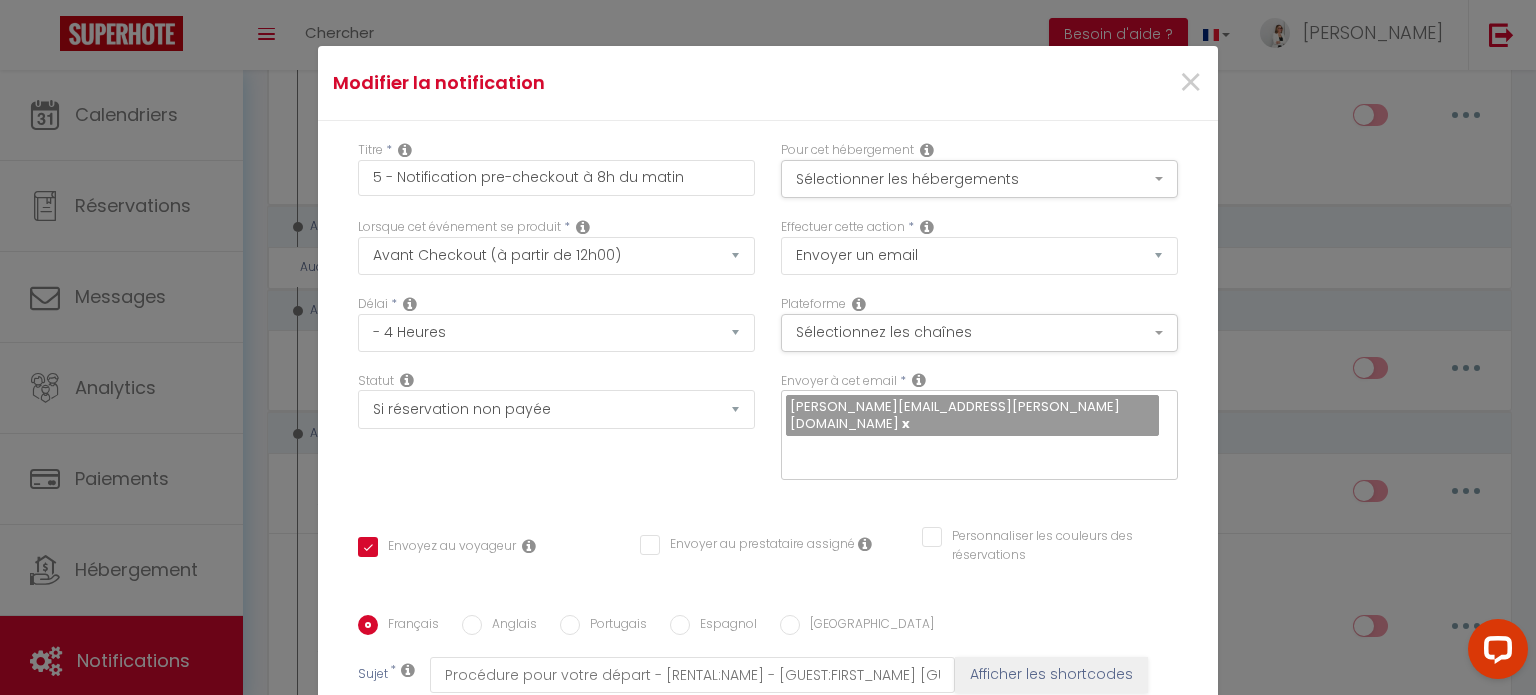 click at bounding box center [919, 380] 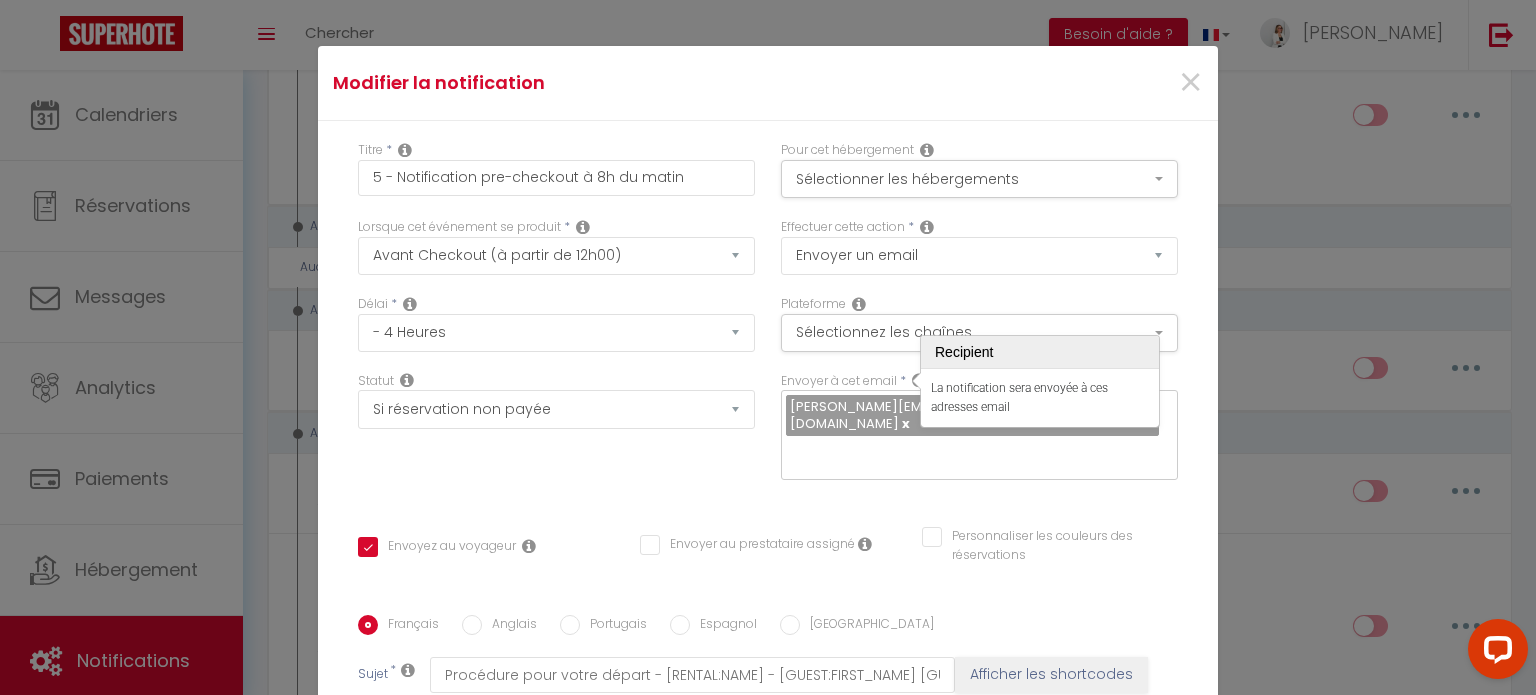 click at bounding box center (974, 454) 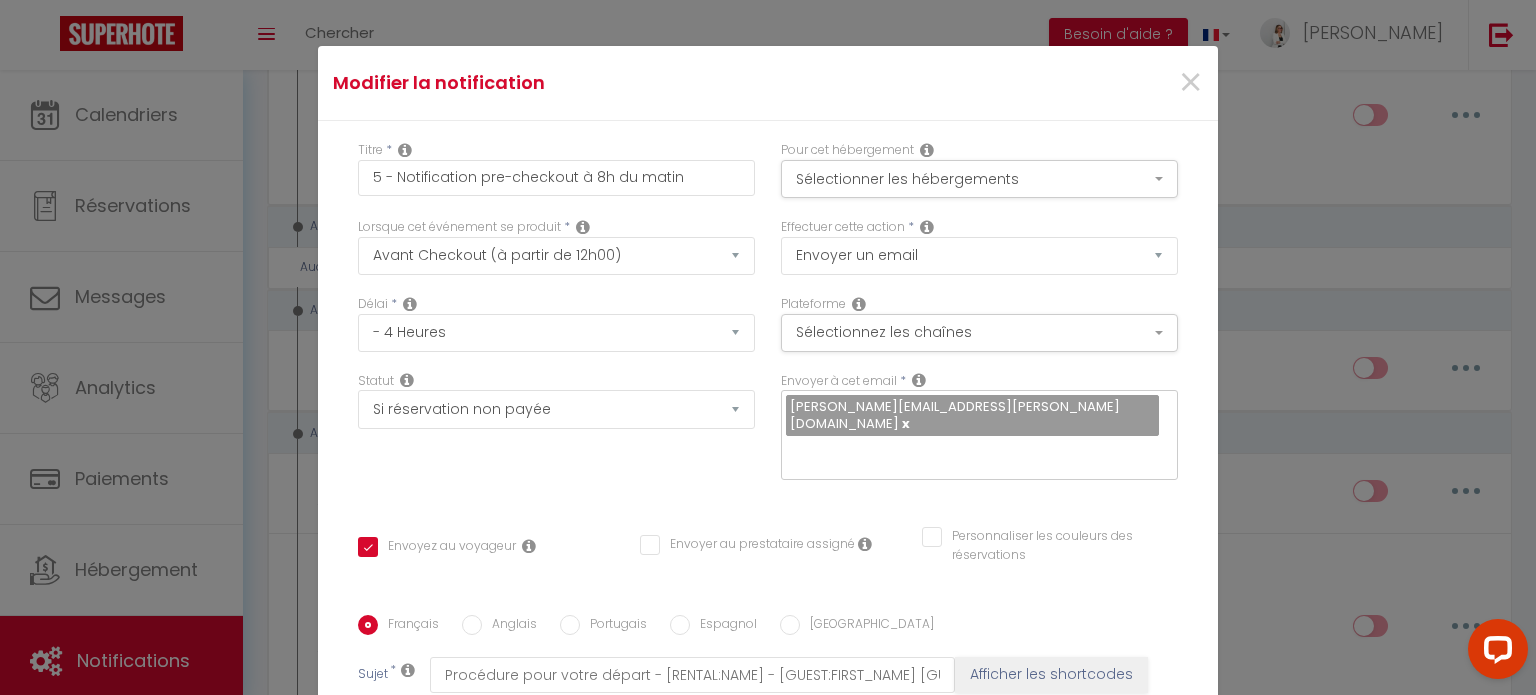 click at bounding box center [974, 454] 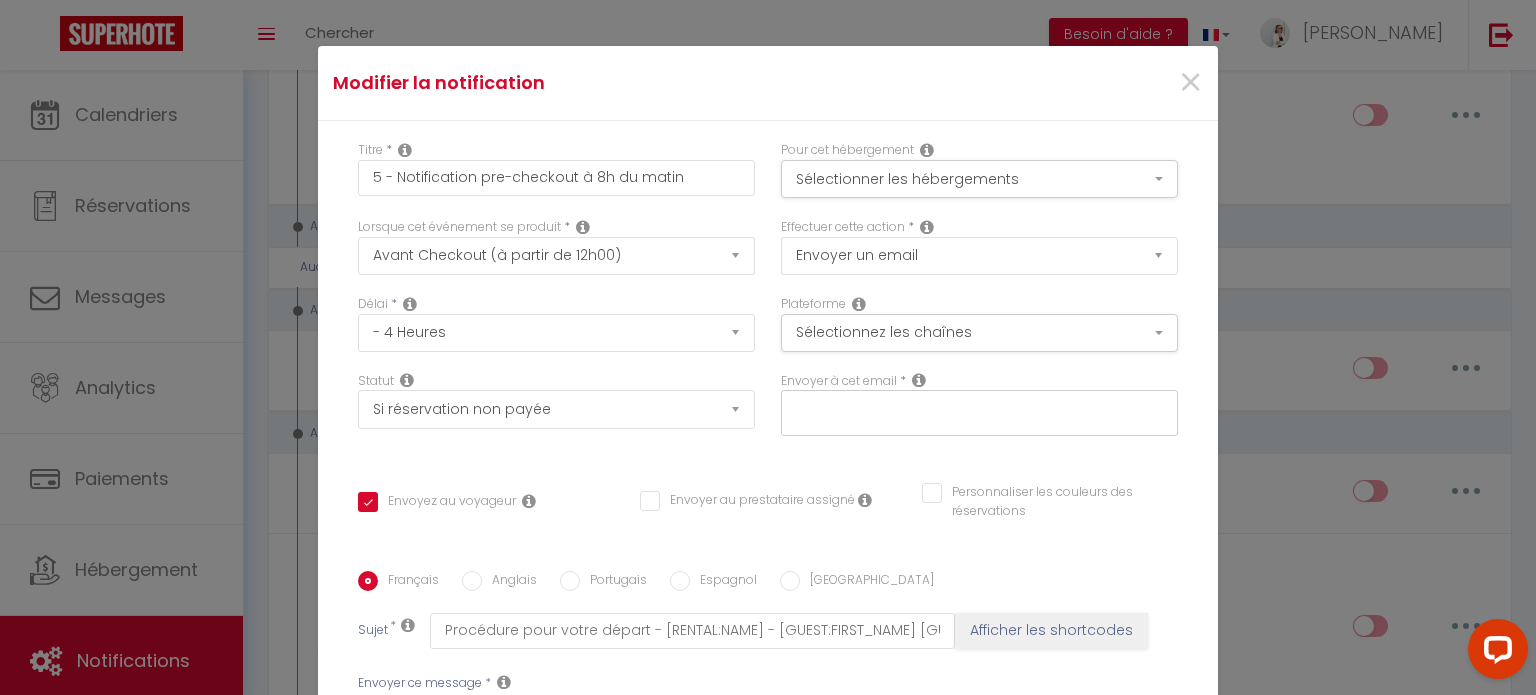 click at bounding box center [974, 409] 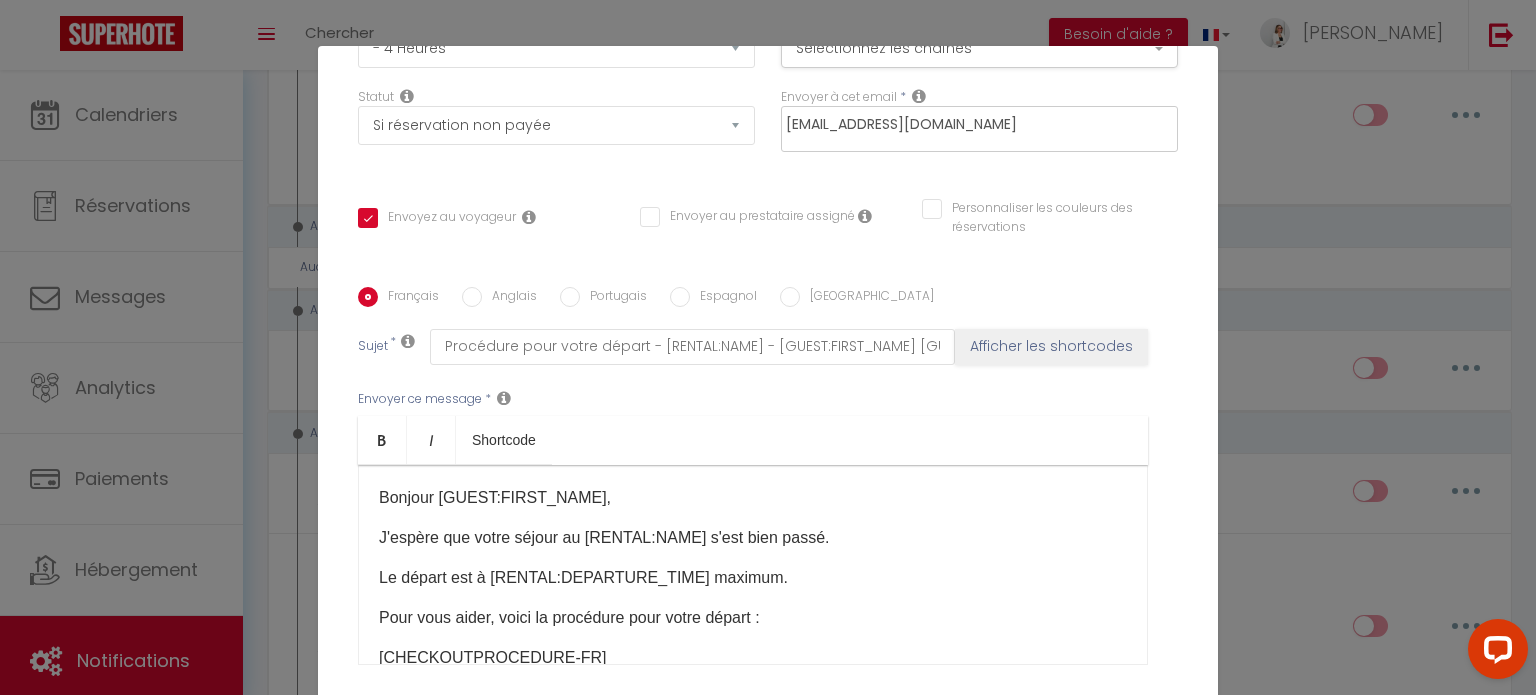 scroll, scrollTop: 300, scrollLeft: 0, axis: vertical 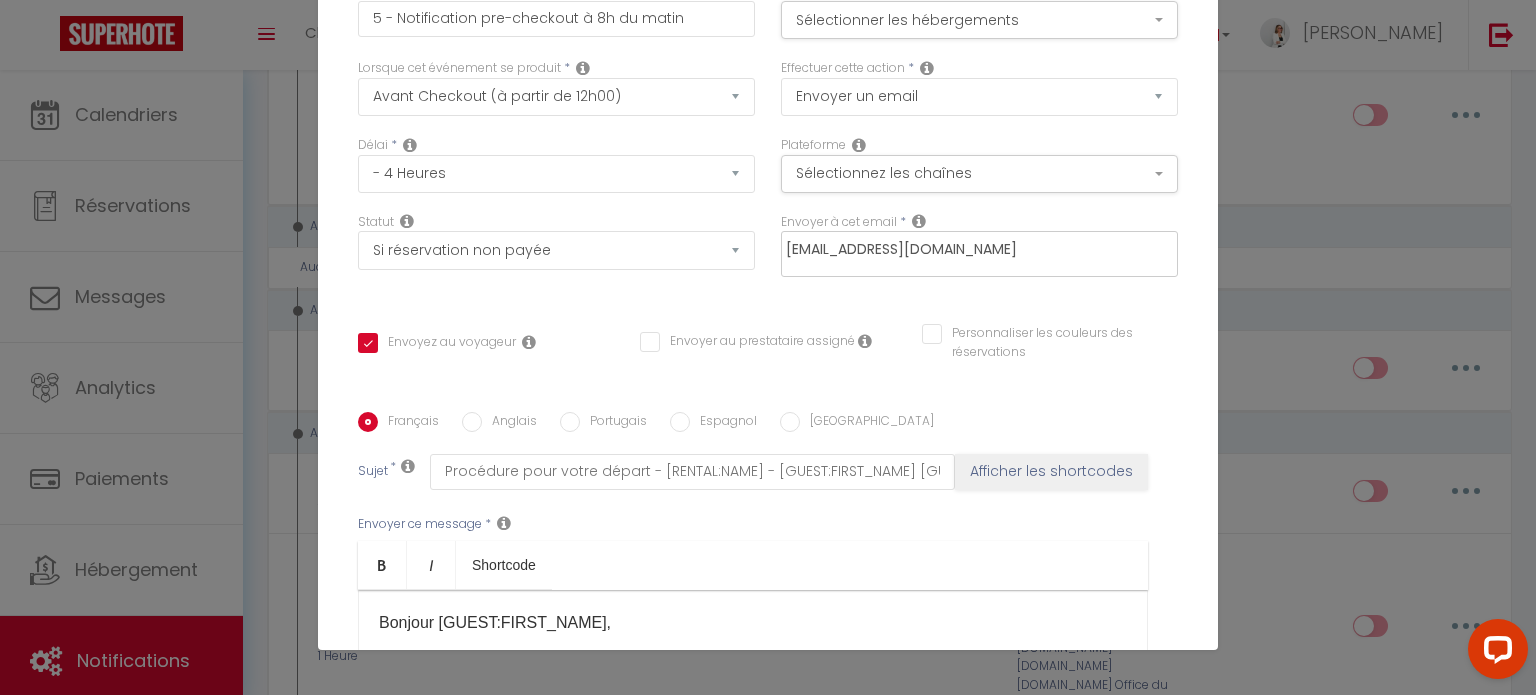 type on "[EMAIL_ADDRESS][DOMAIN_NAME]" 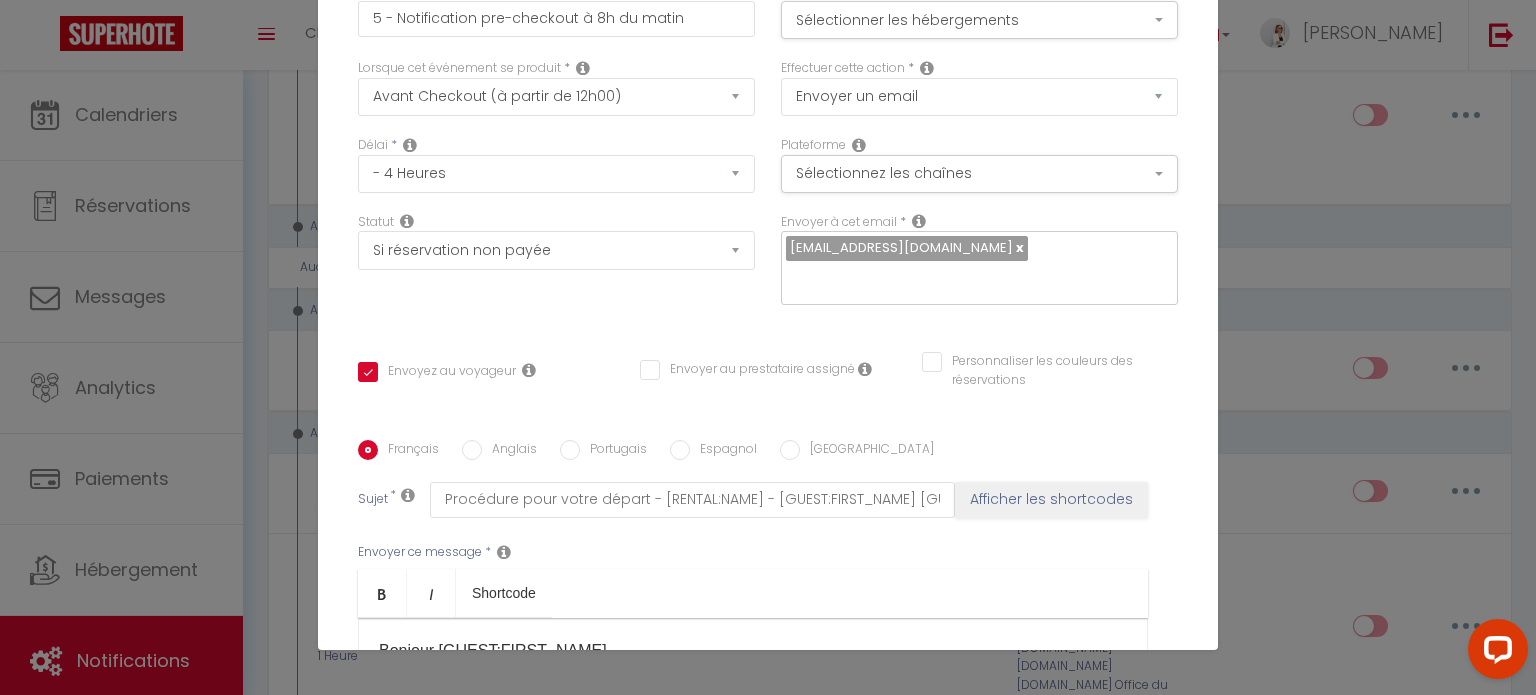 click on "Titre   *     5 - Notification pre-checkout à 8h du matin   Pour cet hébergement
Sélectionner les hébergements
Tous les apparts
En rénovation
101 - [GEOGRAPHIC_DATA]
102 - [GEOGRAPHIC_DATA]
104 - [GEOGRAPHIC_DATA]
Chambres
103 - Boréal
111 - Eclipse
112 - Mistral
Lorsque cet événement se produit   *      Co2" at bounding box center (768, 440) 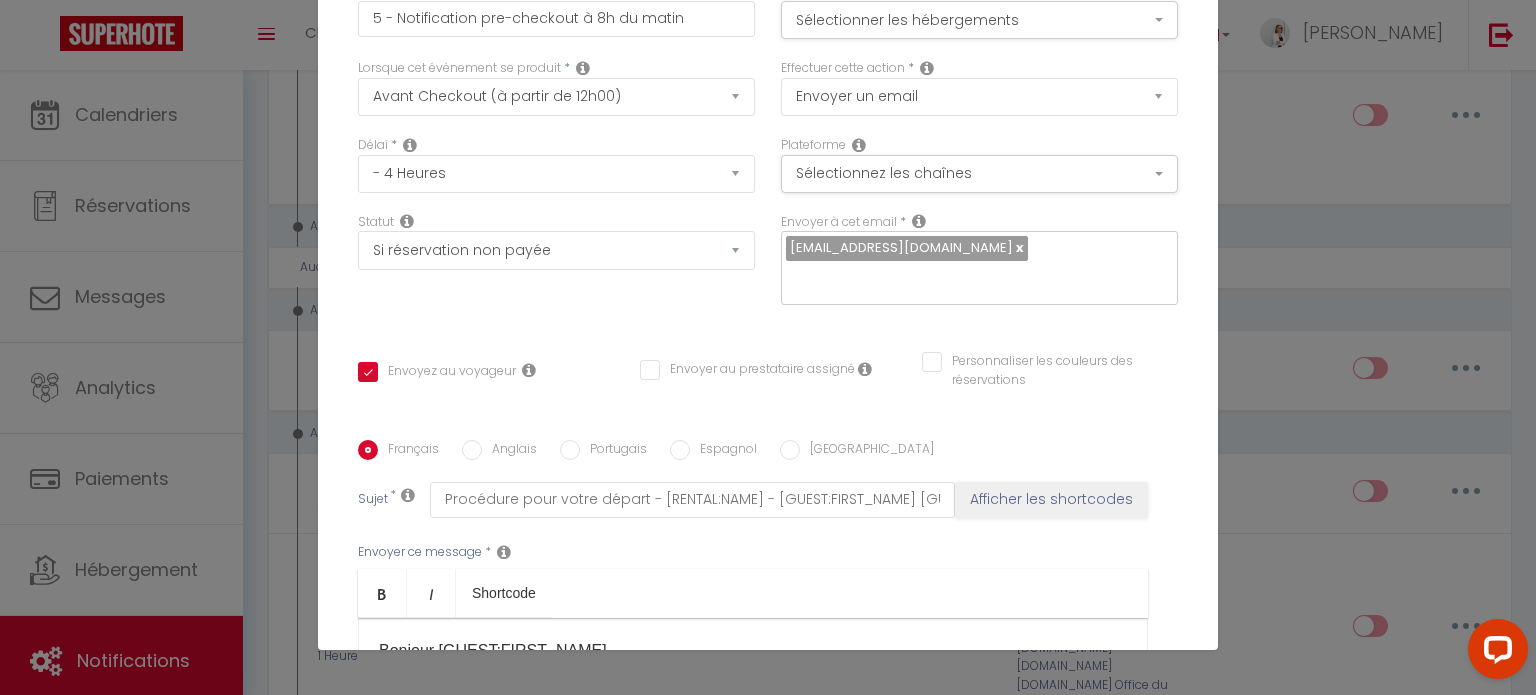 click at bounding box center (865, 369) 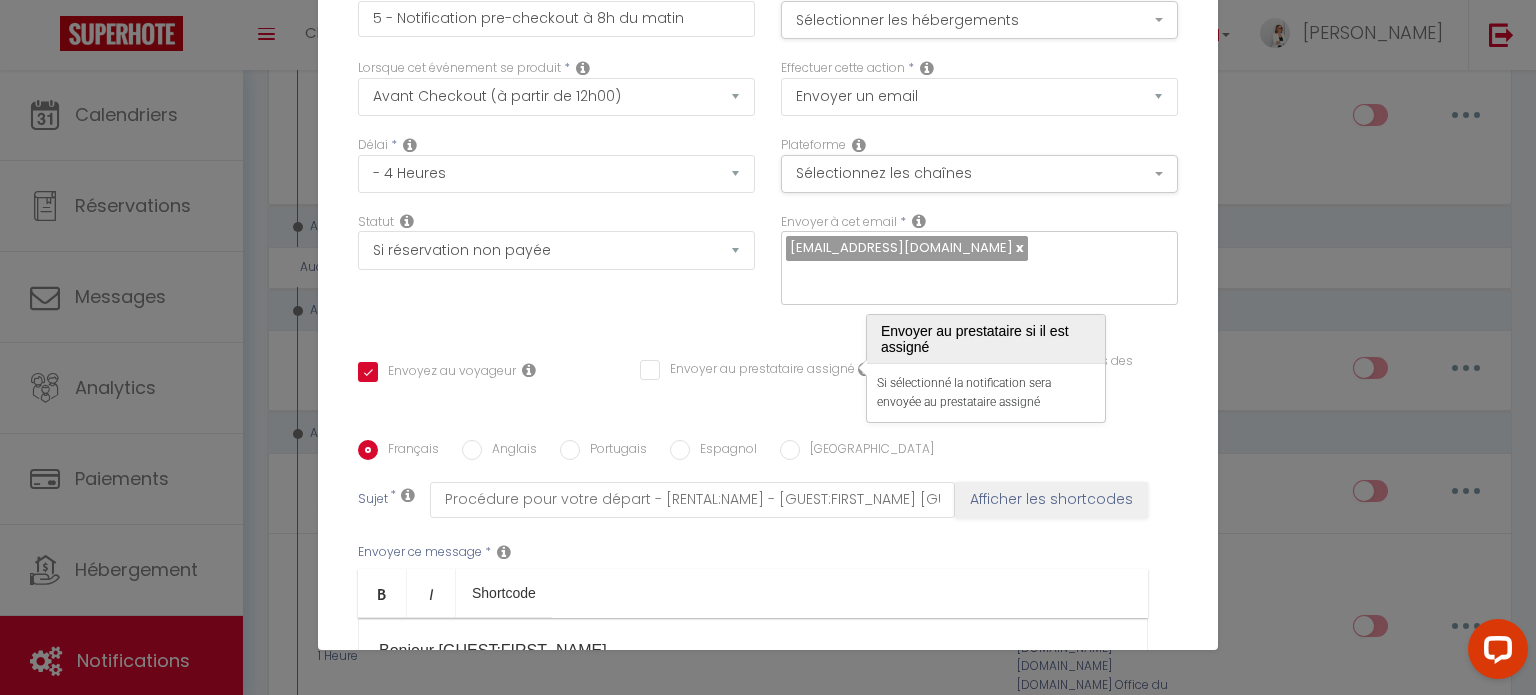 click on "Envoyer au prestataire assigné" at bounding box center [747, 381] 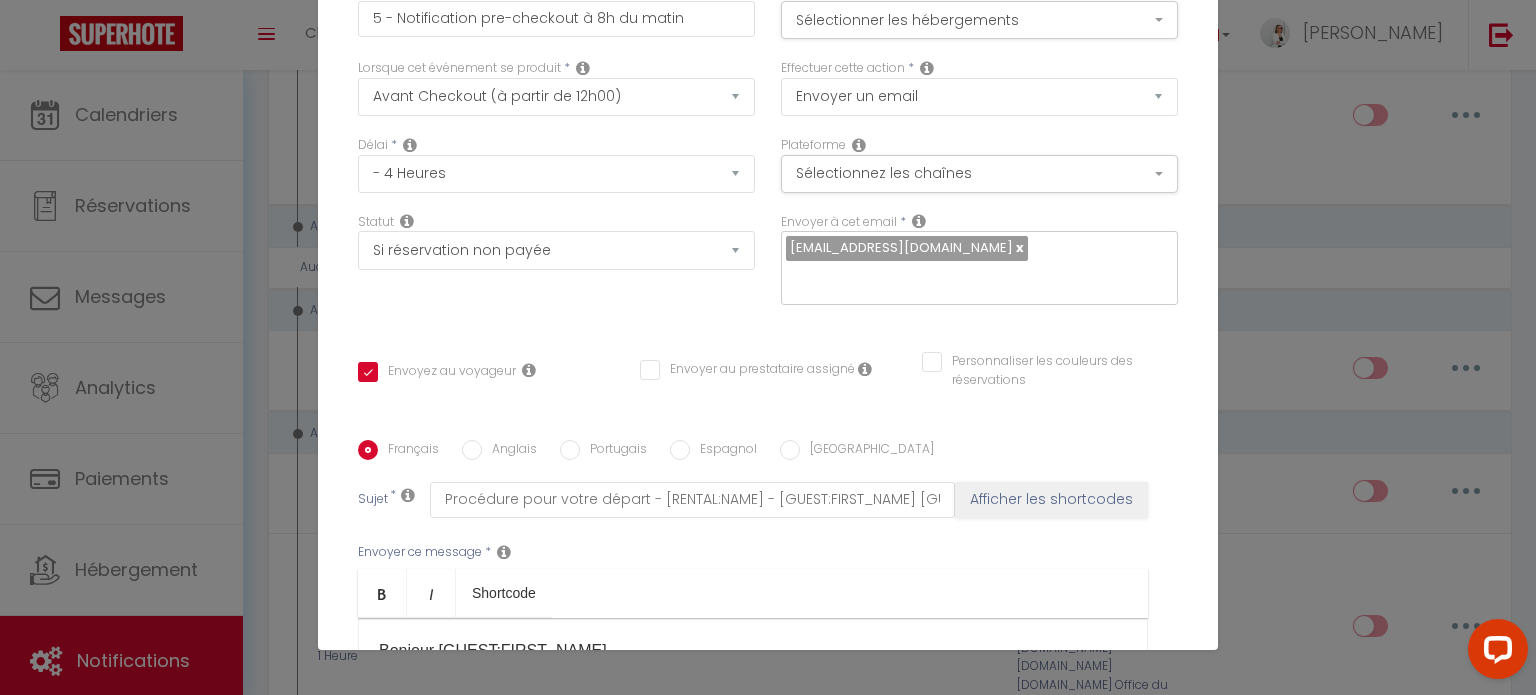 click on "Personnaliser les couleurs des réservations" at bounding box center (1037, 362) 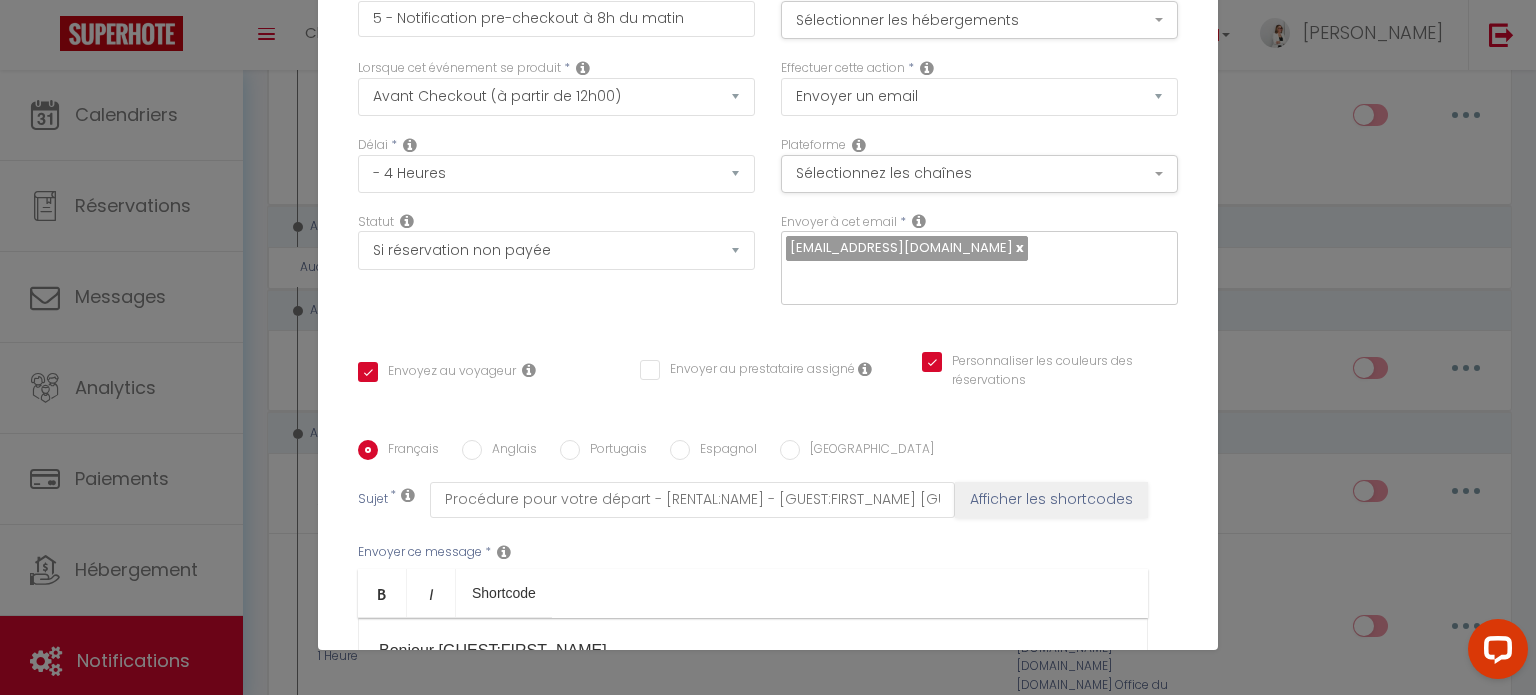 checkbox on "true" 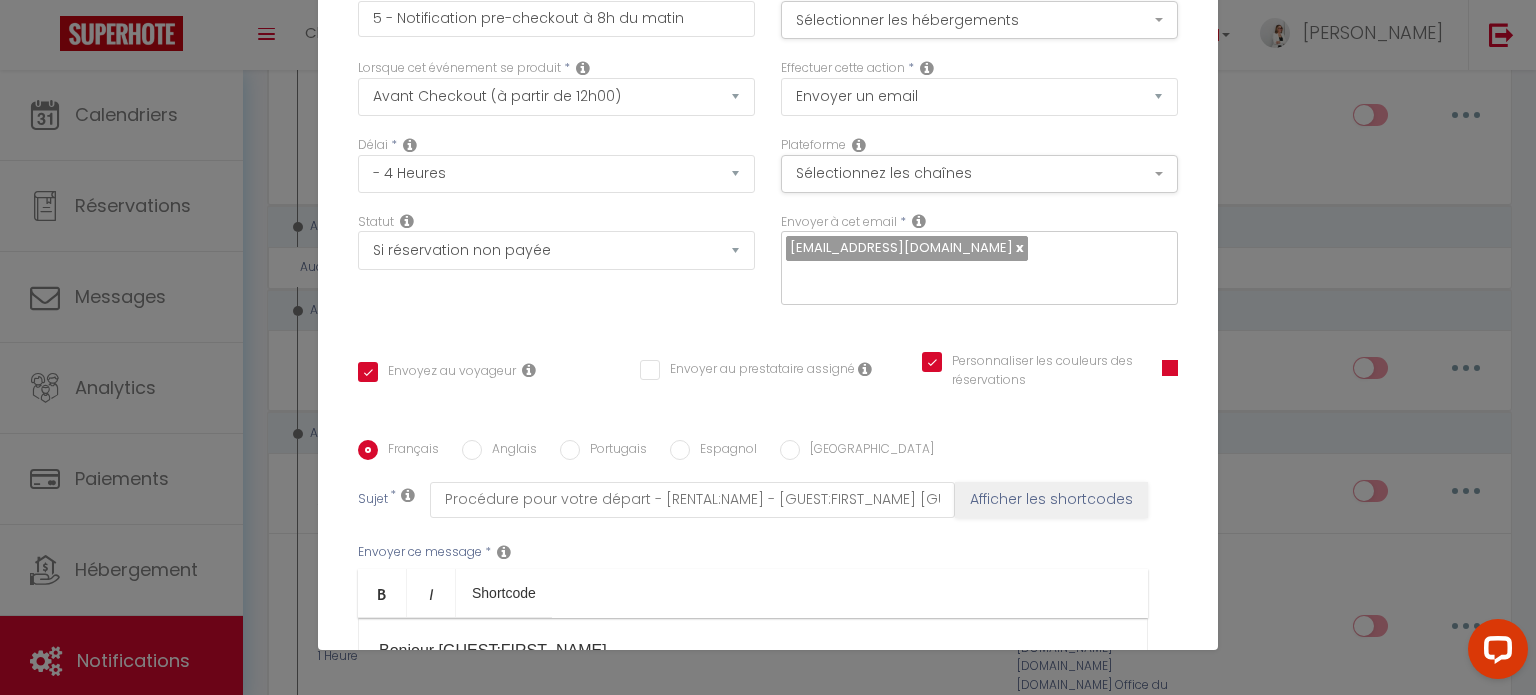 click on "Personnaliser les couleurs des réservations" at bounding box center (1029, 362) 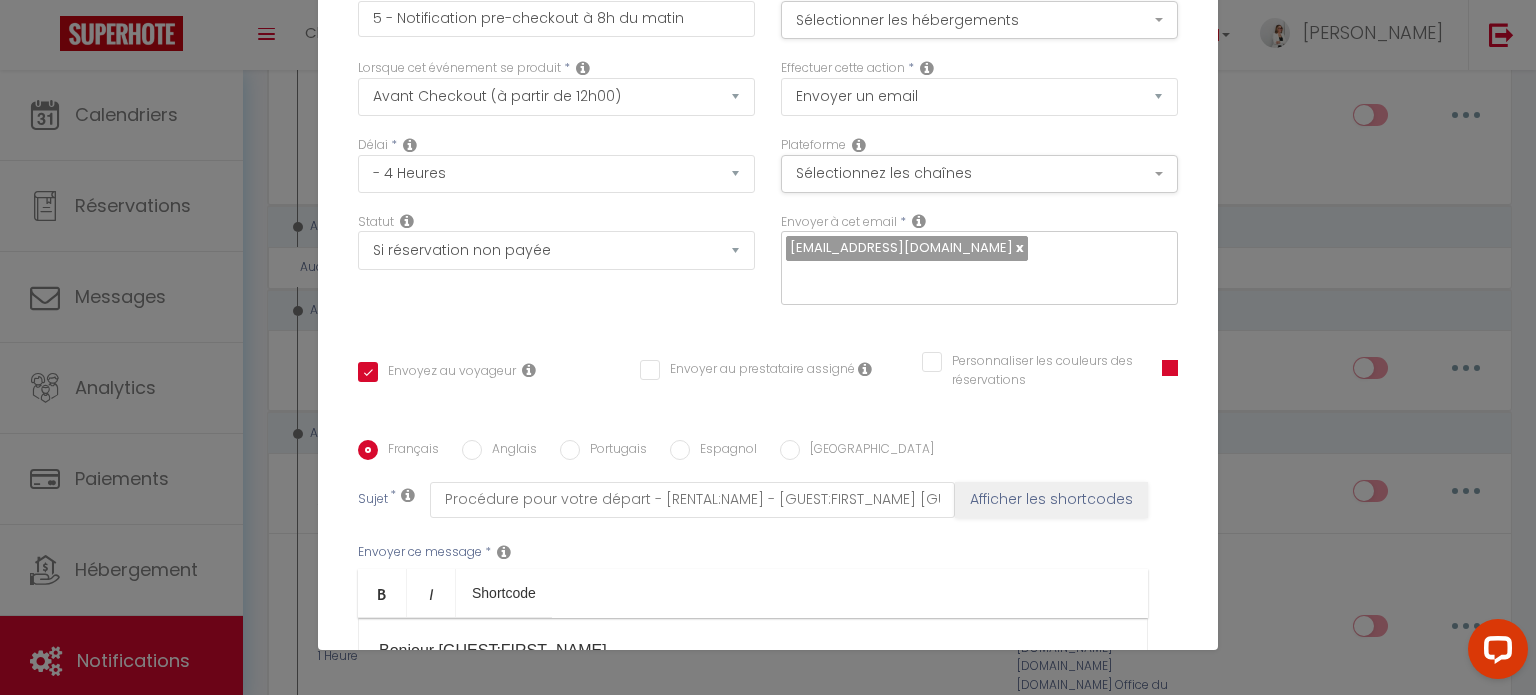 checkbox on "true" 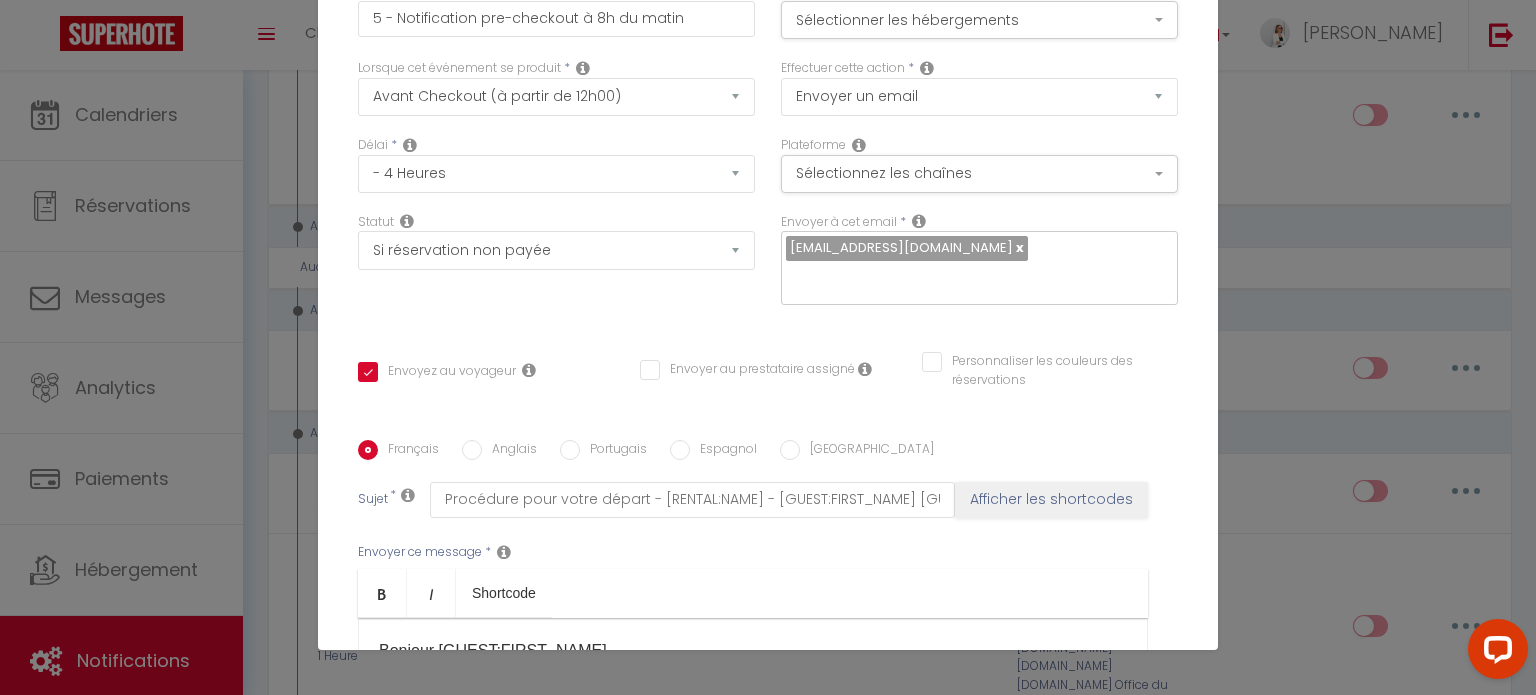 scroll, scrollTop: 168, scrollLeft: 0, axis: vertical 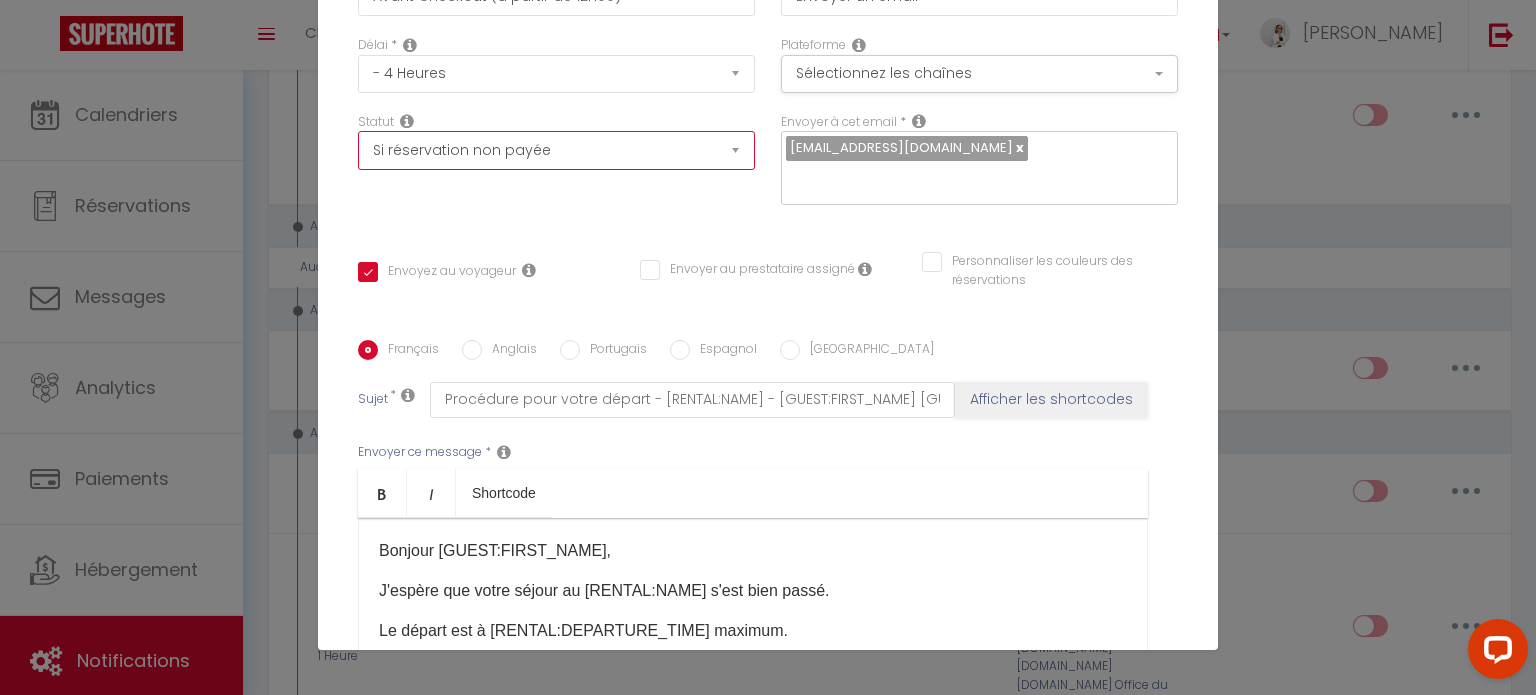 click on "Aucun   Si la réservation est payée   Si réservation non payée   Si la caution a été prise   Si caution non payée" at bounding box center [556, 150] 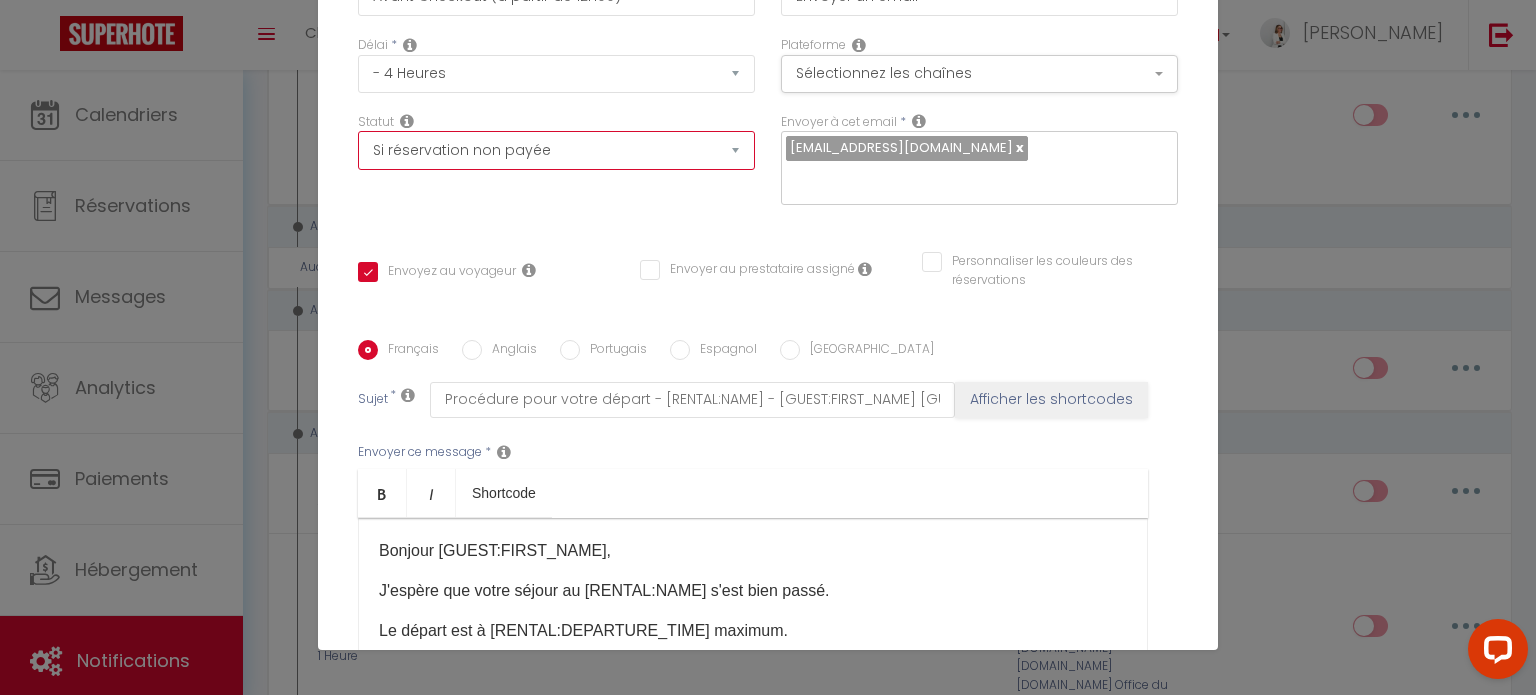 select on "if_booking_is_paid" 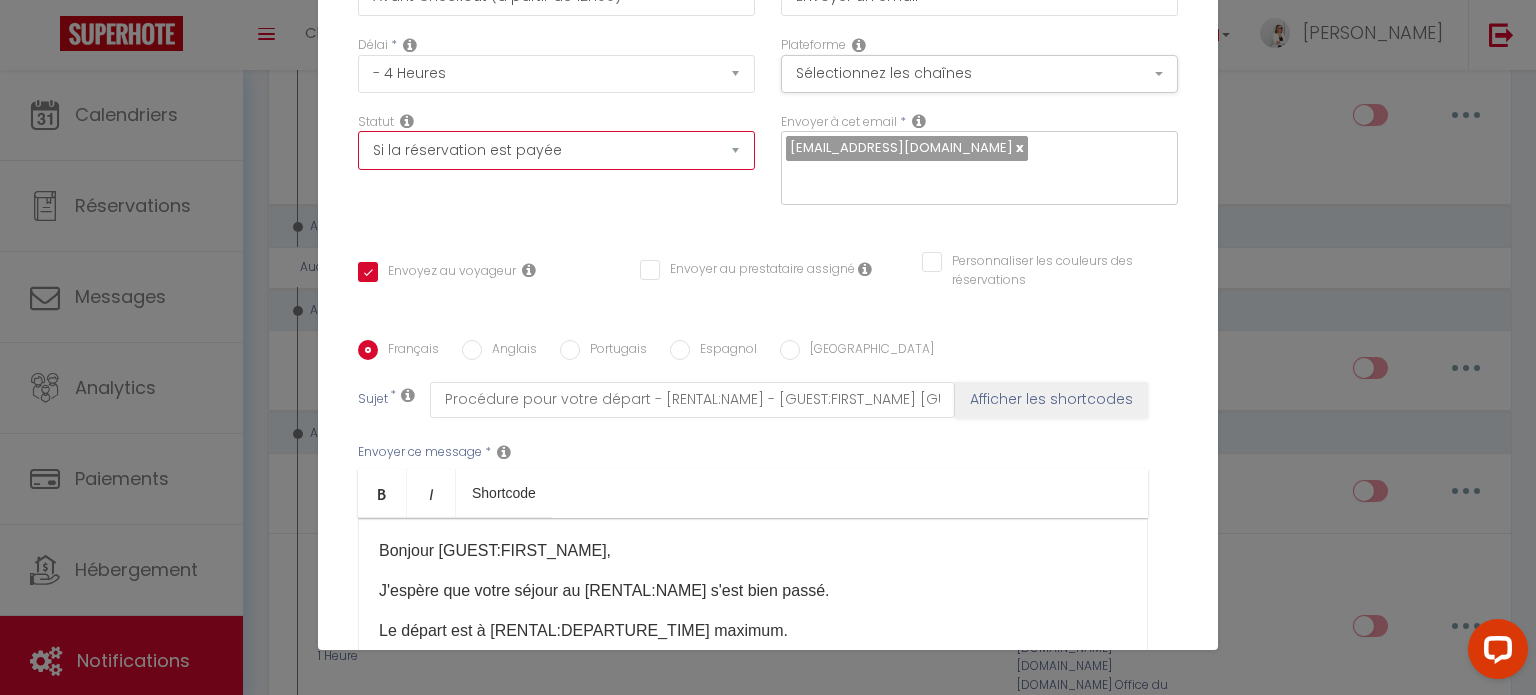 checkbox on "true" 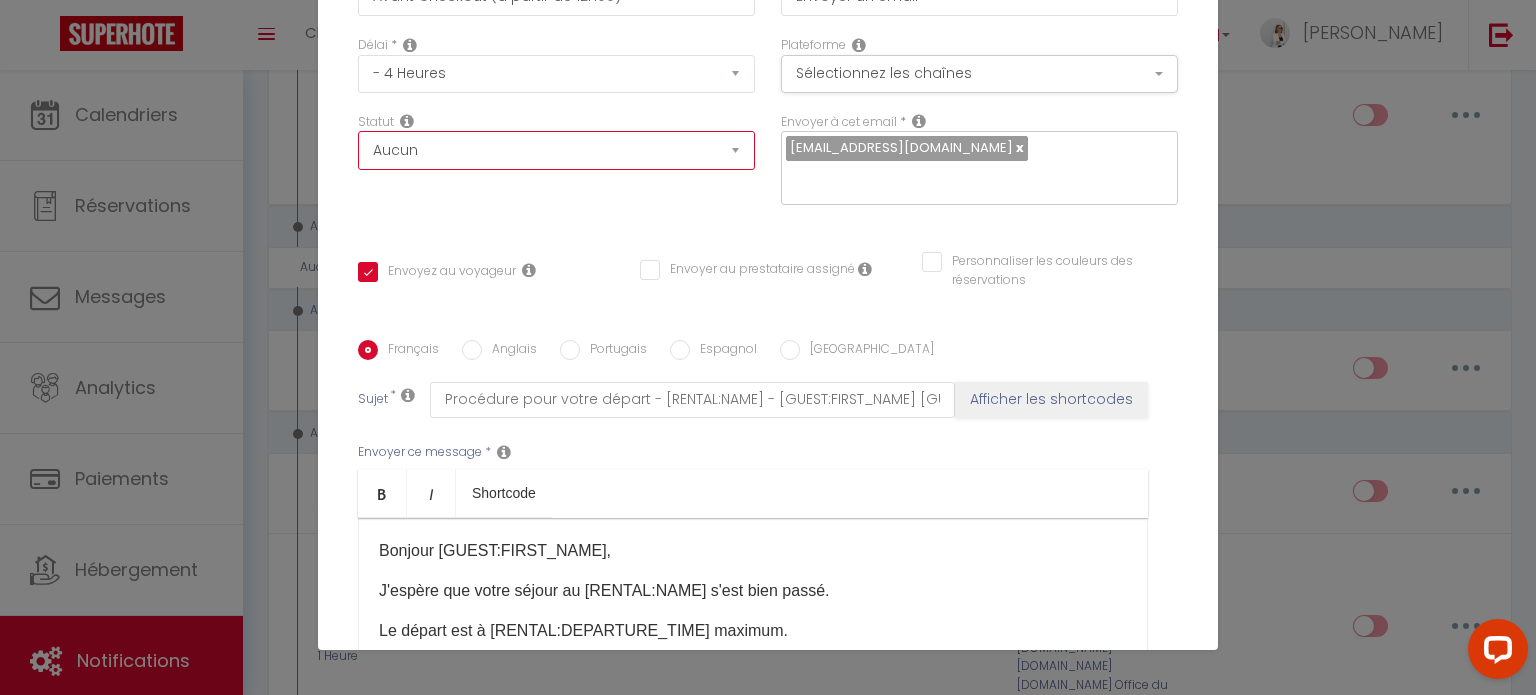 checkbox on "true" 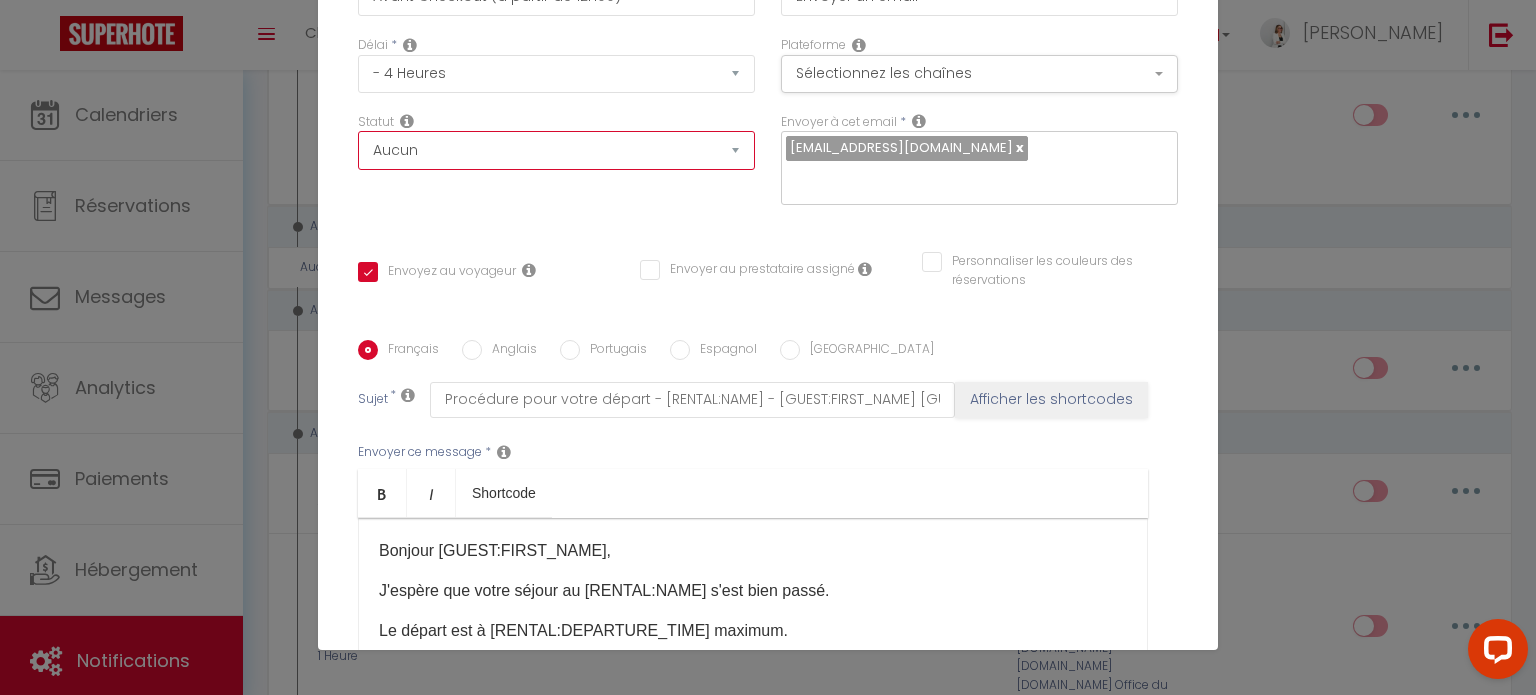 scroll, scrollTop: 0, scrollLeft: 0, axis: both 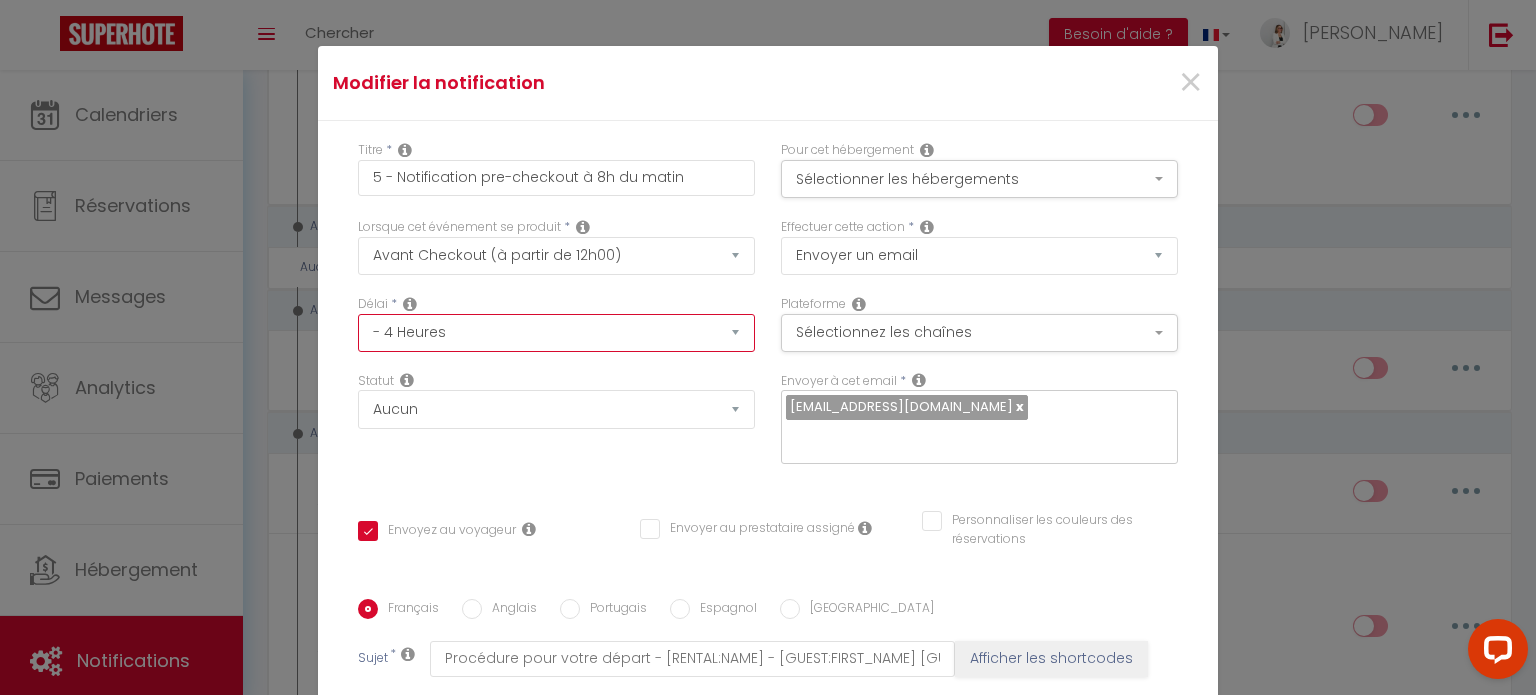 click on "Immédiat - 10 Minutes - 1 Heure - 2 Heures - 3 Heures - 4 Heures - 5 Heures - 6 Heures - 7 Heures - 8 Heures - 9 Heures - 10 Heures - 11 Heures - 12 Heures - 13 Heures - 14 Heures - 15 Heures - 16 Heures - 17 Heures - 18 Heures - 19 Heures - 20 Heures - 21 Heures - 22 Heures - 23 Heures   - 1 Jour - 2 Jours - 3 Jours - 4 Jours - 5 Jours - 6 Jours - 7 Jours - 8 Jours - 9 Jours - 10 Jours - 11 Jours - 12 Jours - 13 Jours - 14 Jours - 15 Jours - 16 Jours - 17 Jours - 18 Jours - 19 Jours - 20 Jours - 21 Jours - 22 Jours - 23 Jours - 24 Jours - 25 Jours - 26 Jours - 27 Jours - 28 Jours - 29 Jours - 30 Jours - 31 Jours - 32 Jours - 33 Jours - 34 Jours - 35 Jours - 36 Jours - 37 Jours - 38 Jours - 39 Jours - 40 Jours - 41 Jours - 42 Jours - 43 Jours - 44 Jours - 45 Jours - 46 Jours - 47 Jours - 48 Jours - 49 Jours - 50 Jours - 51 Jours - 52 Jours - 53 Jours - 54 Jours - 55 Jours - 56 Jours - 57 Jours - 58 Jours - 59 Jours - 60 Jours - 61 Jours - 62 Jours - 63 Jours - 64 Jours - 65 Jours - 66 Jours - 67 Jours" at bounding box center [556, 333] 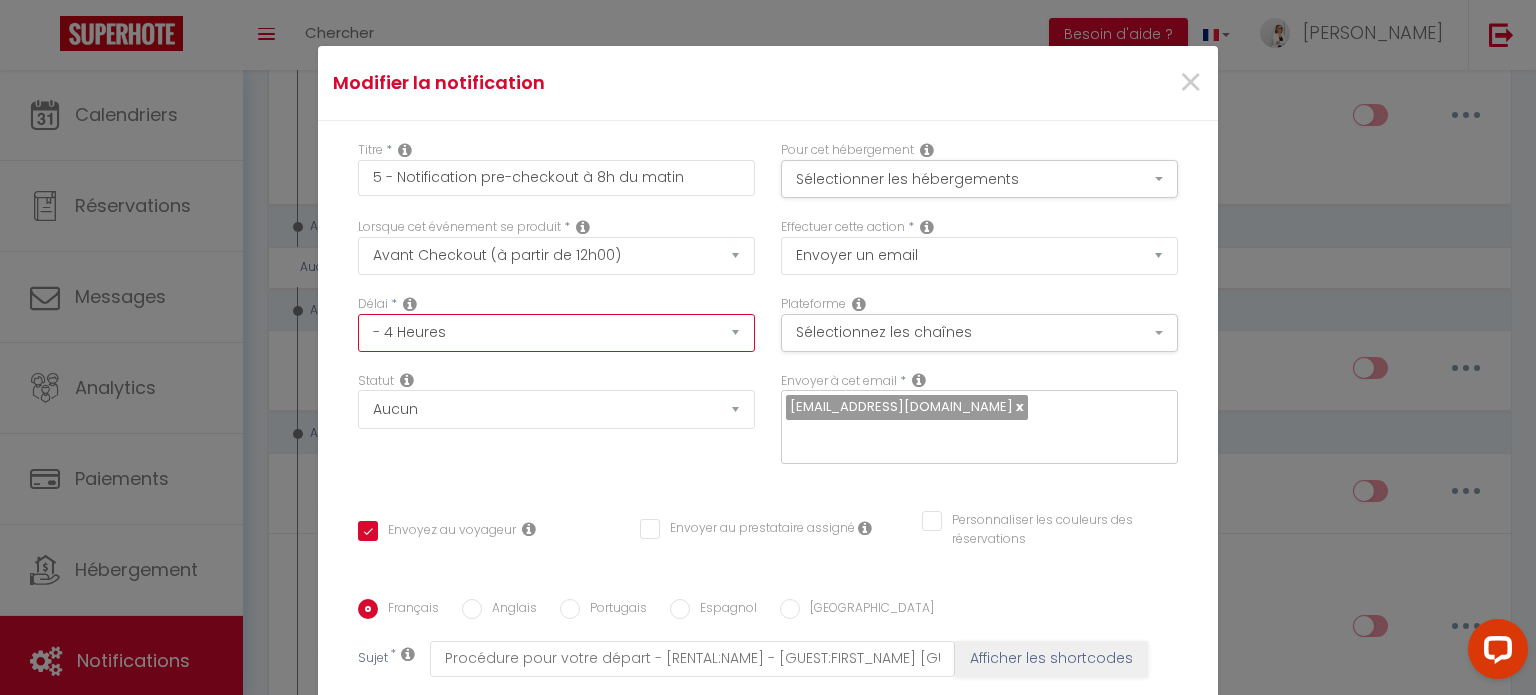 select on "3 Heures" 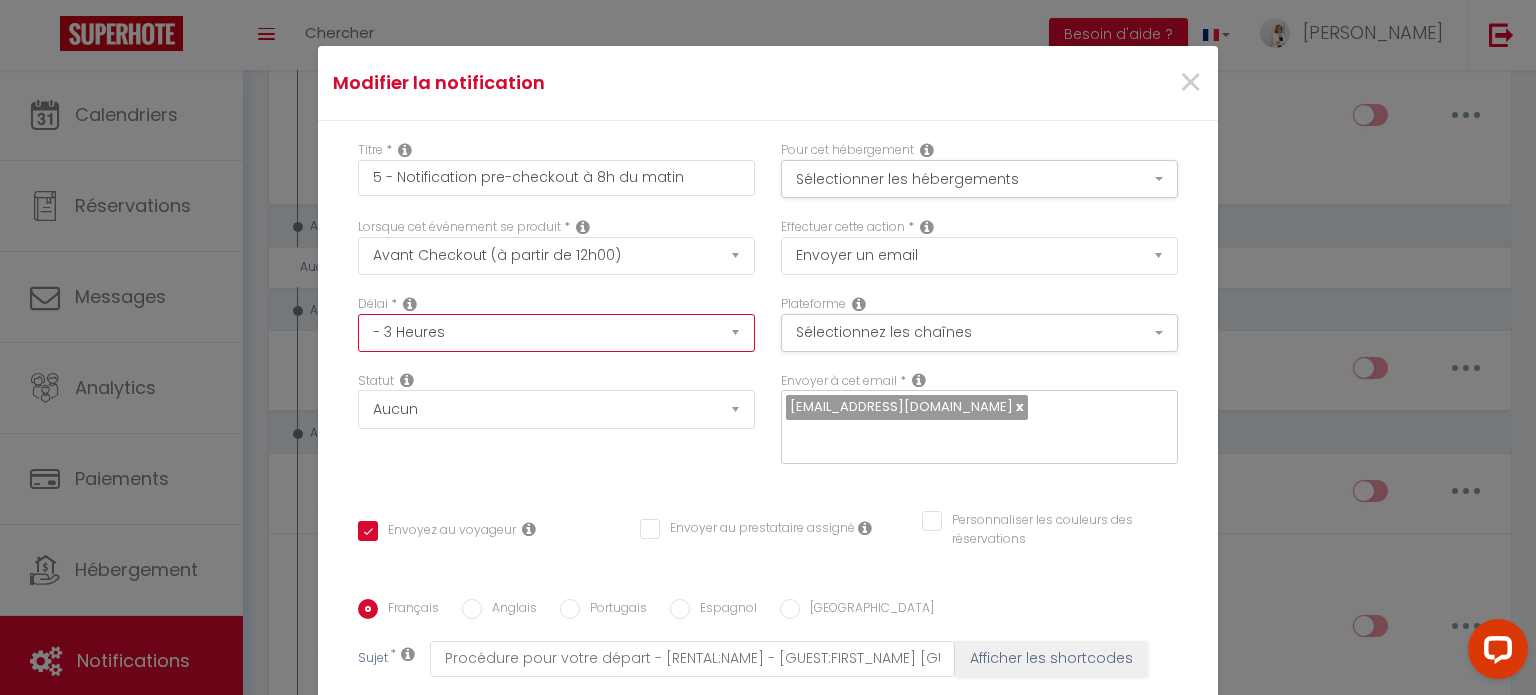 checkbox on "true" 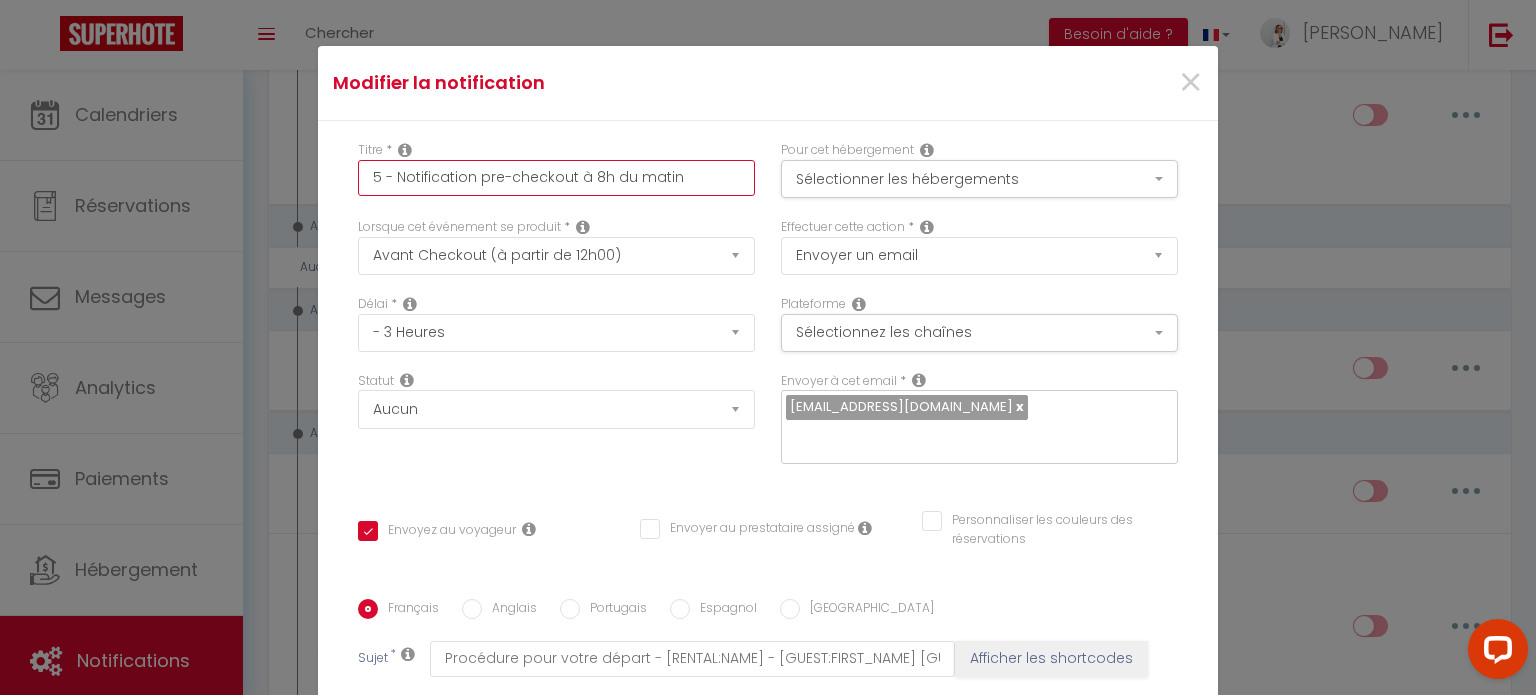 click on "5 - Notification pre-checkout à 8h du matin" at bounding box center (556, 178) 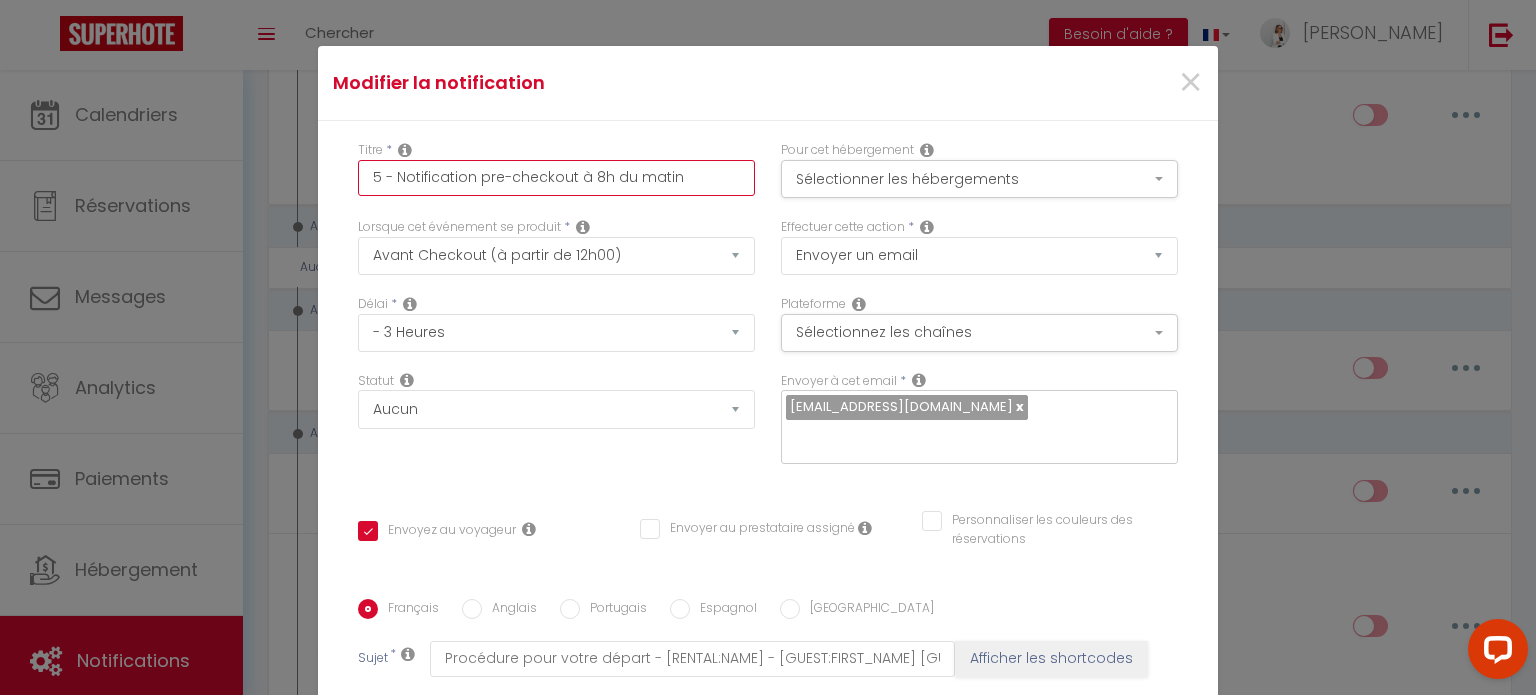 click on "5 - Notification pre-checkout à 8h du matin" at bounding box center [556, 178] 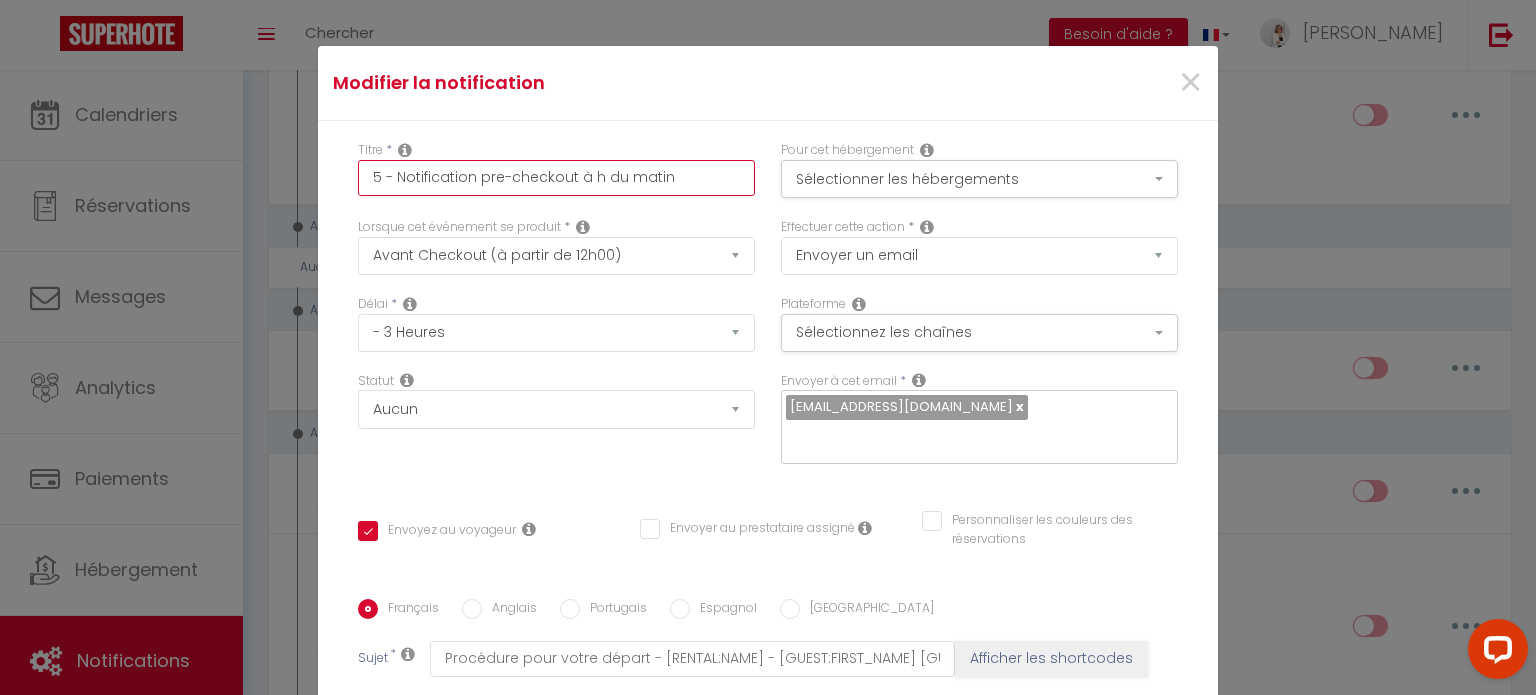 checkbox on "true" 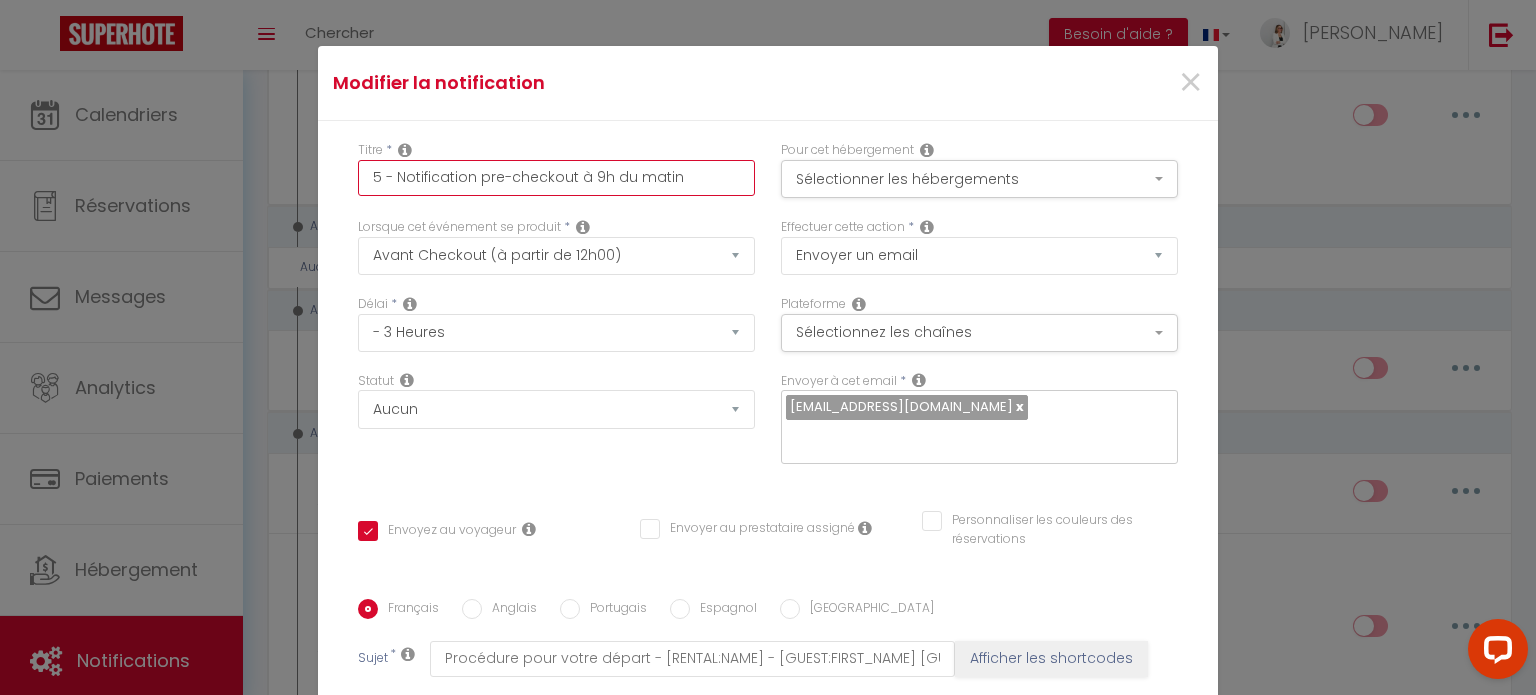 checkbox on "true" 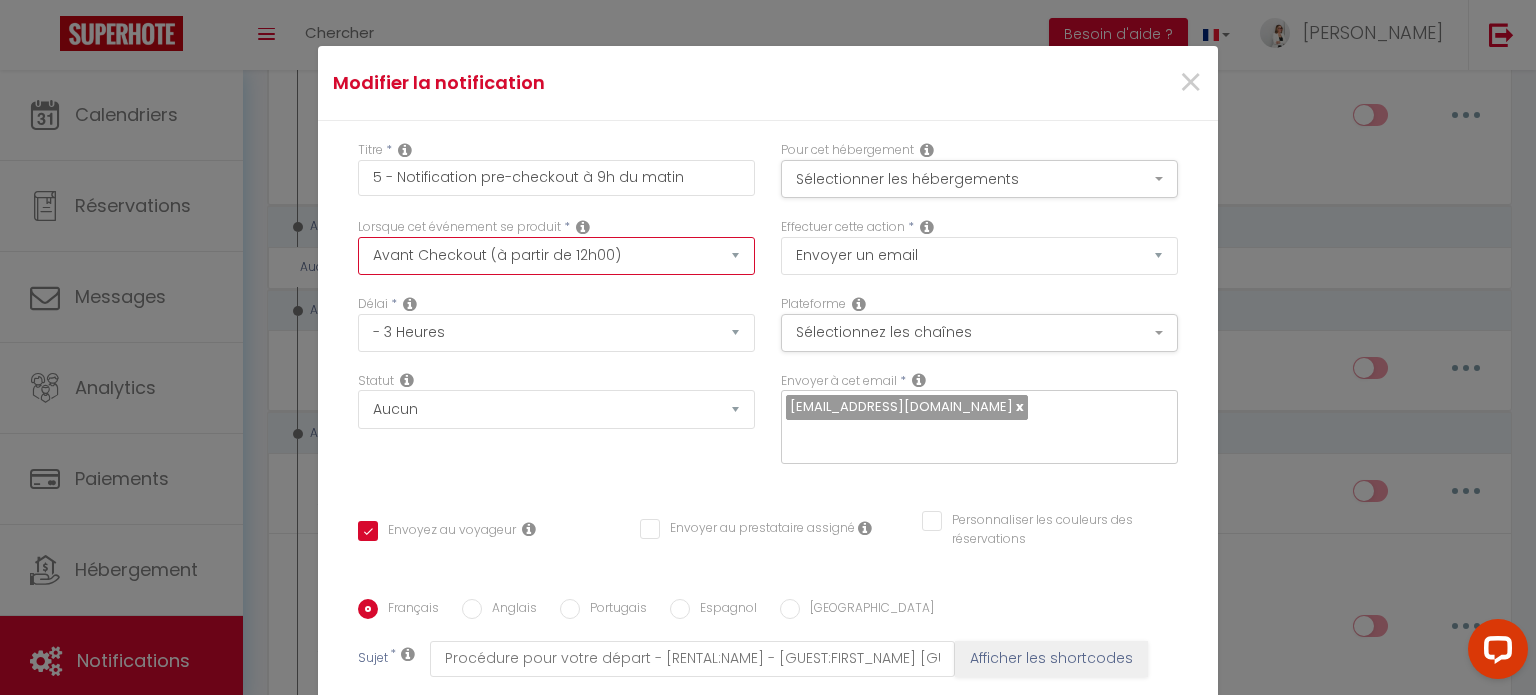 click on "Après la réservation   Avant Checkin (à partir de 12h00)   Après Checkin (à partir de 12h00)   Avant Checkout (à partir de 12h00)   Après Checkout (à partir de 12h00)   Température   Co2   Bruit sonore   Après visualisation lien paiement   Après Paiement Lien KO   Après Caution Lien KO   Après Paiement Automatique KO   Après Caution Automatique KO   Après Visualisation du Contrat   Après Signature du Contrat   Paiement OK   Après soumission formulaire bienvenue   Aprés annulation réservation   Après remboursement automatique   Date spécifique   Après Assignation   Après Désassignation   Après soumission online checkin   Caution OK" at bounding box center [556, 256] 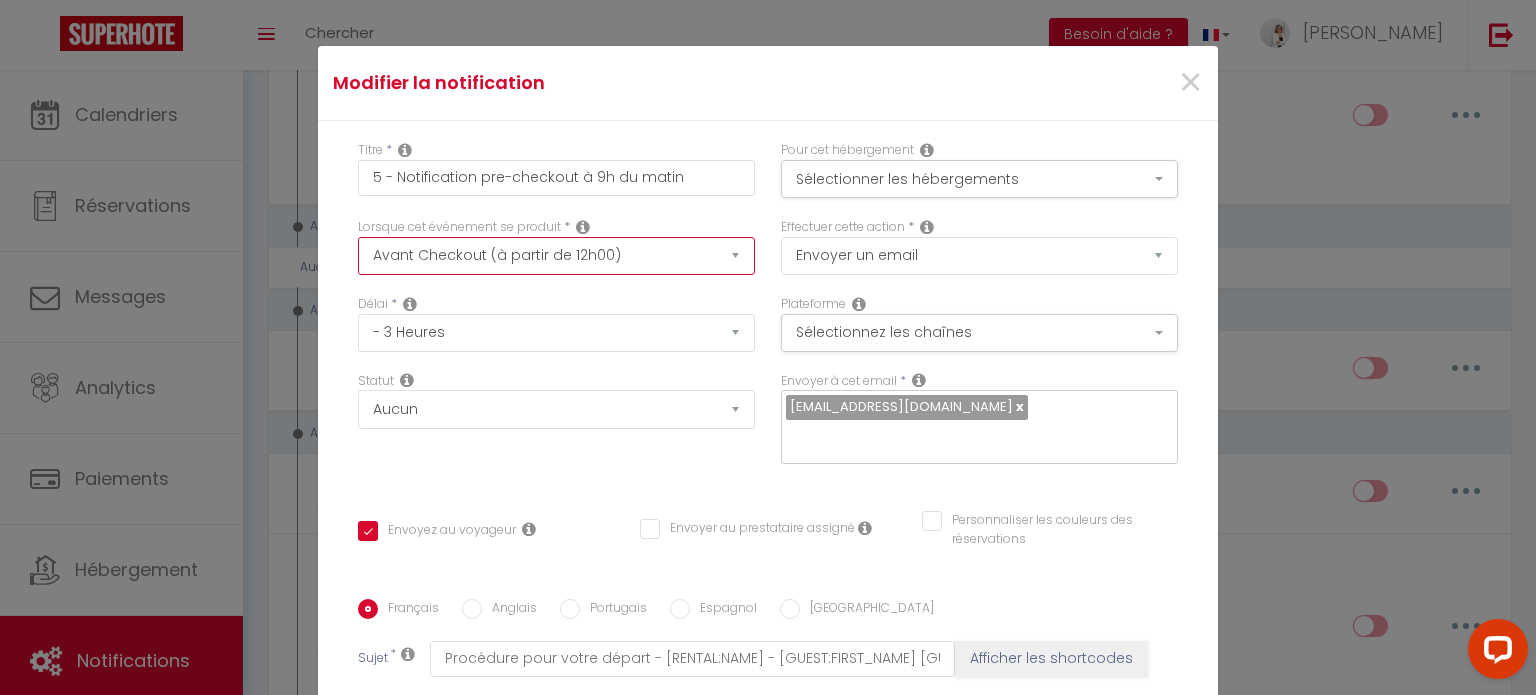 click on "Après la réservation   Avant Checkin (à partir de 12h00)   Après Checkin (à partir de 12h00)   Avant Checkout (à partir de 12h00)   Après Checkout (à partir de 12h00)   Température   Co2   Bruit sonore   Après visualisation lien paiement   Après Paiement Lien KO   Après Caution Lien KO   Après Paiement Automatique KO   Après Caution Automatique KO   Après Visualisation du Contrat   Après Signature du Contrat   Paiement OK   Après soumission formulaire bienvenue   Aprés annulation réservation   Après remboursement automatique   Date spécifique   Après Assignation   Après Désassignation   Après soumission online checkin   Caution OK" at bounding box center (556, 256) 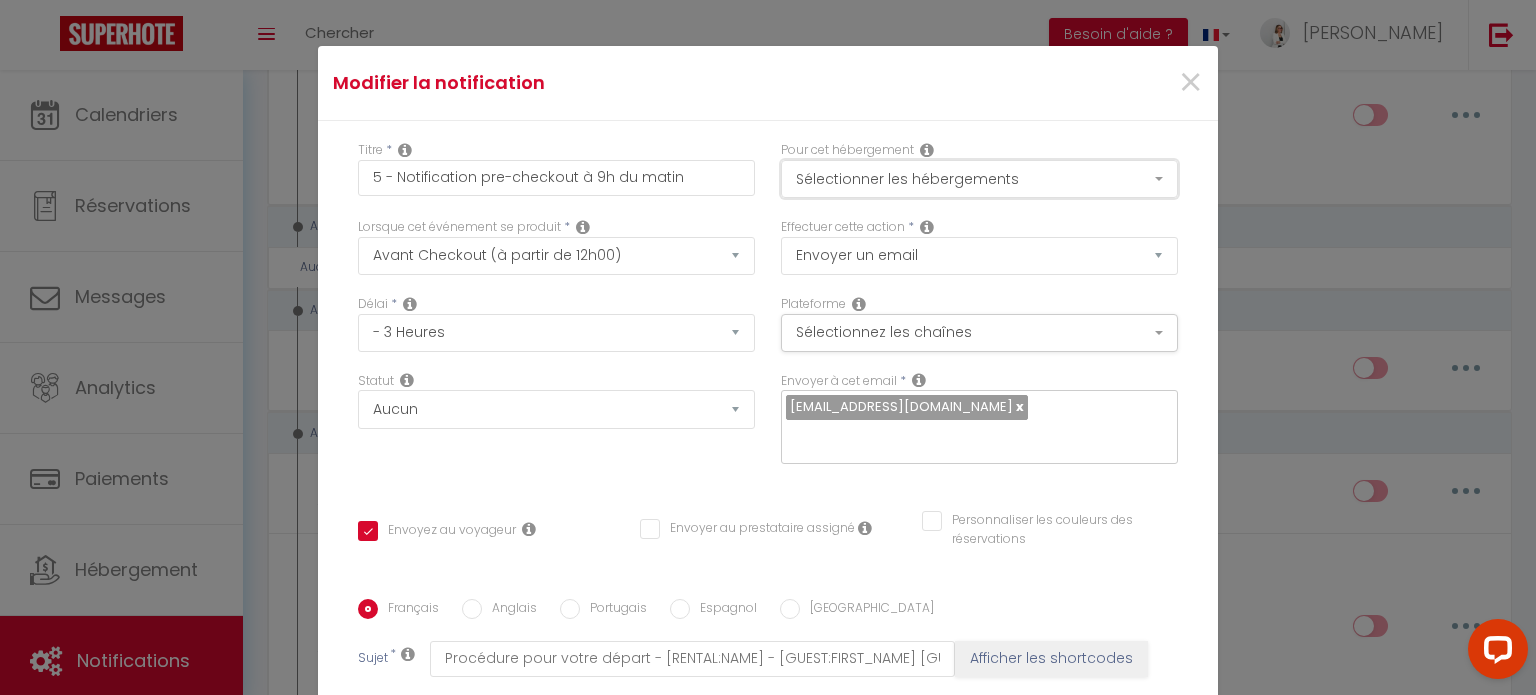 click on "Sélectionner les hébergements" at bounding box center (979, 179) 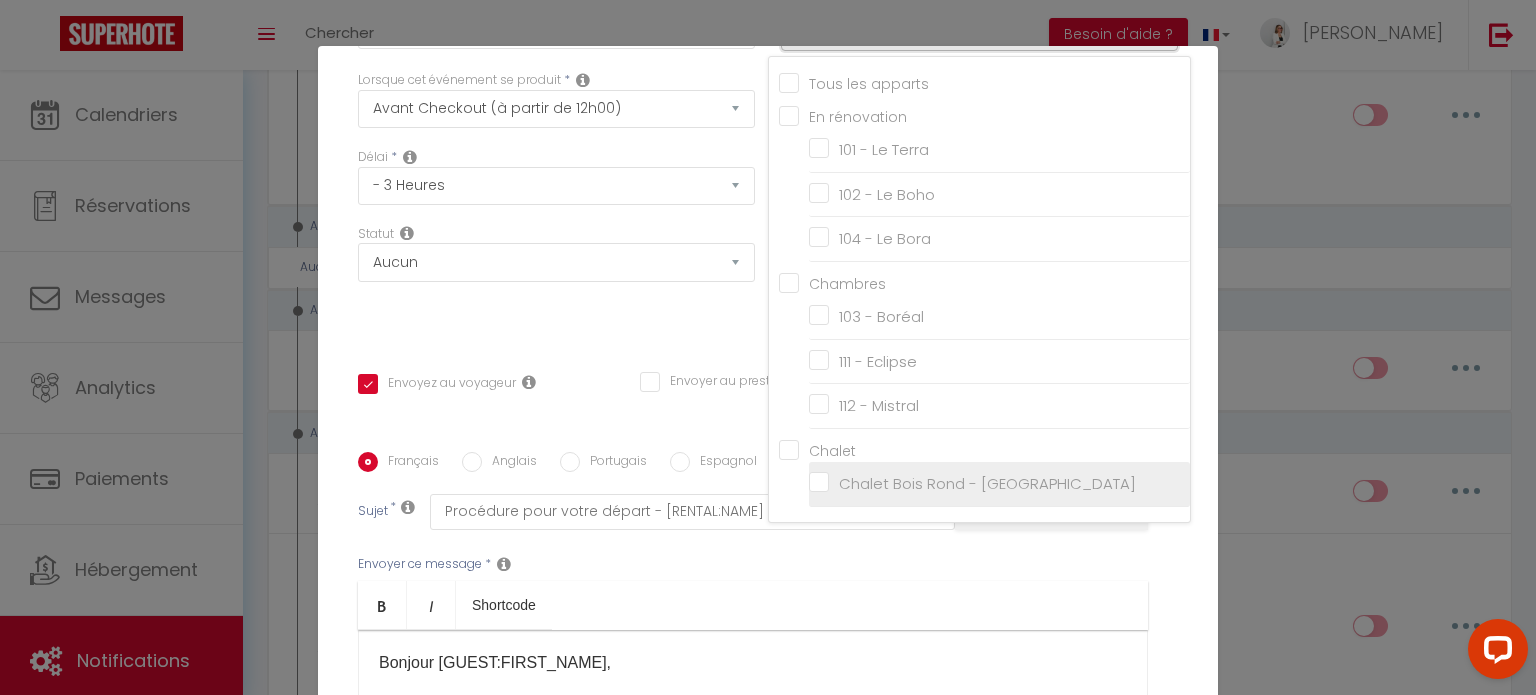 scroll, scrollTop: 100, scrollLeft: 0, axis: vertical 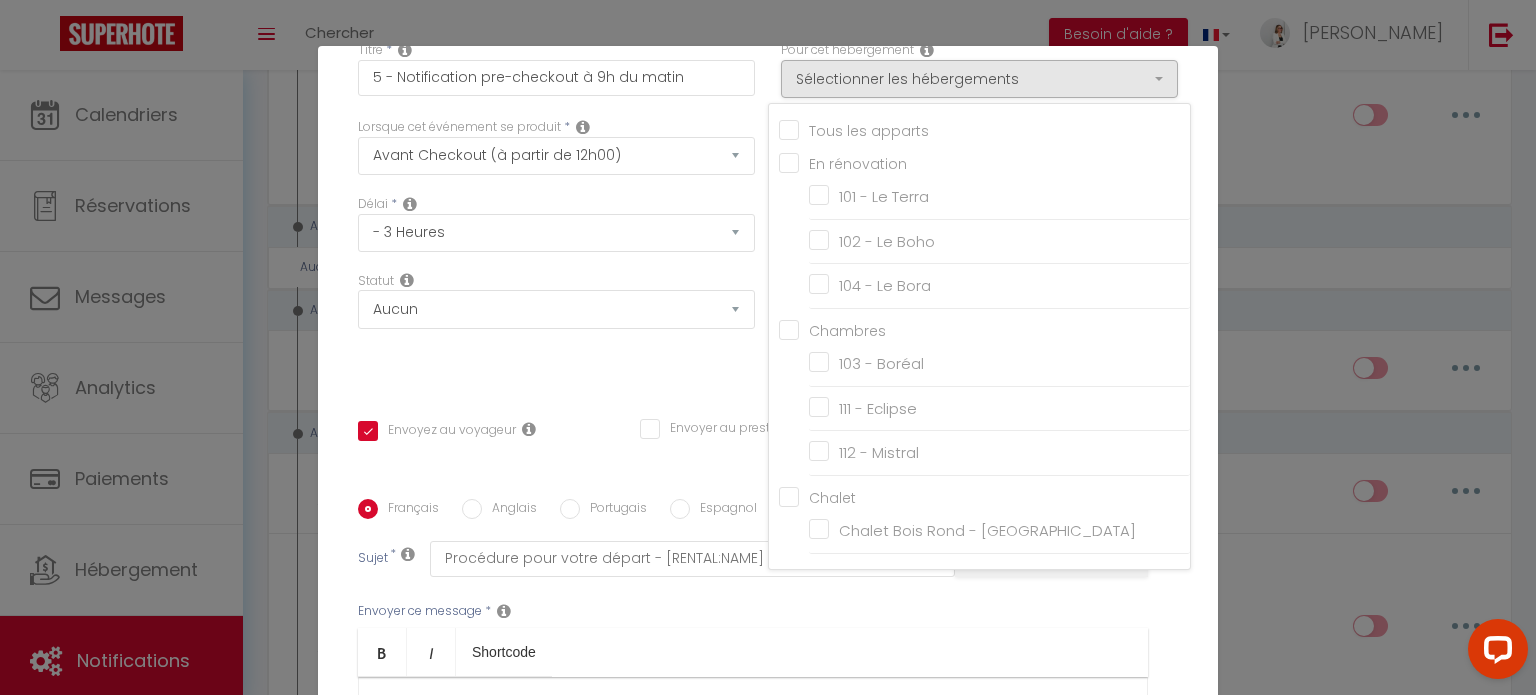 click on "Chambres" at bounding box center (984, 329) 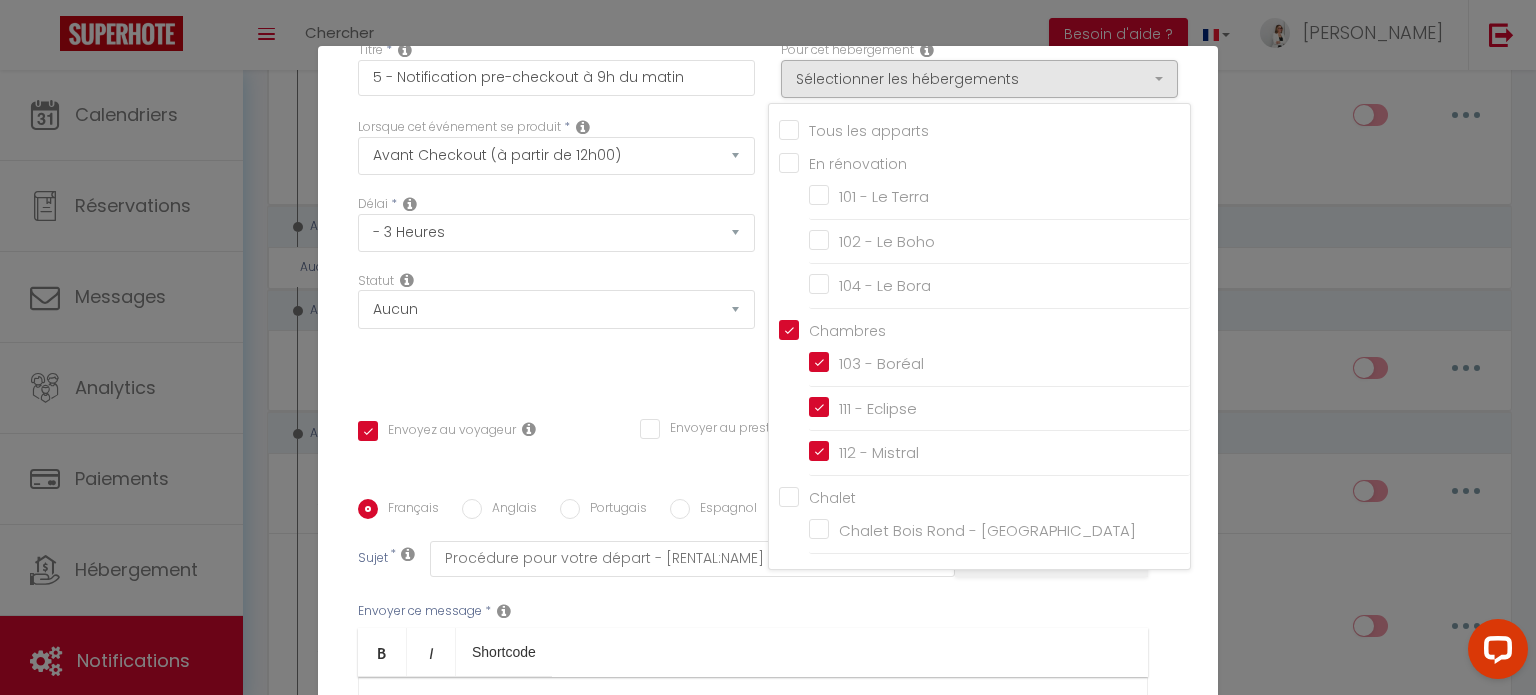 checkbox on "false" 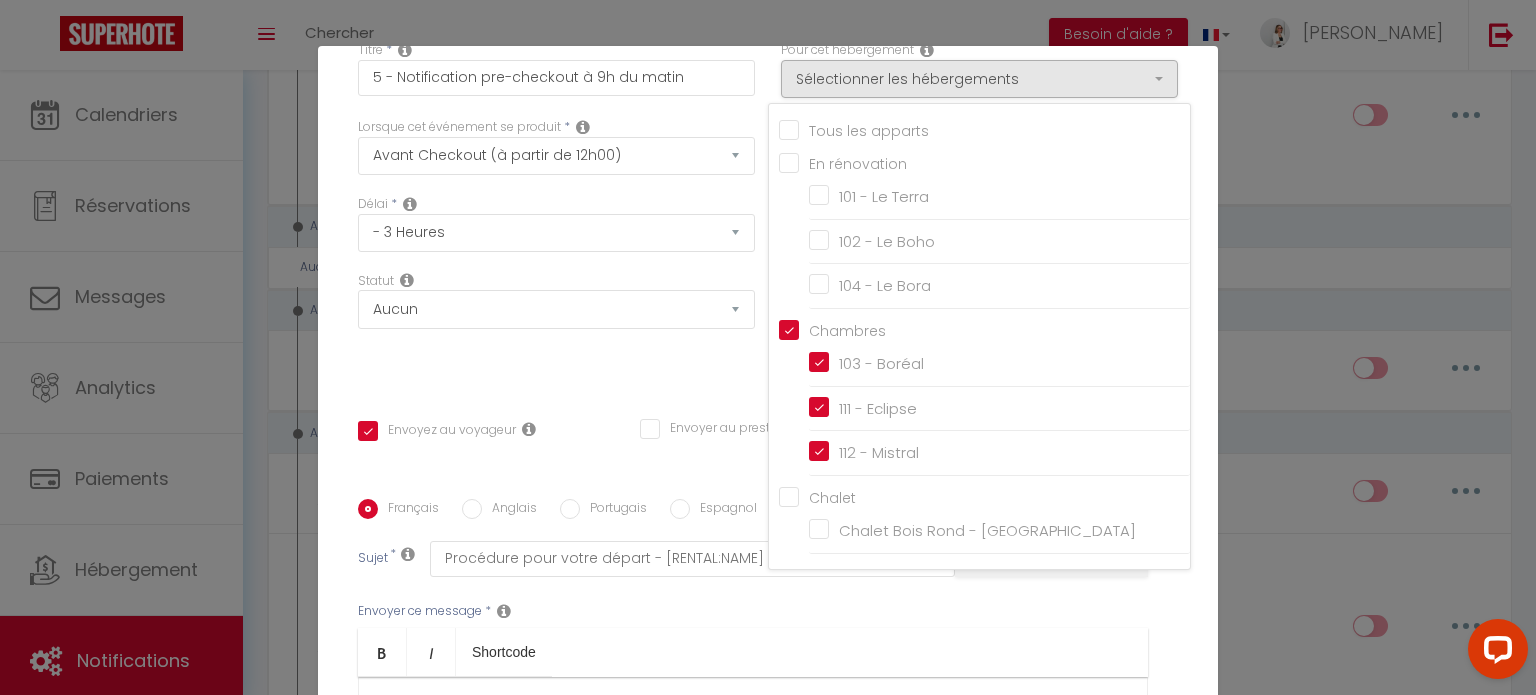 checkbox on "false" 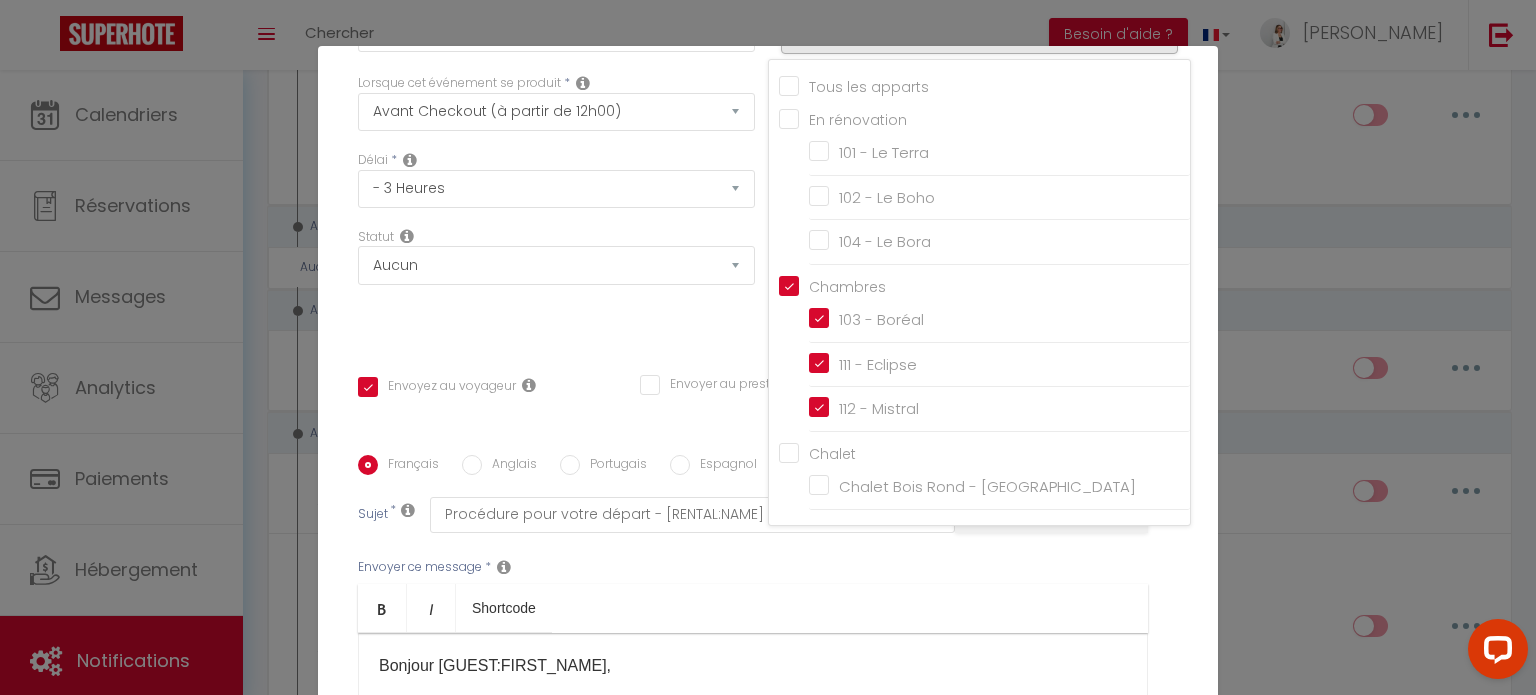 scroll, scrollTop: 0, scrollLeft: 0, axis: both 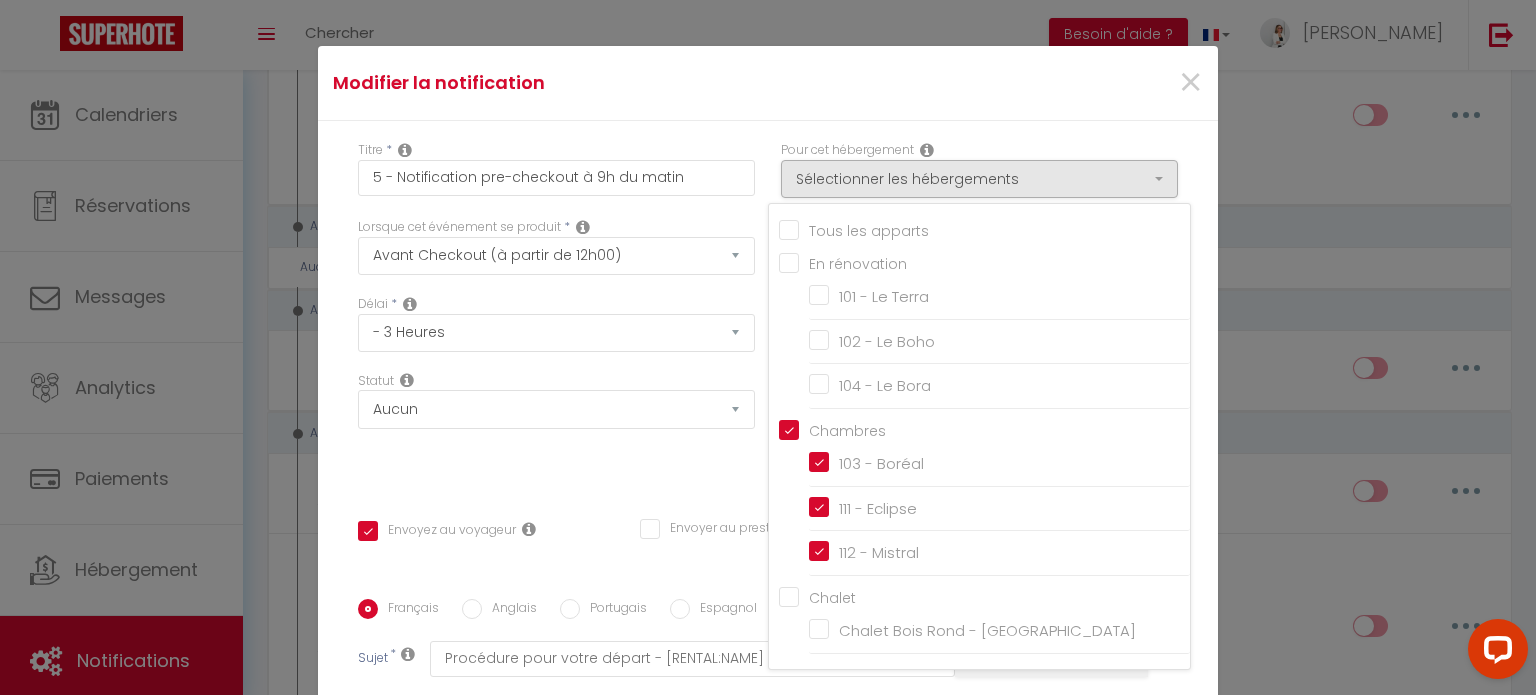 click on "En rénovation" at bounding box center (984, 262) 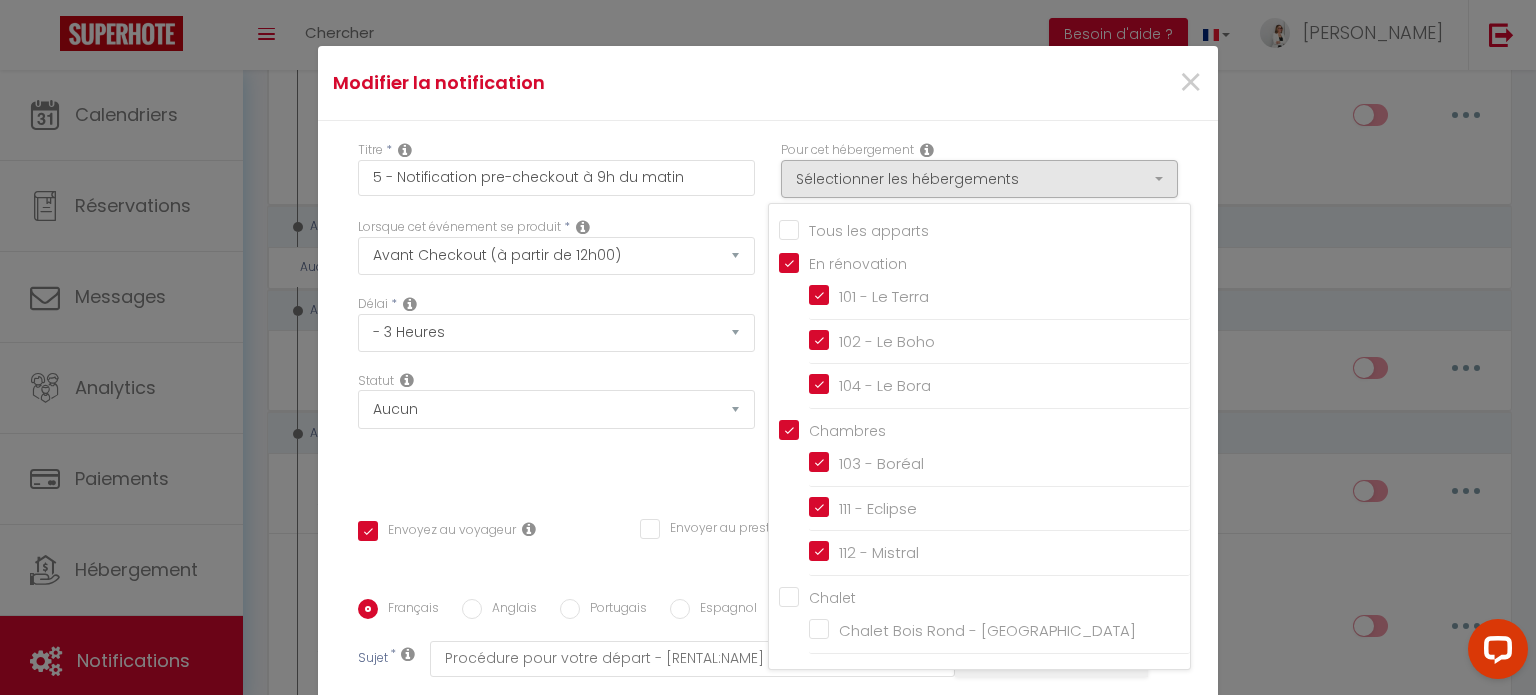 checkbox on "true" 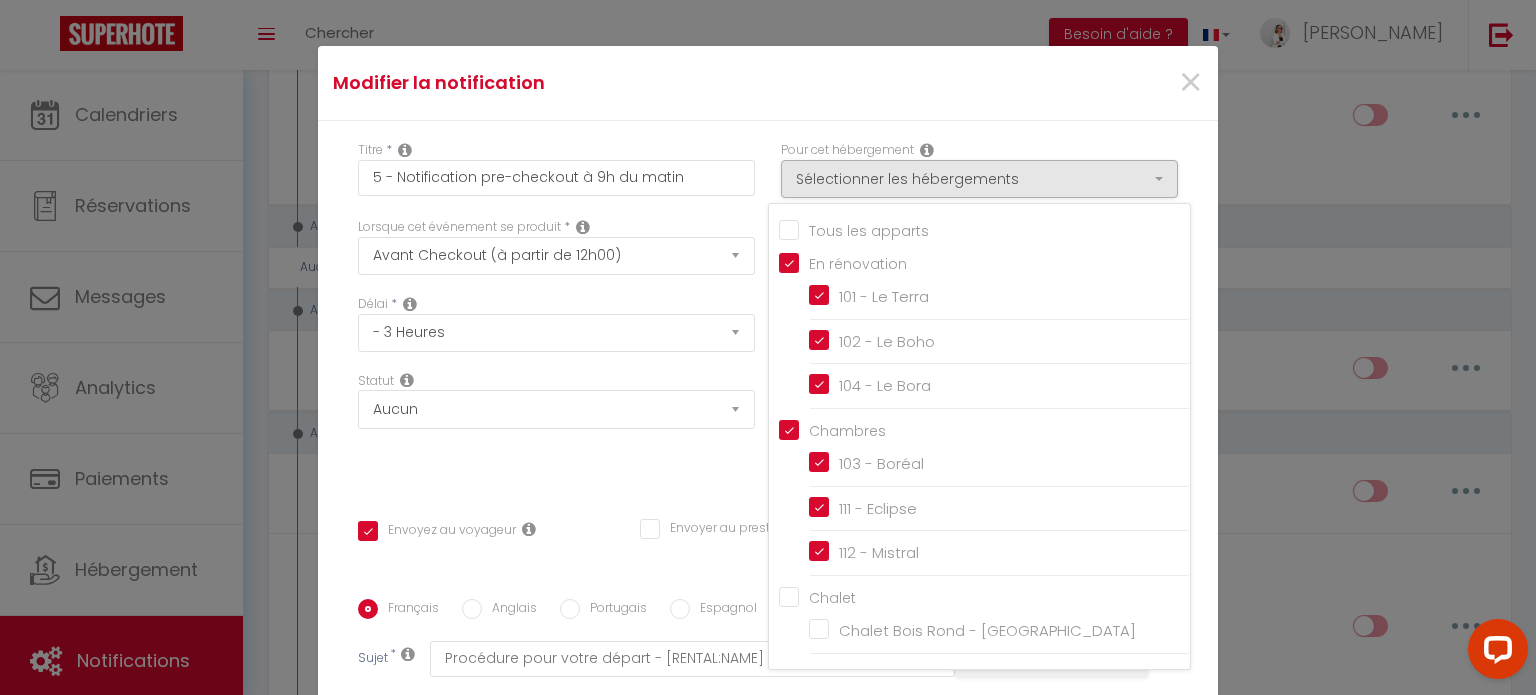 checkbox on "true" 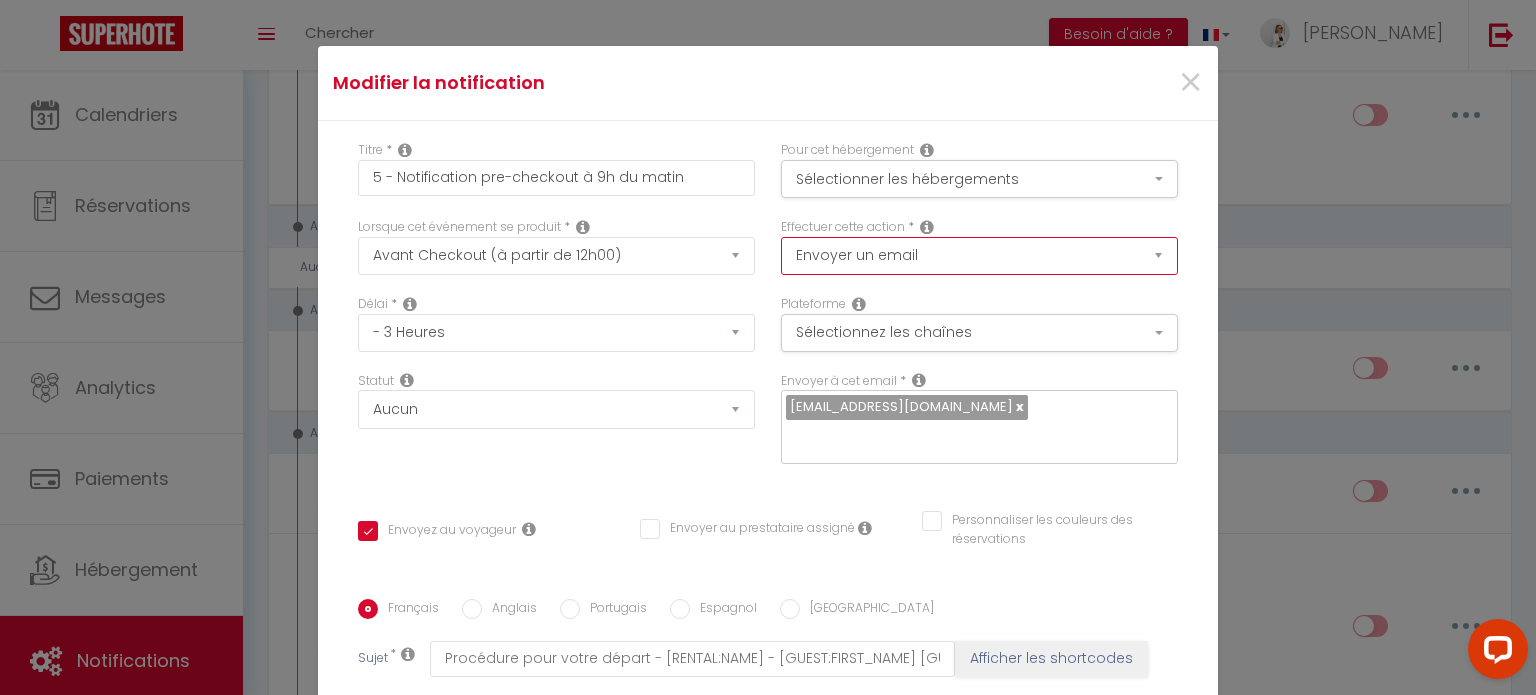 click on "Envoyer un email   Envoyer un SMS   Envoyer une notification push" at bounding box center [979, 256] 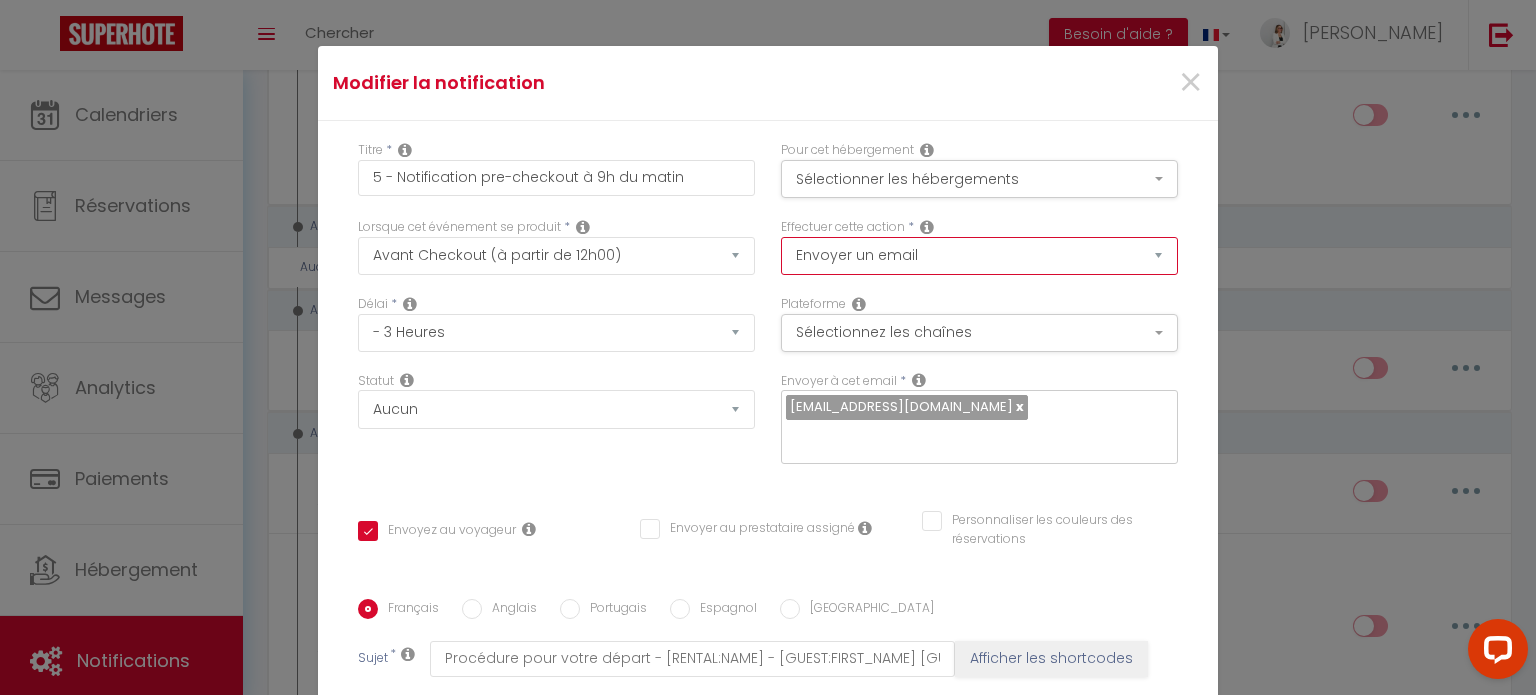 click on "Envoyer un email   Envoyer un SMS   Envoyer une notification push" at bounding box center (979, 256) 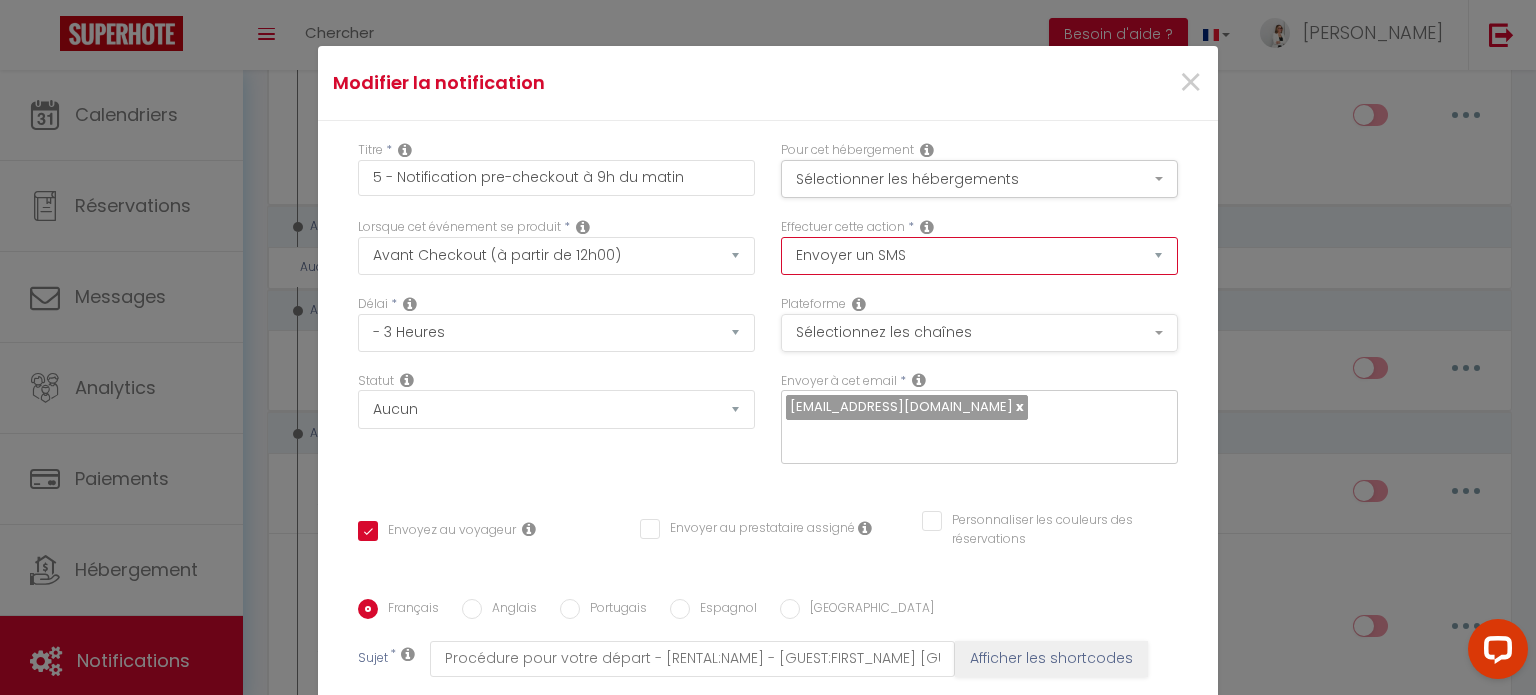 checkbox on "true" 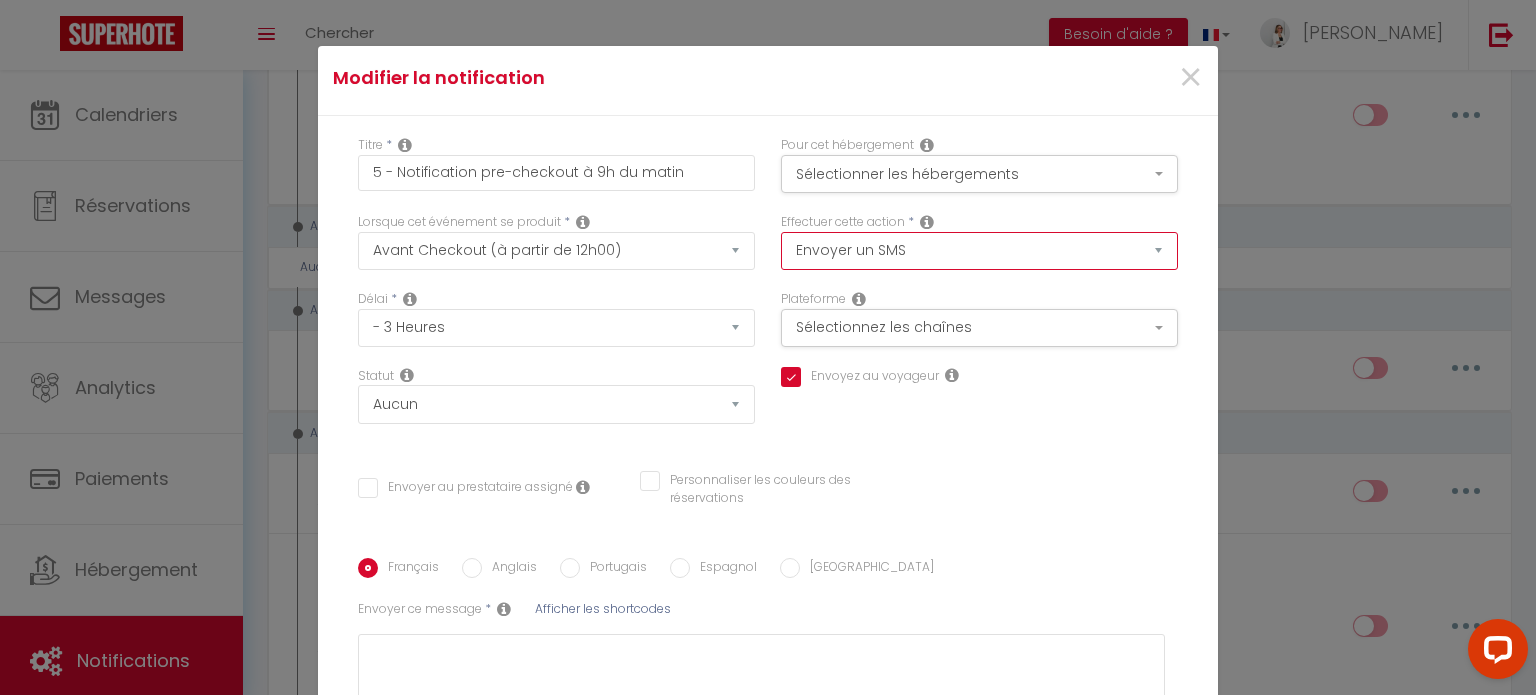 scroll, scrollTop: 0, scrollLeft: 0, axis: both 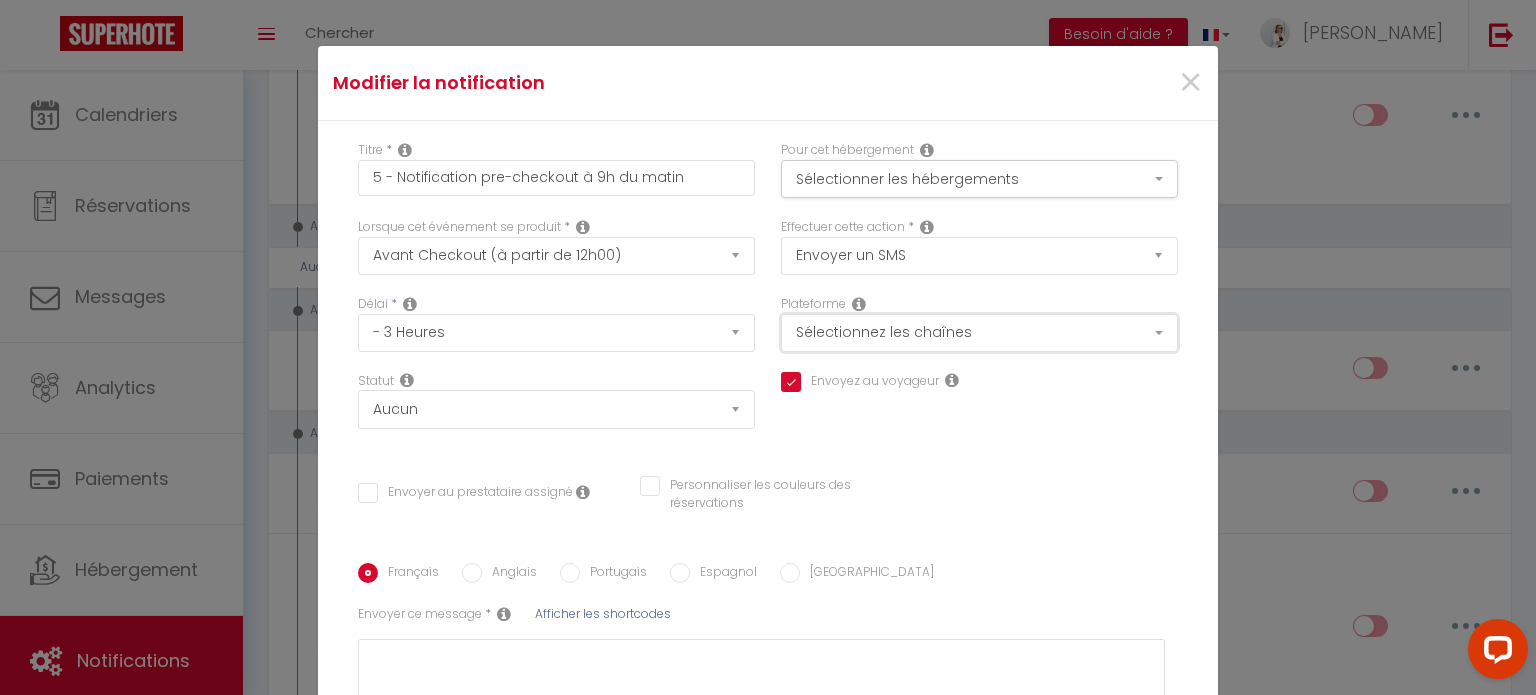 click on "Sélectionnez les chaînes" at bounding box center (979, 333) 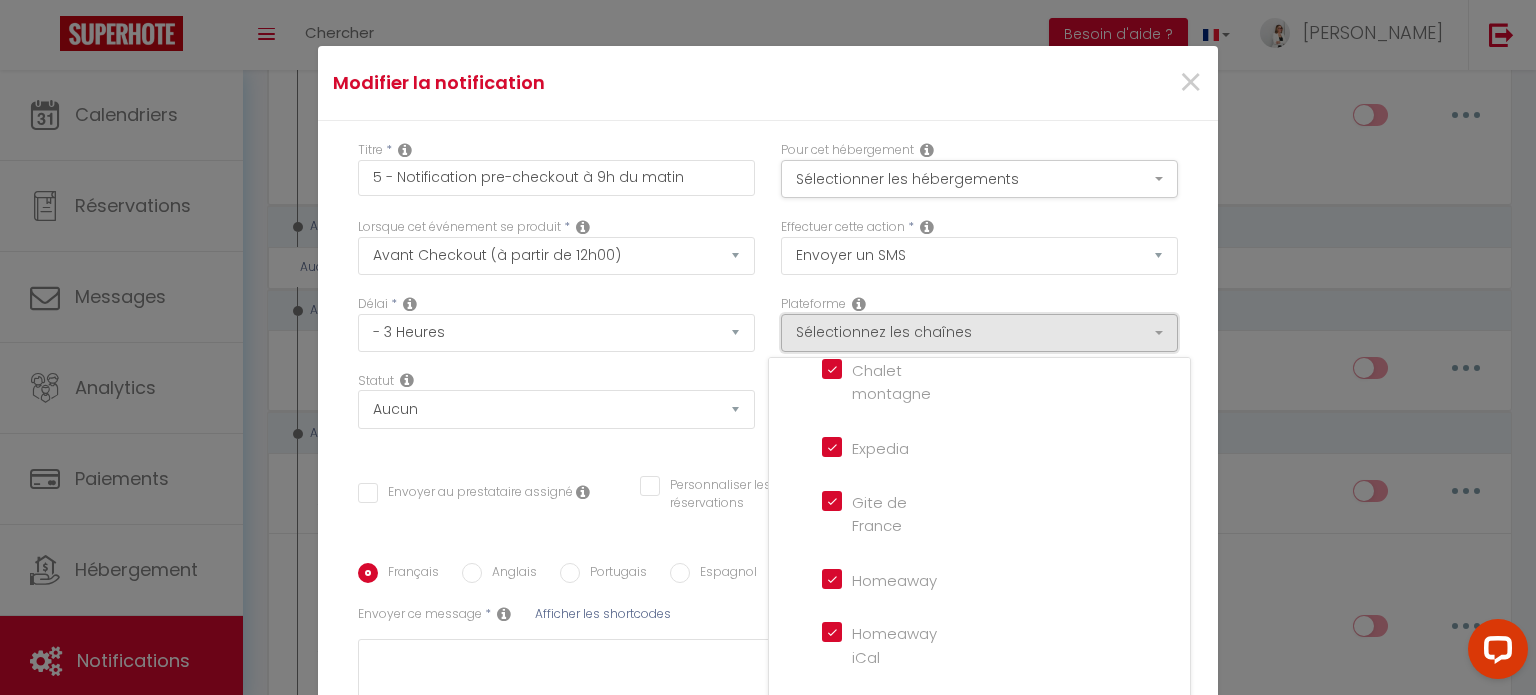 scroll, scrollTop: 0, scrollLeft: 0, axis: both 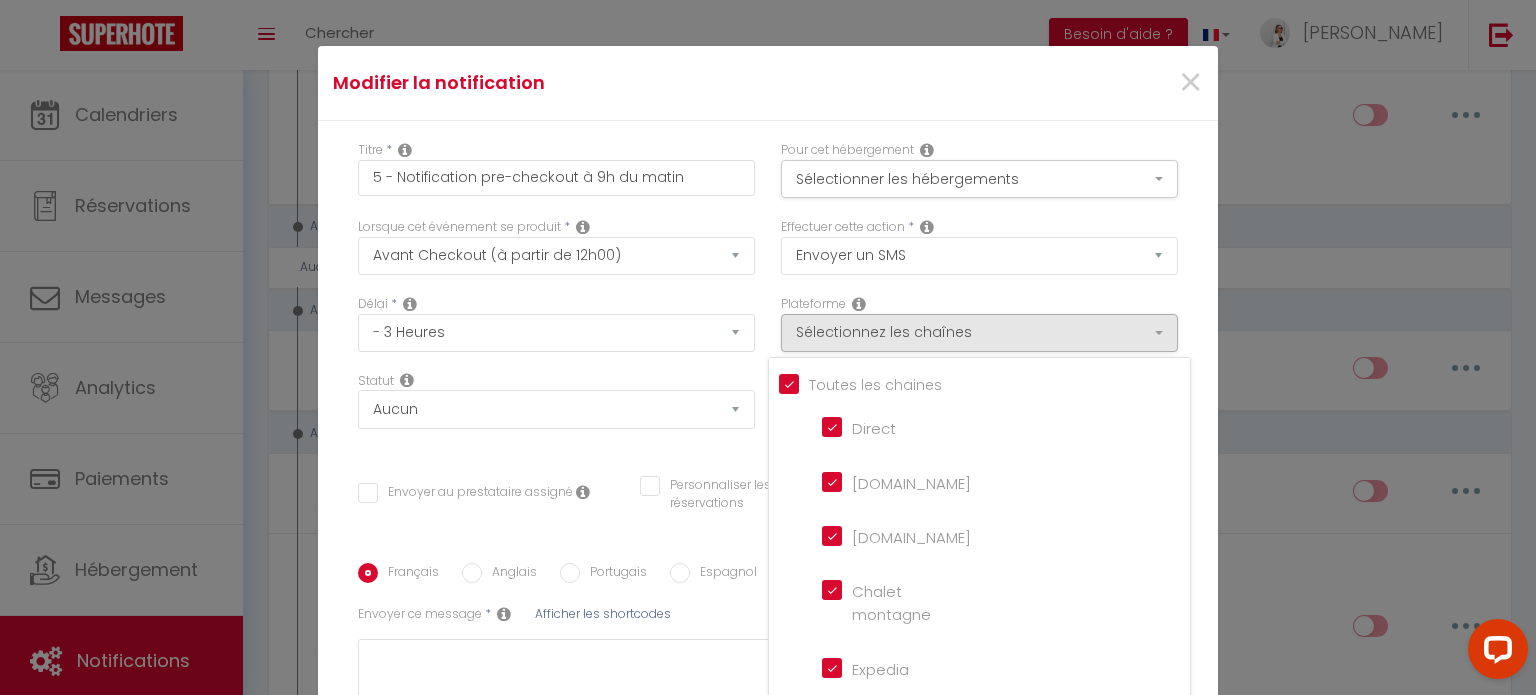 click on "Tous les apparts" at bounding box center [984, 383] 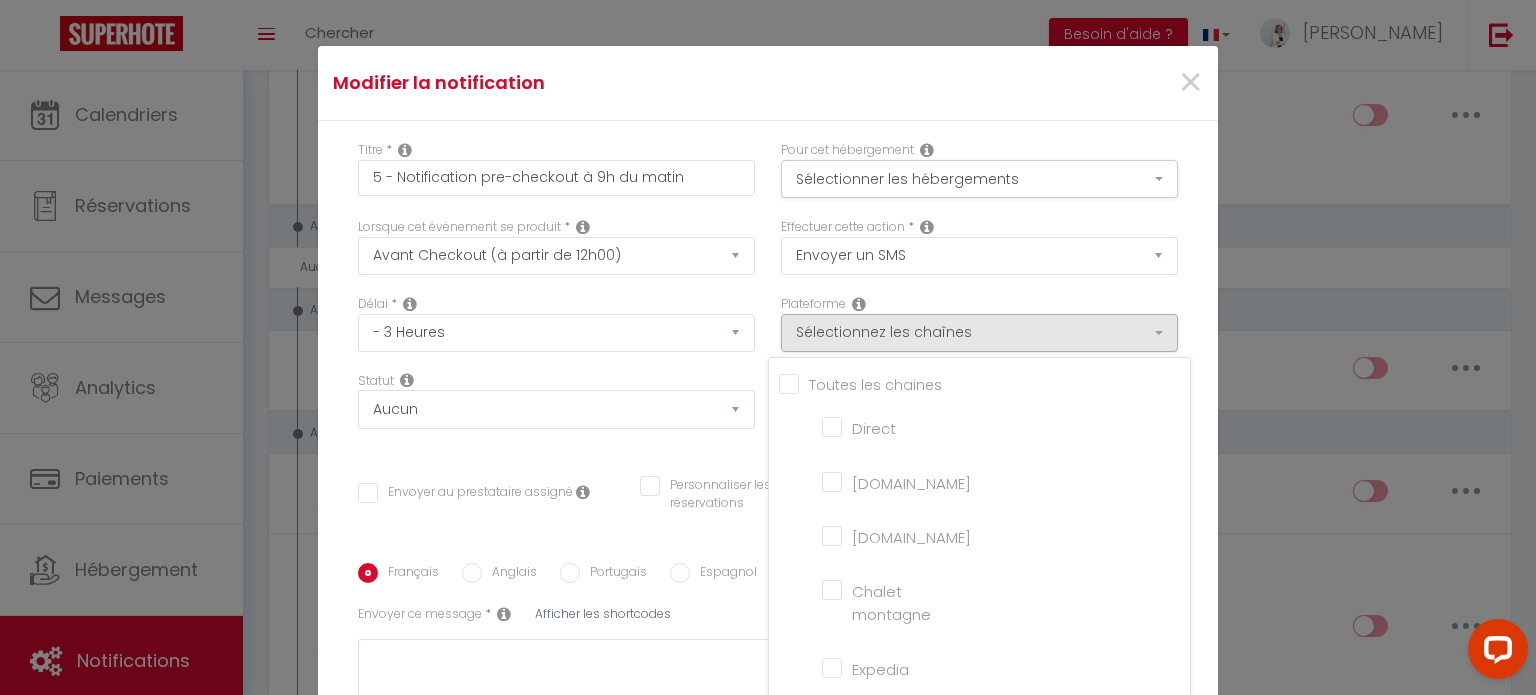 checkbox on "false" 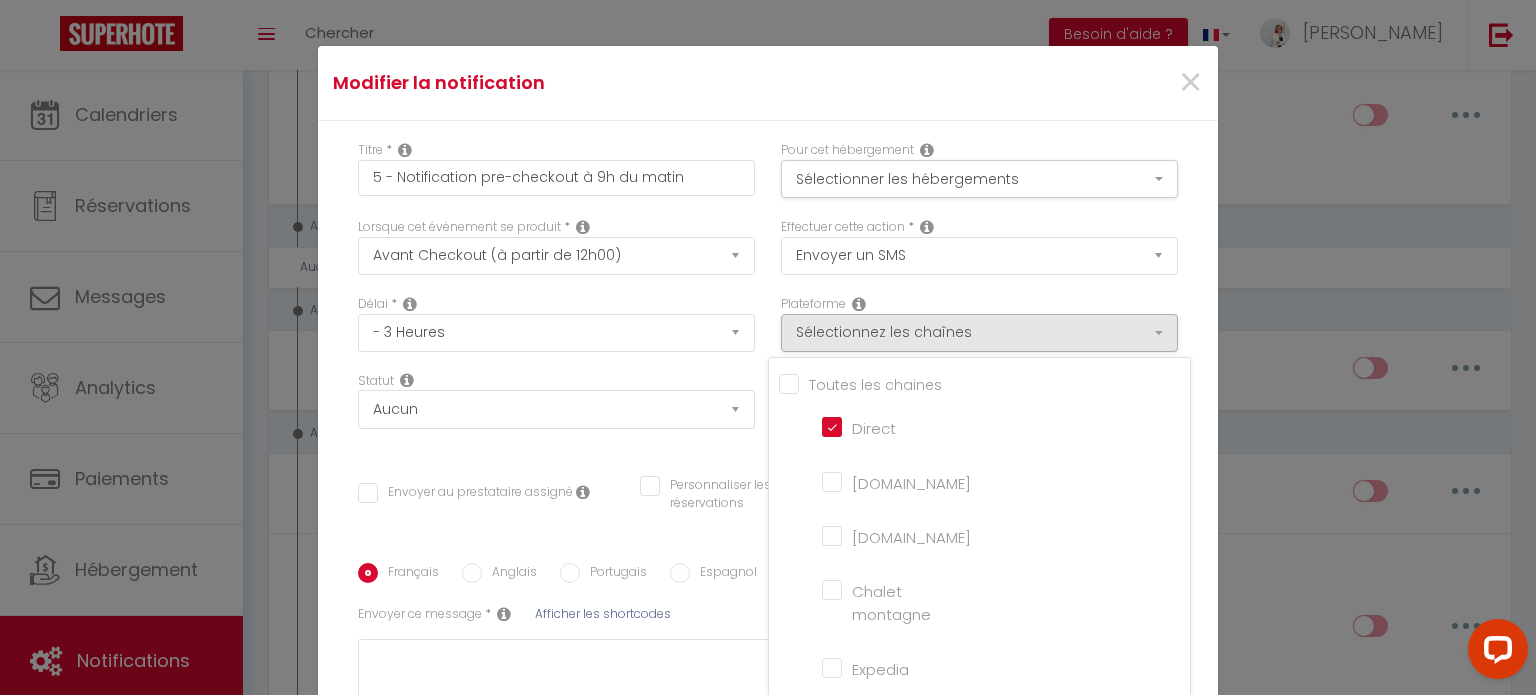 checkbox on "true" 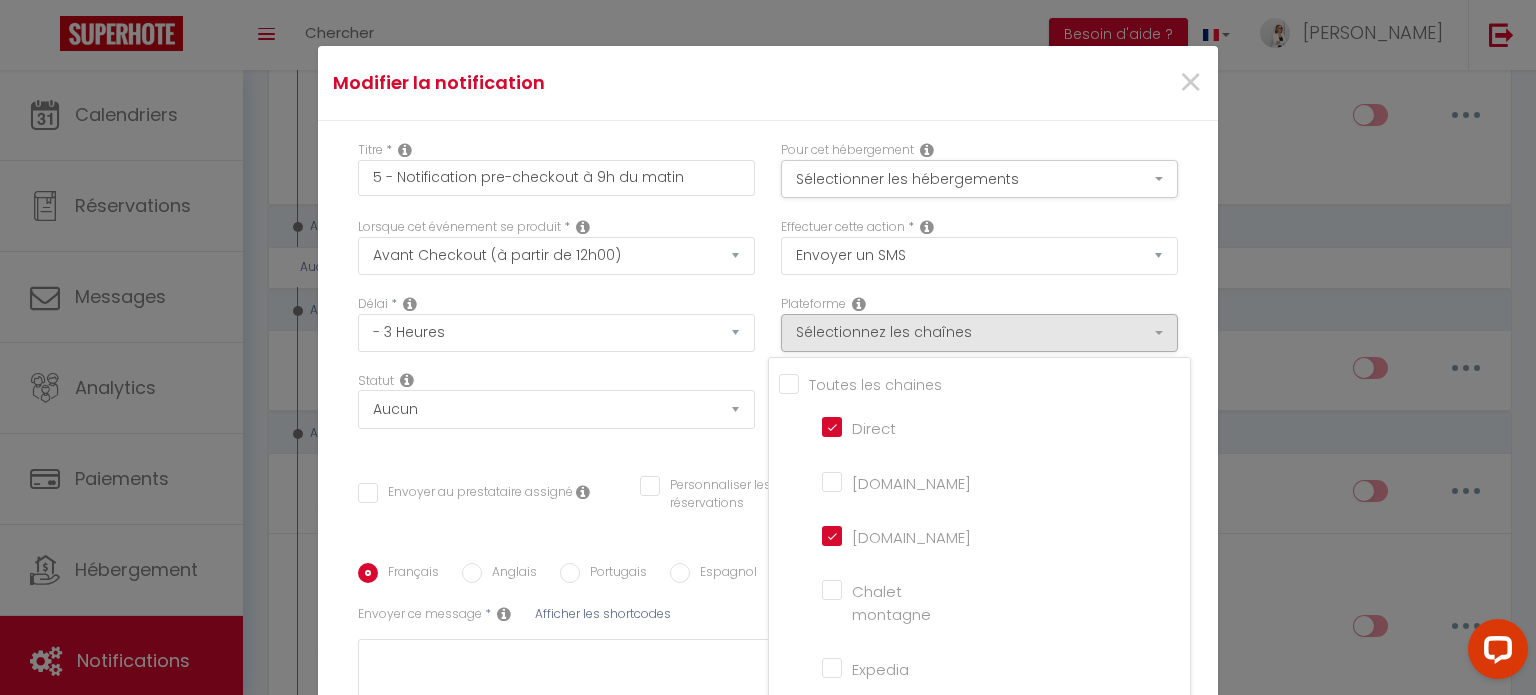 checkbox on "true" 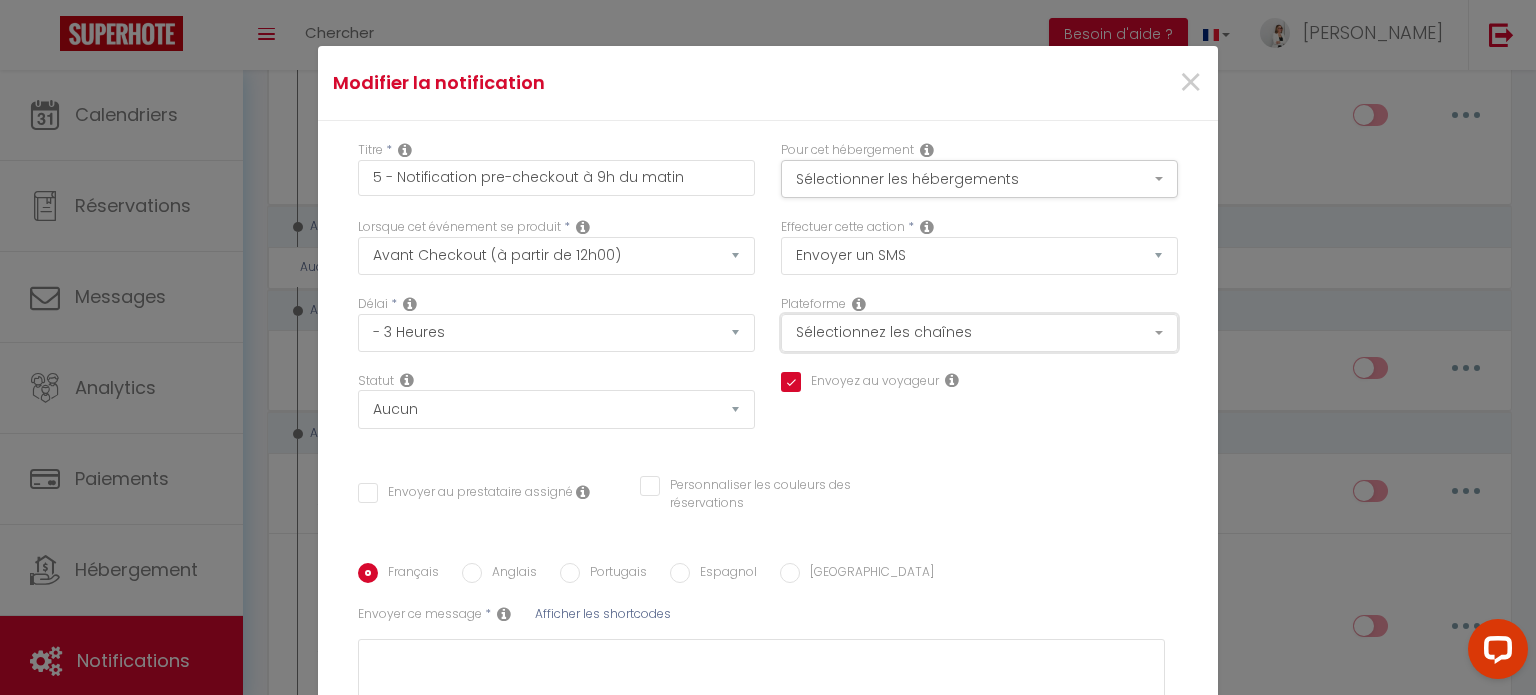 click on "Sélectionnez les chaînes" at bounding box center [979, 333] 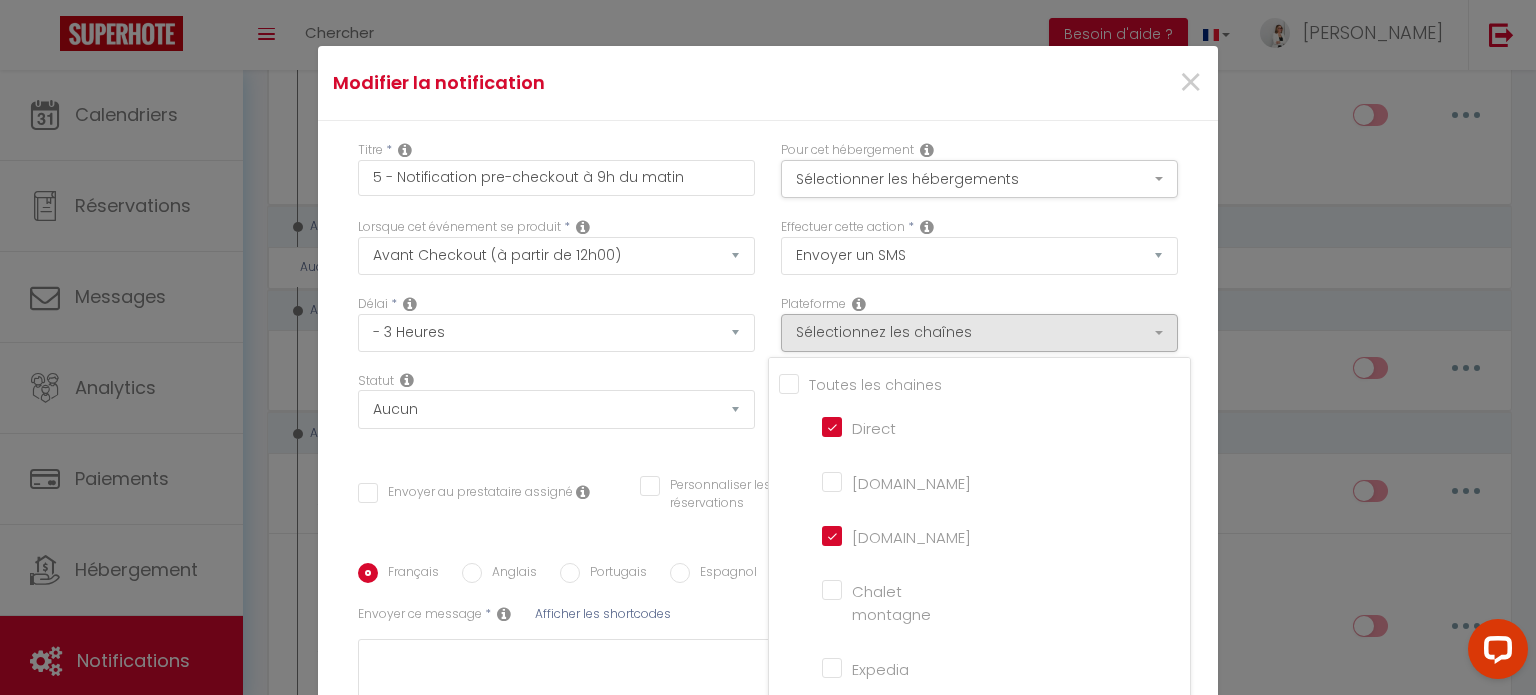 click on "[DOMAIN_NAME]" at bounding box center (879, 480) 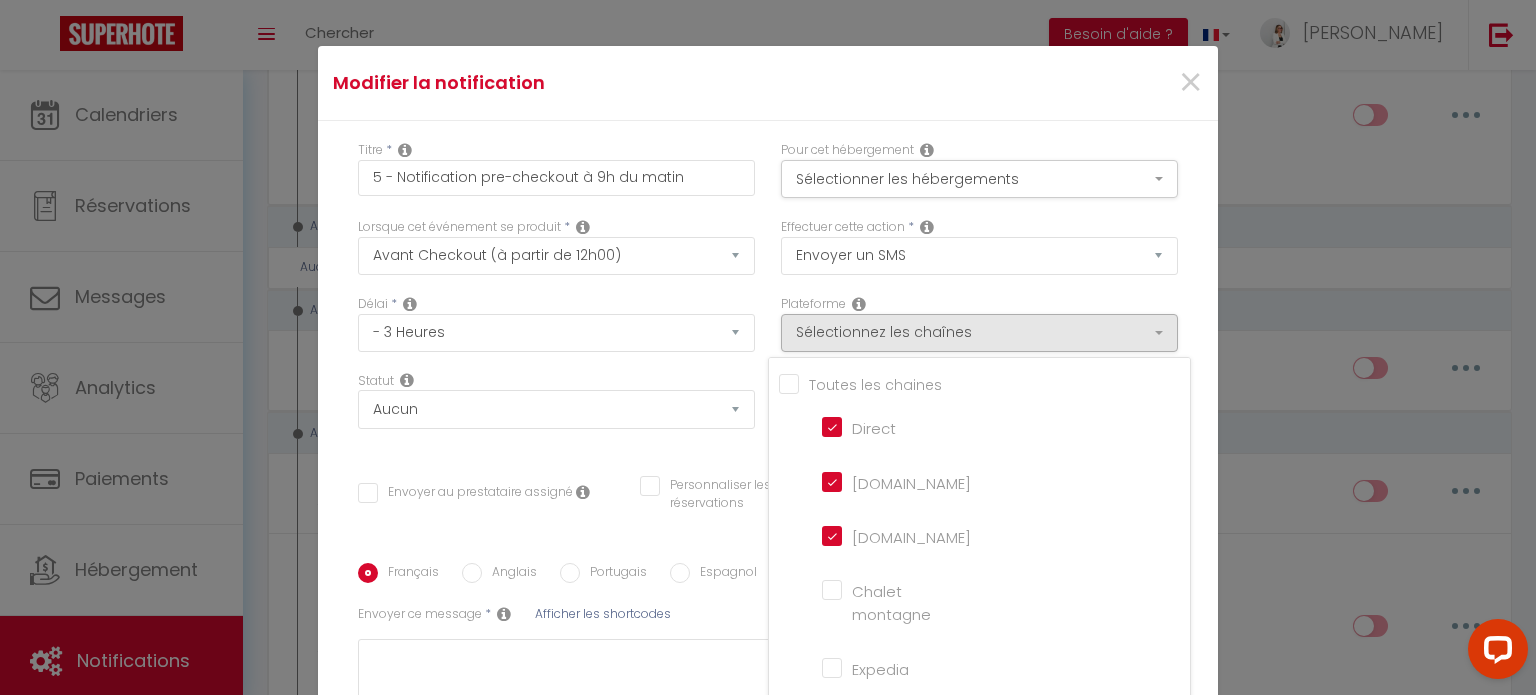 checkbox on "true" 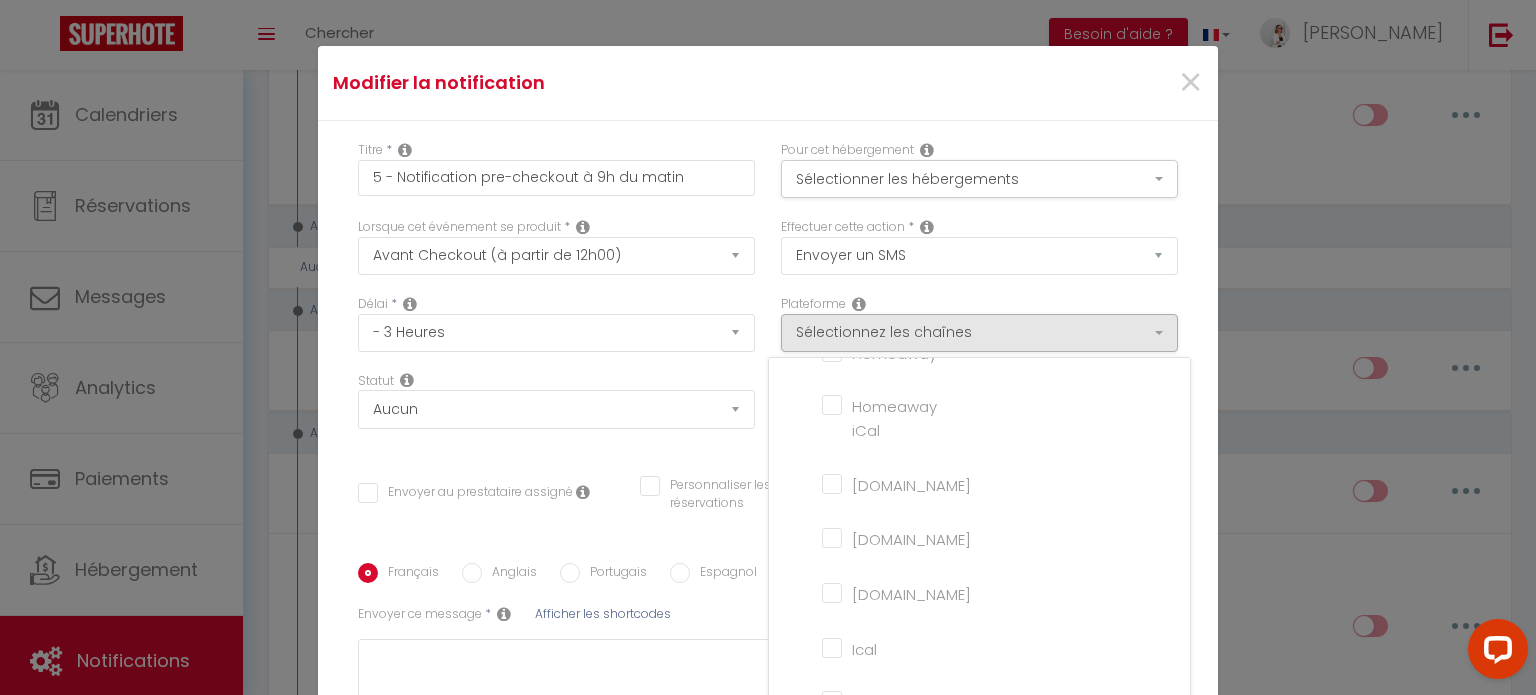 scroll, scrollTop: 461, scrollLeft: 0, axis: vertical 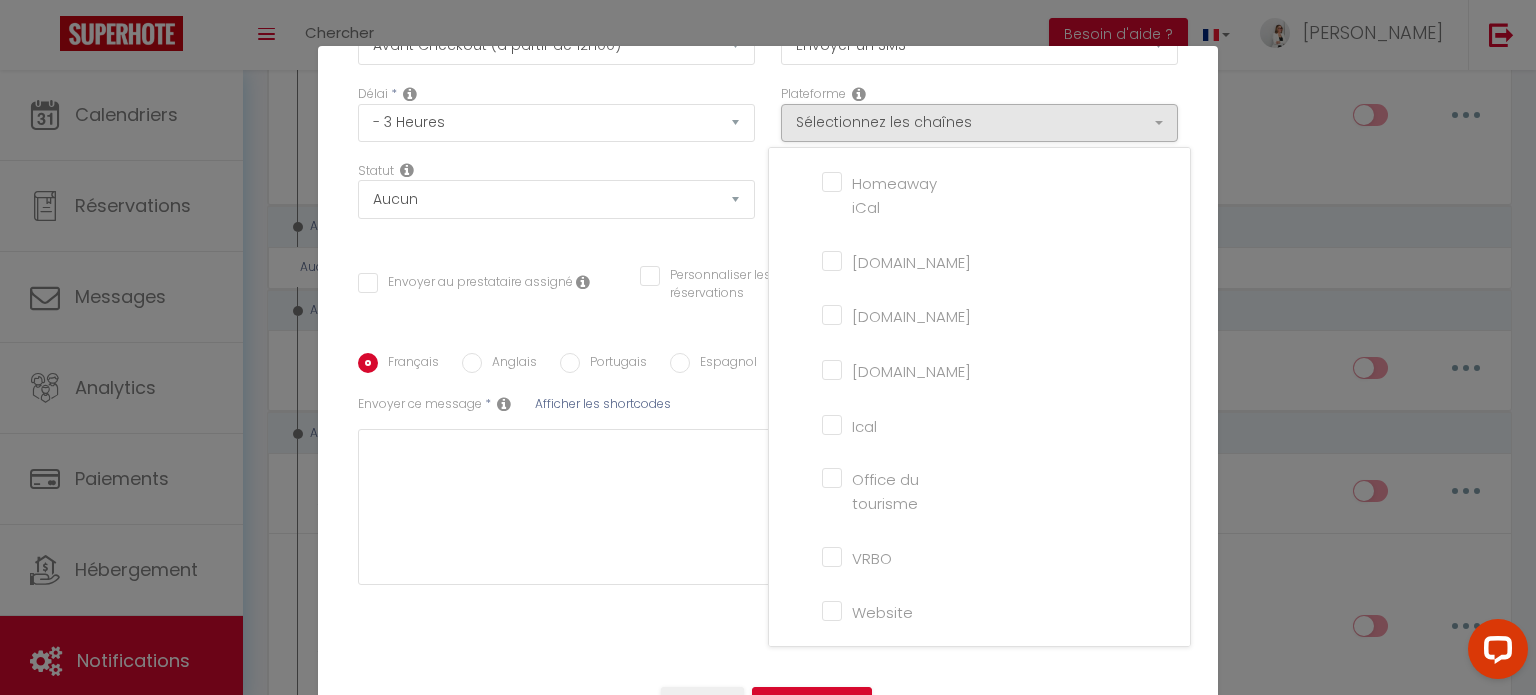 click on "Website" at bounding box center [879, 610] 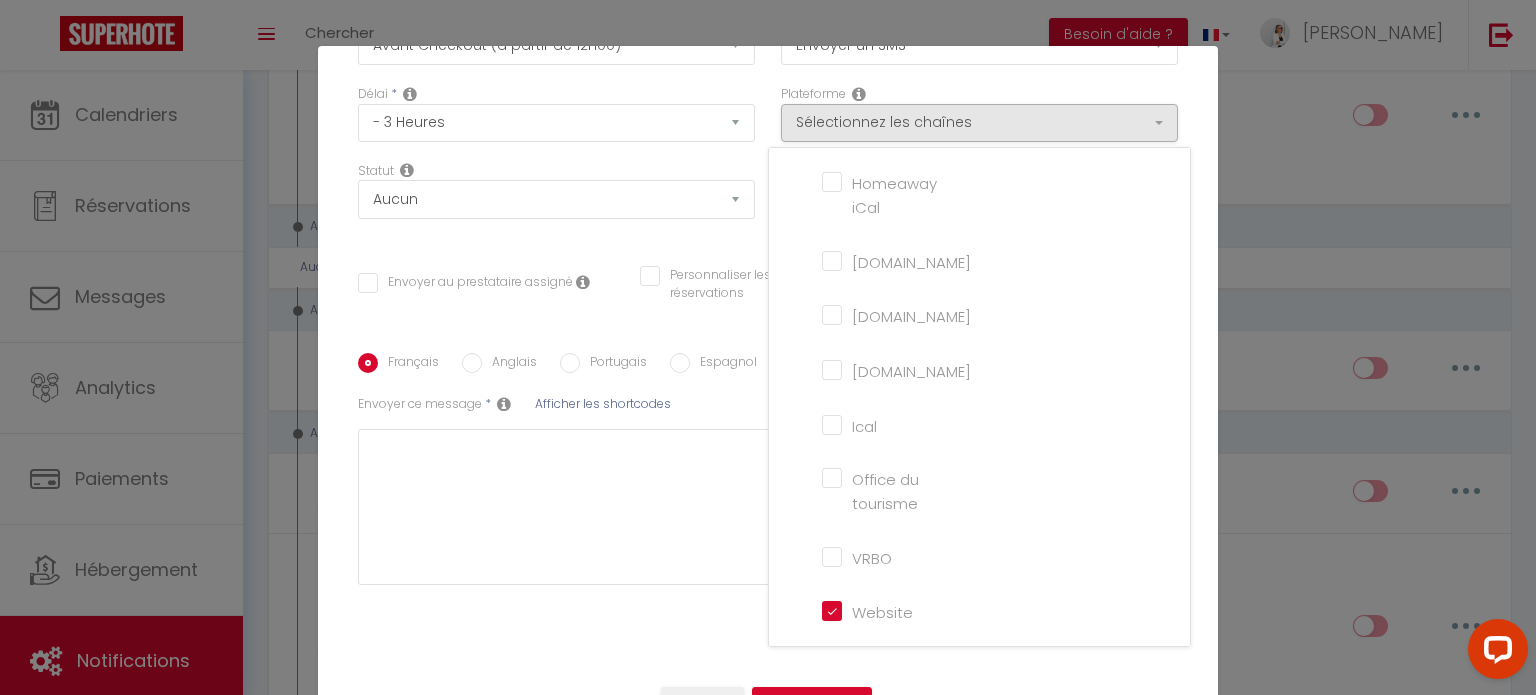checkbox on "true" 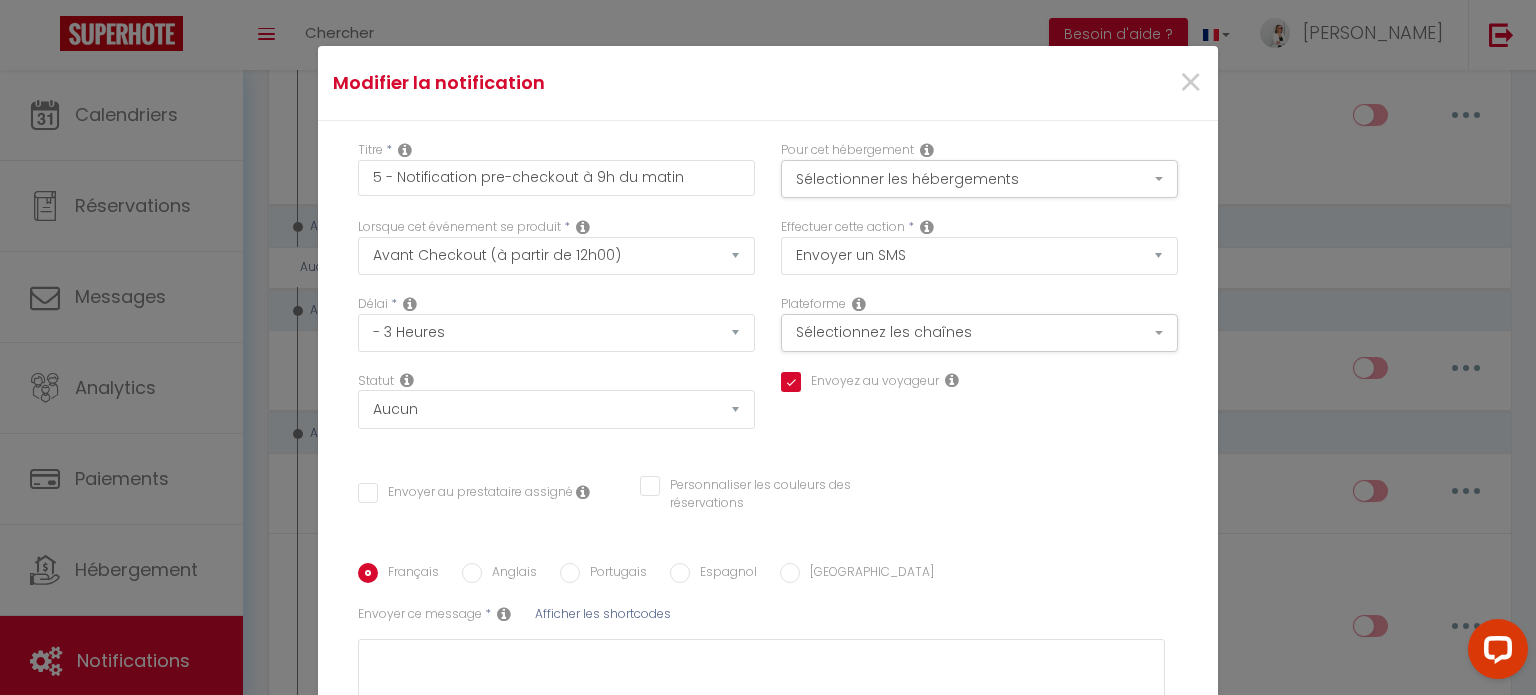 scroll, scrollTop: 100, scrollLeft: 0, axis: vertical 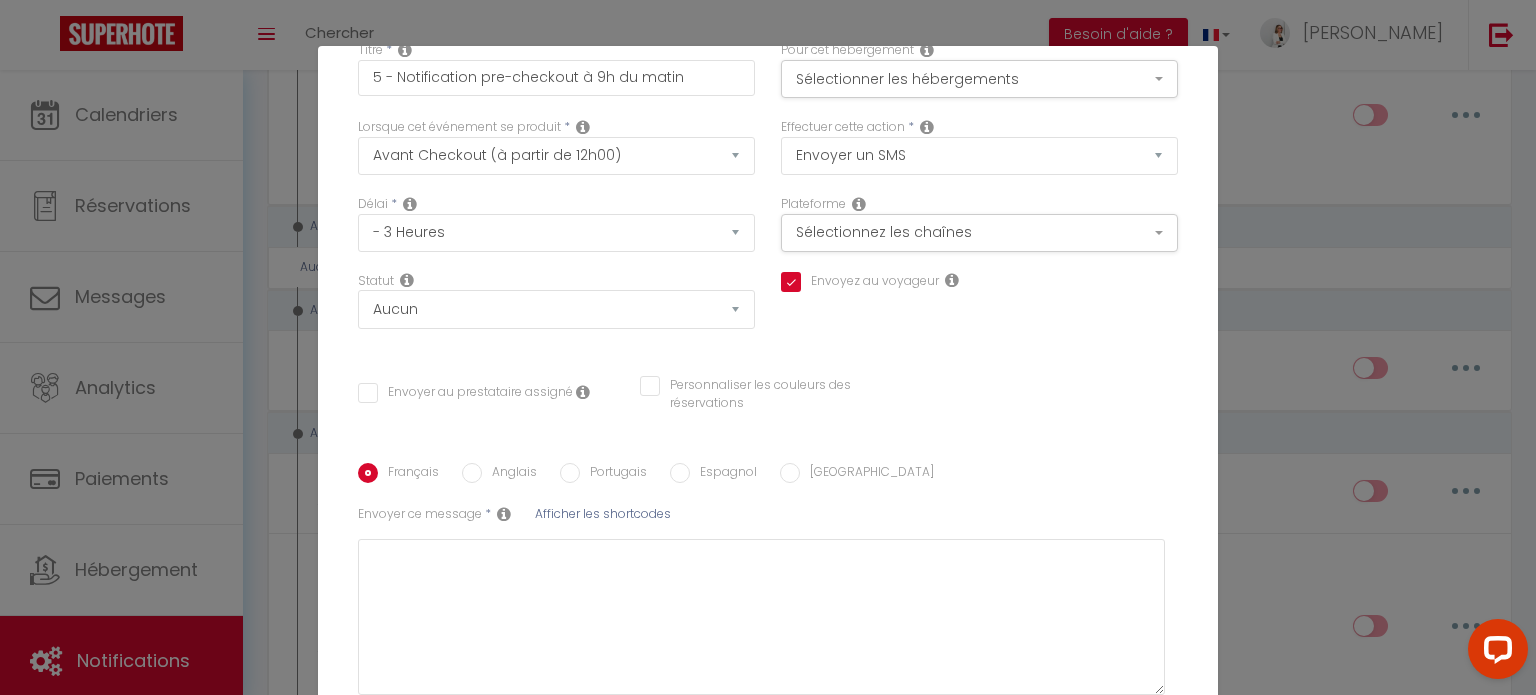 click on "Afficher les shortcodes" at bounding box center (603, 513) 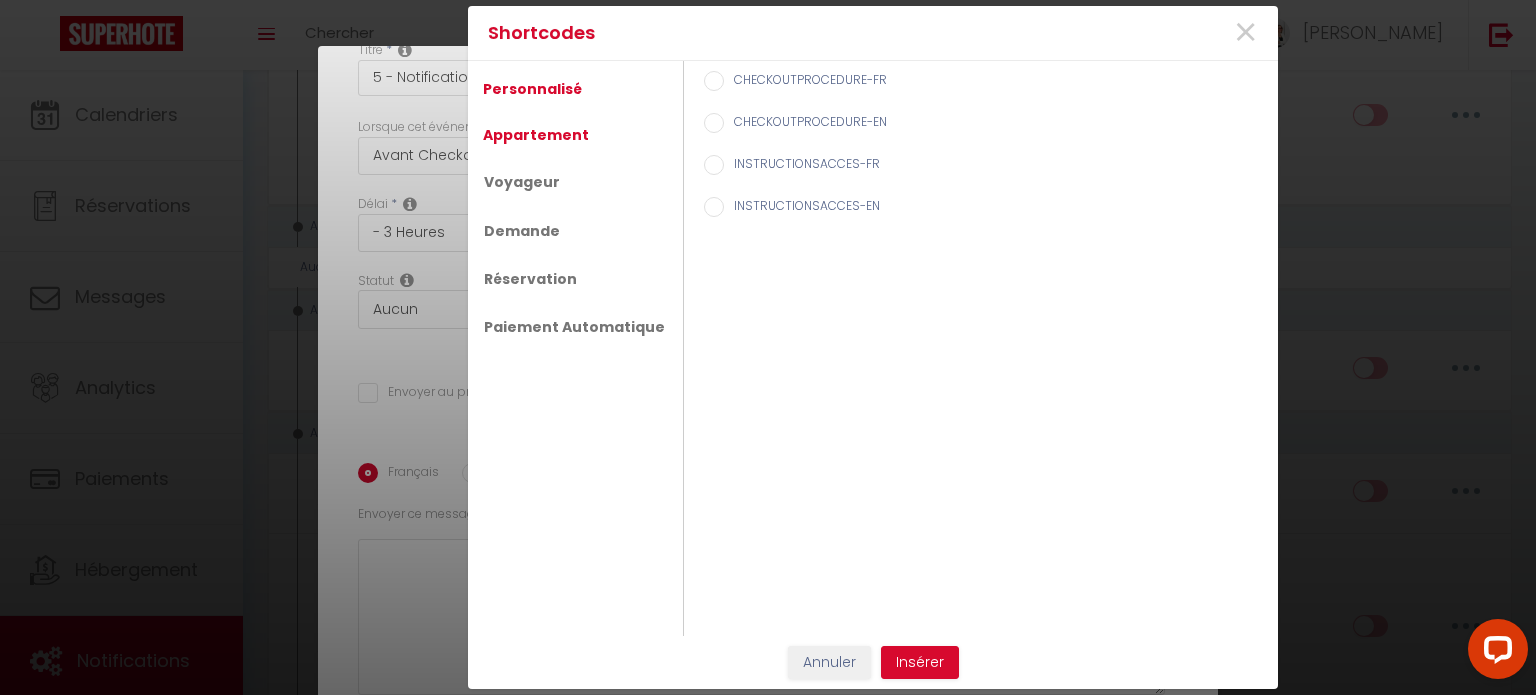 click on "Appartement" at bounding box center (536, 135) 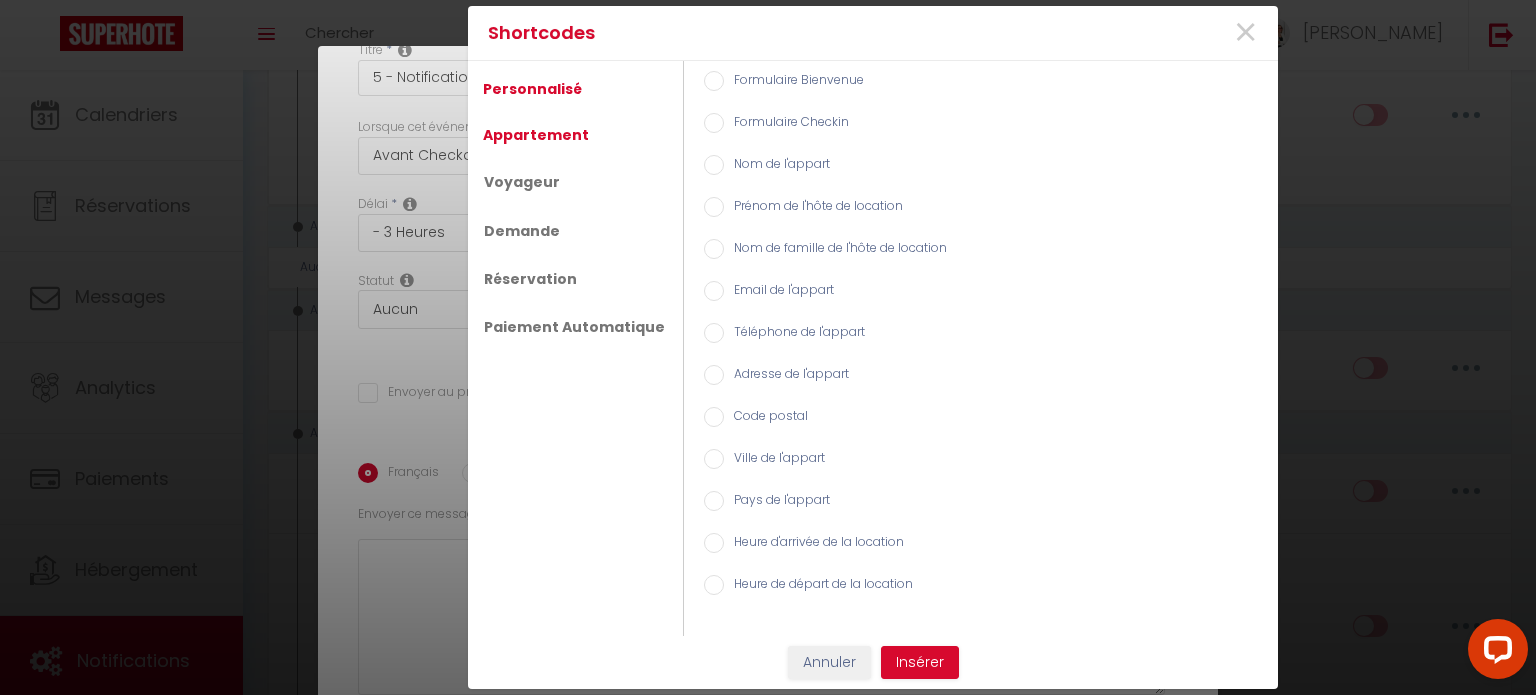 click on "Personnalisé" at bounding box center (532, 89) 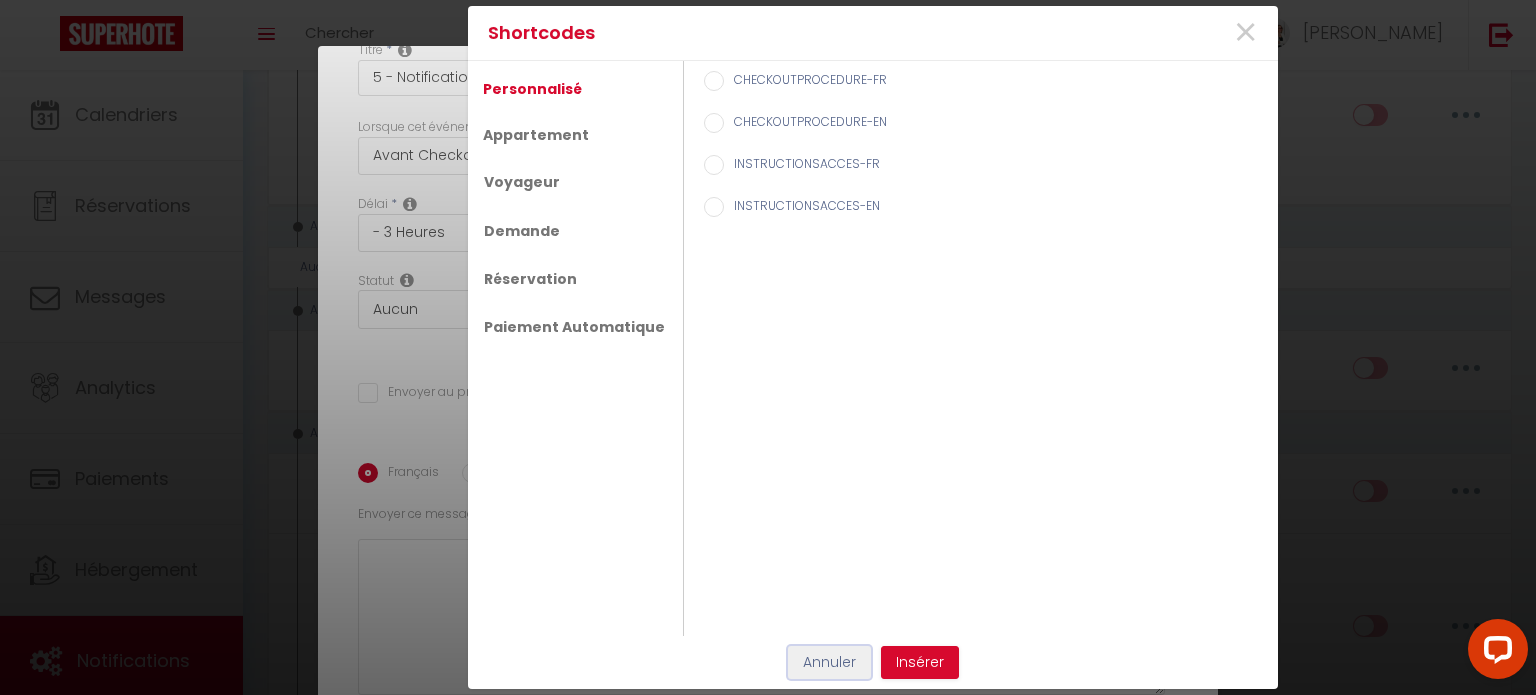 click on "Annuler" at bounding box center (829, 663) 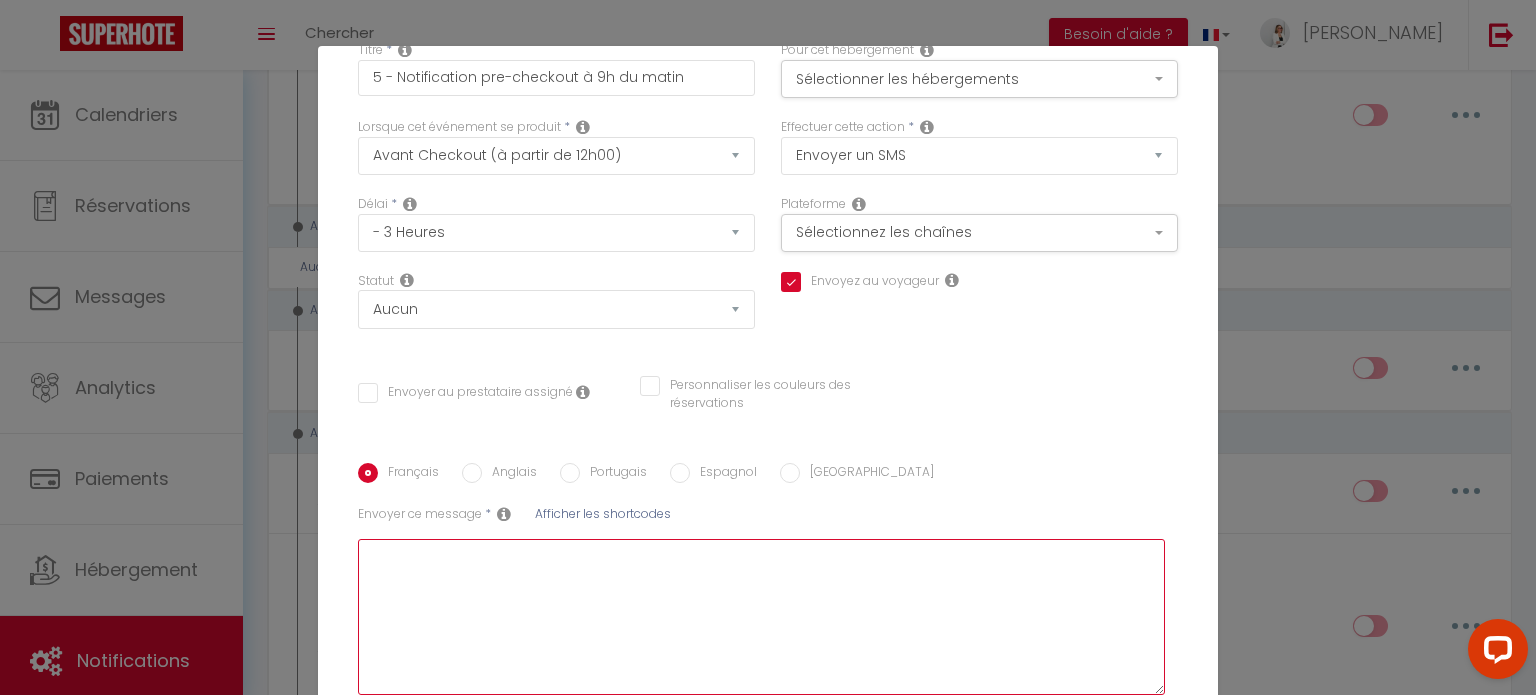 click at bounding box center (761, 617) 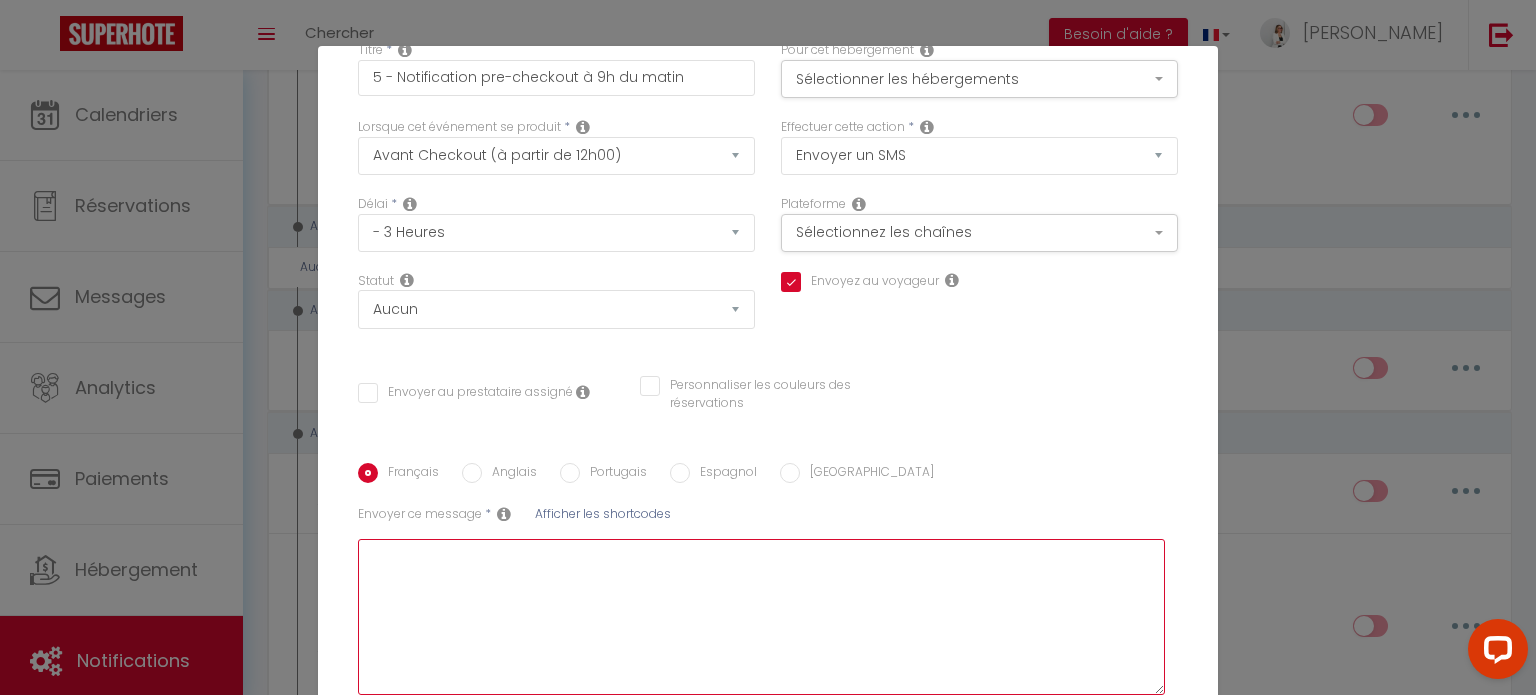 type on "B" 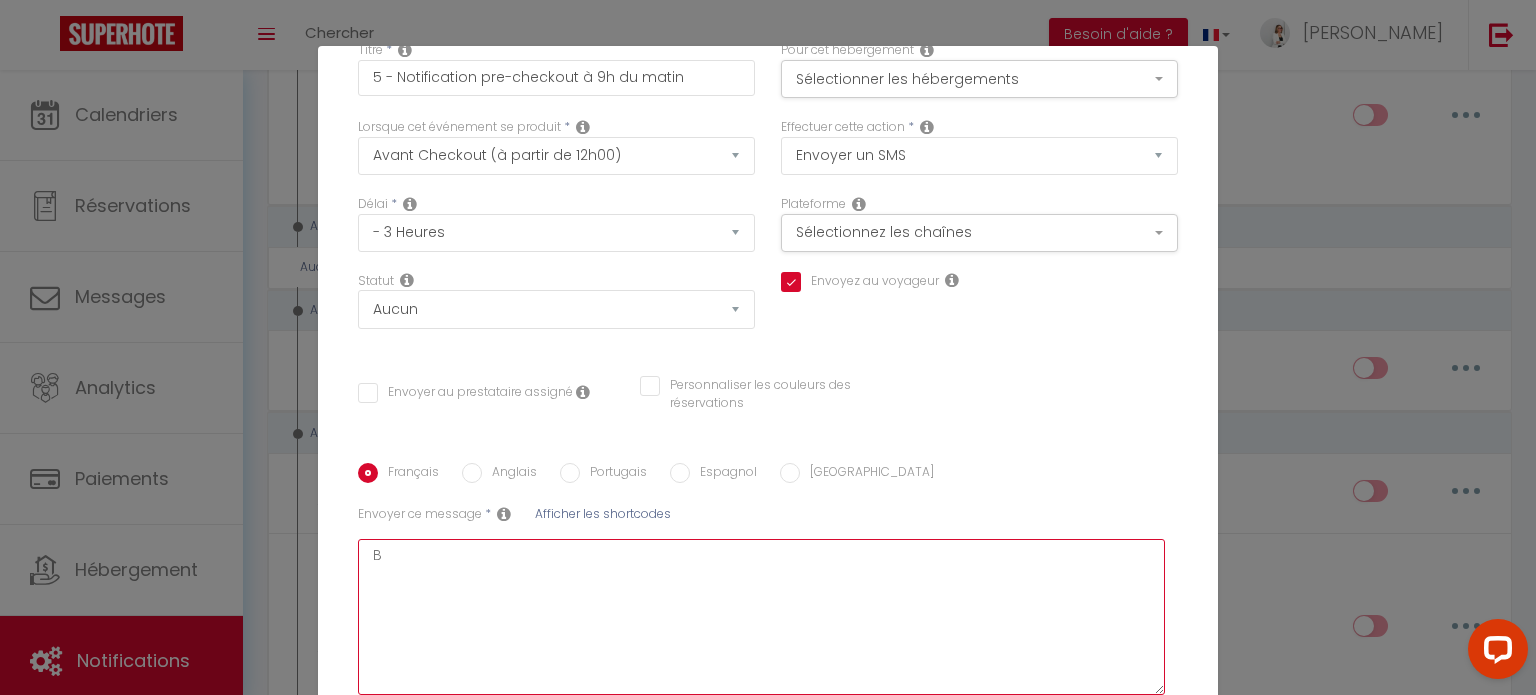checkbox on "true" 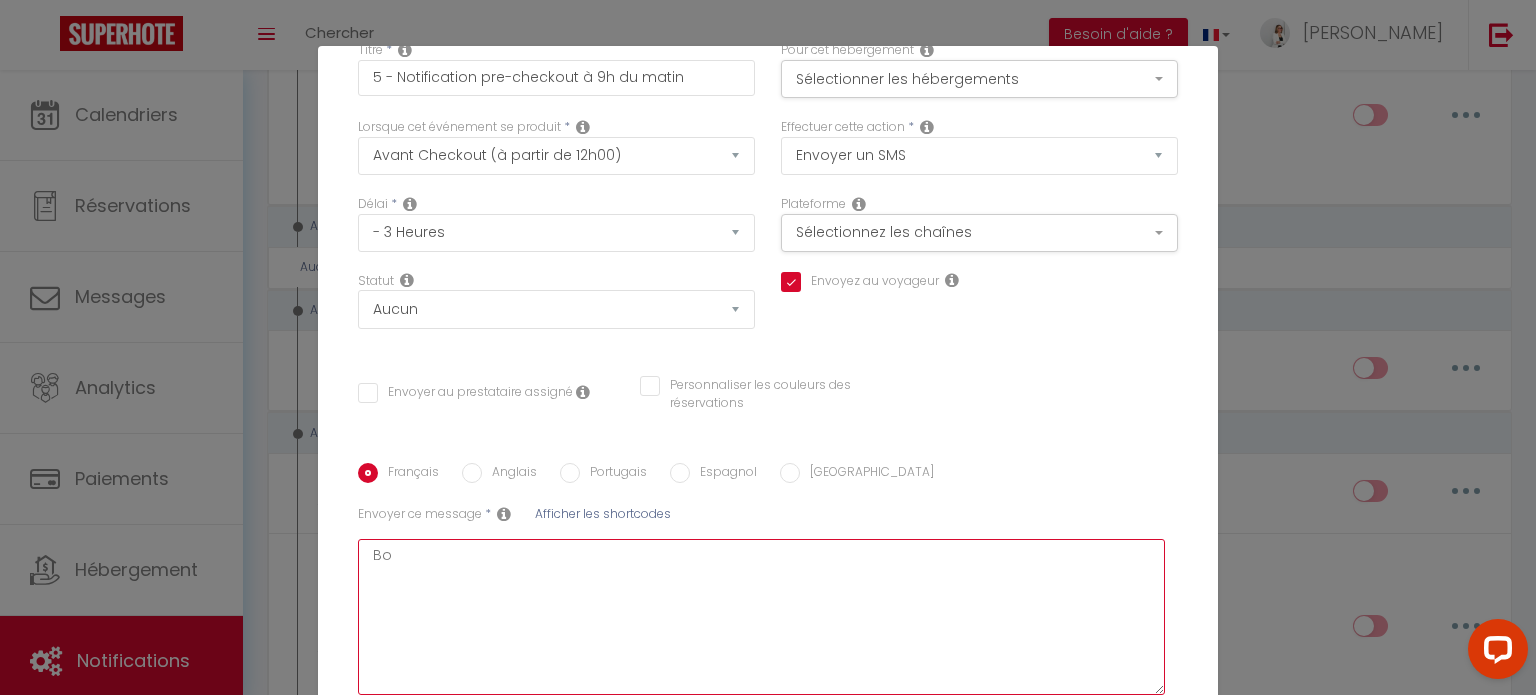 checkbox on "true" 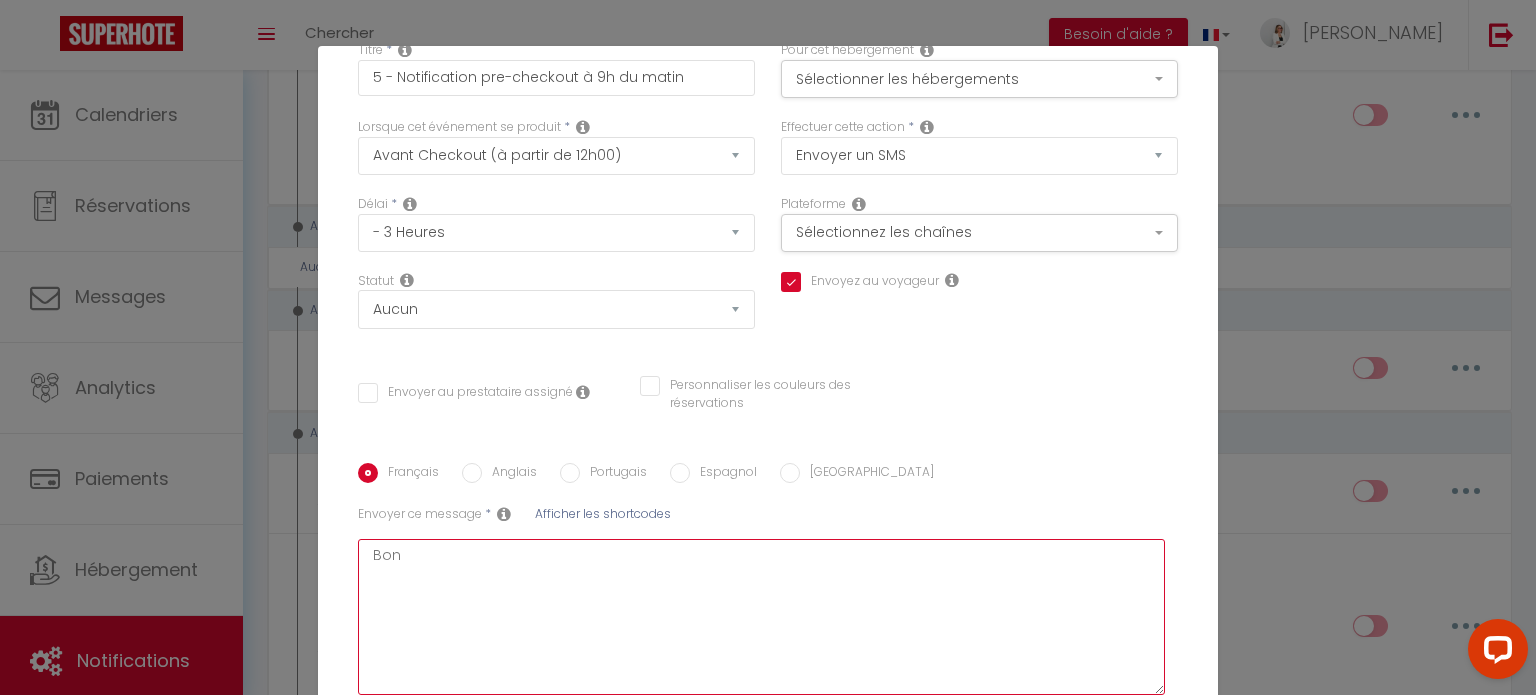 checkbox on "true" 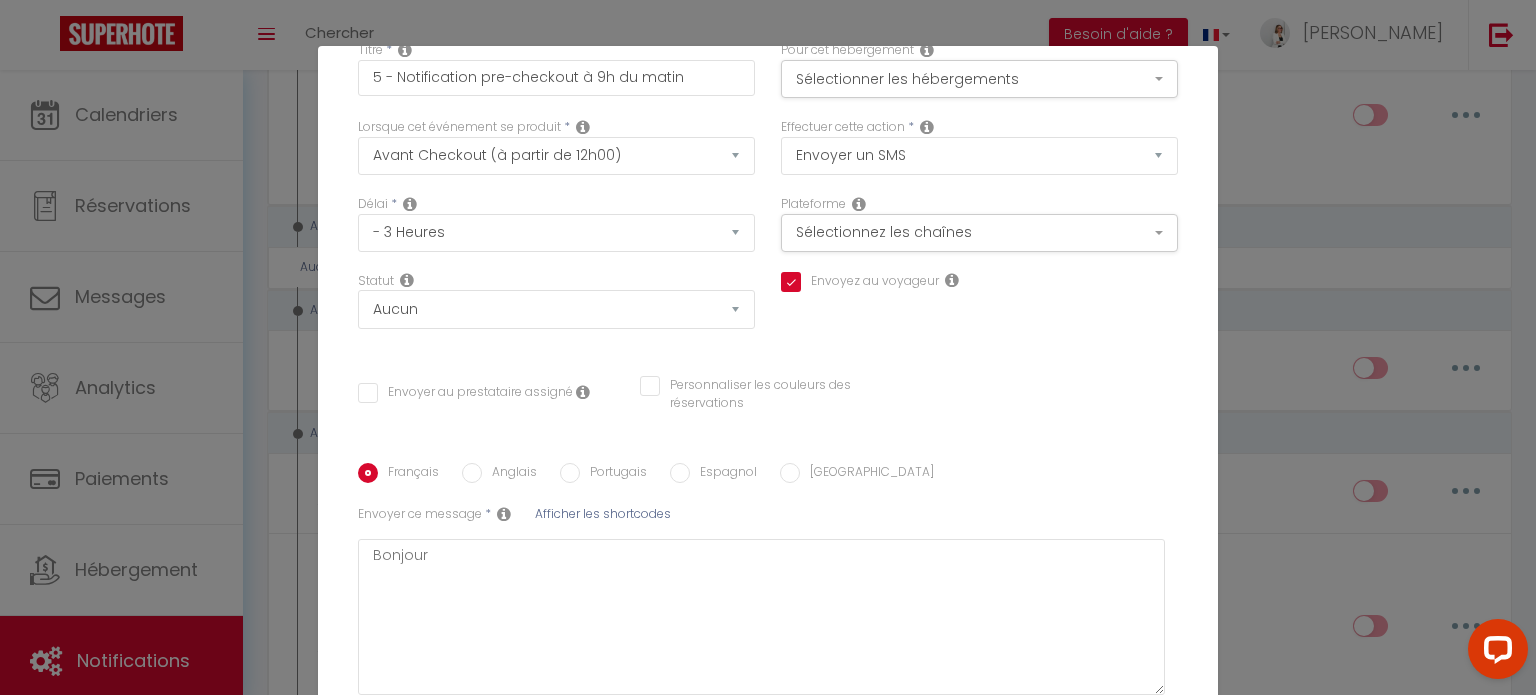 click on "Afficher les shortcodes" at bounding box center [603, 513] 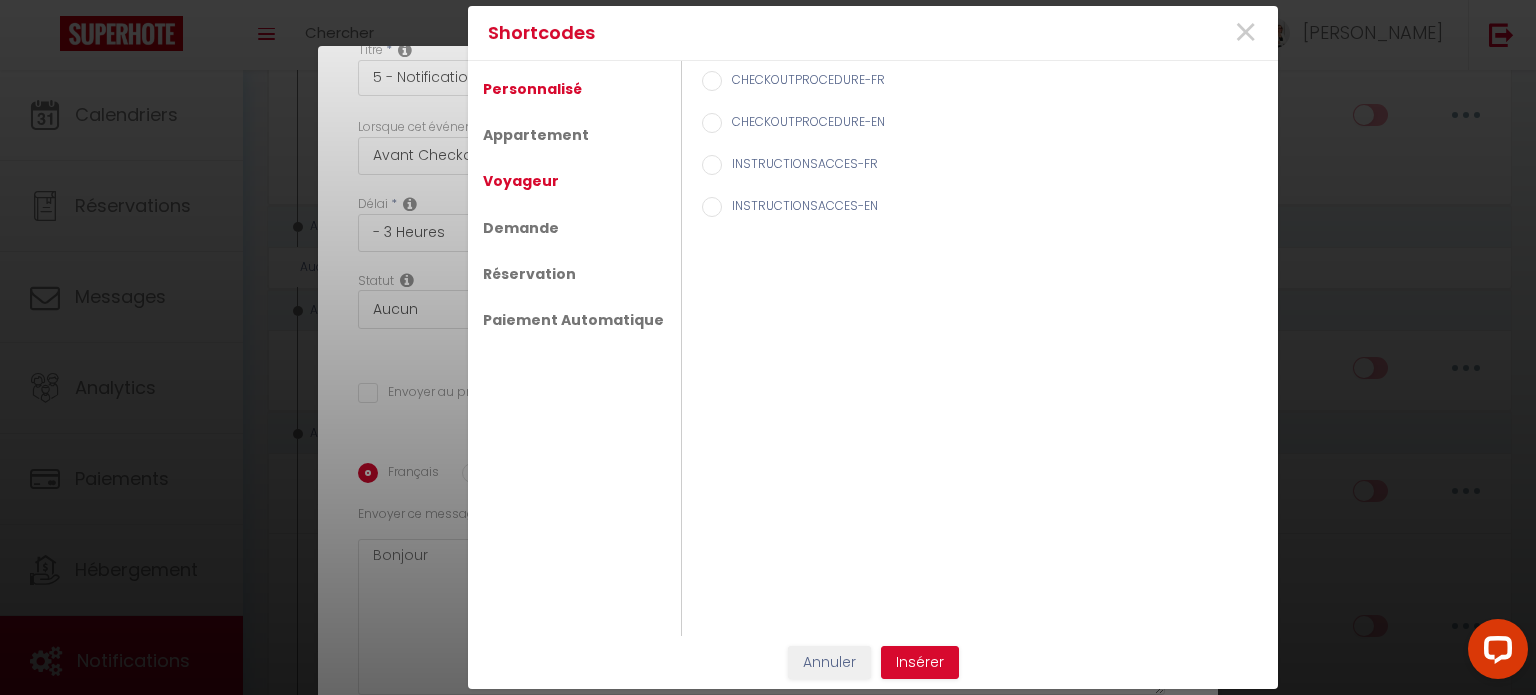 click on "Voyageur" at bounding box center (521, 181) 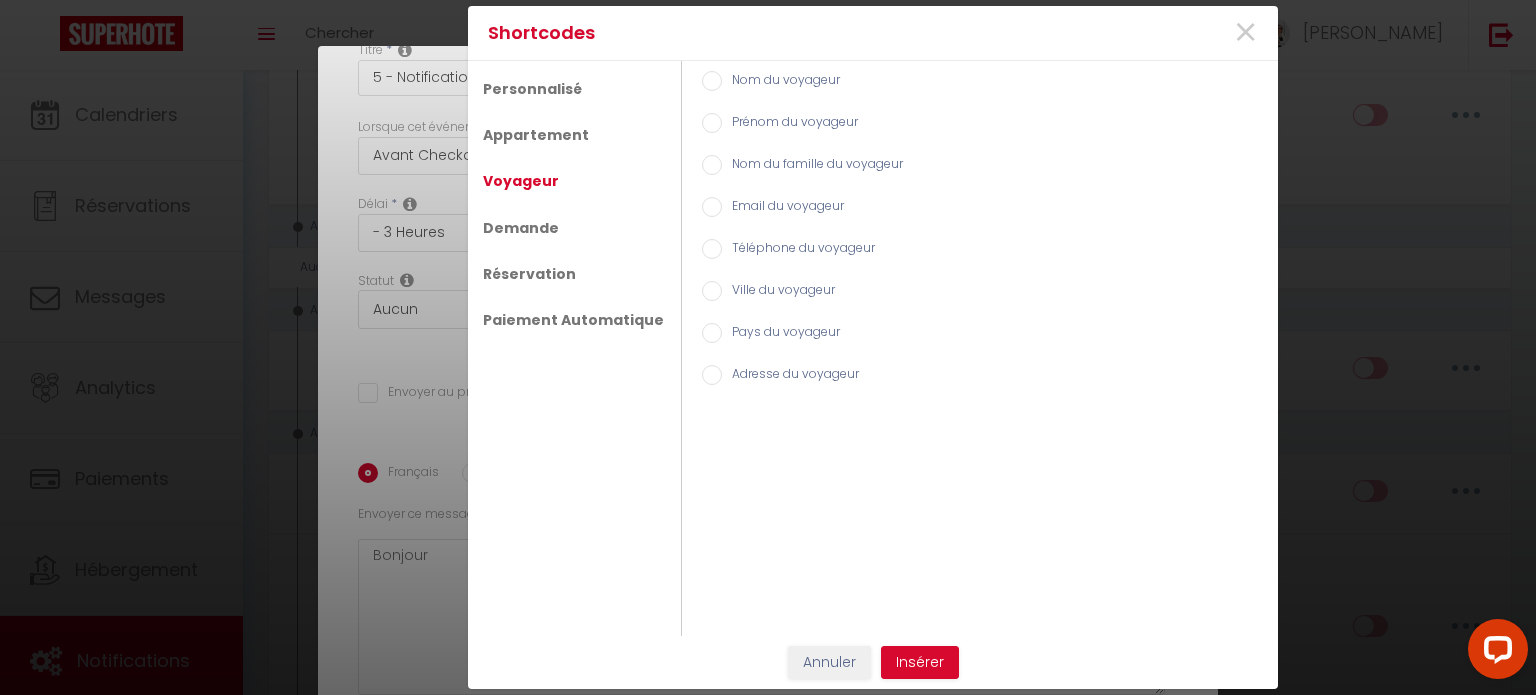 click on "Prénom du voyageur" at bounding box center [712, 123] 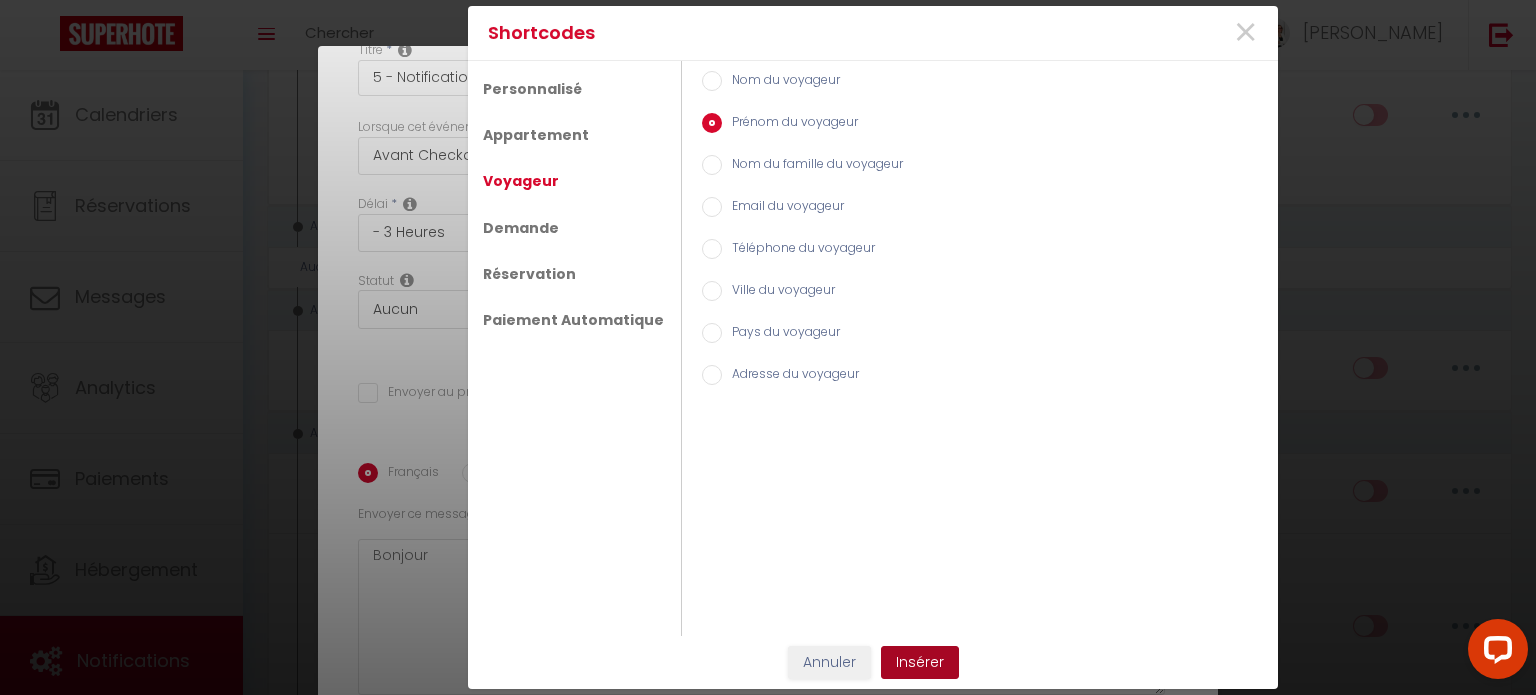 click on "Insérer" at bounding box center (920, 663) 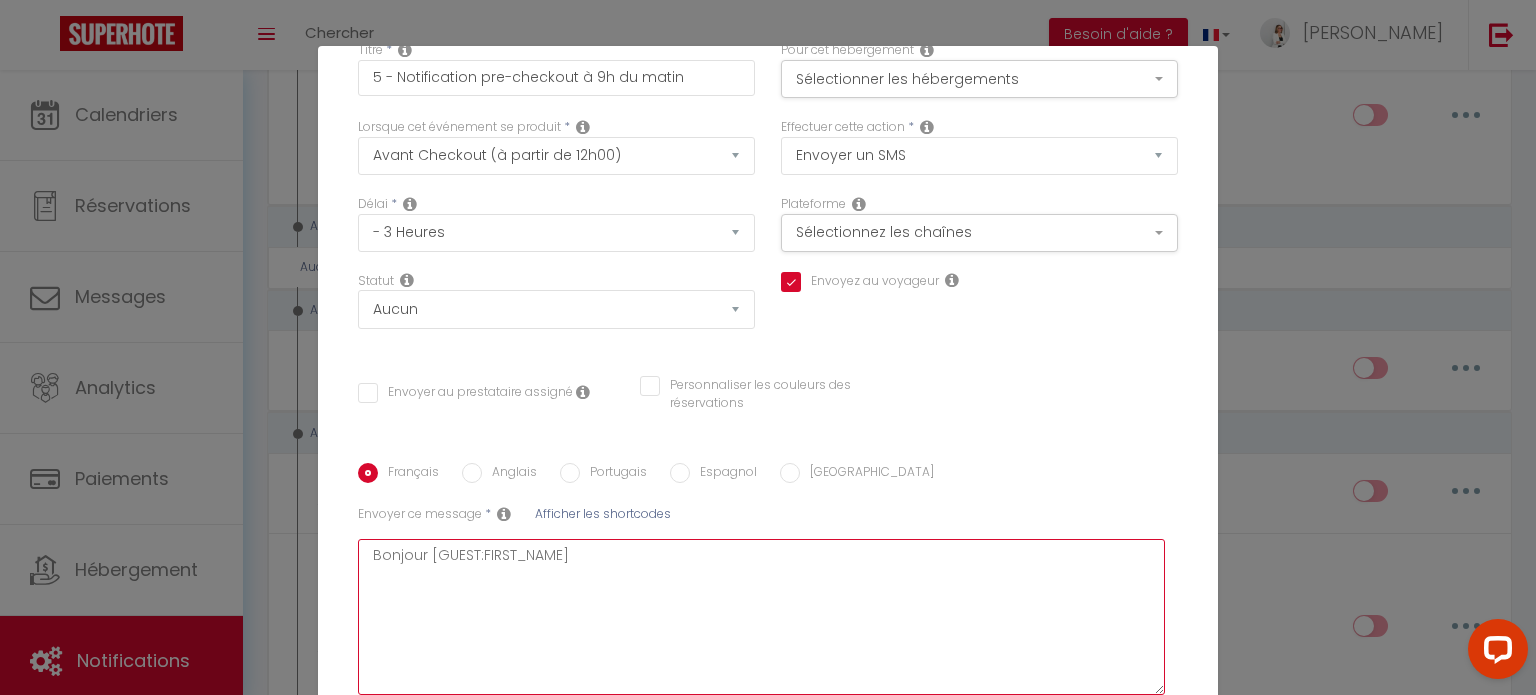 click on "Bonjour [GUEST:FIRST_NAME]" at bounding box center [761, 617] 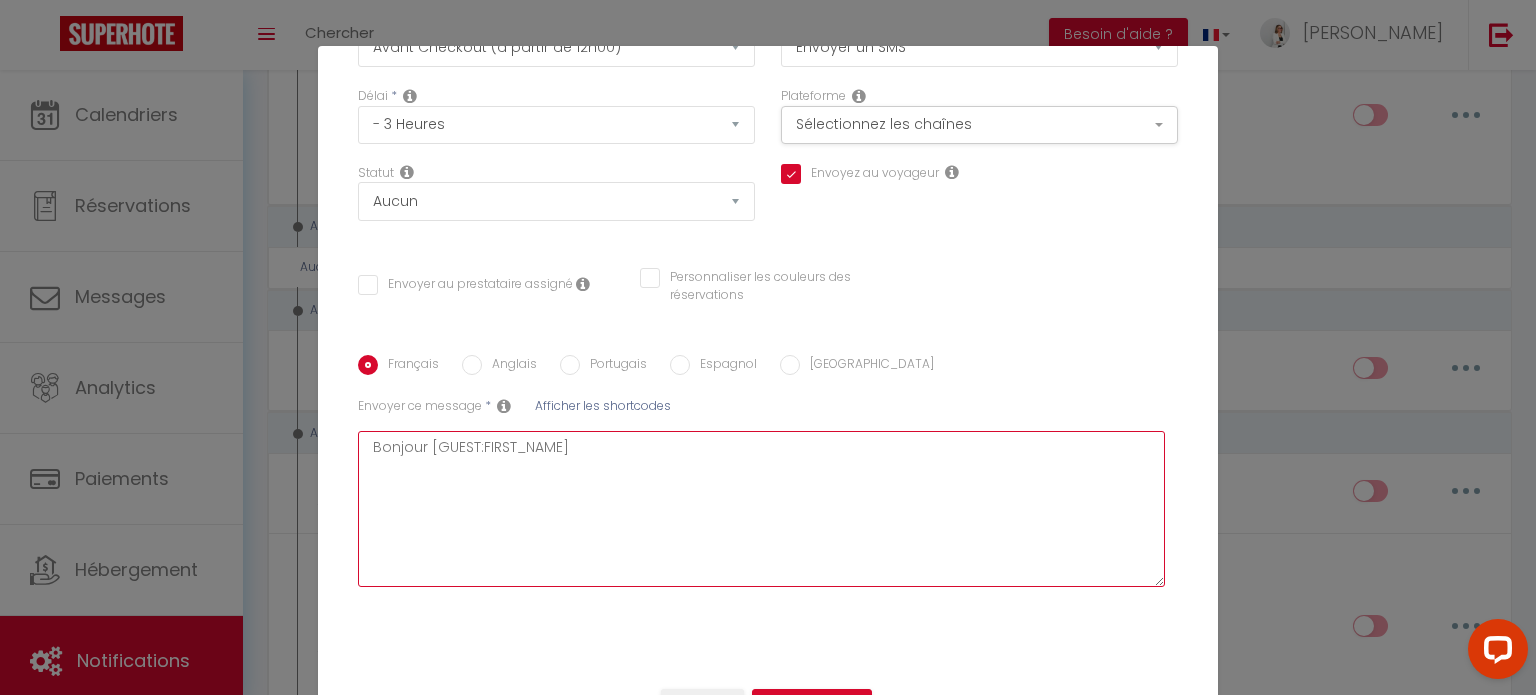 scroll, scrollTop: 211, scrollLeft: 0, axis: vertical 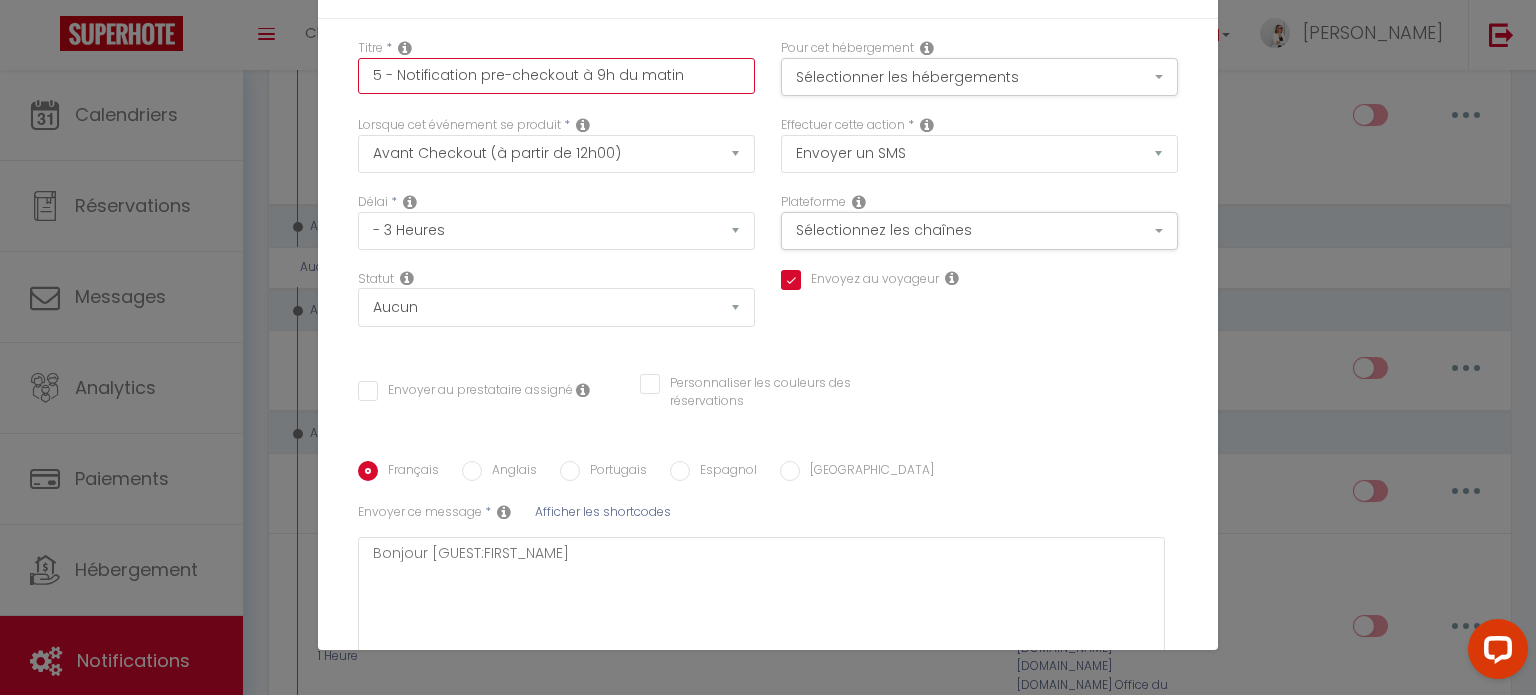 click on "5 - Notification pre-checkout à 9h du matin" at bounding box center (556, 76) 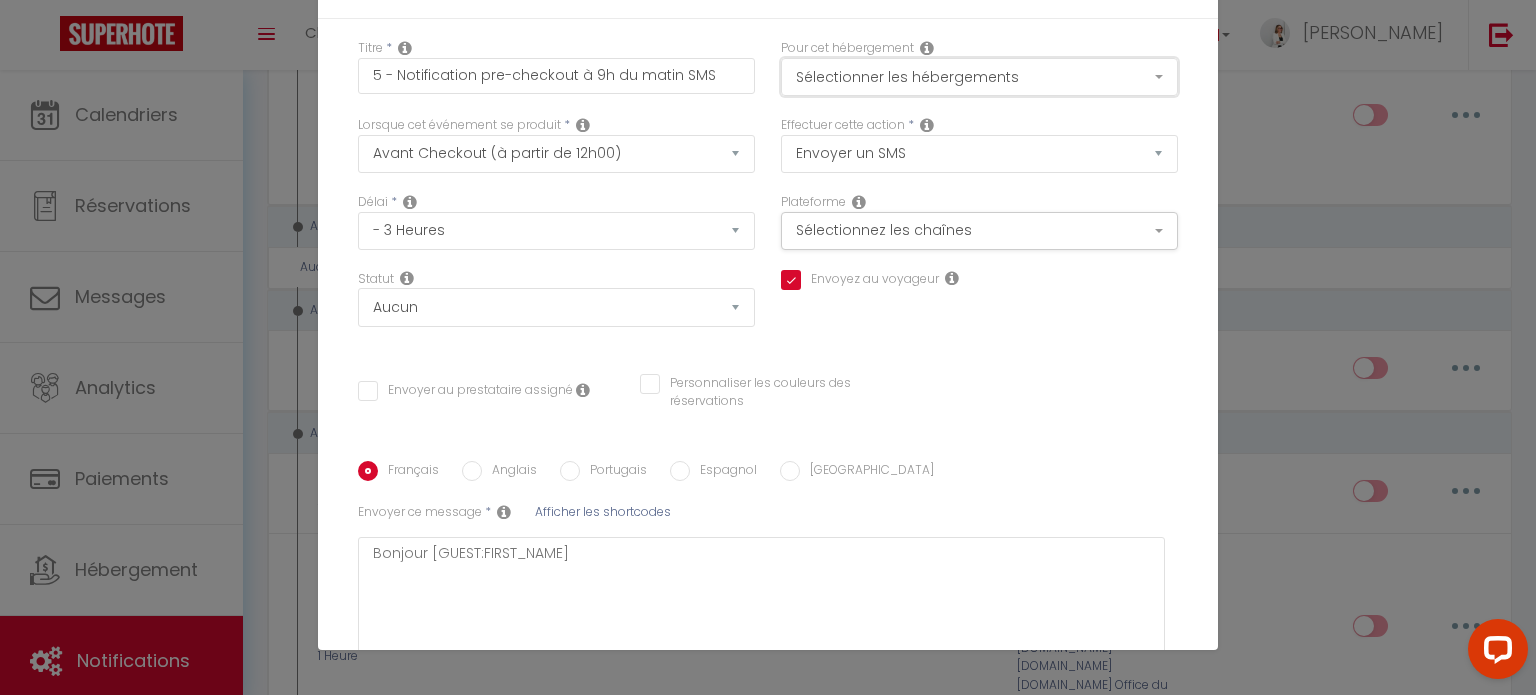 click on "Sélectionner les hébergements" at bounding box center [979, 77] 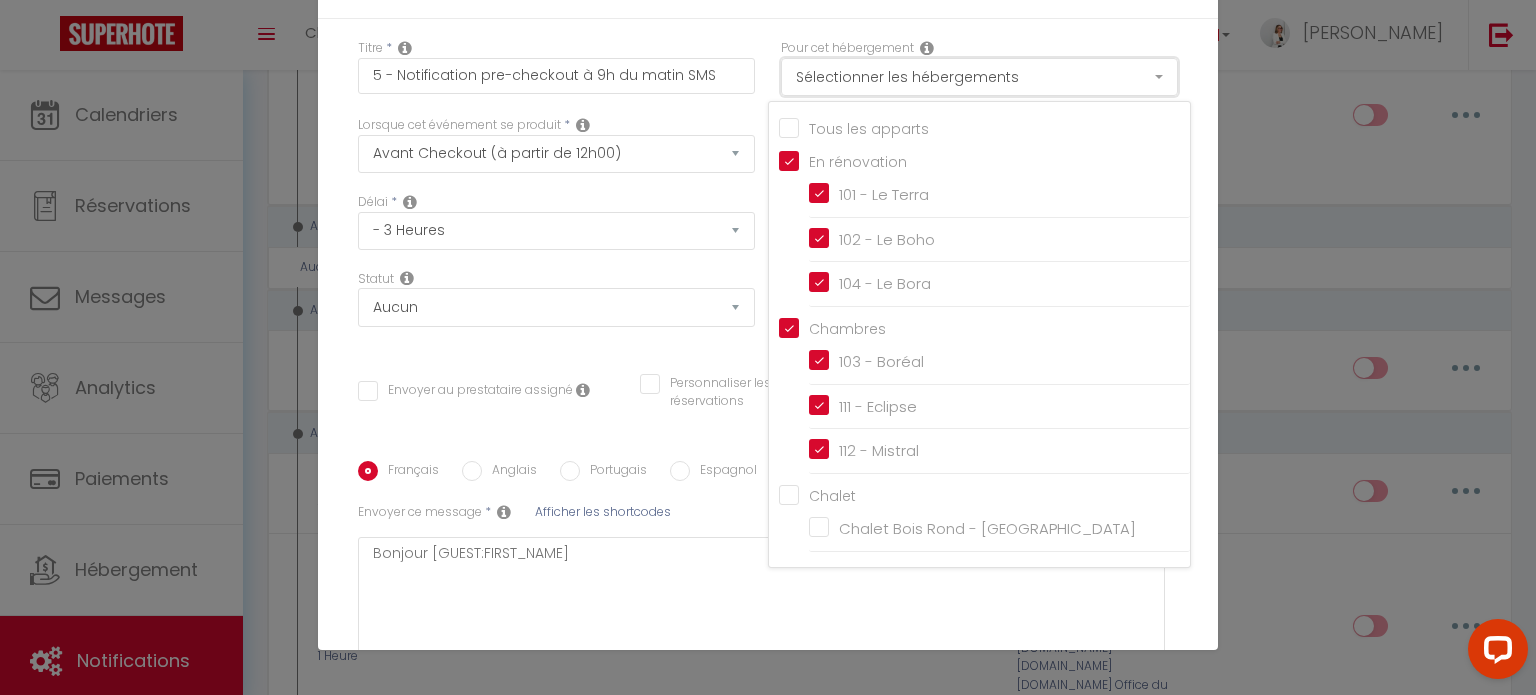 click on "Sélectionner les hébergements" at bounding box center [979, 77] 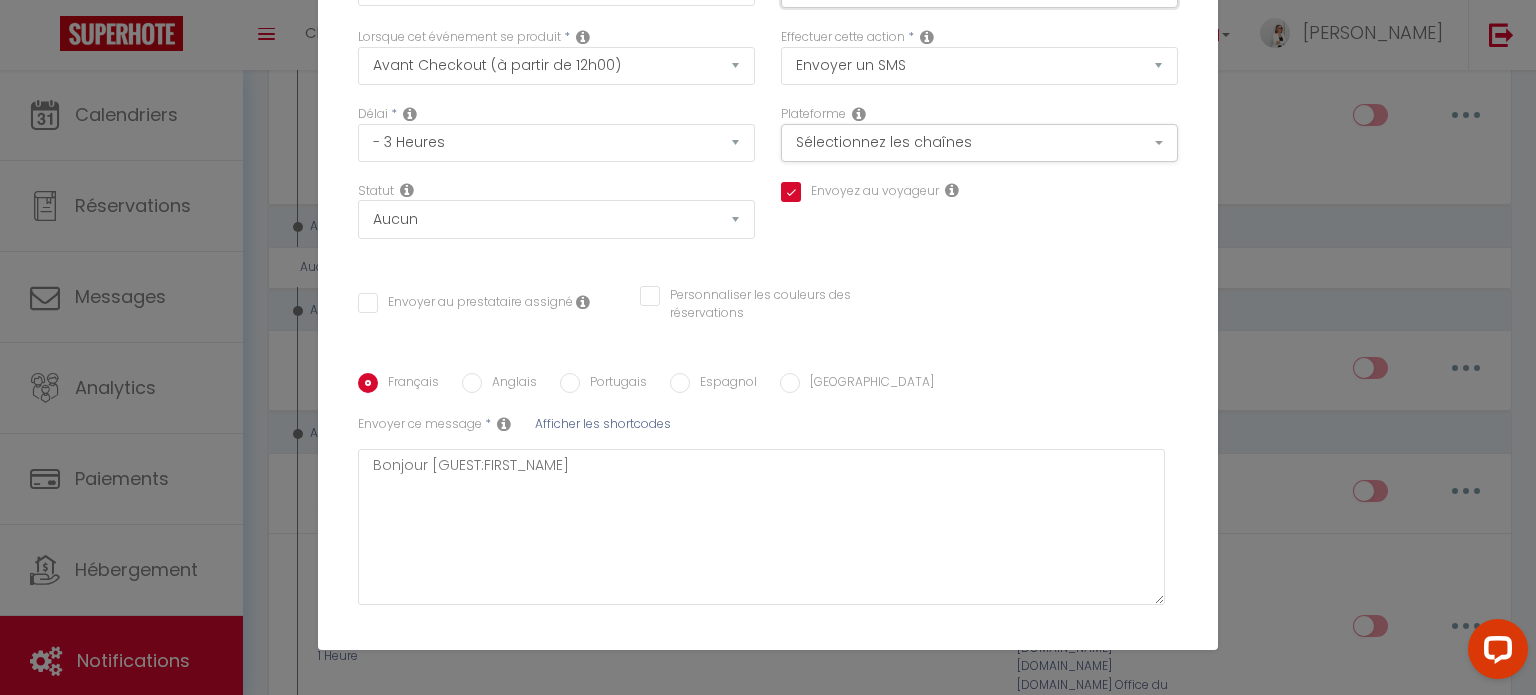 scroll, scrollTop: 0, scrollLeft: 0, axis: both 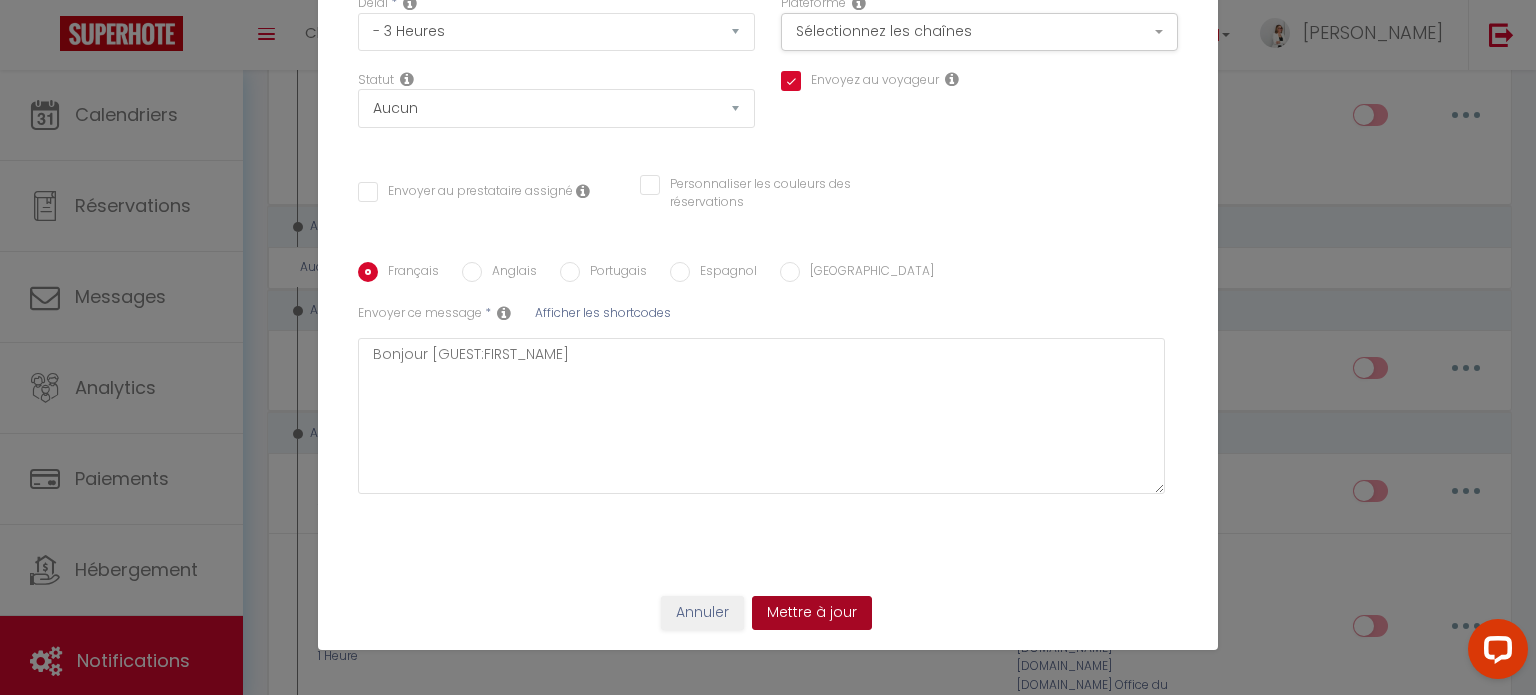 click on "Mettre à jour" at bounding box center (812, 613) 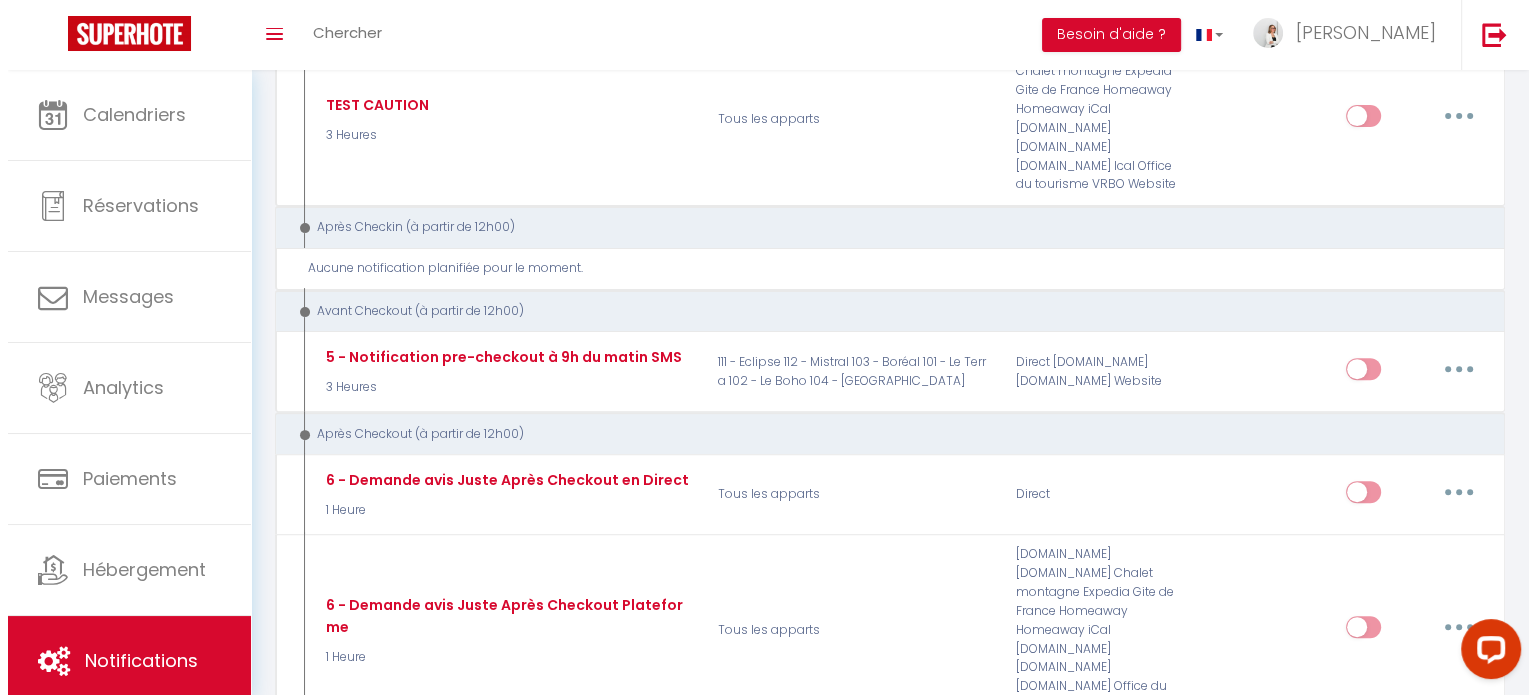 scroll, scrollTop: 600, scrollLeft: 0, axis: vertical 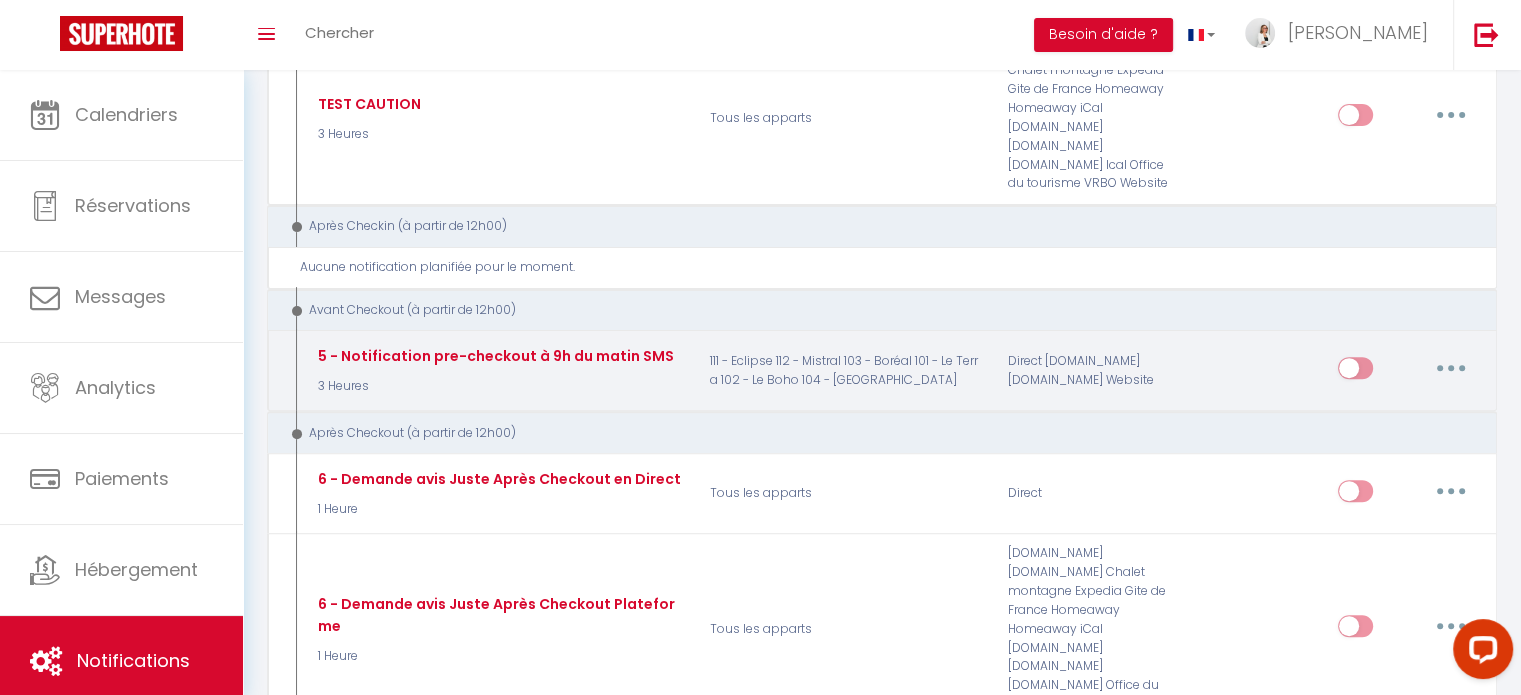 click at bounding box center [1451, 368] 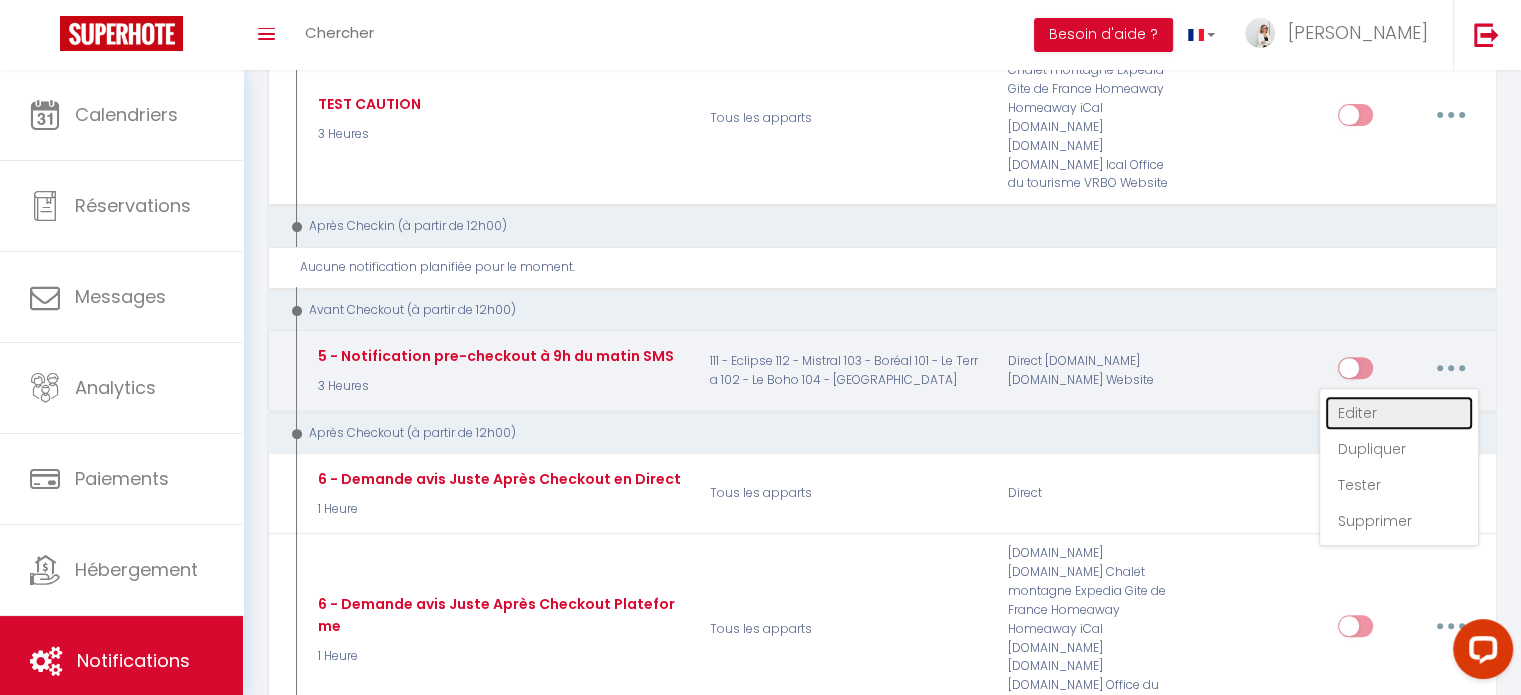 click on "Editer" at bounding box center (1399, 413) 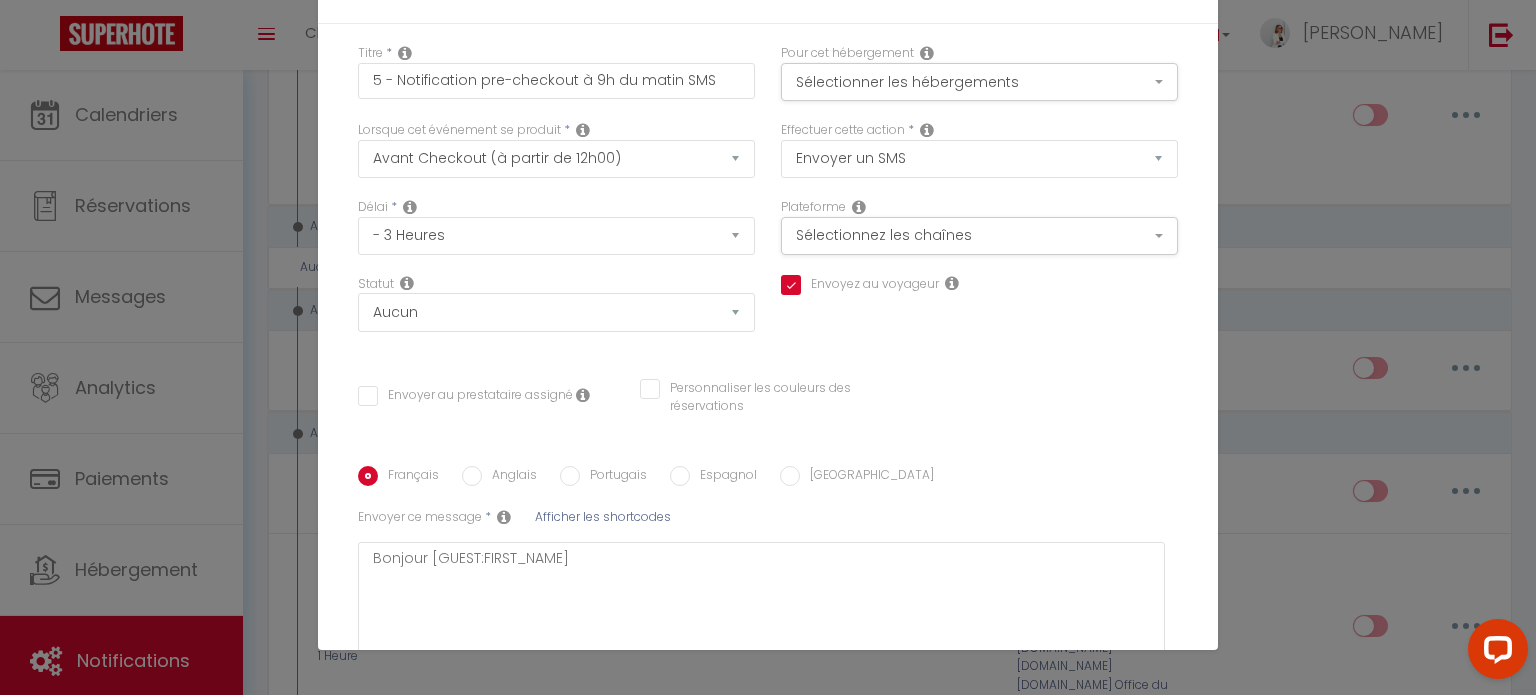 scroll, scrollTop: 0, scrollLeft: 0, axis: both 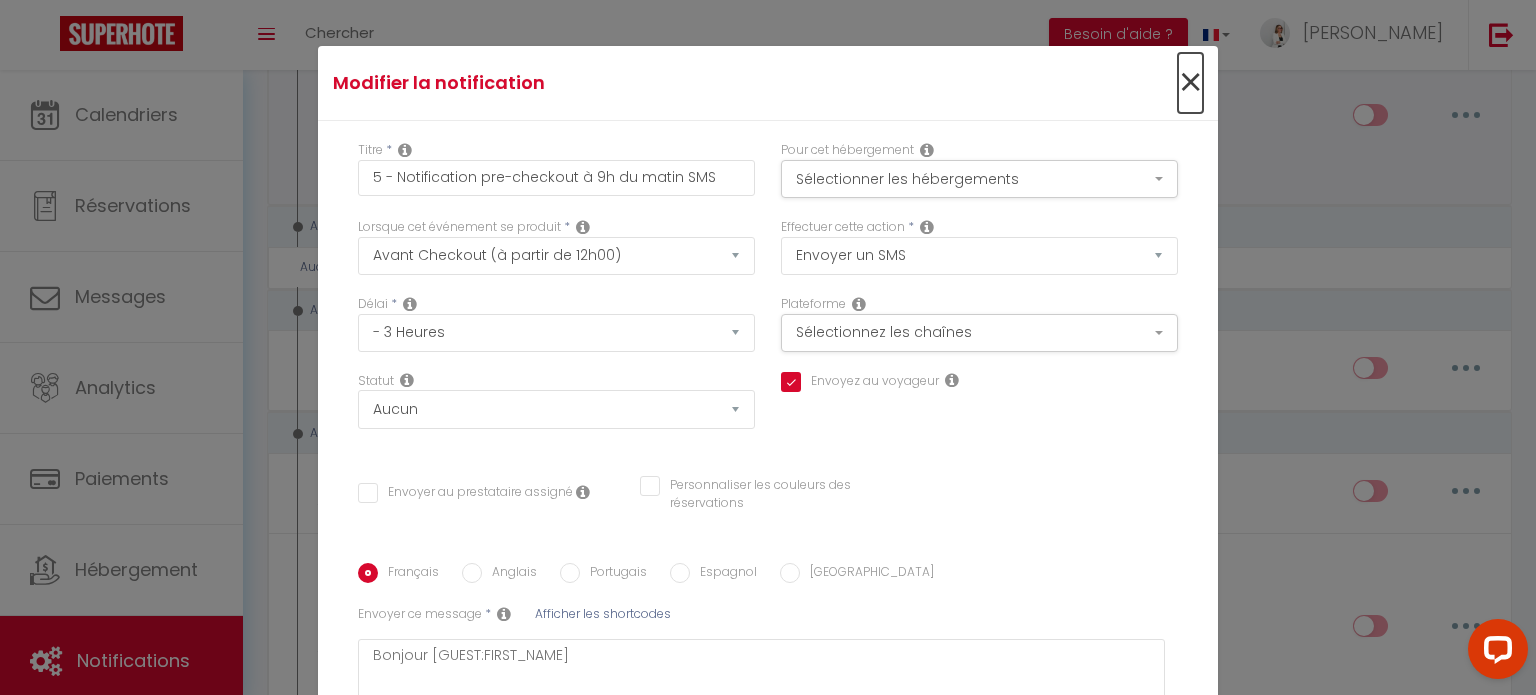 click on "×" at bounding box center (1190, 83) 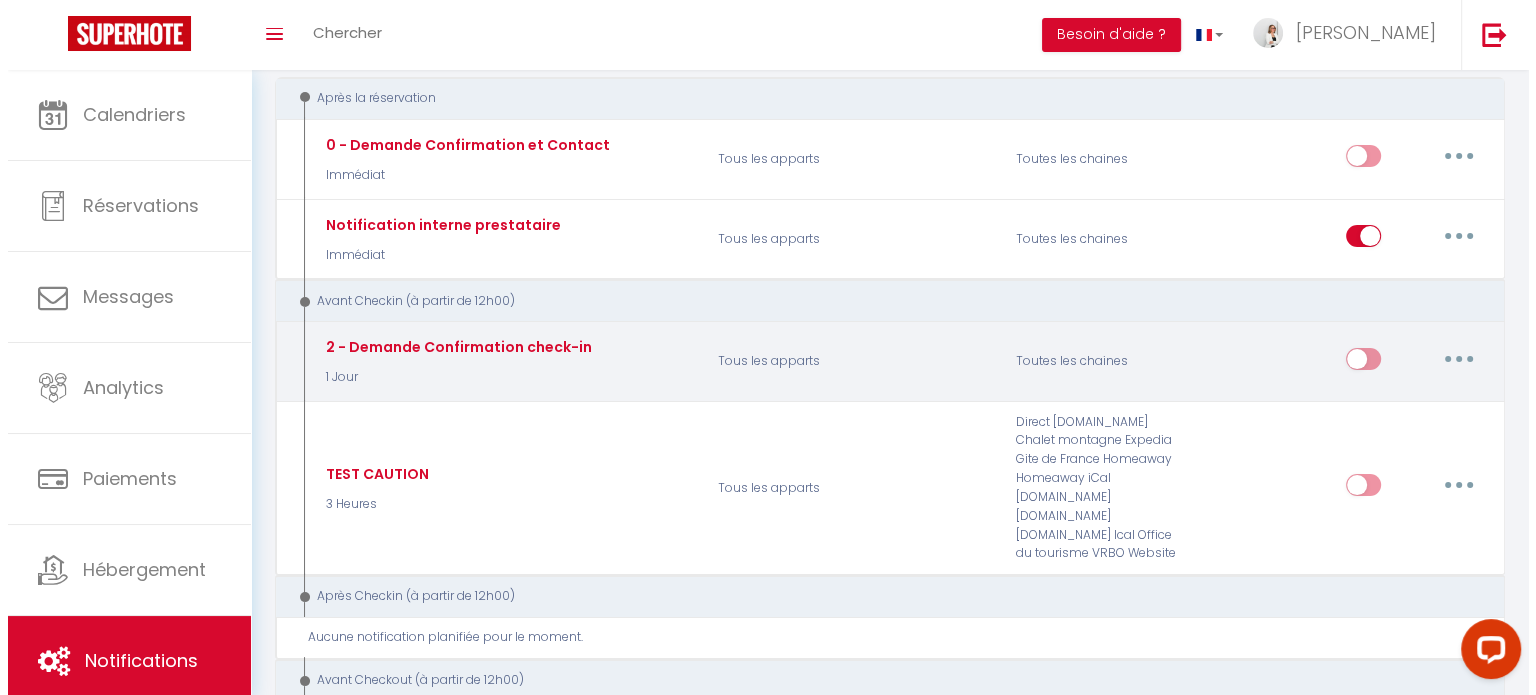 scroll, scrollTop: 200, scrollLeft: 0, axis: vertical 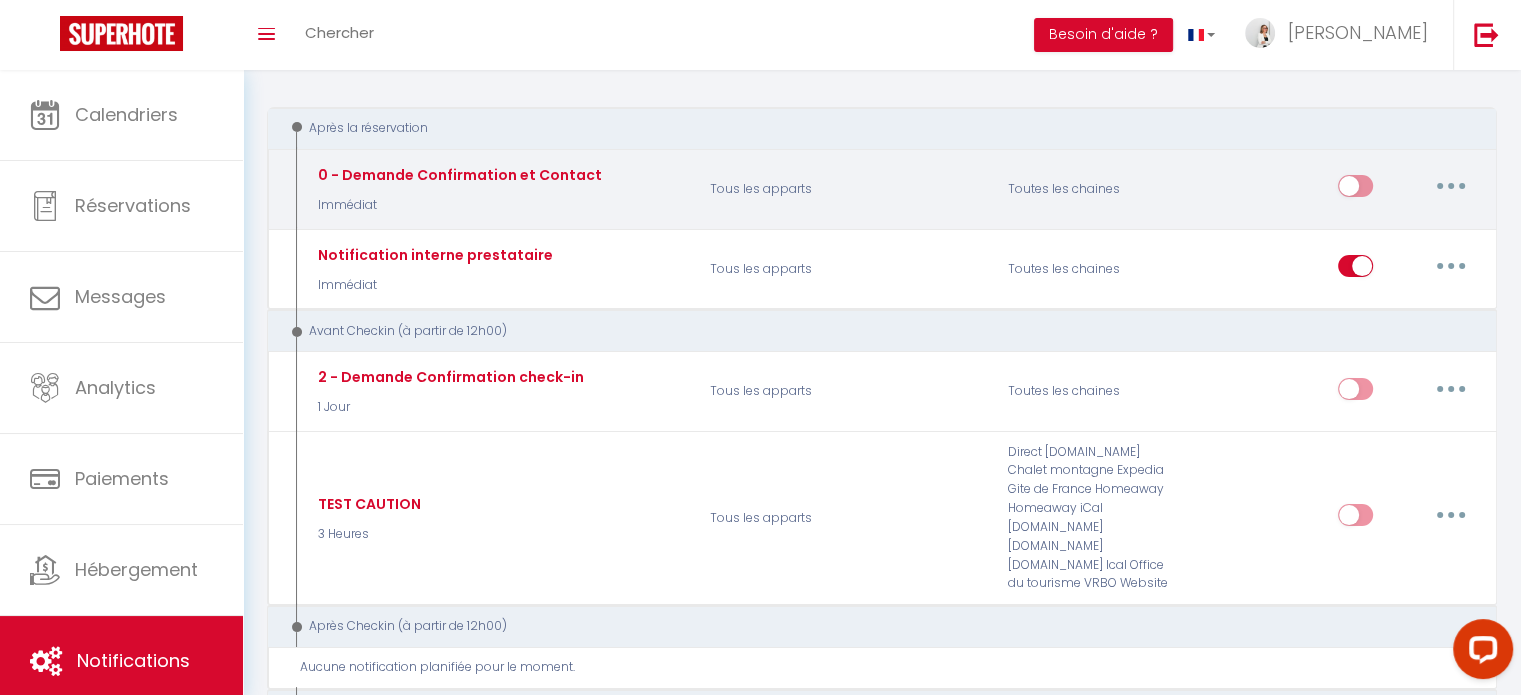 click at bounding box center [1451, 186] 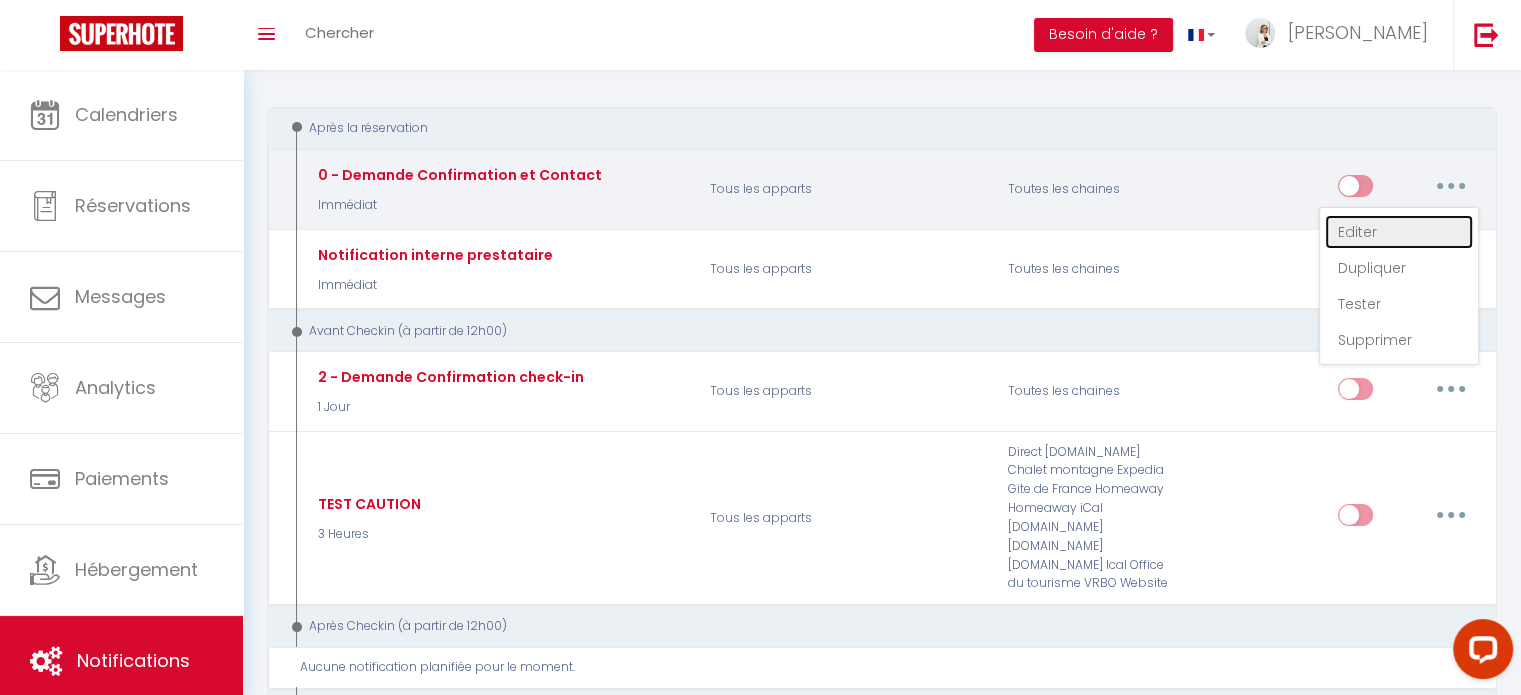 click on "Editer" at bounding box center (1399, 232) 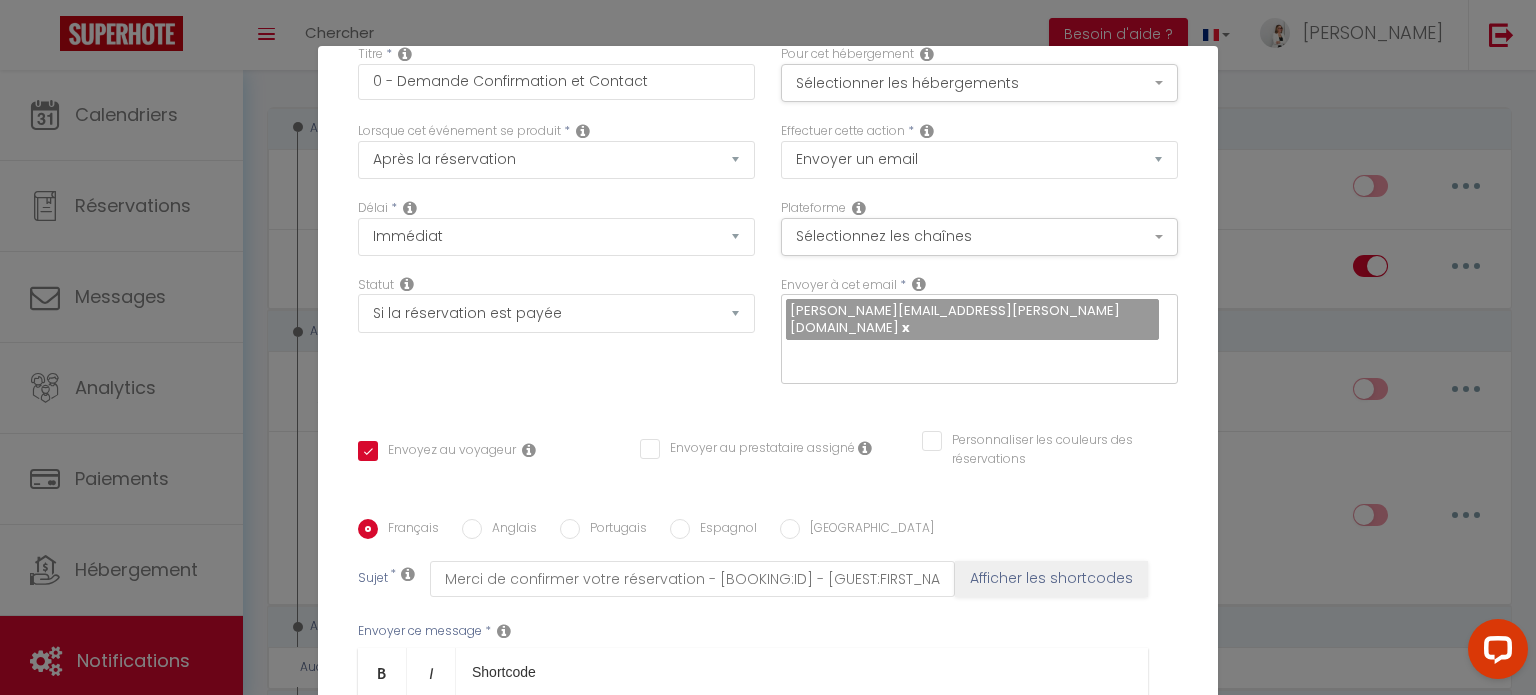 scroll, scrollTop: 0, scrollLeft: 0, axis: both 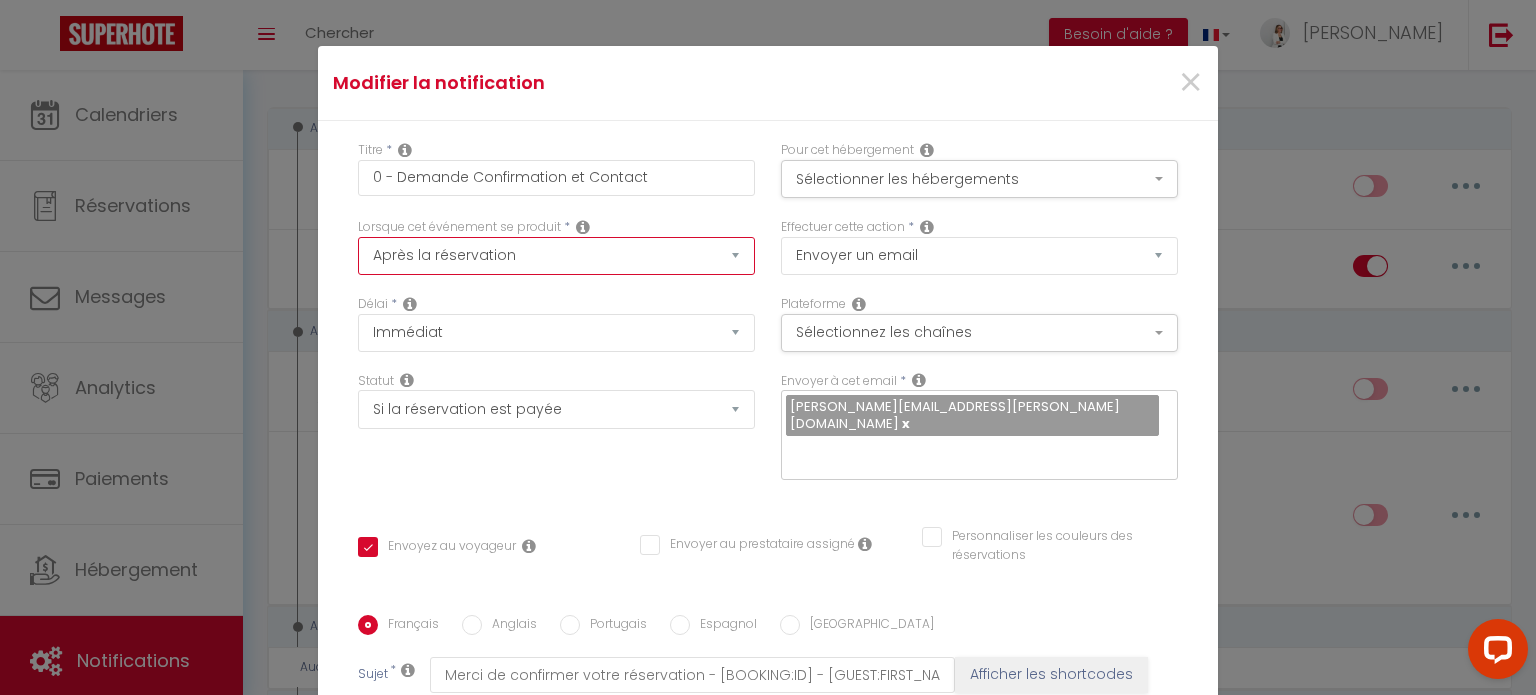 click on "Après la réservation   Avant Checkin (à partir de 12h00)   Après Checkin (à partir de 12h00)   Avant Checkout (à partir de 12h00)   Après Checkout (à partir de 12h00)   Température   Co2   Bruit sonore   Après visualisation lien paiement   Après Paiement Lien KO   Après Caution Lien KO   Après Paiement Automatique KO   Après Caution Automatique KO   Après Visualisation du Contrat   Après Signature du Contrat   Paiement OK   Après soumission formulaire bienvenue   Aprés annulation réservation   Après remboursement automatique   Date spécifique   Après Assignation   Après Désassignation   Après soumission online checkin   Caution OK" at bounding box center (556, 256) 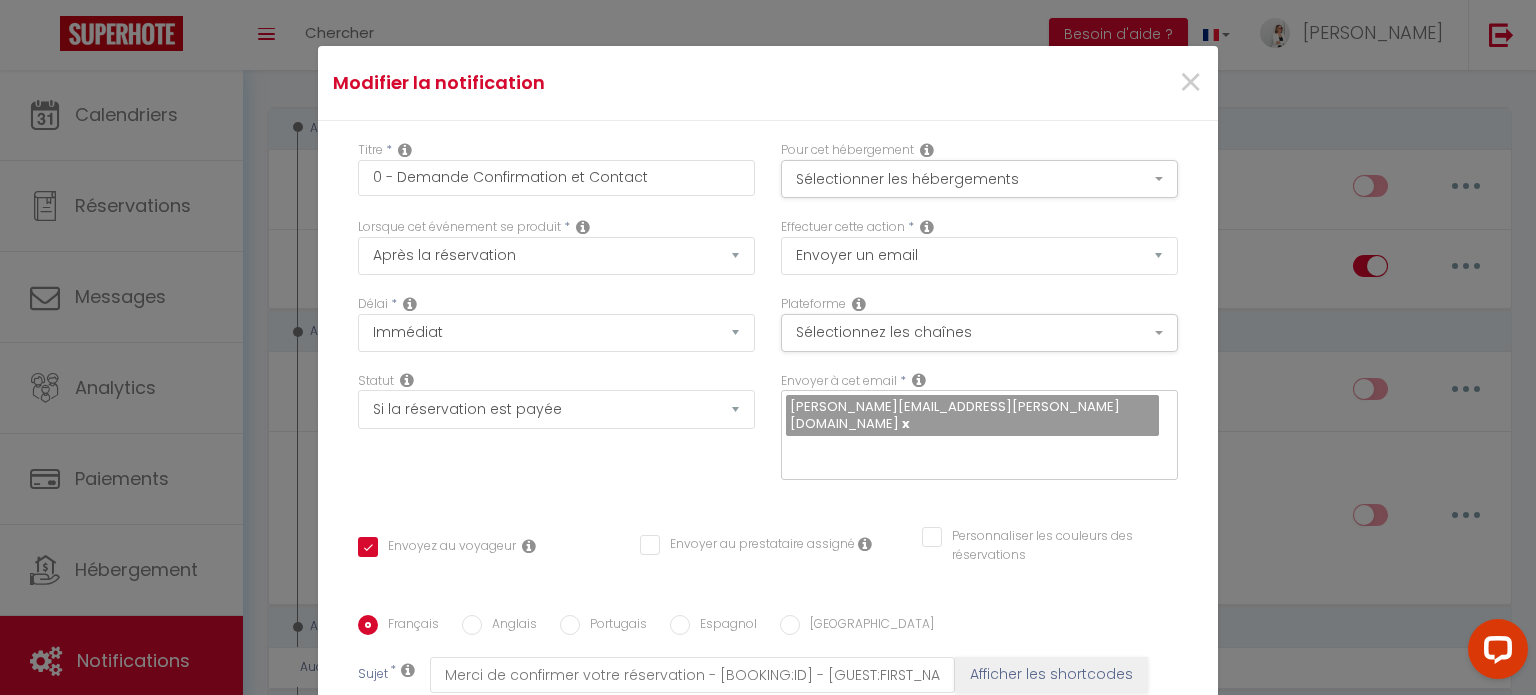 click on "Titre   *     0 - Demande Confirmation et Contact   Pour cet hébergement
Sélectionner les hébergements
Tous les apparts
En rénovation
101 - [GEOGRAPHIC_DATA]
102 - [GEOGRAPHIC_DATA]
104 - [GEOGRAPHIC_DATA]
Chambres
103 - Boréal
111 - Eclipse
112 - Mistral
Lorsque cet événement se produit   *      Température" at bounding box center (768, 607) 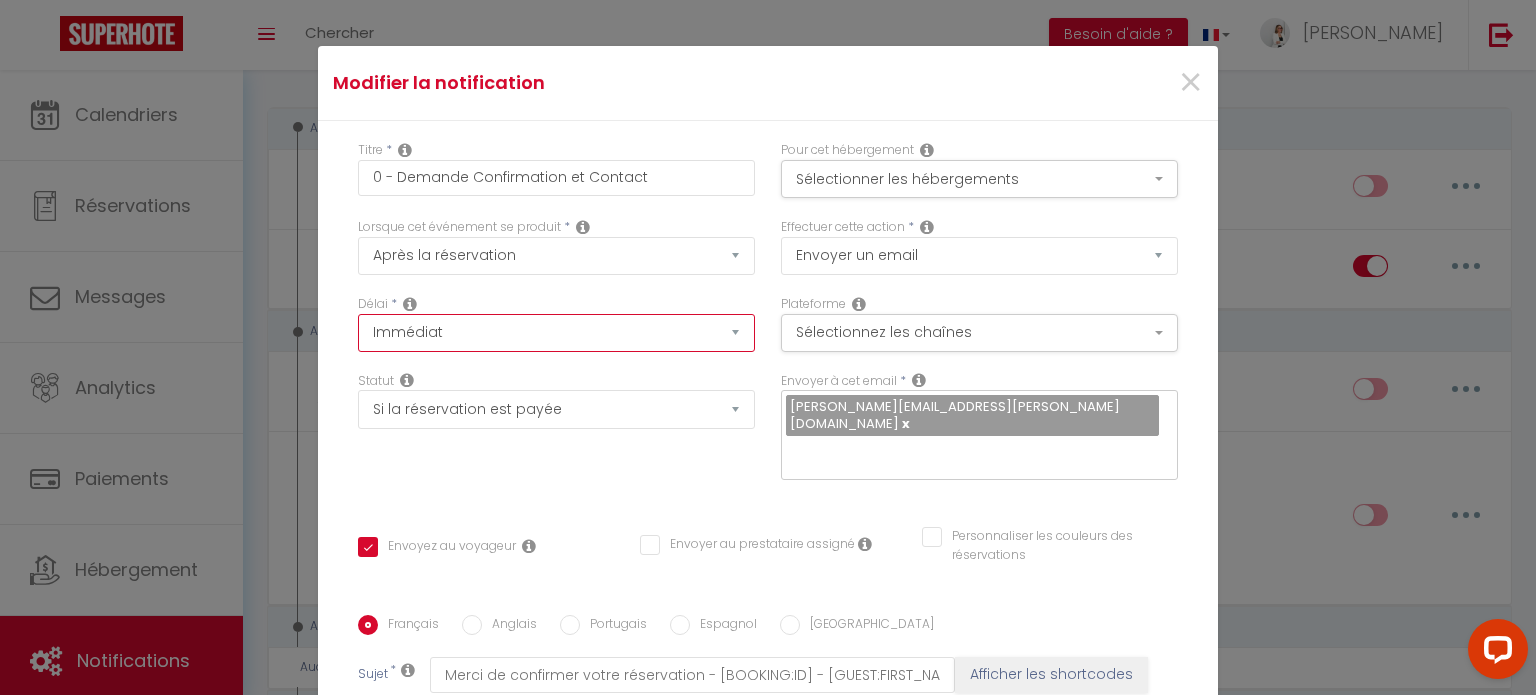 click on "Immédiat + 10 Minutes + 1 Heure + 2 Heures + 3 Heures + 4 Heures + 5 Heures + 6 Heures + 7 Heures + 8 Heures + 9 Heures + 10 Heures + 11 Heures + 12 Heures + 13 Heures + 14 Heures + 15 Heures + 16 Heures + 17 Heures + 18 Heures + 19 Heures + 20 Heures + 21 Heures + 22 Heures + 23 Heures   + 1 Jour + 2 Jours + 3 Jours + 4 Jours + 5 Jours + 6 Jours + 7 Jours + 8 Jours + 9 Jours + 10 Jours + 11 Jours + 12 Jours + 13 Jours + 14 Jours + 15 Jours + 16 Jours + 17 Jours + 18 Jours + 19 Jours + 20 Jours + 21 Jours + 22 Jours + 23 Jours + 24 Jours + 25 Jours + 26 Jours + 27 Jours + 28 Jours + 29 Jours + 30 Jours + 31 Jours + 32 Jours + 33 Jours + 34 Jours + 35 Jours + 36 Jours + 37 Jours + 38 Jours + 39 Jours + 40 Jours + 41 Jours + 42 Jours + 43 Jours + 44 Jours + 45 Jours + 46 Jours + 47 Jours + 48 Jours + 49 Jours + 50 Jours + 51 Jours + 52 Jours + 53 Jours + 54 Jours + 55 Jours + 56 Jours + 57 Jours + 58 Jours + 59 Jours + 60 Jours + 61 Jours + 62 Jours + 63 Jours + 64 Jours + 65 Jours + 66 Jours + 67 Jours" at bounding box center [556, 333] 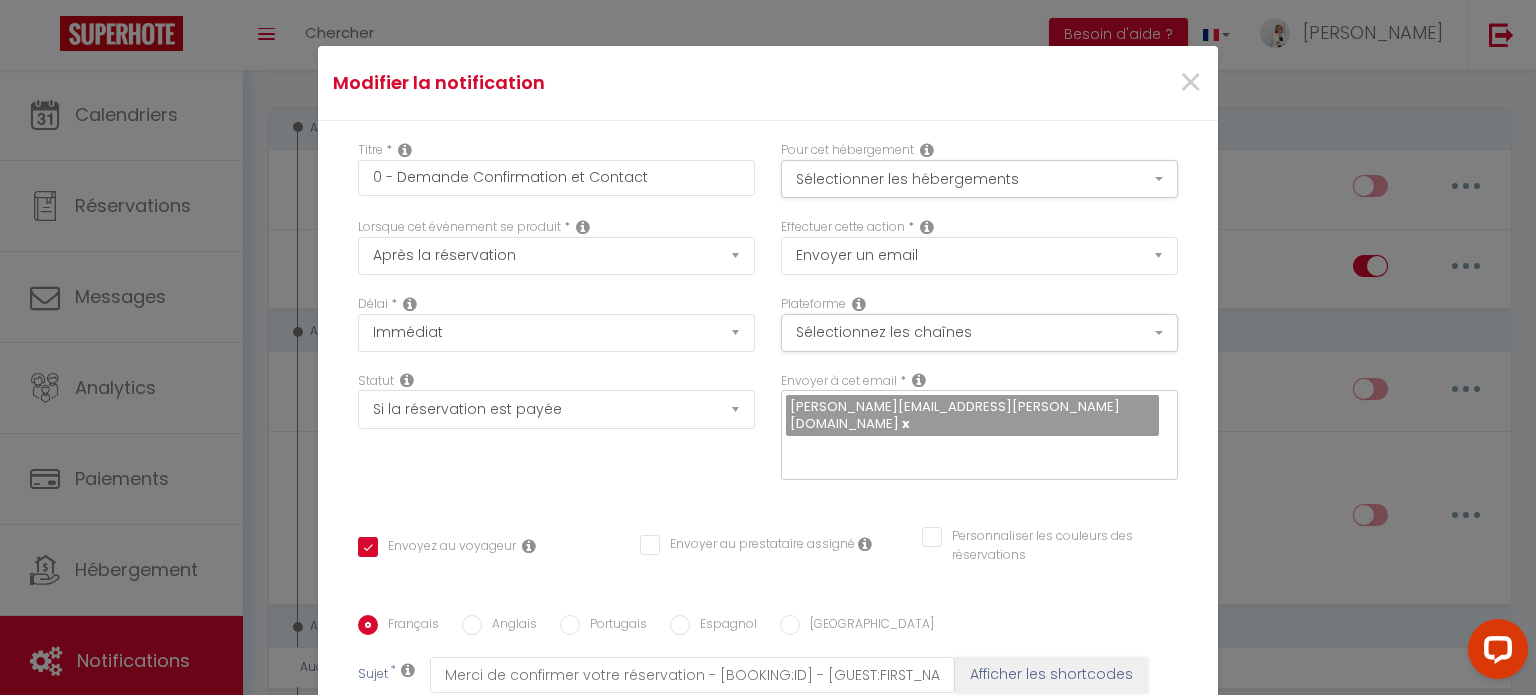 click on "Statut     Aucun   Si la réservation est payée   Si réservation non payée   Si la caution a été prise   Si caution non payée" at bounding box center (556, 400) 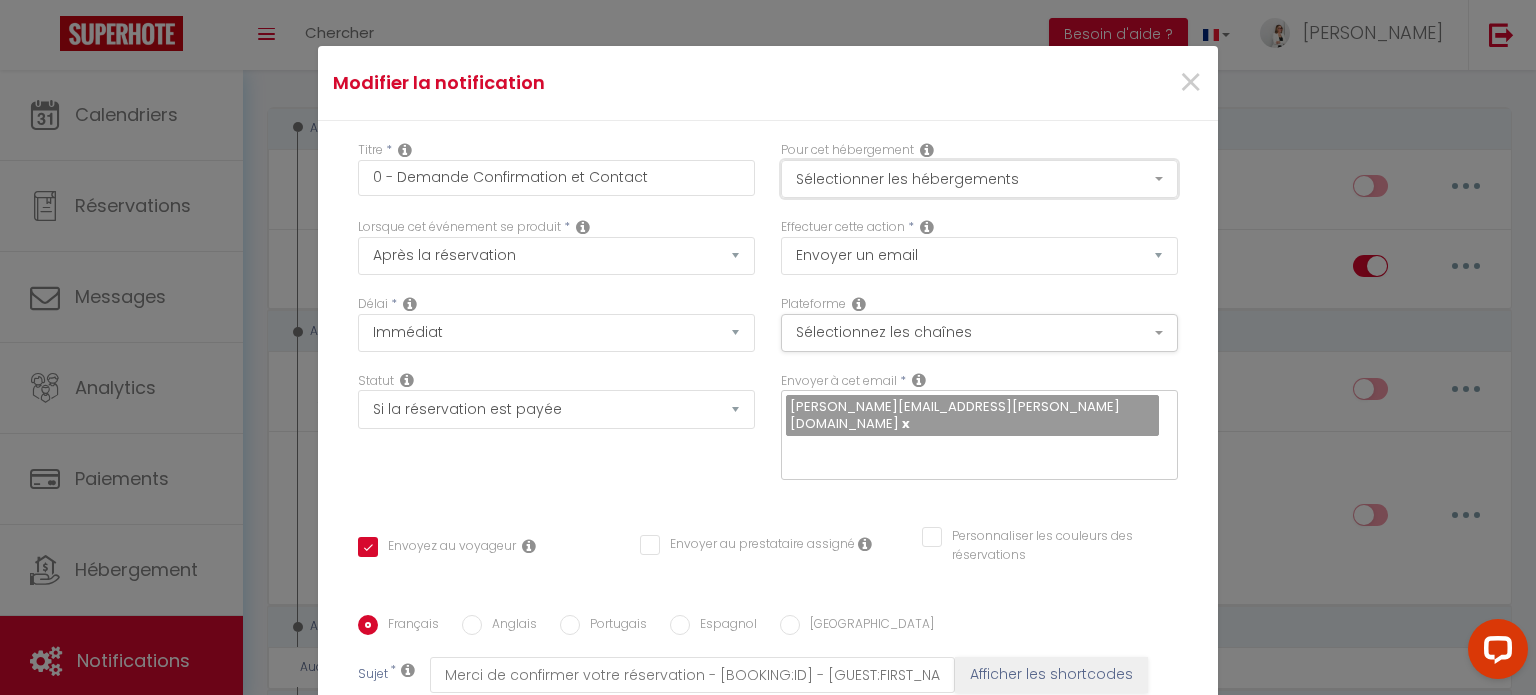 click on "Sélectionner les hébergements" at bounding box center [979, 179] 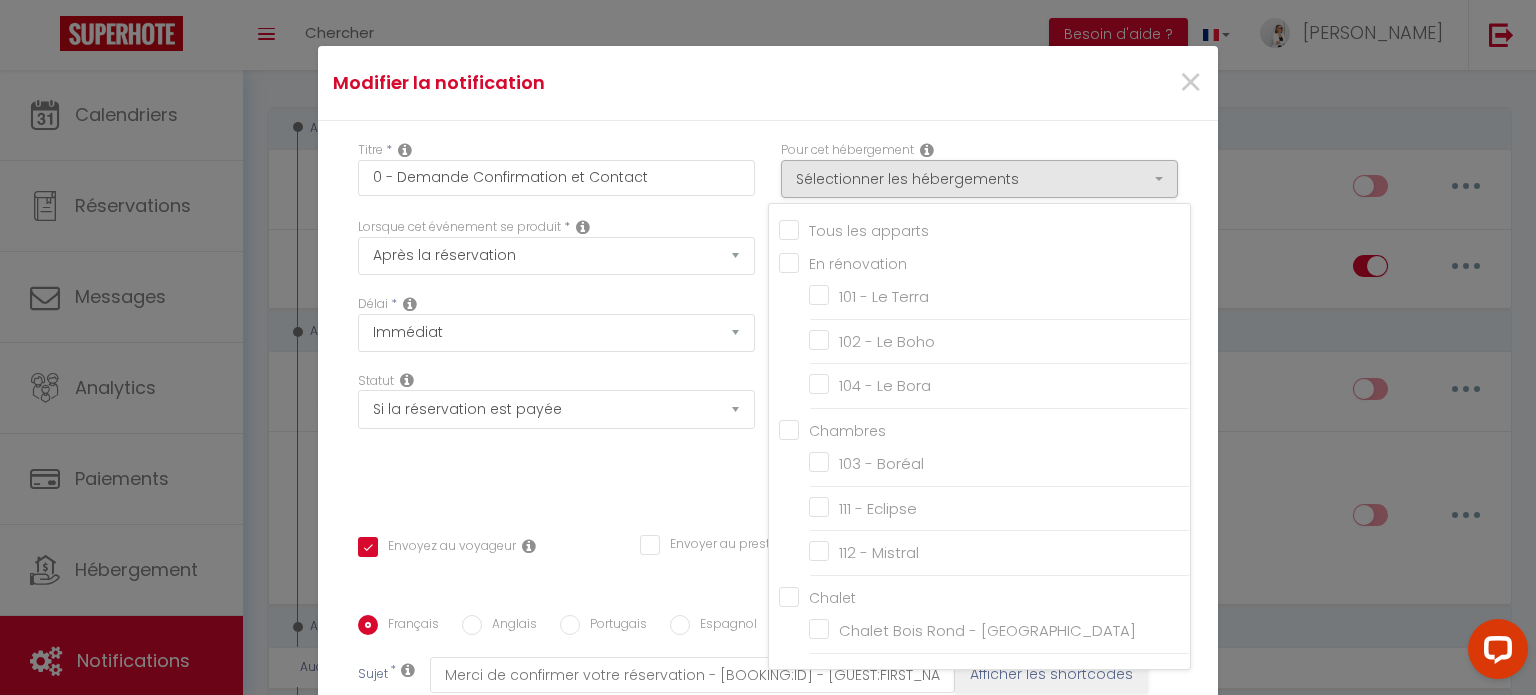 click on "Tous les apparts" at bounding box center [984, 229] 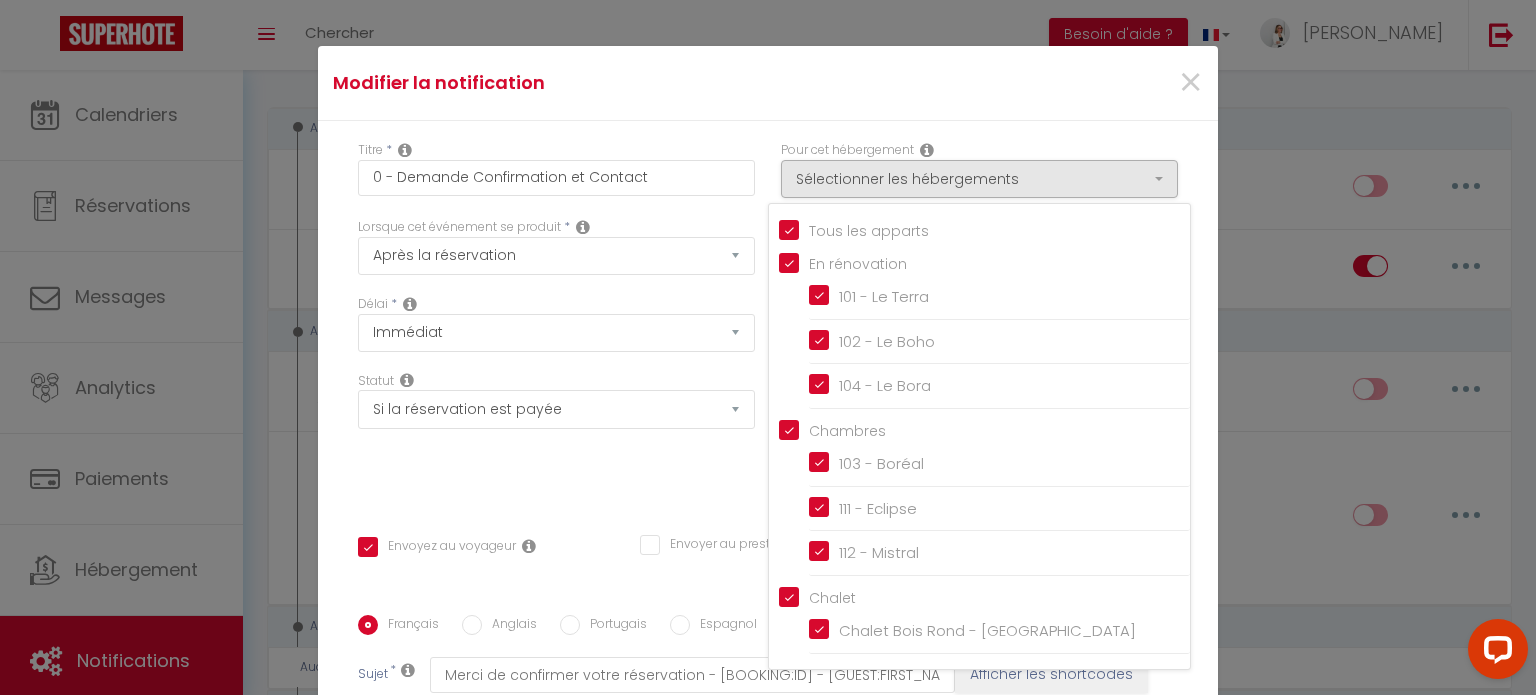 click on "Tous les apparts" at bounding box center (984, 229) 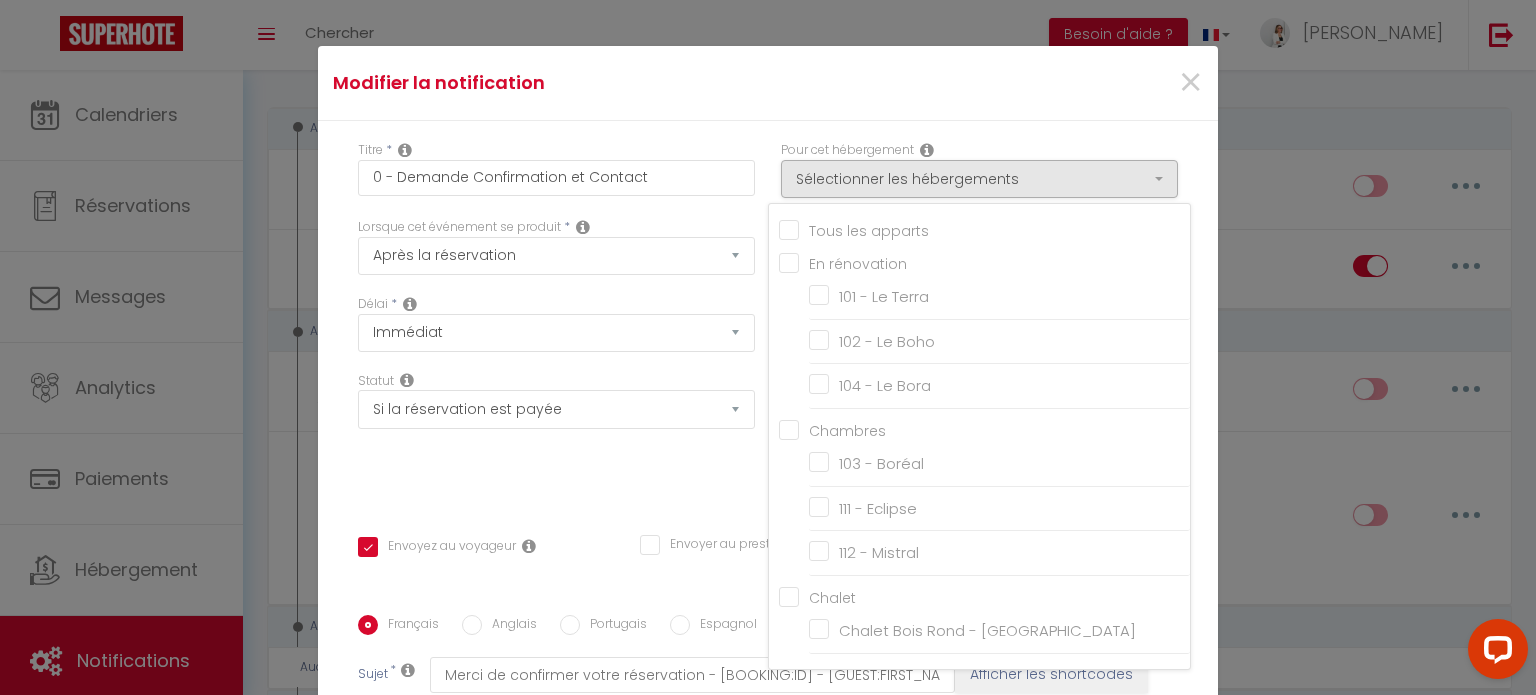 click on "En rénovation" at bounding box center [984, 262] 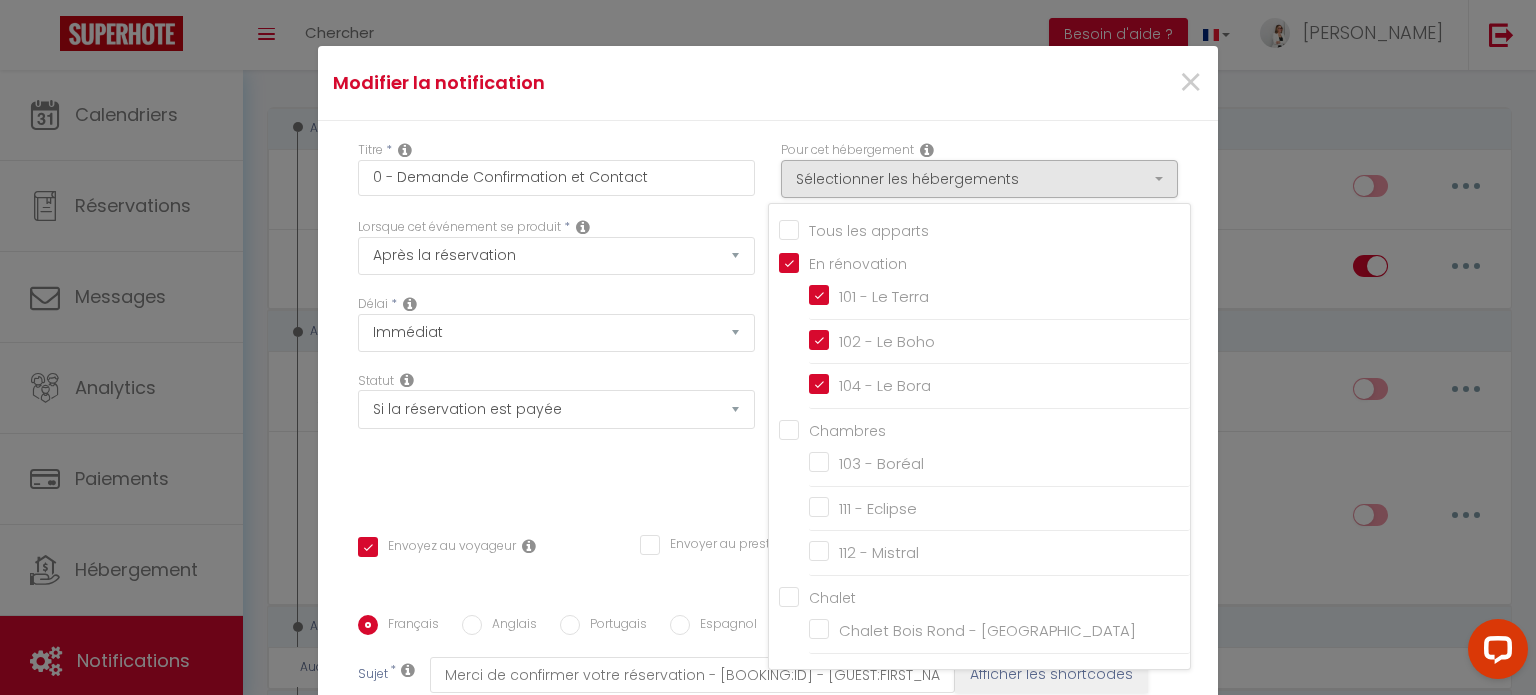 click on "Chambres" at bounding box center (984, 429) 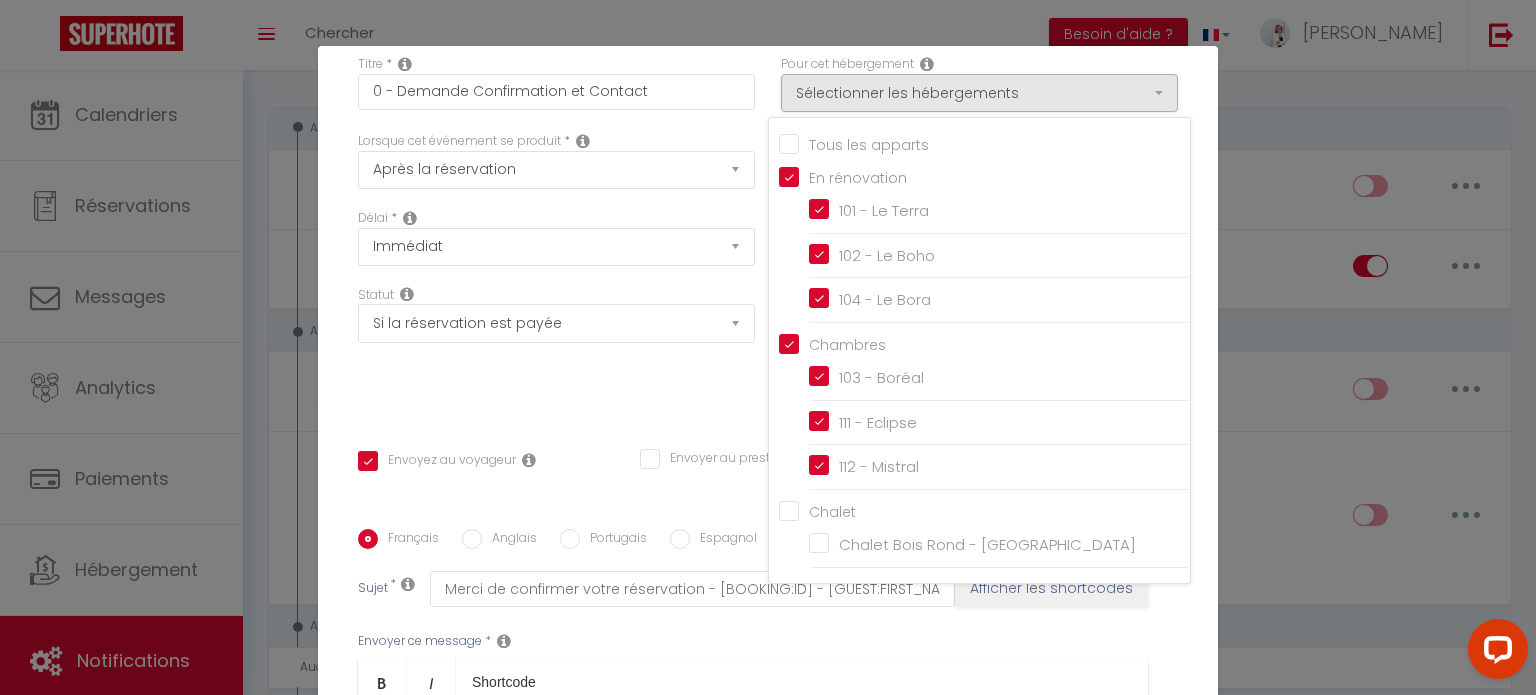 scroll, scrollTop: 0, scrollLeft: 0, axis: both 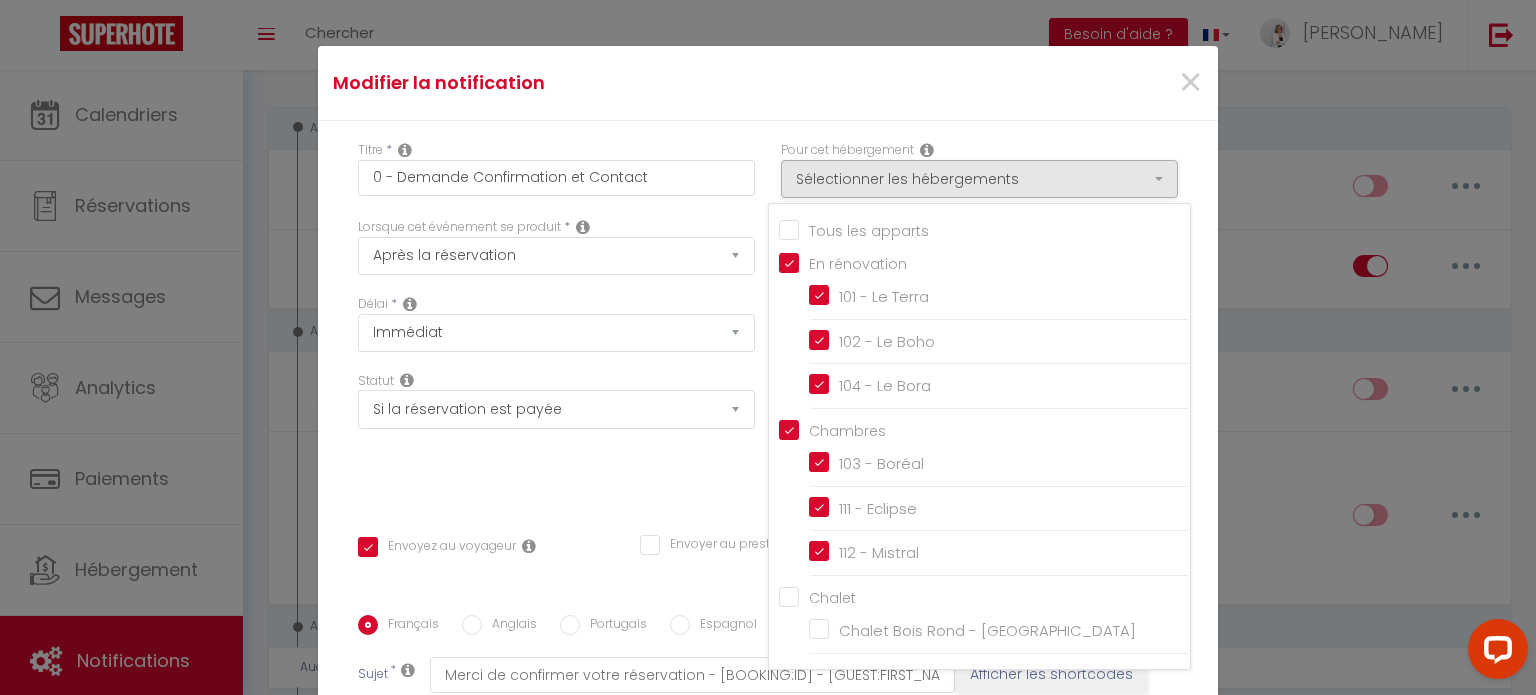 click on "Tous les apparts" at bounding box center (984, 229) 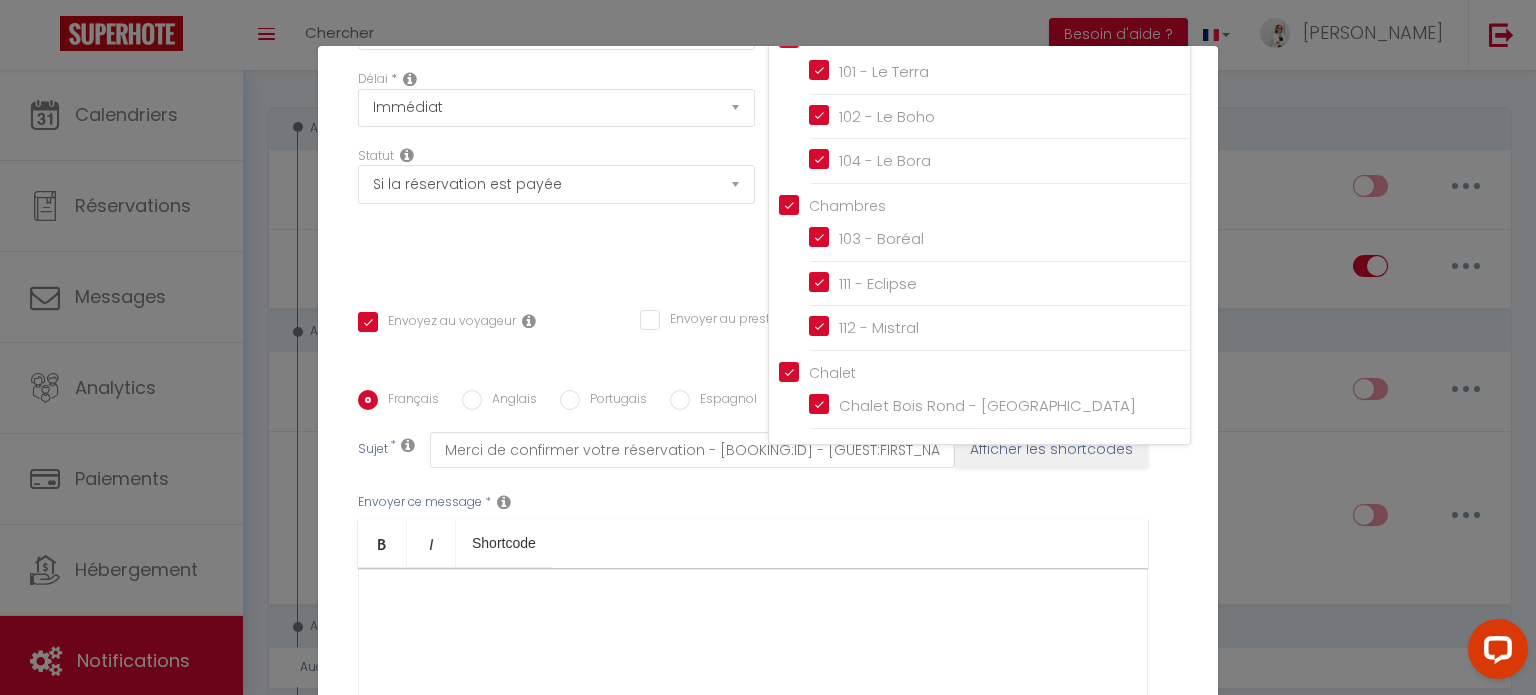 scroll, scrollTop: 396, scrollLeft: 0, axis: vertical 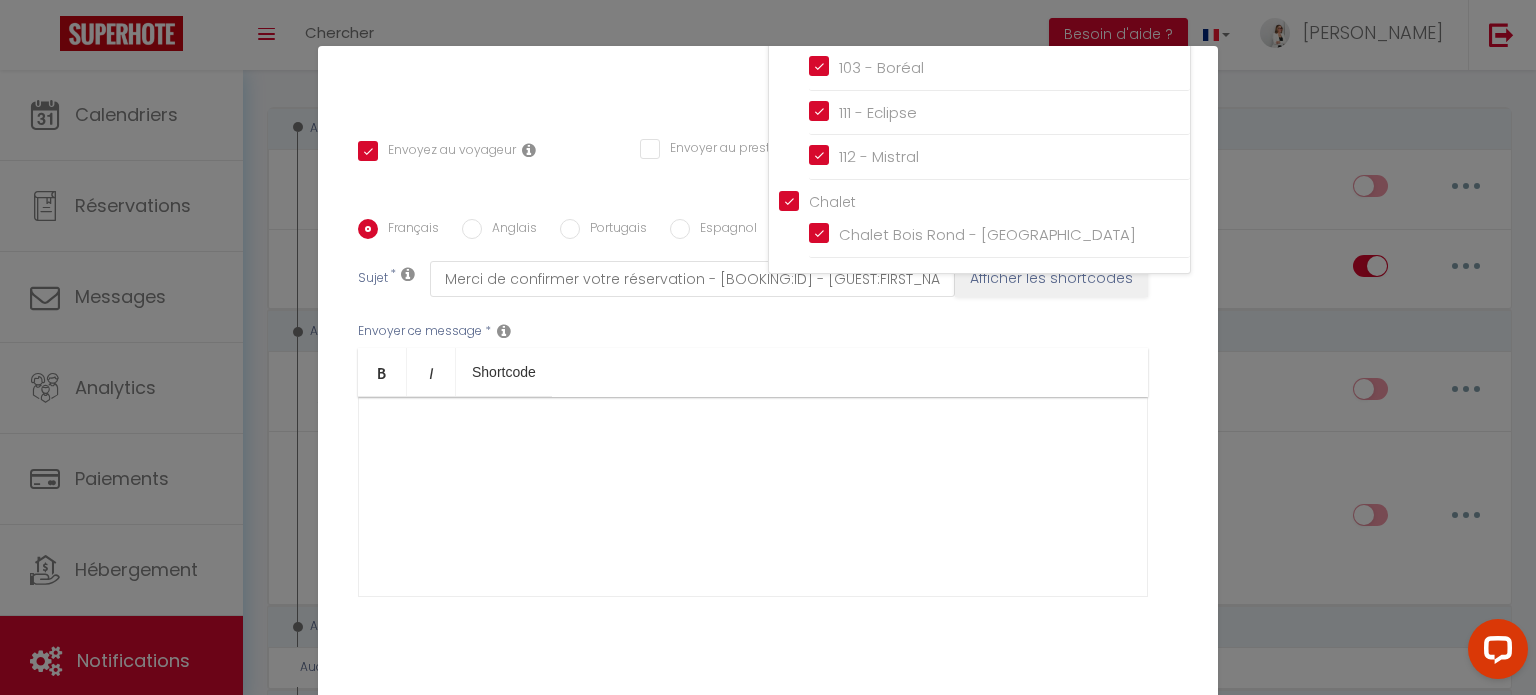 click on "​" at bounding box center [753, 497] 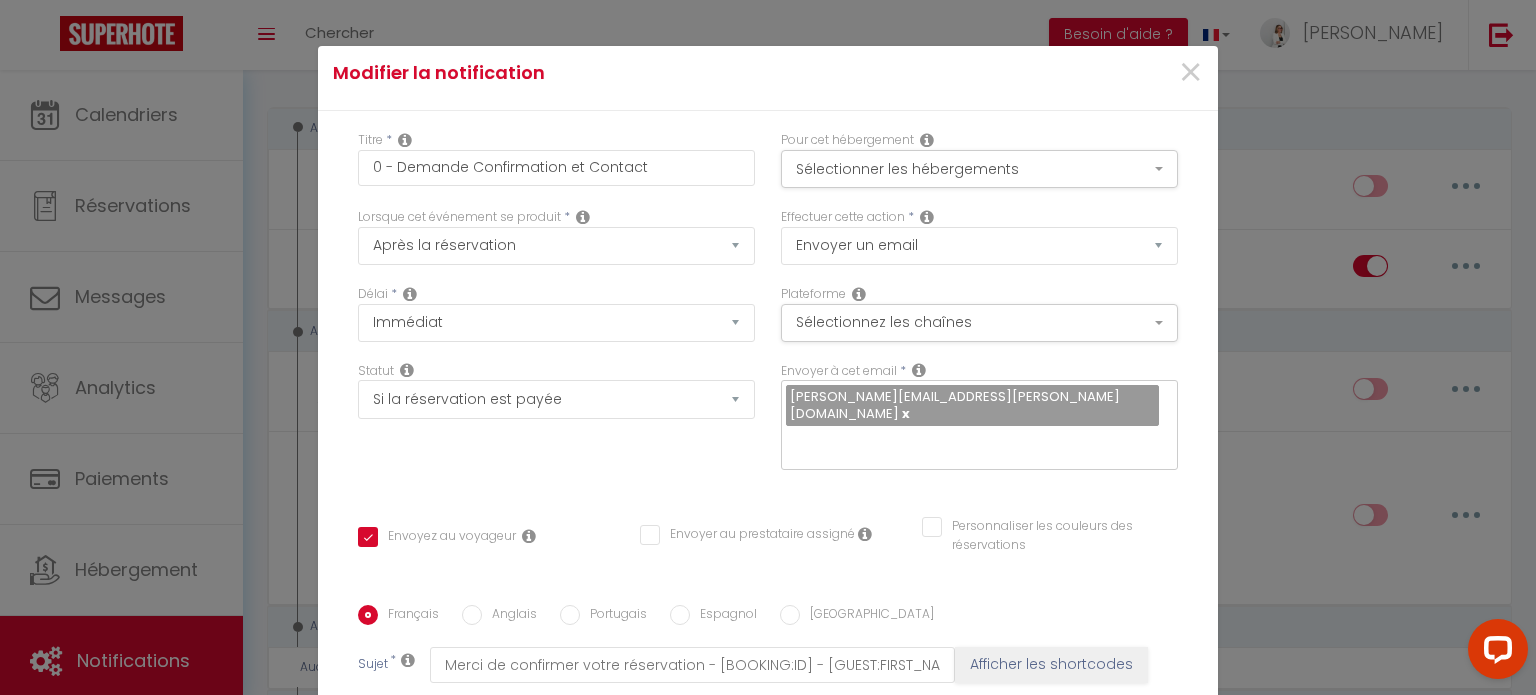 scroll, scrollTop: 0, scrollLeft: 0, axis: both 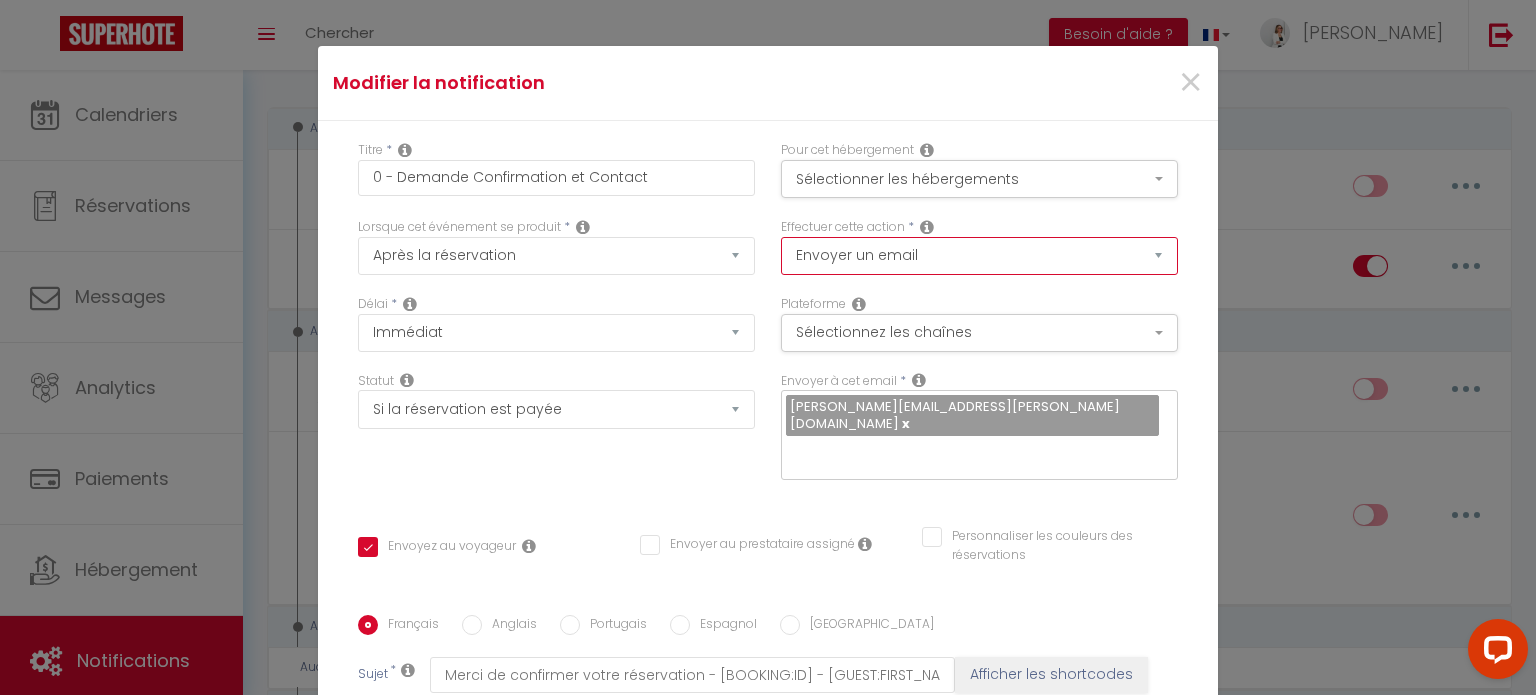 click on "Envoyer un email   Envoyer un SMS   Envoyer une notification push" at bounding box center (979, 256) 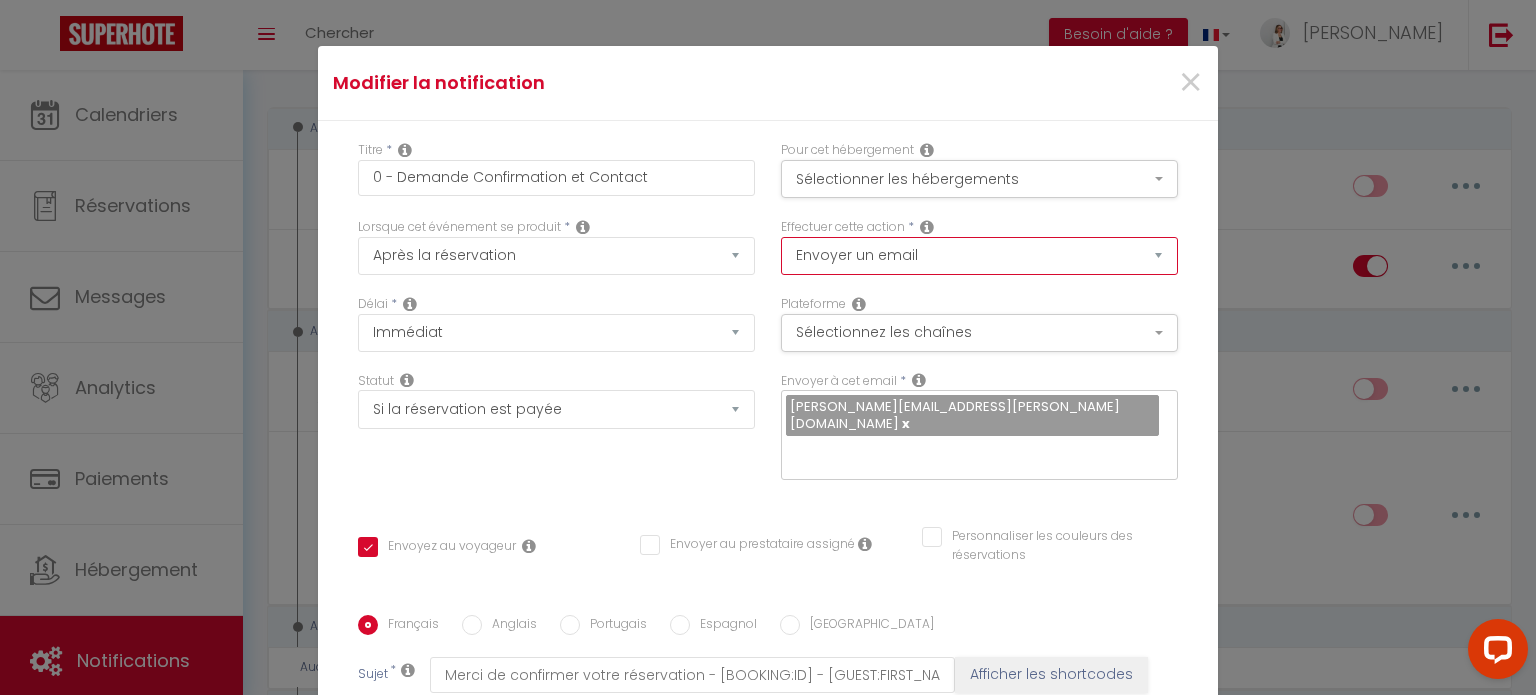 click on "Envoyer un email   Envoyer un SMS   Envoyer une notification push" at bounding box center [979, 256] 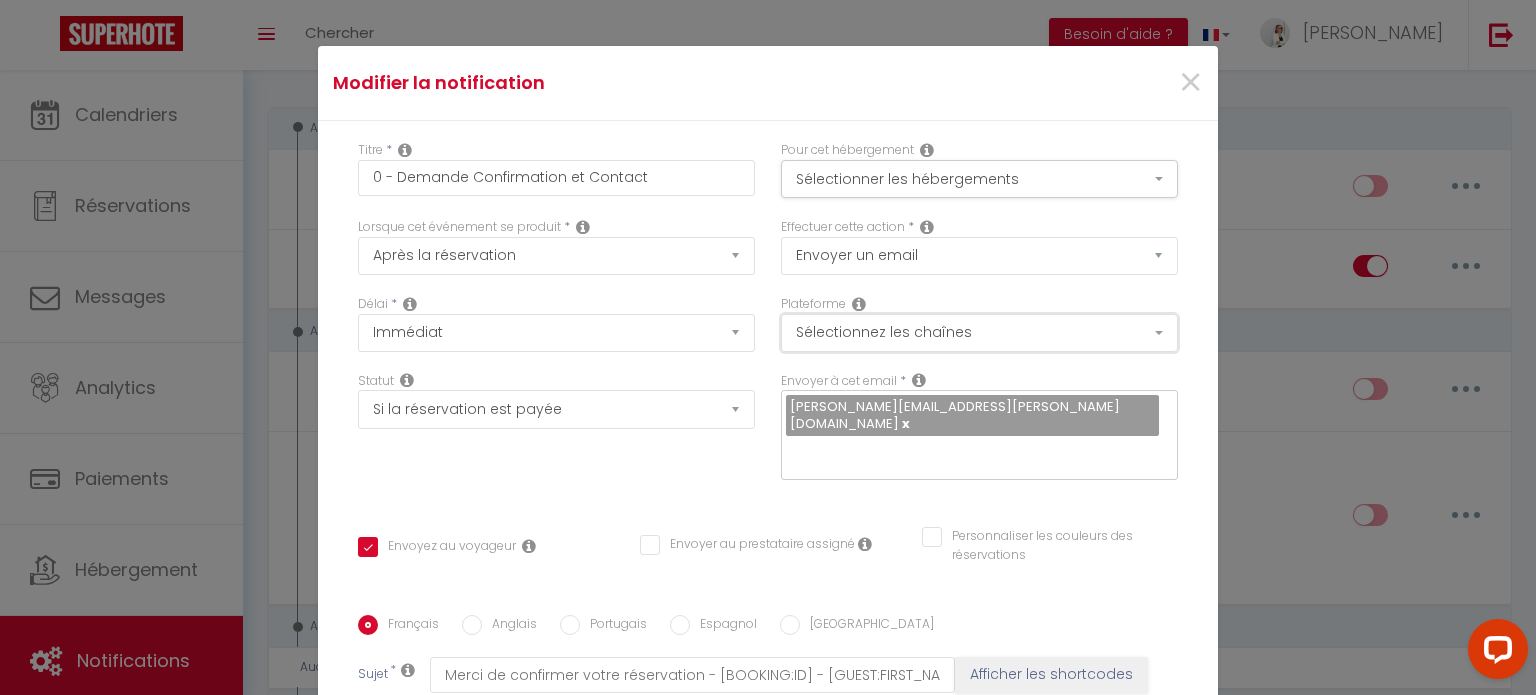 click on "Sélectionnez les chaînes" at bounding box center [979, 333] 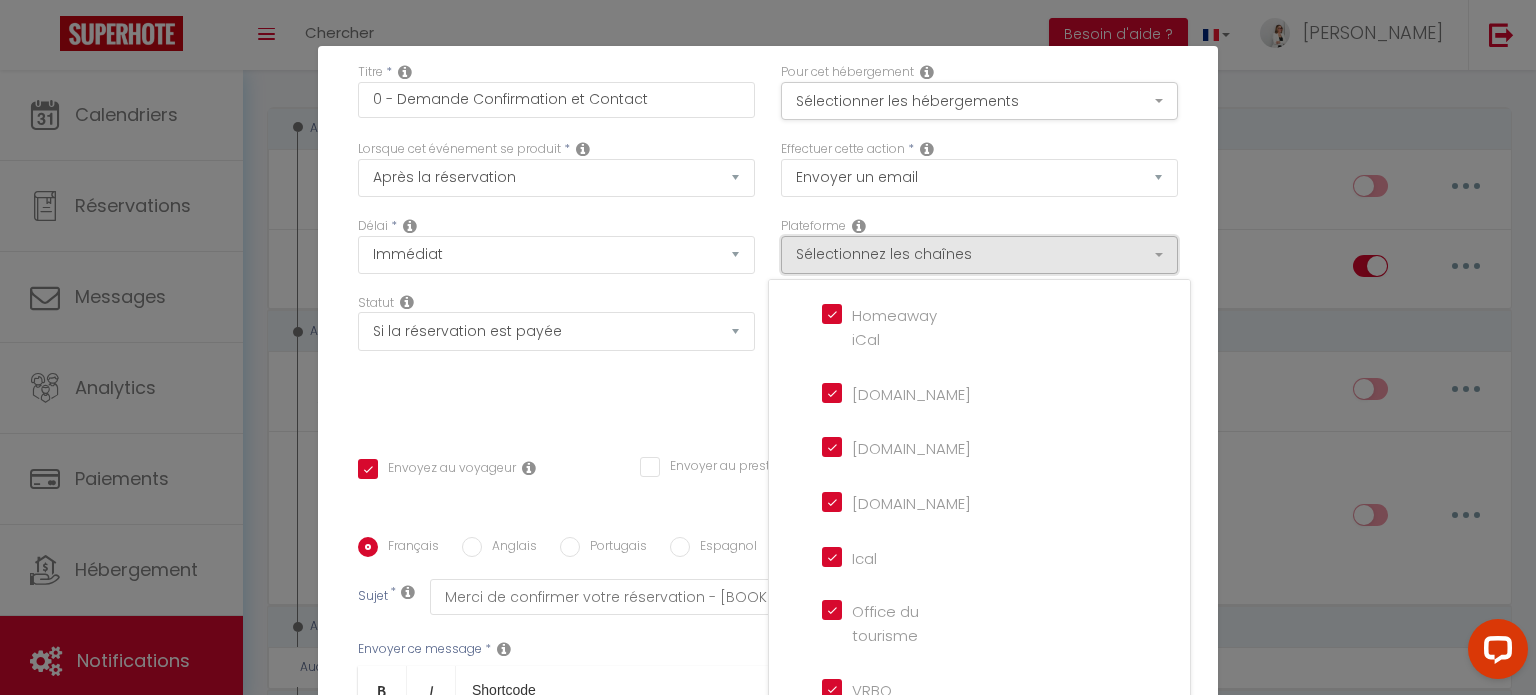 scroll, scrollTop: 100, scrollLeft: 0, axis: vertical 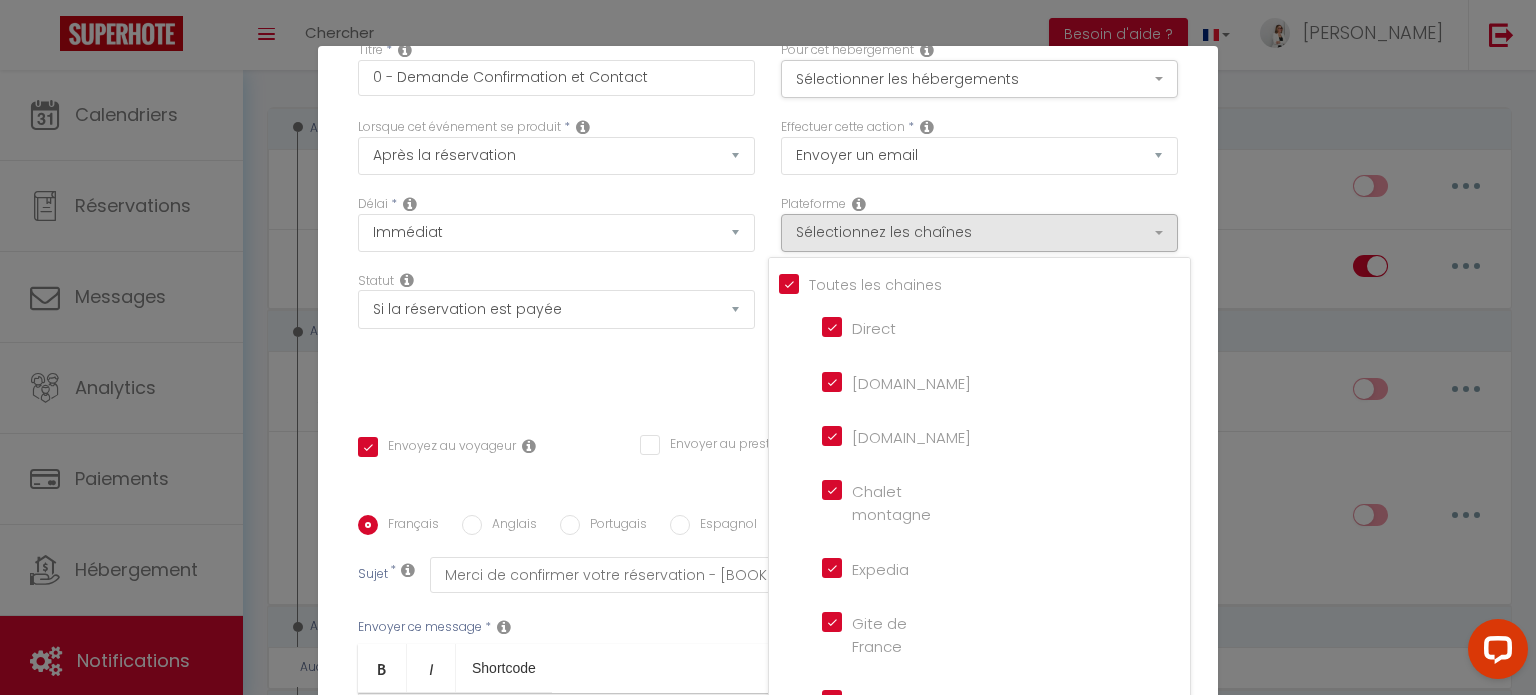 click on "Tous les apparts" at bounding box center (984, 283) 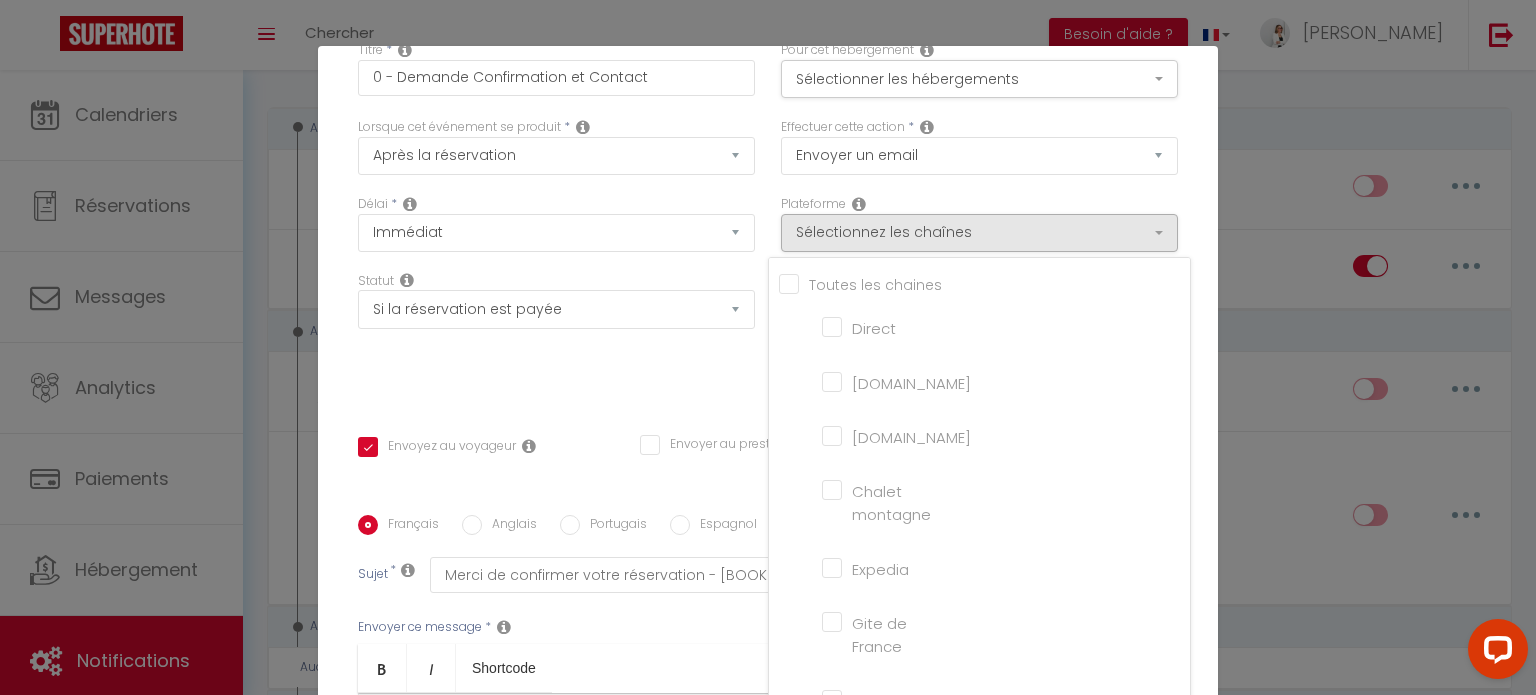click on "Direct" at bounding box center (879, 326) 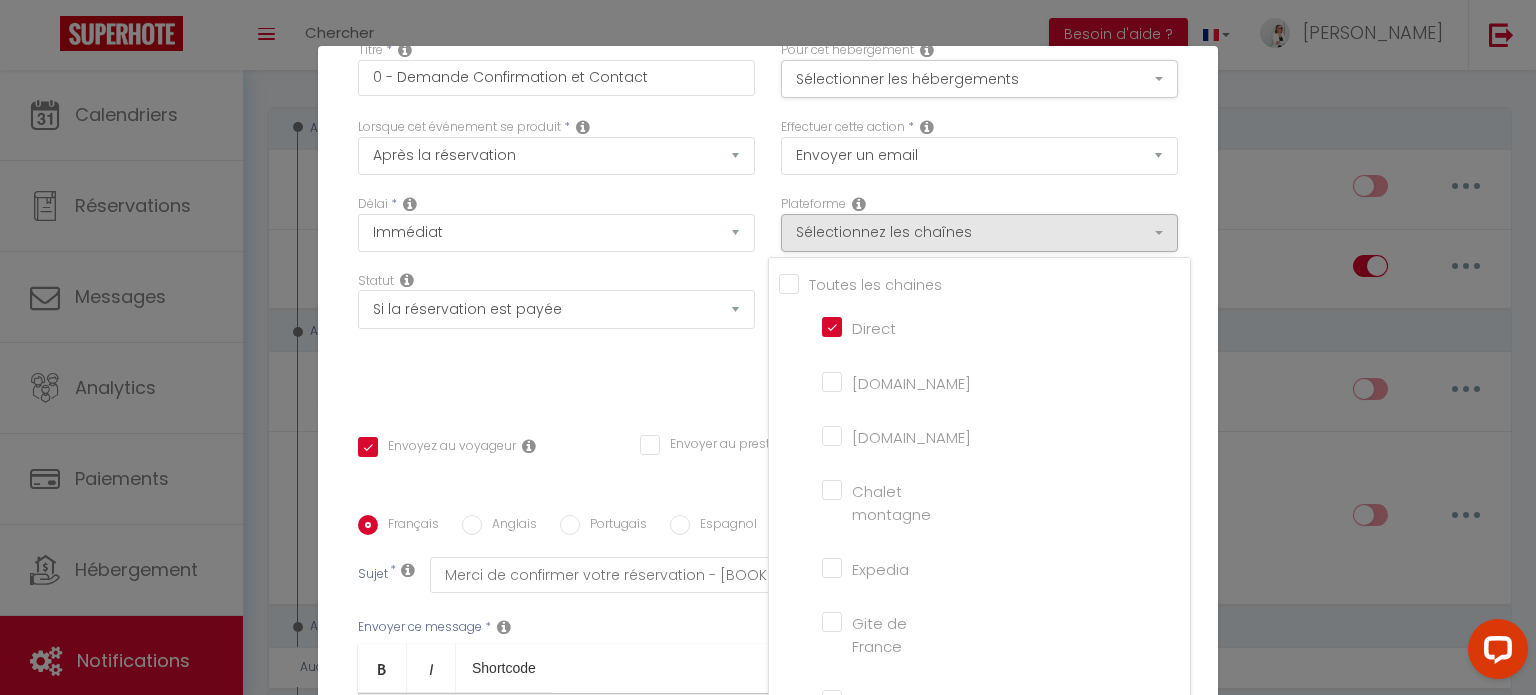 click on "[DOMAIN_NAME]" at bounding box center [879, 380] 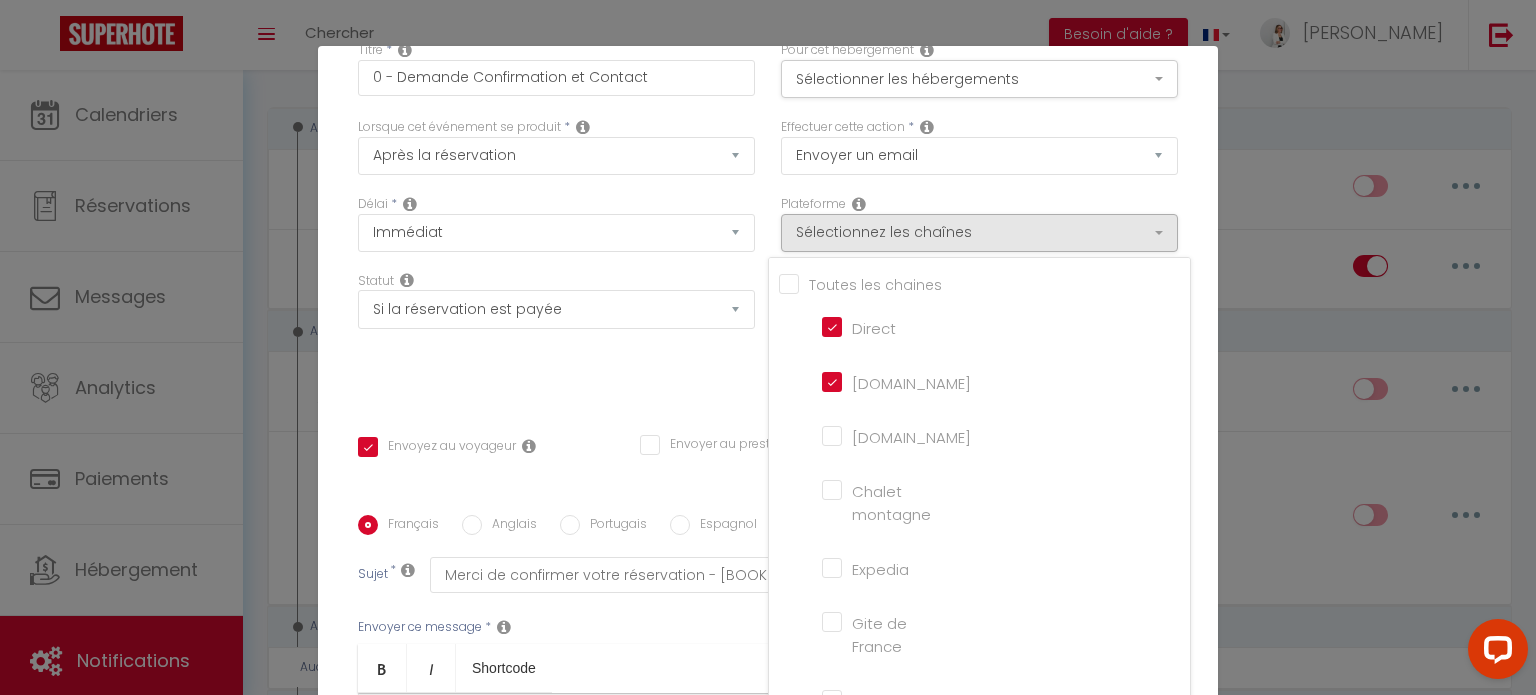 click on "[DOMAIN_NAME]" at bounding box center [879, 435] 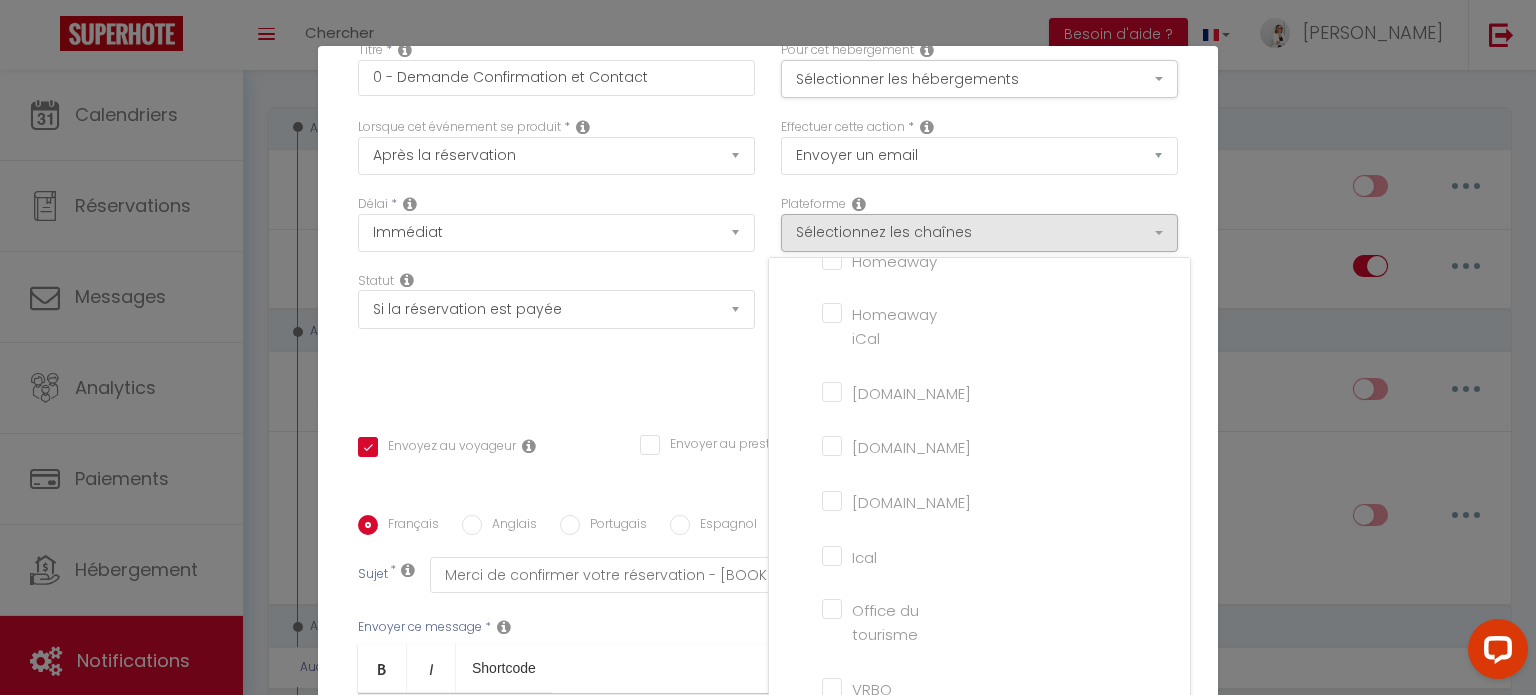 scroll, scrollTop: 461, scrollLeft: 0, axis: vertical 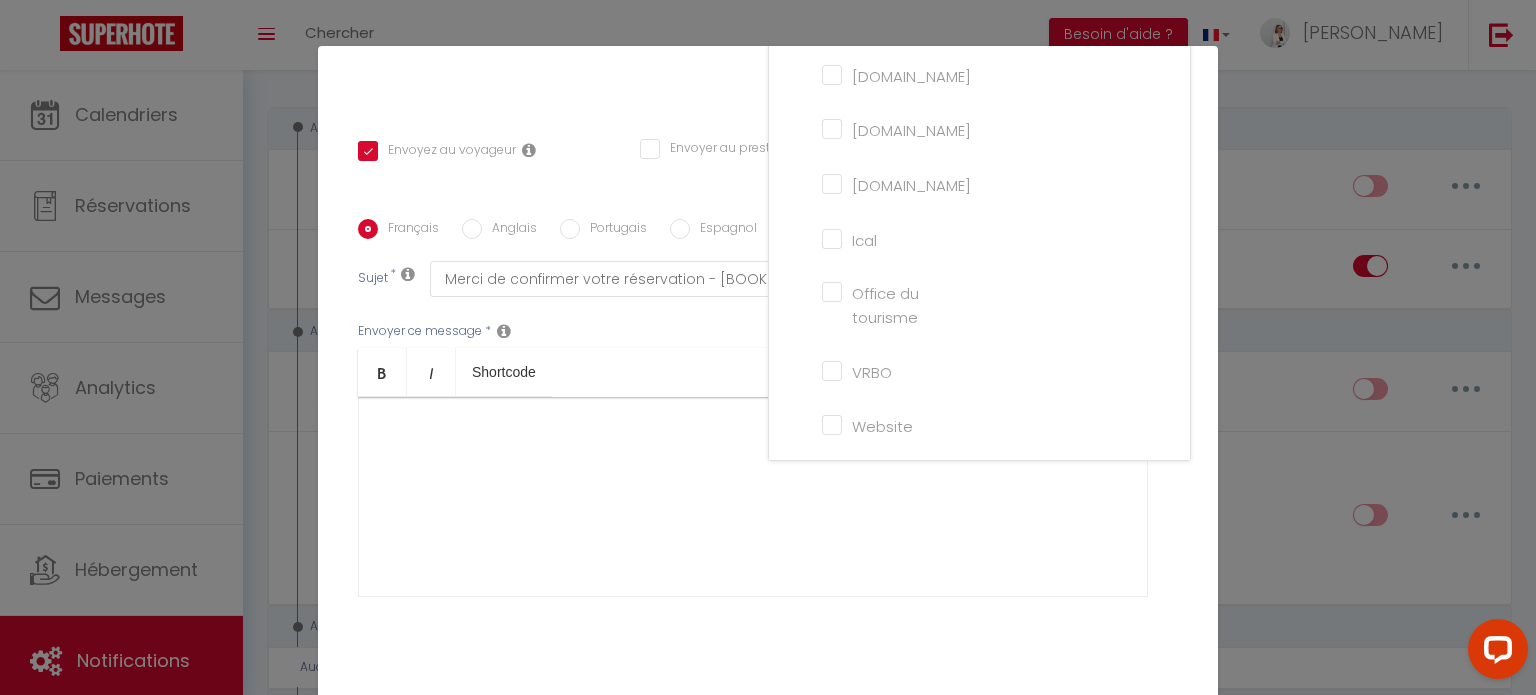 click on "Website" at bounding box center [879, 424] 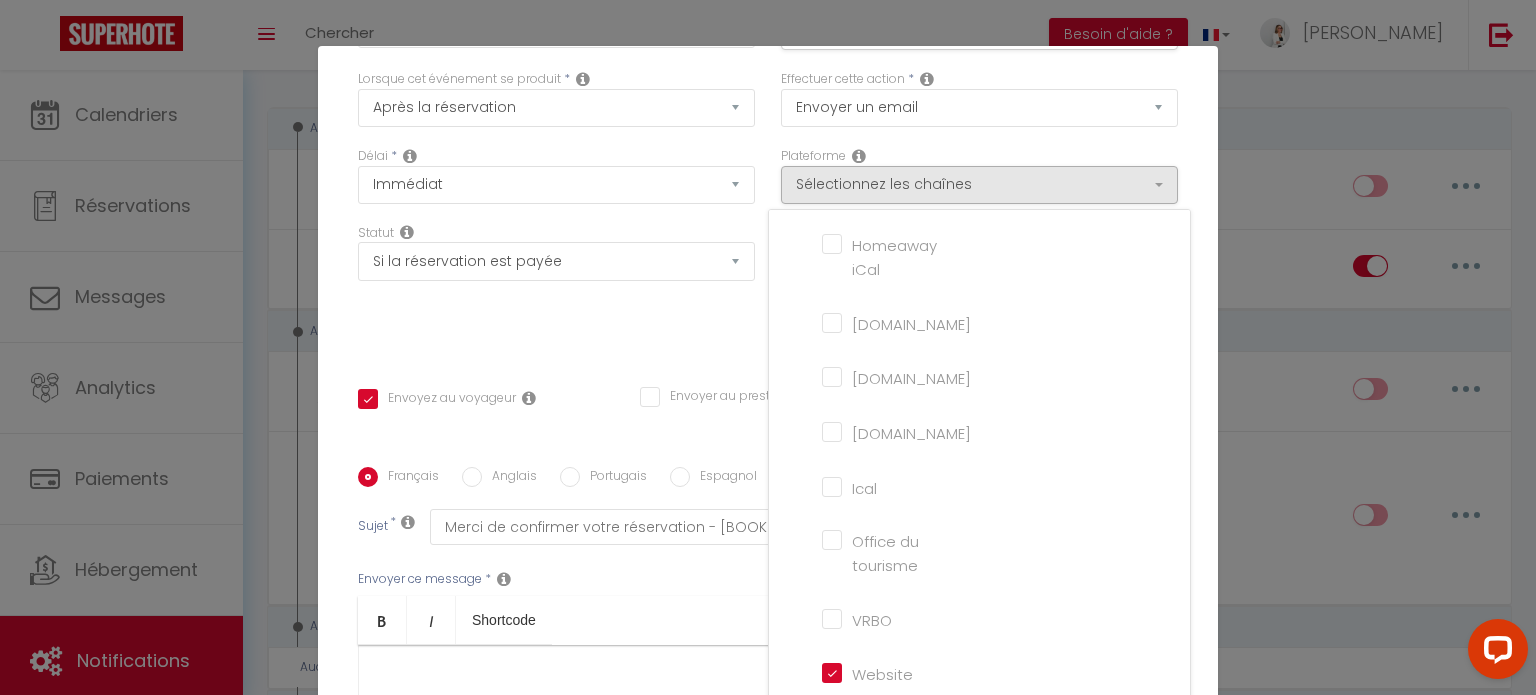 scroll, scrollTop: 0, scrollLeft: 0, axis: both 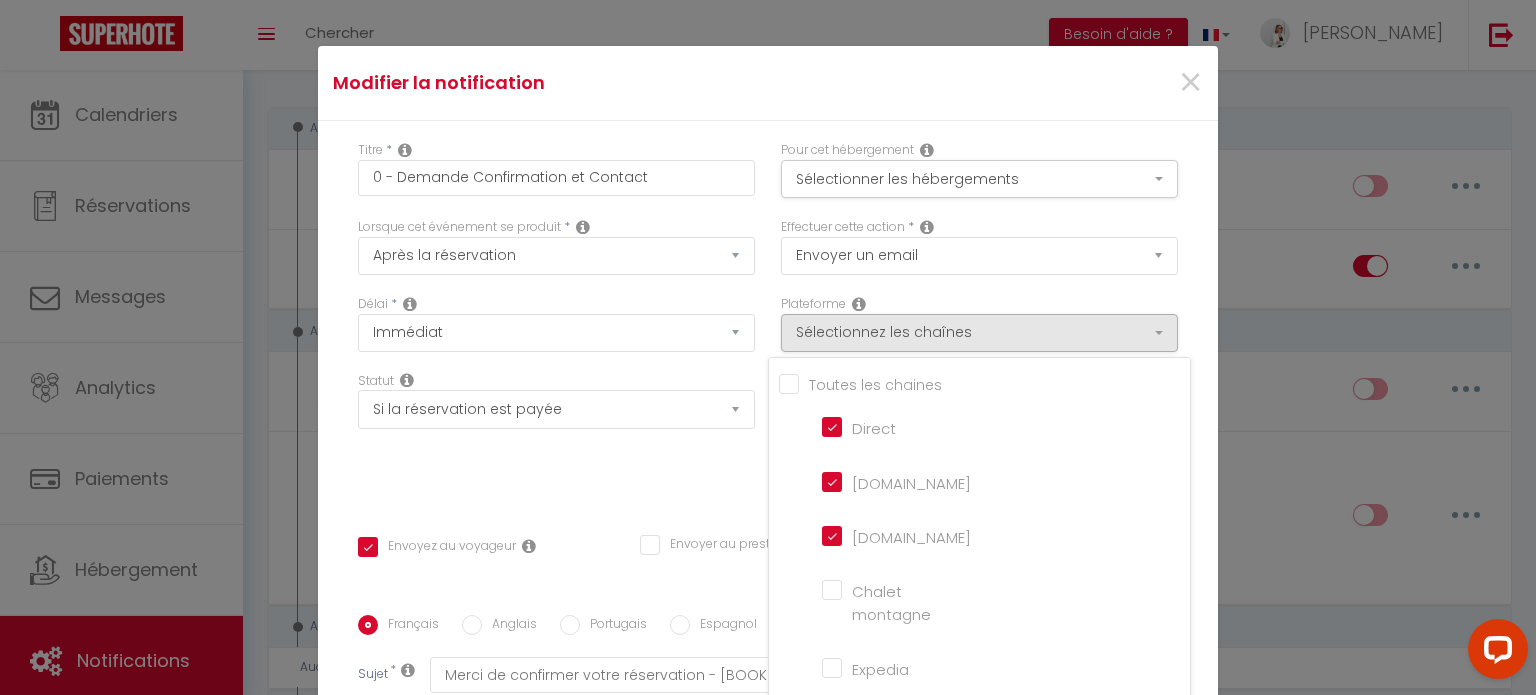 click on "Effectuer cette action   *     Envoyer un email   Envoyer un SMS   Envoyer une notification push" at bounding box center (979, 256) 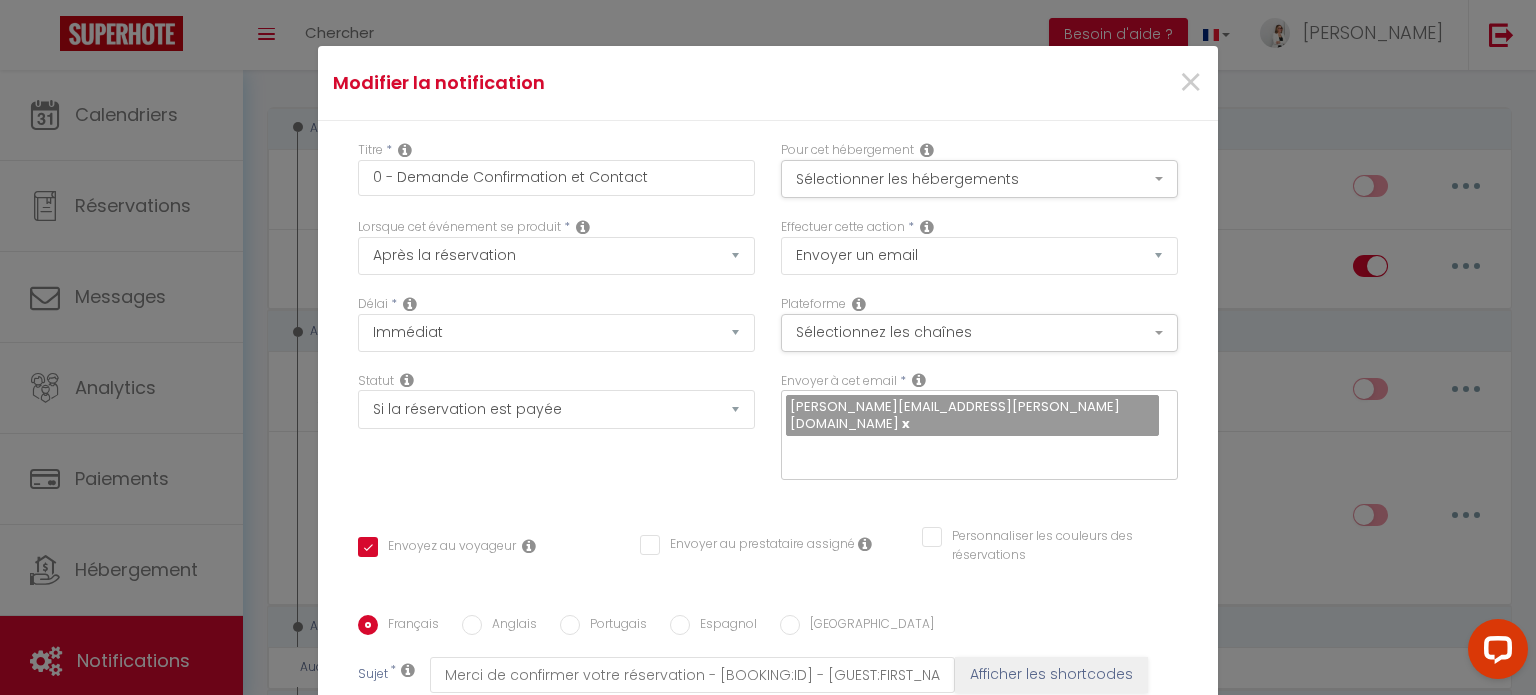 click at bounding box center (904, 423) 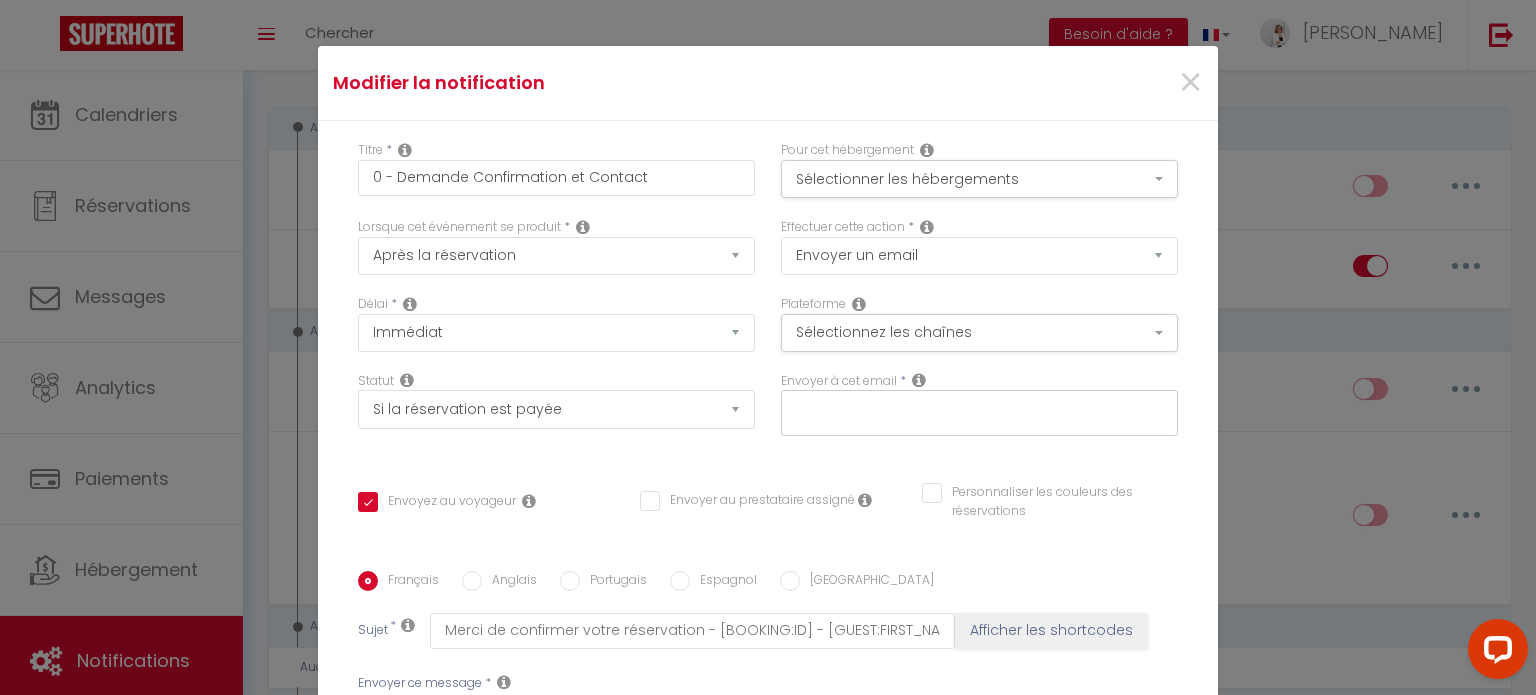 click at bounding box center (974, 409) 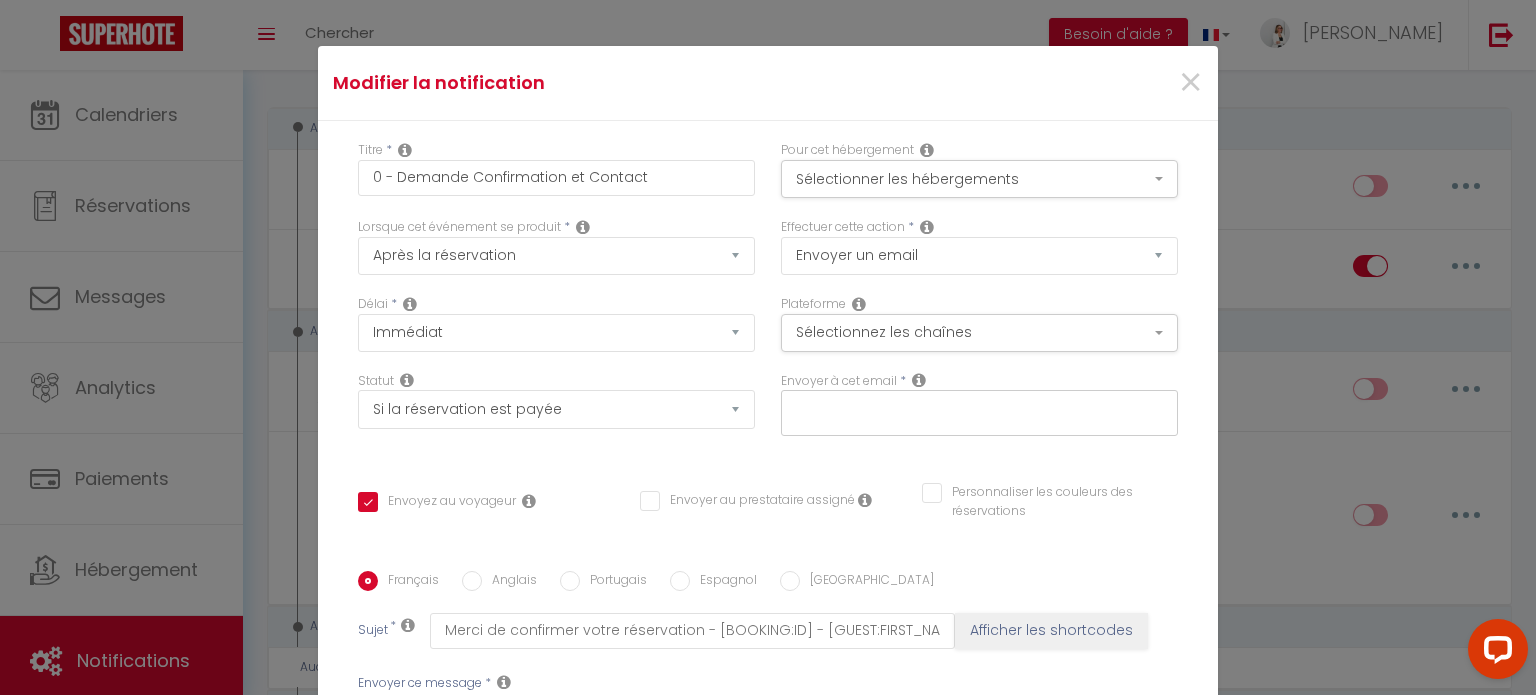 click on "Envoyer à cet email   *" at bounding box center (979, 414) 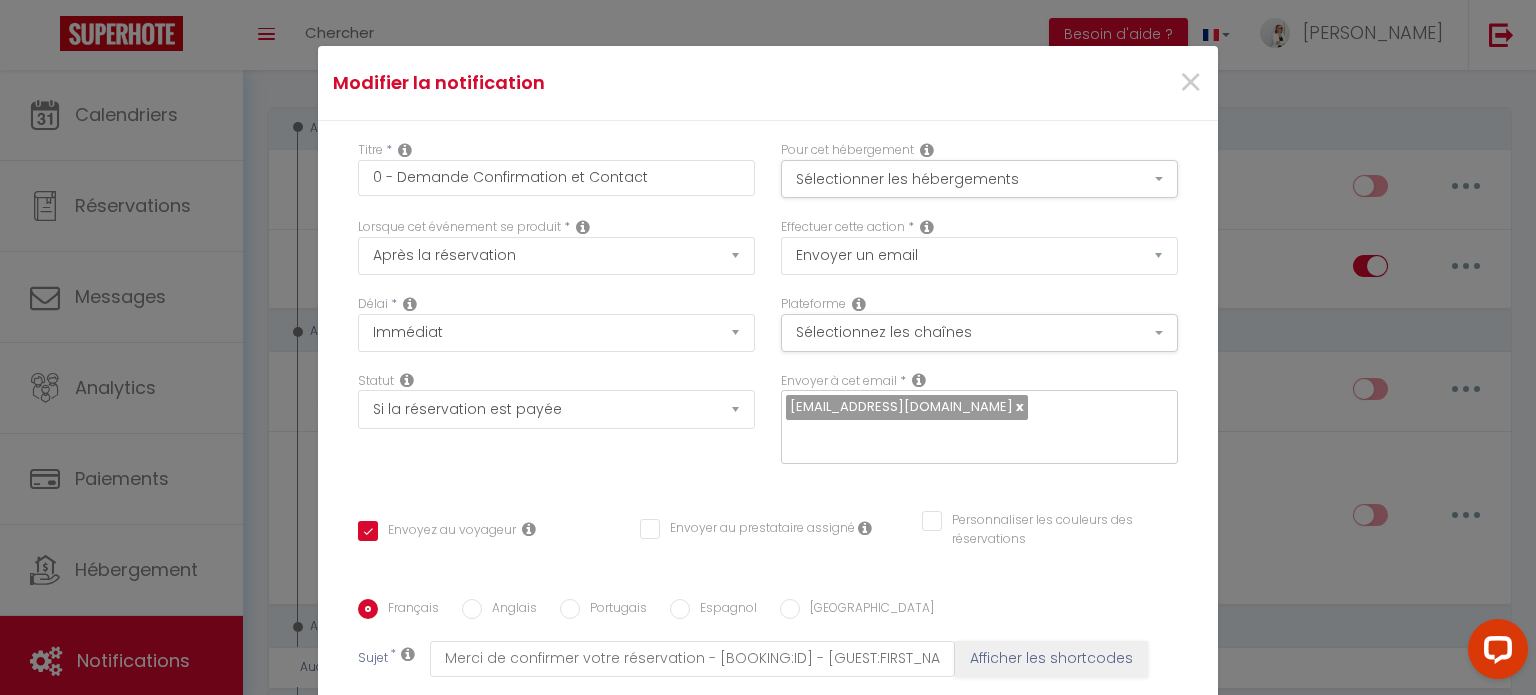 click at bounding box center (919, 380) 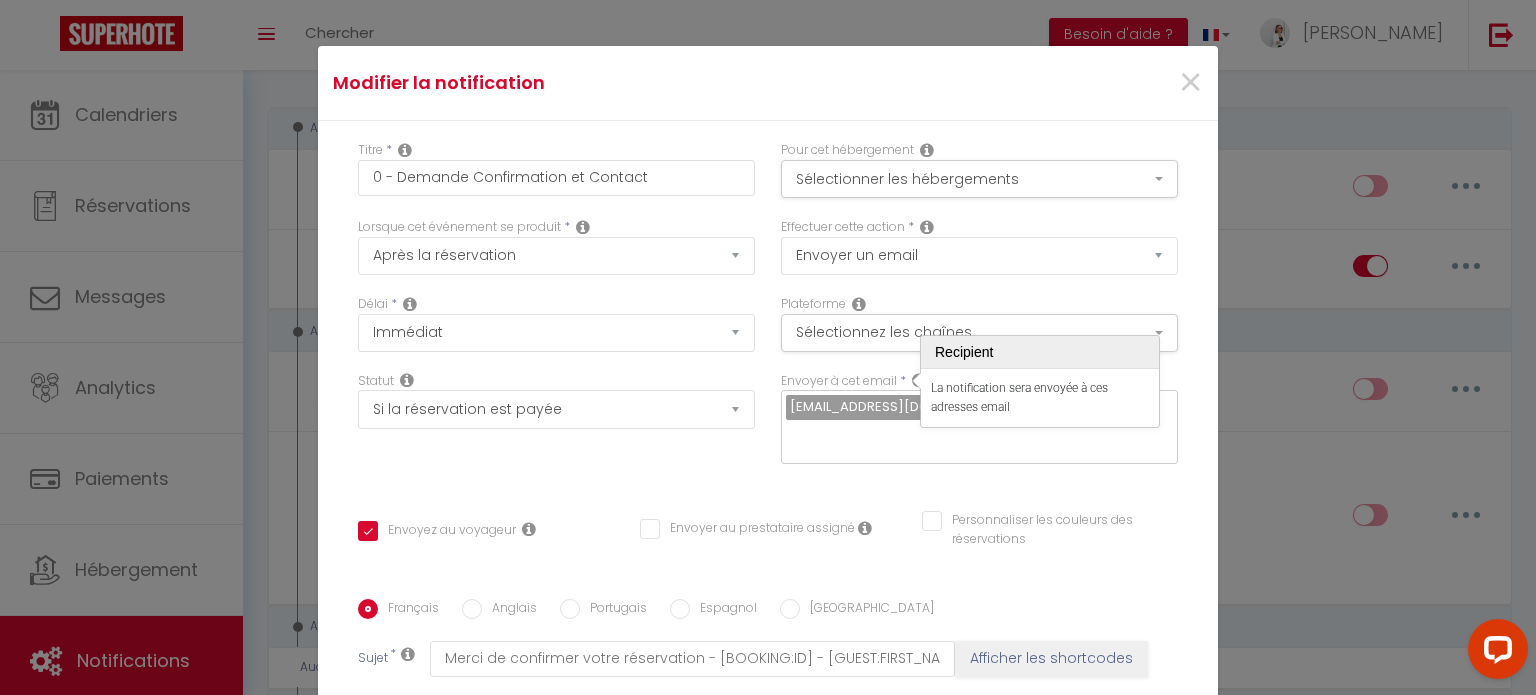 click on "Envoyer à cet email   *     [EMAIL_ADDRESS][DOMAIN_NAME]" at bounding box center (979, 428) 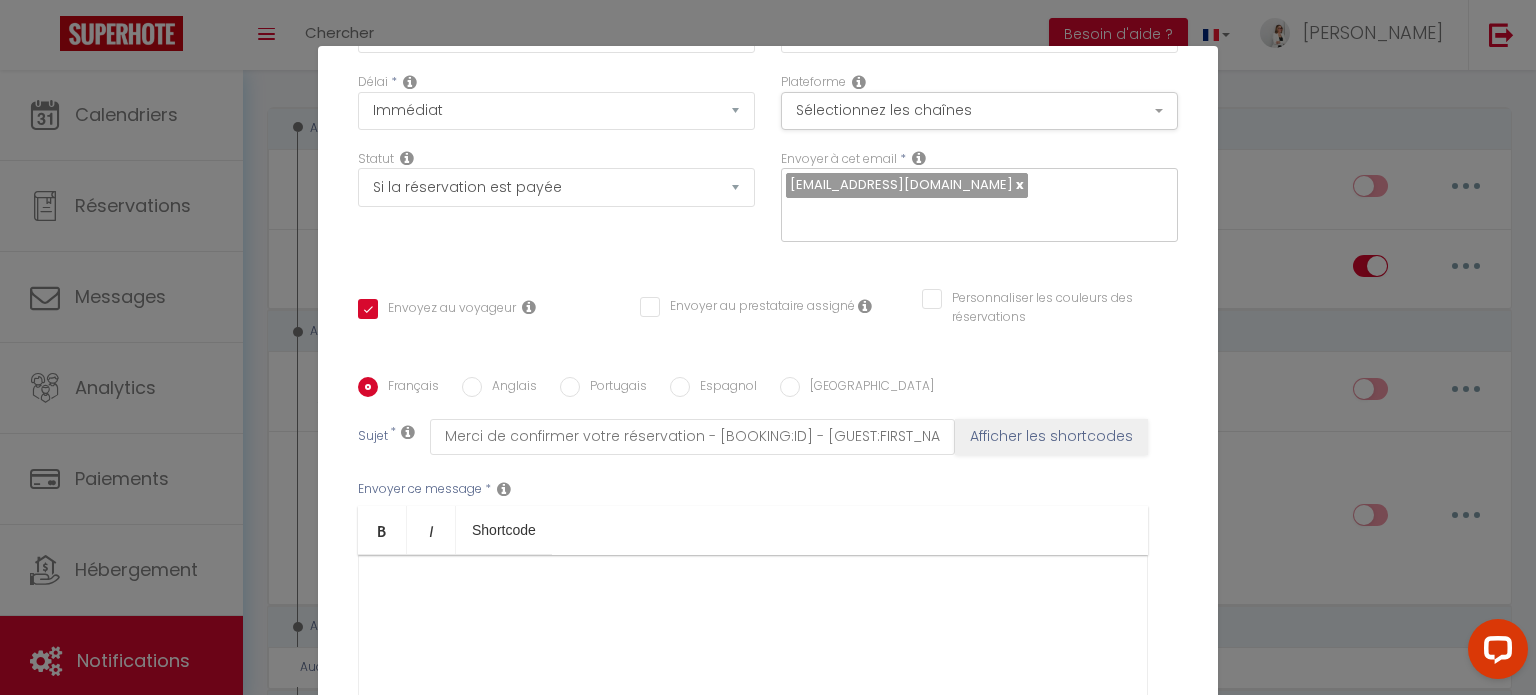 scroll, scrollTop: 200, scrollLeft: 0, axis: vertical 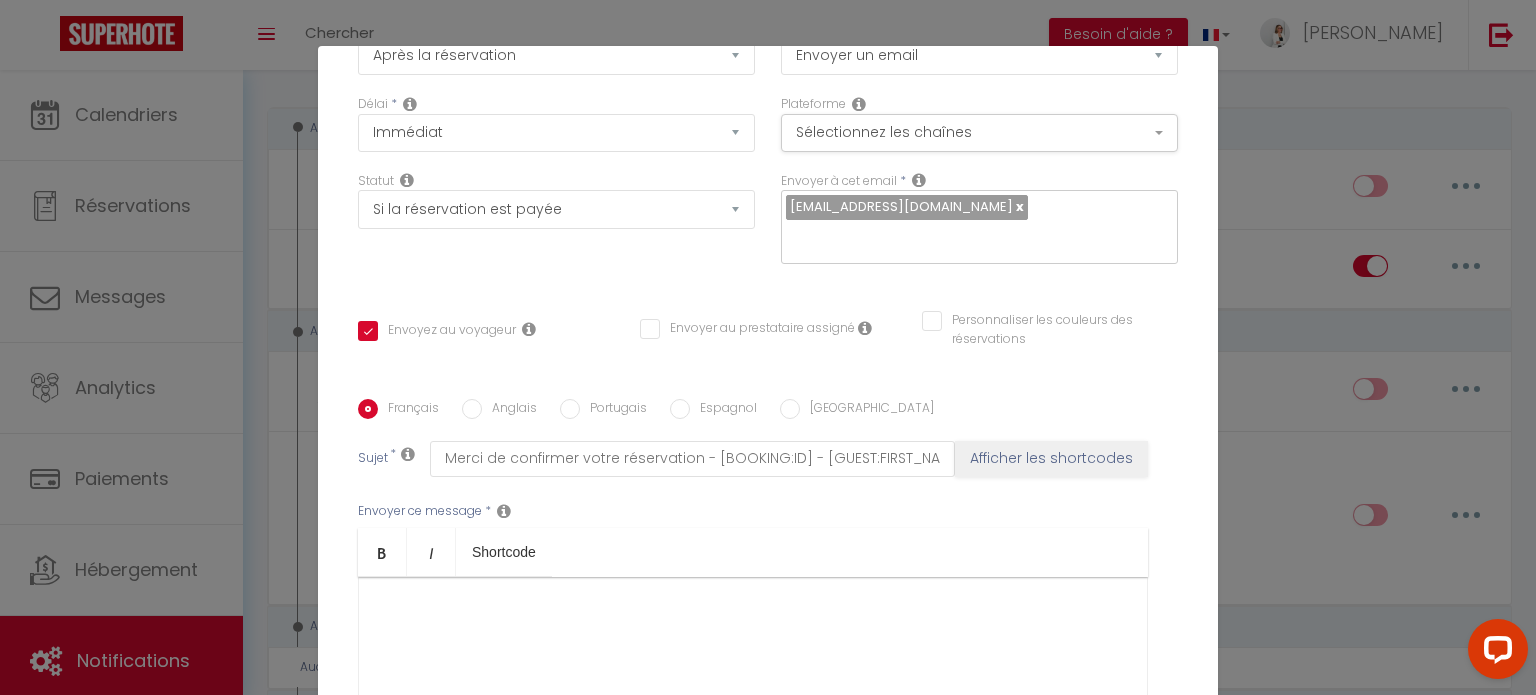 click on "Personnaliser les couleurs des réservations" at bounding box center (1037, 321) 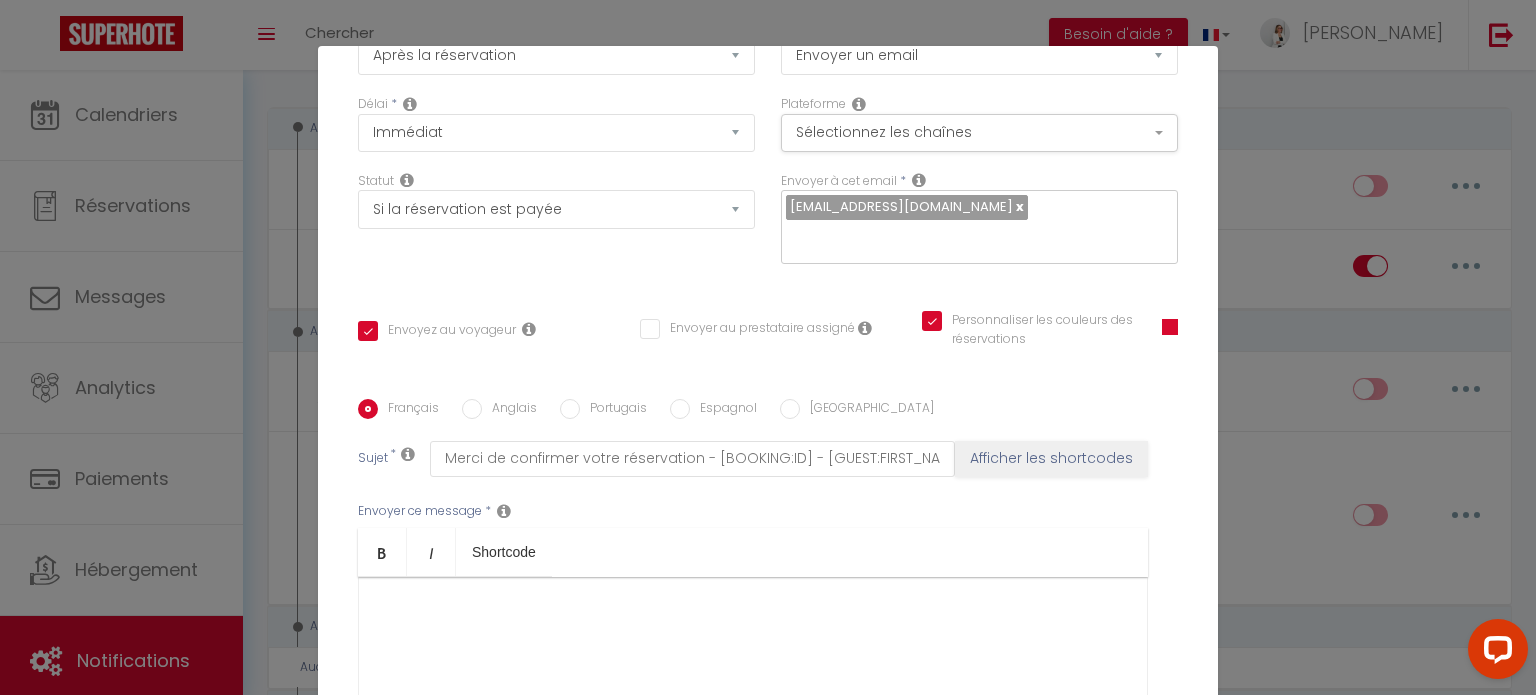 click at bounding box center [1170, 327] 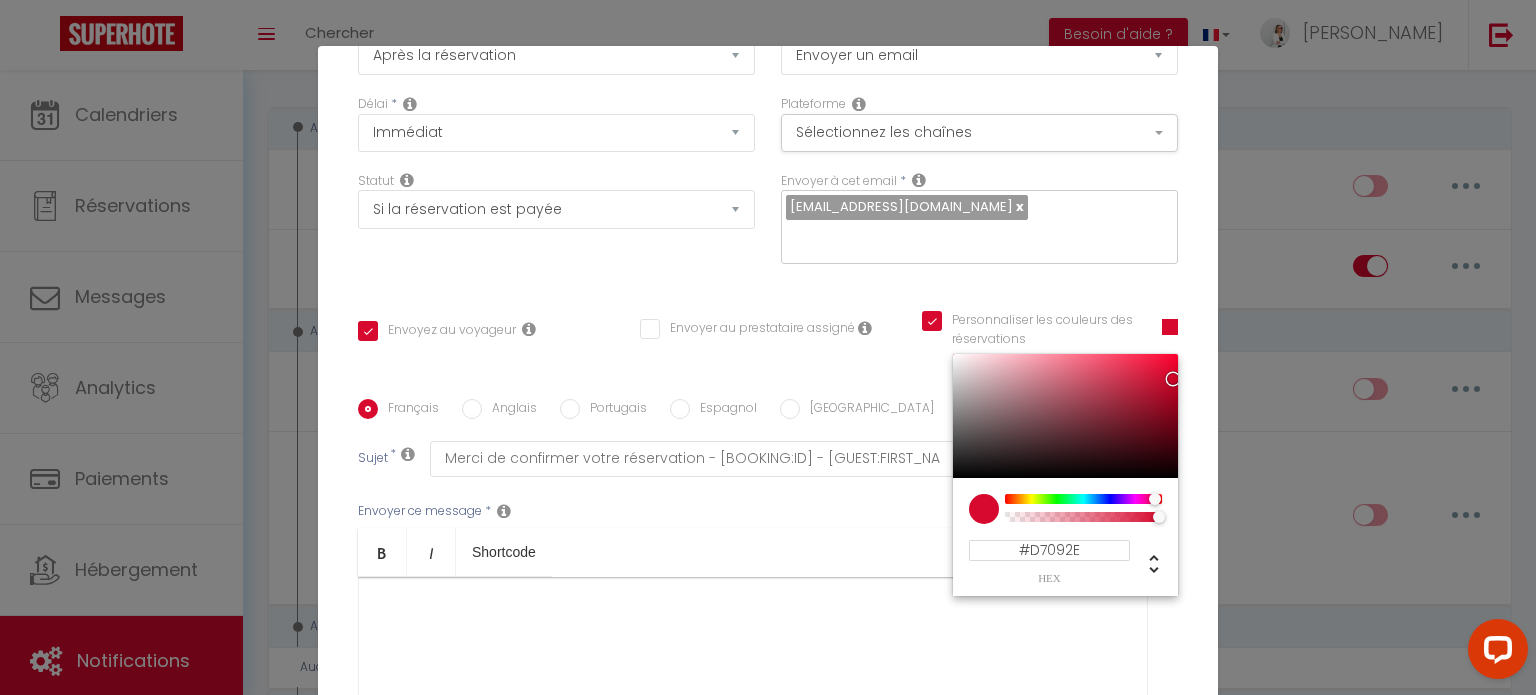 click on "Envoyez au voyageur      Envoyer au prestataire assigné       Personnaliser les couleurs des réservations     #D7092E                       #D7092E   hex       215   r     9   g     46   b     1   a     349   h     92%   s     44%   l     1   a" at bounding box center (768, 340) 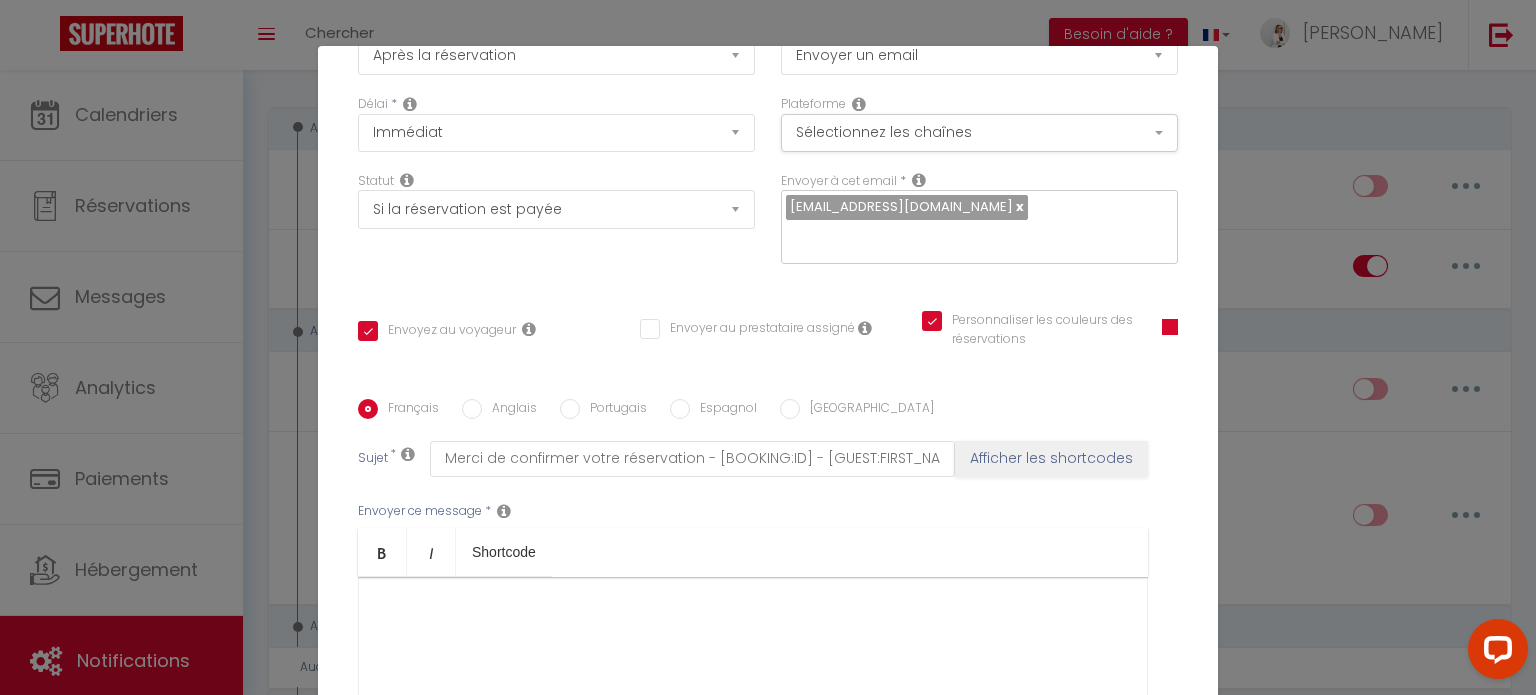 click on "Personnaliser les couleurs des réservations" at bounding box center [1029, 321] 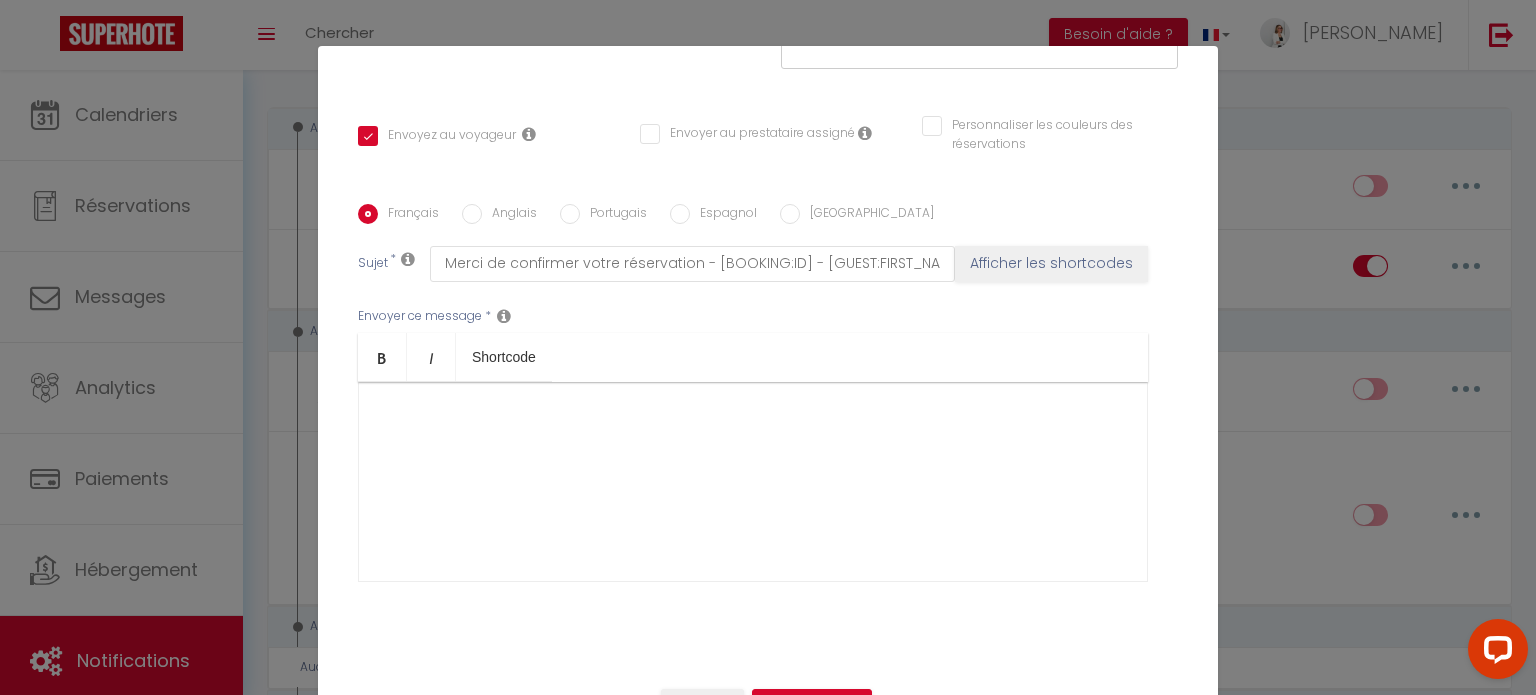 scroll, scrollTop: 396, scrollLeft: 0, axis: vertical 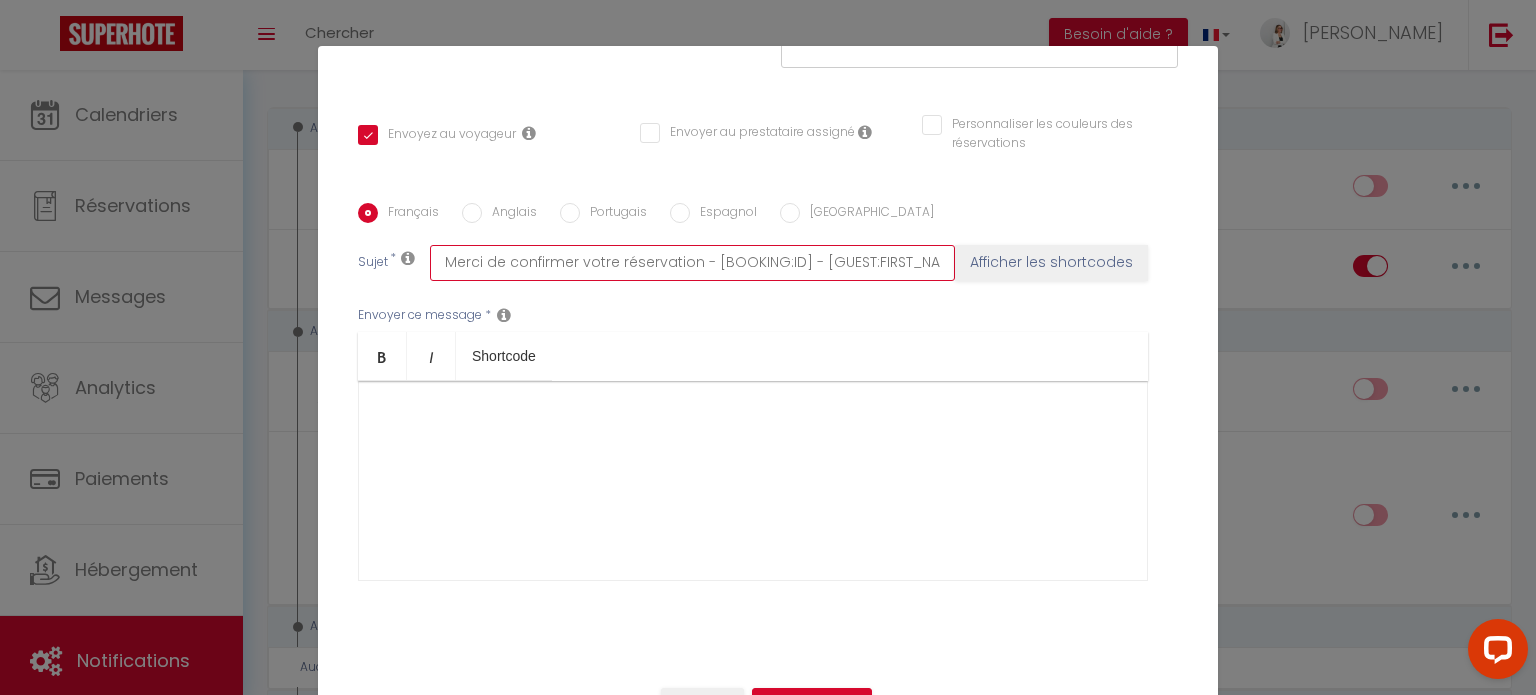 click on "Merci de confirmer votre réservation - [BOOKING:ID] - [GUEST:FIRST_NAME] [GUEST:LAST_NAME] - [RENTAL:NAME]" at bounding box center [692, 263] 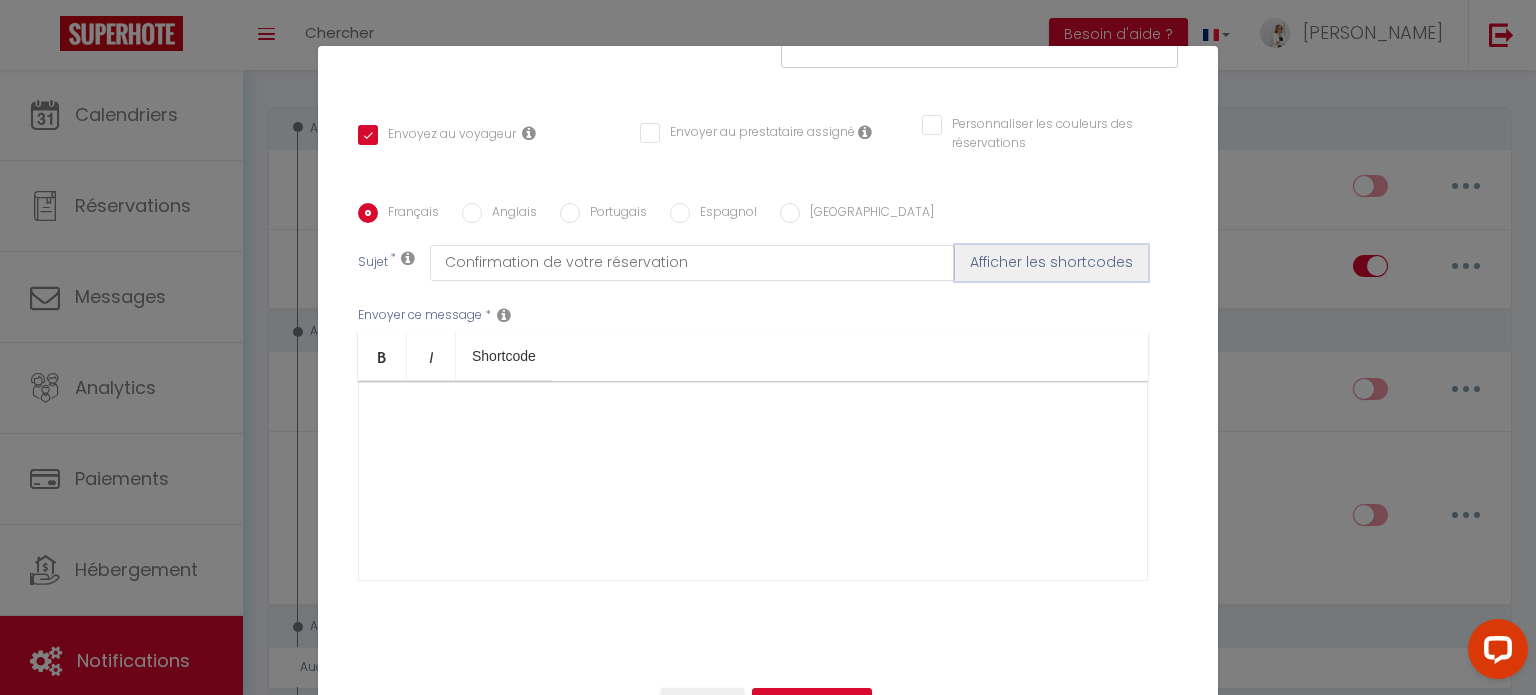 click on "Afficher les shortcodes" at bounding box center (1051, 263) 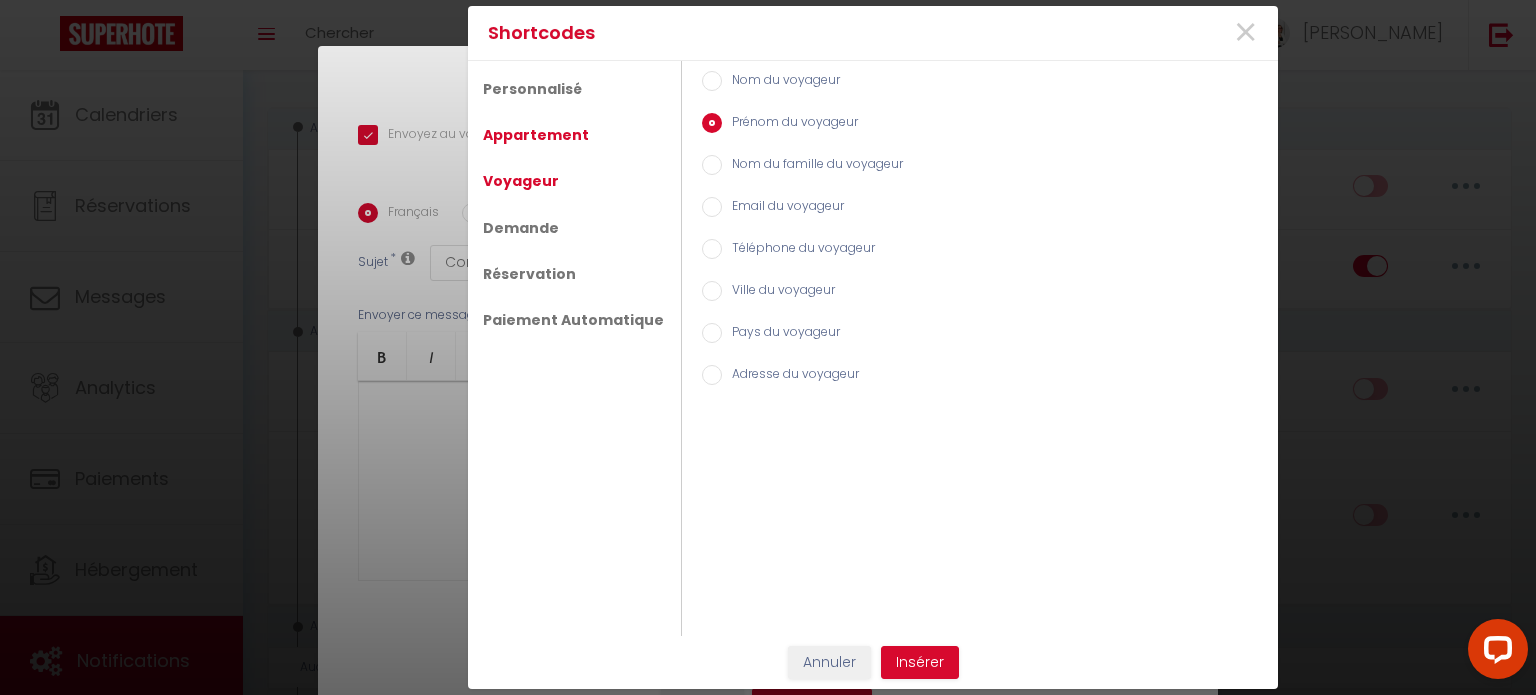 click on "Appartement" at bounding box center [536, 135] 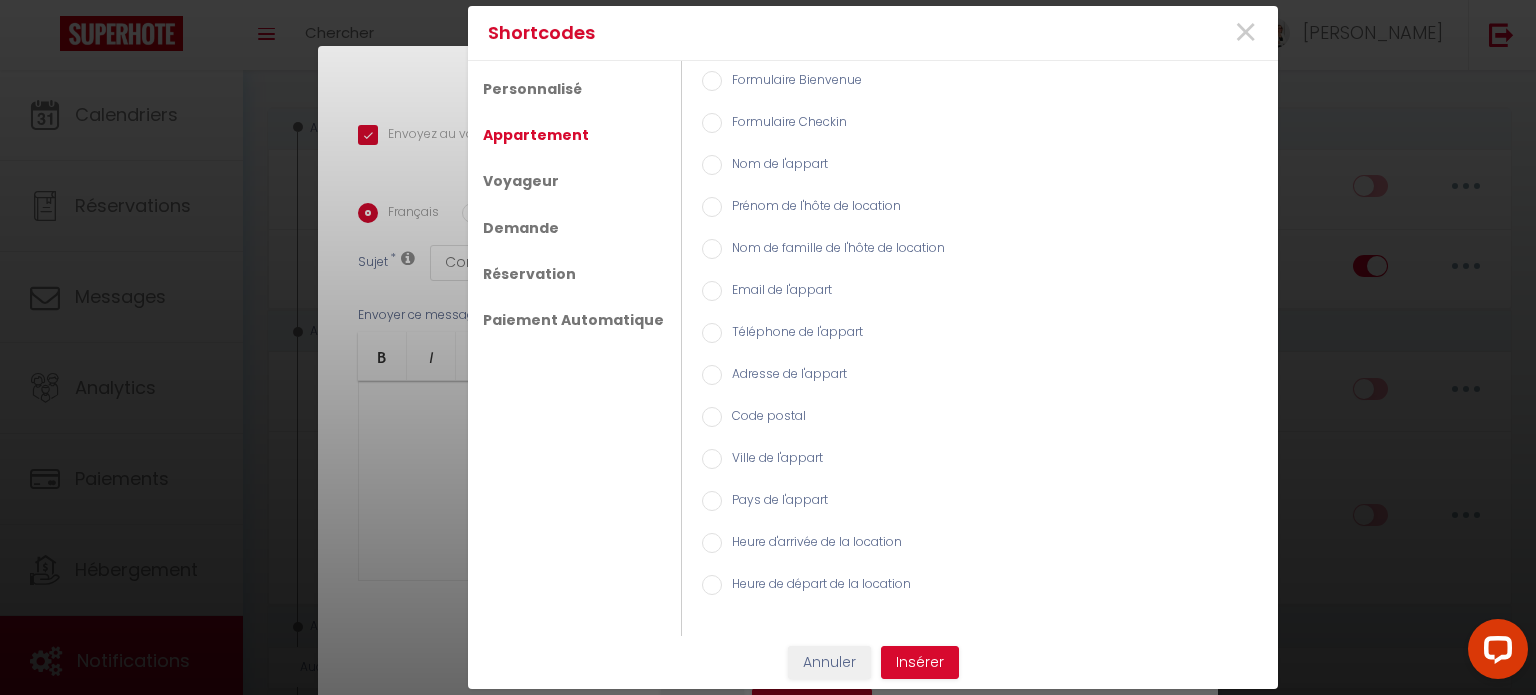 click on "Nom de l'appart" at bounding box center (775, 166) 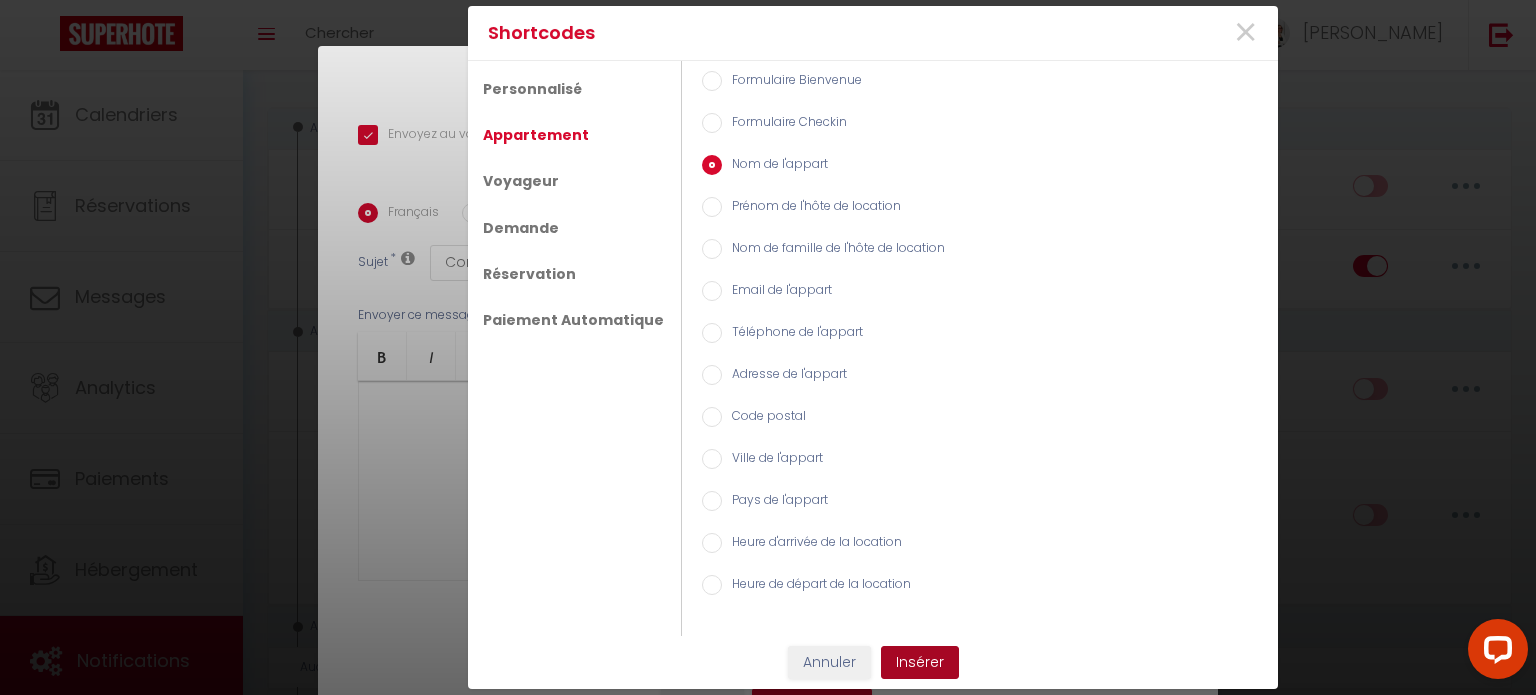 click on "Insérer" at bounding box center (920, 663) 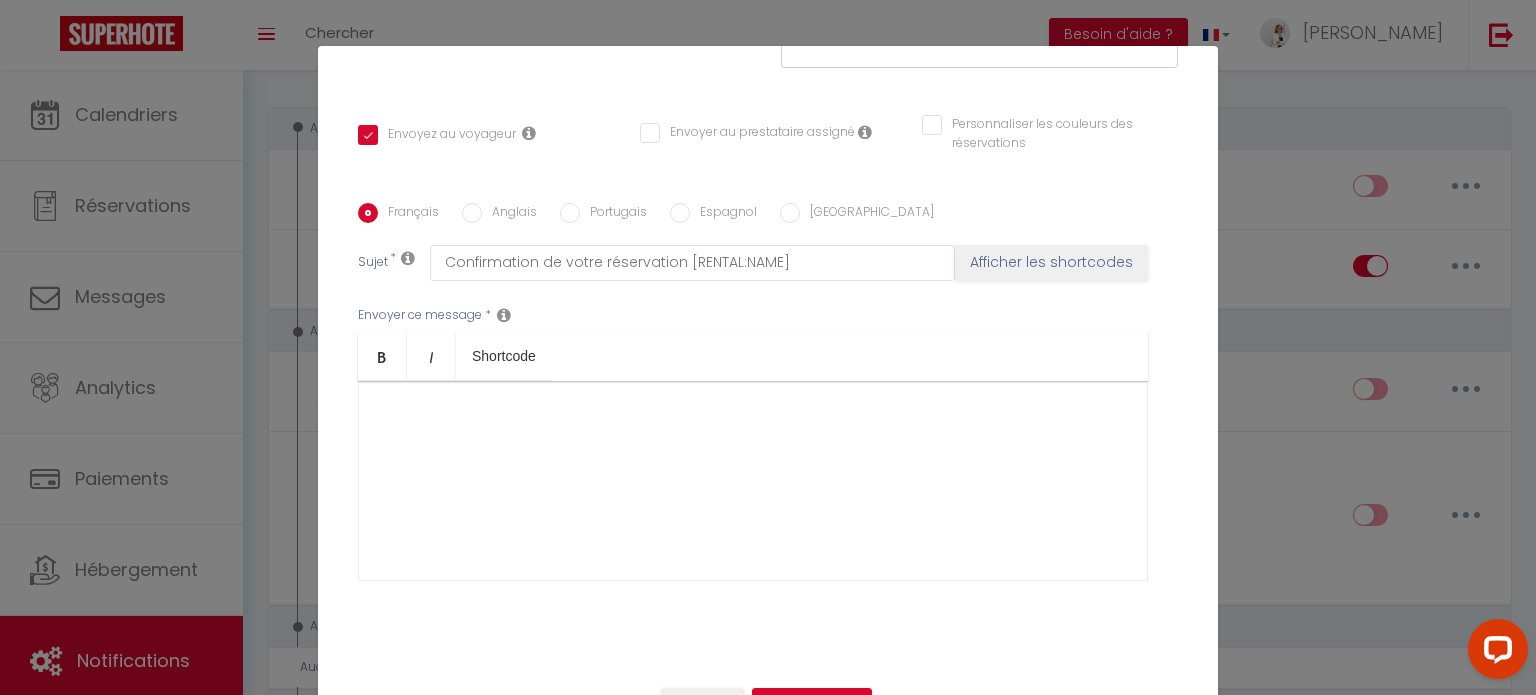 click on "​" at bounding box center (753, 414) 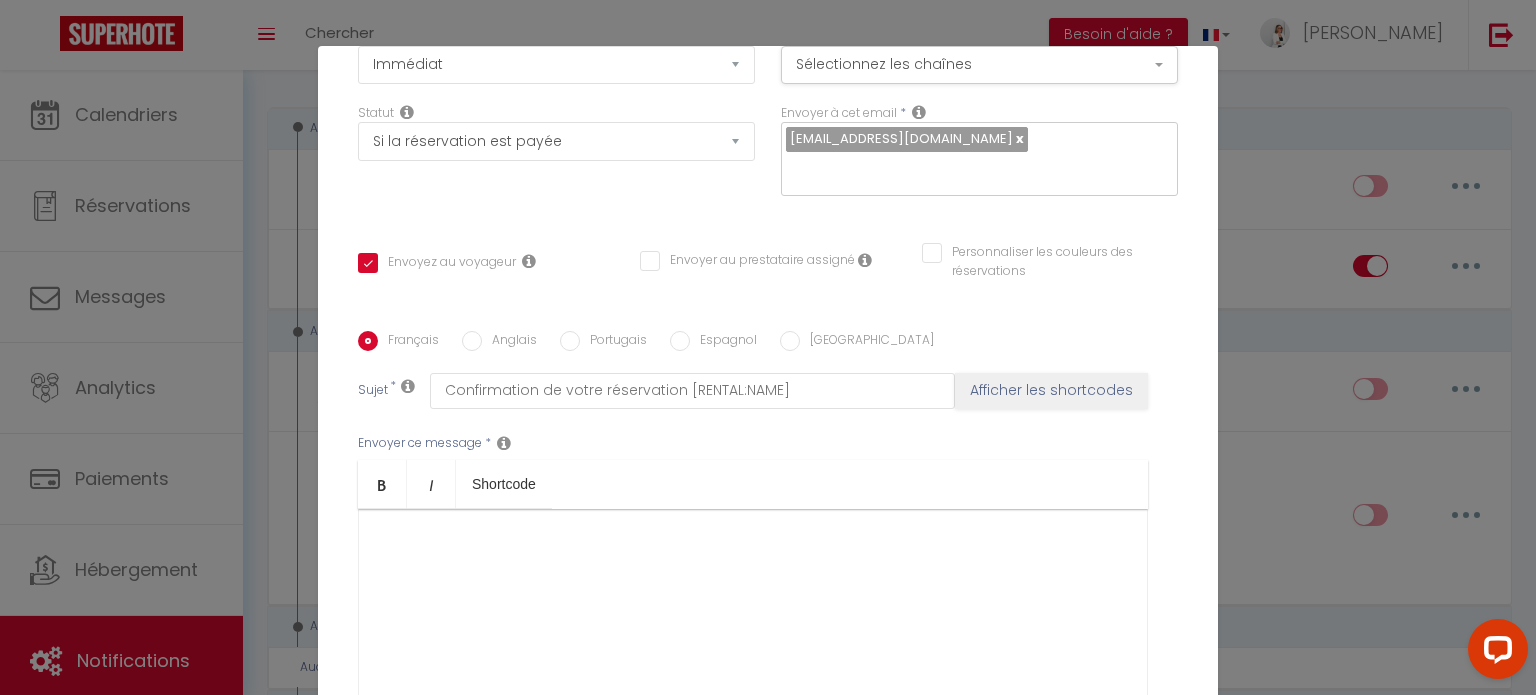 scroll, scrollTop: 300, scrollLeft: 0, axis: vertical 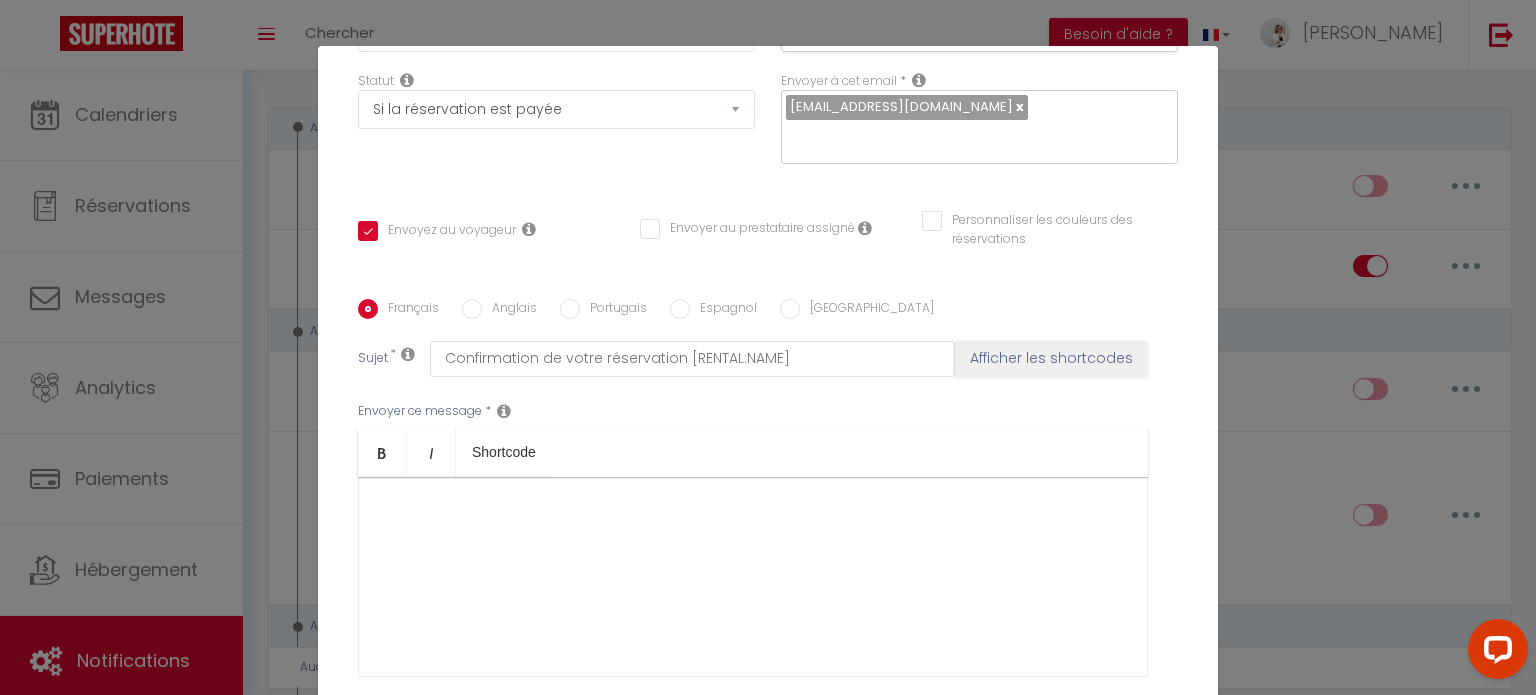 click on "​" at bounding box center (753, 577) 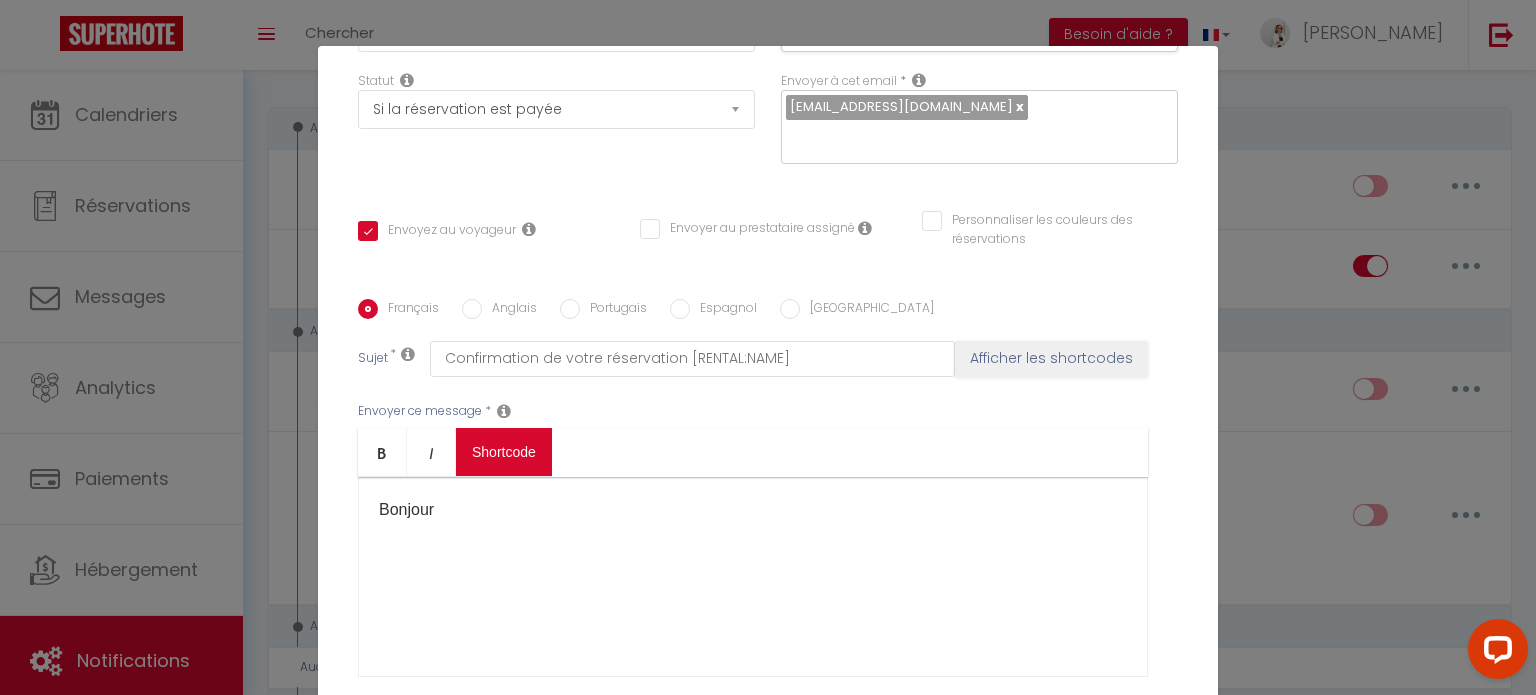 click on "Coaching SuperHote ce soir à 18h00, pour participer:  [URL][DOMAIN_NAME][SECURITY_DATA]   ×     Toggle navigation       Toggle Search     Toggle menubar     Chercher   BUTTON
Besoin d'aide ?
[PERSON_NAME]        Équipe     Résultat de la recherche   Aucun résultat     Calendriers     Réservations     Messages     Analytics      Paiements     Hébergement     Notifications                 Résultat de la recherche   Id   Appart   Voyageur    Checkin   Checkout   Nuits   Pers.   Plateforme   Statut     Résultat de la recherche   Aucun résultat          Notifications
Actions
Nouvelle Notification    Exporter    Importer    Tous les apparts    101 - Le Terra 102 - Le Boho 103 - Boréal 104 - Le Bora 111 - Eclipse 112 - Mistral Chalet Bois Rond - Orford
Actions
Notifications" at bounding box center (768, 1620) 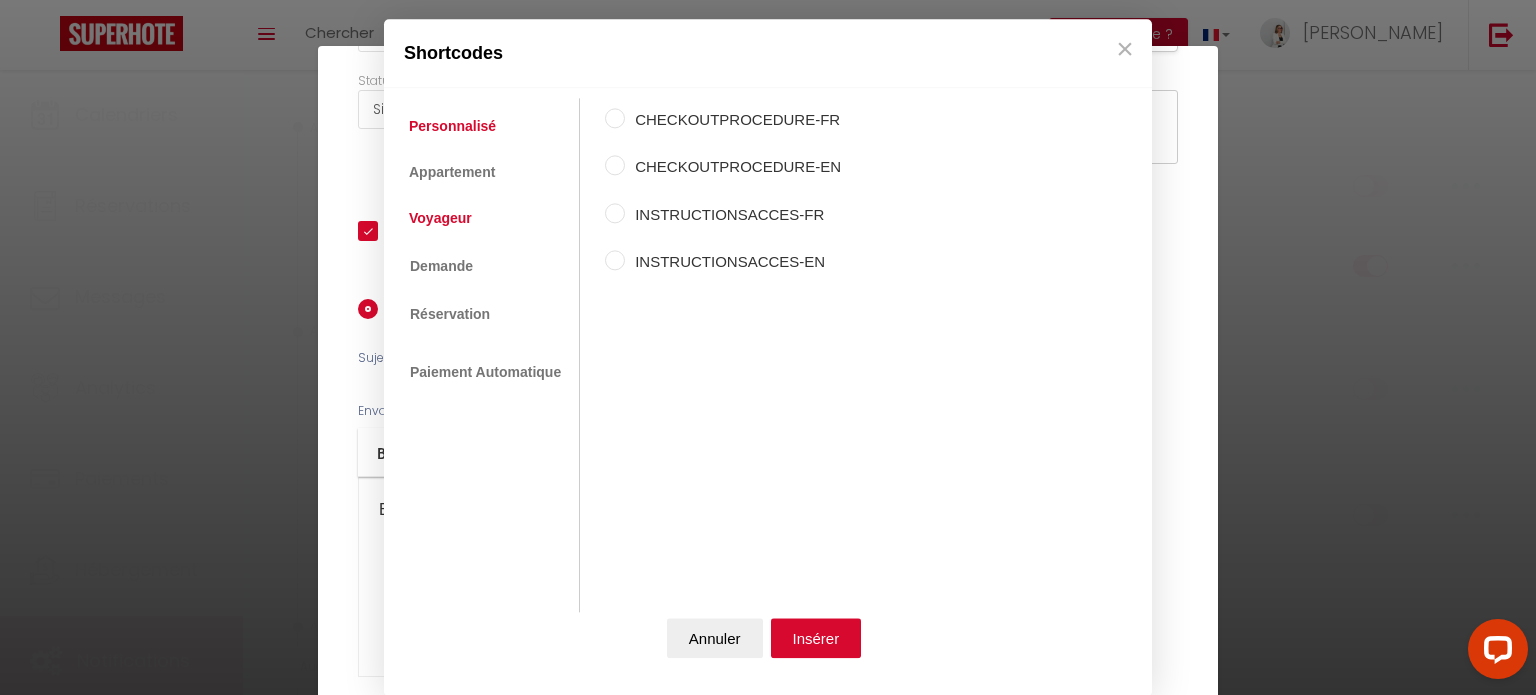 click on "Voyageur" at bounding box center (440, 219) 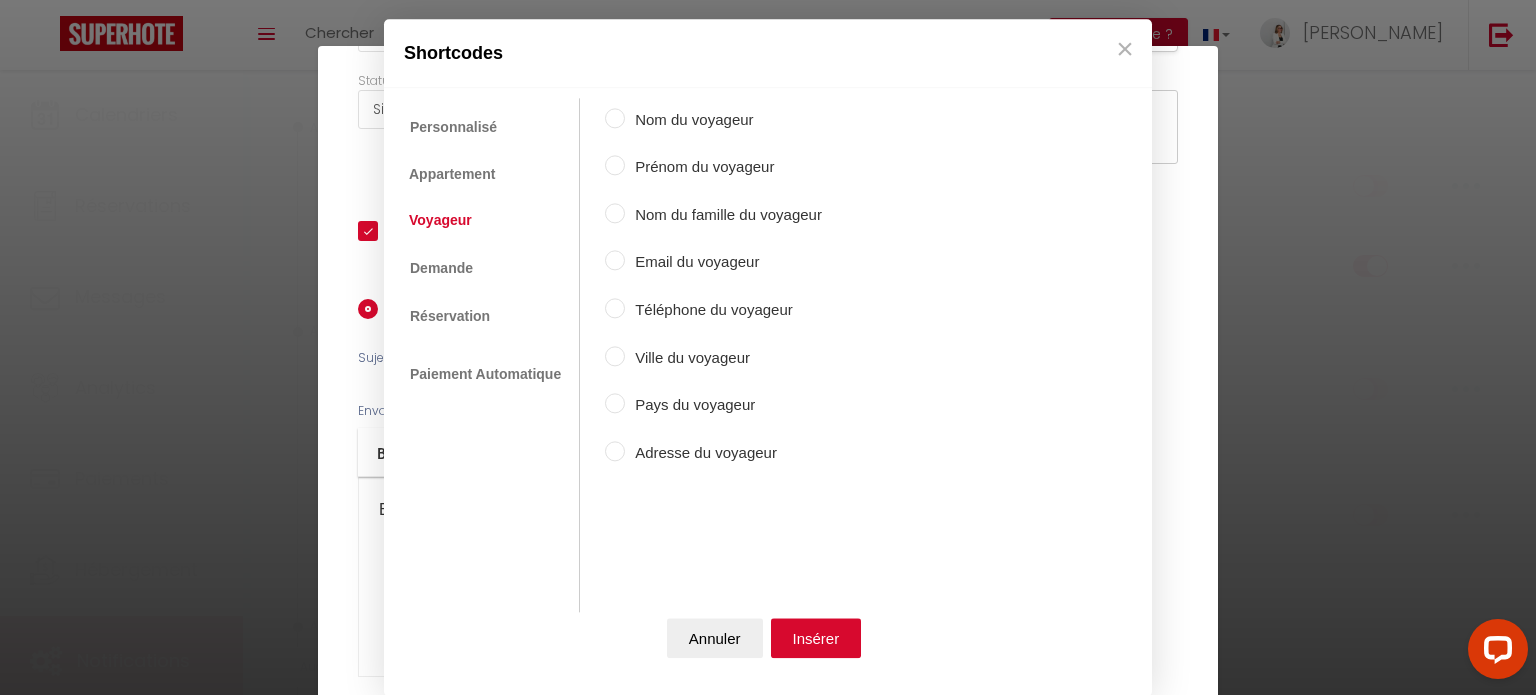 click on "Prénom du voyageur" at bounding box center (615, 166) 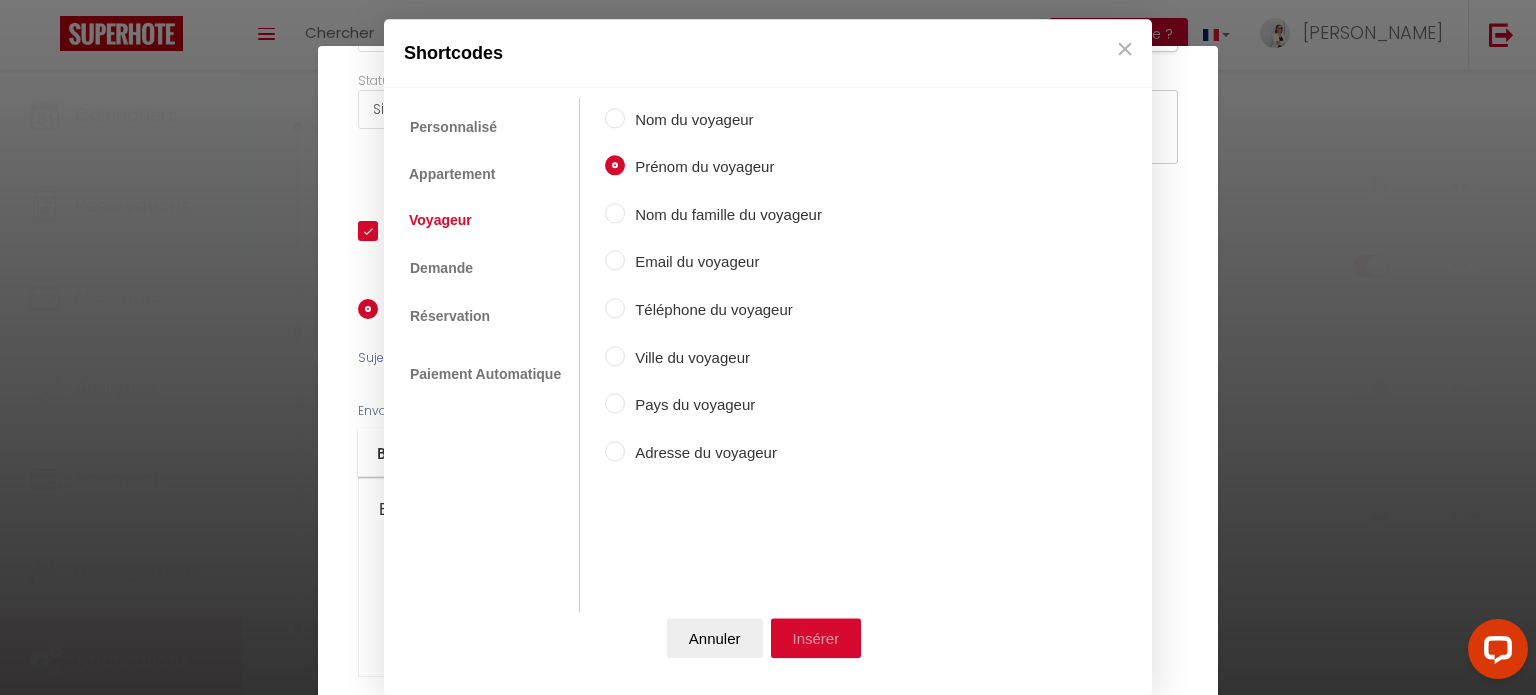 click on "Insérer" at bounding box center (816, 638) 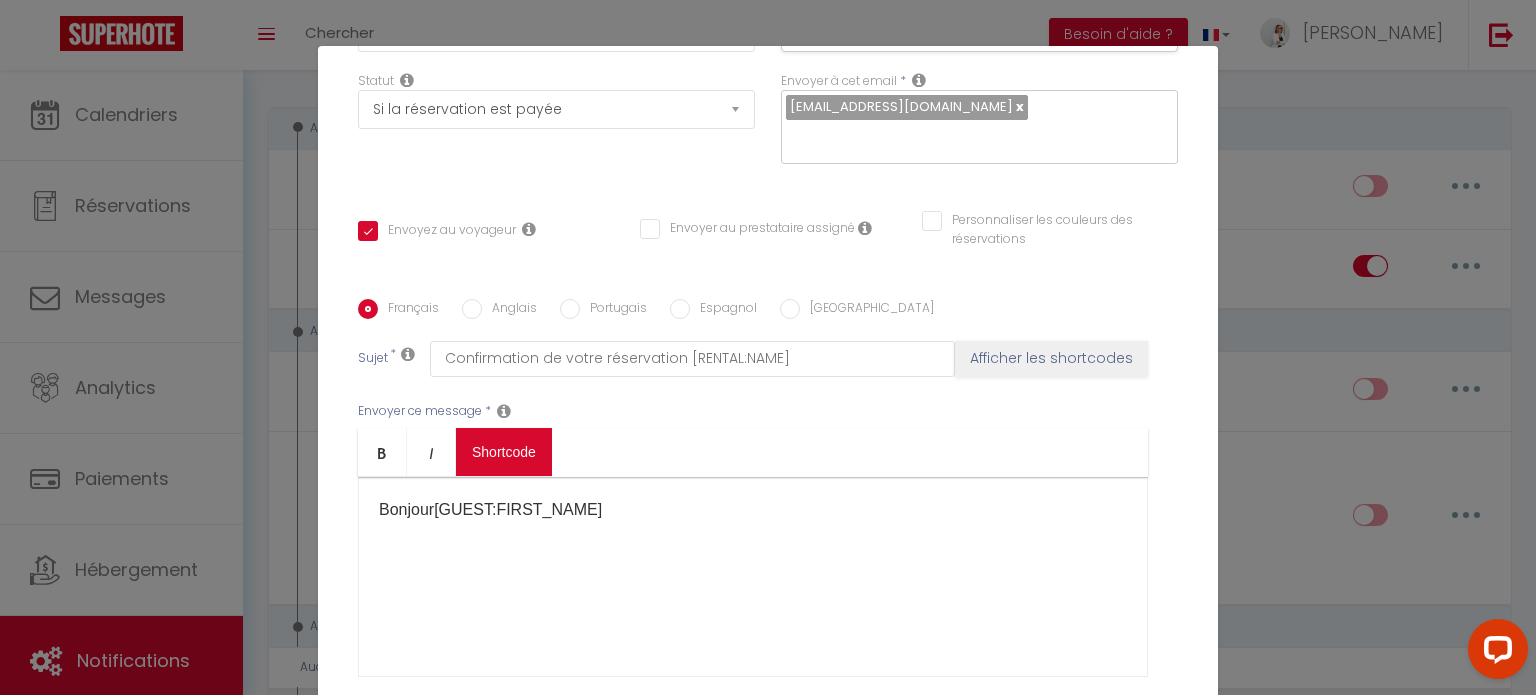 click on "Coaching SuperHote ce soir à 18h00, pour participer:  [URL][DOMAIN_NAME][SECURITY_DATA]   ×     Toggle navigation       Toggle Search     Toggle menubar     Chercher   BUTTON
Besoin d'aide ?
[PERSON_NAME]        Équipe     Résultat de la recherche   Aucun résultat     Calendriers     Réservations     Messages     Analytics      Paiements     Hébergement     Notifications                 Résultat de la recherche   Id   Appart   Voyageur    Checkin   Checkout   Nuits   Pers.   Plateforme   Statut     Résultat de la recherche   Aucun résultat          Notifications
Actions
Nouvelle Notification    Exporter    Importer    Tous les apparts    101 - Le Terra 102 - Le Boho 103 - Boréal 104 - Le Bora 111 - Eclipse 112 - Mistral Chalet Bois Rond - Orford
Actions
Notifications" at bounding box center [768, 1620] 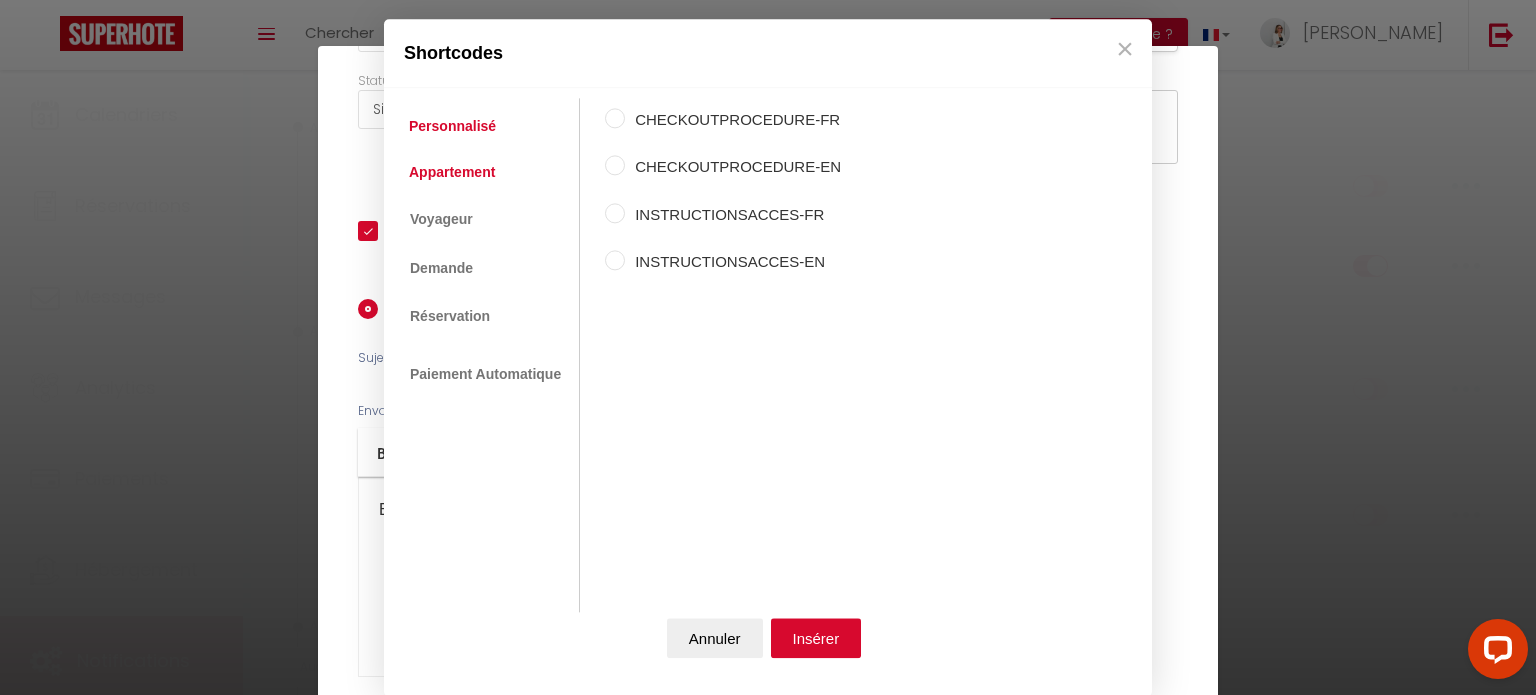 click on "Appartement" at bounding box center [452, 172] 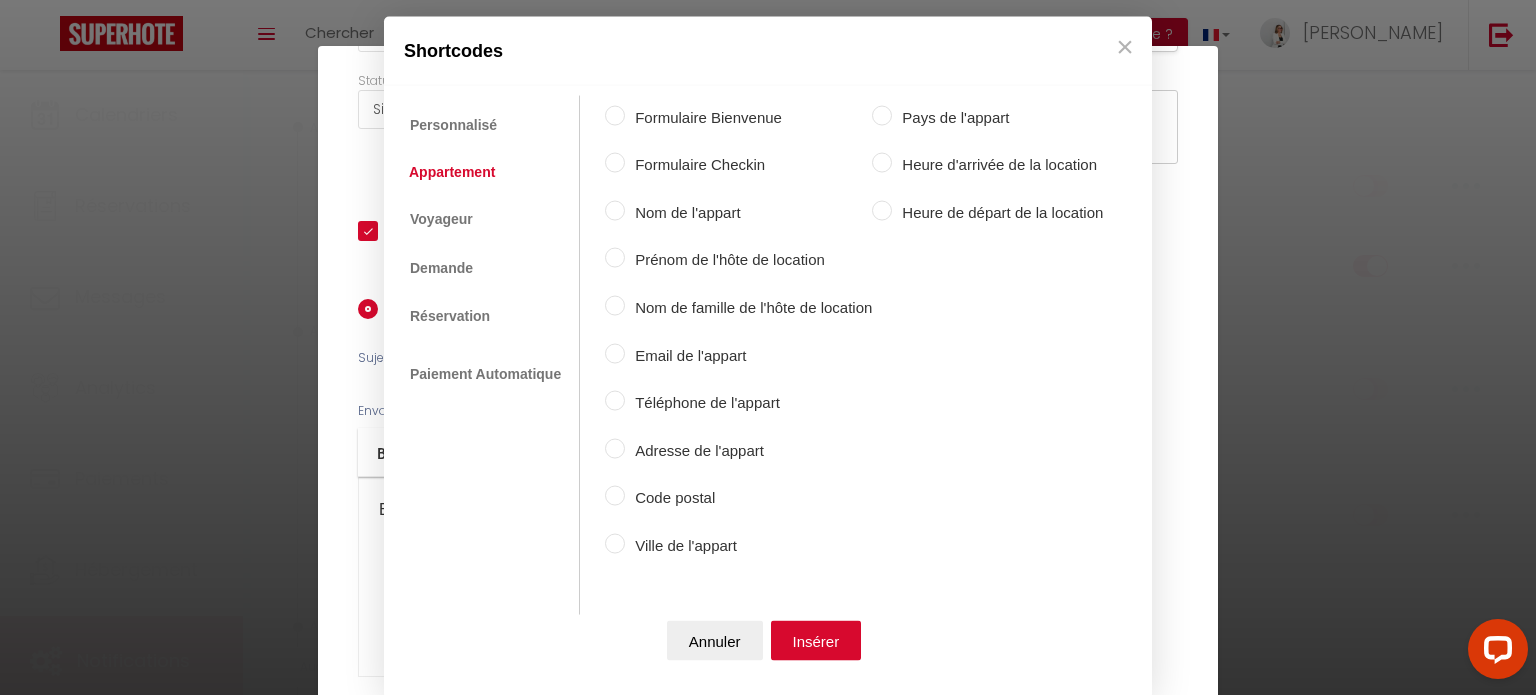 click on "Formulaire Checkin" at bounding box center [748, 165] 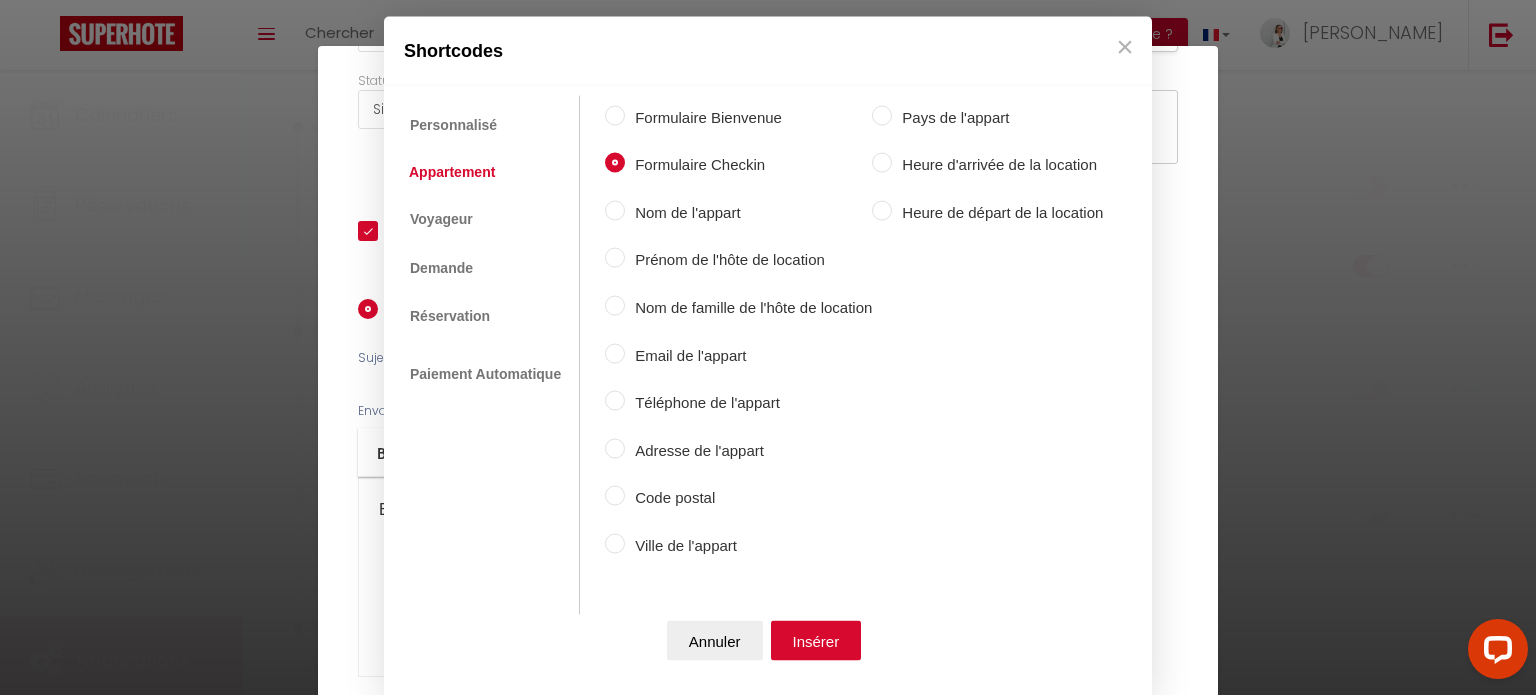 click on "Formulaire Bienvenue" at bounding box center [615, 115] 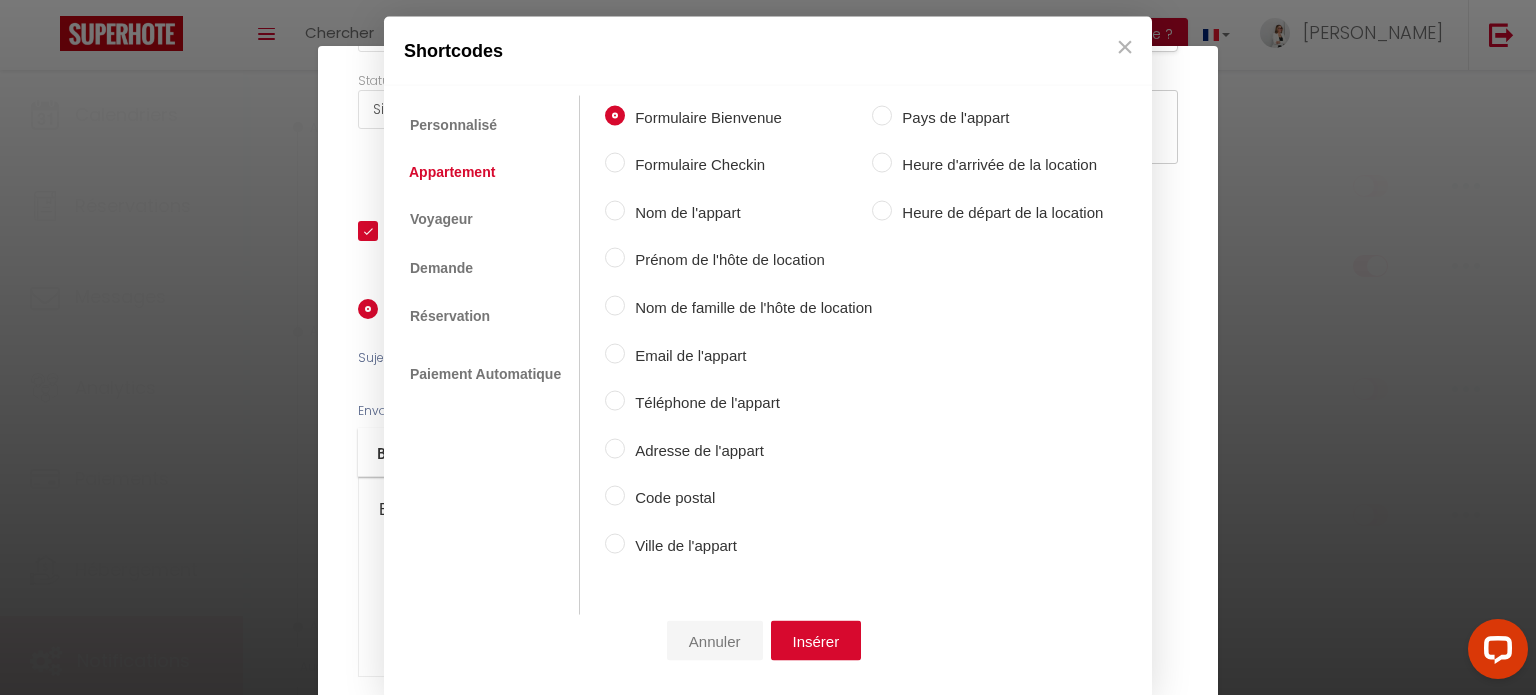click on "Annuler" at bounding box center (715, 641) 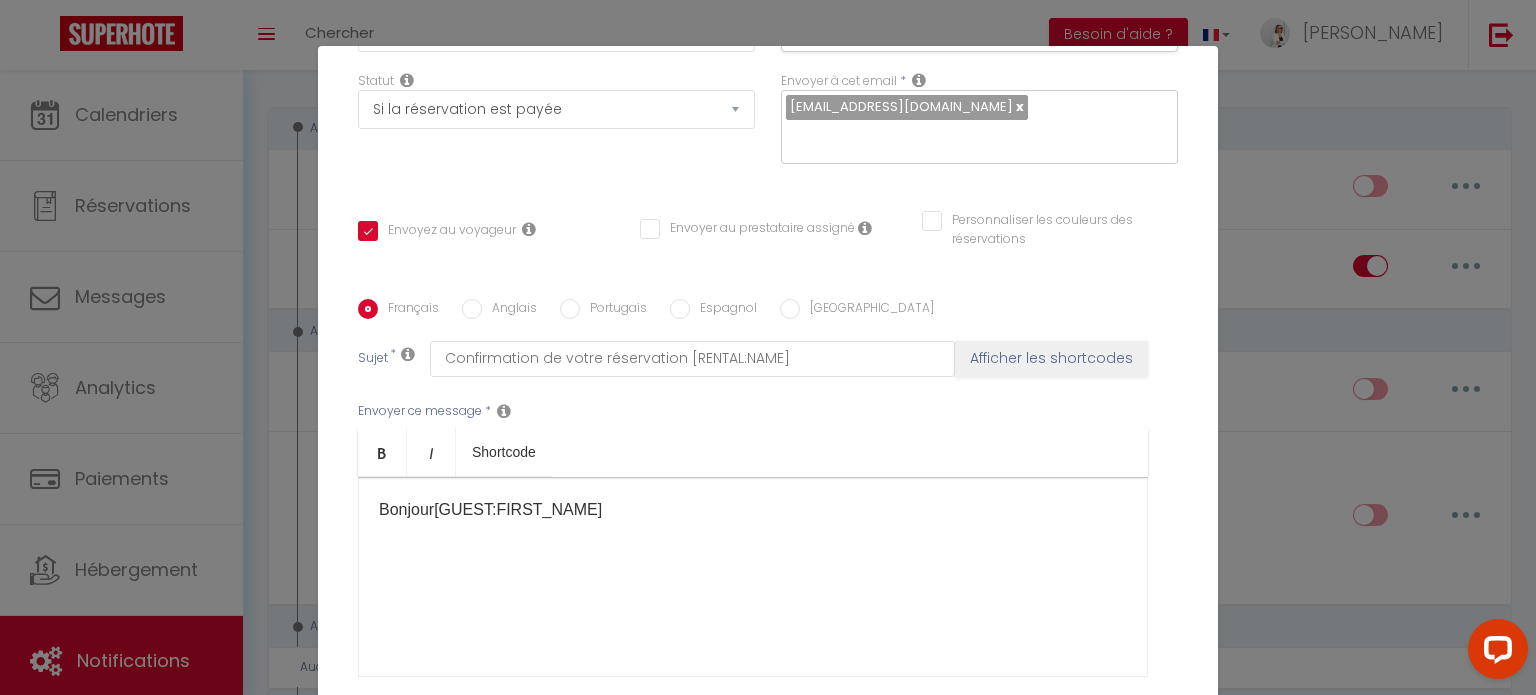 scroll, scrollTop: 396, scrollLeft: 0, axis: vertical 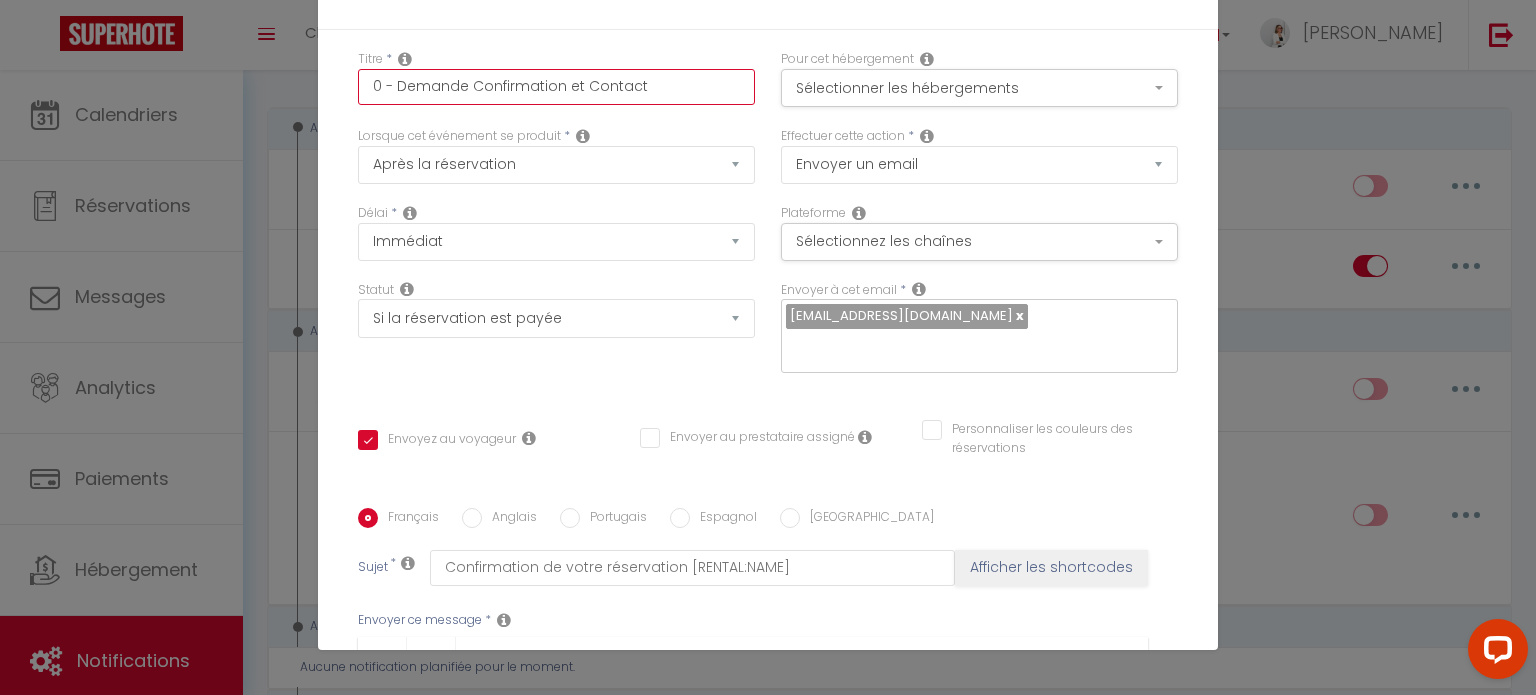 drag, startPoint x: 651, startPoint y: 89, endPoint x: 360, endPoint y: 88, distance: 291.0017 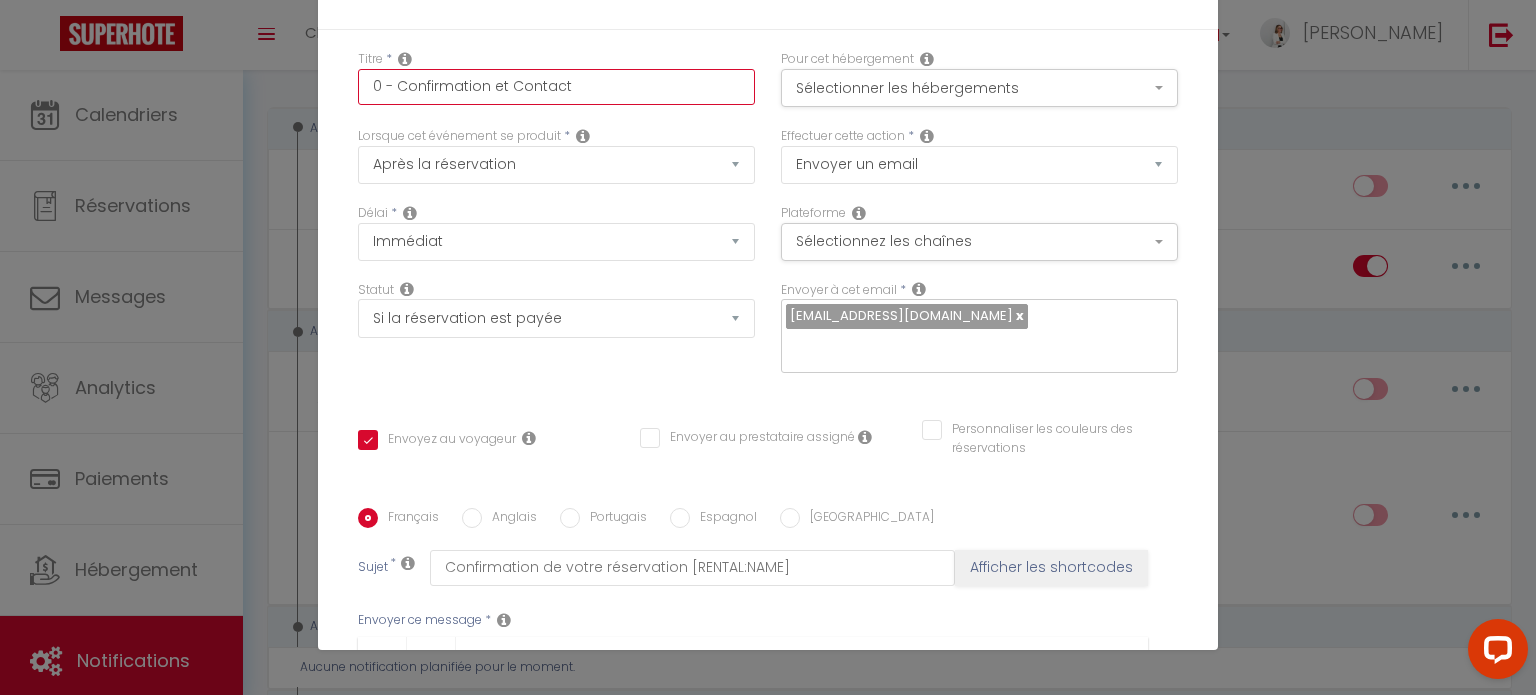 drag, startPoint x: 483, startPoint y: 86, endPoint x: 629, endPoint y: 87, distance: 146.00342 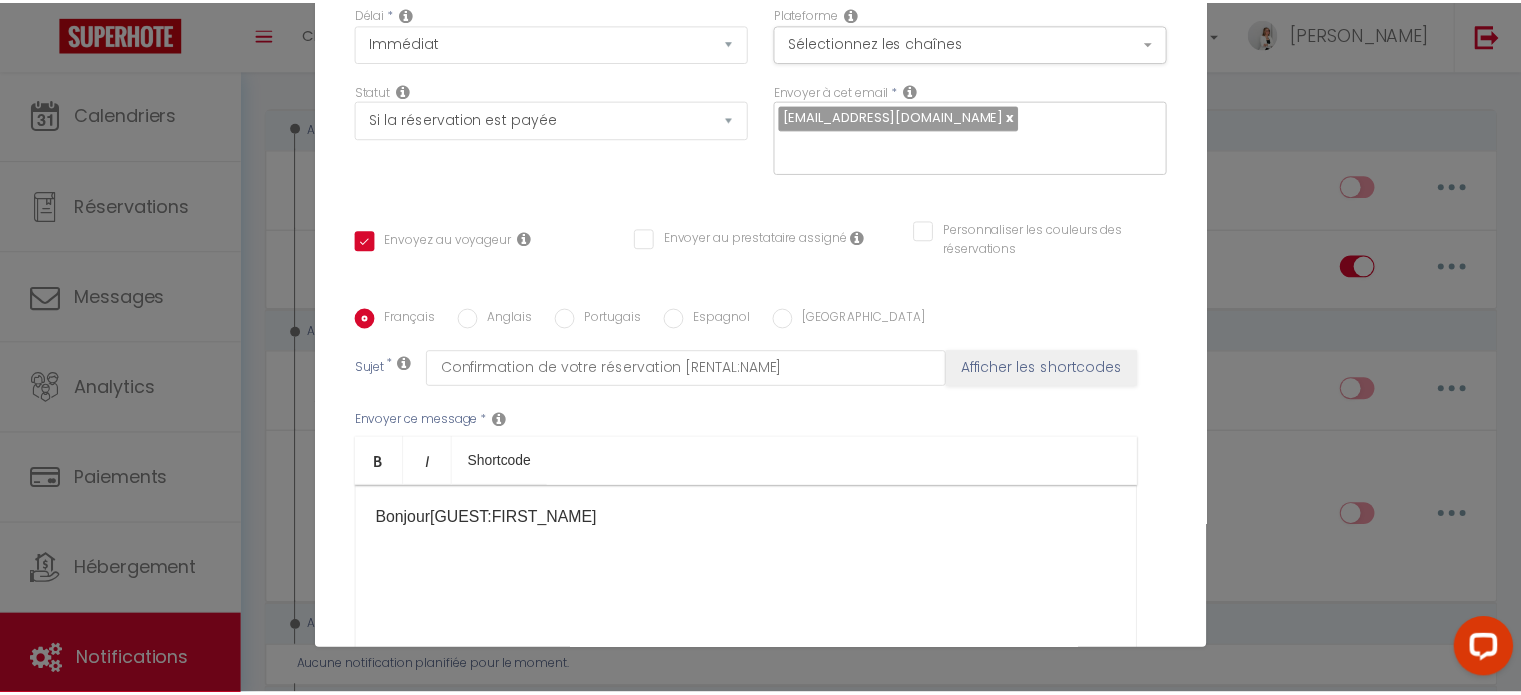 scroll, scrollTop: 396, scrollLeft: 0, axis: vertical 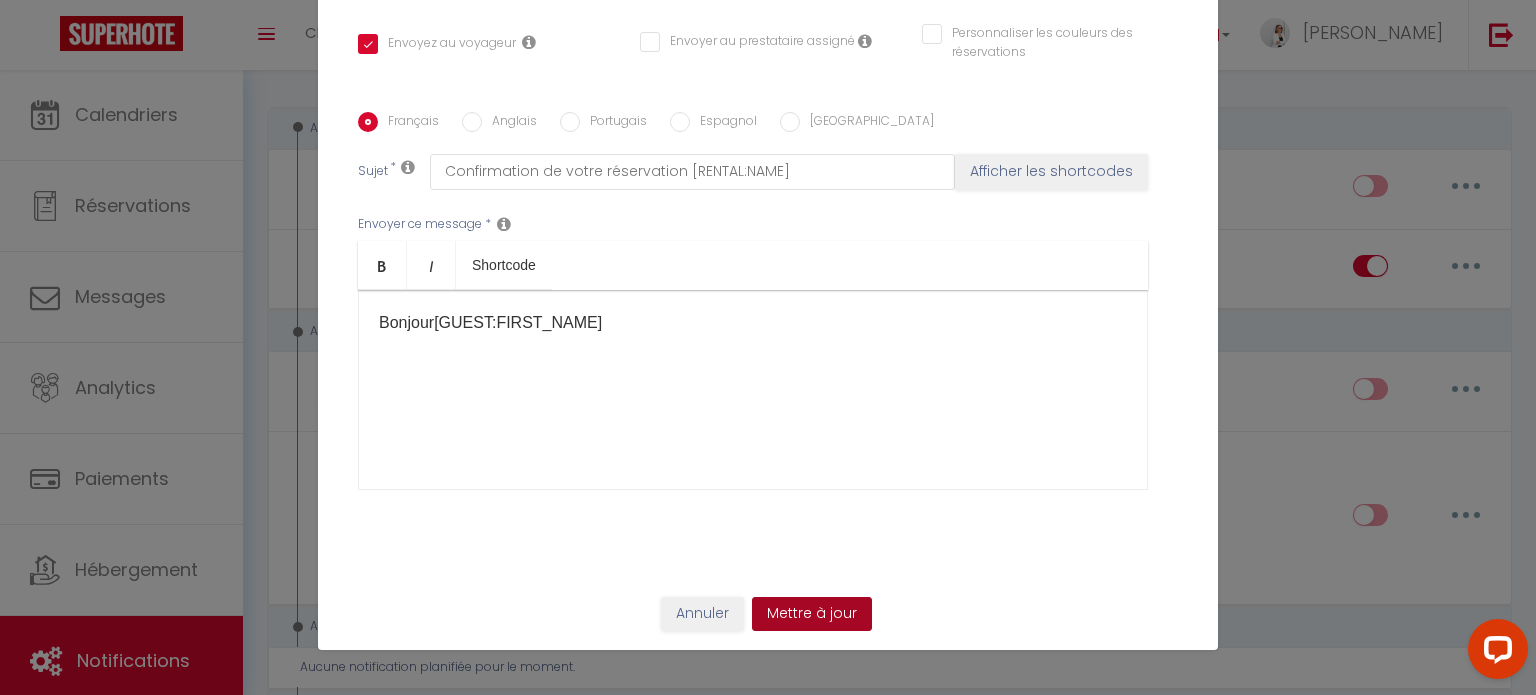 click on "Mettre à jour" at bounding box center [812, 614] 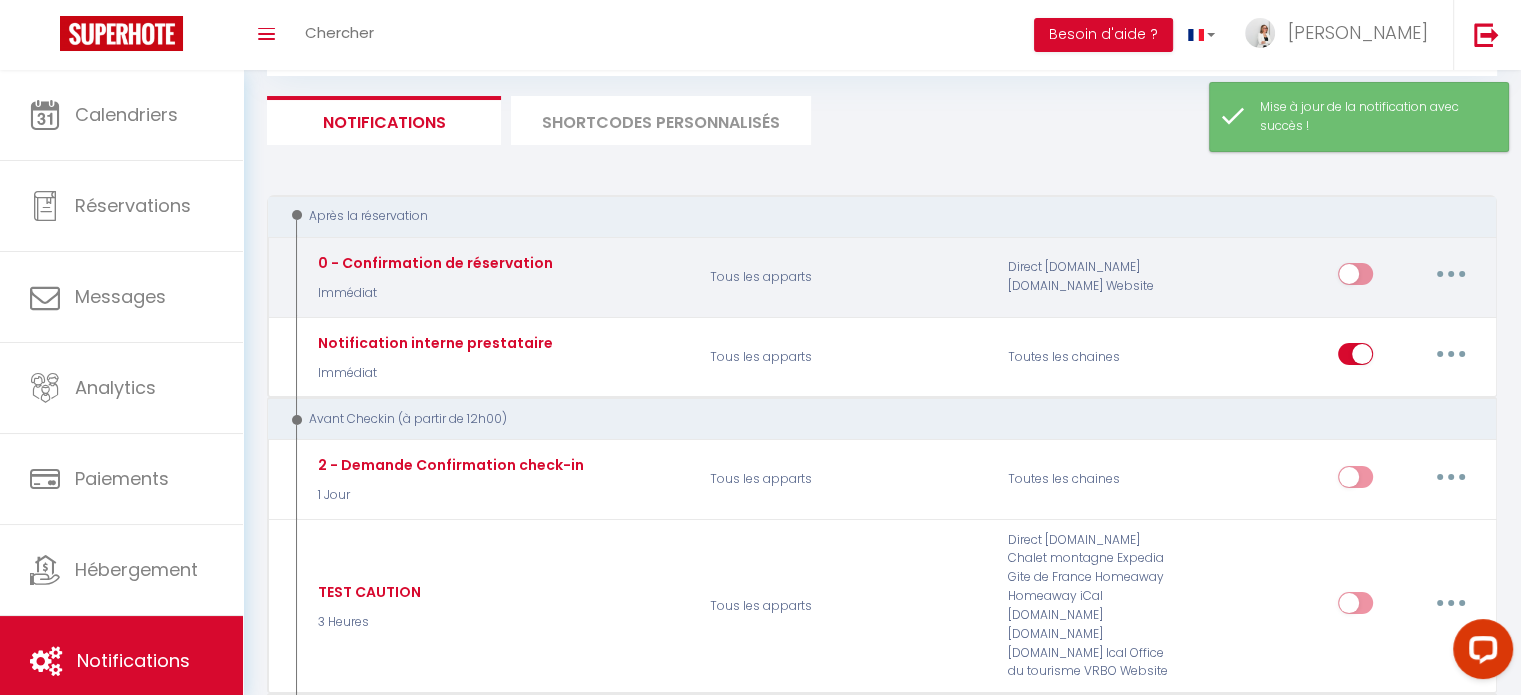 scroll, scrollTop: 0, scrollLeft: 0, axis: both 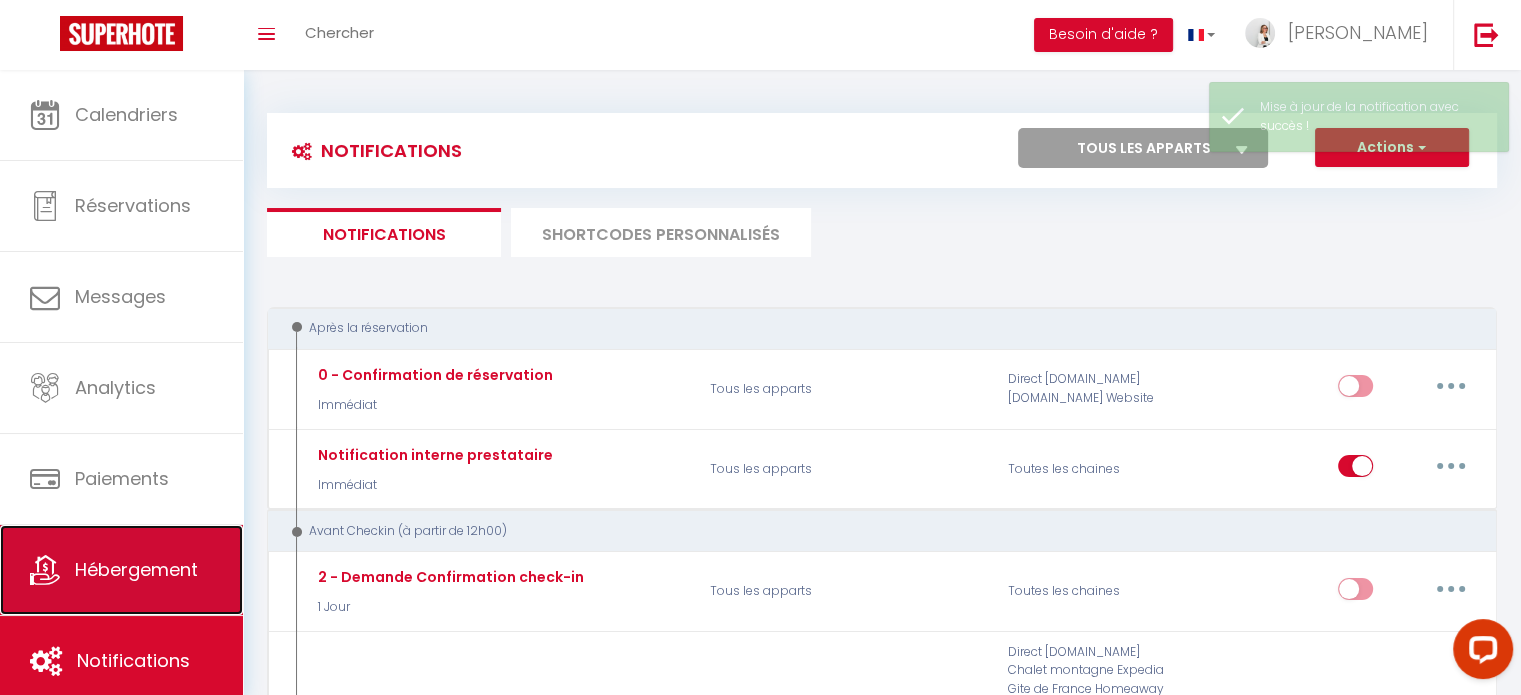 click on "Hébergement" at bounding box center (136, 569) 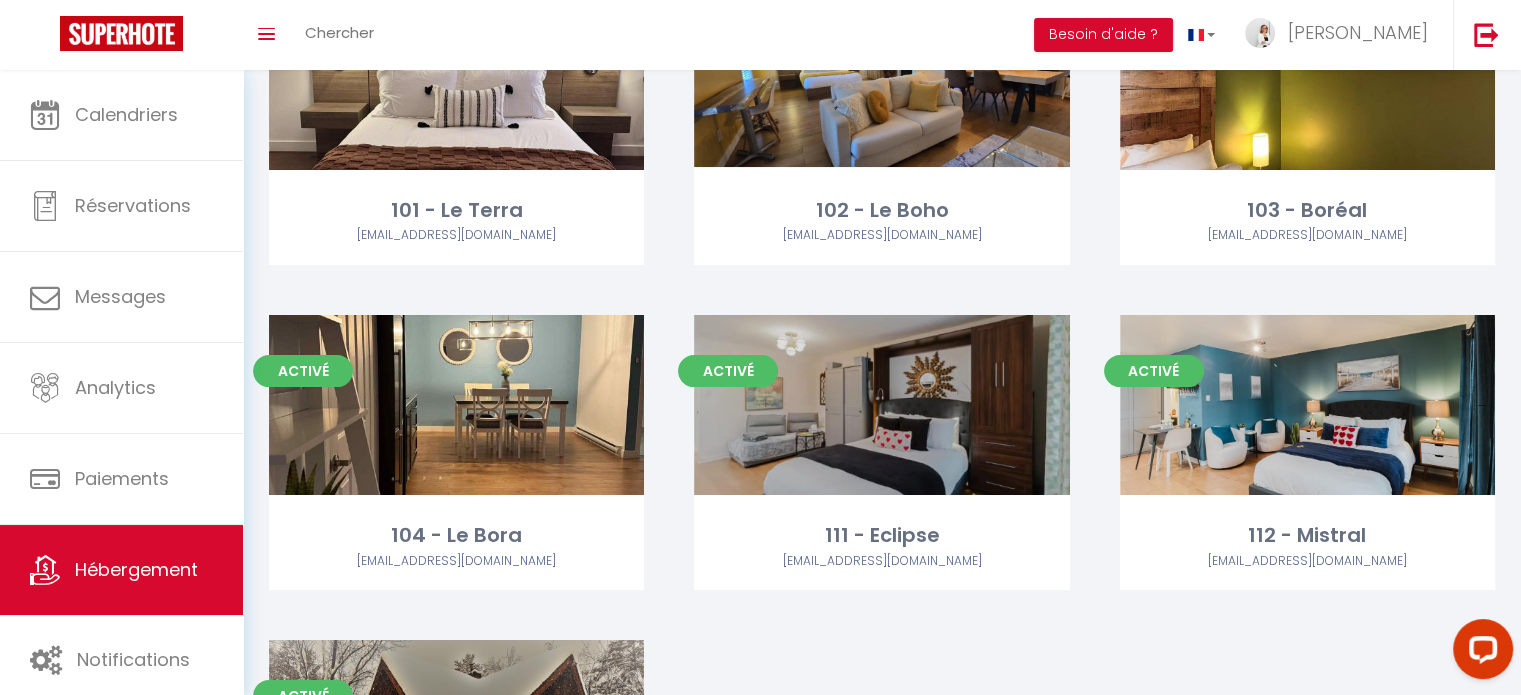 scroll, scrollTop: 400, scrollLeft: 0, axis: vertical 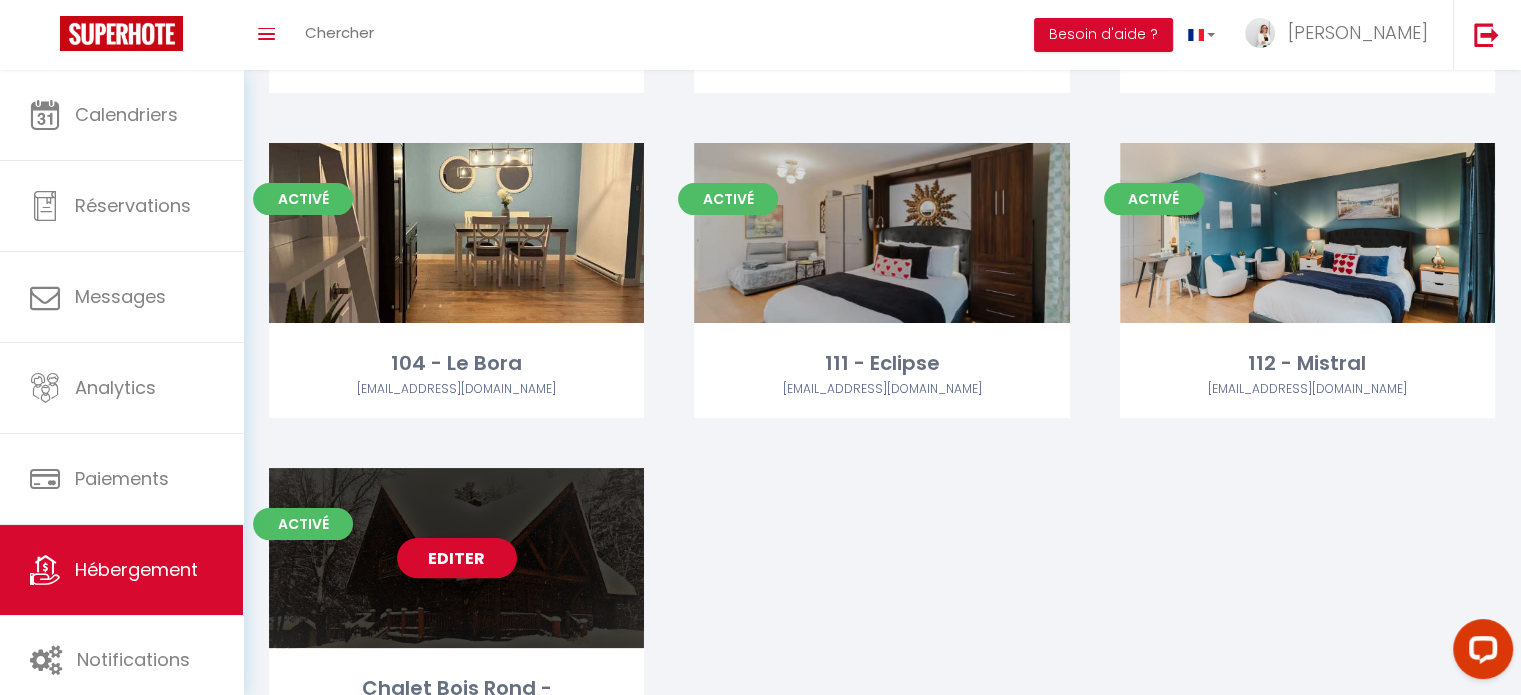 click on "Editer" at bounding box center (456, 558) 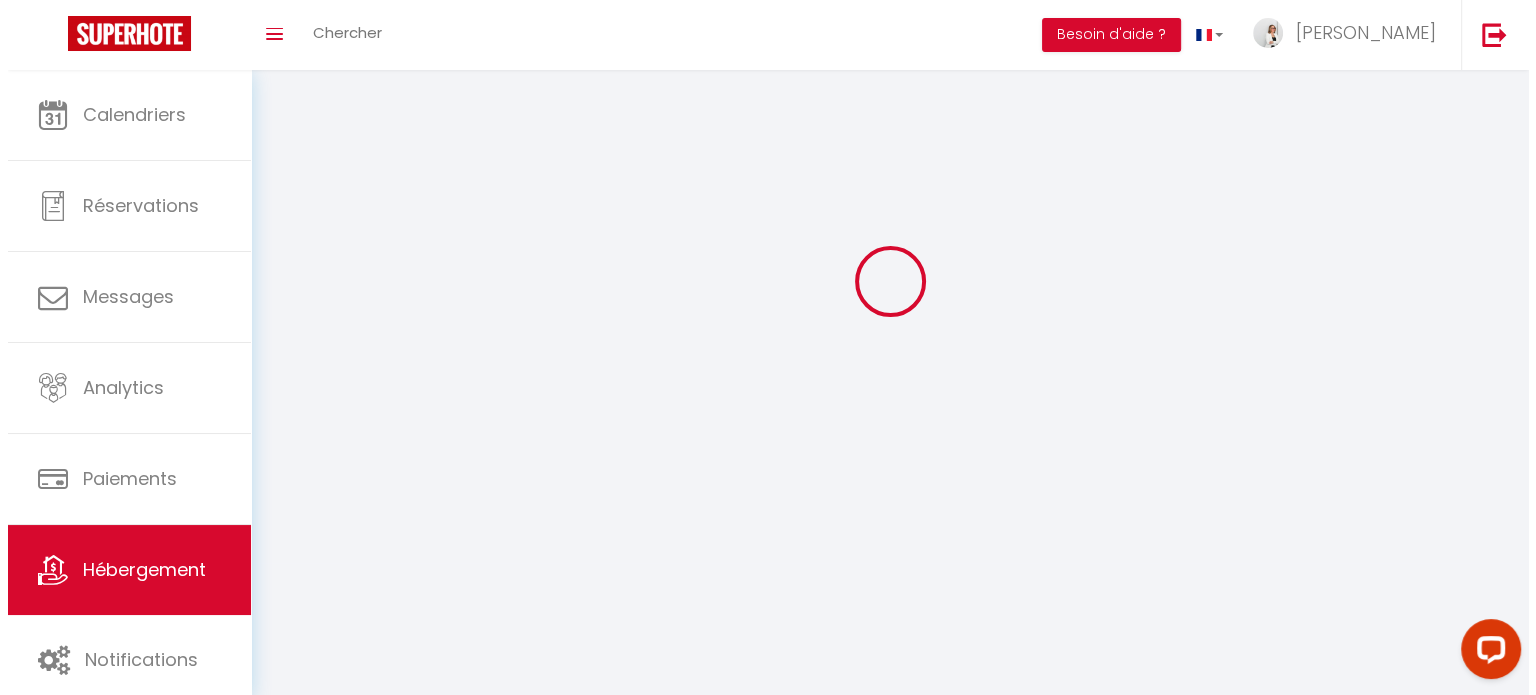 scroll, scrollTop: 0, scrollLeft: 0, axis: both 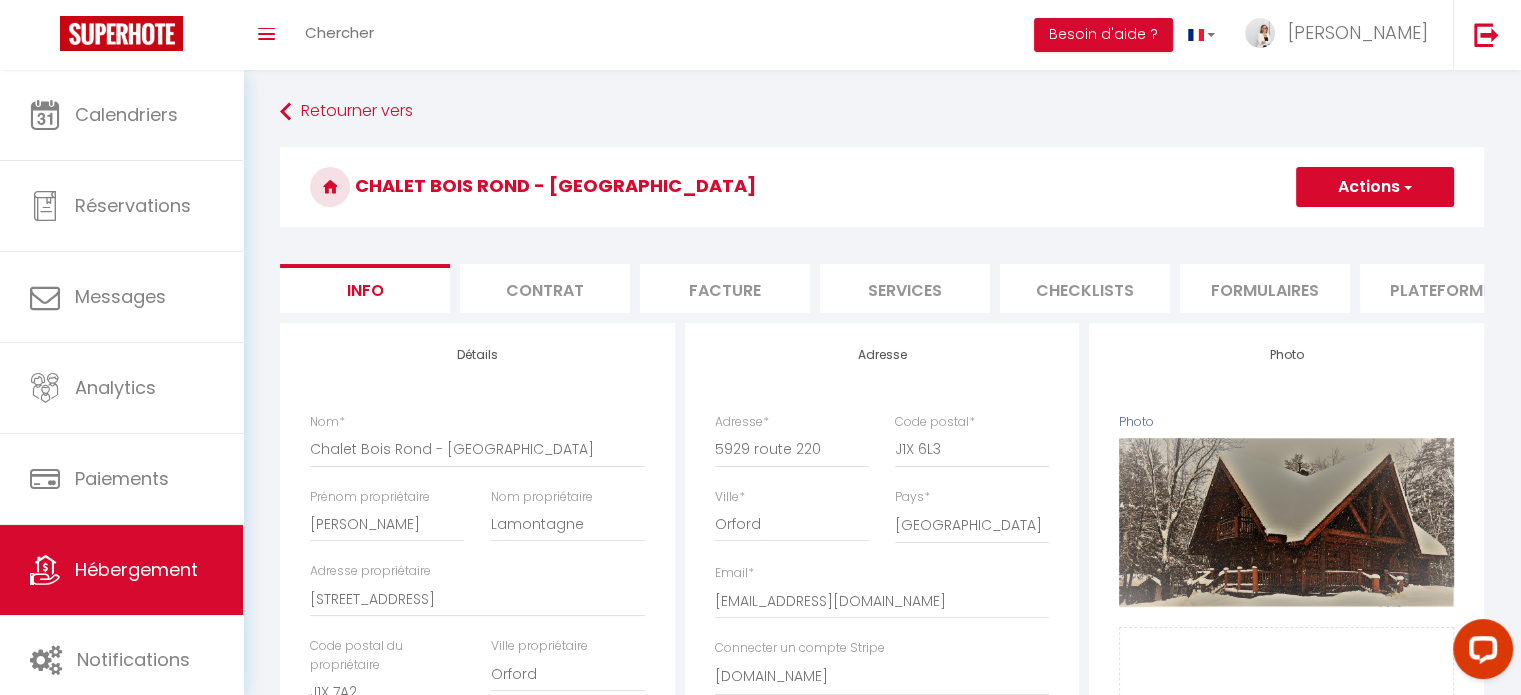 click on "Formulaires" at bounding box center [1265, 288] 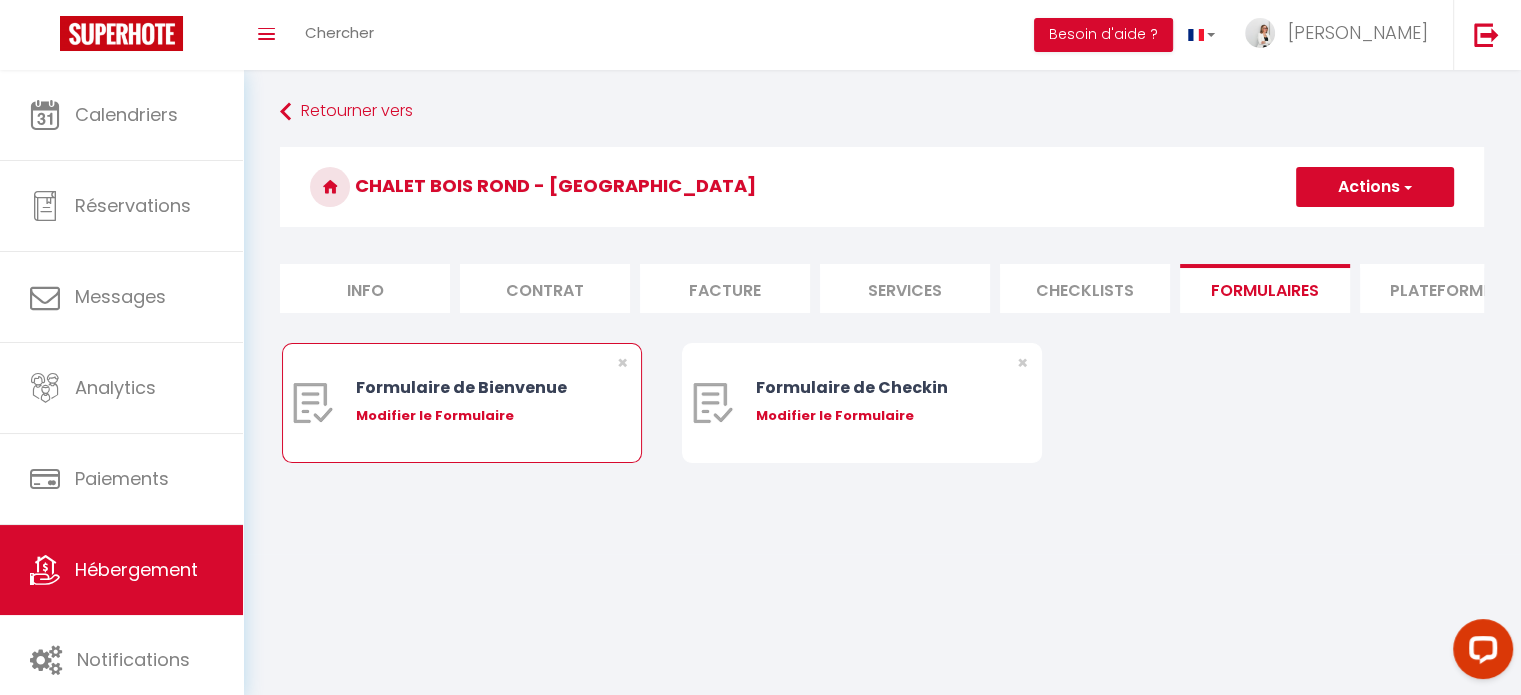 click on "Modifier le Formulaire" at bounding box center [477, 416] 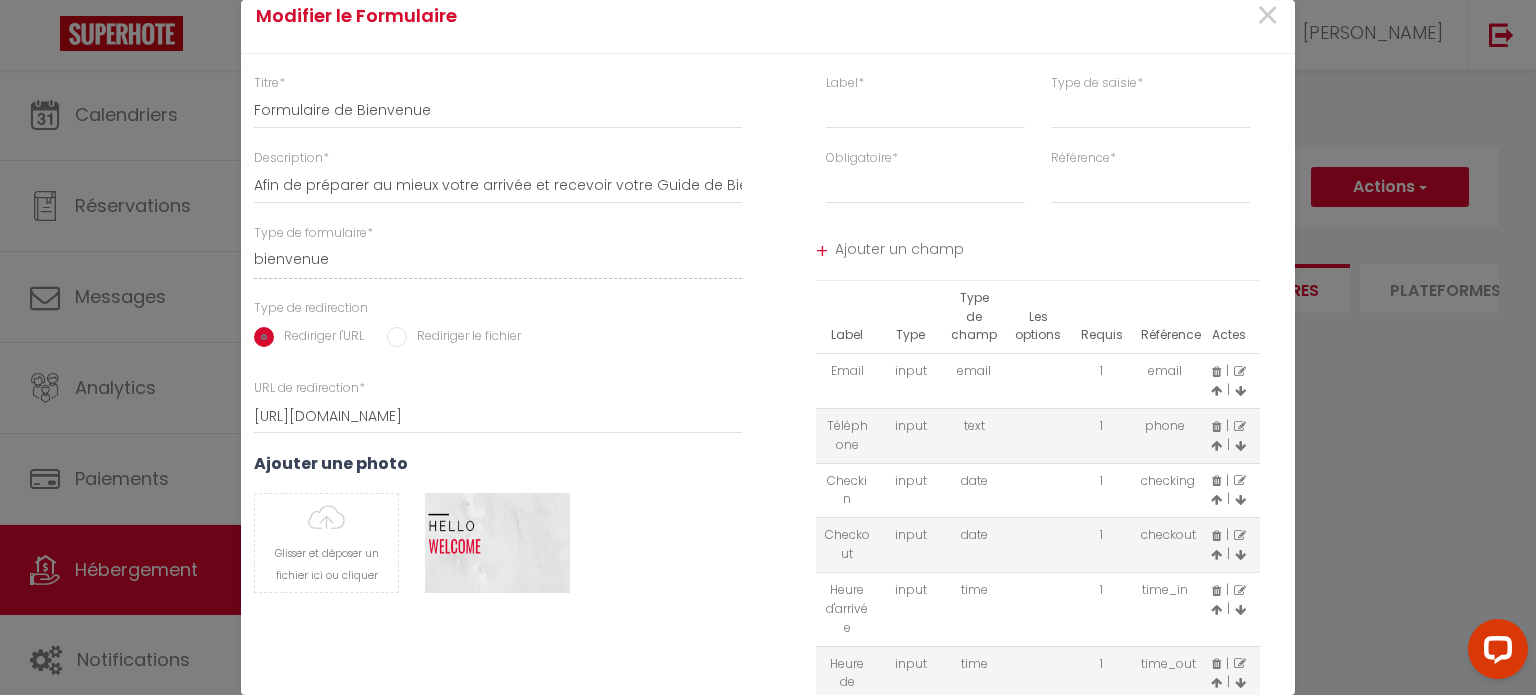 scroll, scrollTop: 0, scrollLeft: 0, axis: both 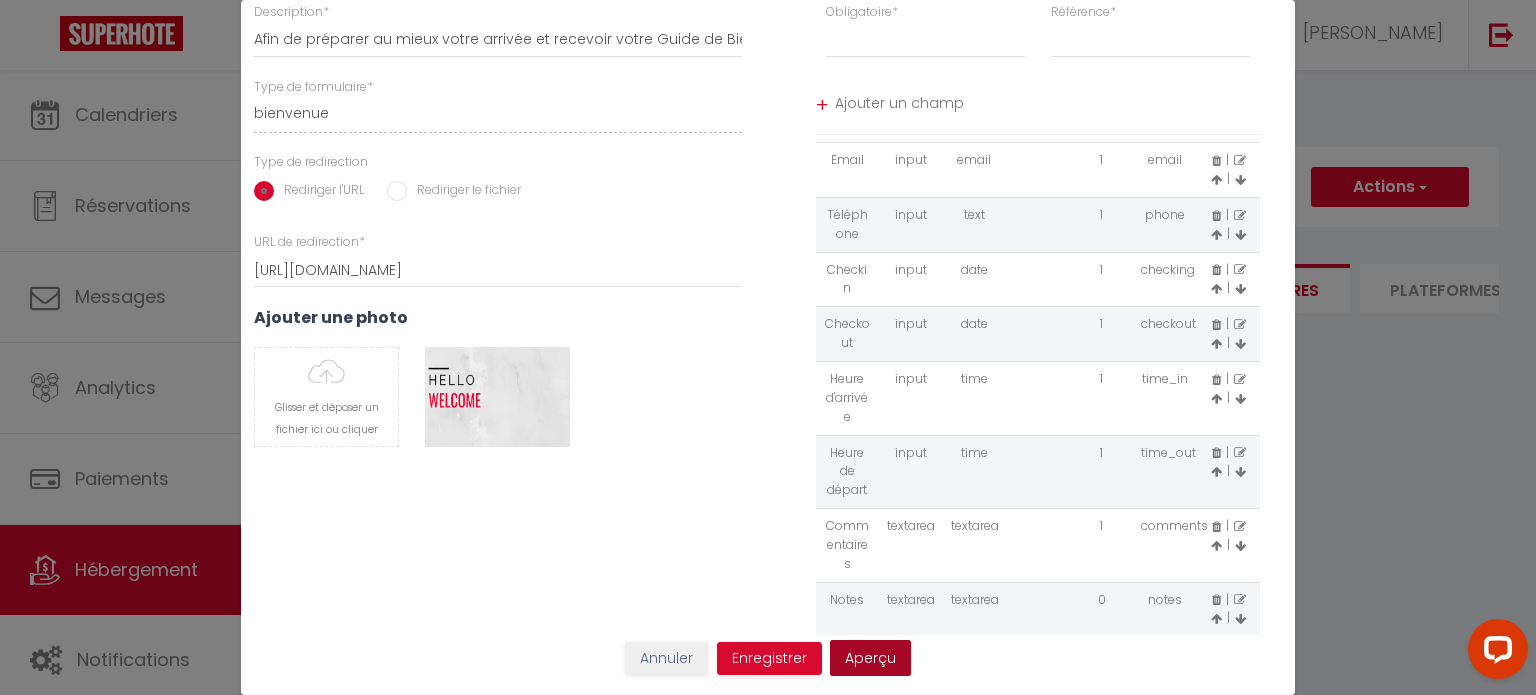 click on "Aperçu" at bounding box center (870, 658) 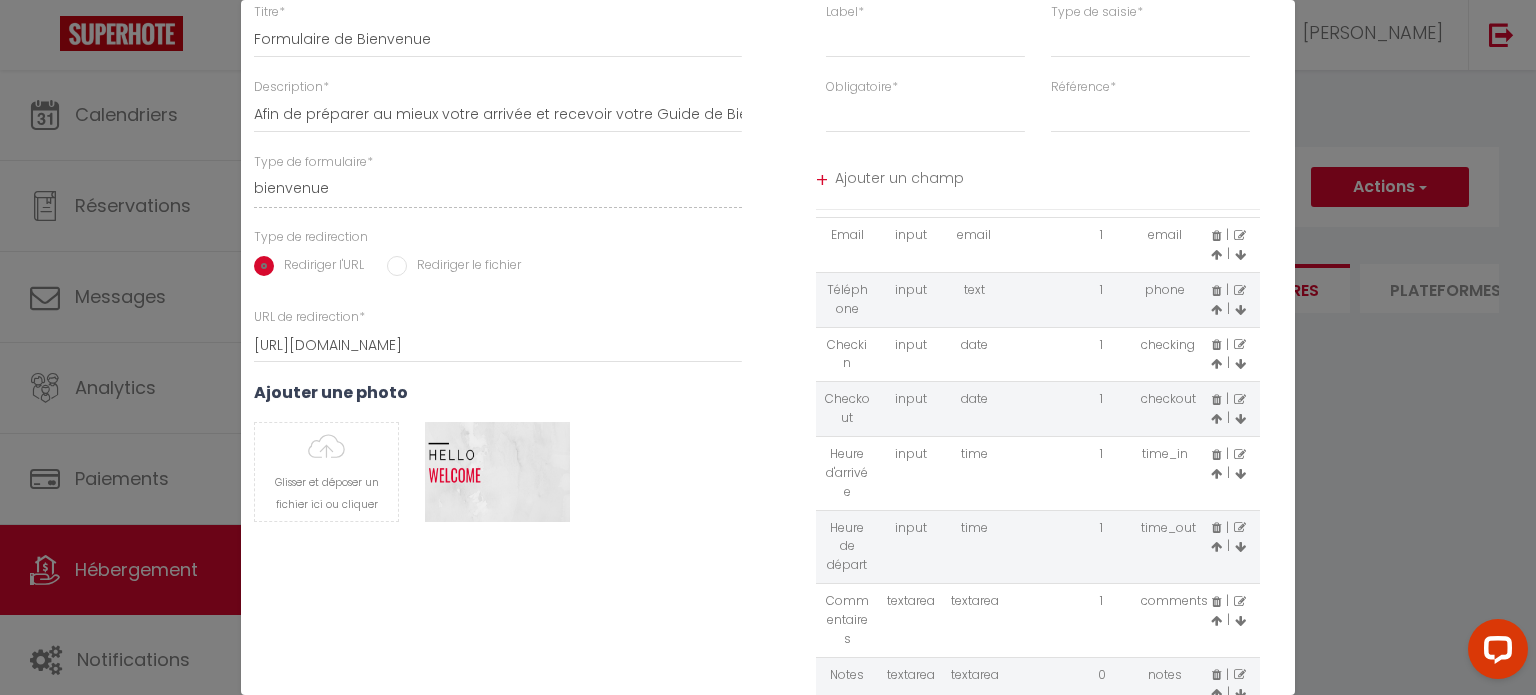 scroll, scrollTop: 0, scrollLeft: 0, axis: both 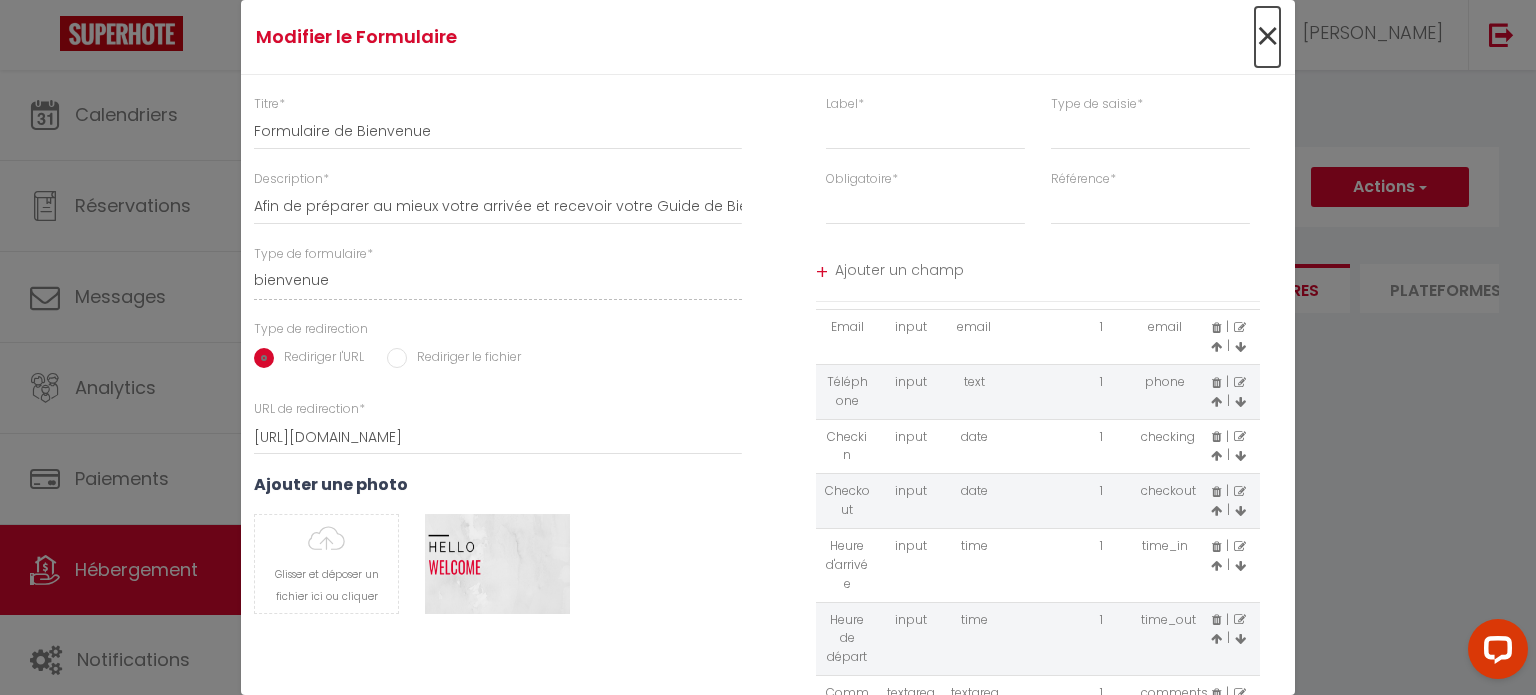 click on "×" at bounding box center [1267, 37] 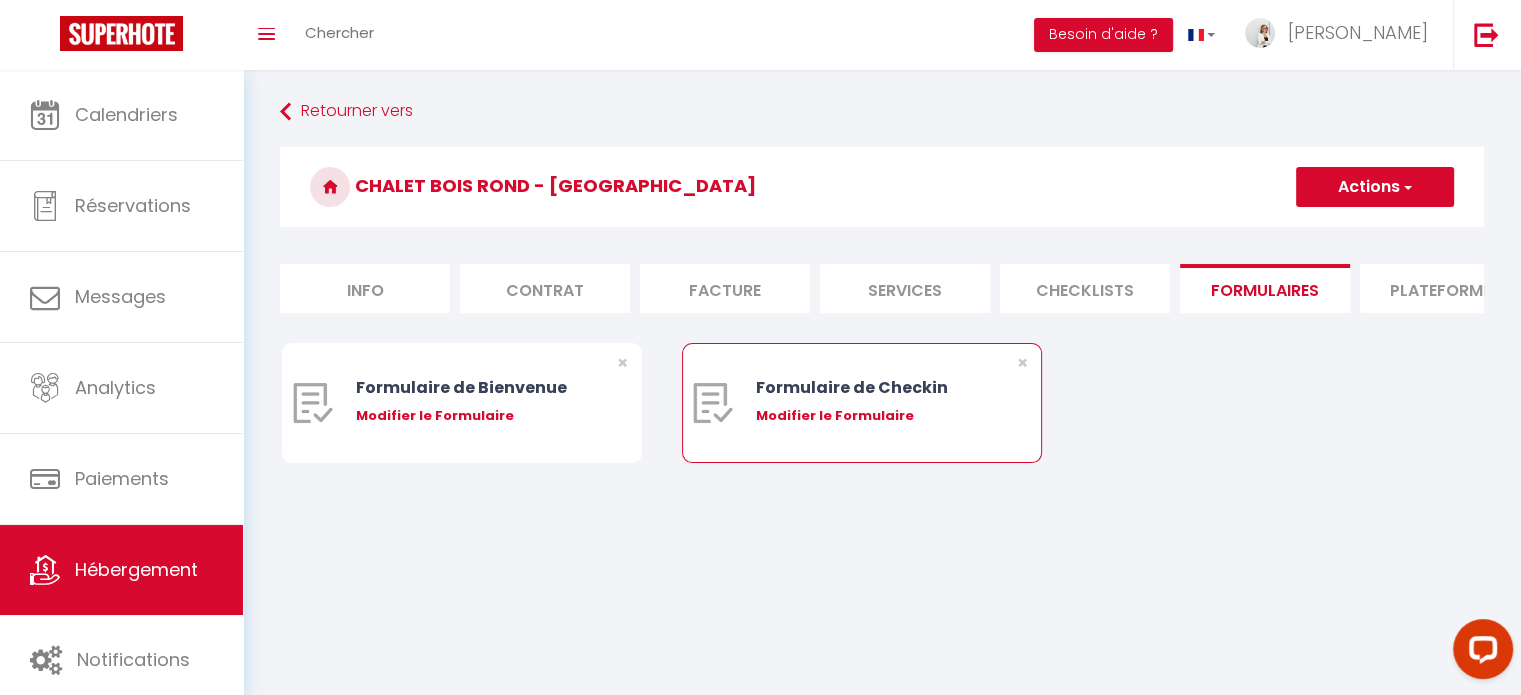 click on "Modifier le Formulaire" at bounding box center [877, 416] 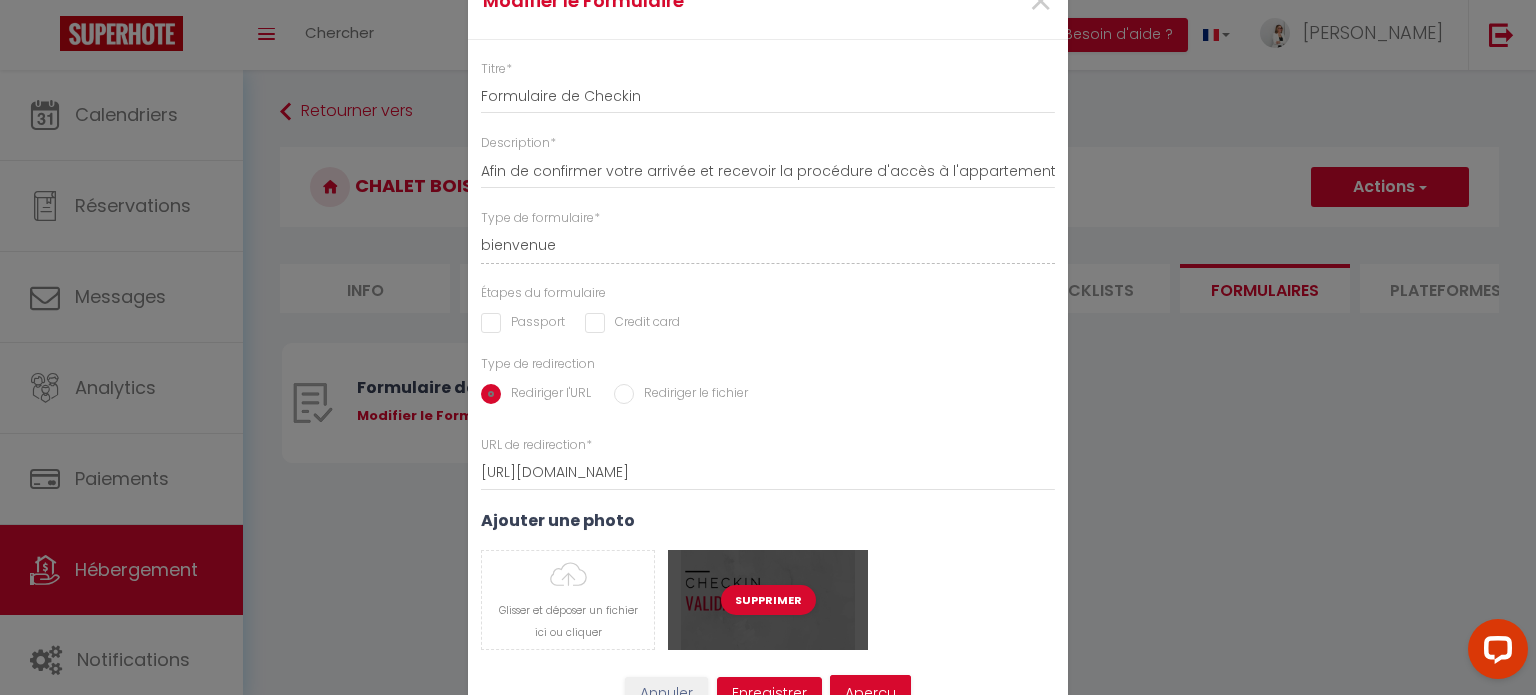 scroll, scrollTop: 35, scrollLeft: 0, axis: vertical 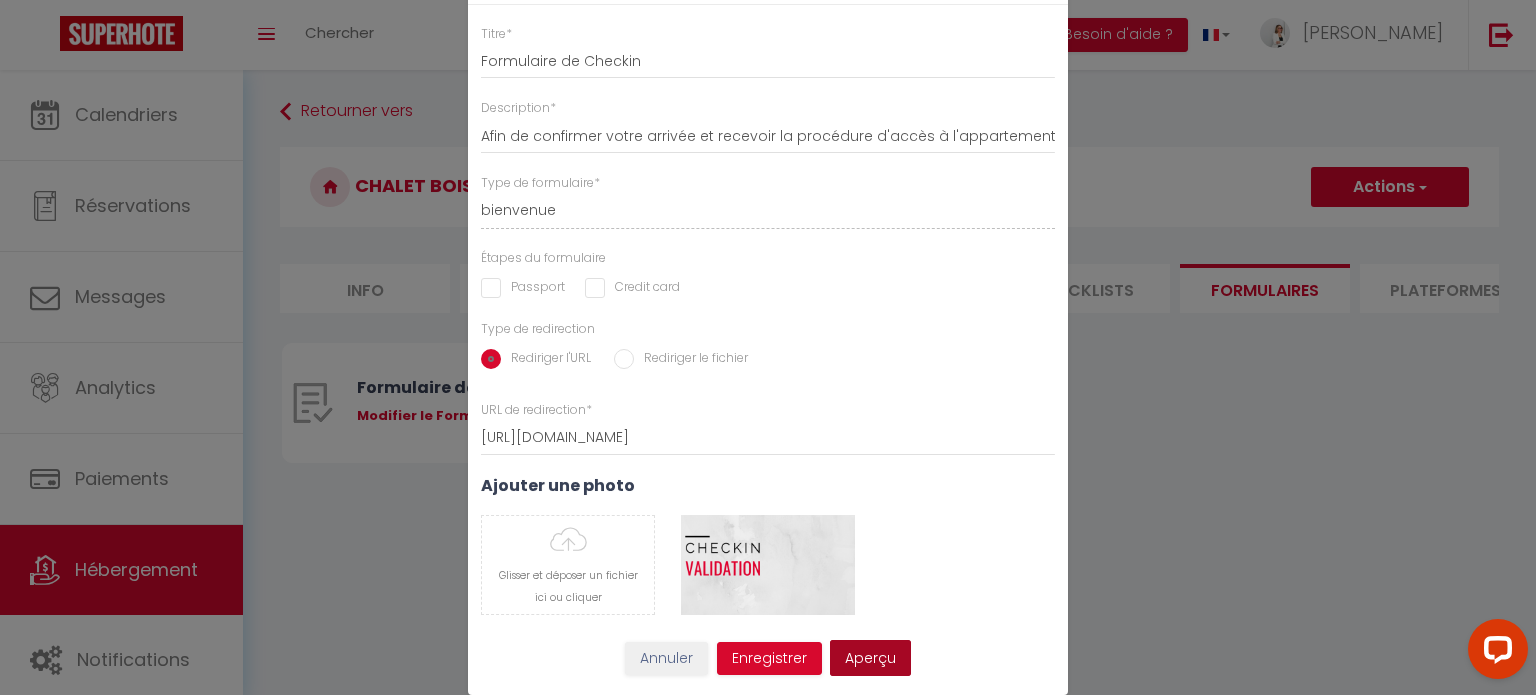 click on "Aperçu" at bounding box center (870, 658) 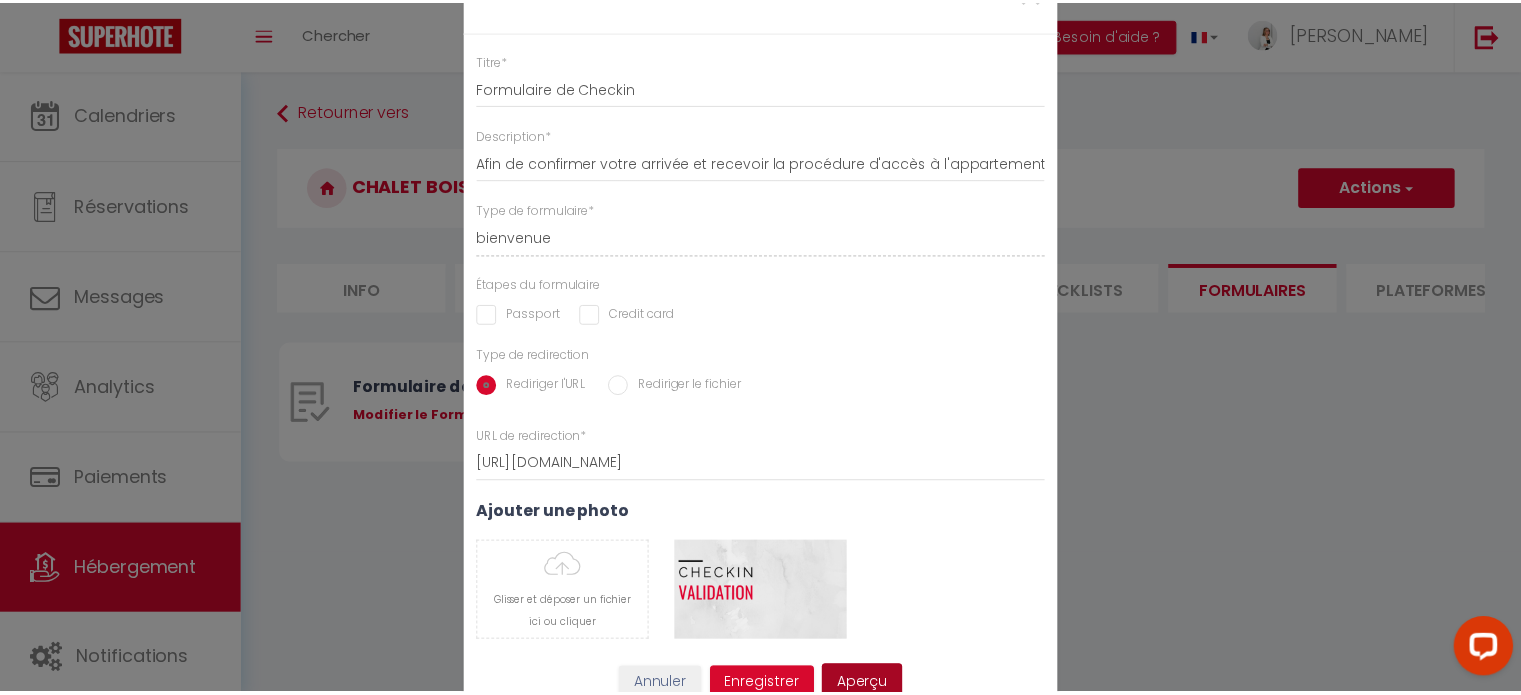 scroll, scrollTop: 0, scrollLeft: 0, axis: both 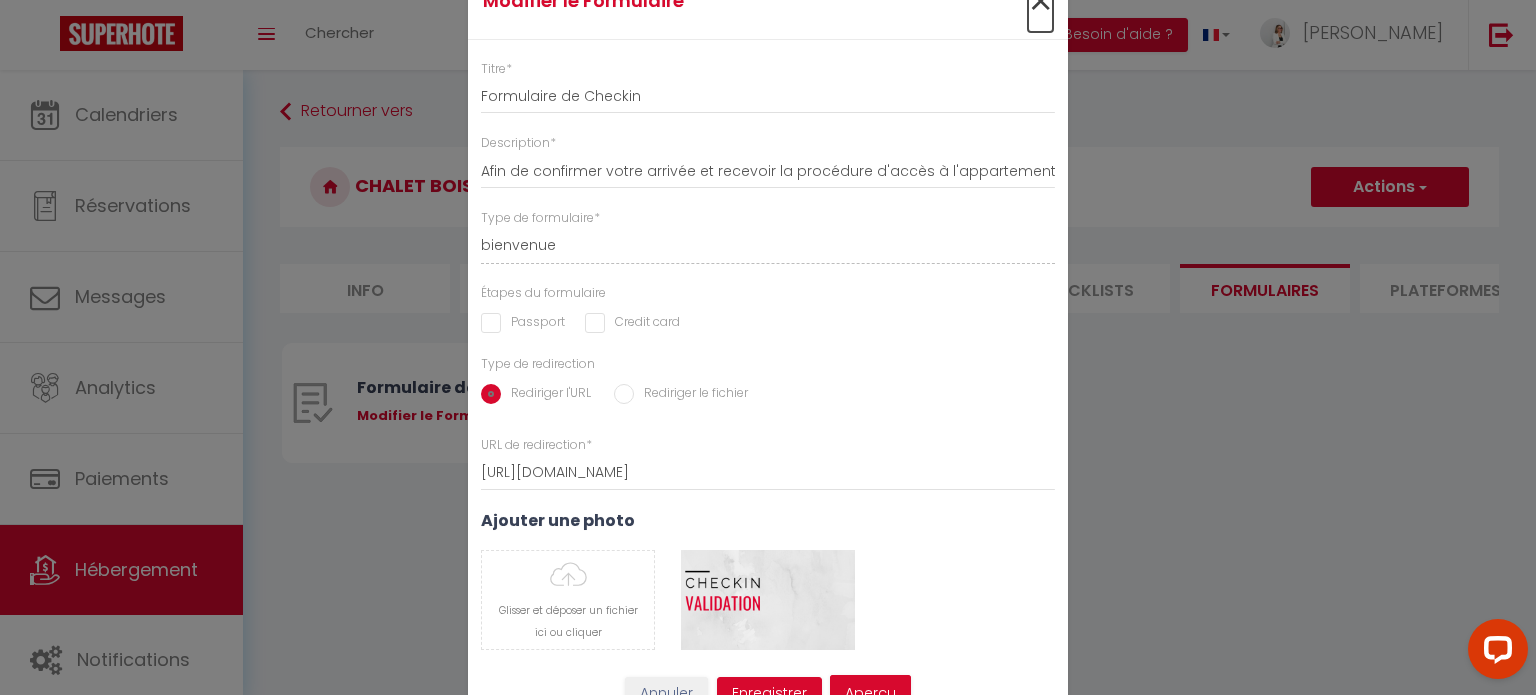 click on "×" at bounding box center [1040, 2] 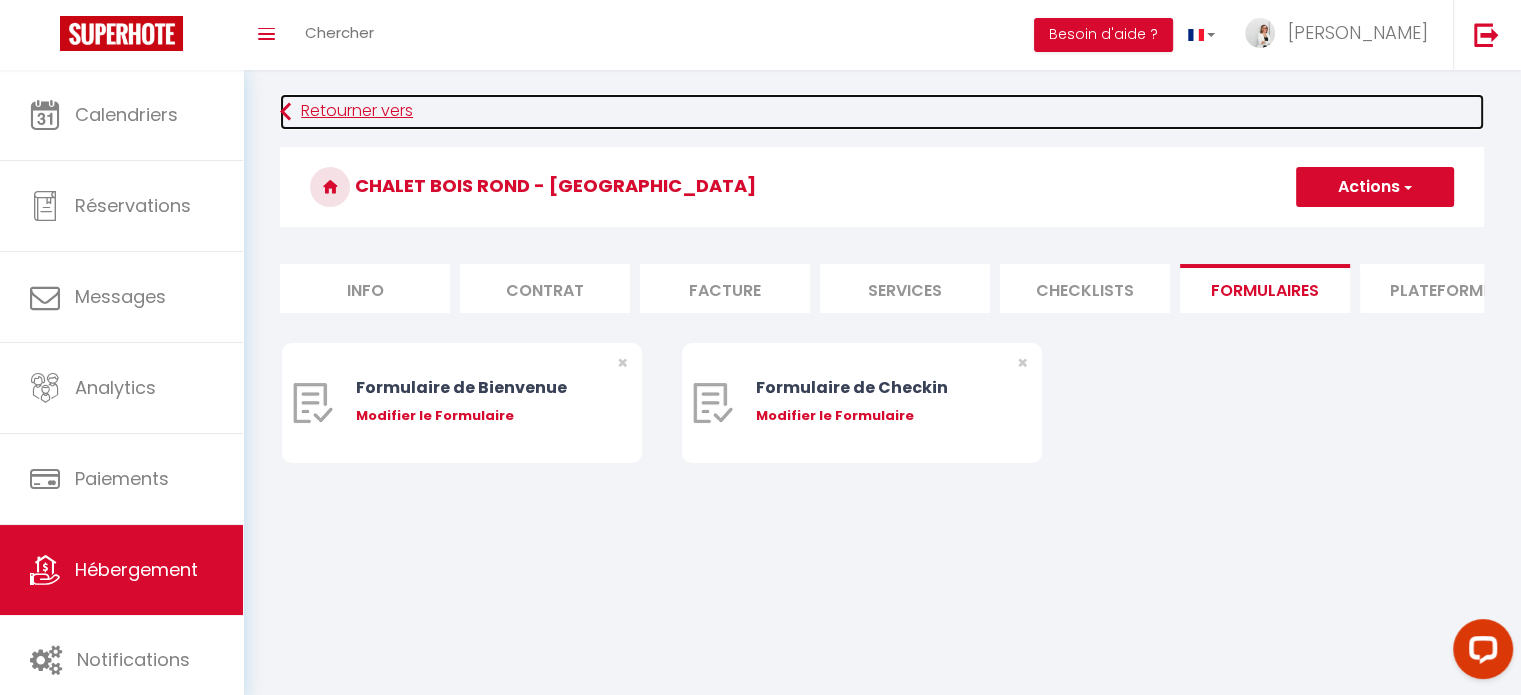 click on "Retourner vers" at bounding box center (882, 112) 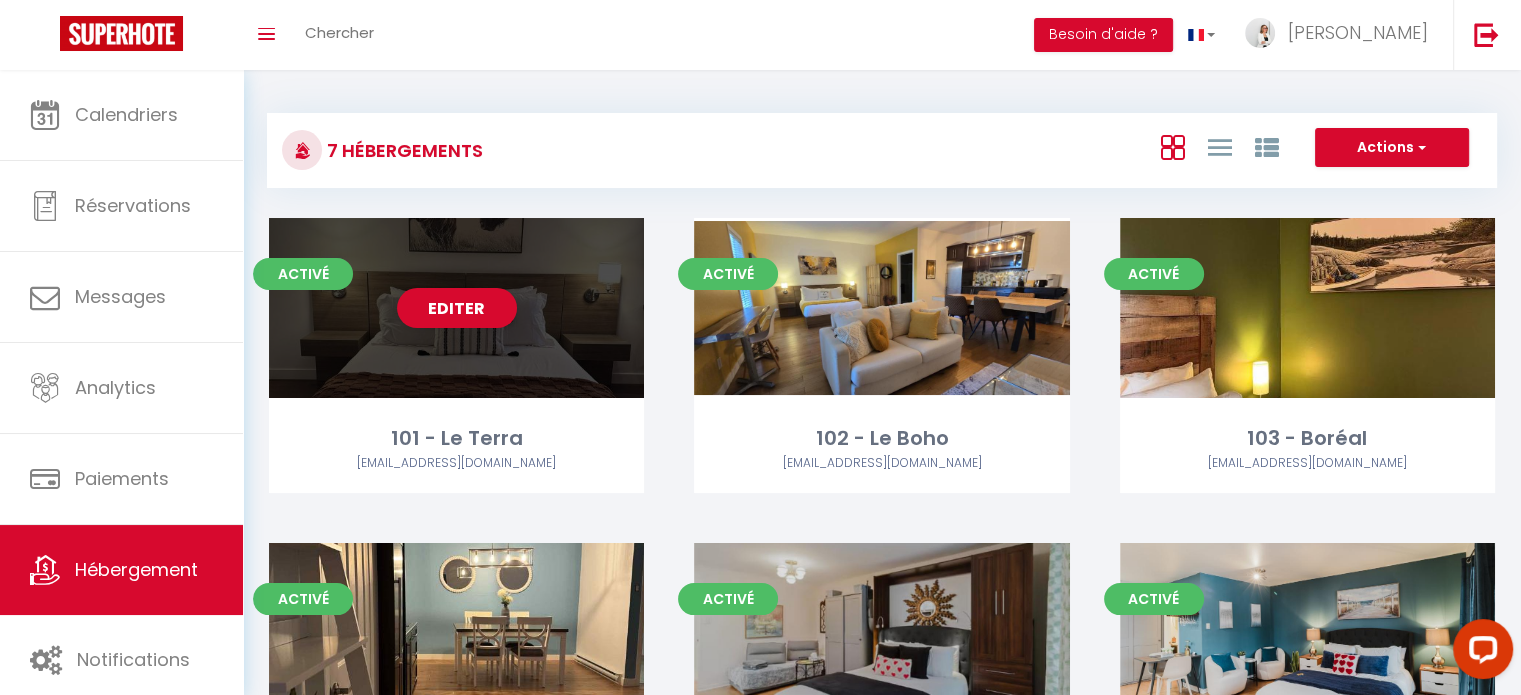 click on "Editer" at bounding box center [456, 308] 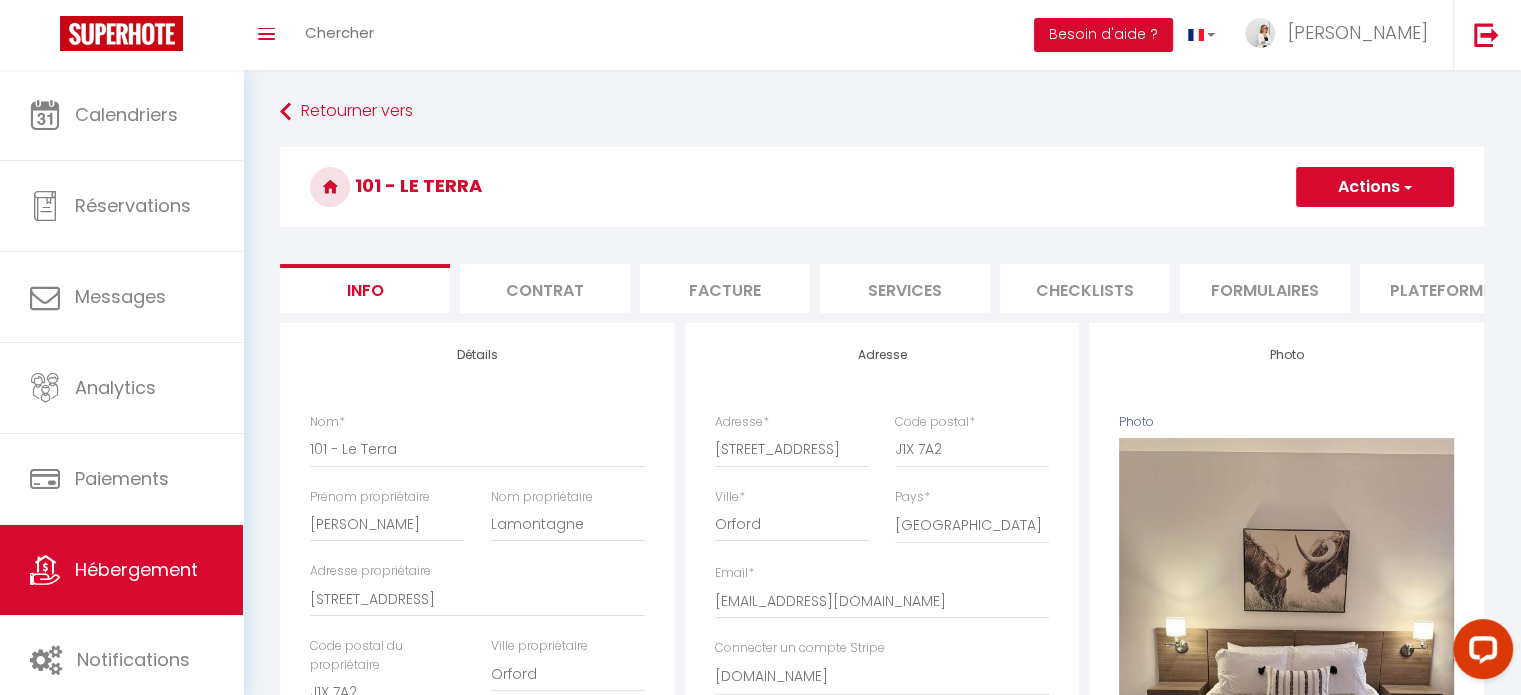 click on "Formulaires" at bounding box center (1265, 288) 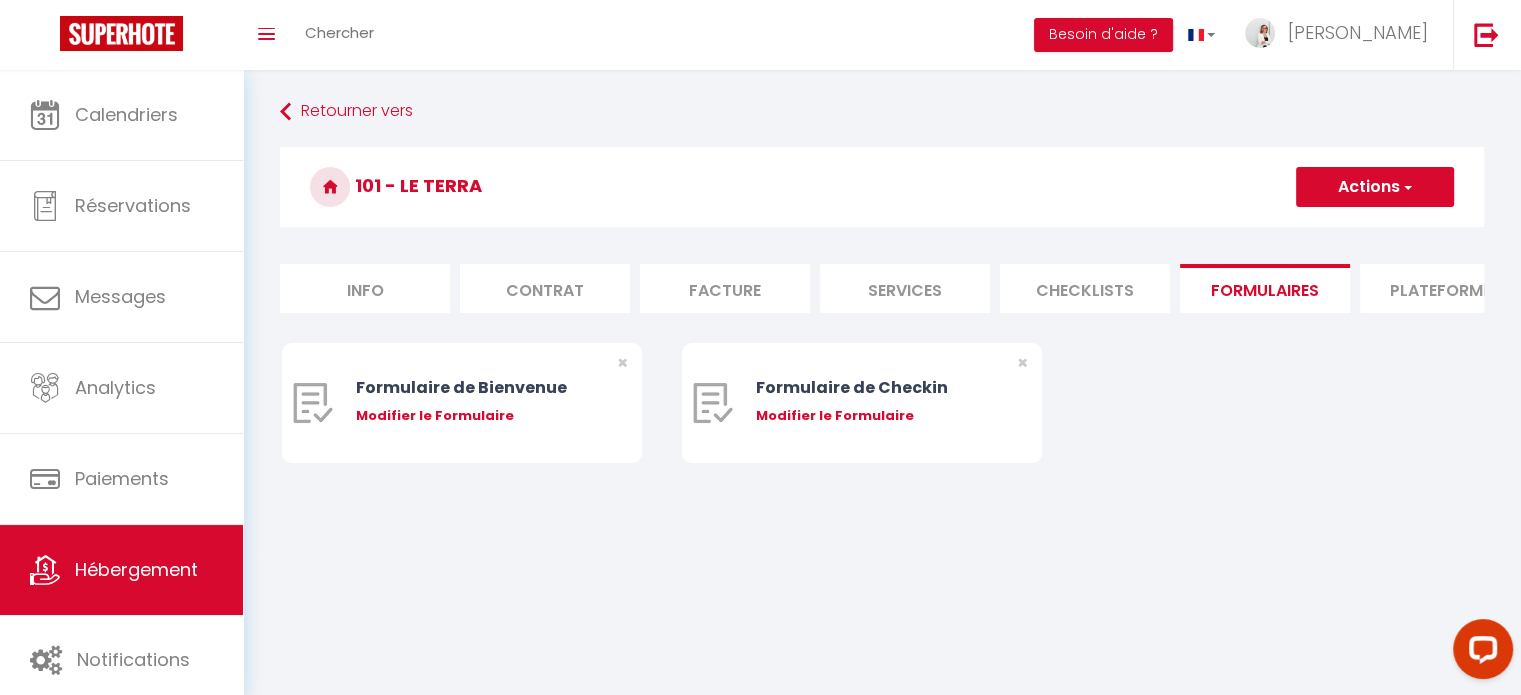 click on "Actions" at bounding box center [1375, 187] 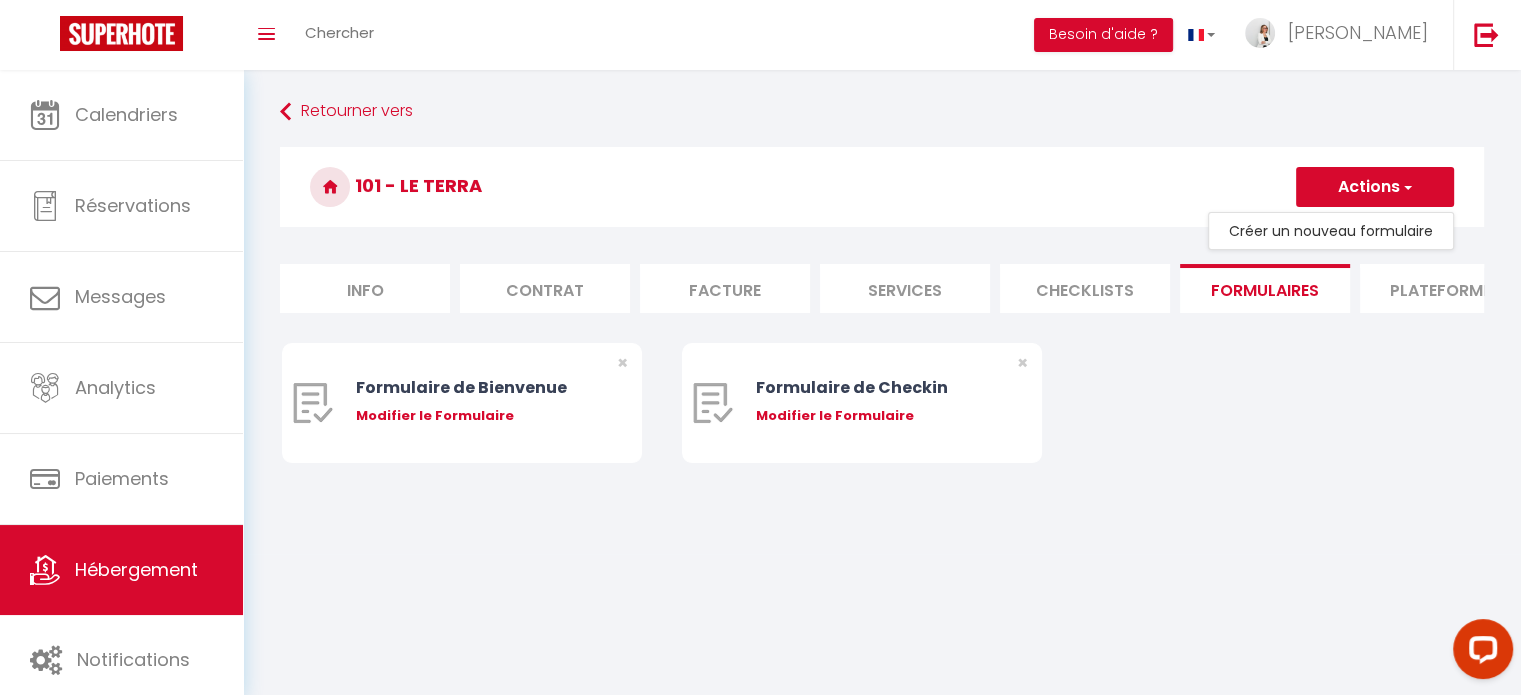 click on "Créer un nouveau formulaire" at bounding box center (1331, 231) 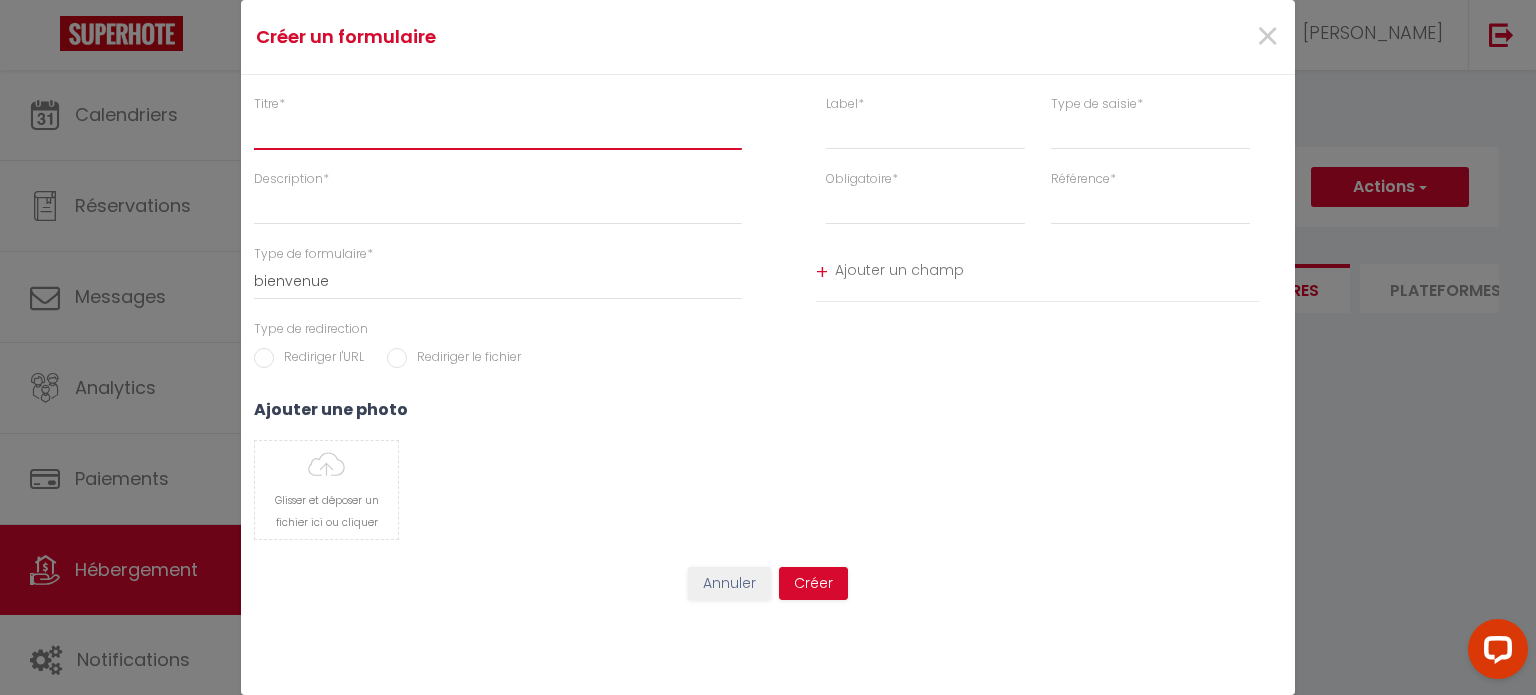 click on "Titre
*" at bounding box center [498, 132] 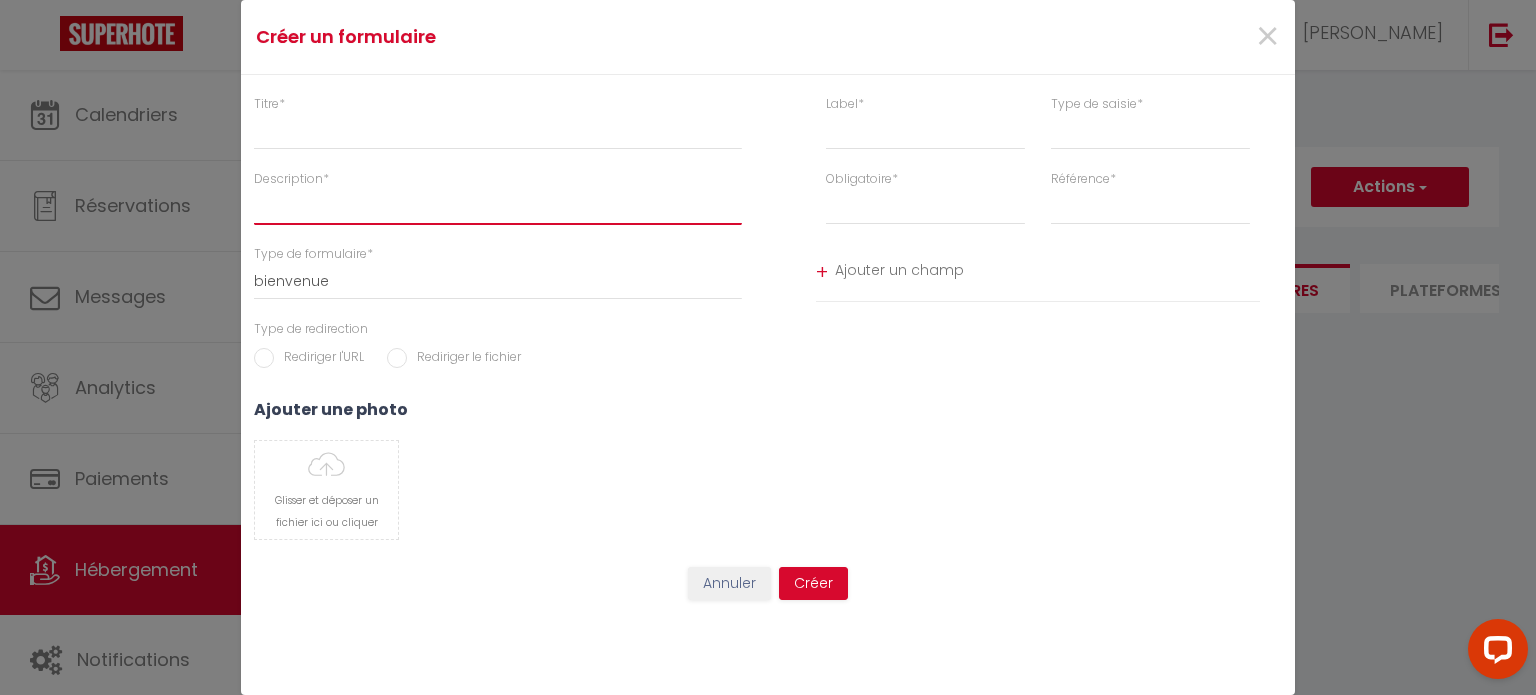 click on "Description
*" at bounding box center (498, 207) 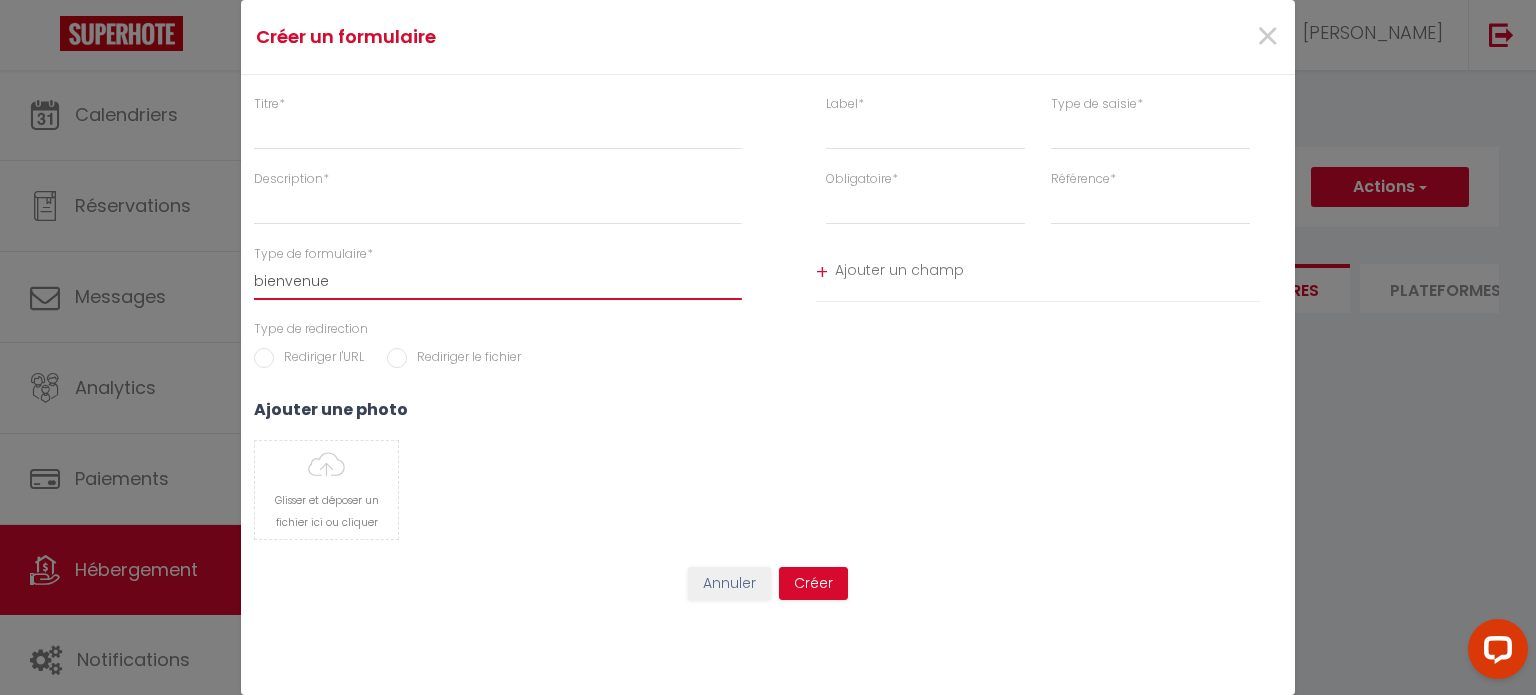click on "bienvenue
checkin" at bounding box center [498, 282] 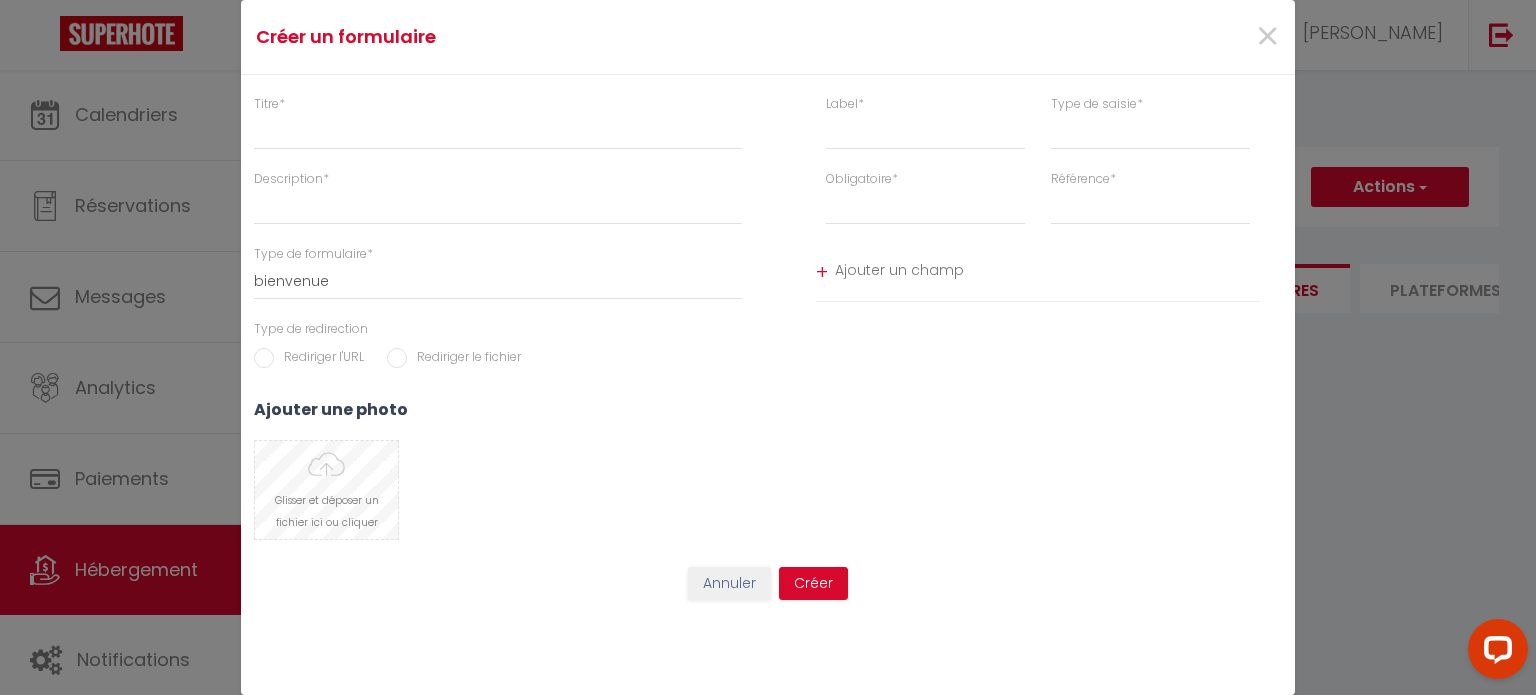 click at bounding box center [326, 490] 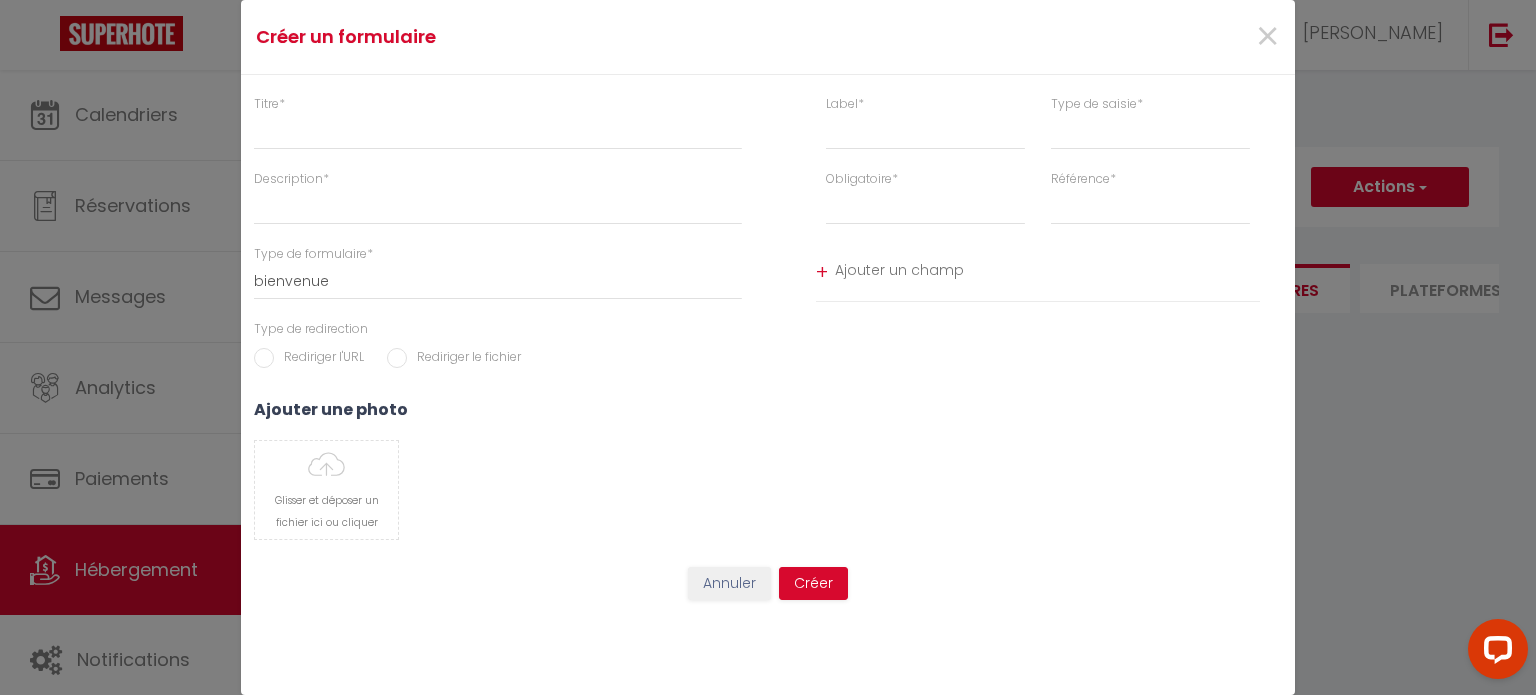 drag, startPoint x: 880, startPoint y: 105, endPoint x: 882, endPoint y: 119, distance: 14.142136 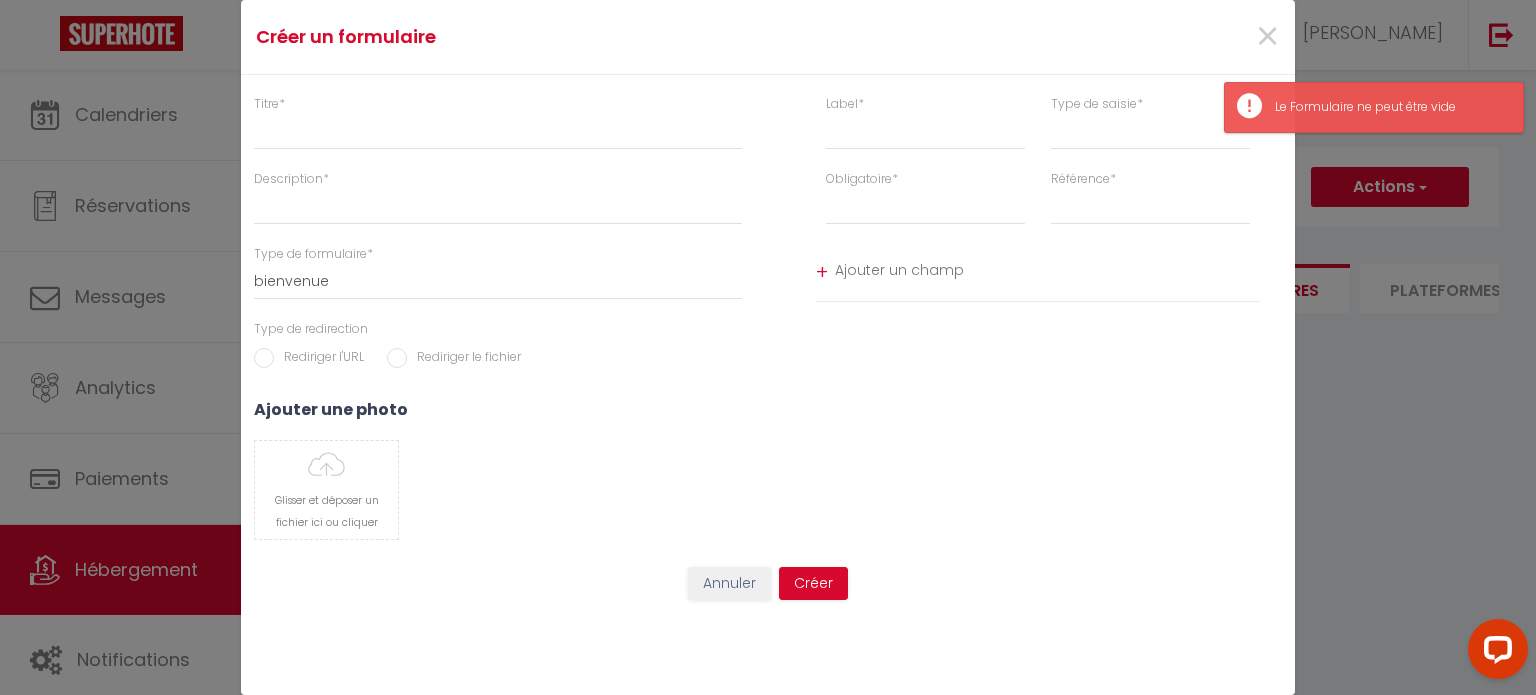 click on "+
Ajouter un champ" at bounding box center [1038, 273] 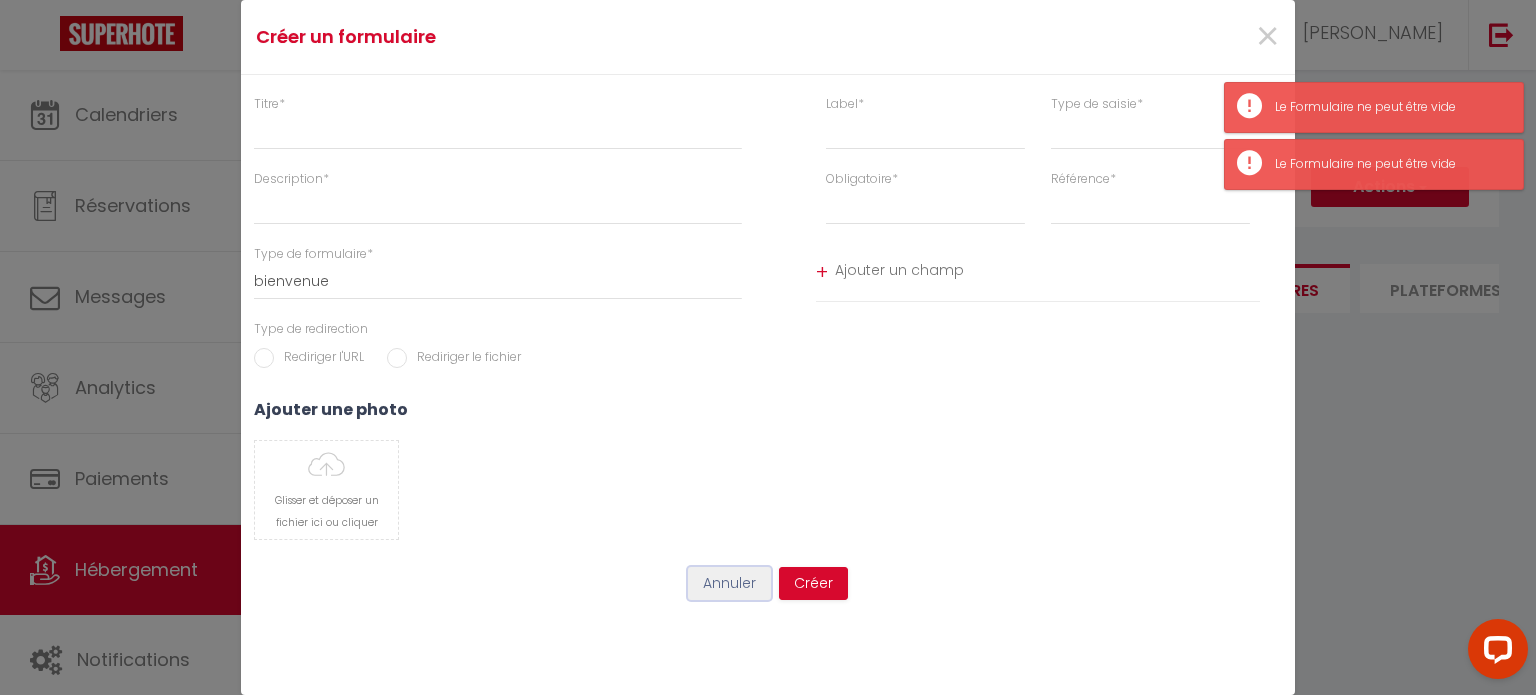 click on "Annuler" at bounding box center (729, 584) 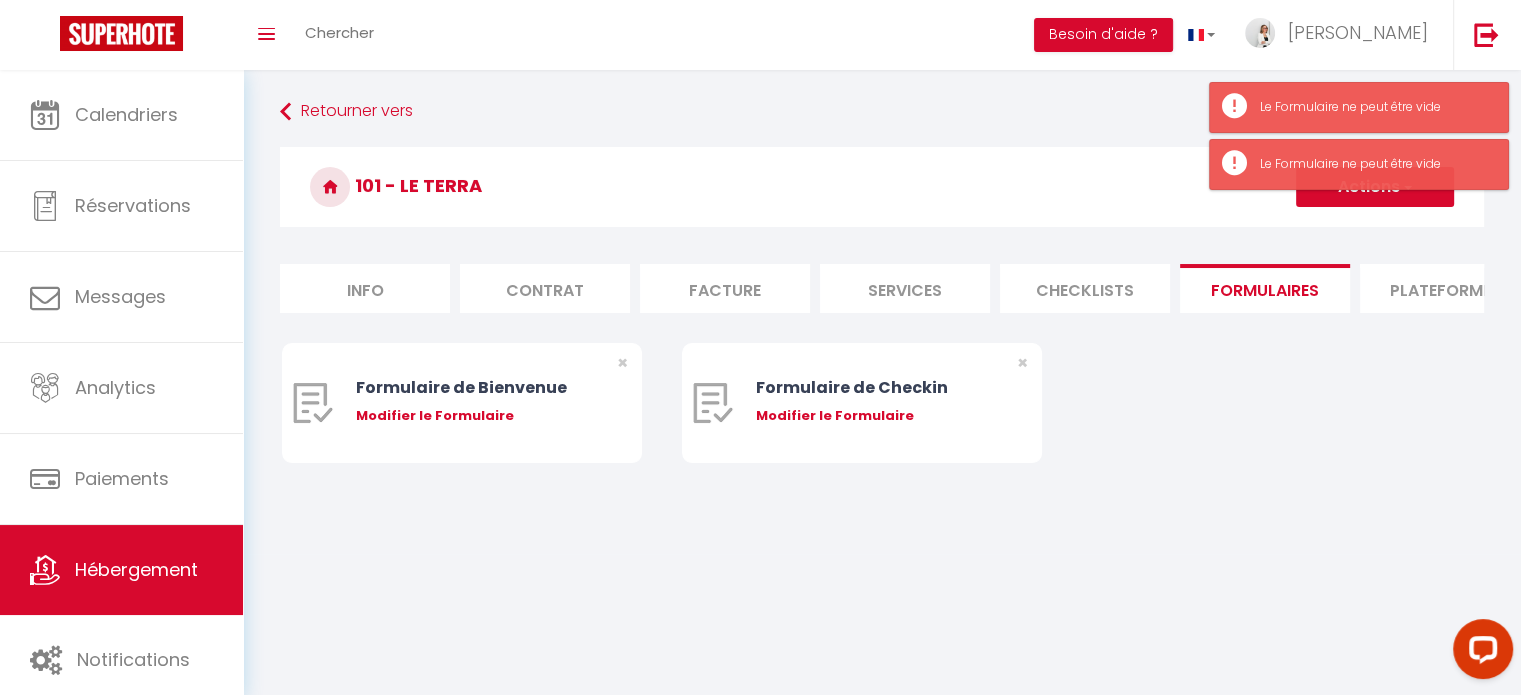 click on "Formulaire de Bienvenue
Modifier le Formulaire
×   Formulaire de Checkin
Modifier le Formulaire
×" at bounding box center [882, 423] 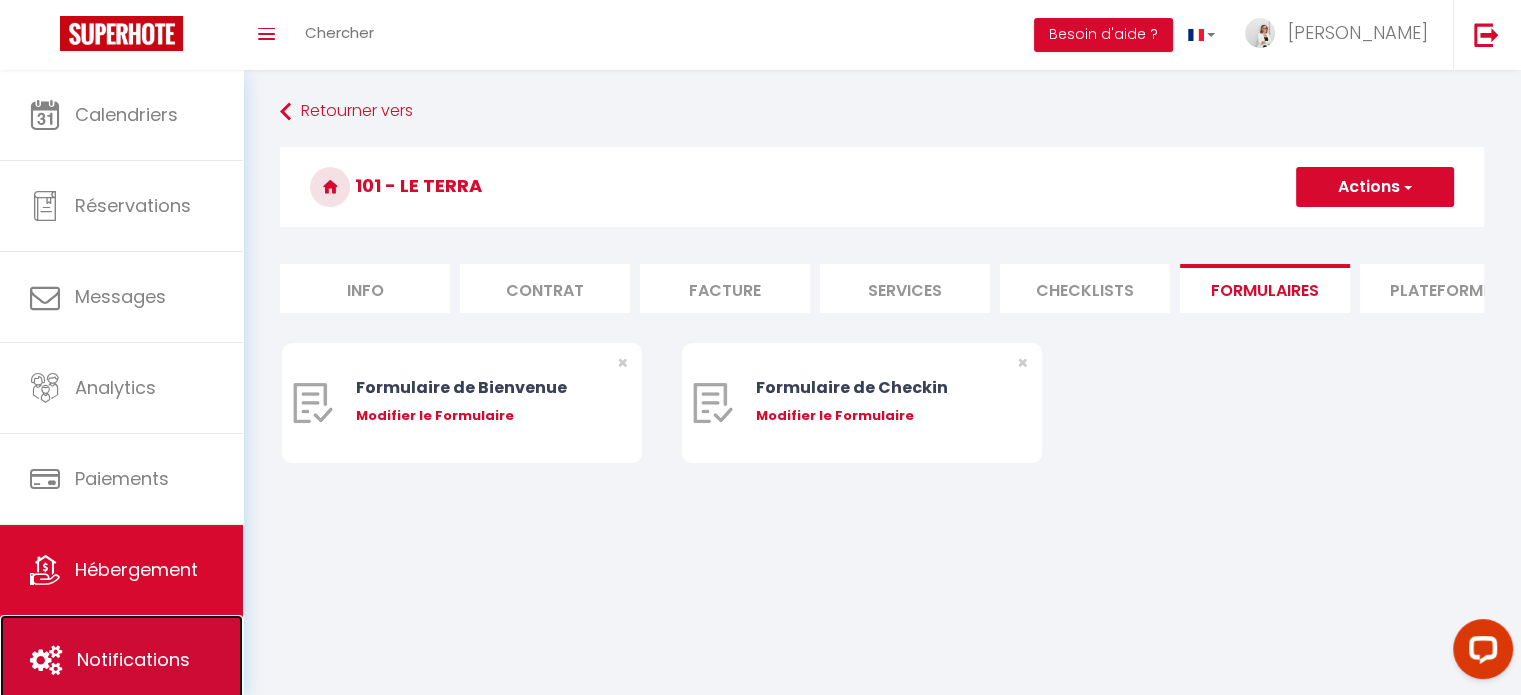 click on "Notifications" at bounding box center (133, 659) 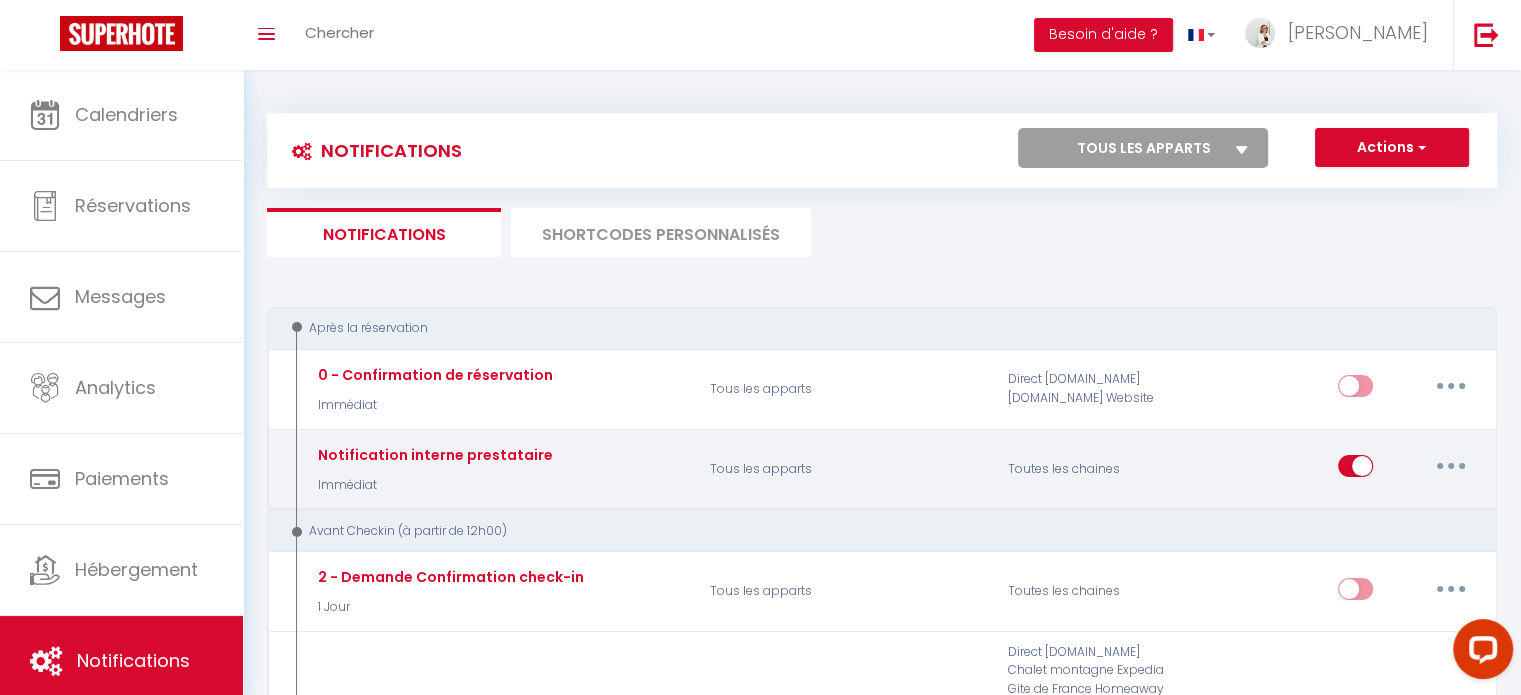 click at bounding box center [1355, 470] 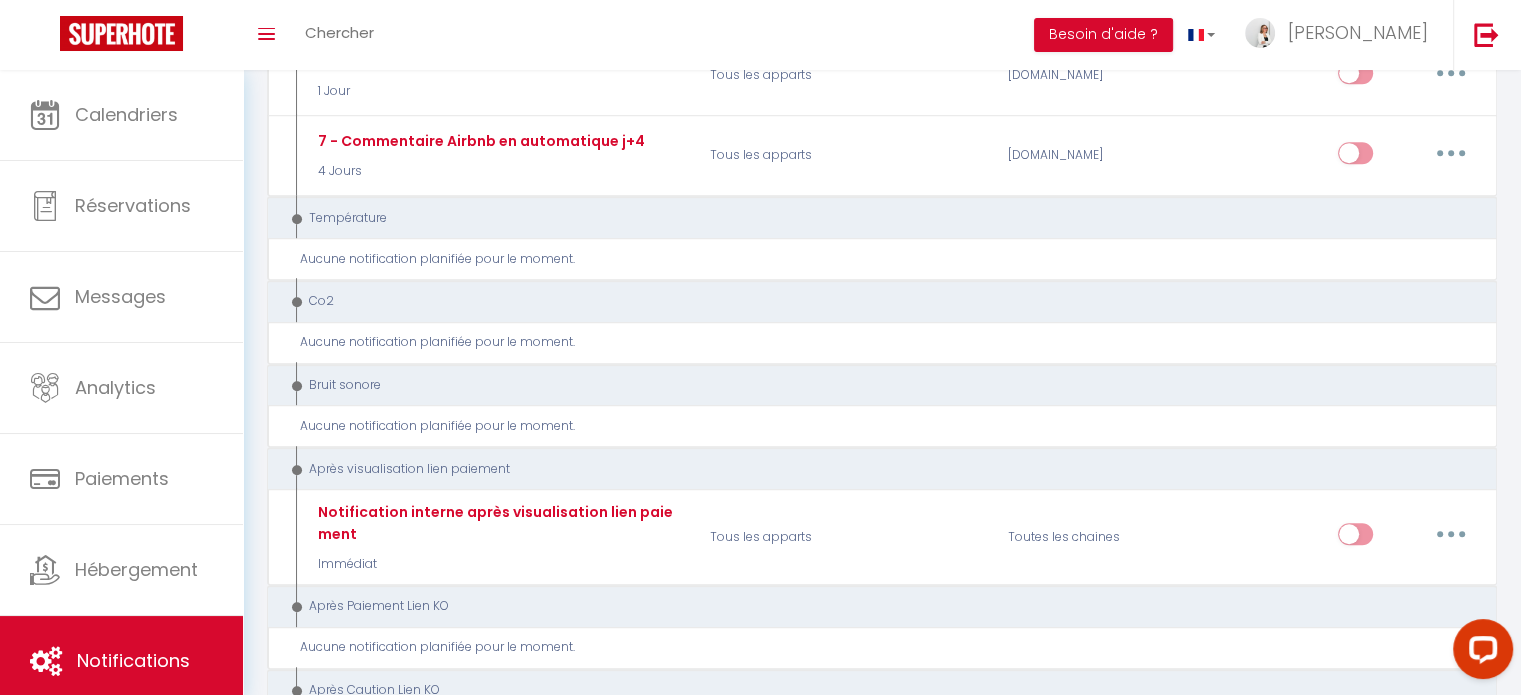 scroll, scrollTop: 1300, scrollLeft: 0, axis: vertical 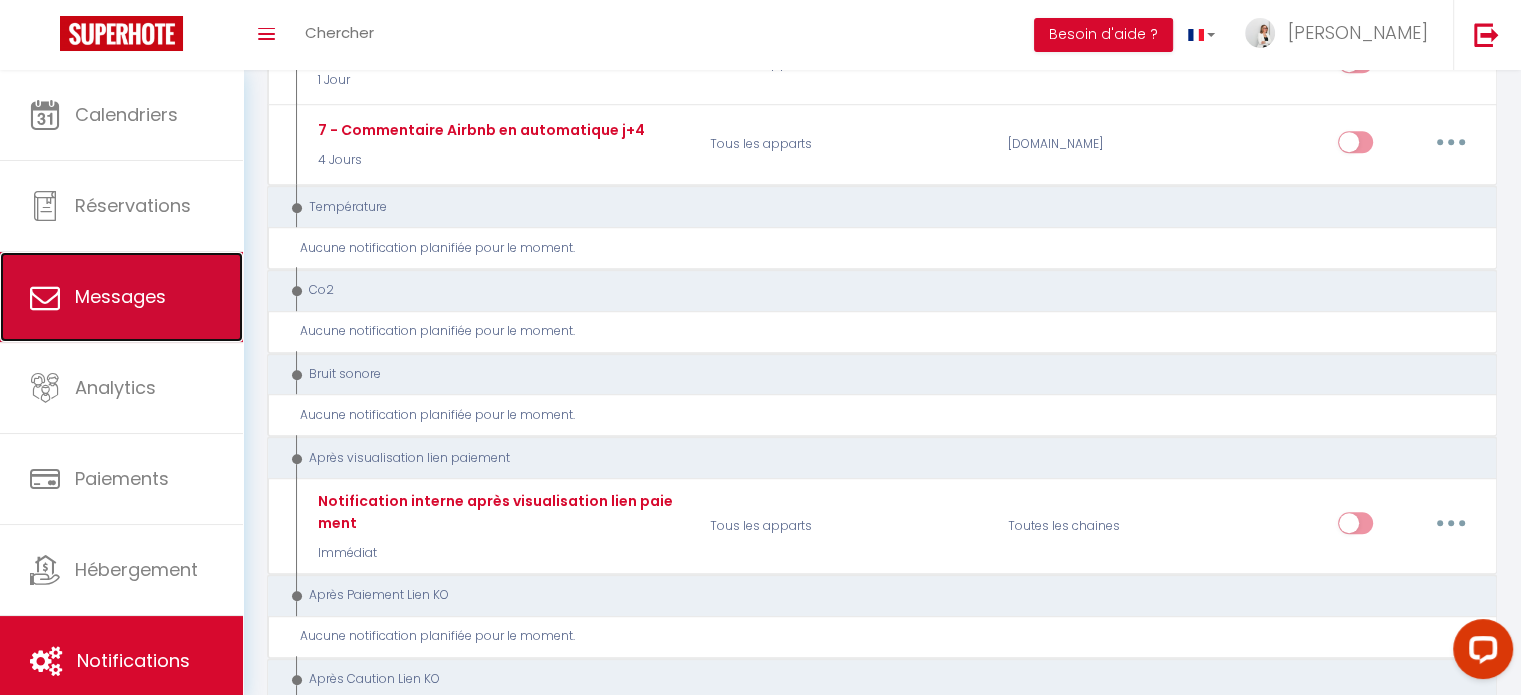 click on "Messages" at bounding box center (120, 296) 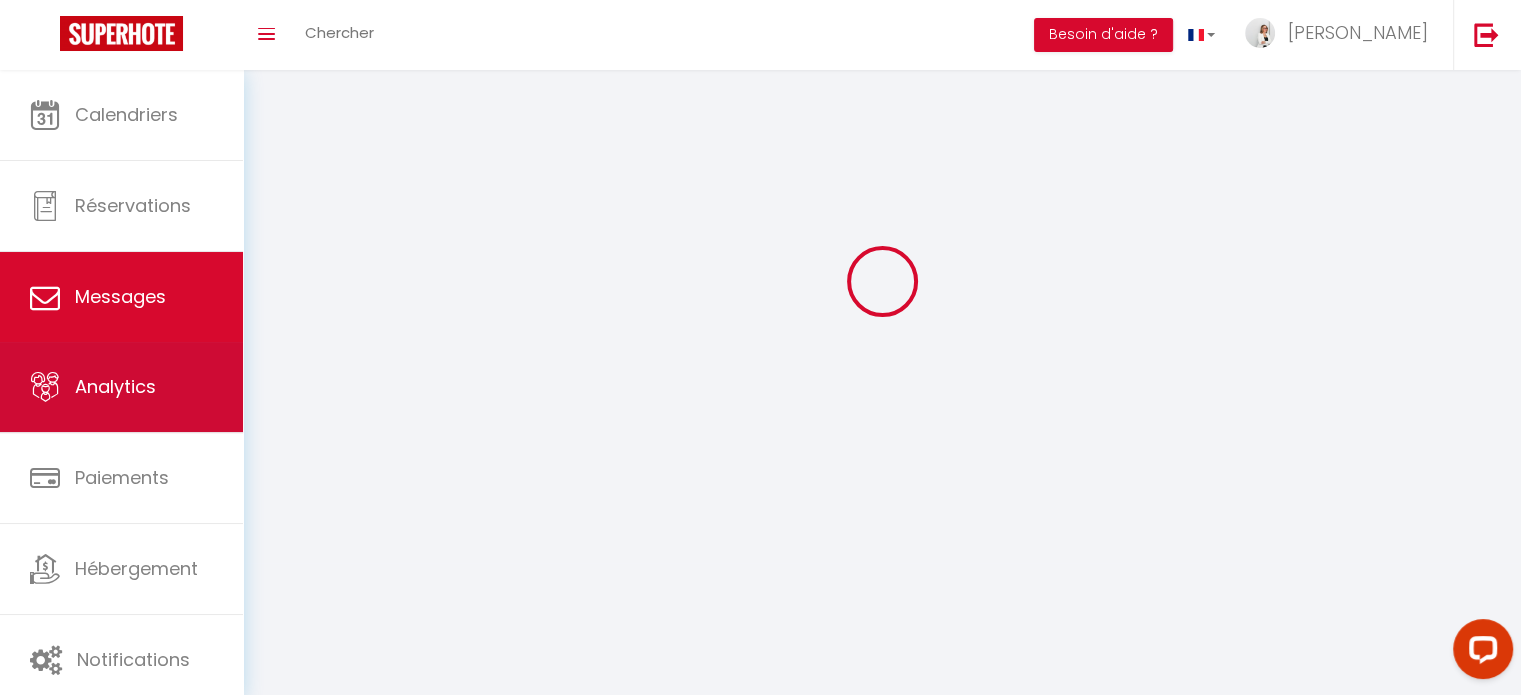 scroll, scrollTop: 0, scrollLeft: 0, axis: both 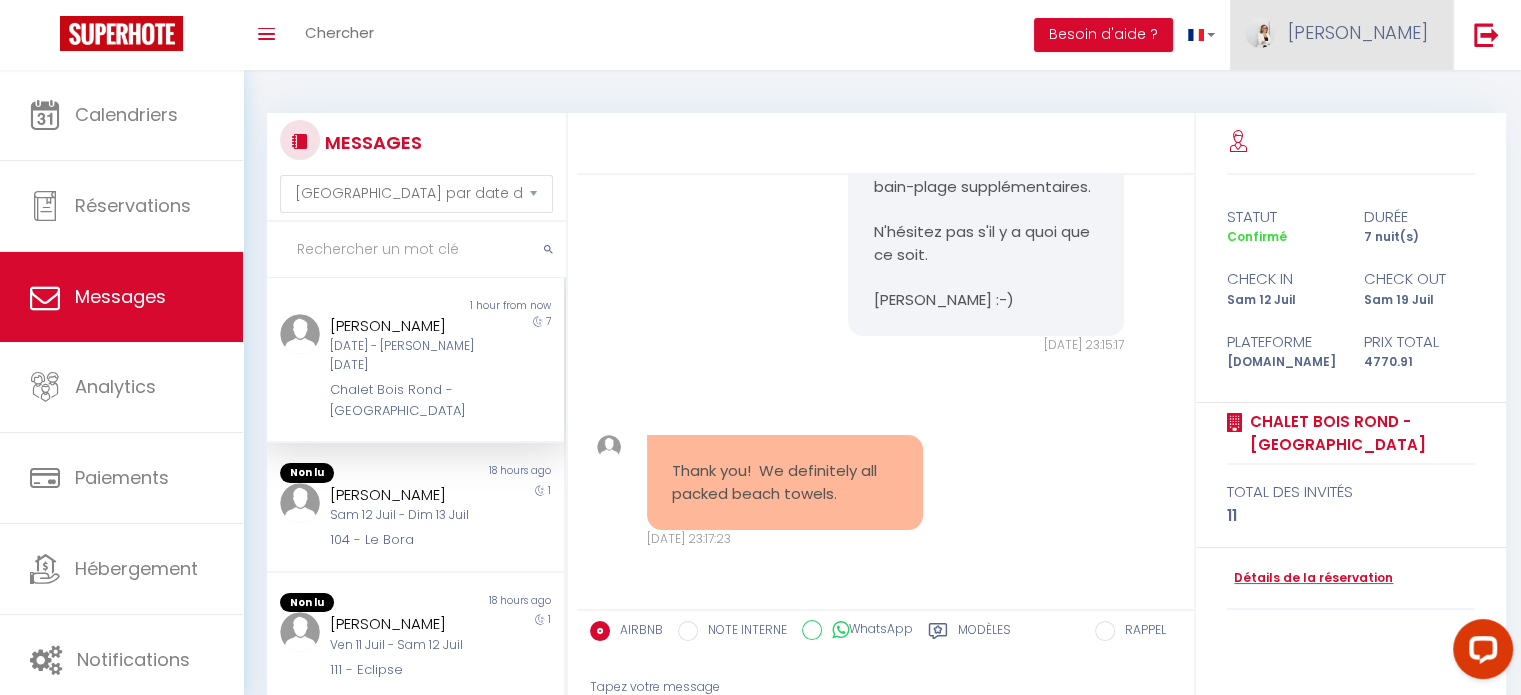 click on "[PERSON_NAME]" at bounding box center [1341, 35] 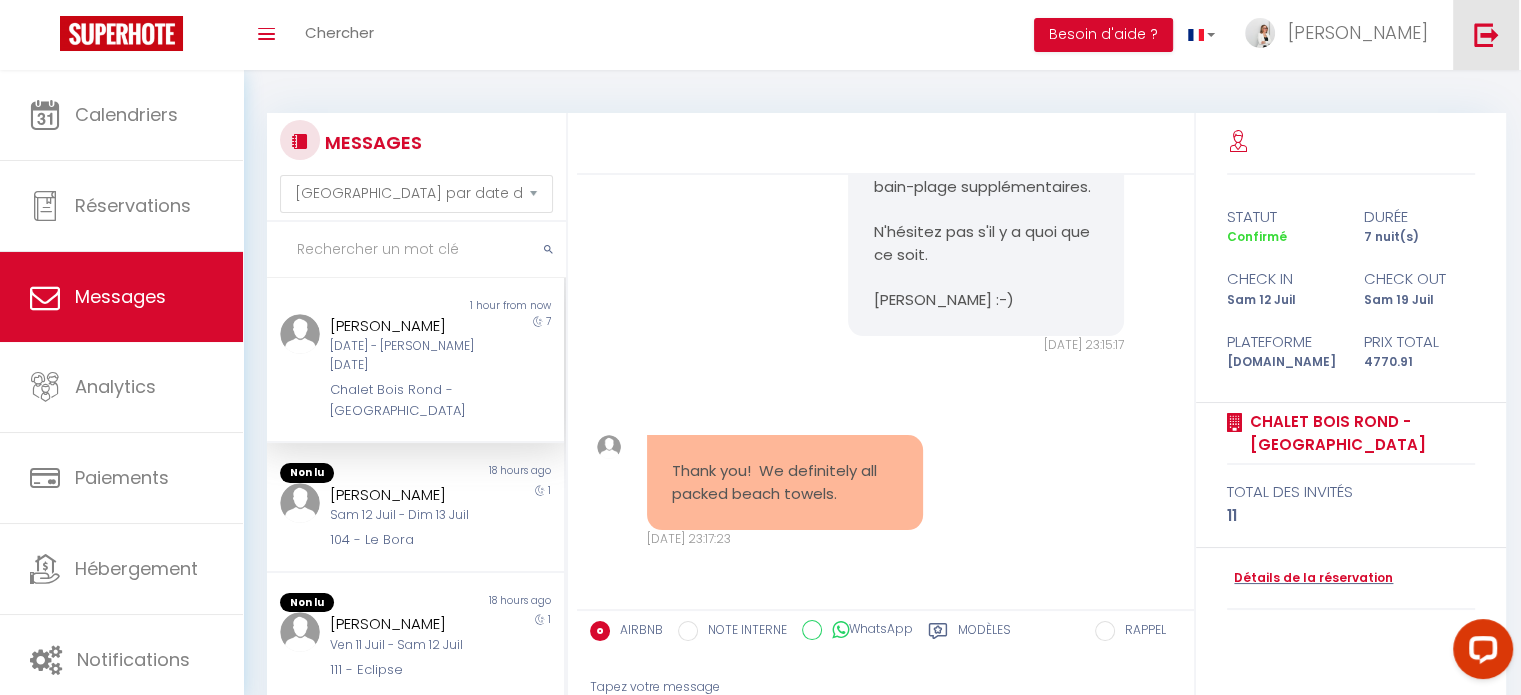 click at bounding box center (1486, 34) 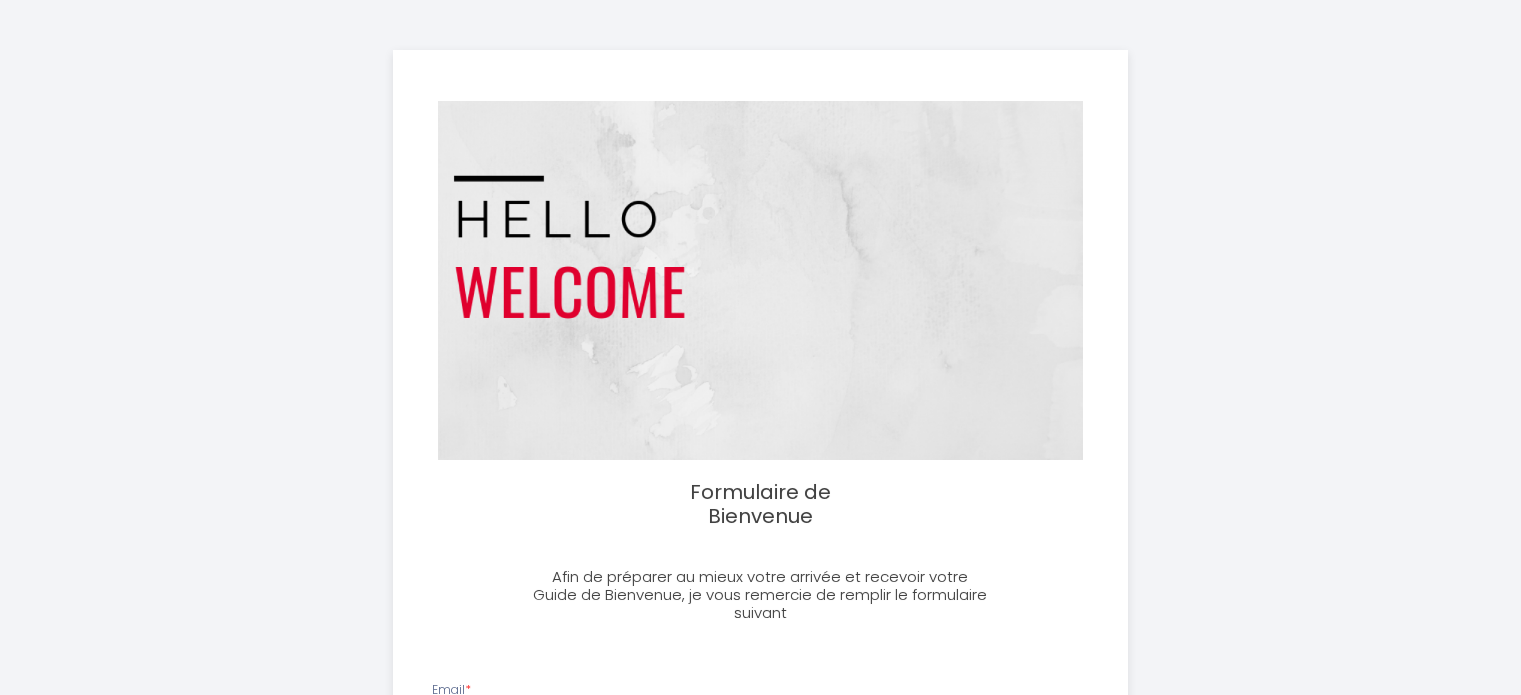 select 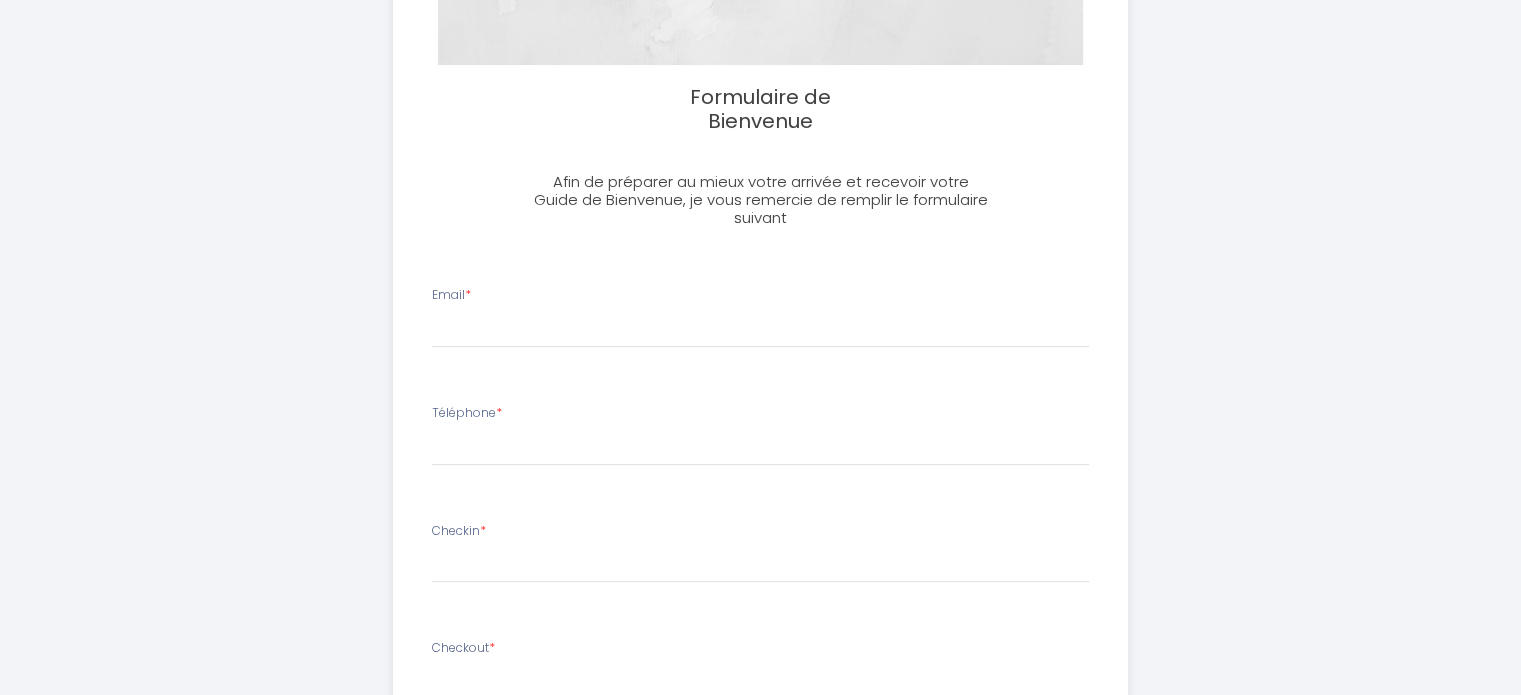 scroll, scrollTop: 400, scrollLeft: 0, axis: vertical 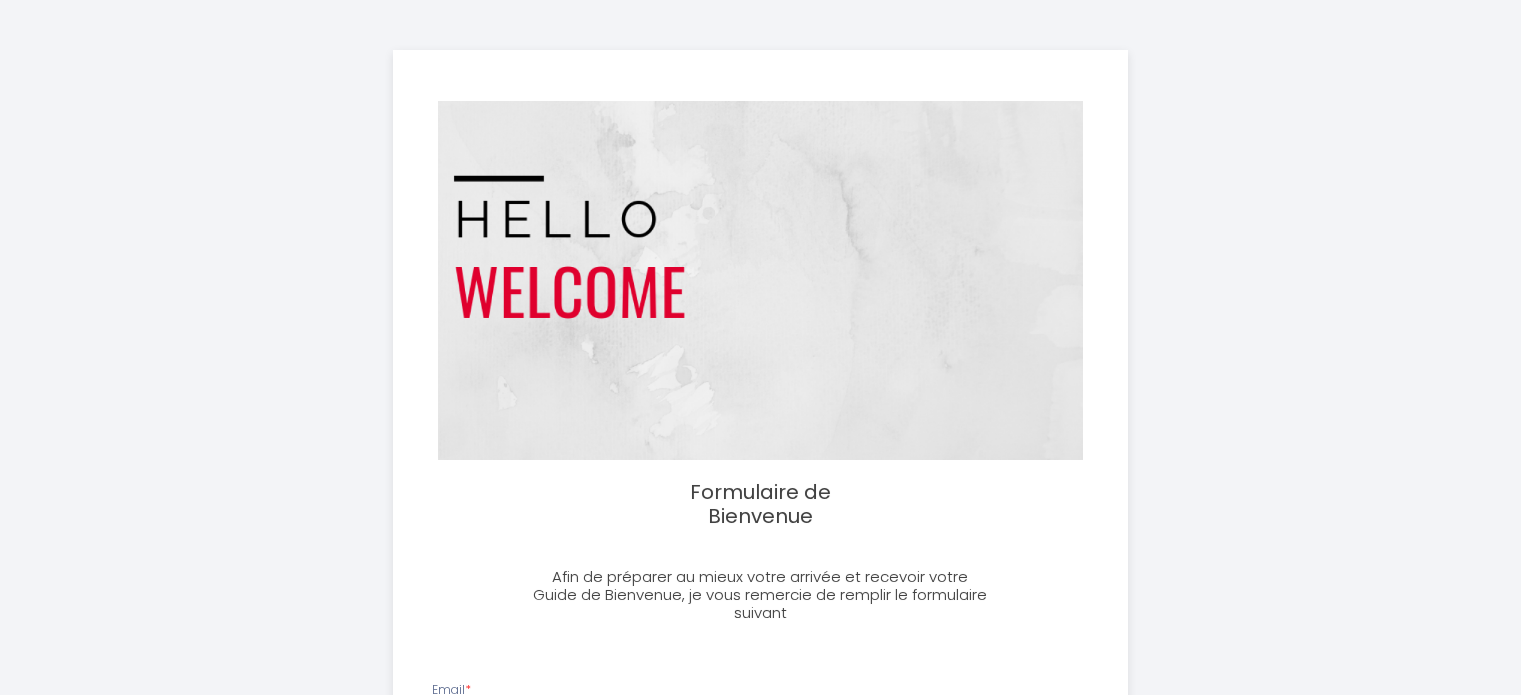 select 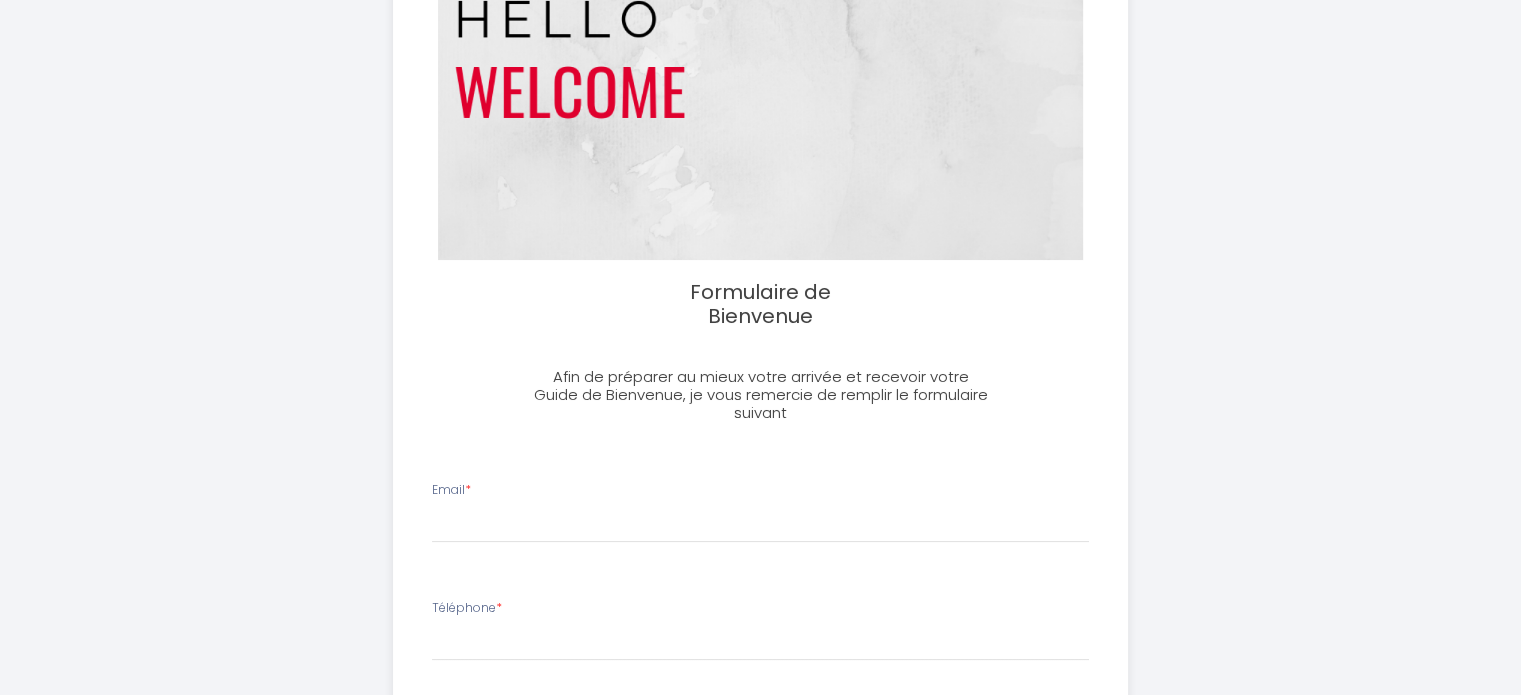 scroll, scrollTop: 265, scrollLeft: 0, axis: vertical 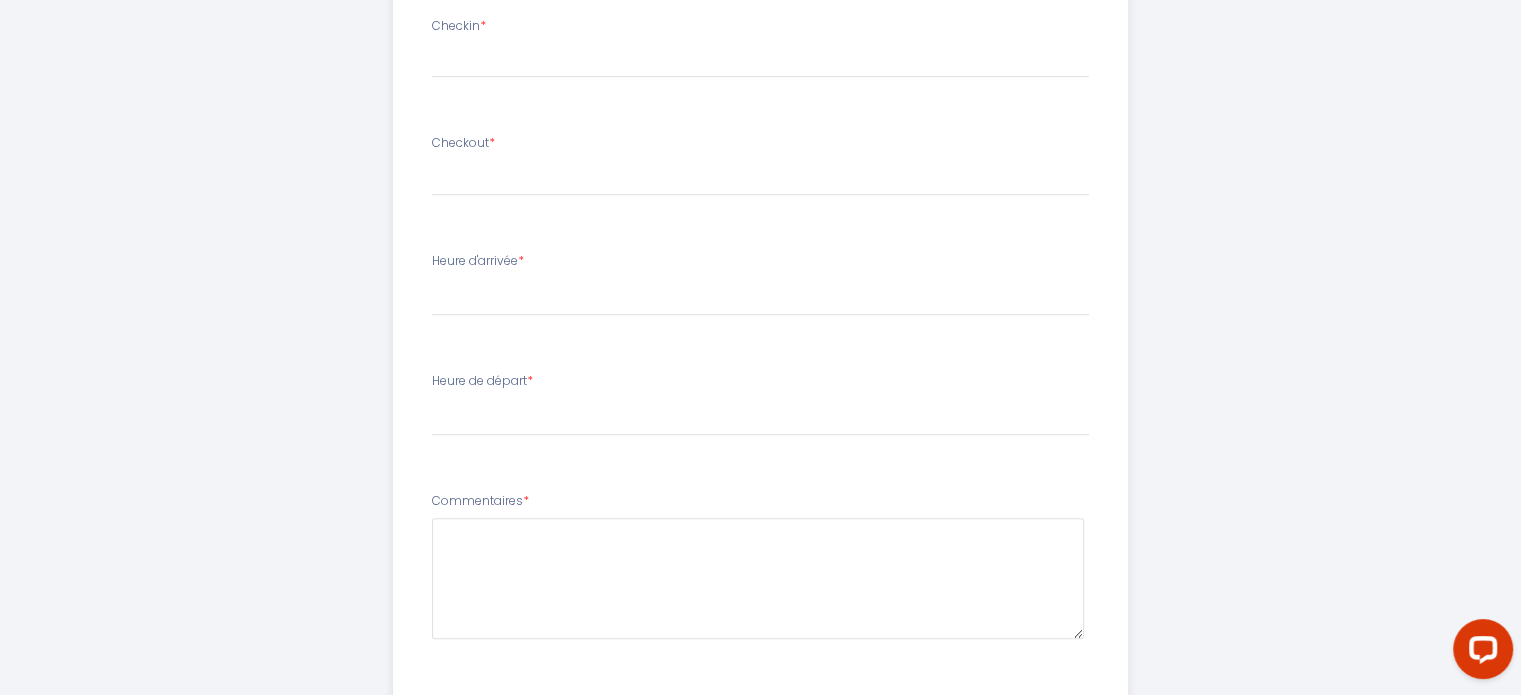 click at bounding box center [760, 62] 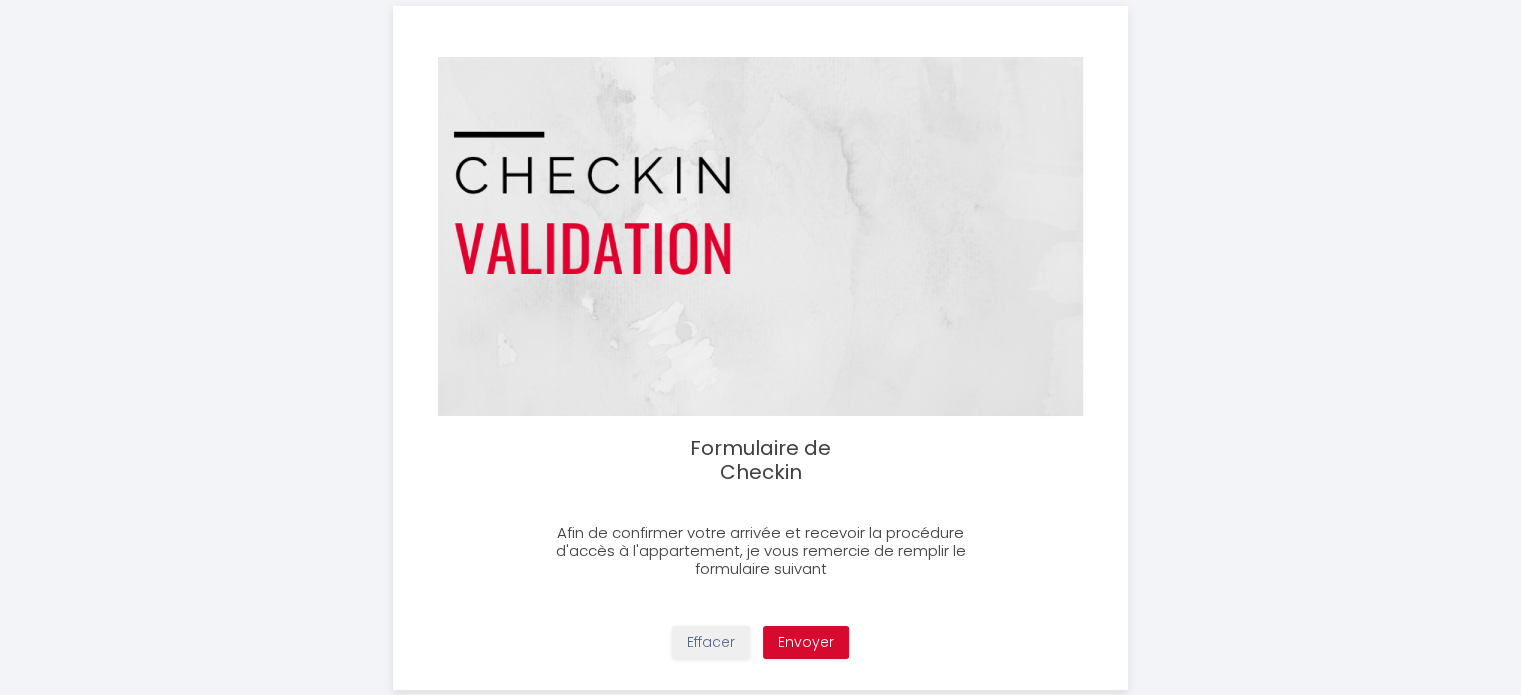 scroll, scrollTop: 88, scrollLeft: 0, axis: vertical 